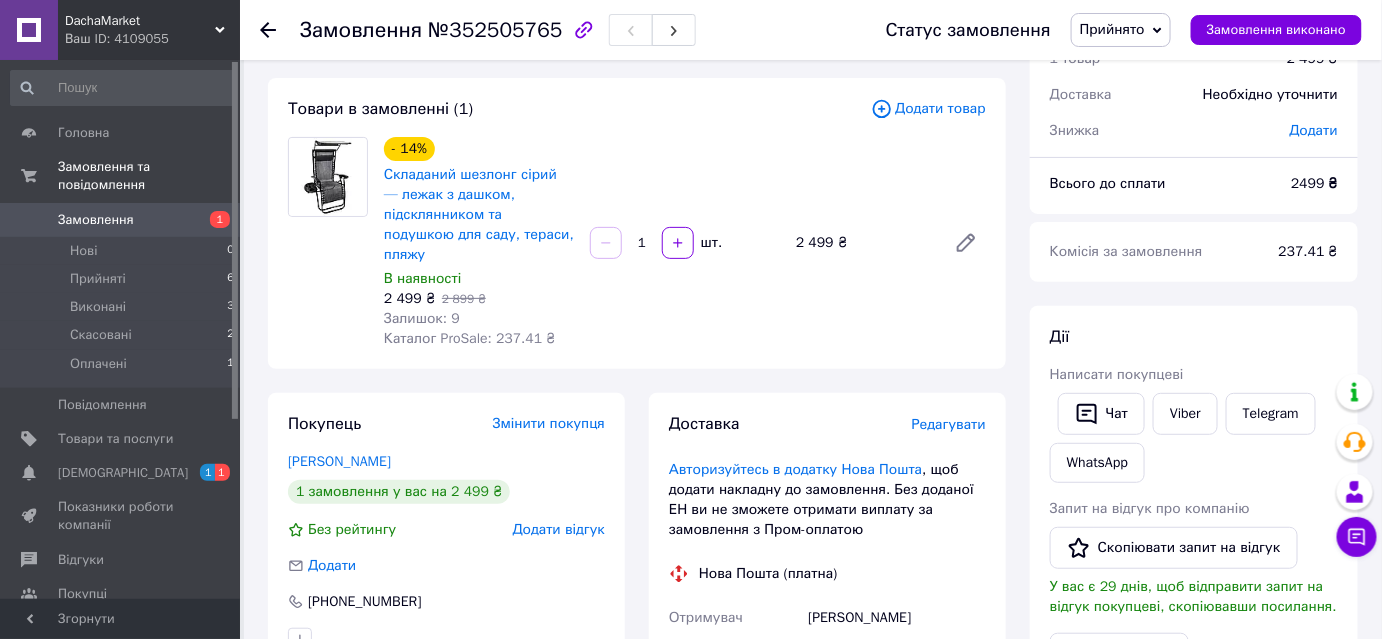 scroll, scrollTop: 90, scrollLeft: 0, axis: vertical 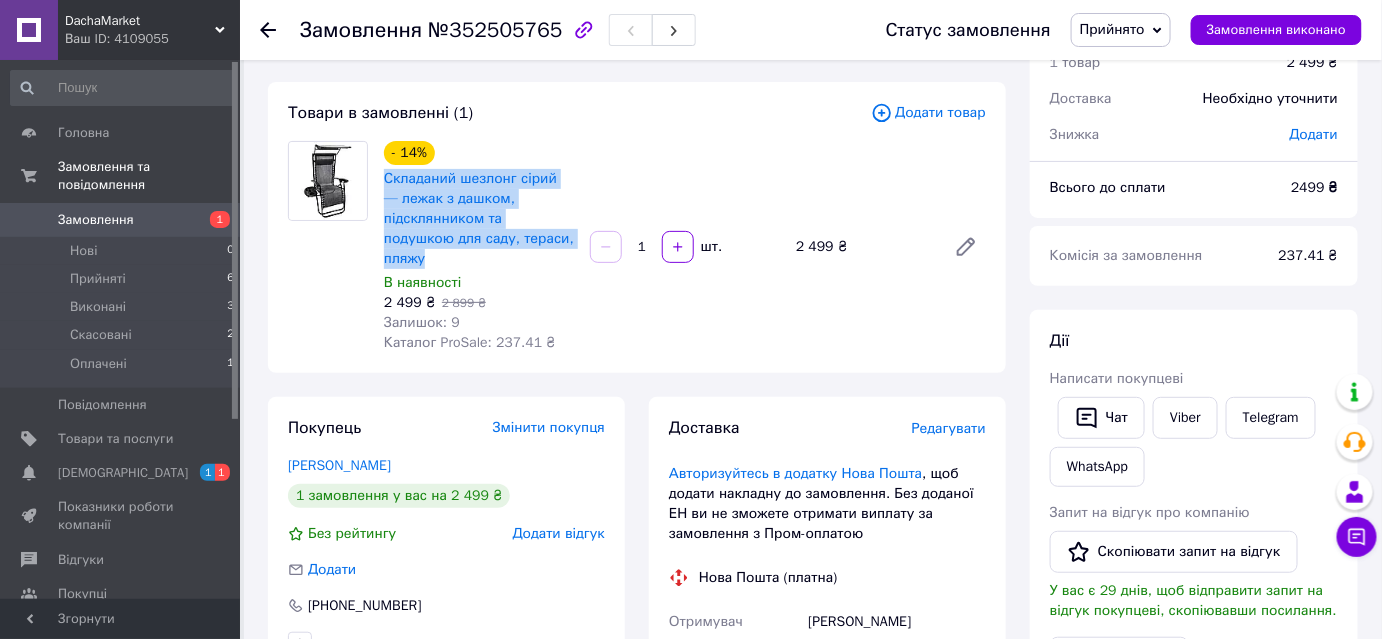 drag, startPoint x: 378, startPoint y: 202, endPoint x: 520, endPoint y: 344, distance: 200.81833 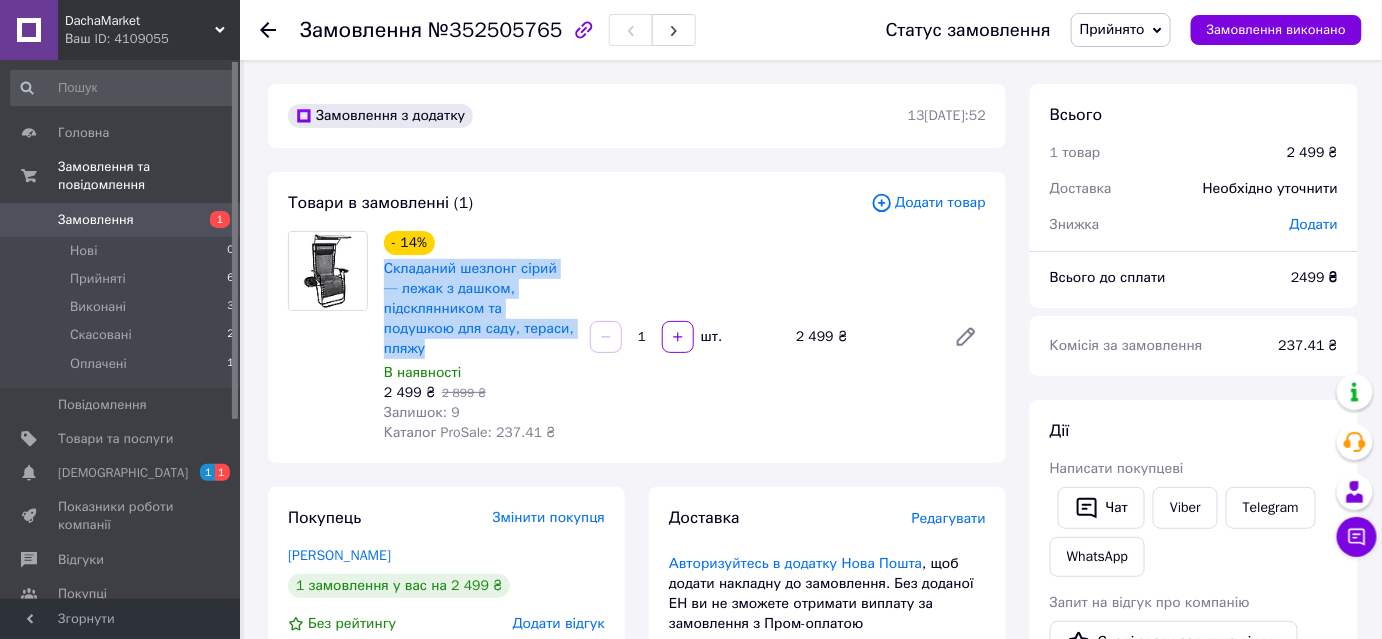 scroll, scrollTop: 90, scrollLeft: 0, axis: vertical 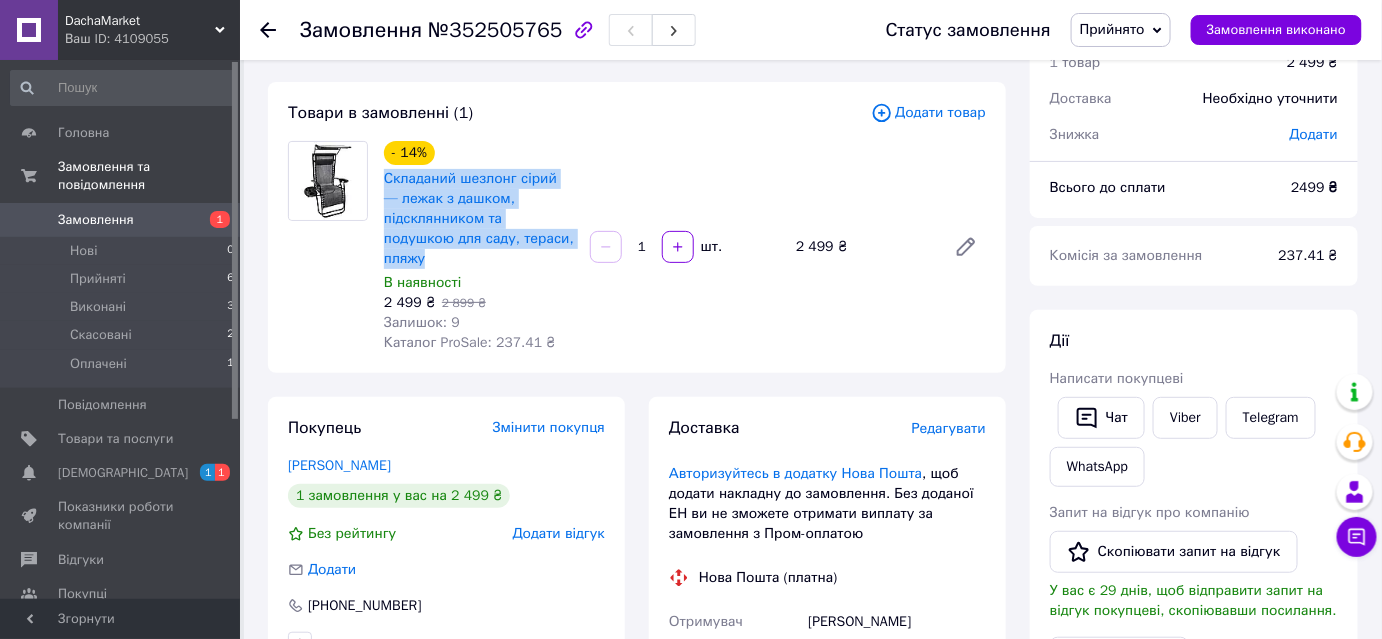 click on "- 14% Складаний шезлонг сірий — лежак з дашком, підсклянником та подушкою для саду, тераси, пляжу В наявності 2 499 ₴   2 899 ₴ Залишок: 9 Каталог ProSale: 237.41 ₴  1   шт. 2 499 ₴" at bounding box center (685, 247) 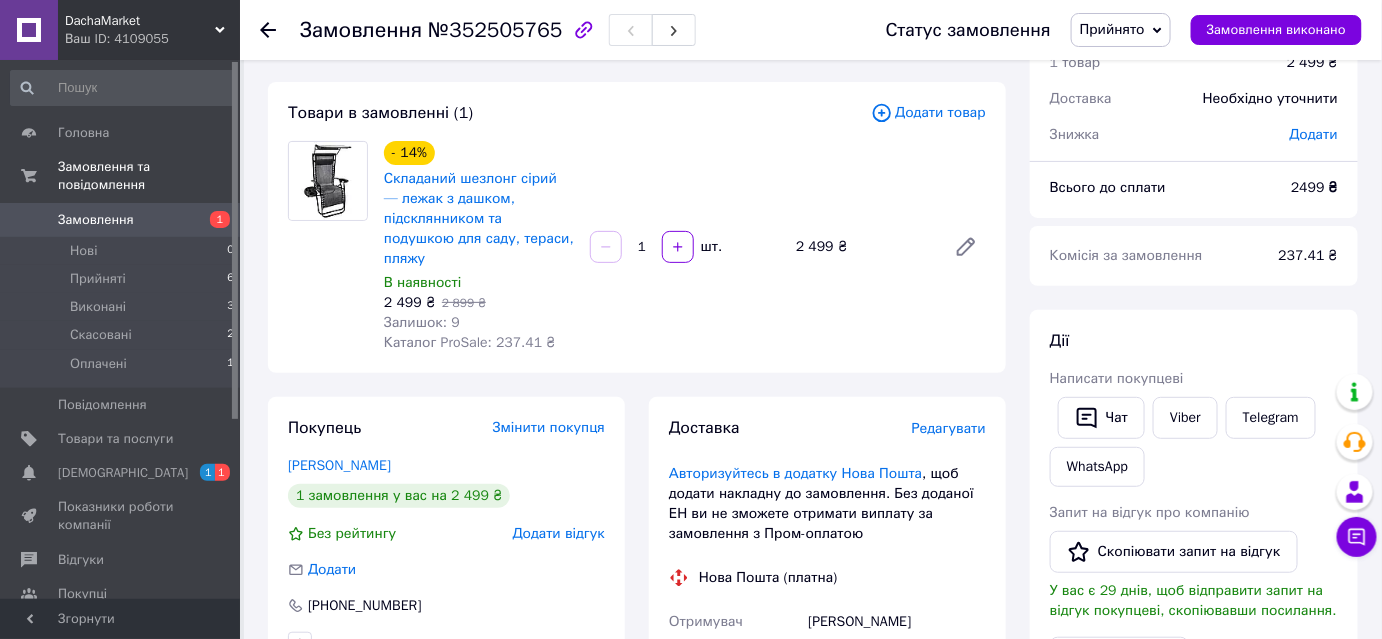 click at bounding box center [328, 247] 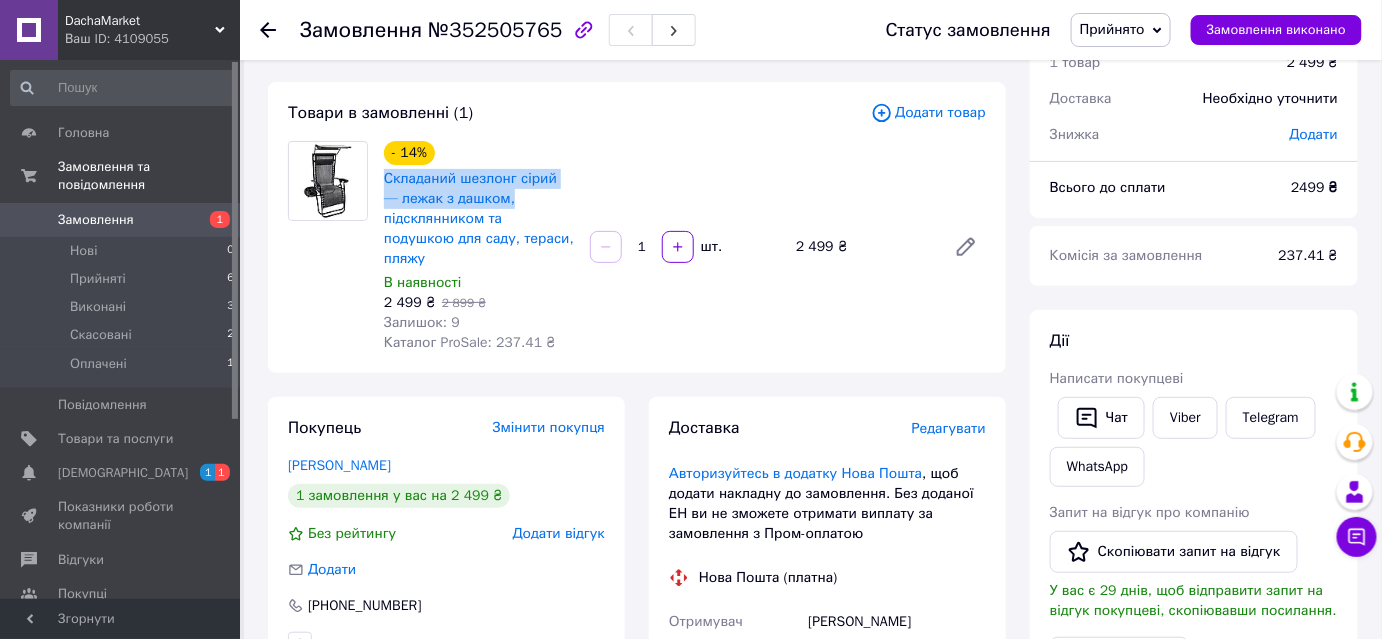 drag, startPoint x: 377, startPoint y: 199, endPoint x: 547, endPoint y: 258, distance: 179.94722 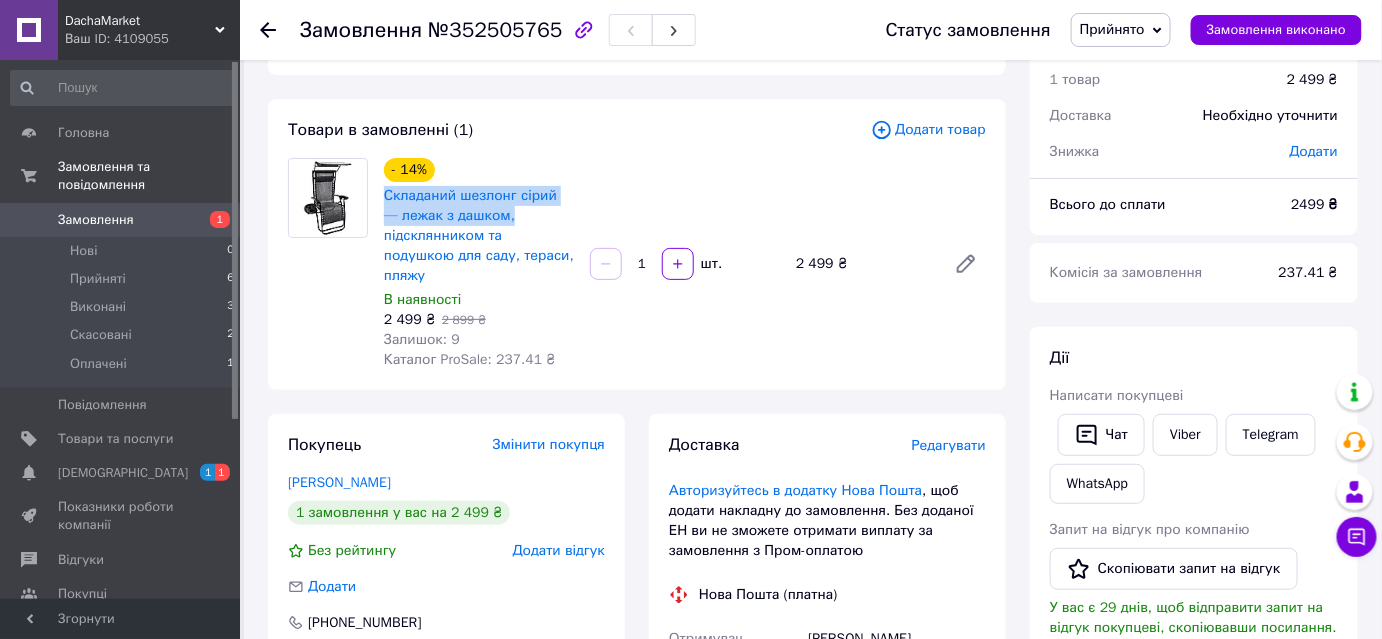 scroll, scrollTop: 0, scrollLeft: 0, axis: both 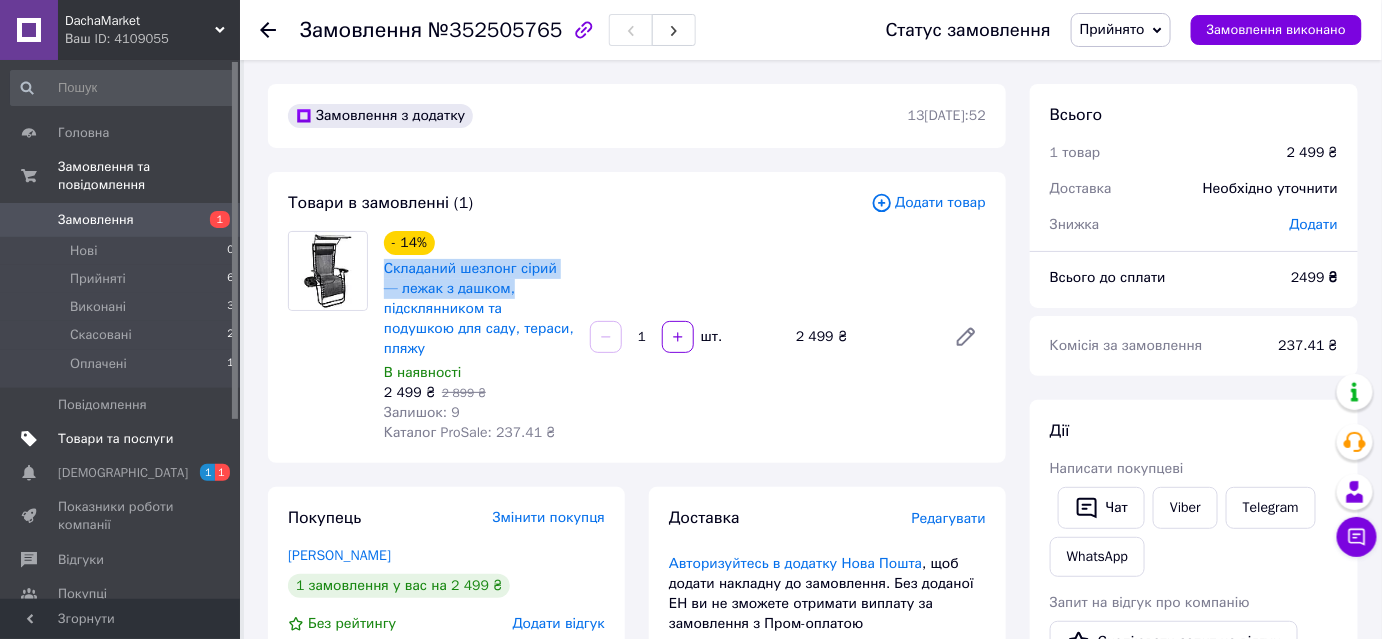 click on "Товари та послуги" at bounding box center [115, 439] 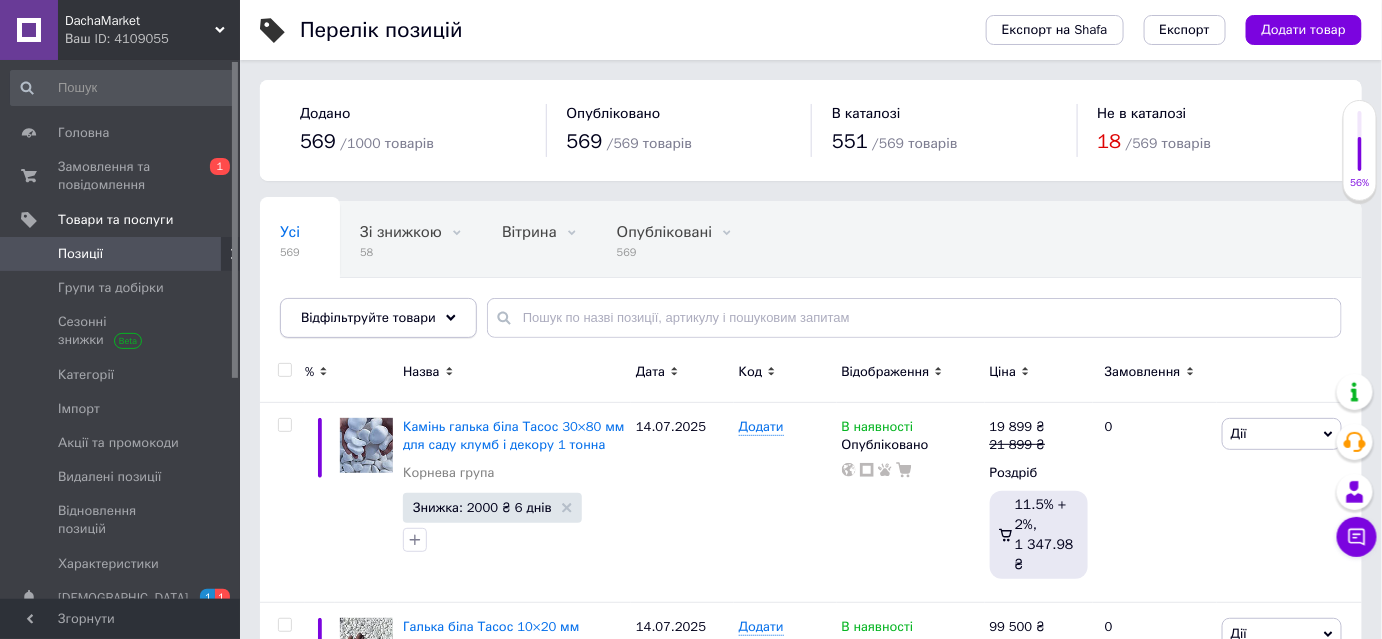 click 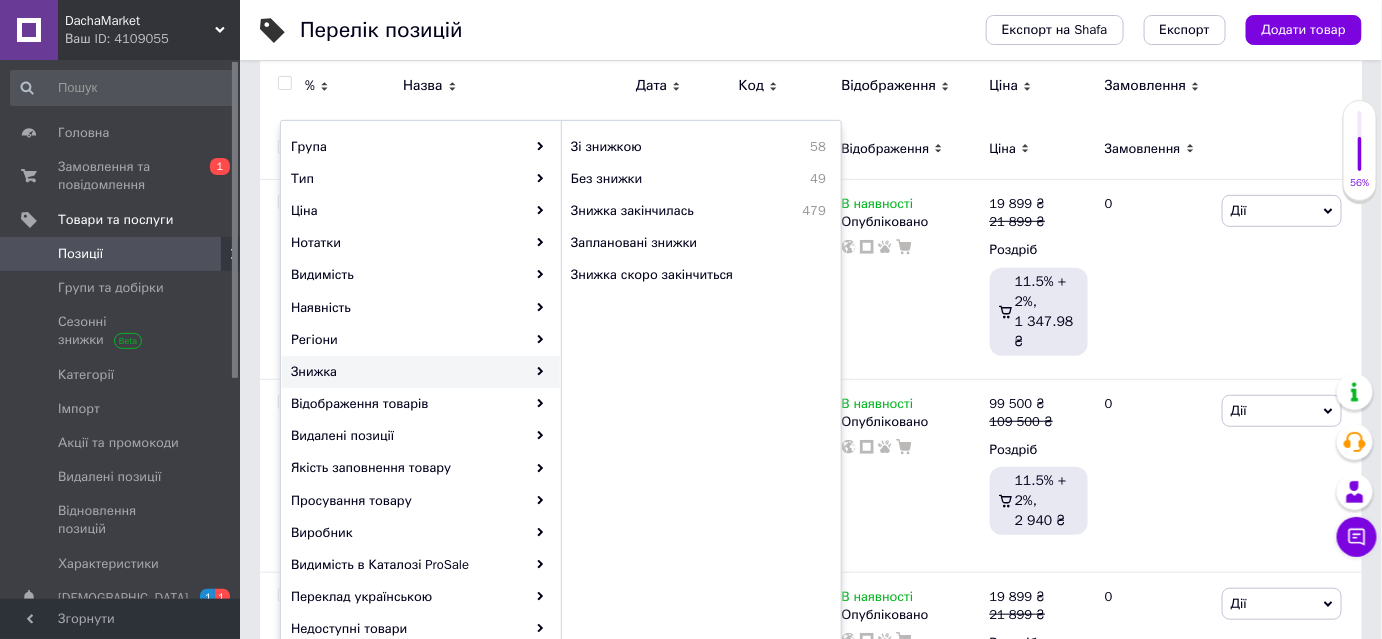 scroll, scrollTop: 181, scrollLeft: 0, axis: vertical 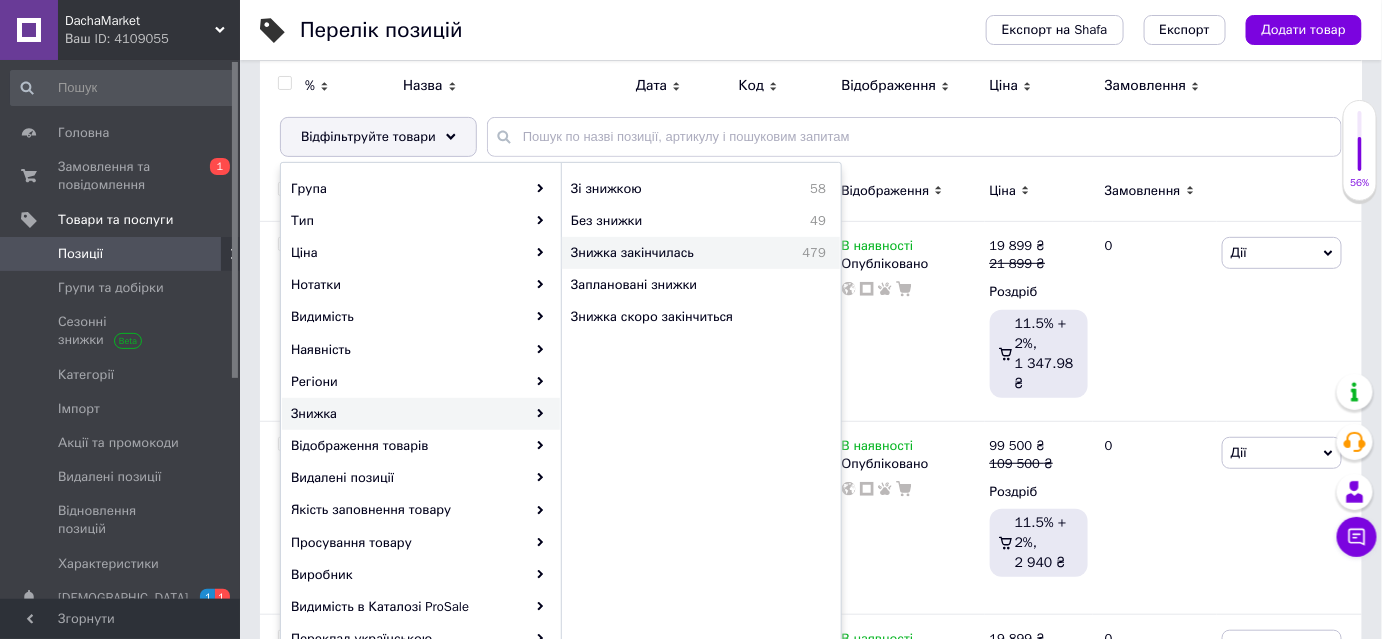 click on "Знижка закінчилась" at bounding box center [671, 253] 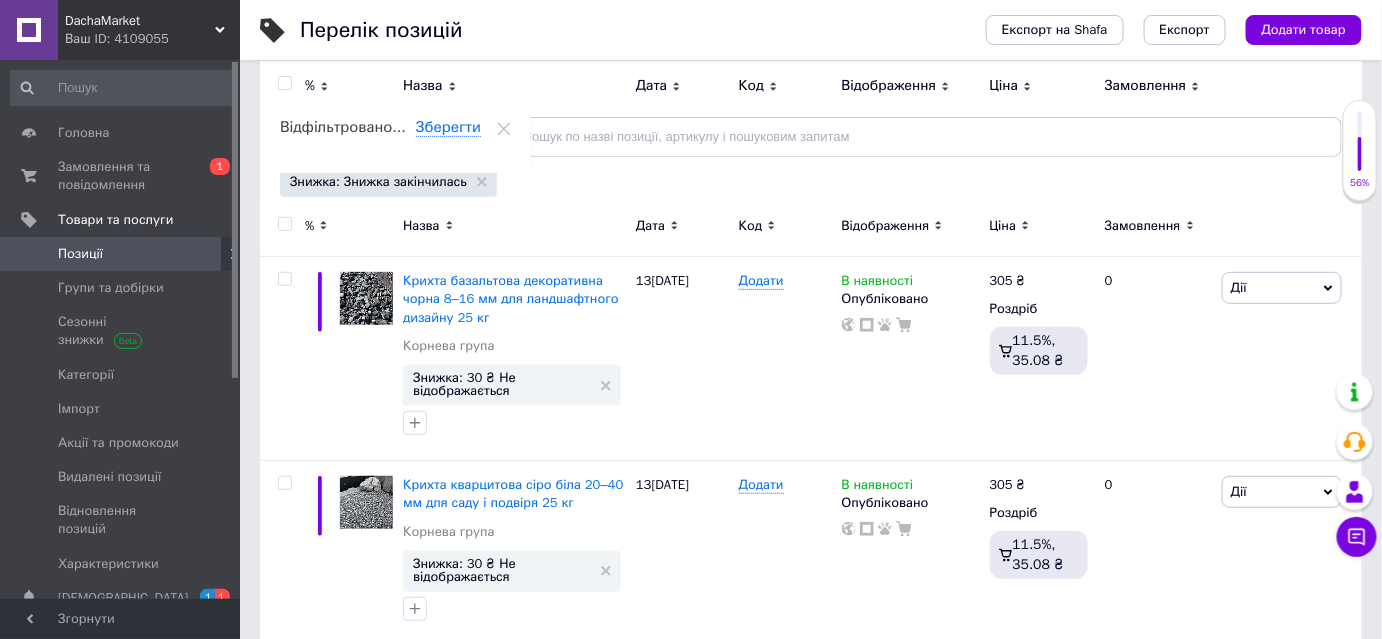 click at bounding box center (284, 224) 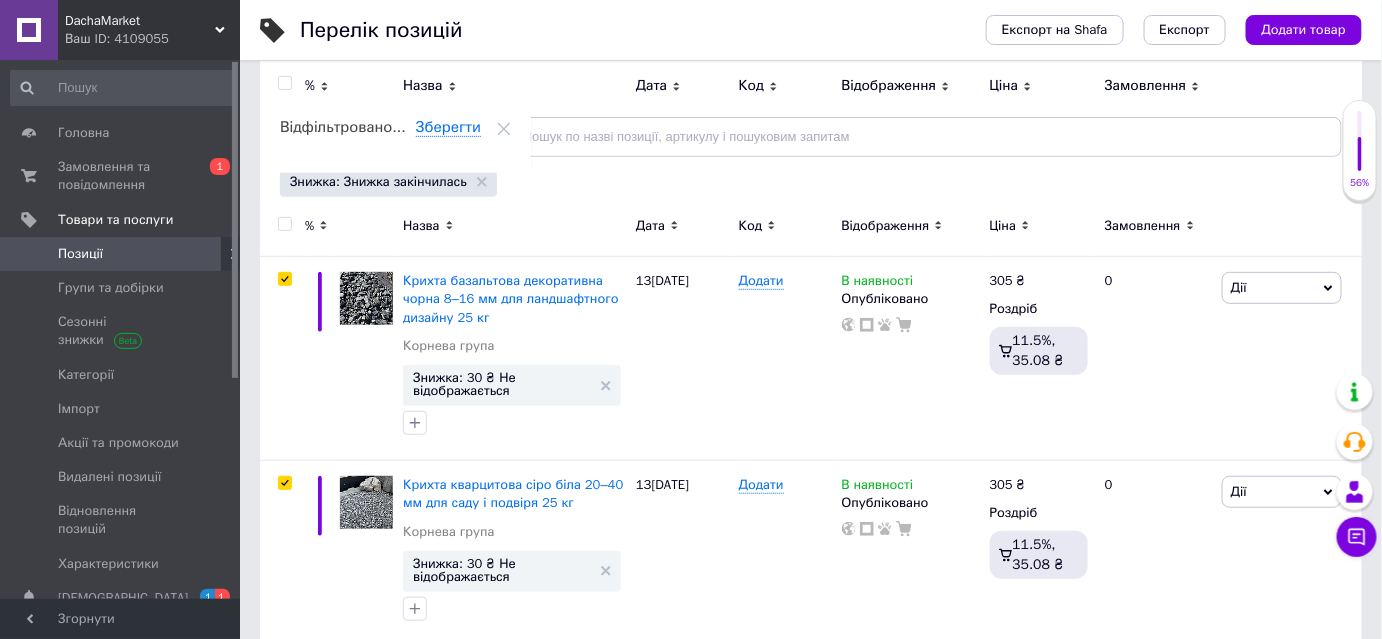 checkbox on "true" 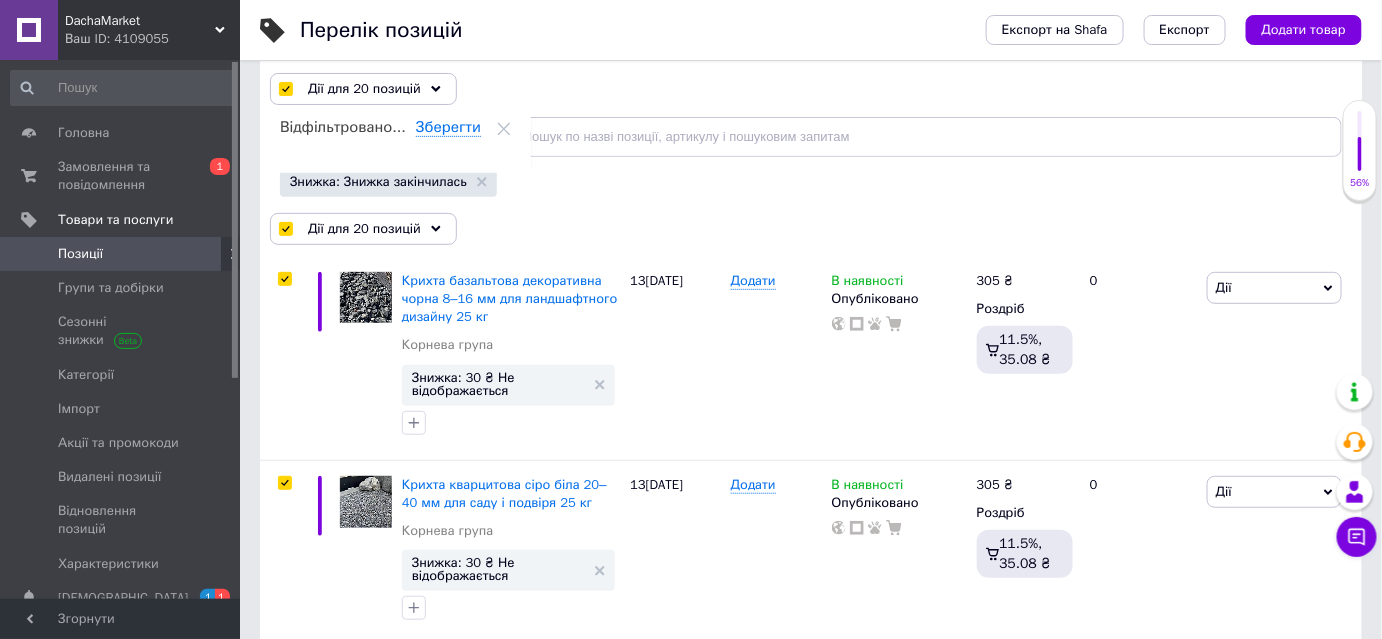 click on "Відфільтруйте товари" at bounding box center (378, 137) 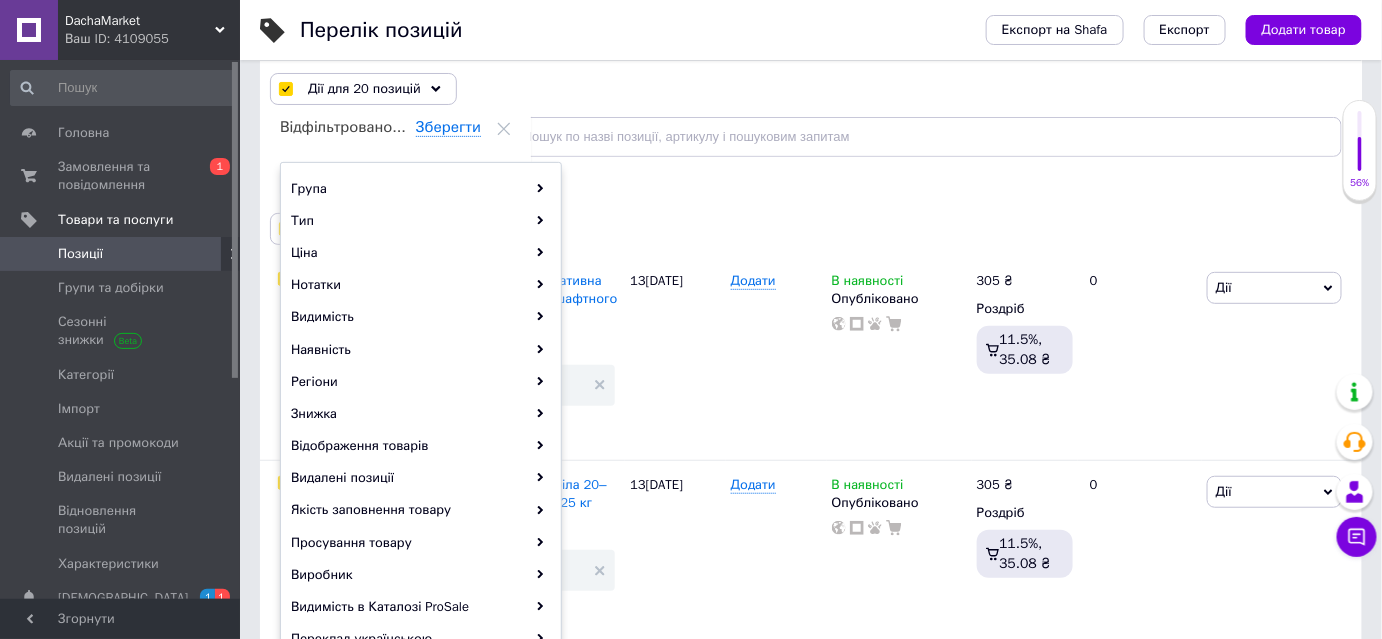 click on "Відфільтруйте товари" at bounding box center [378, 137] 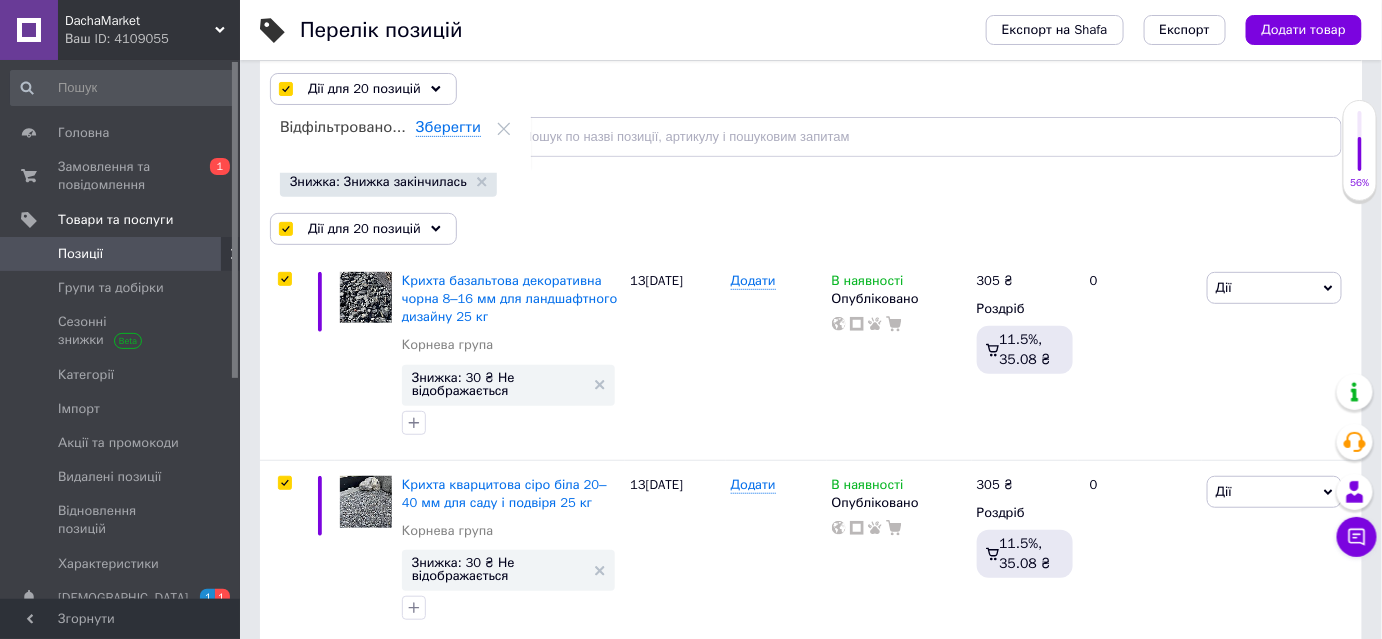 click on "Знижка: Знижка закінчилась" at bounding box center [378, 182] 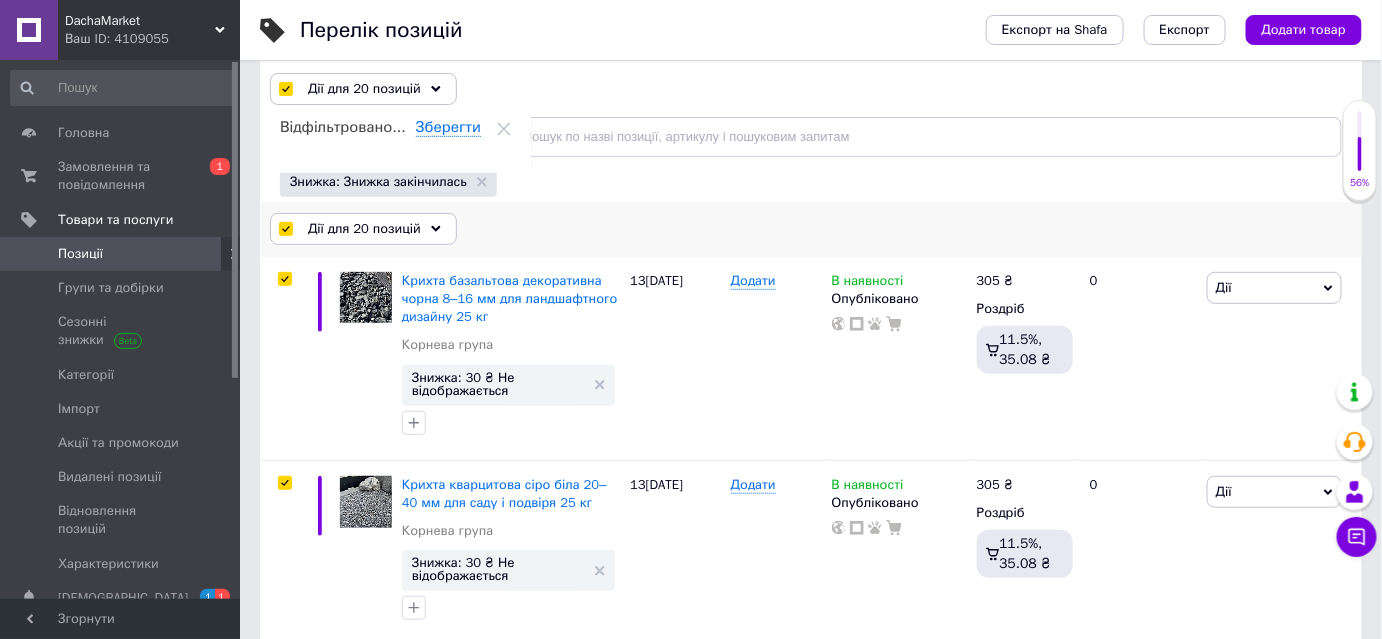 click on "Дії для 20 позицій" at bounding box center [364, 229] 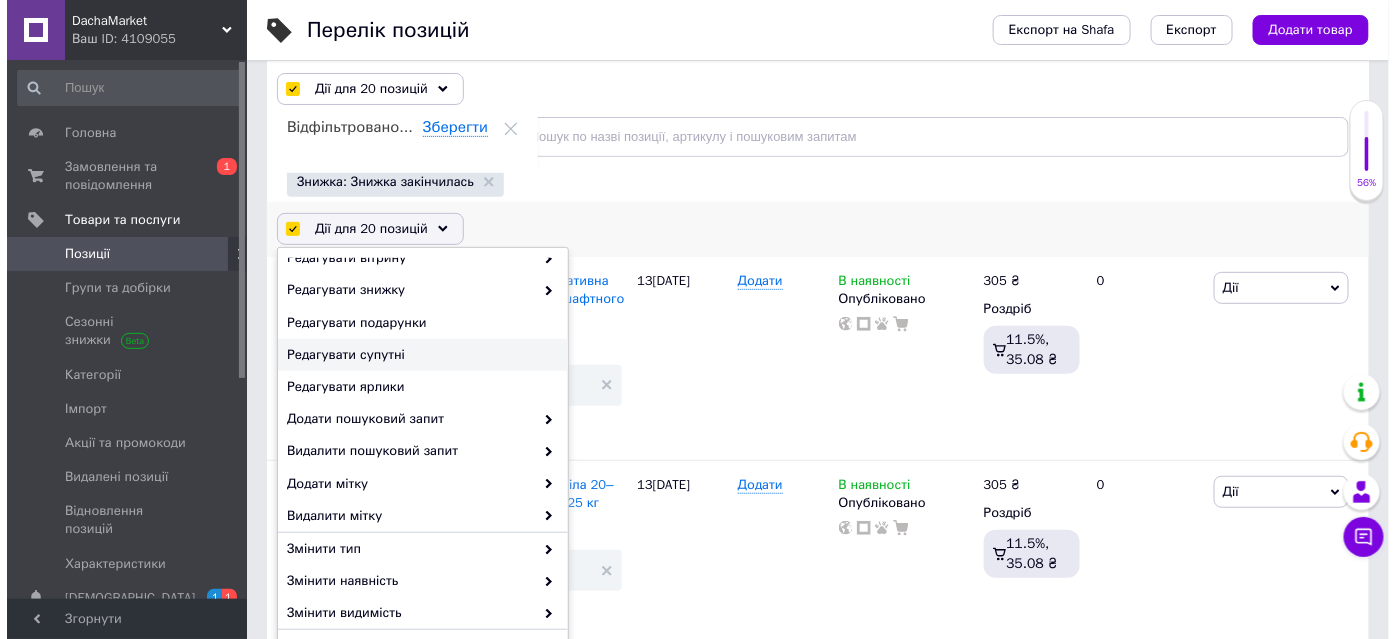 scroll, scrollTop: 181, scrollLeft: 0, axis: vertical 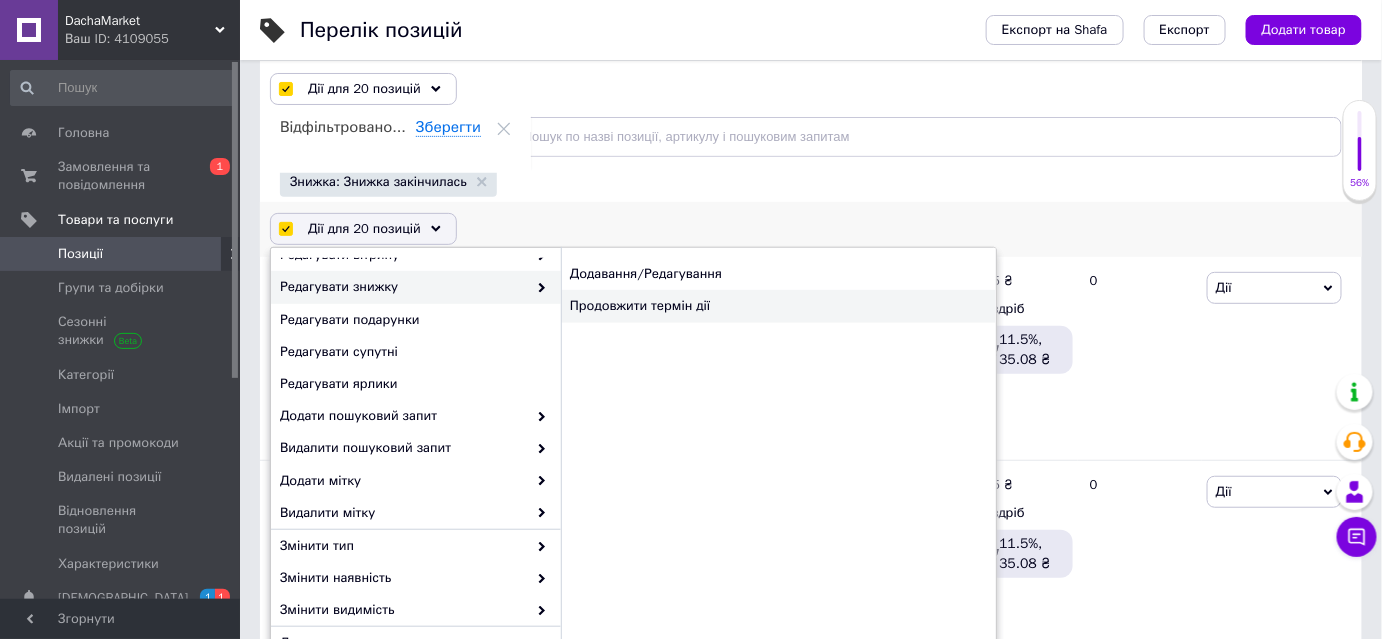click on "Продовжити термін дії" at bounding box center [778, 306] 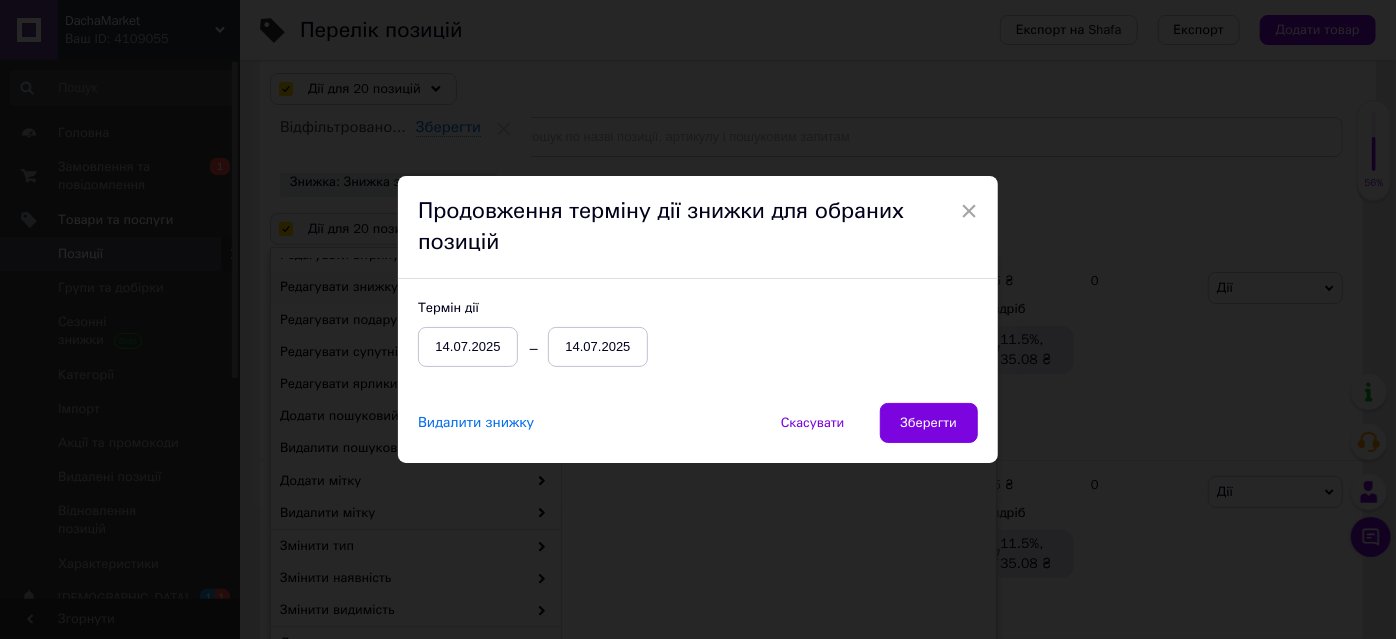 click on "14.07.2025" at bounding box center (598, 347) 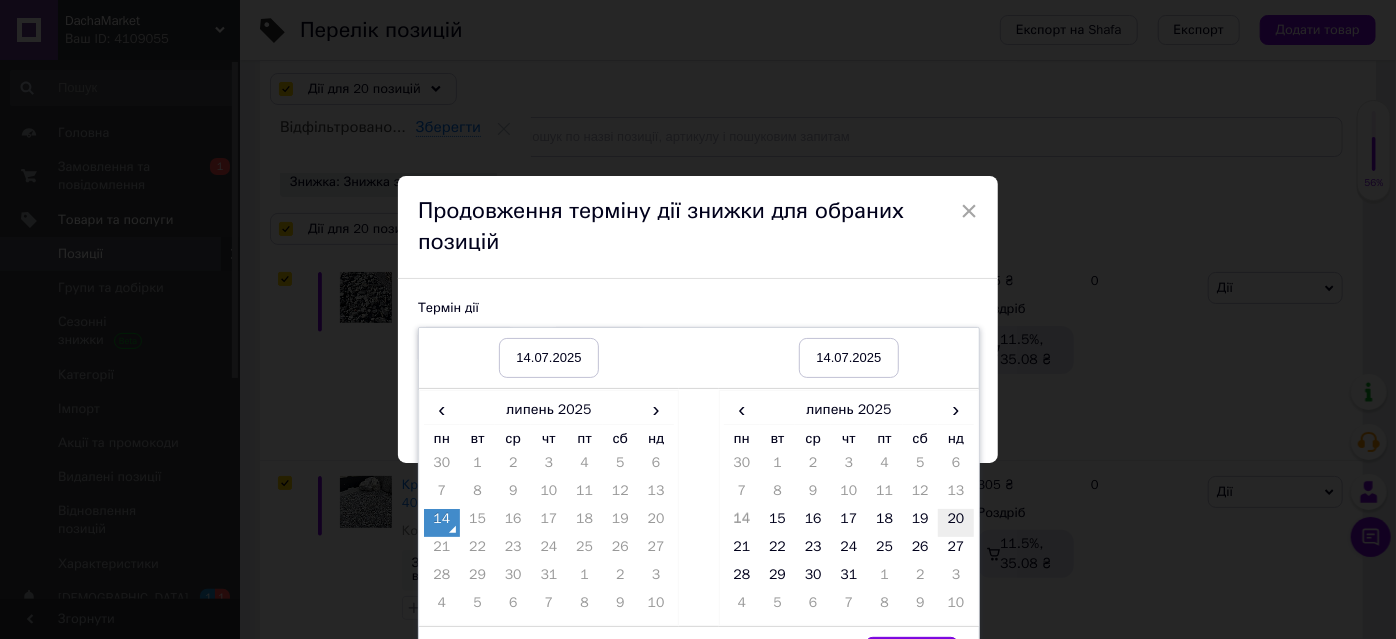 click on "20" at bounding box center [956, 523] 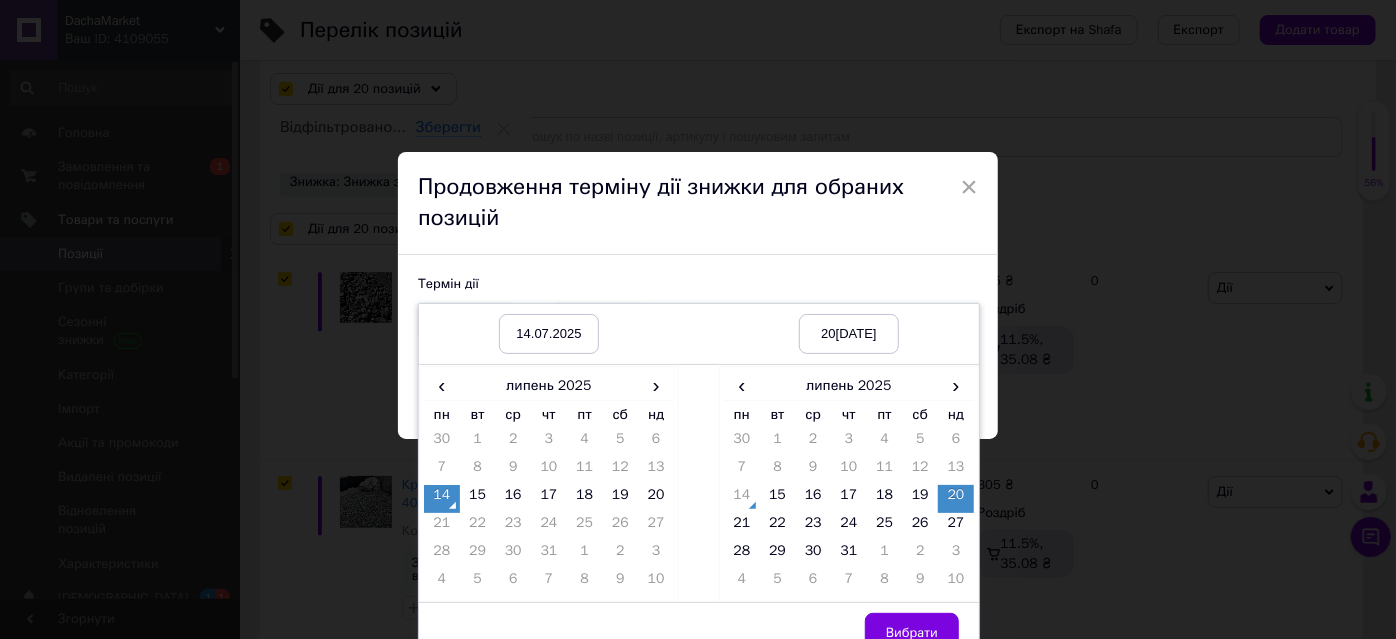 scroll, scrollTop: 45, scrollLeft: 0, axis: vertical 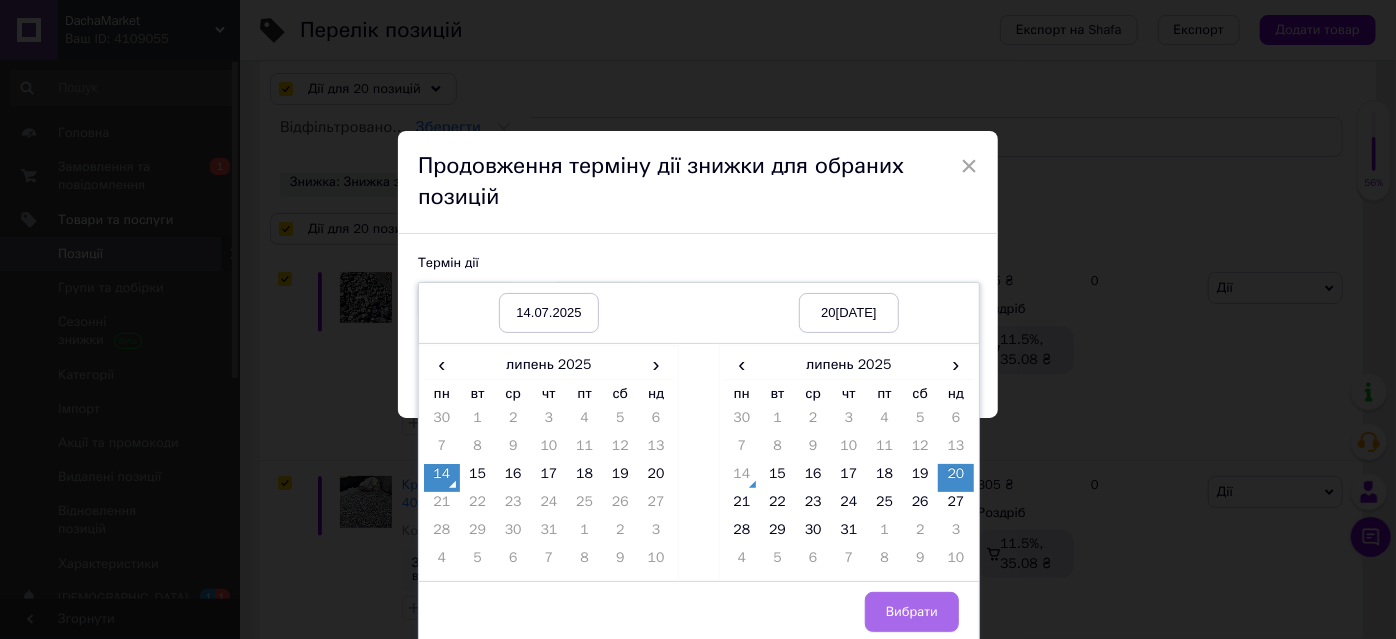 click on "Вибрати" at bounding box center [912, 612] 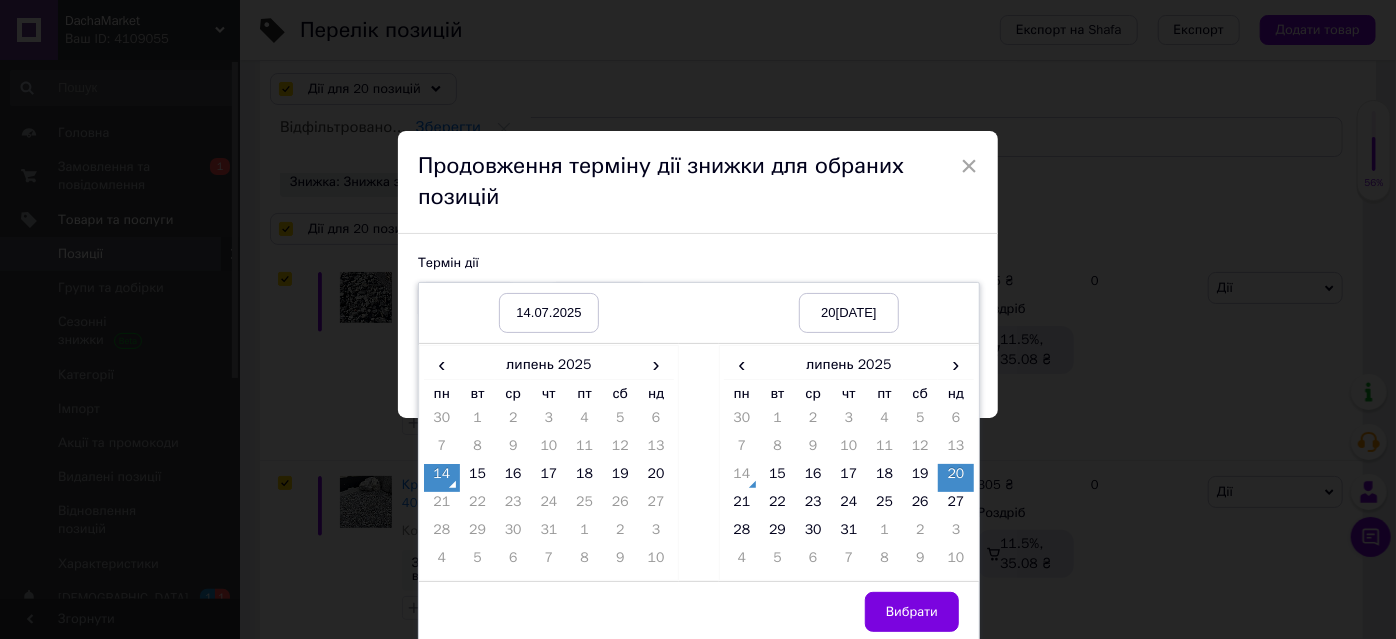 scroll, scrollTop: 0, scrollLeft: 0, axis: both 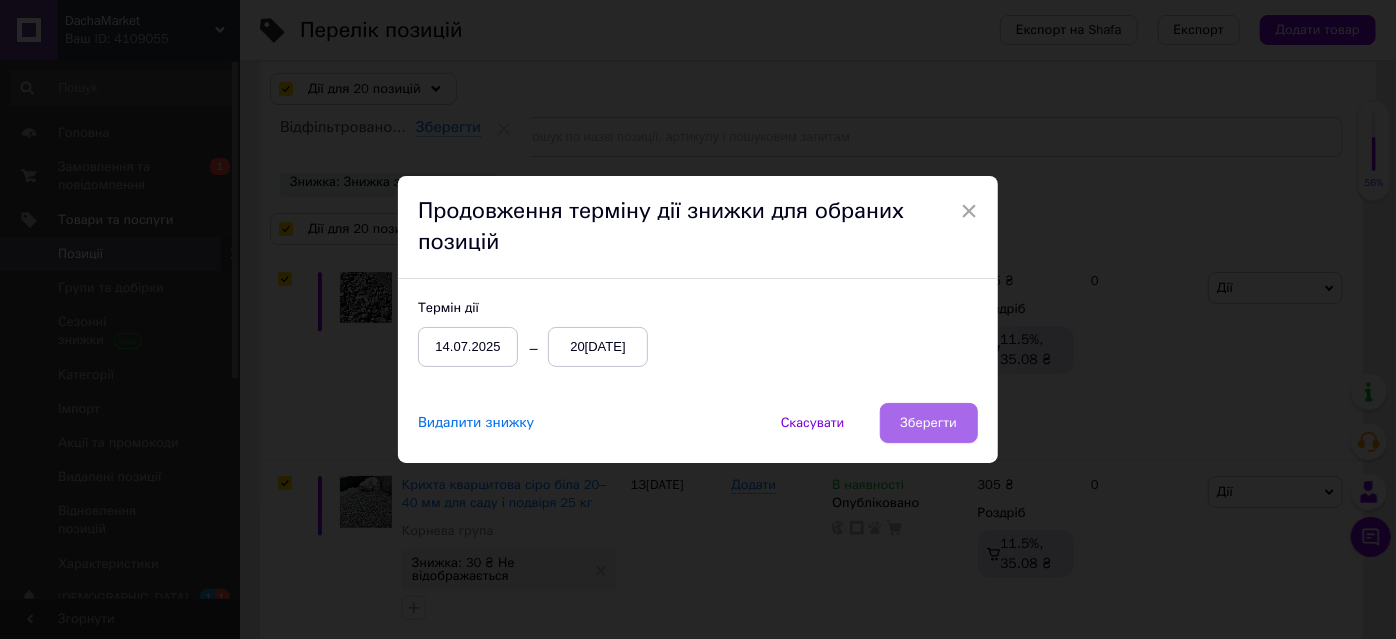 click on "Зберегти" at bounding box center [929, 423] 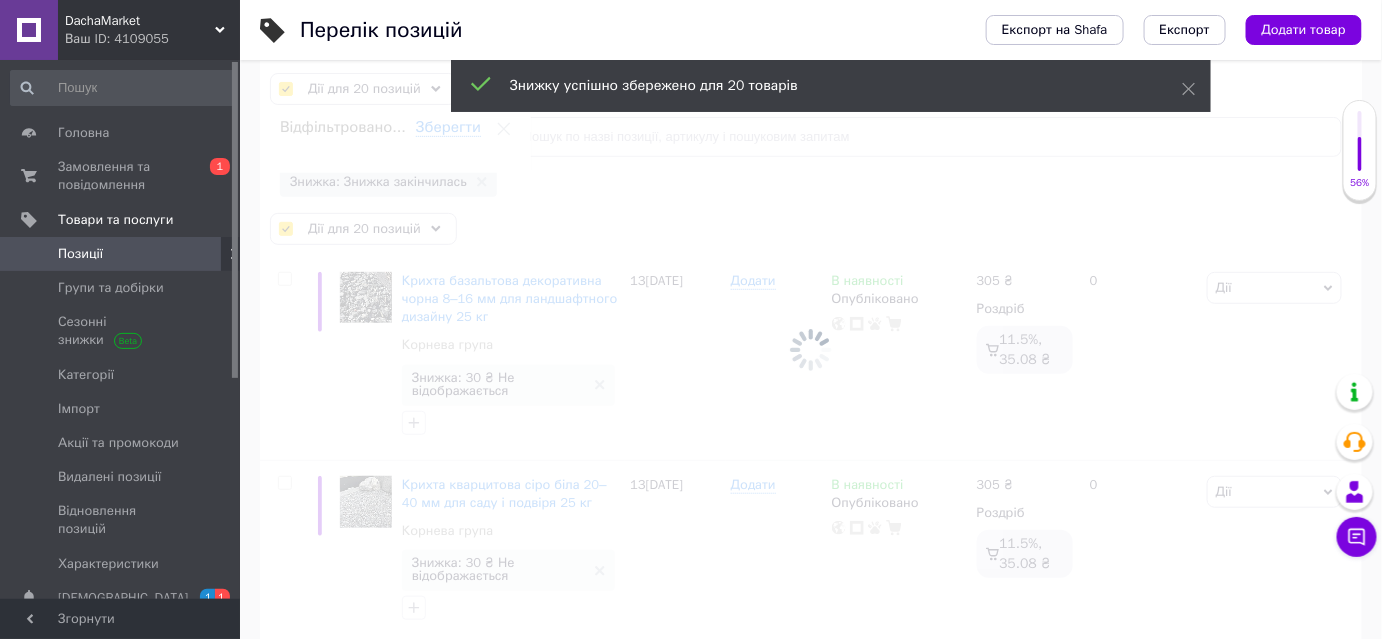 checkbox on "false" 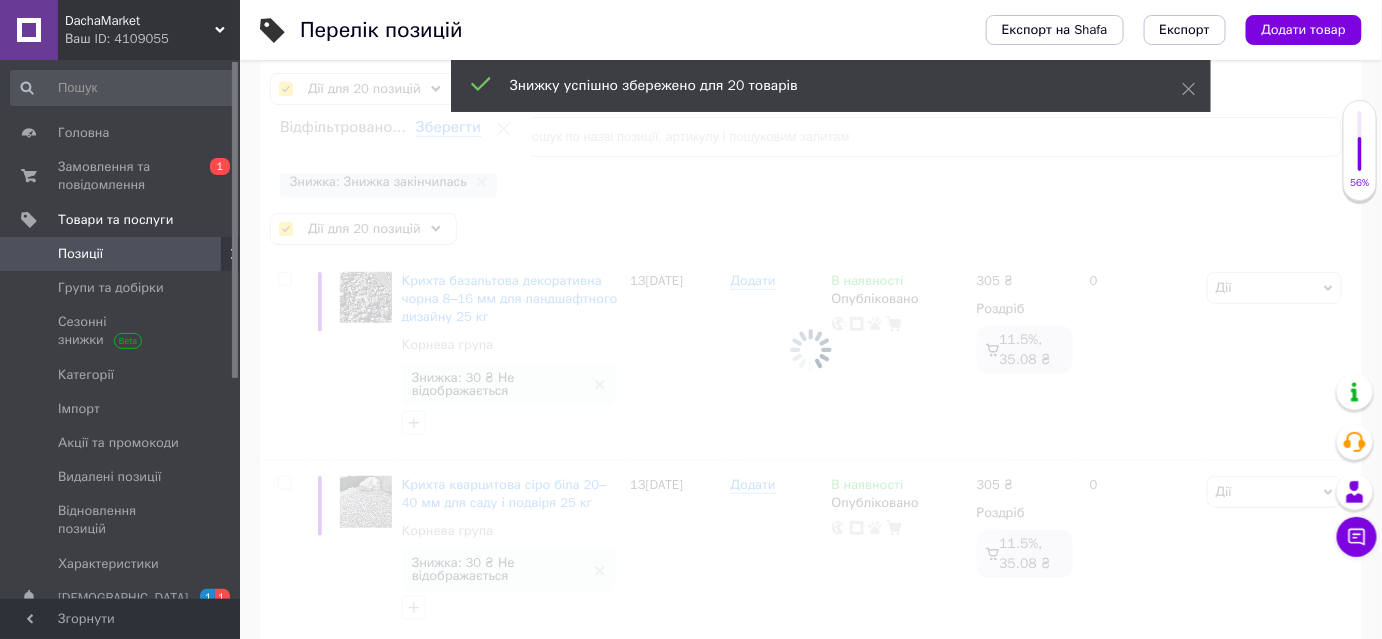 checkbox on "false" 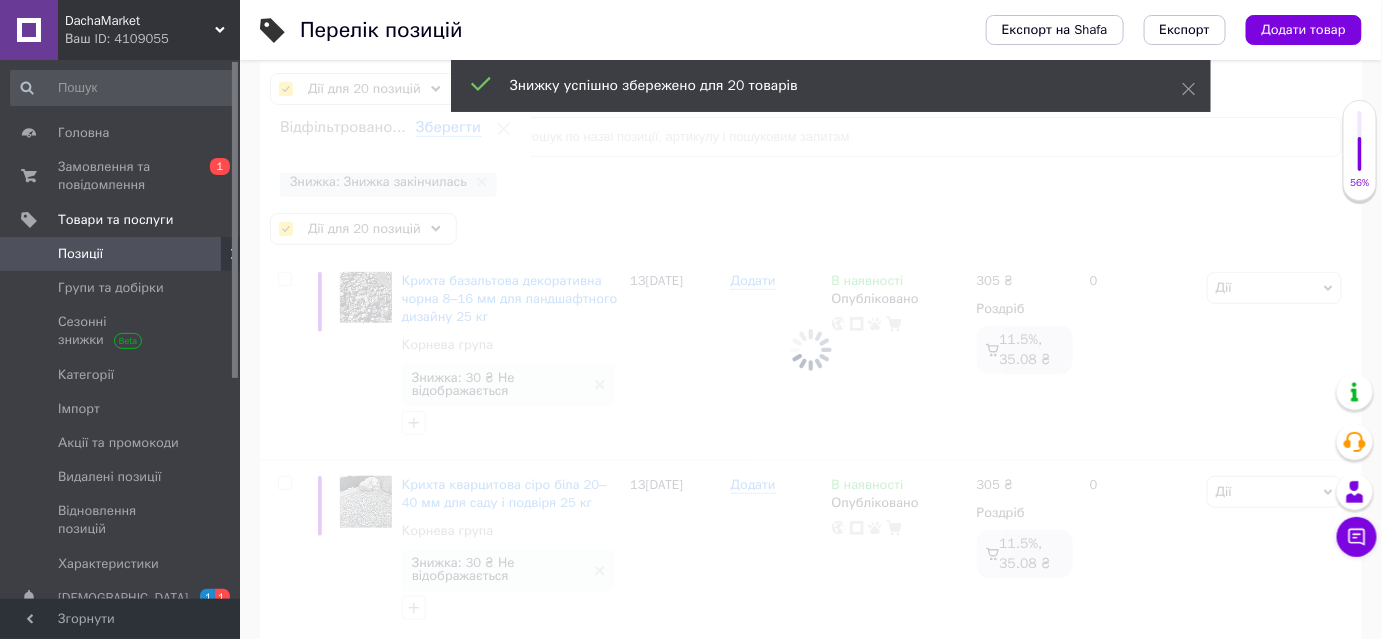 checkbox on "false" 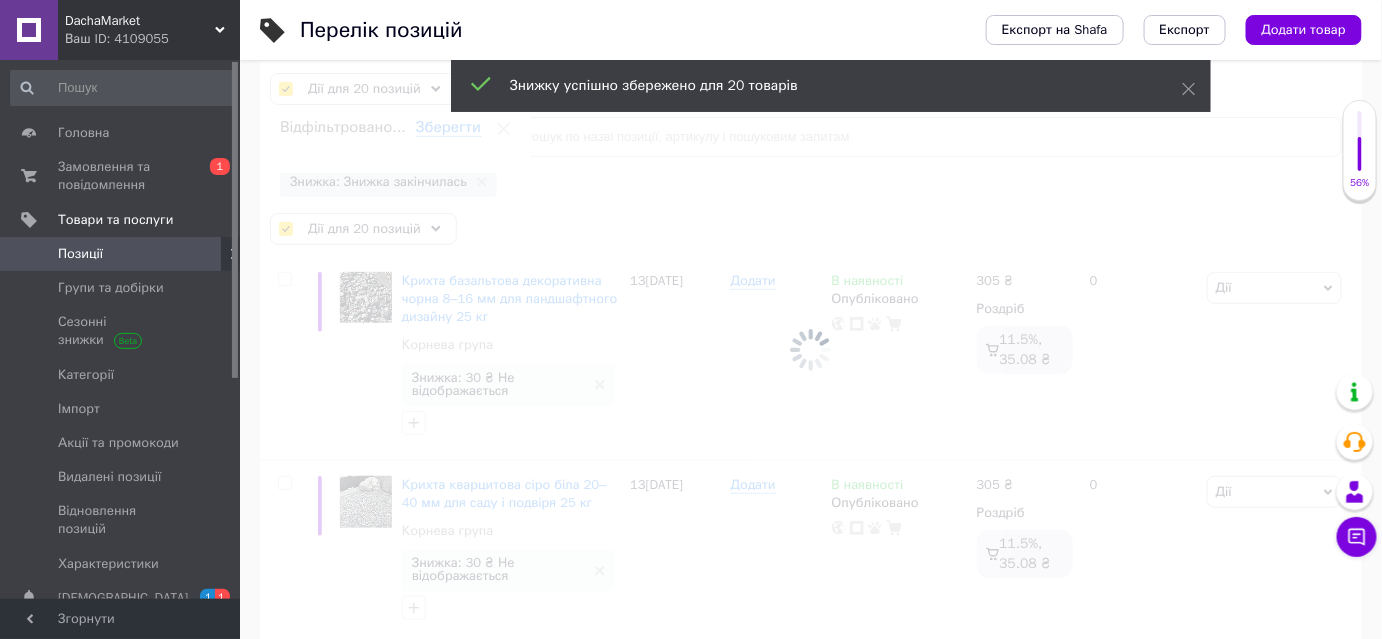 checkbox on "false" 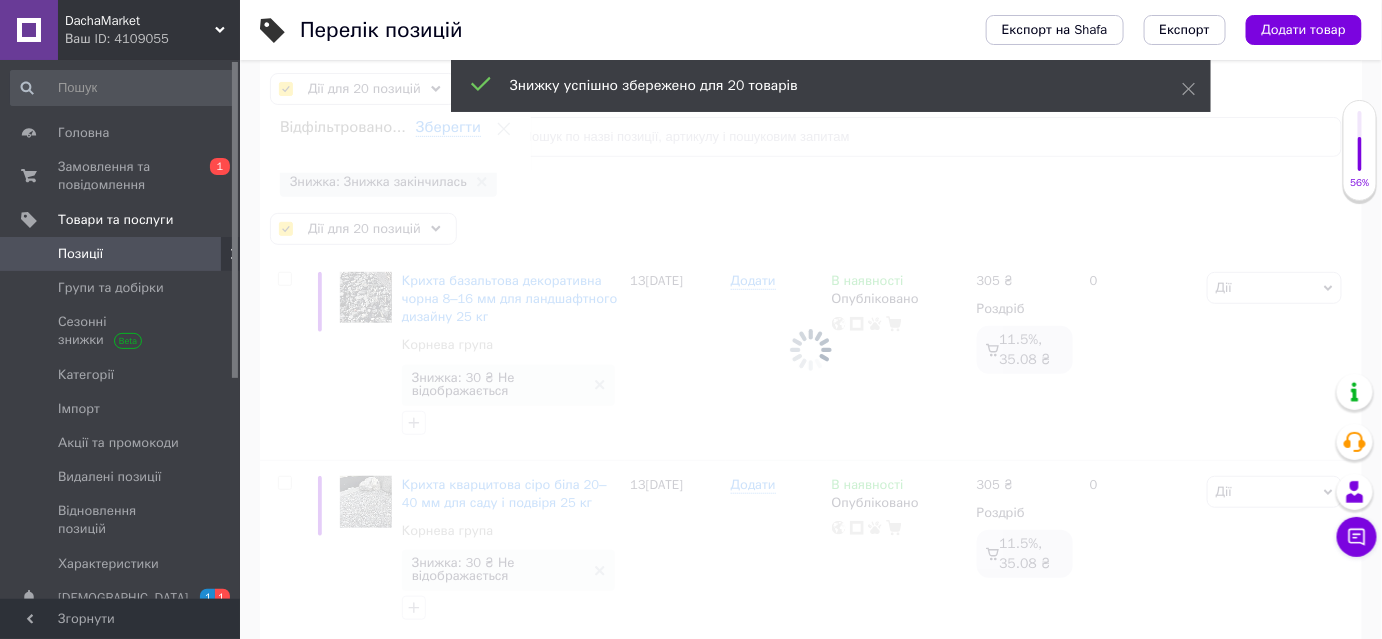 checkbox on "false" 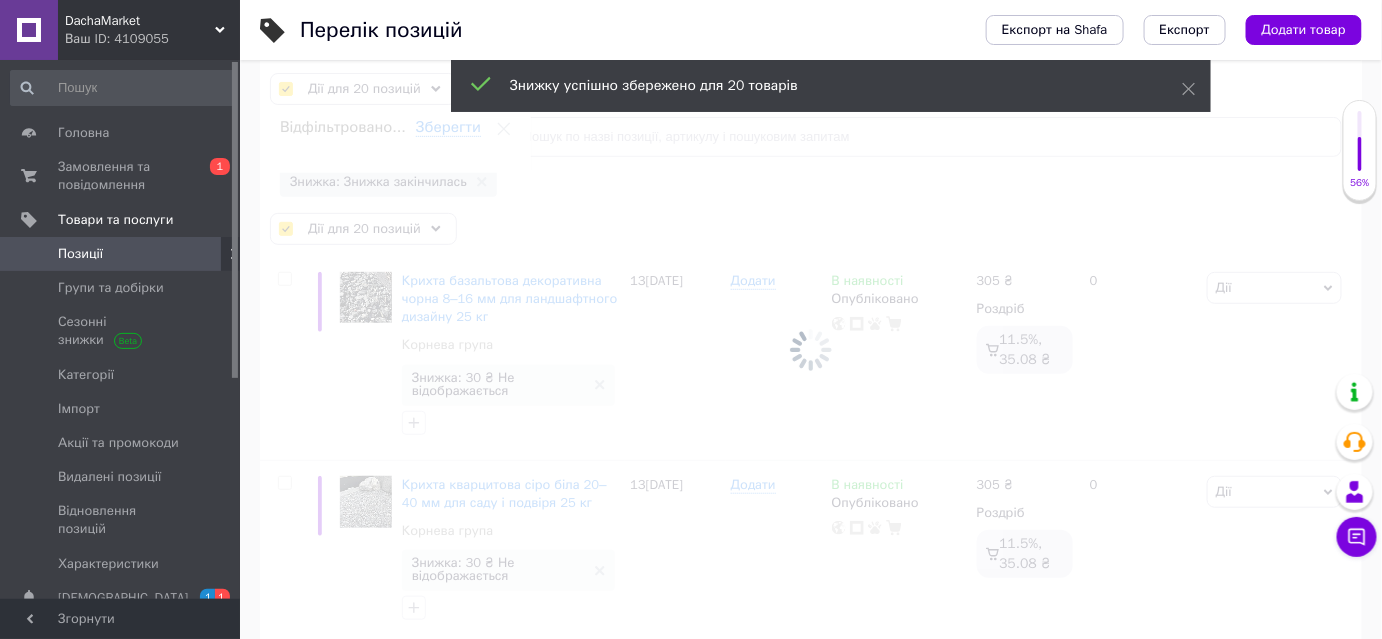 checkbox on "false" 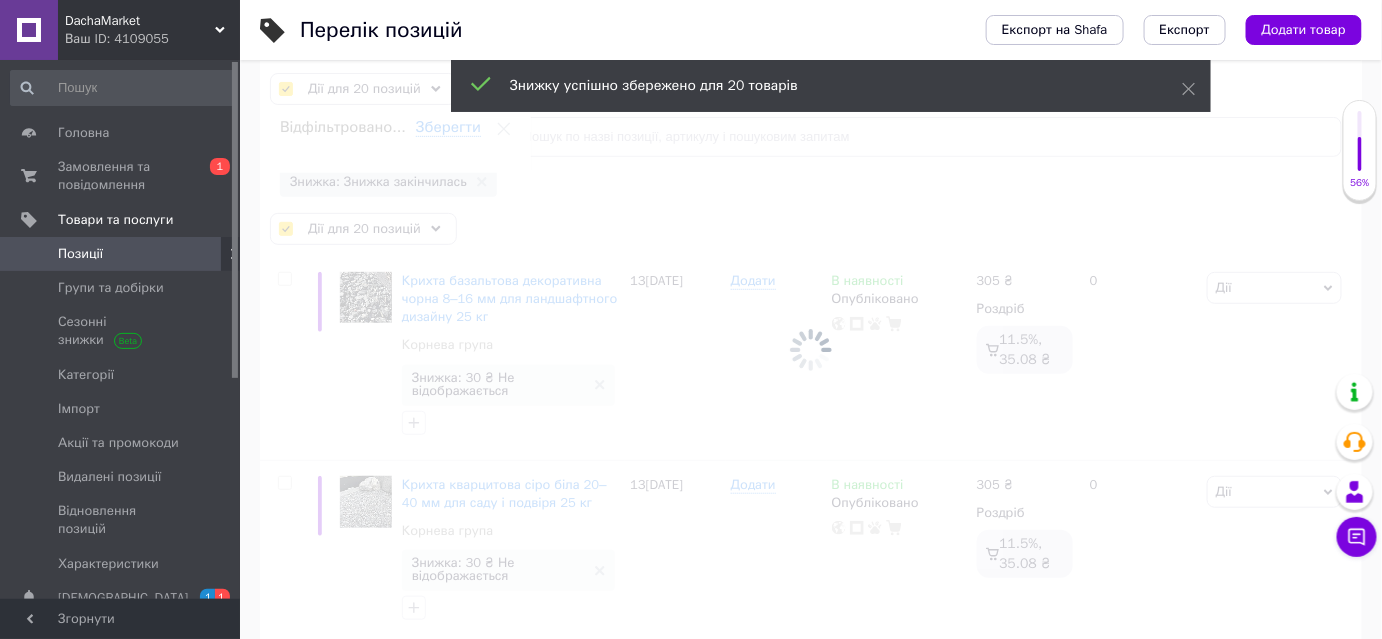 checkbox on "false" 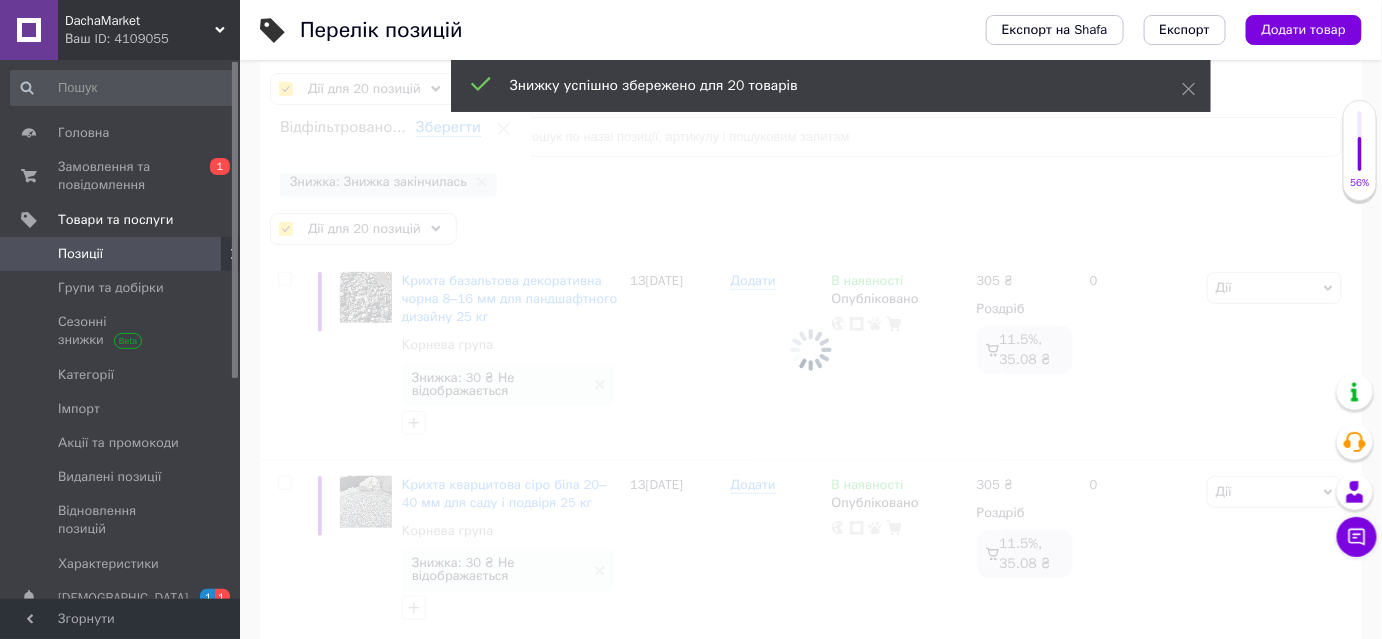 checkbox on "false" 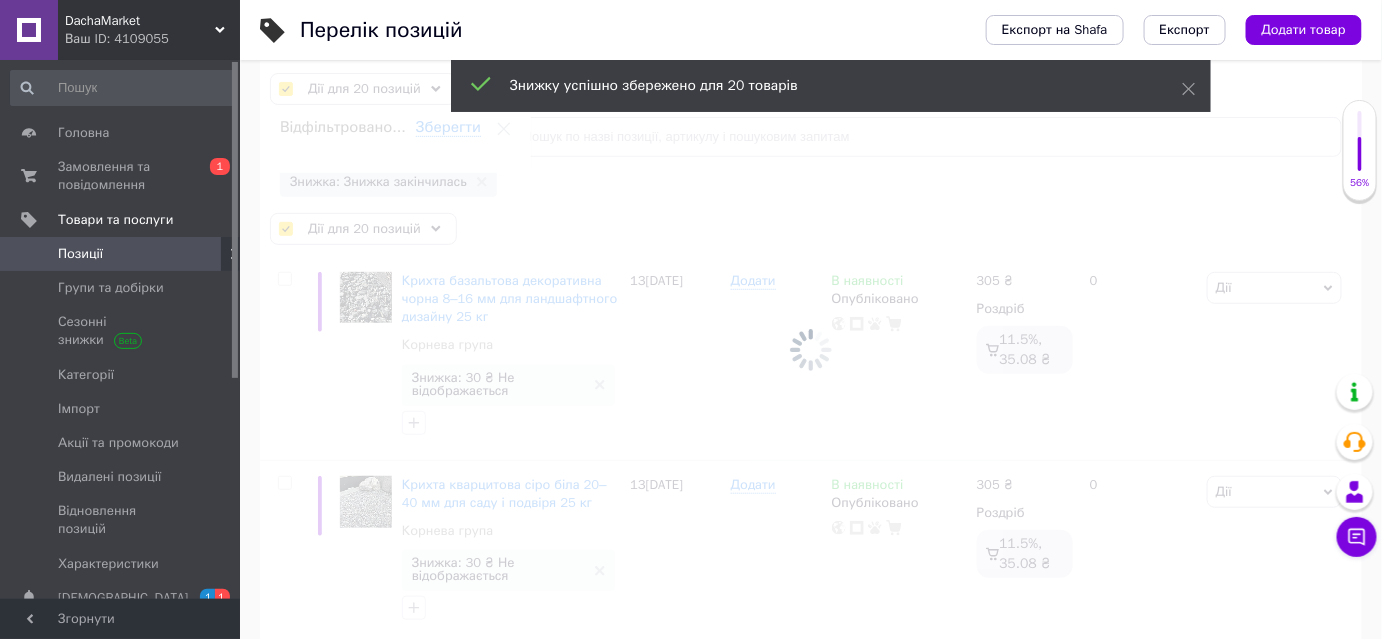 checkbox on "false" 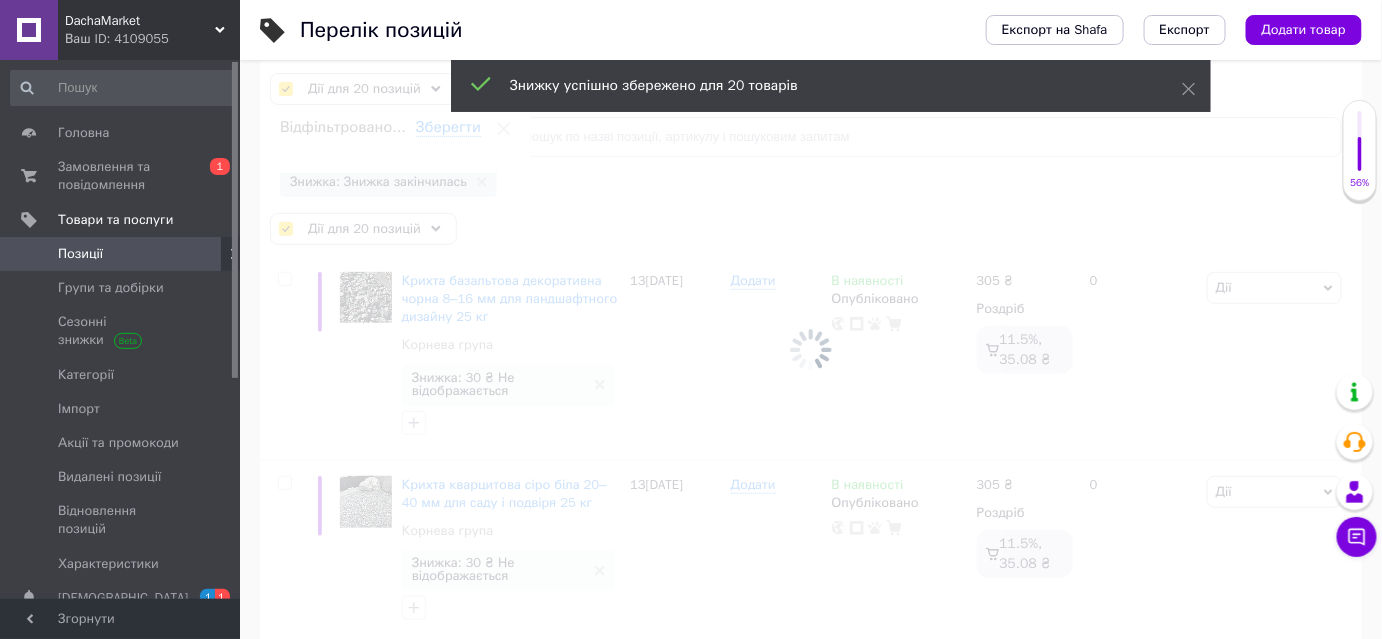 checkbox on "false" 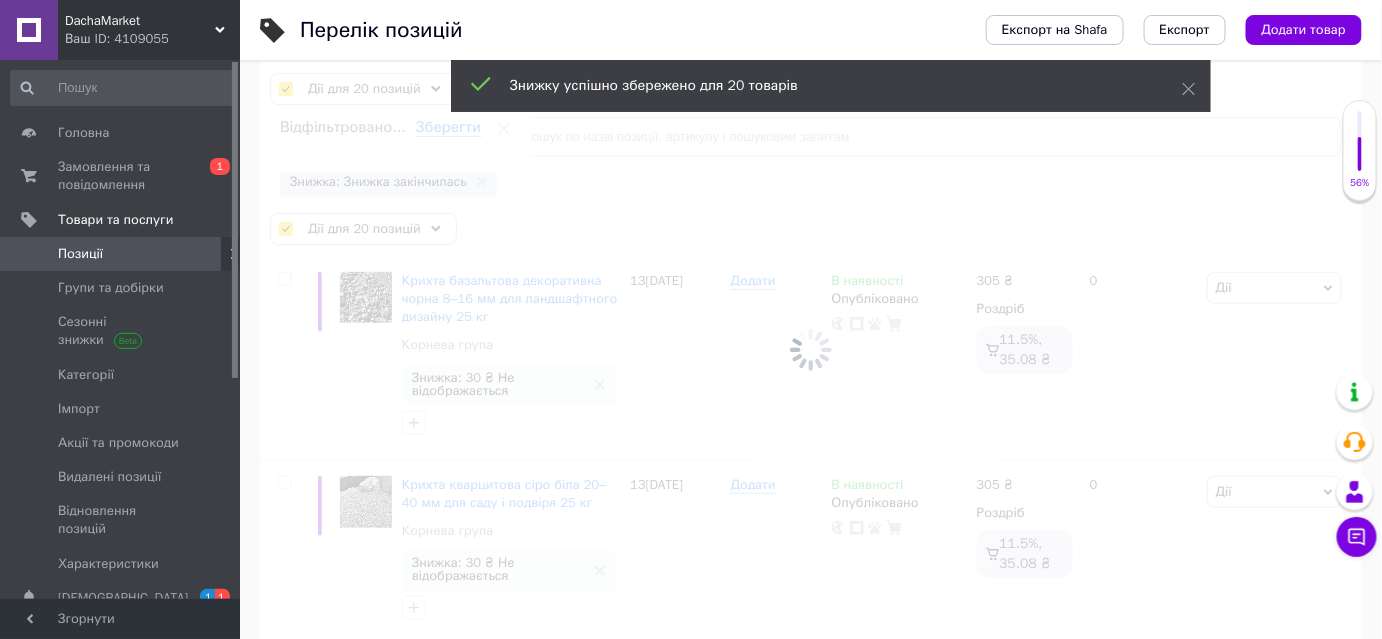 checkbox on "false" 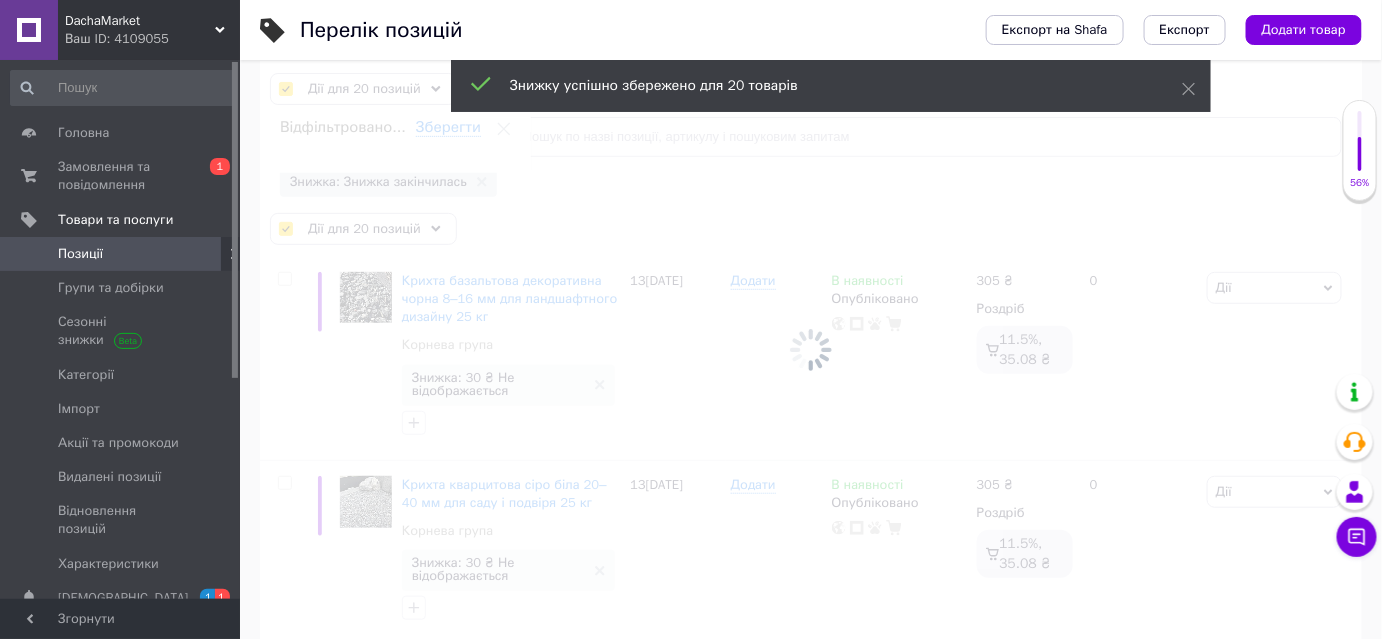 checkbox on "false" 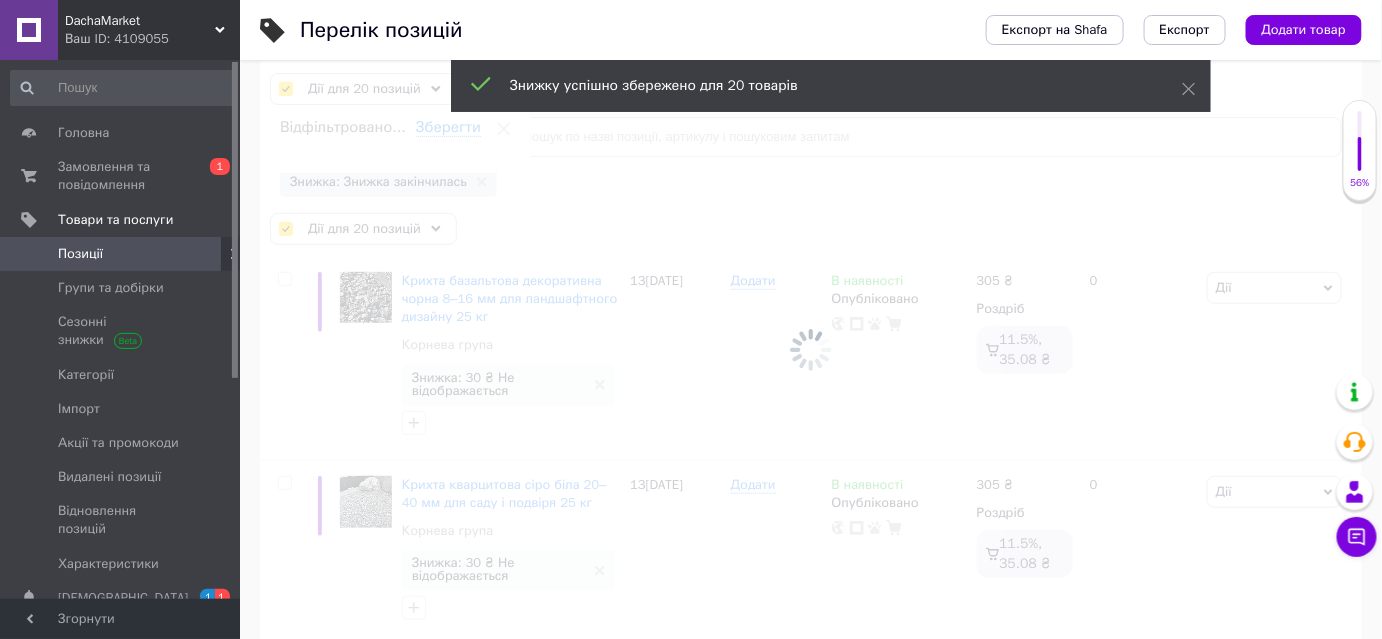 checkbox on "false" 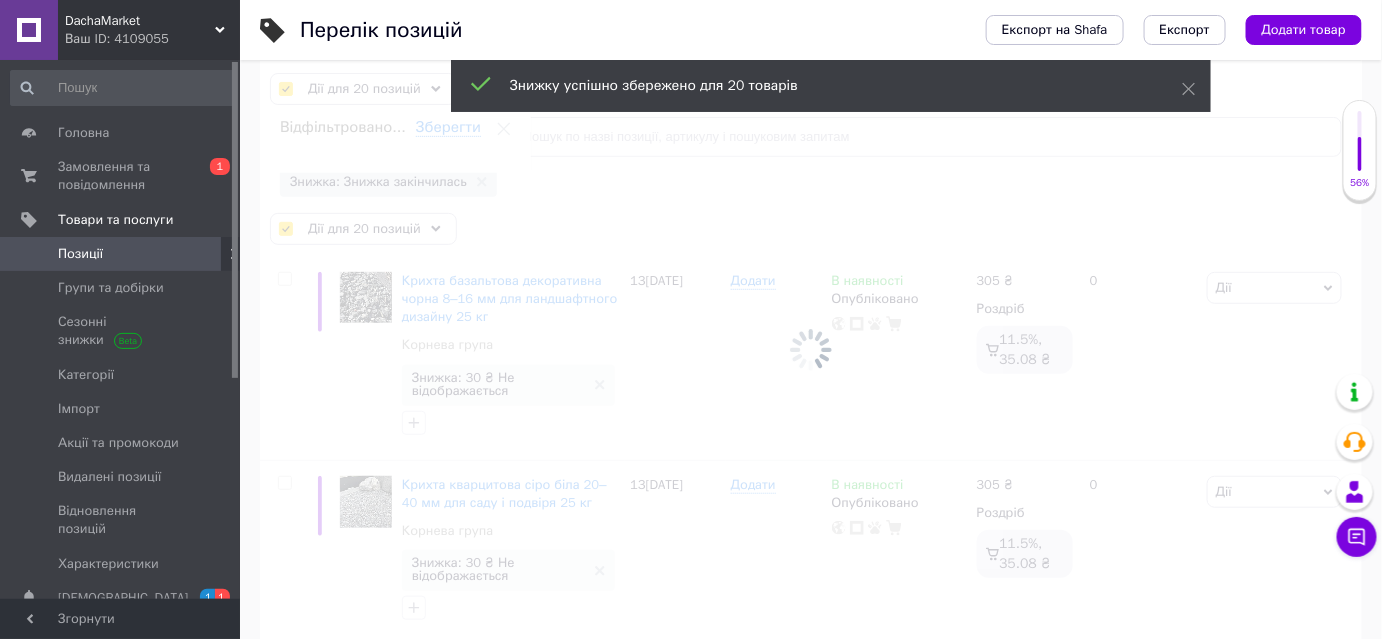 checkbox on "false" 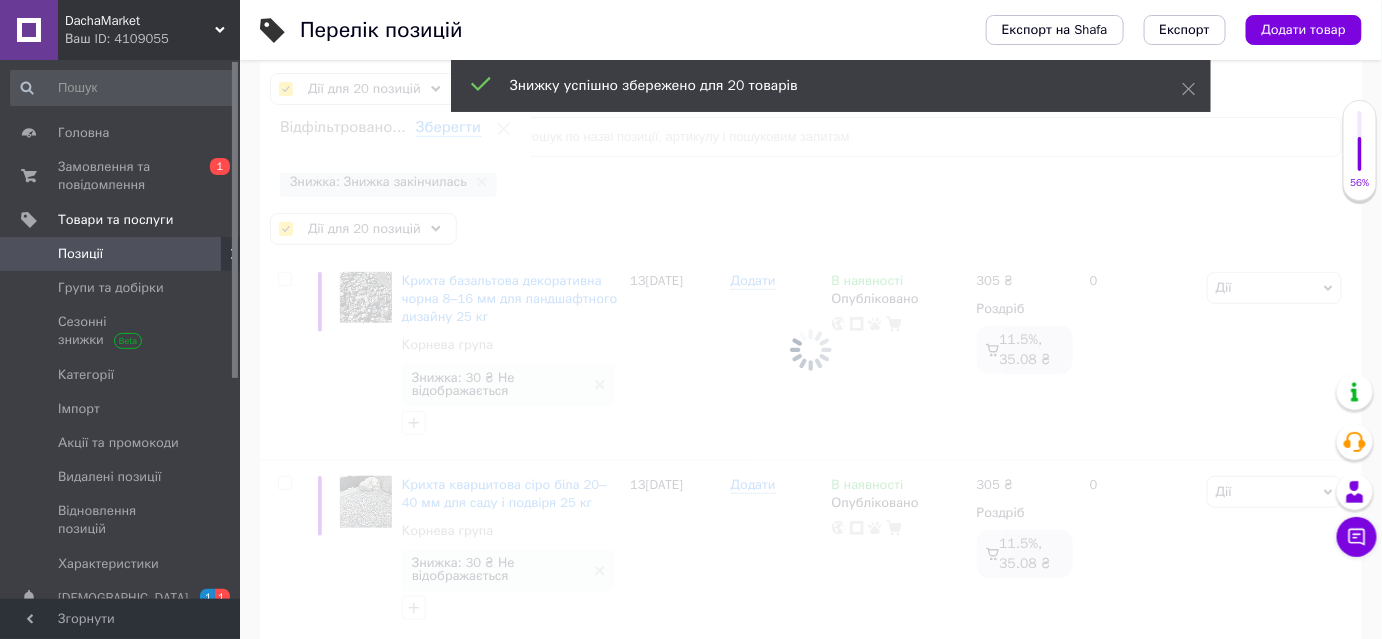 checkbox on "false" 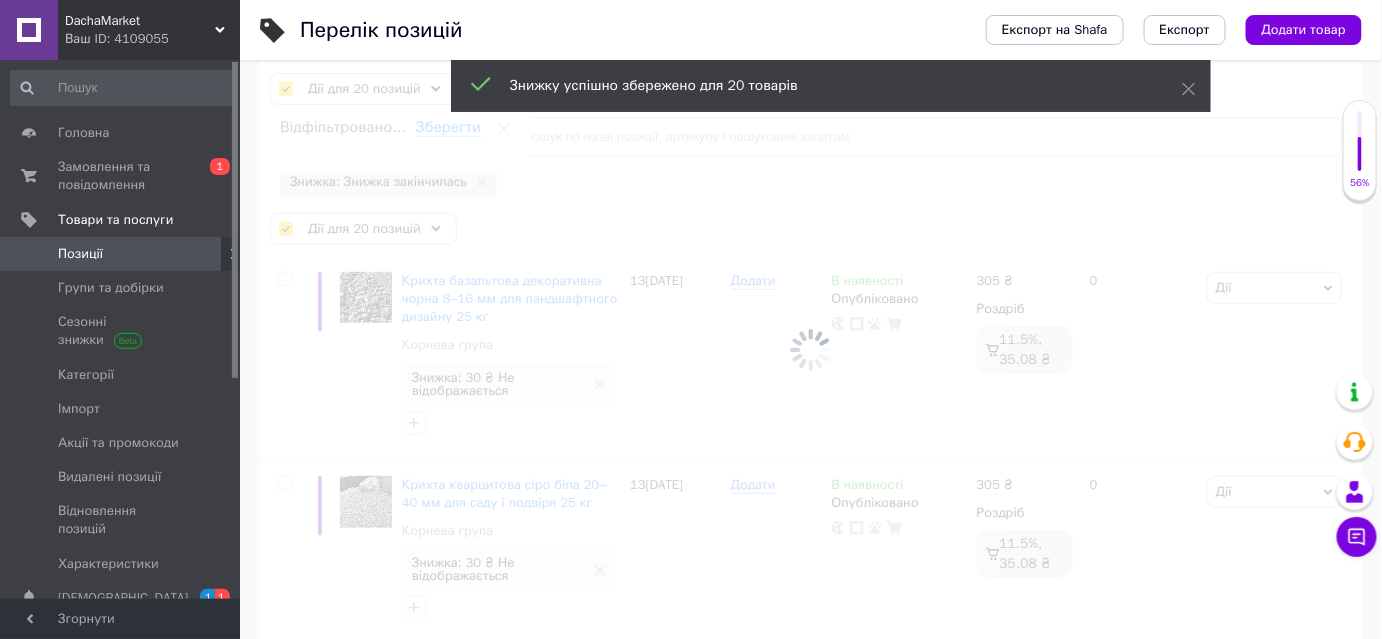 checkbox on "false" 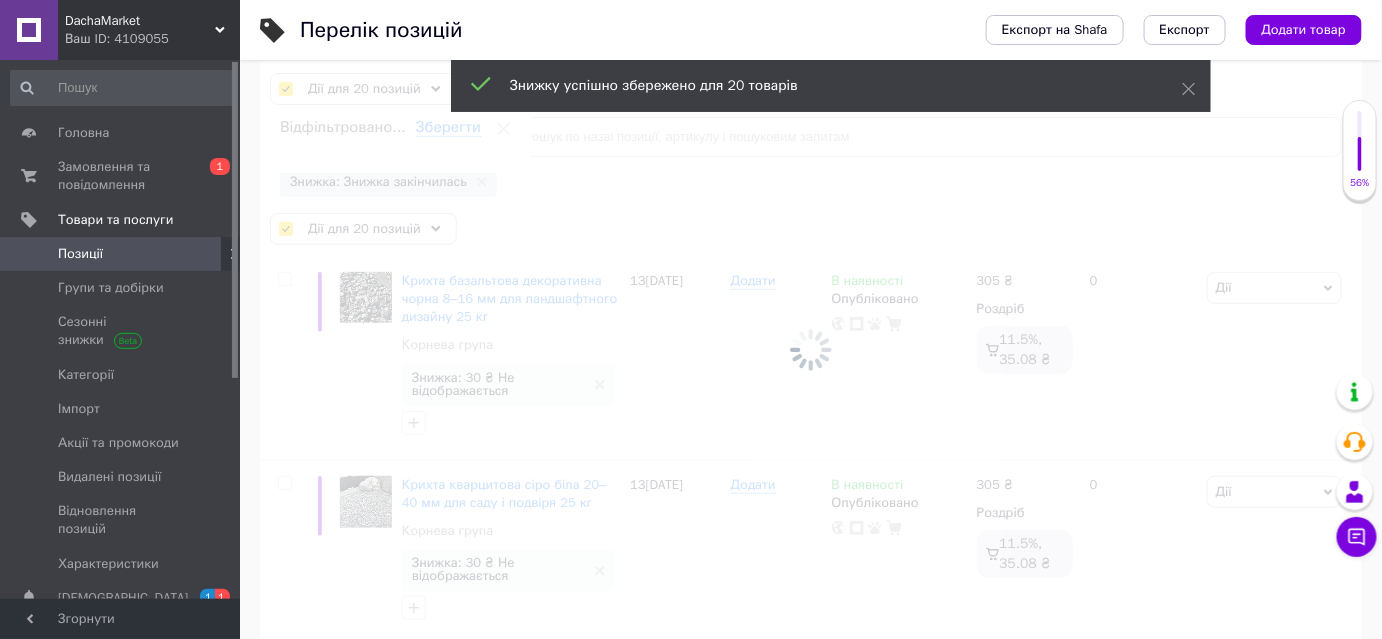 checkbox on "false" 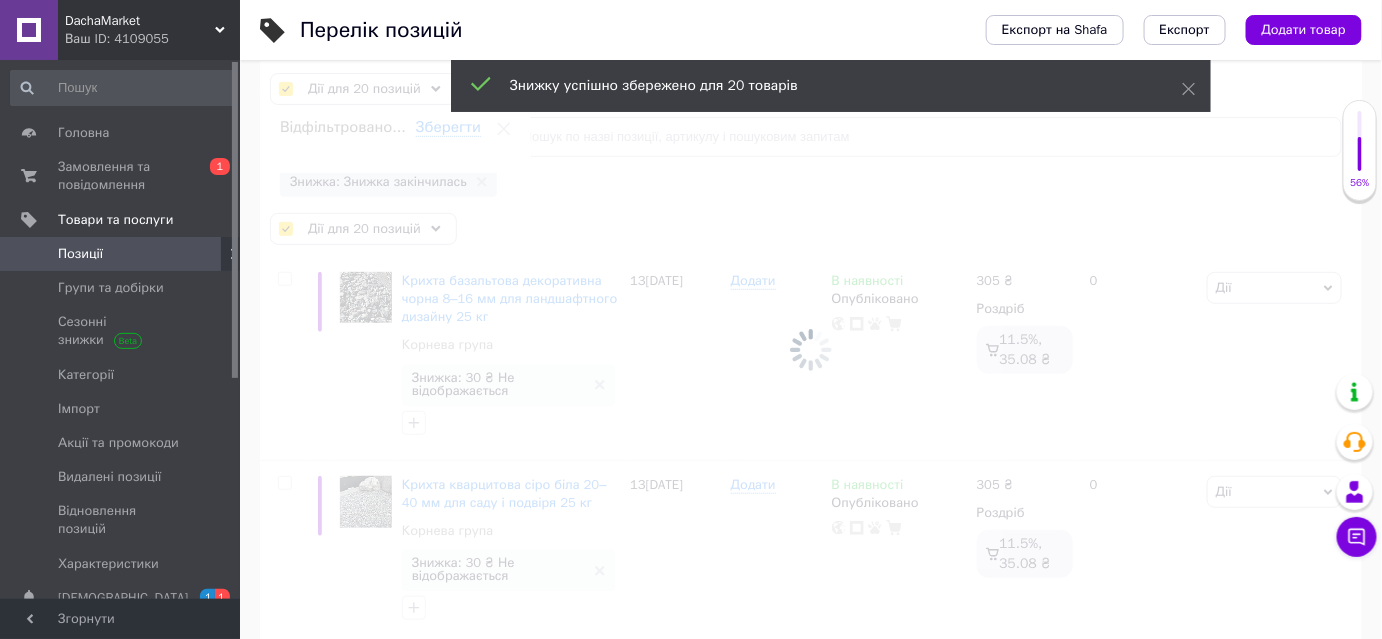 checkbox on "false" 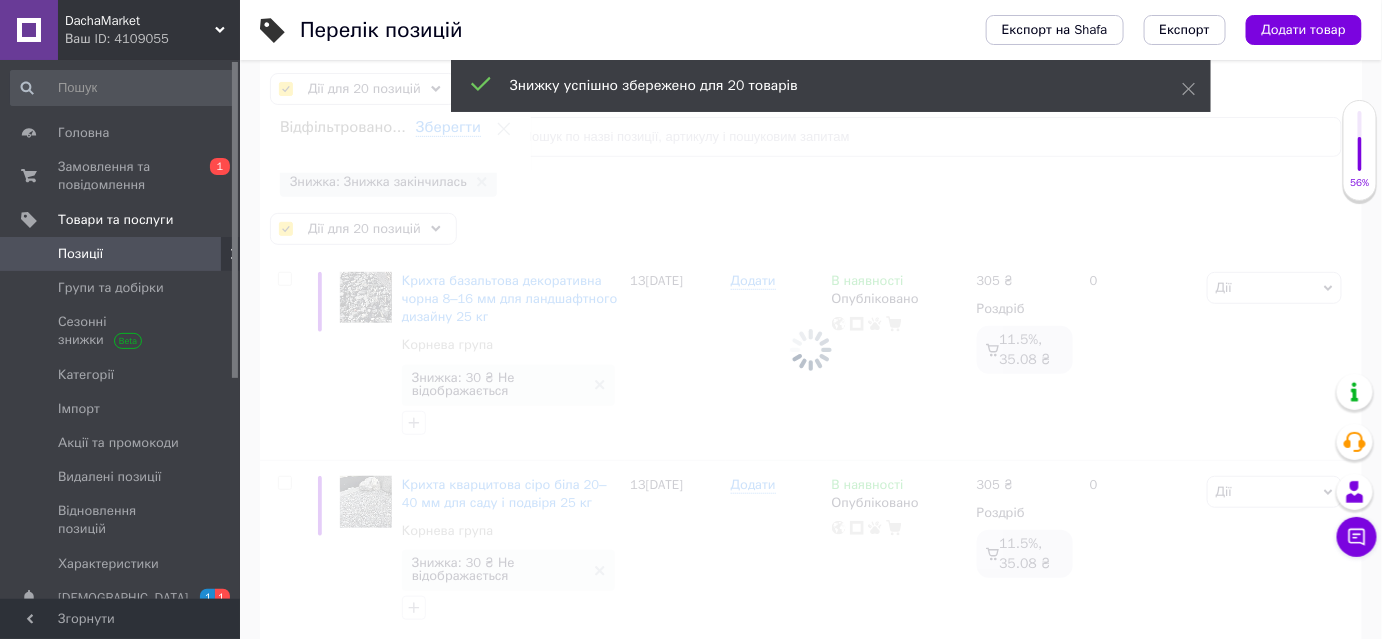 checkbox on "false" 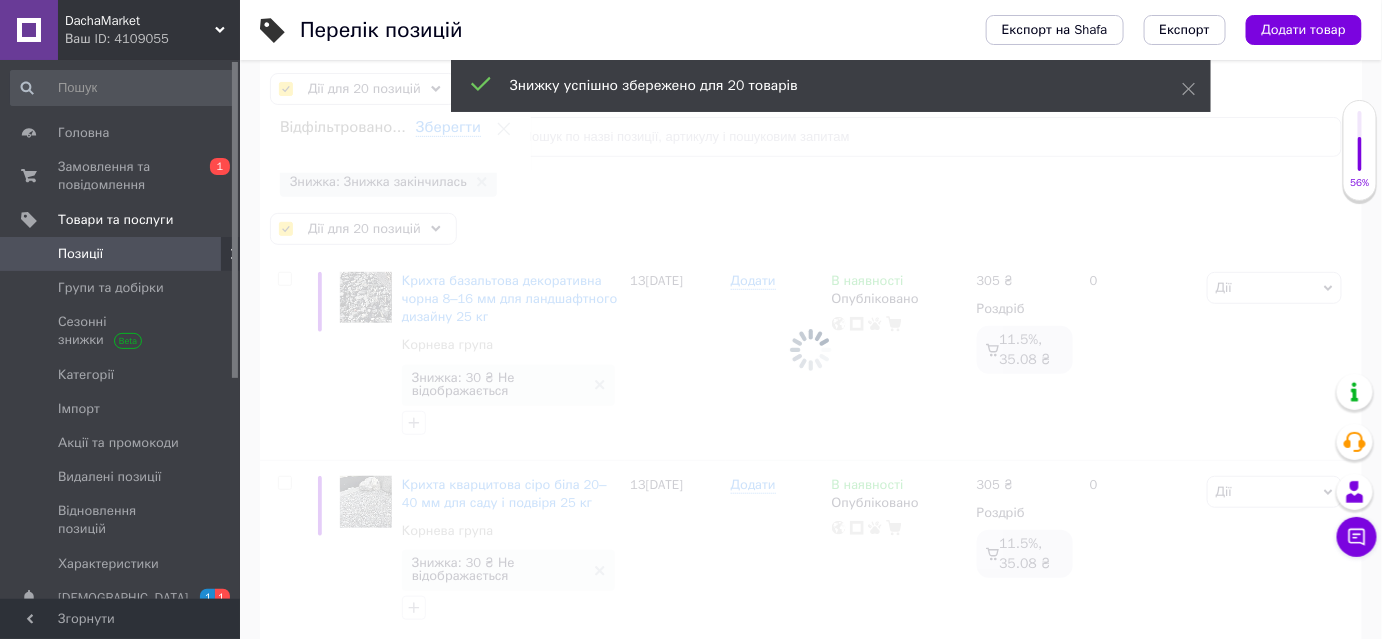 checkbox on "false" 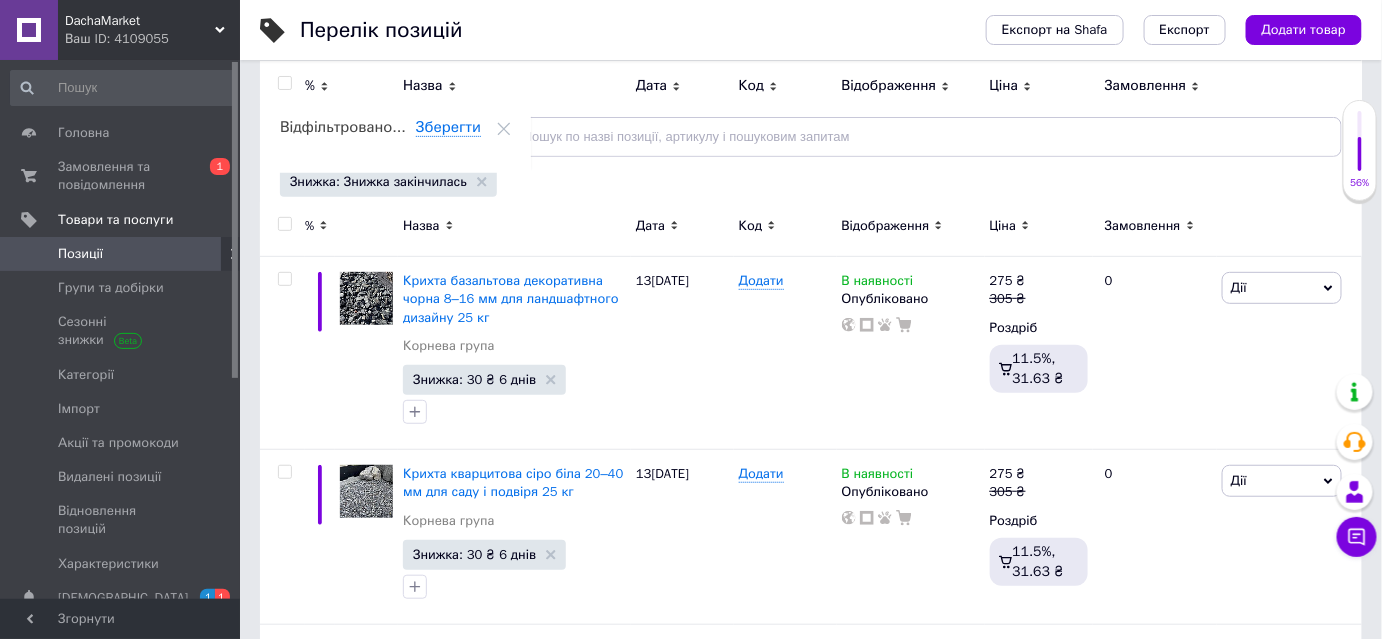 click at bounding box center (285, 224) 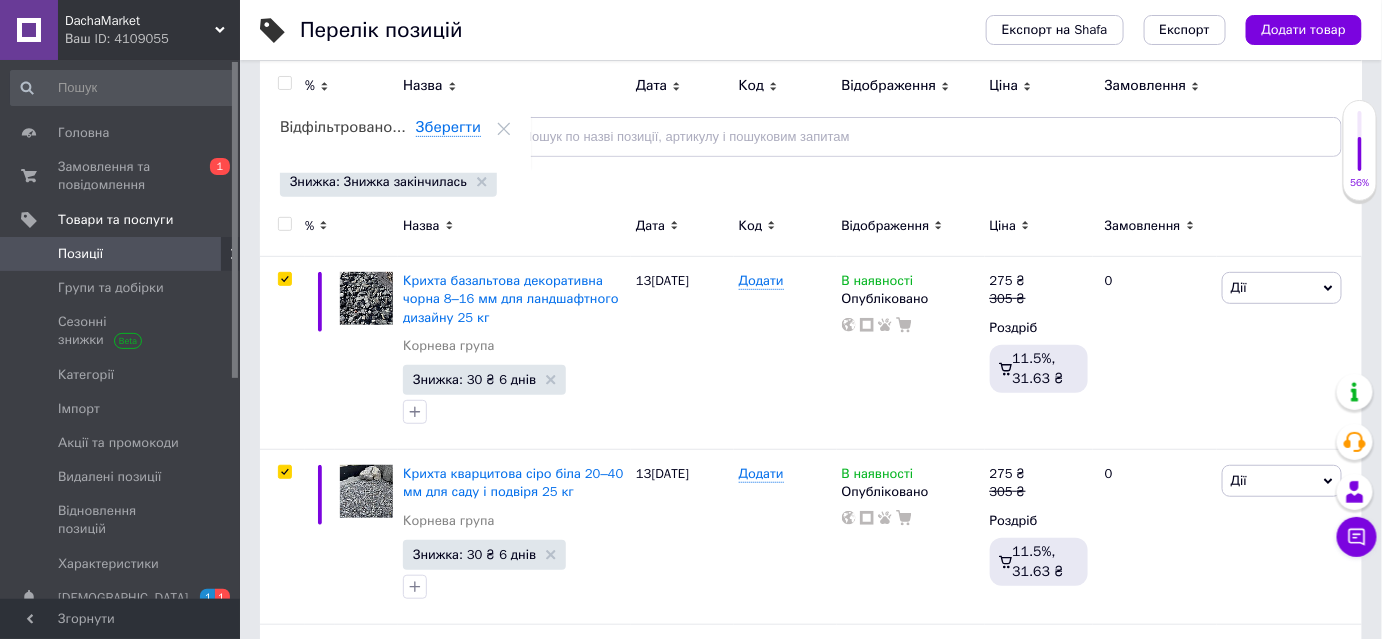 checkbox on "true" 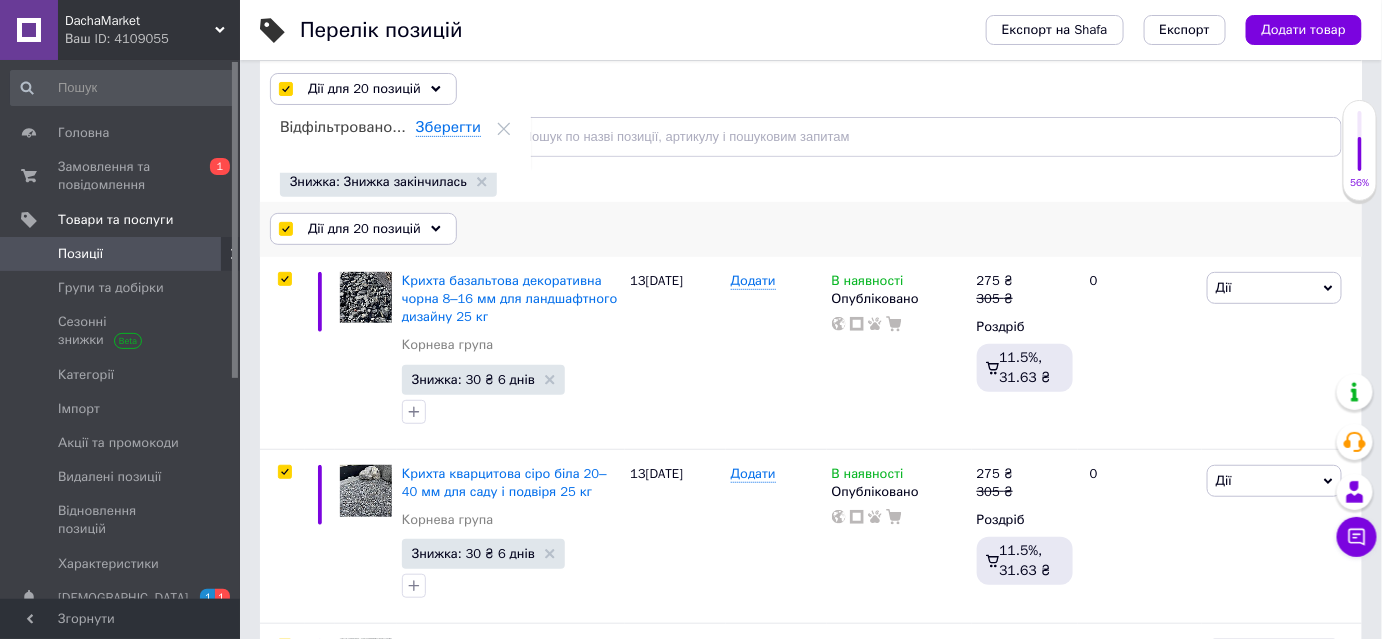 click on "Дії для 20 позицій" at bounding box center [363, 229] 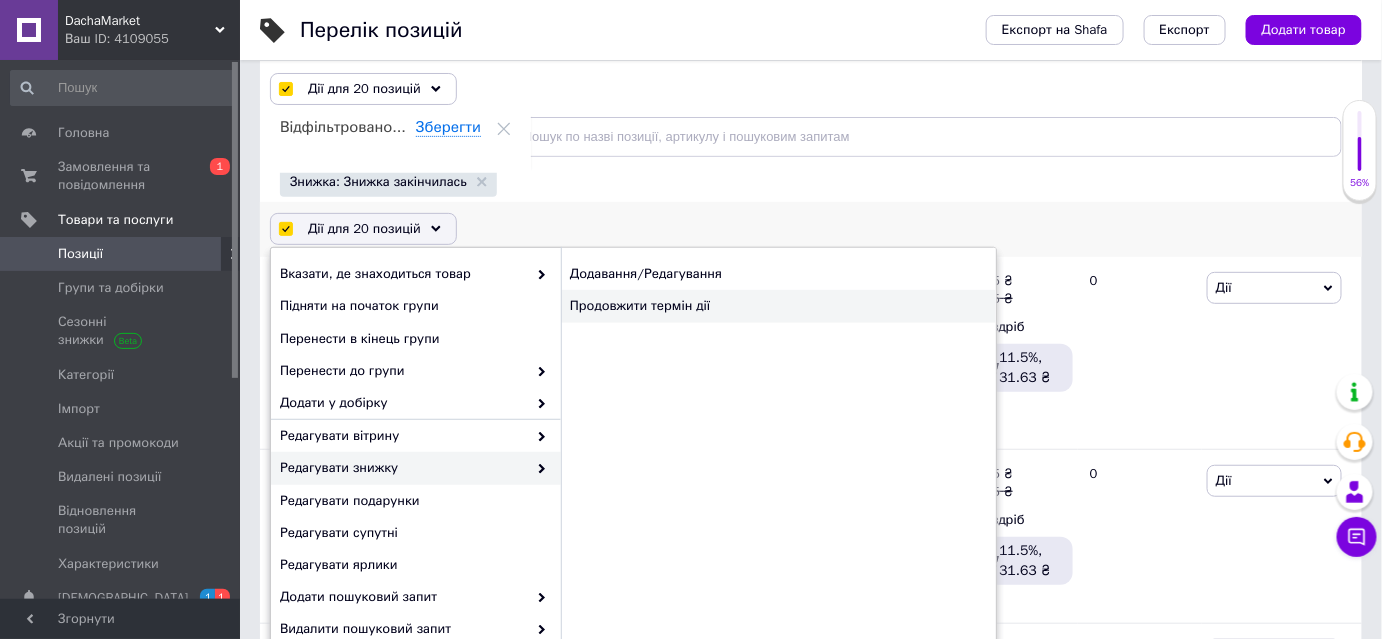 click on "Продовжити термін дії" at bounding box center [778, 306] 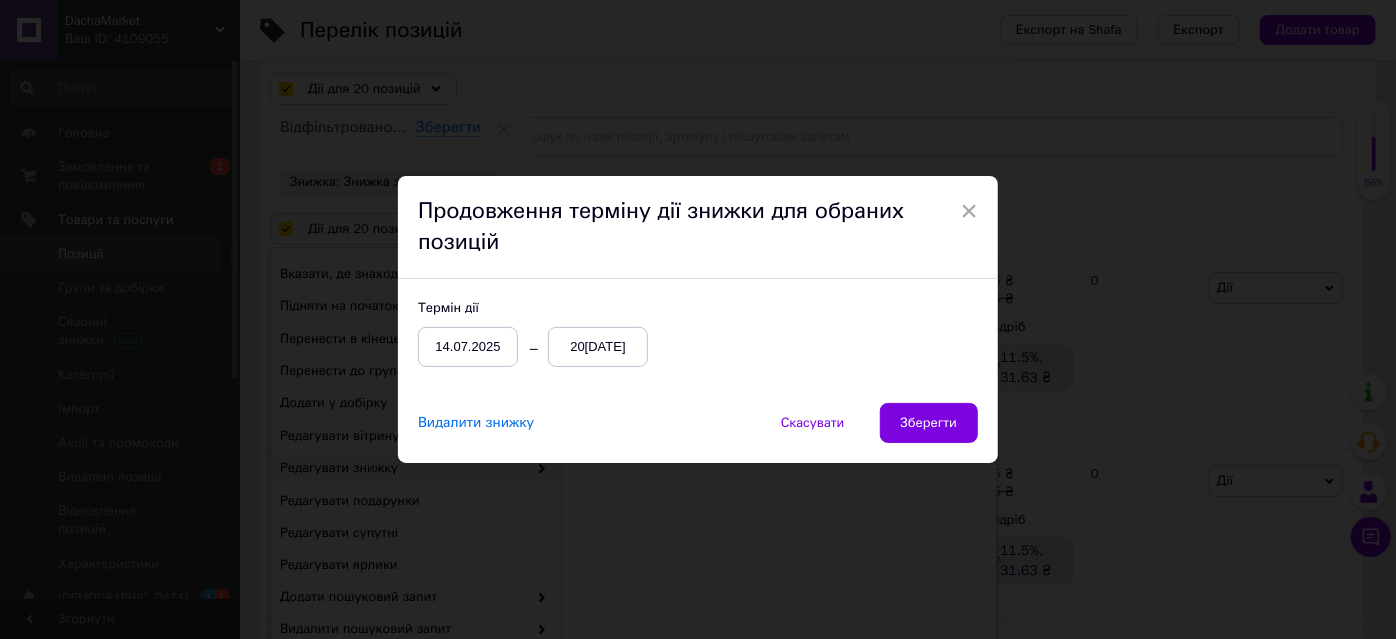 click on "20[DATE]" at bounding box center (598, 347) 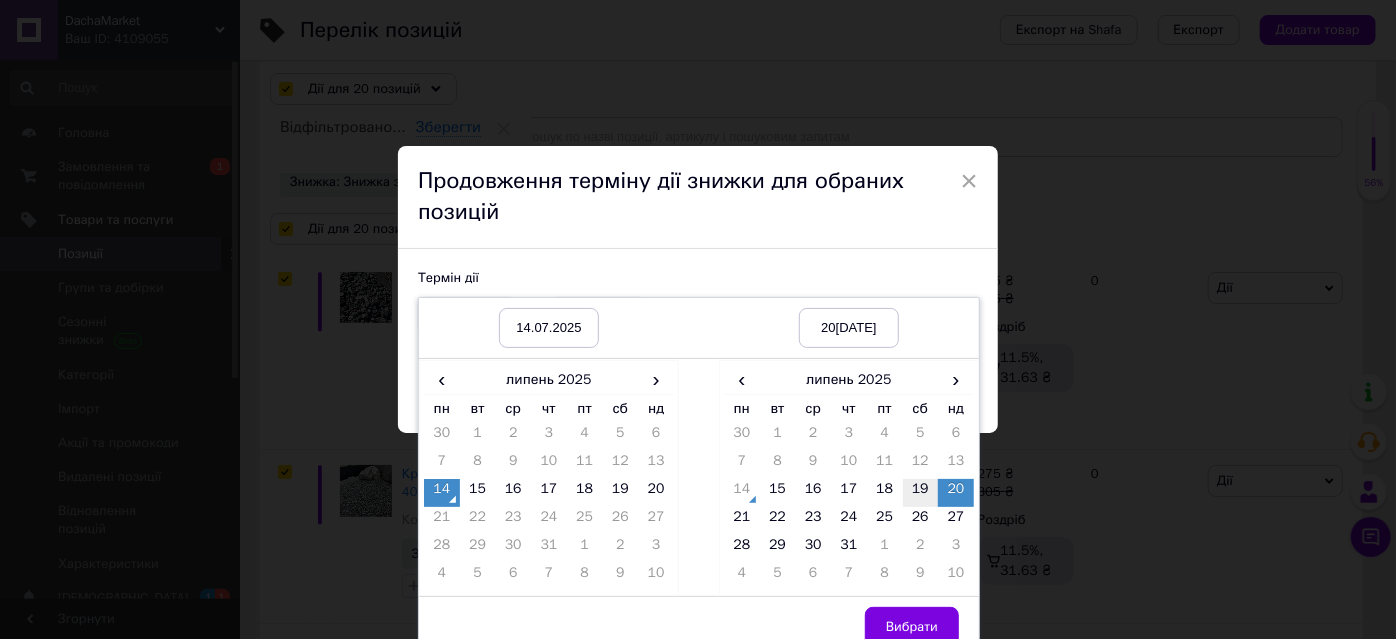 scroll, scrollTop: 45, scrollLeft: 0, axis: vertical 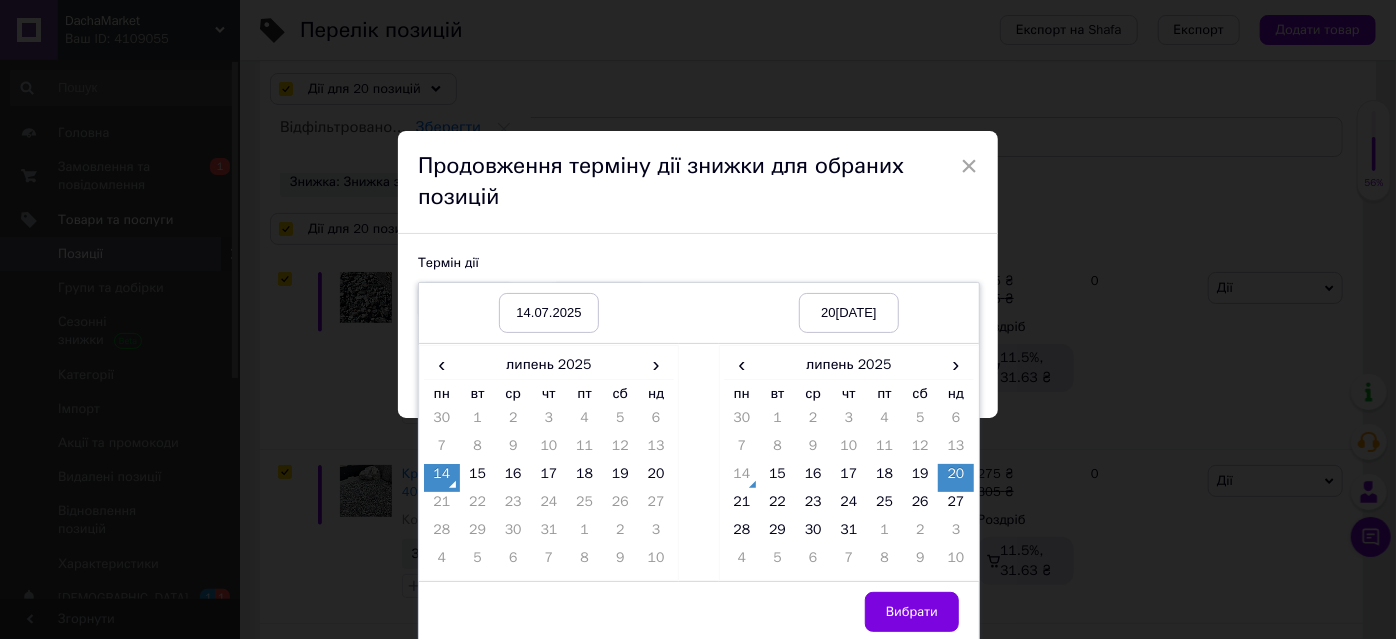 click on "Вибрати" at bounding box center [912, 612] 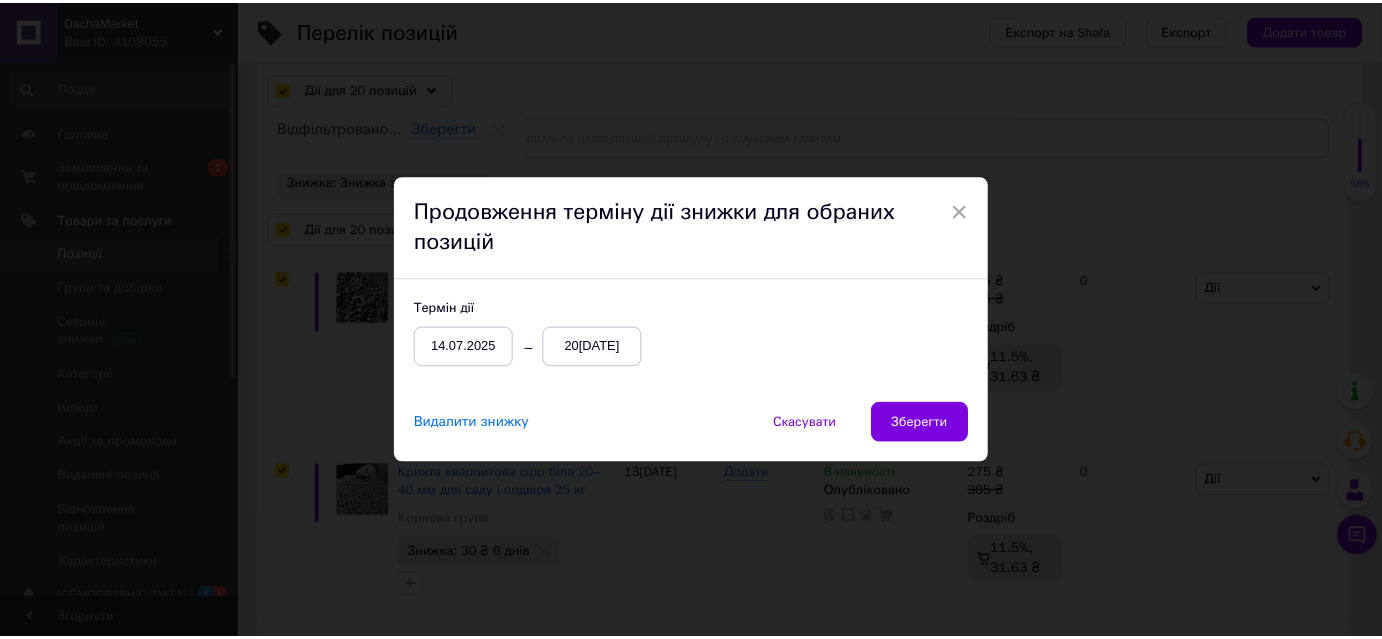 scroll, scrollTop: 0, scrollLeft: 0, axis: both 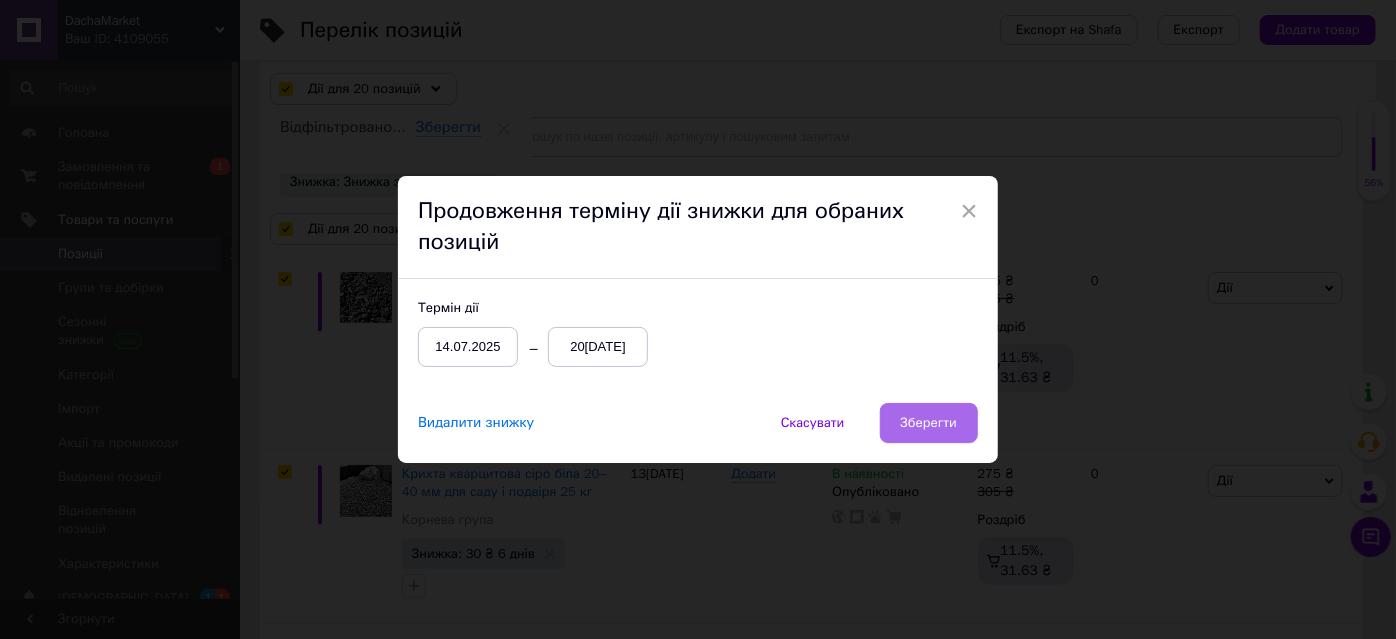 click on "Зберегти" at bounding box center [929, 423] 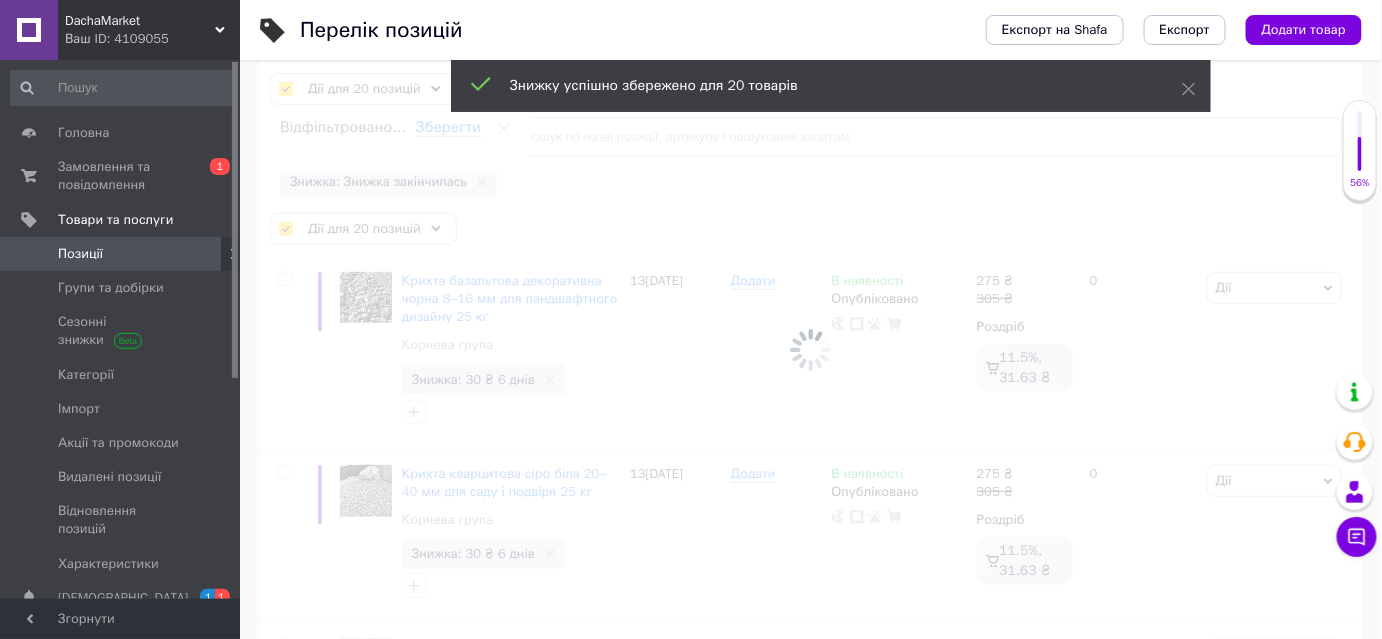 checkbox on "false" 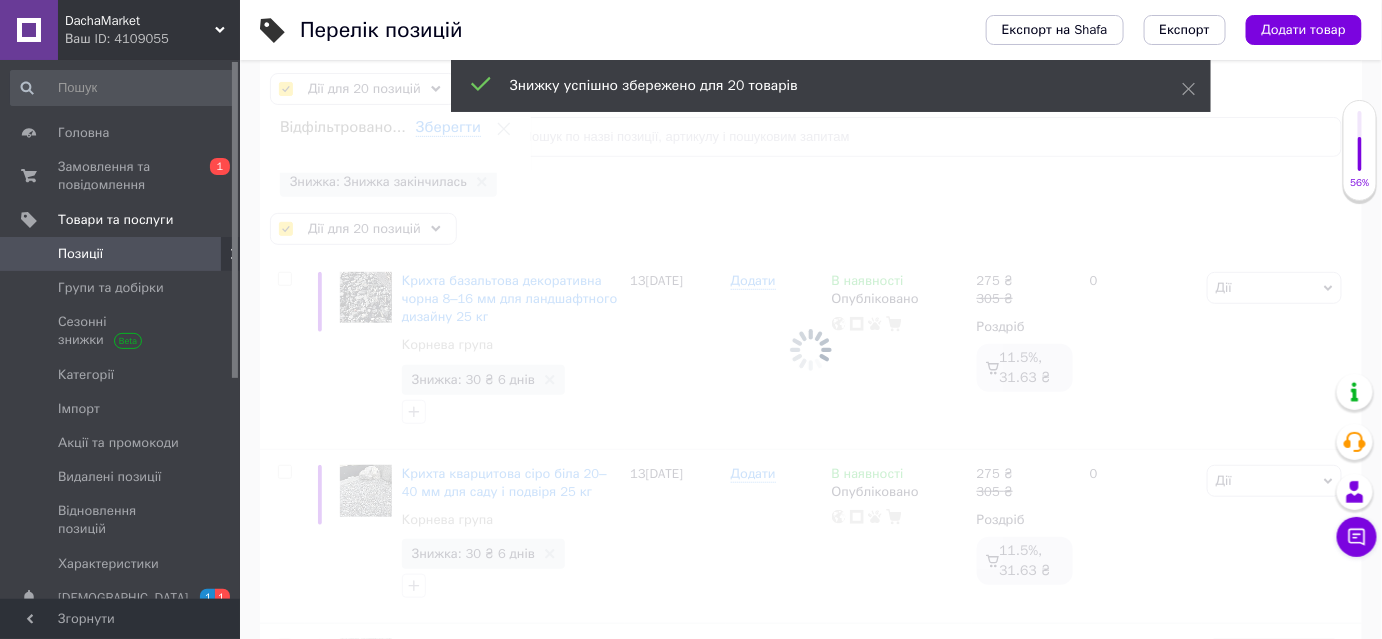 checkbox on "false" 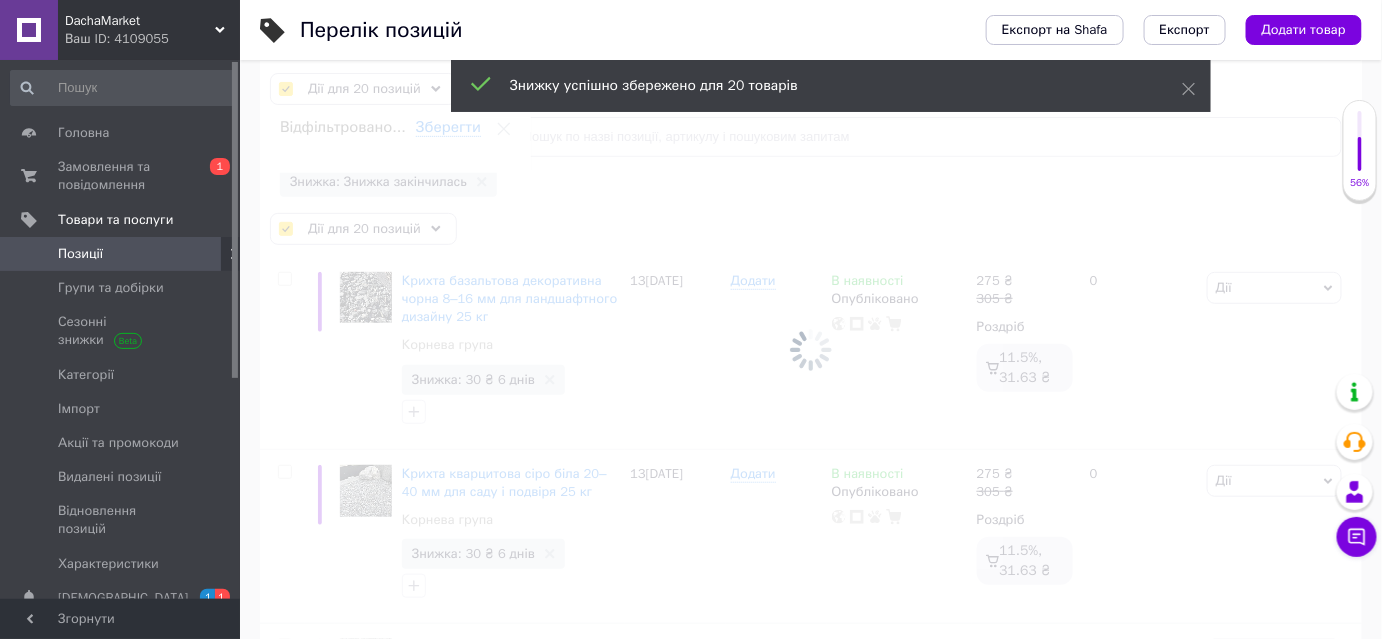 checkbox on "false" 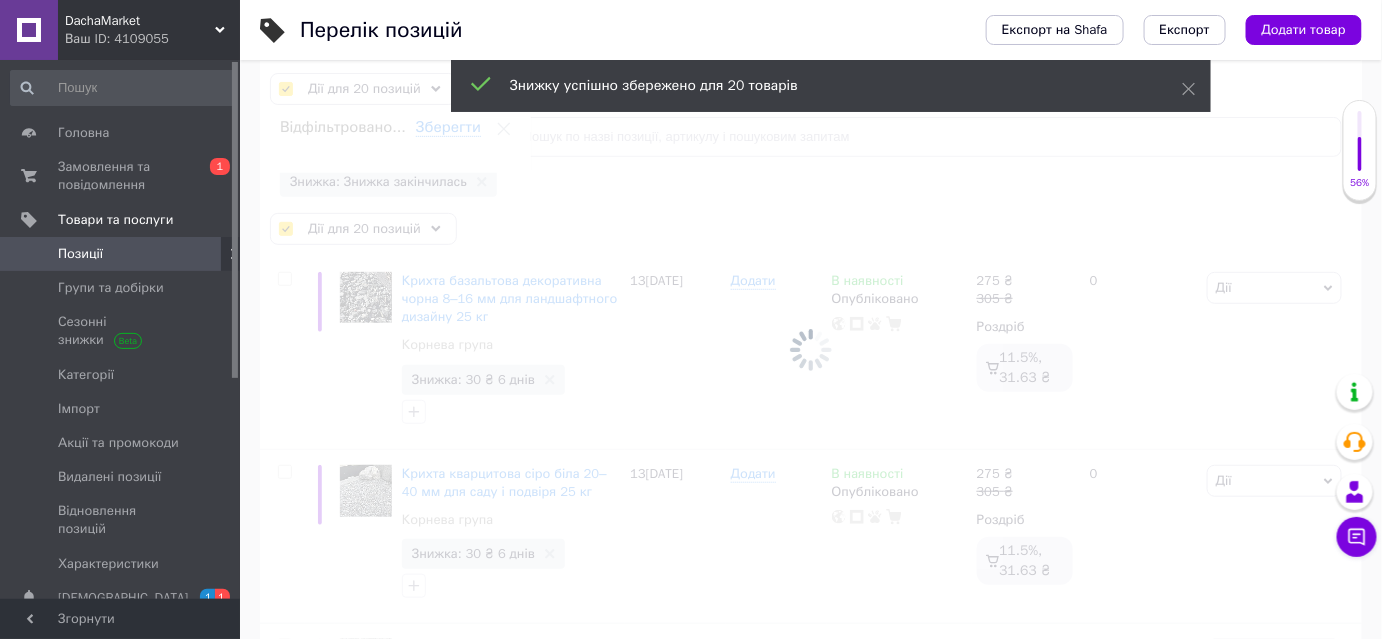 checkbox on "false" 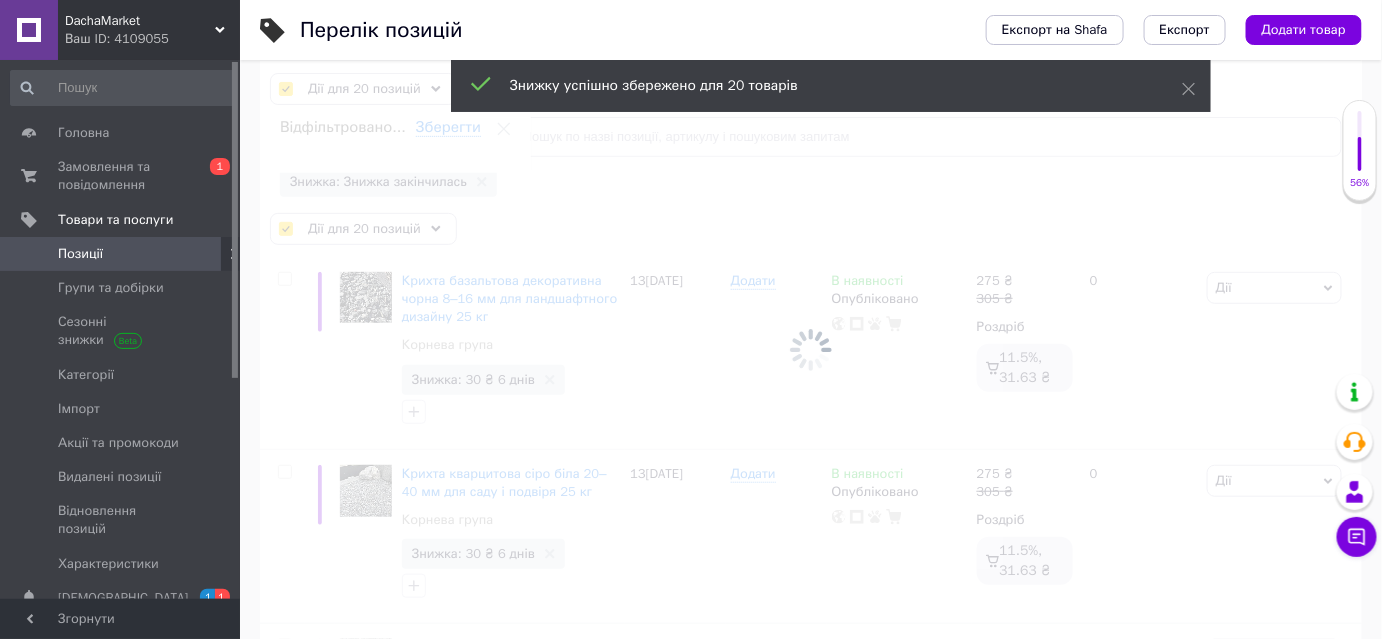 checkbox on "false" 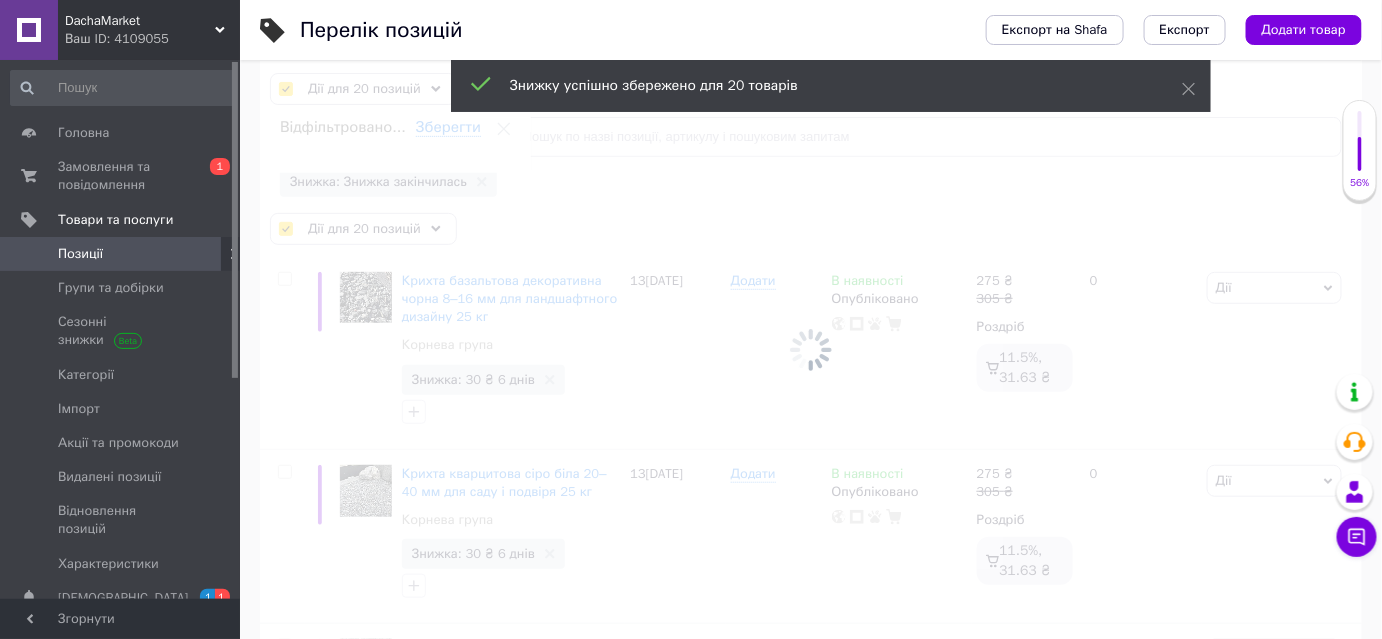 checkbox on "false" 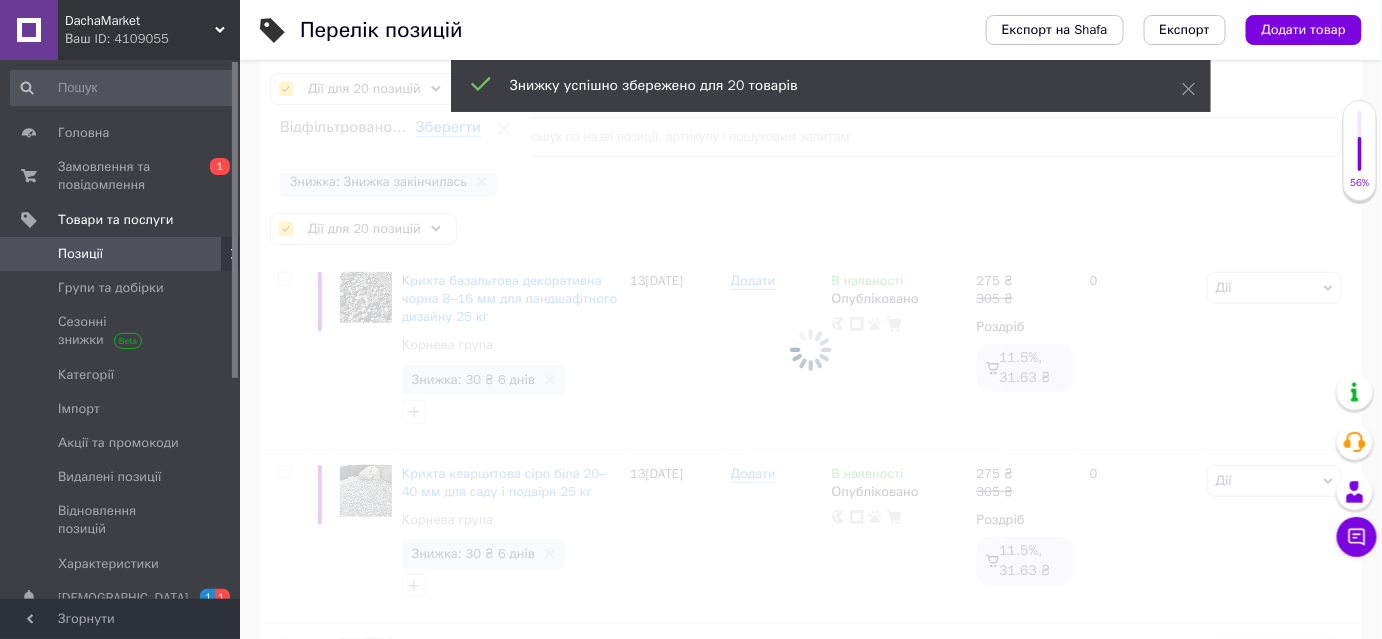 checkbox on "false" 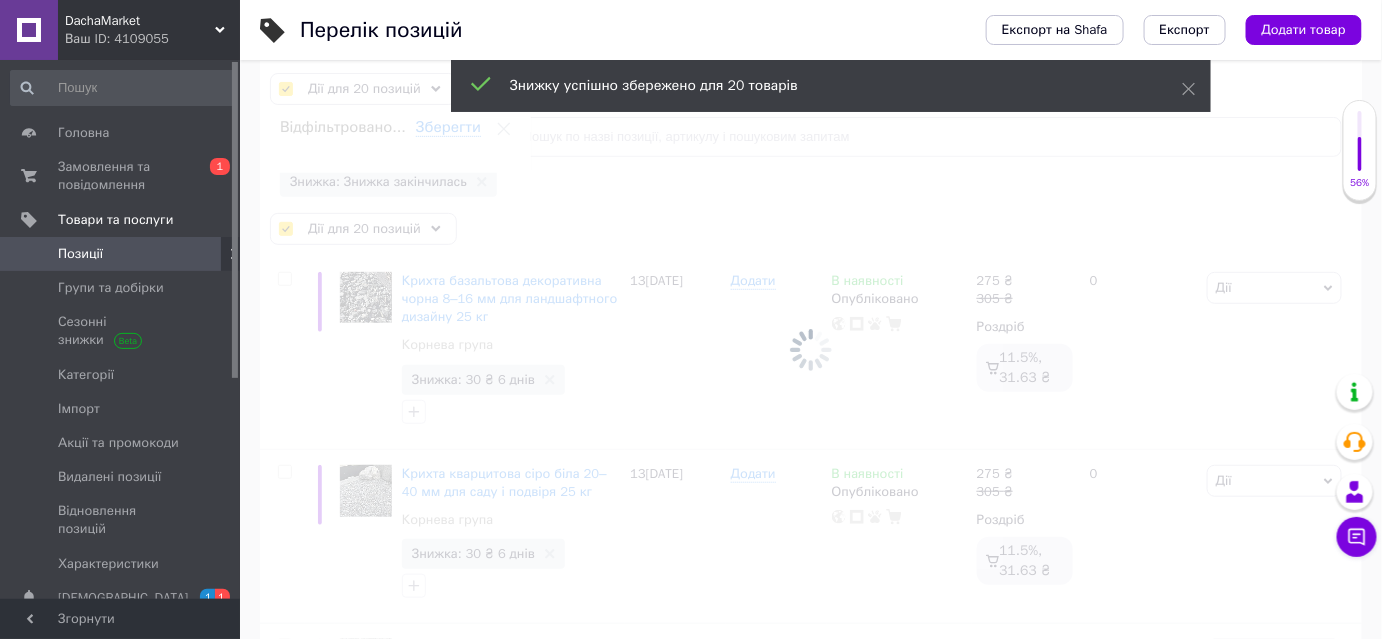 checkbox on "false" 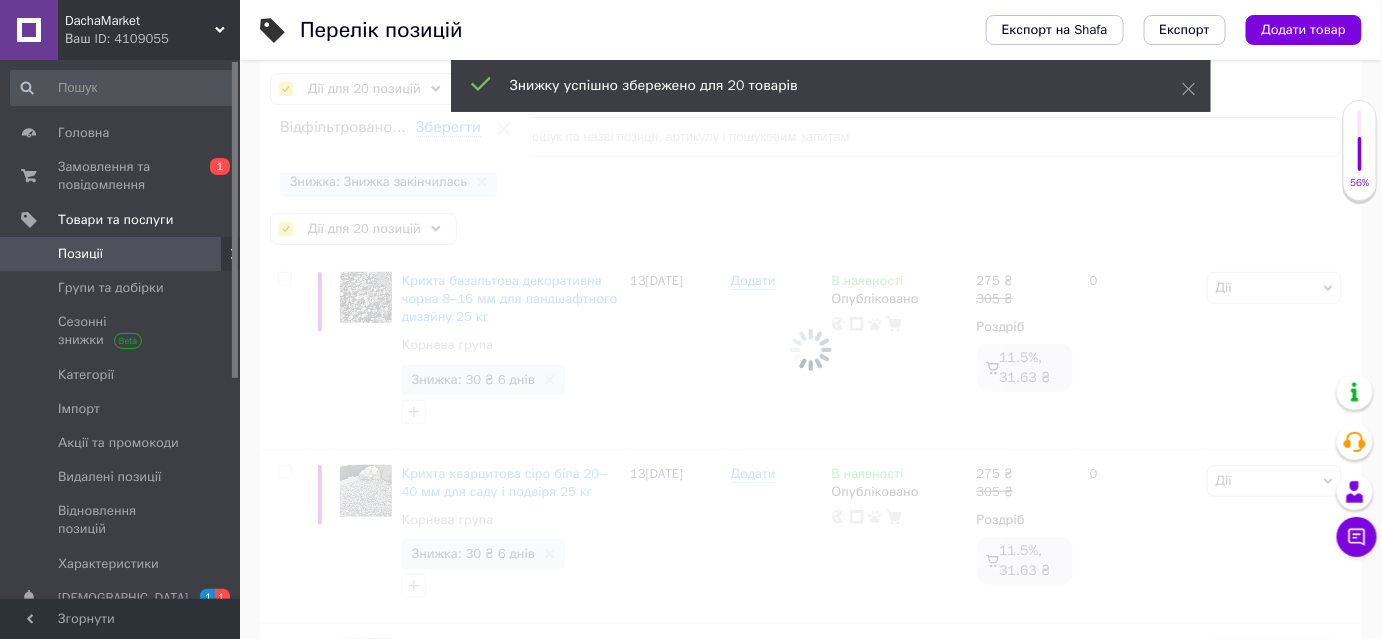 checkbox on "false" 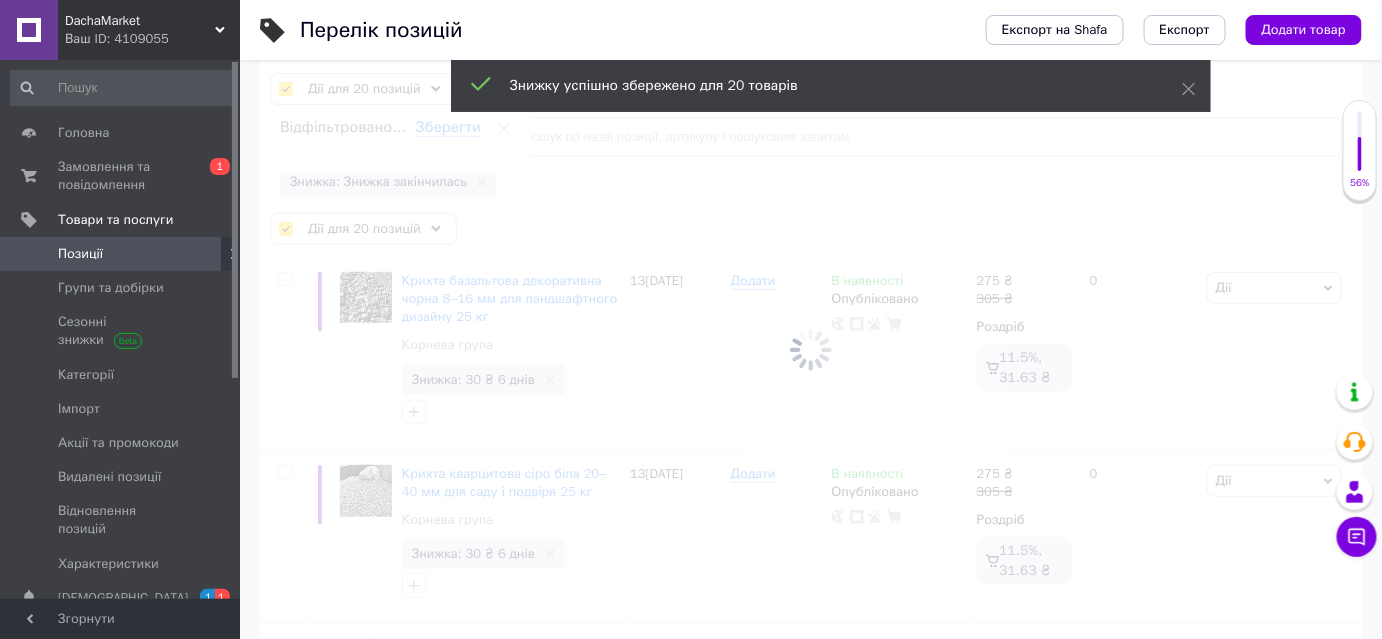 checkbox on "false" 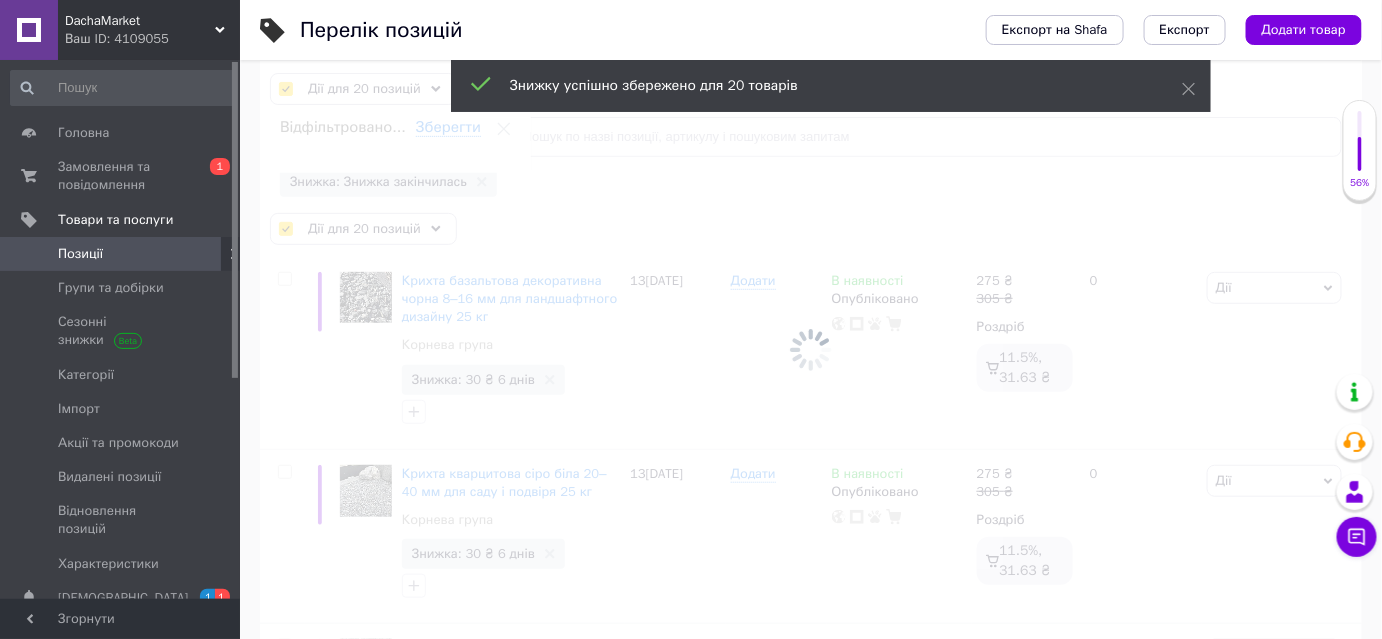 checkbox on "false" 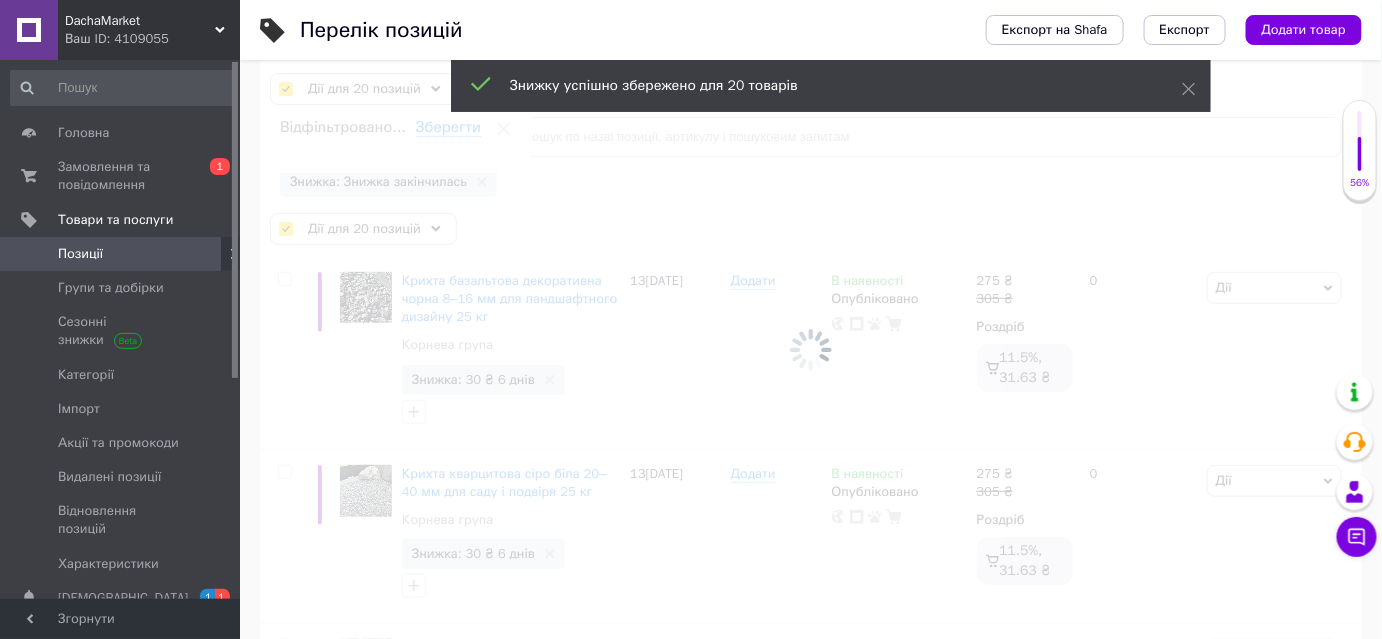 checkbox on "false" 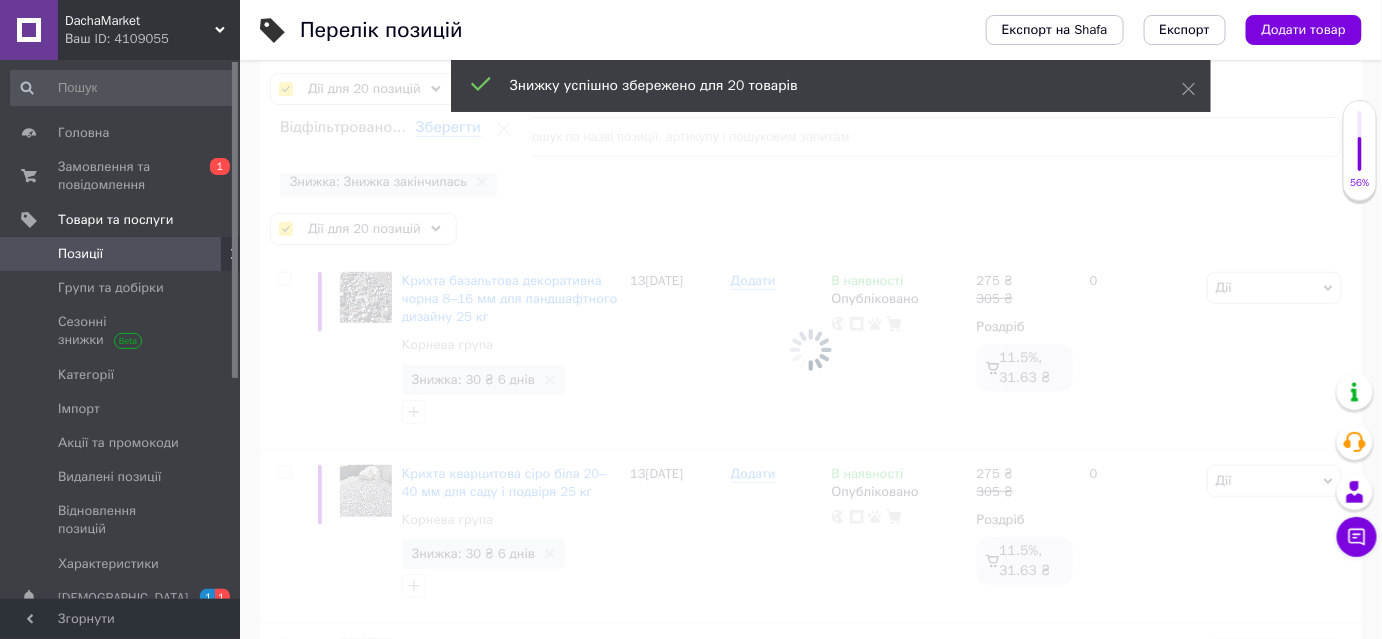 checkbox on "false" 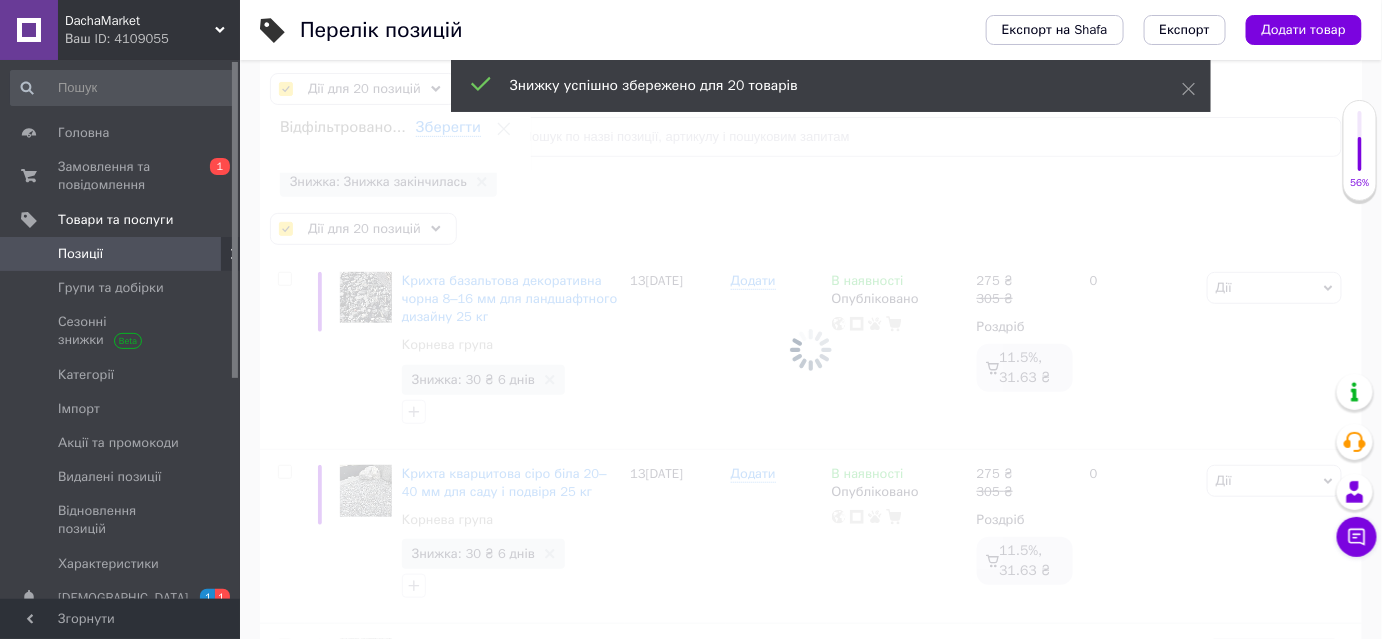 checkbox on "false" 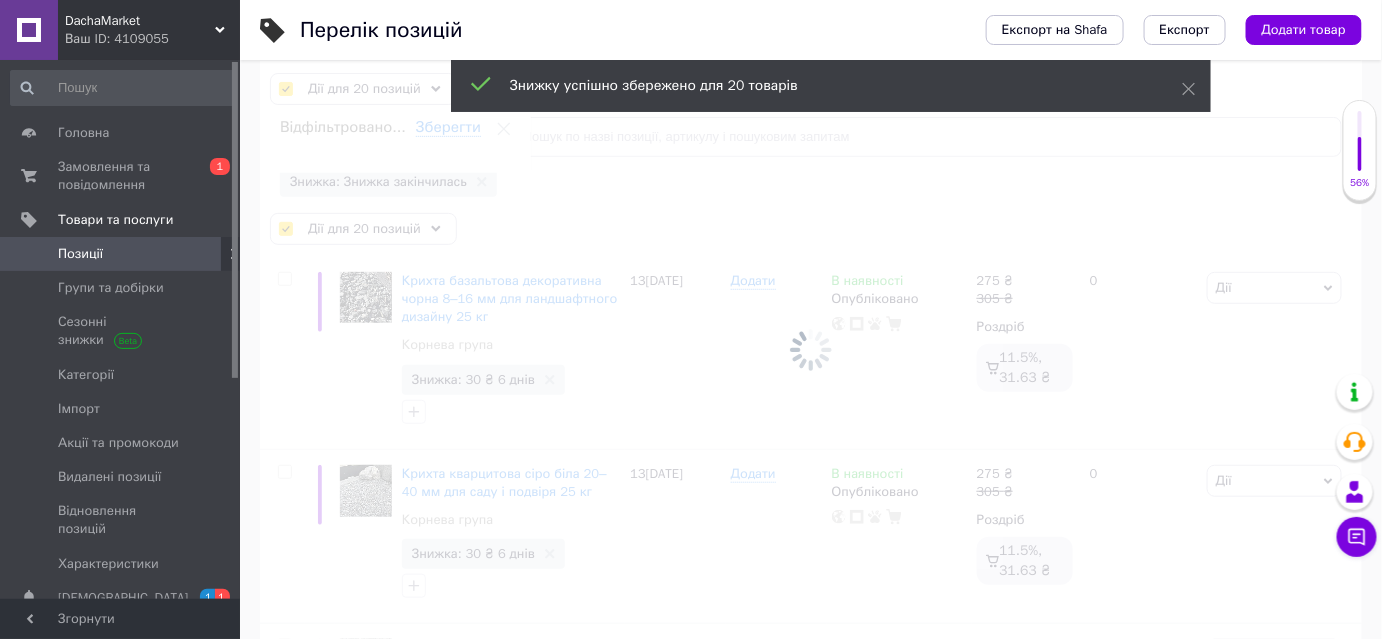 checkbox on "false" 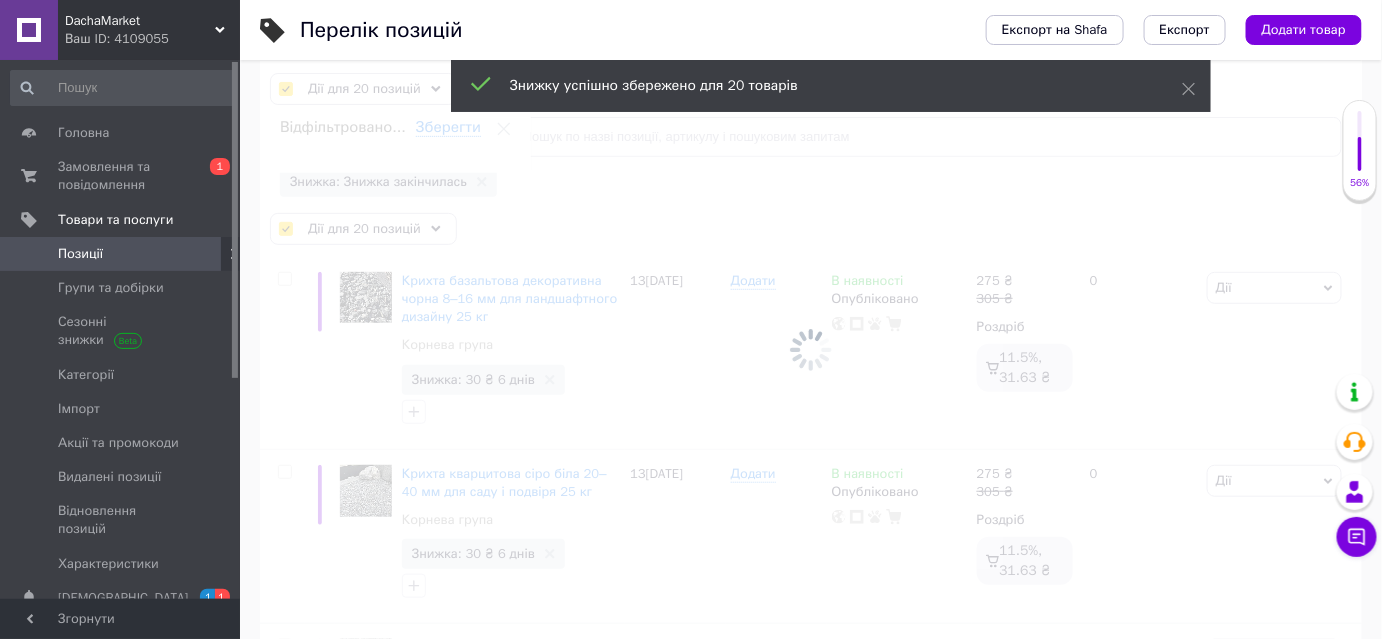 checkbox on "false" 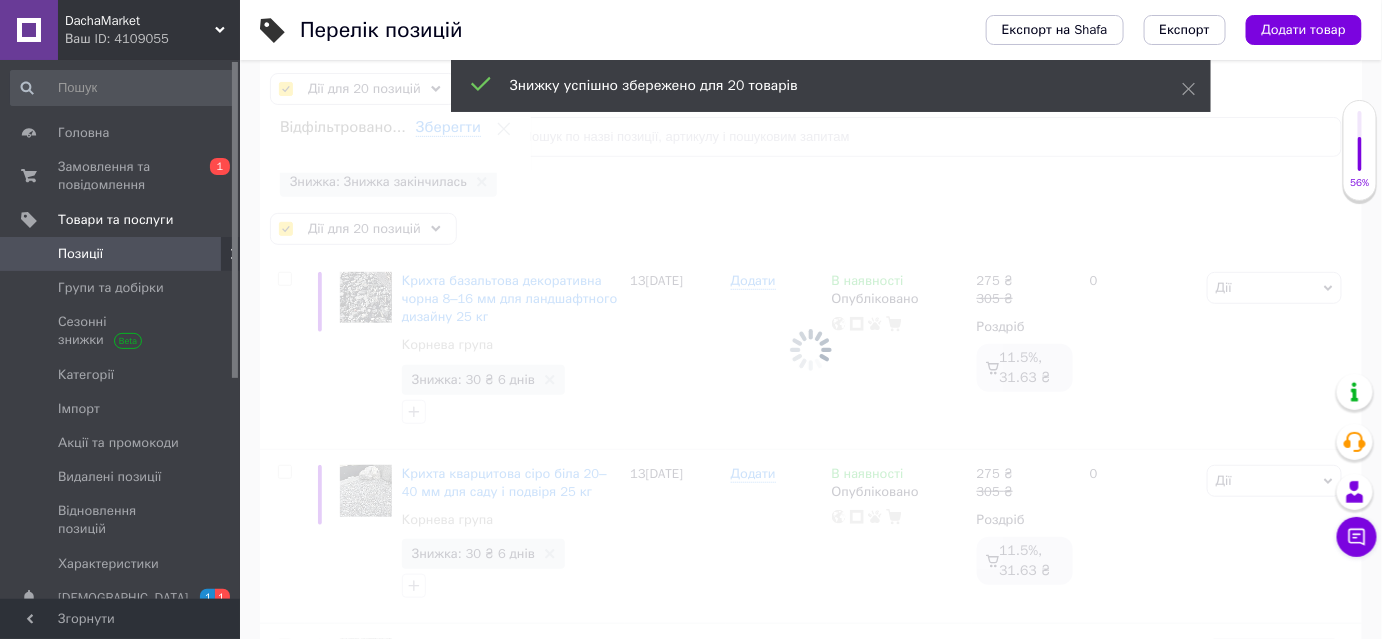 checkbox on "false" 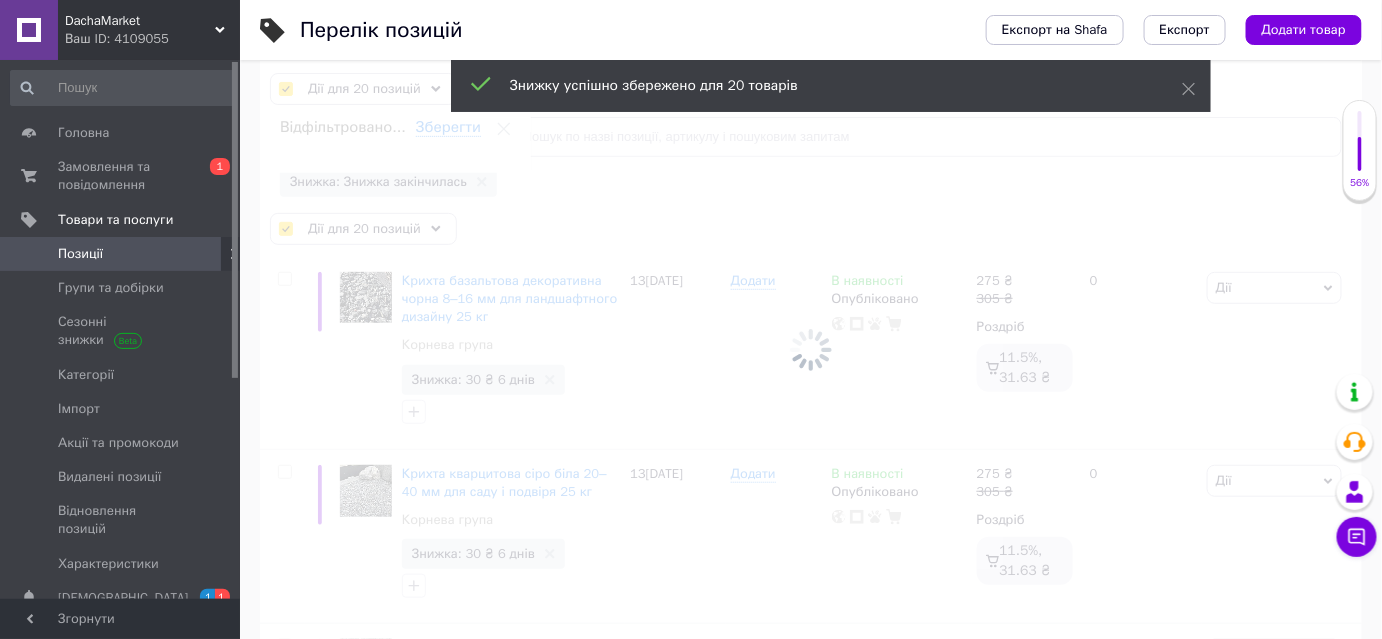 checkbox on "false" 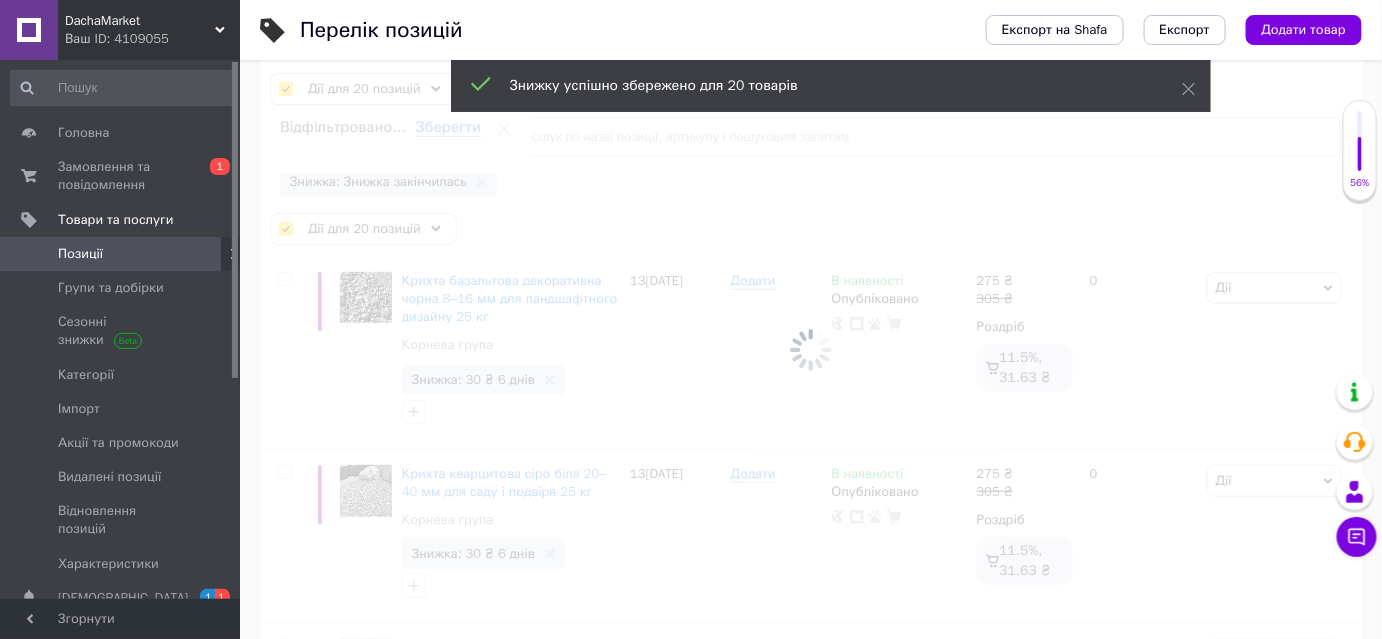 checkbox on "false" 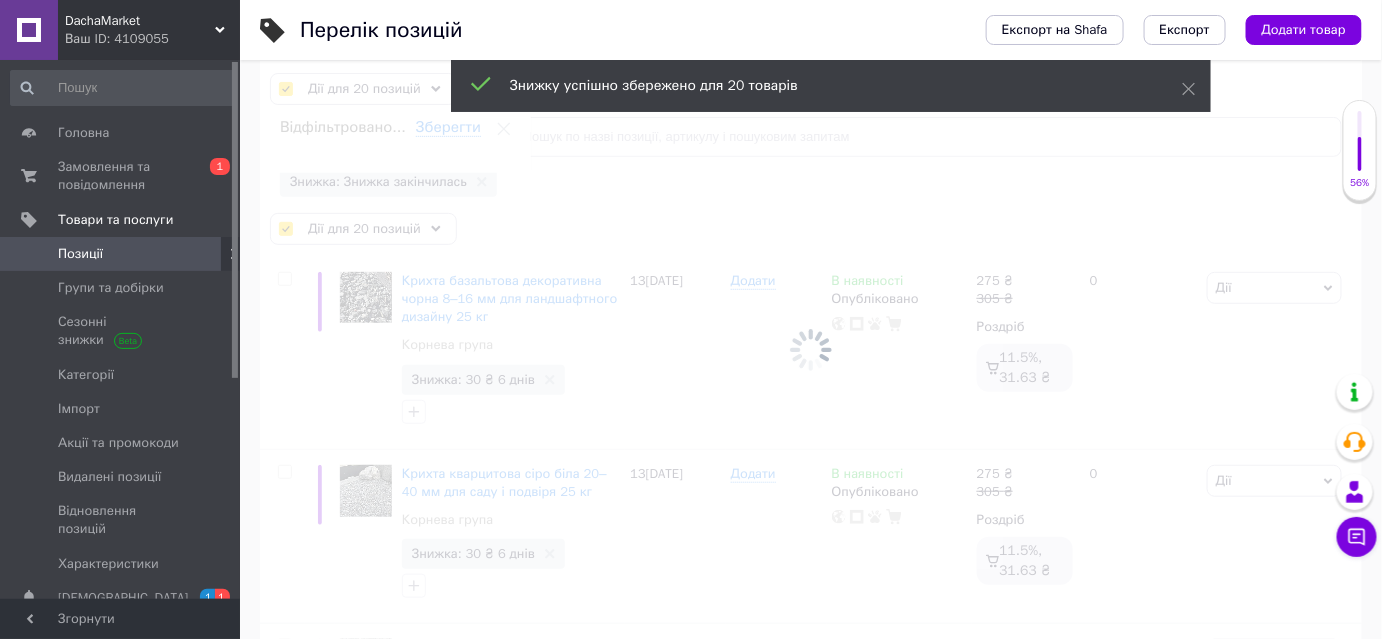 checkbox on "false" 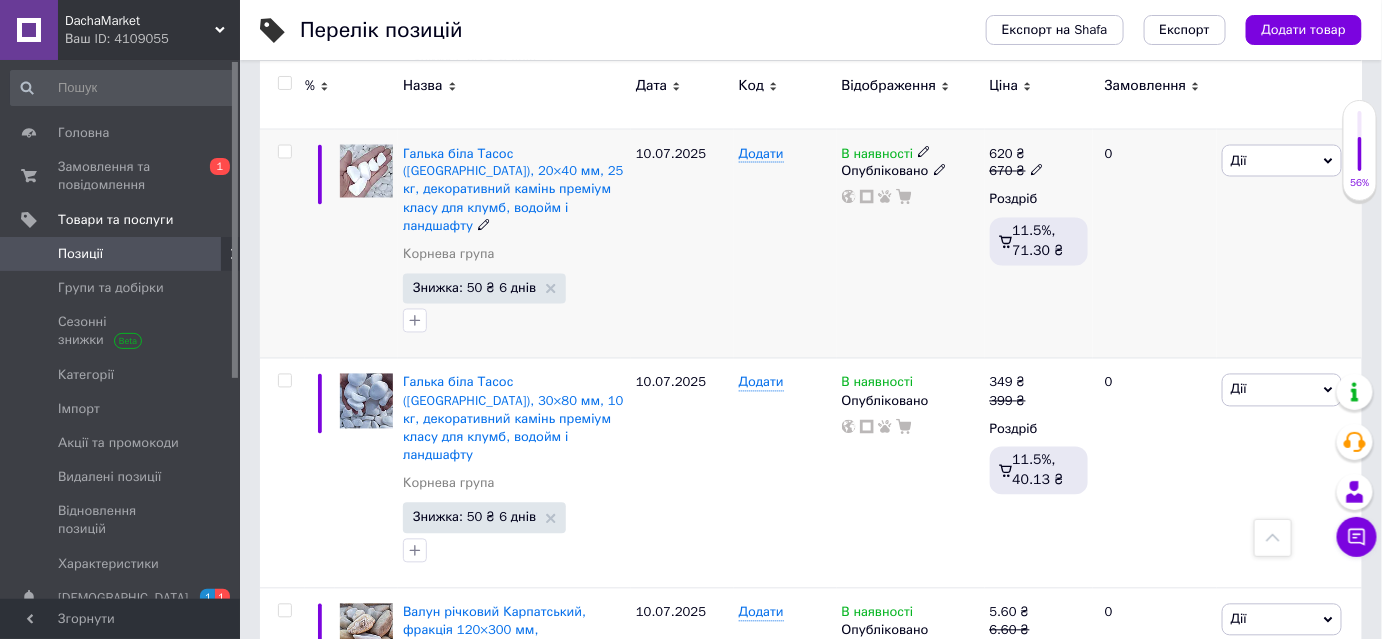 scroll, scrollTop: 3870, scrollLeft: 0, axis: vertical 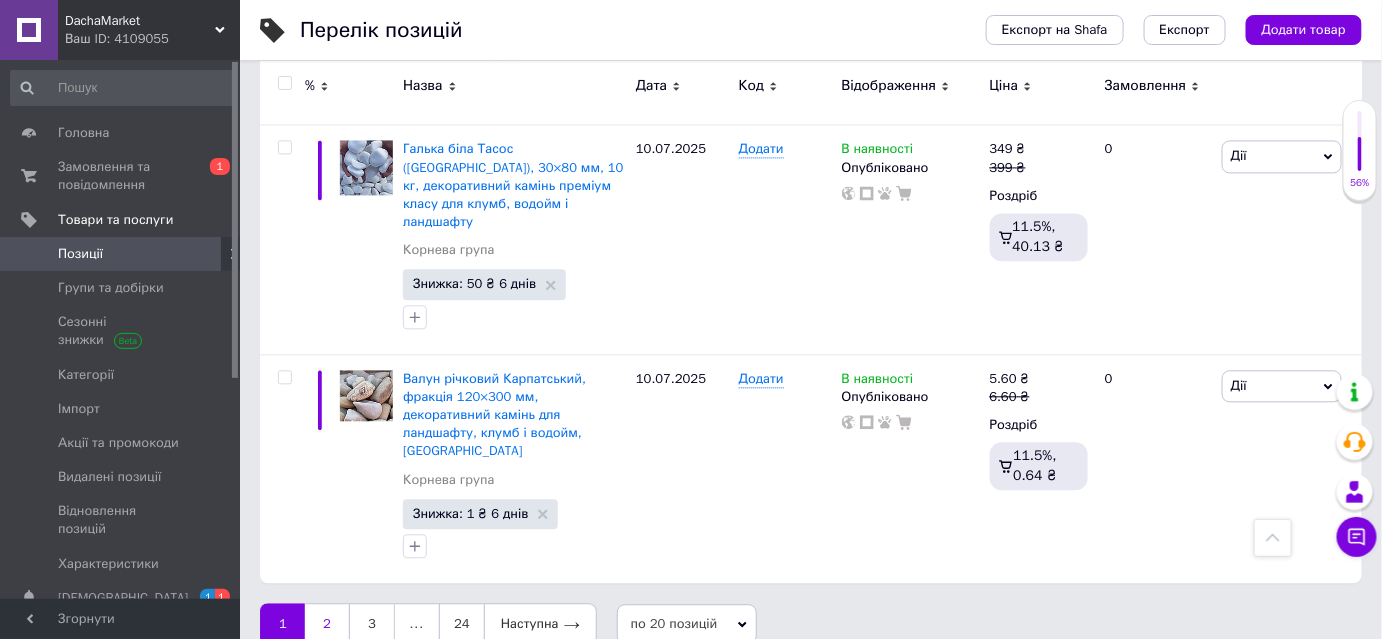 click on "2" at bounding box center (327, 624) 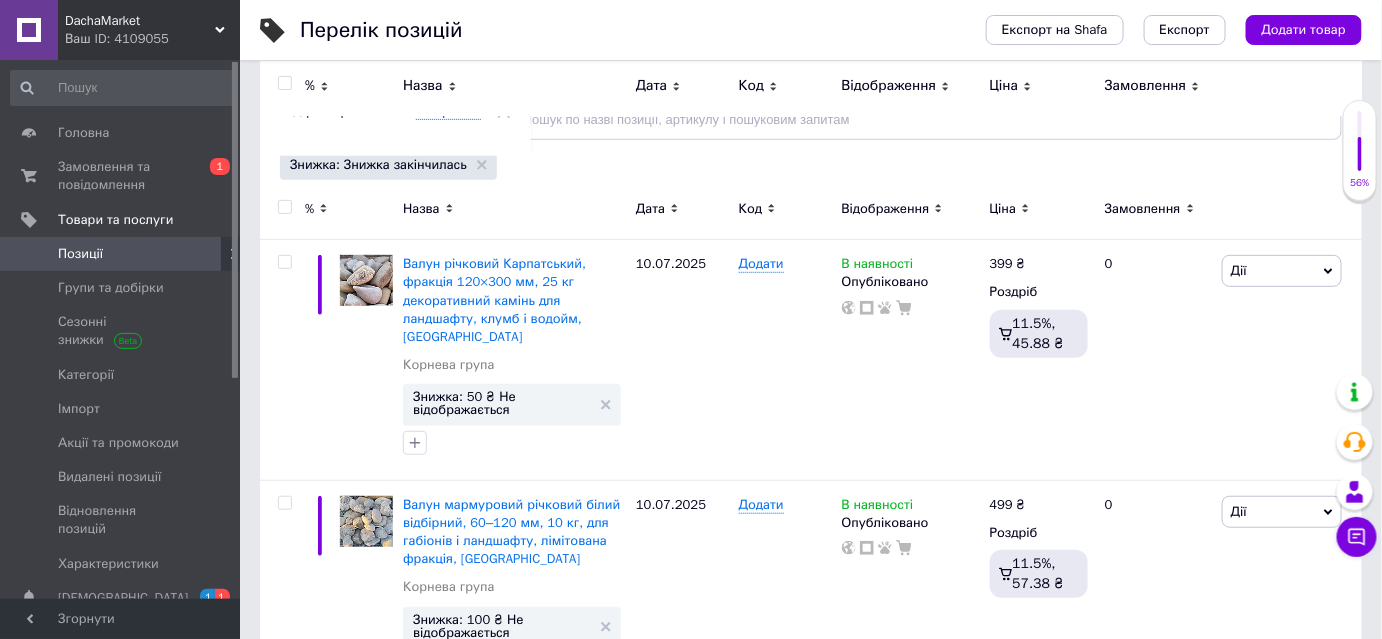 scroll, scrollTop: 90, scrollLeft: 0, axis: vertical 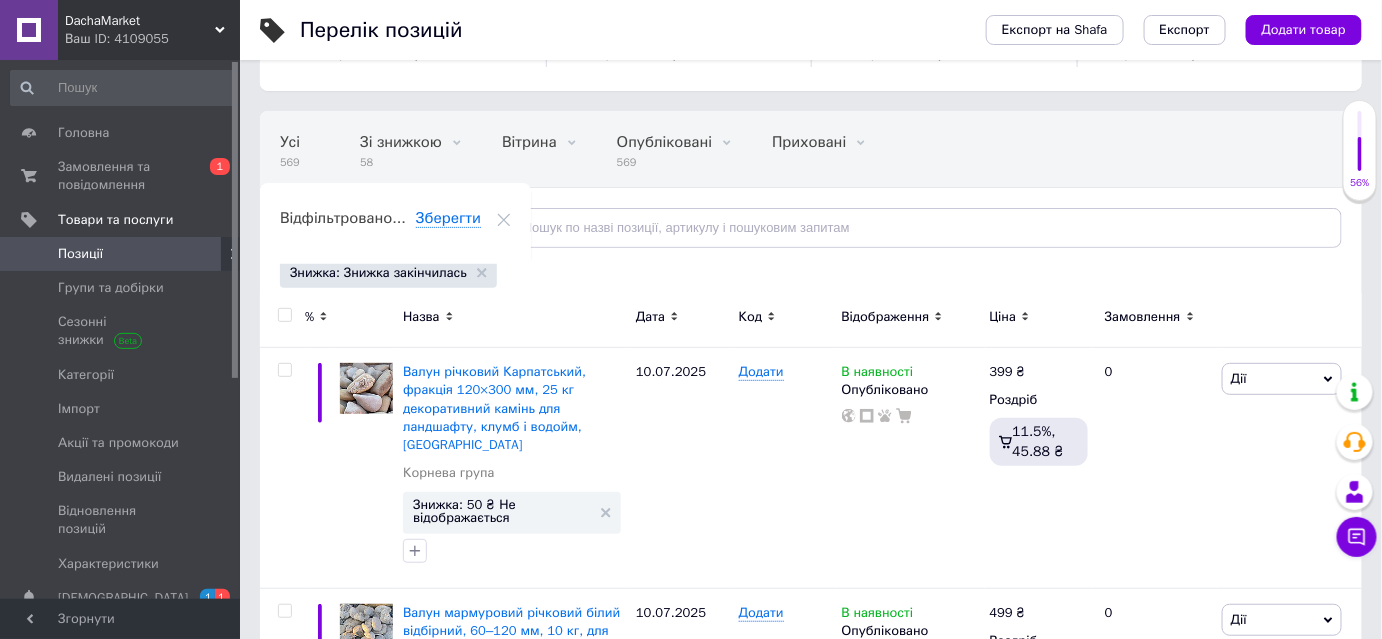 click at bounding box center [284, 315] 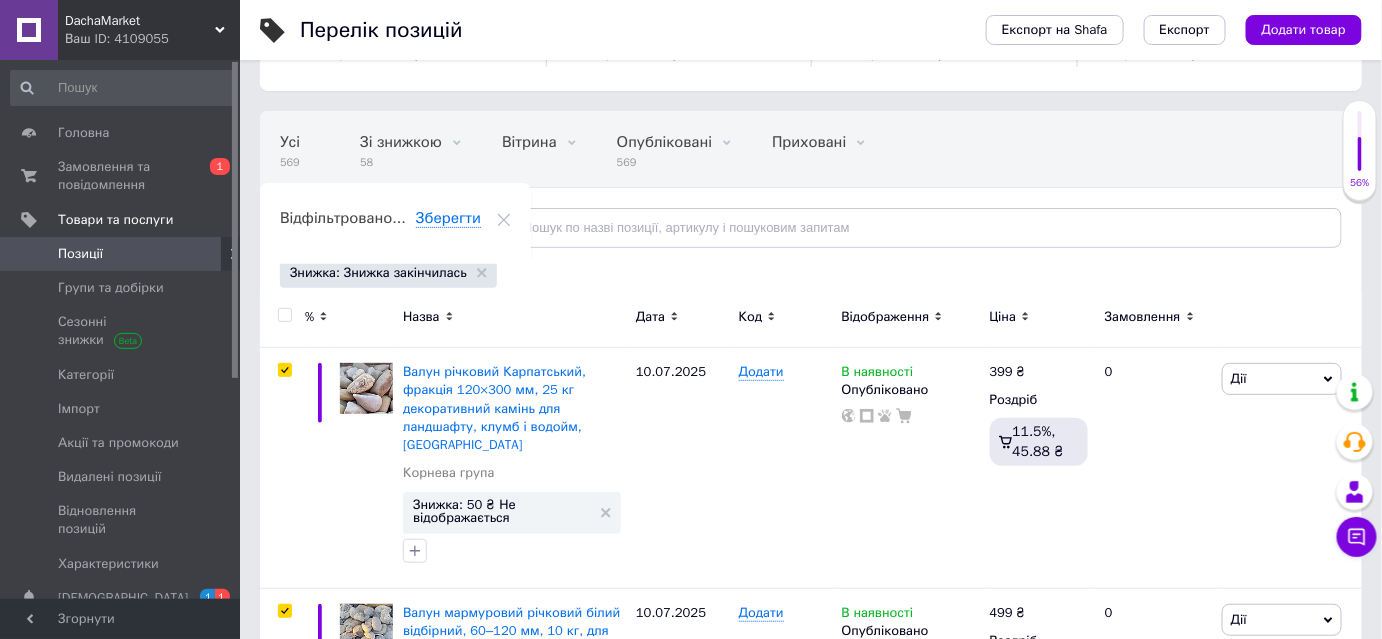 checkbox on "true" 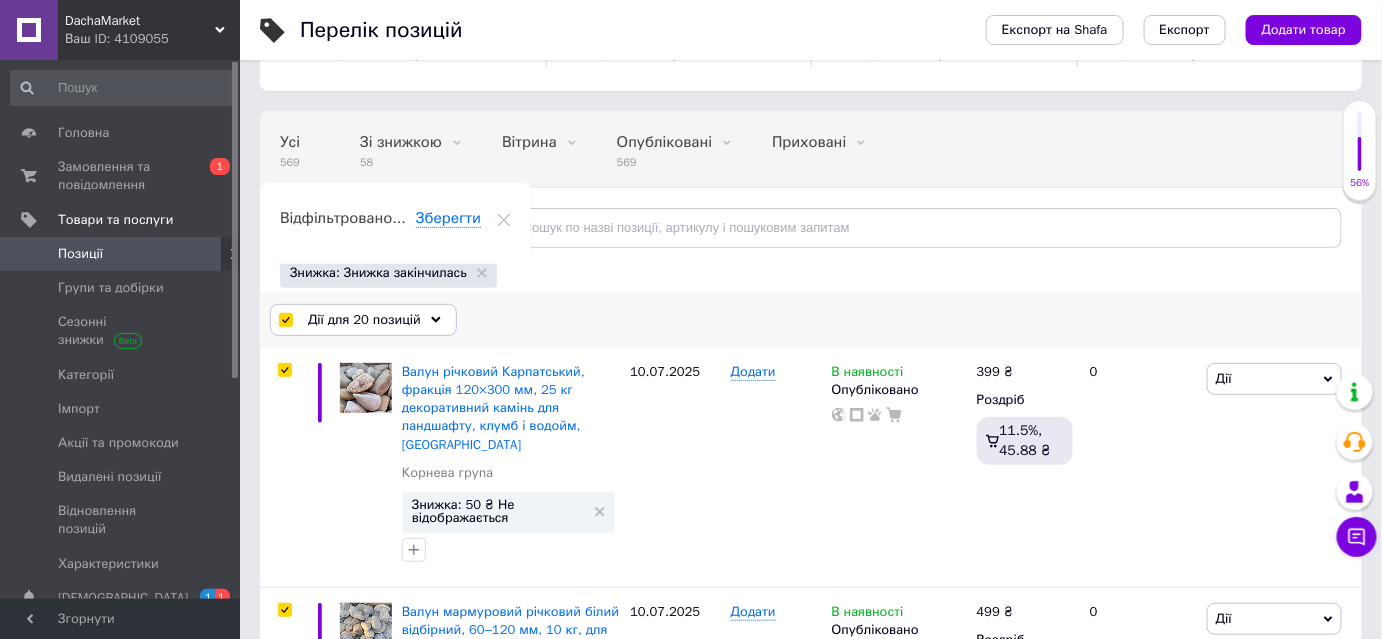 click on "Дії для 20 позицій" at bounding box center (363, 320) 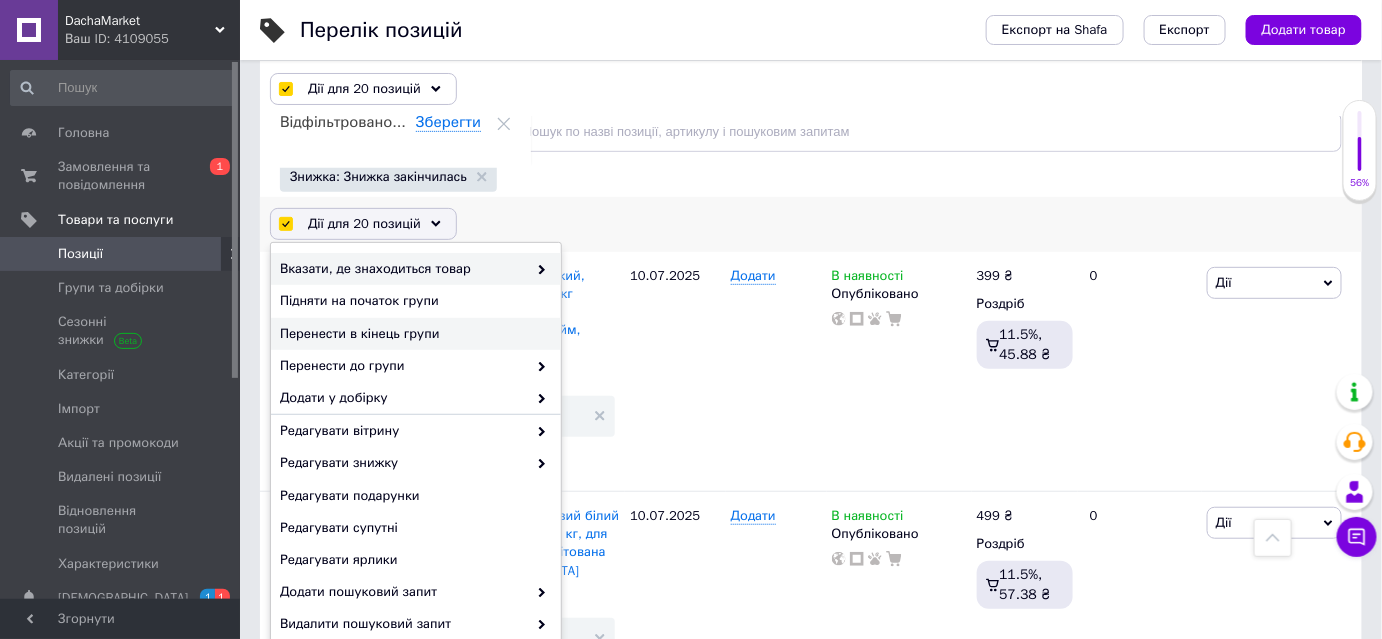 scroll, scrollTop: 181, scrollLeft: 0, axis: vertical 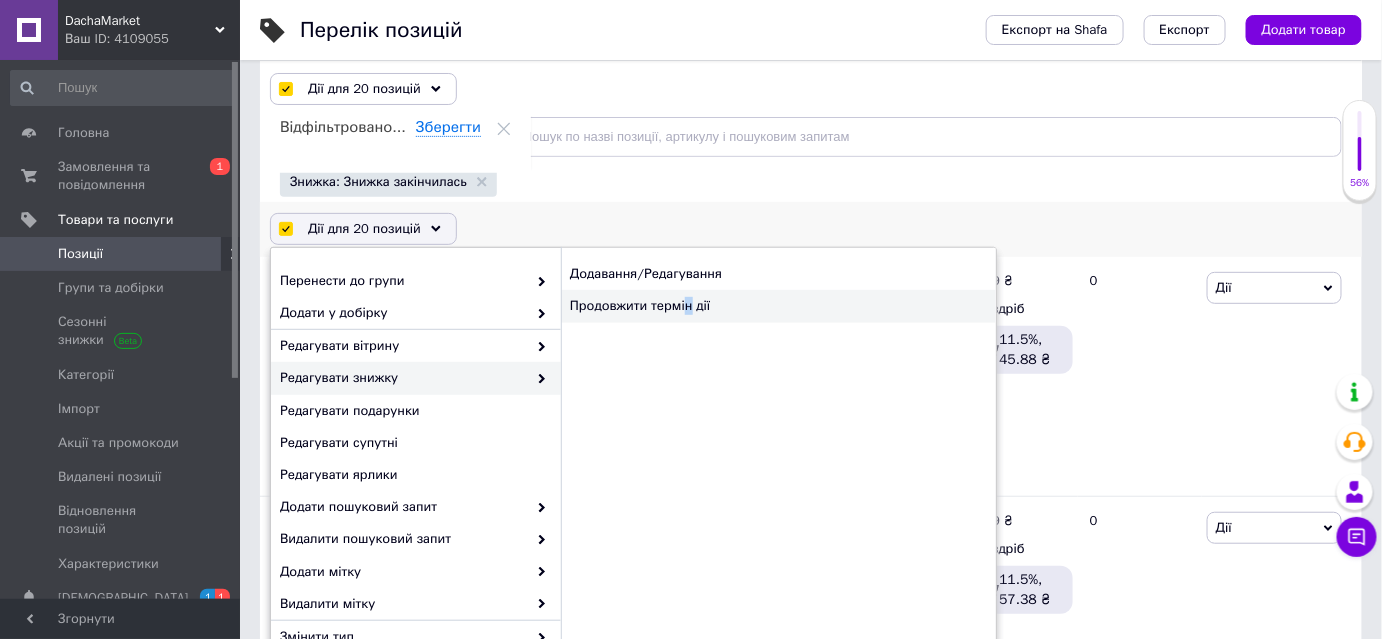 click on "Продовжити термін дії" at bounding box center [778, 306] 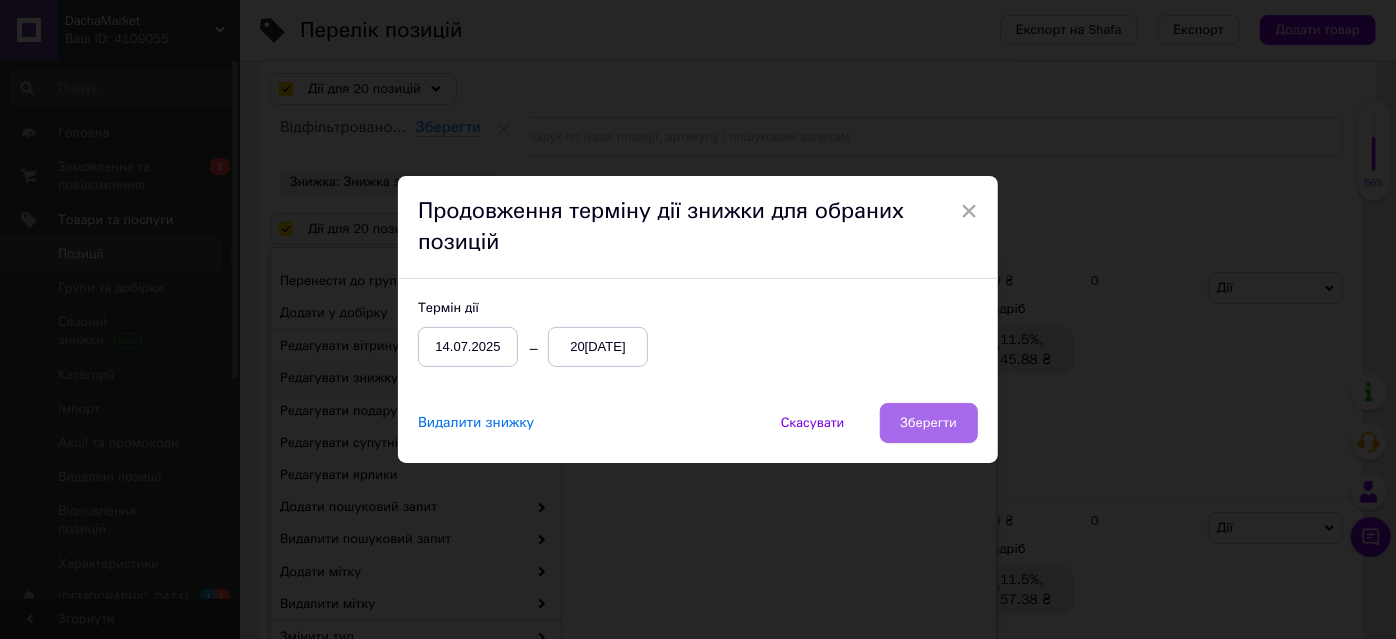 click on "Зберегти" at bounding box center [929, 423] 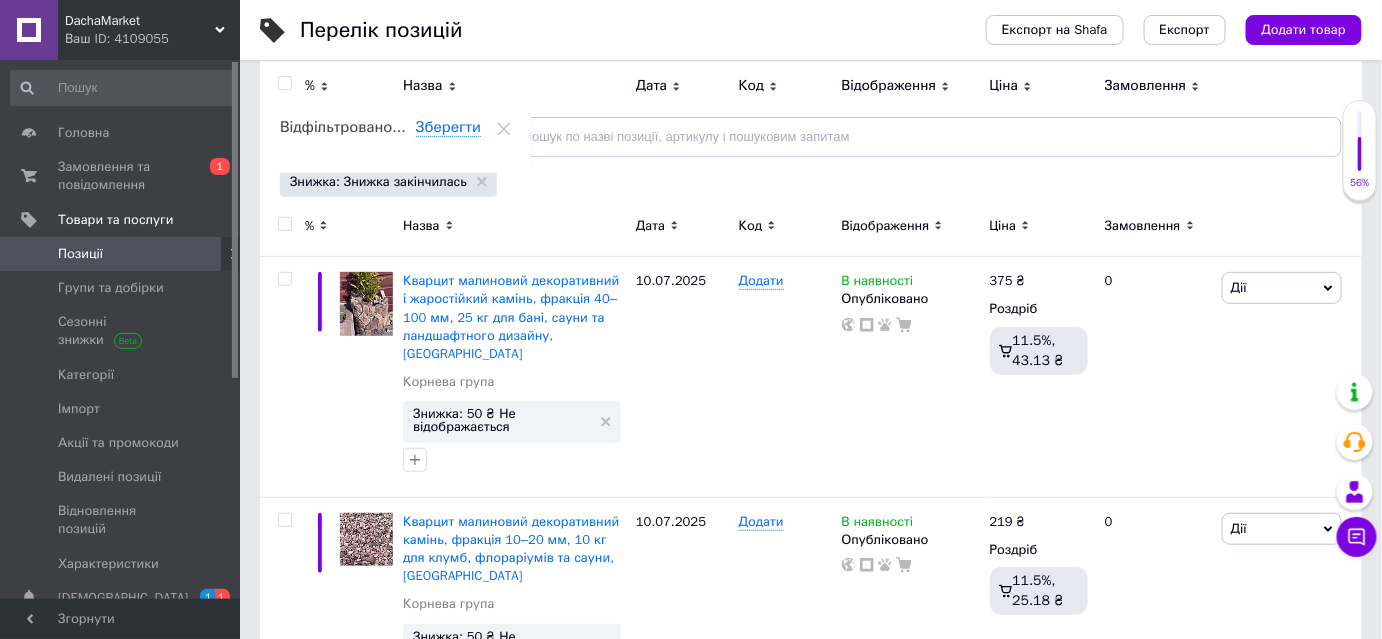 click at bounding box center [284, 224] 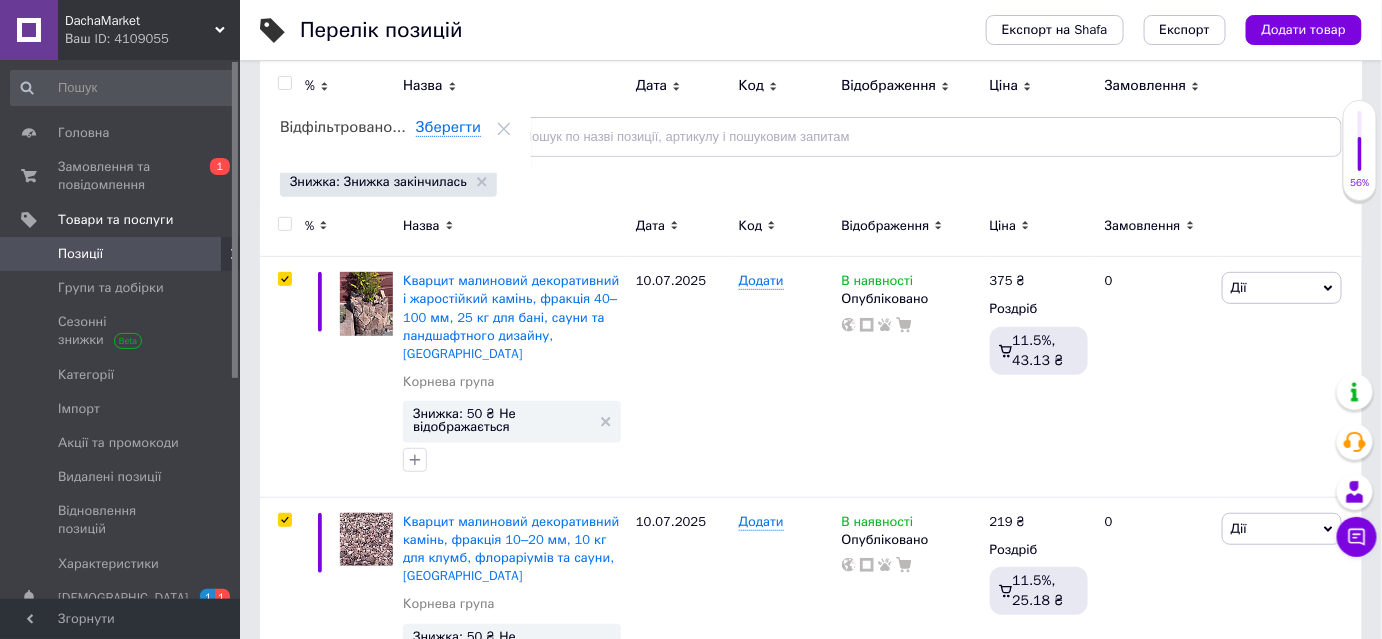 checkbox on "true" 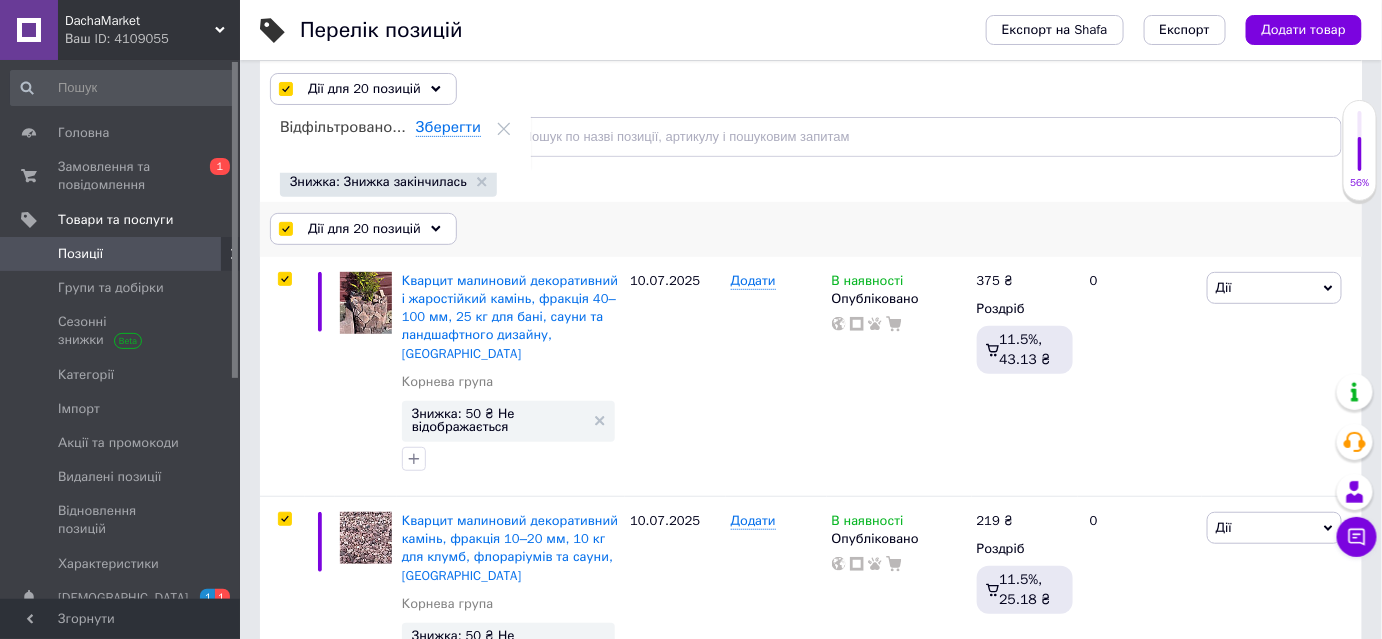 click 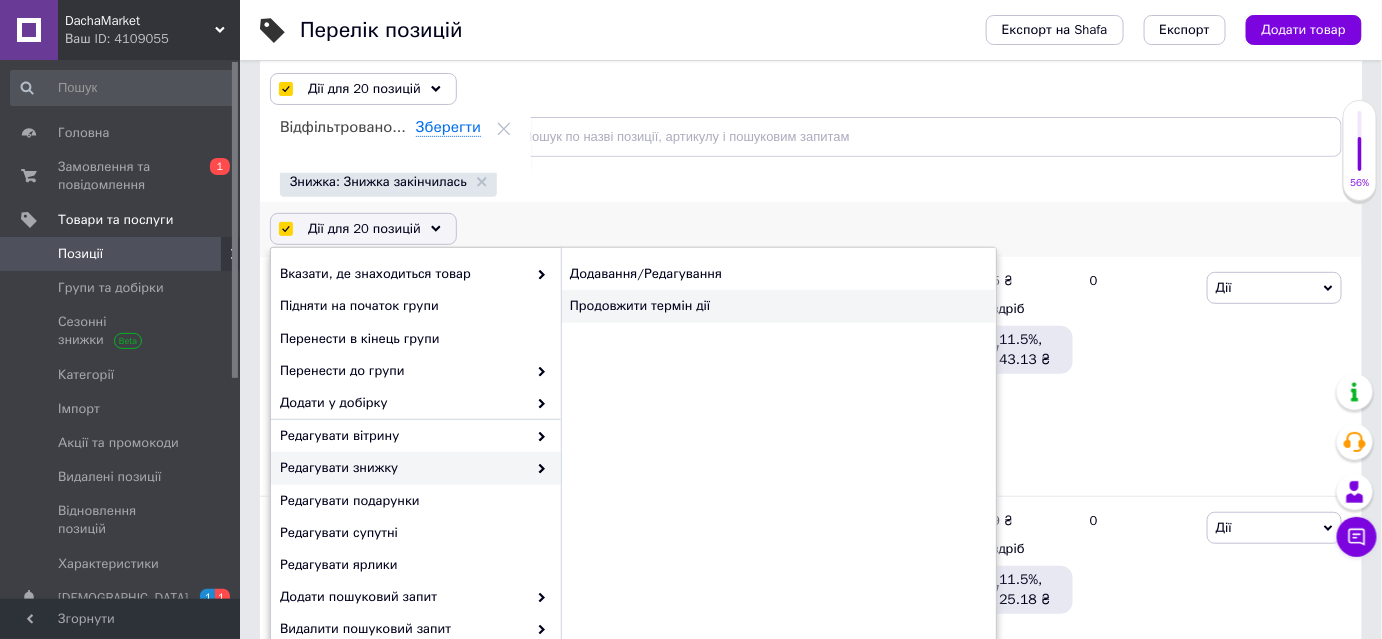 click on "Продовжити термін дії" at bounding box center (778, 306) 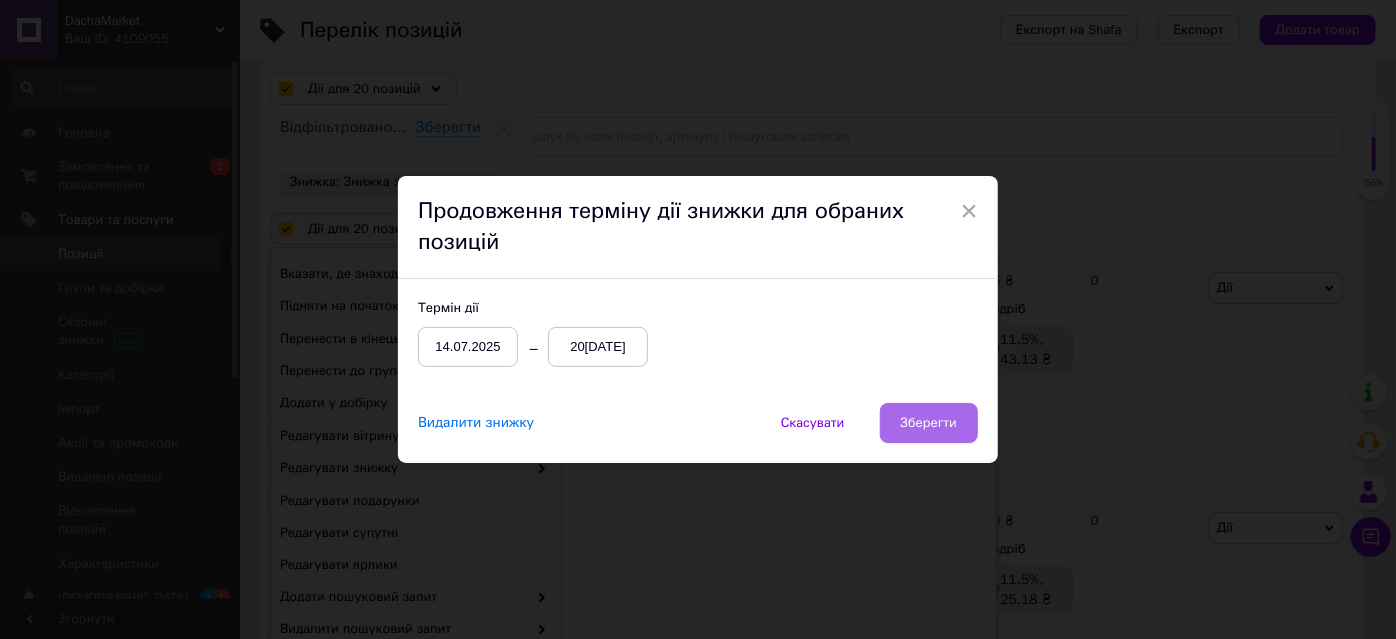 click on "Зберегти" at bounding box center (929, 423) 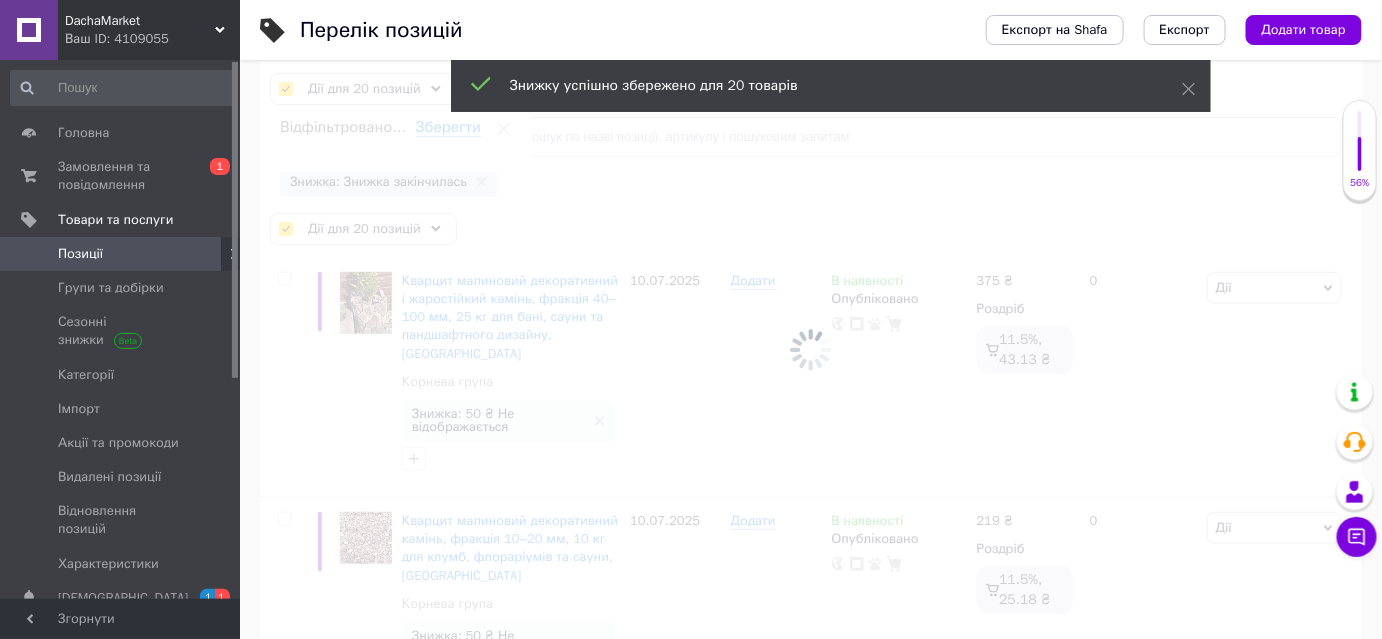 checkbox on "false" 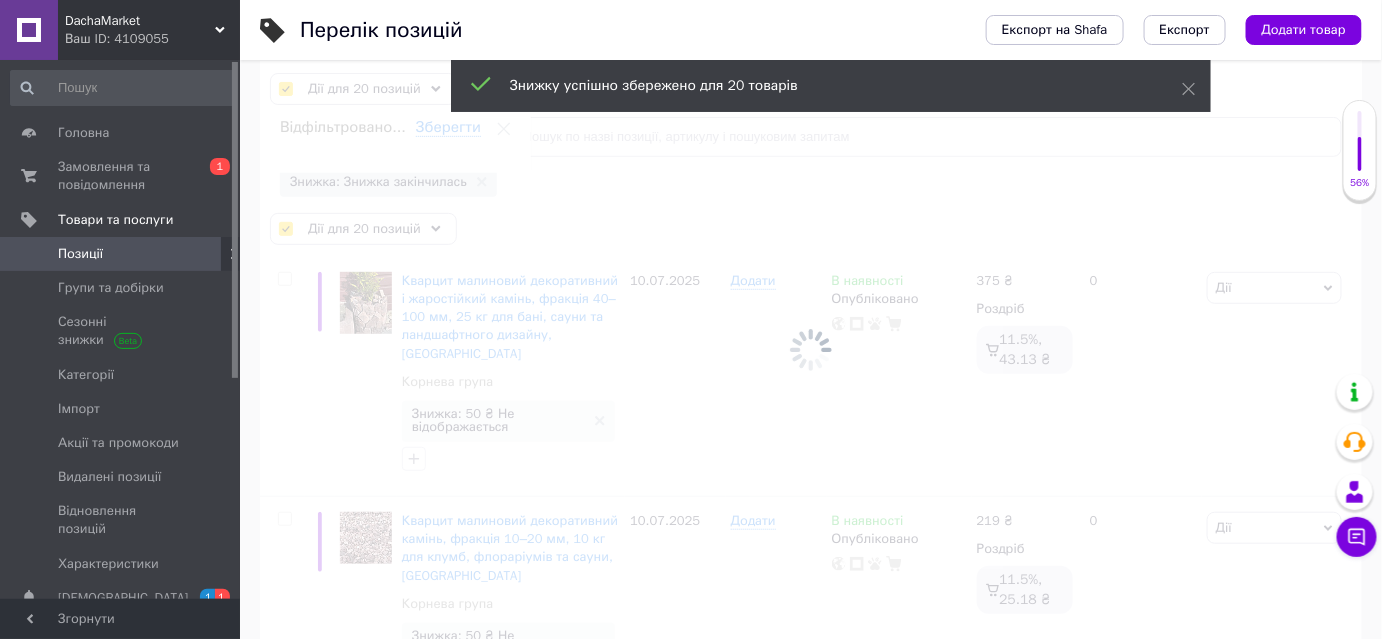 checkbox on "false" 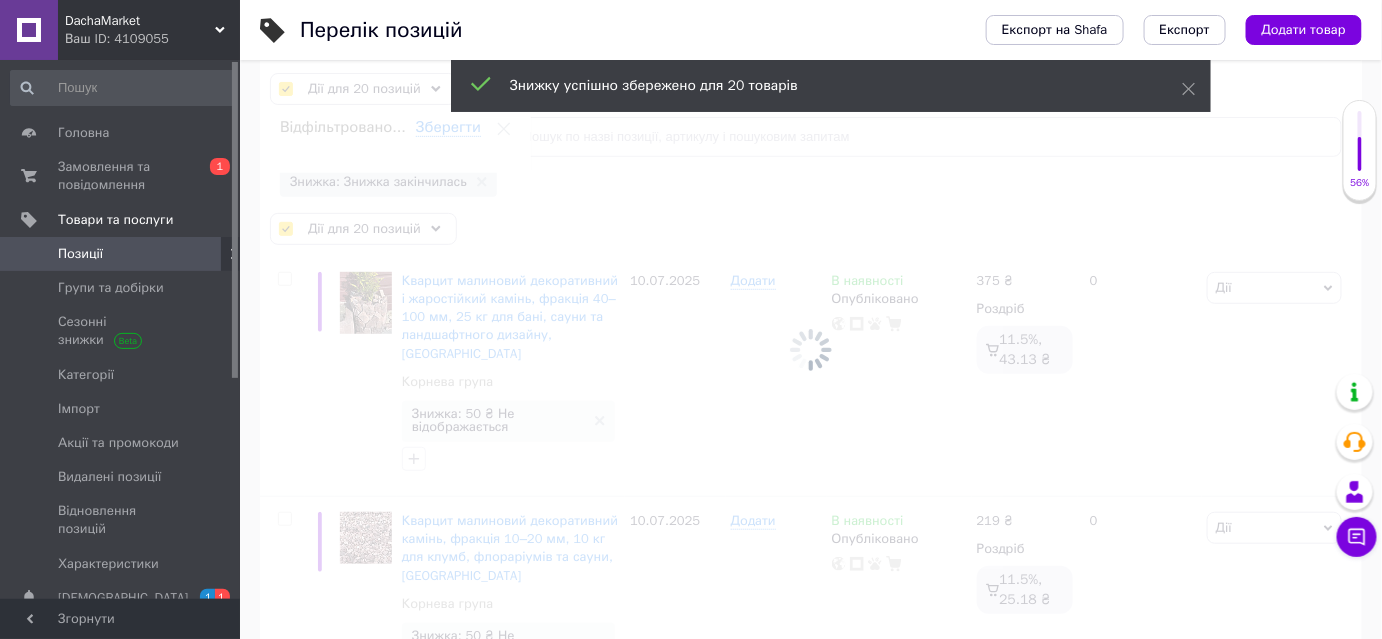checkbox on "false" 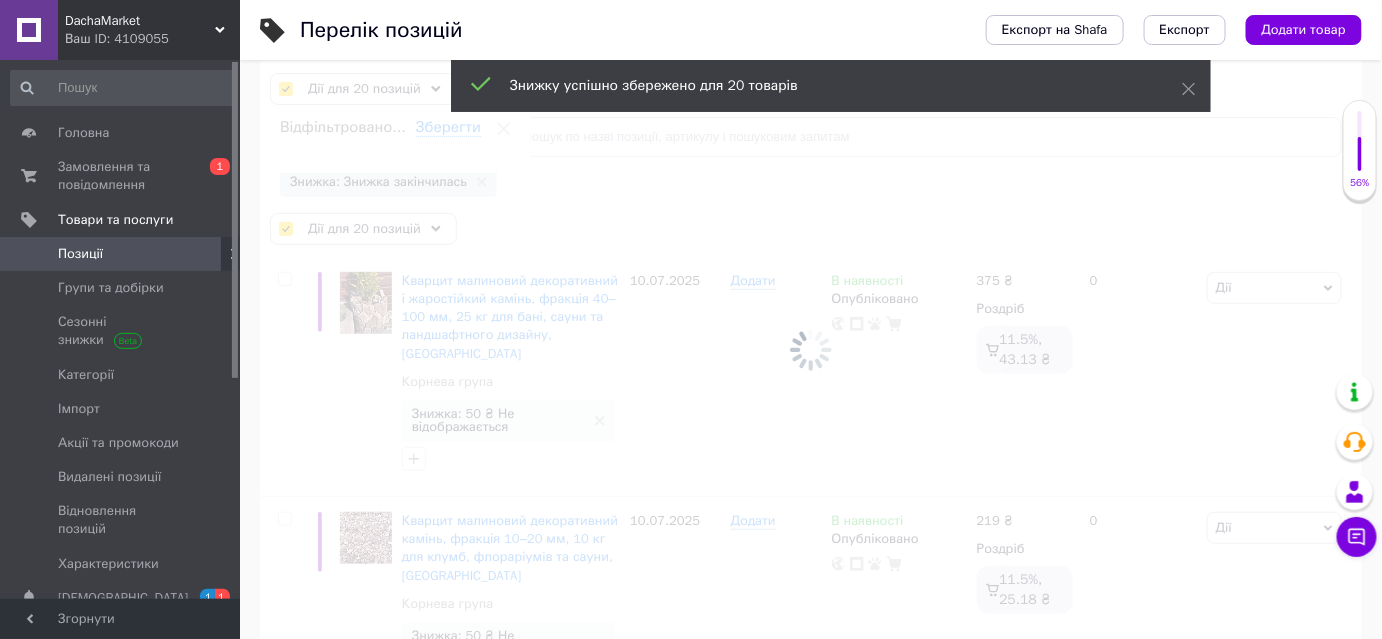 checkbox on "false" 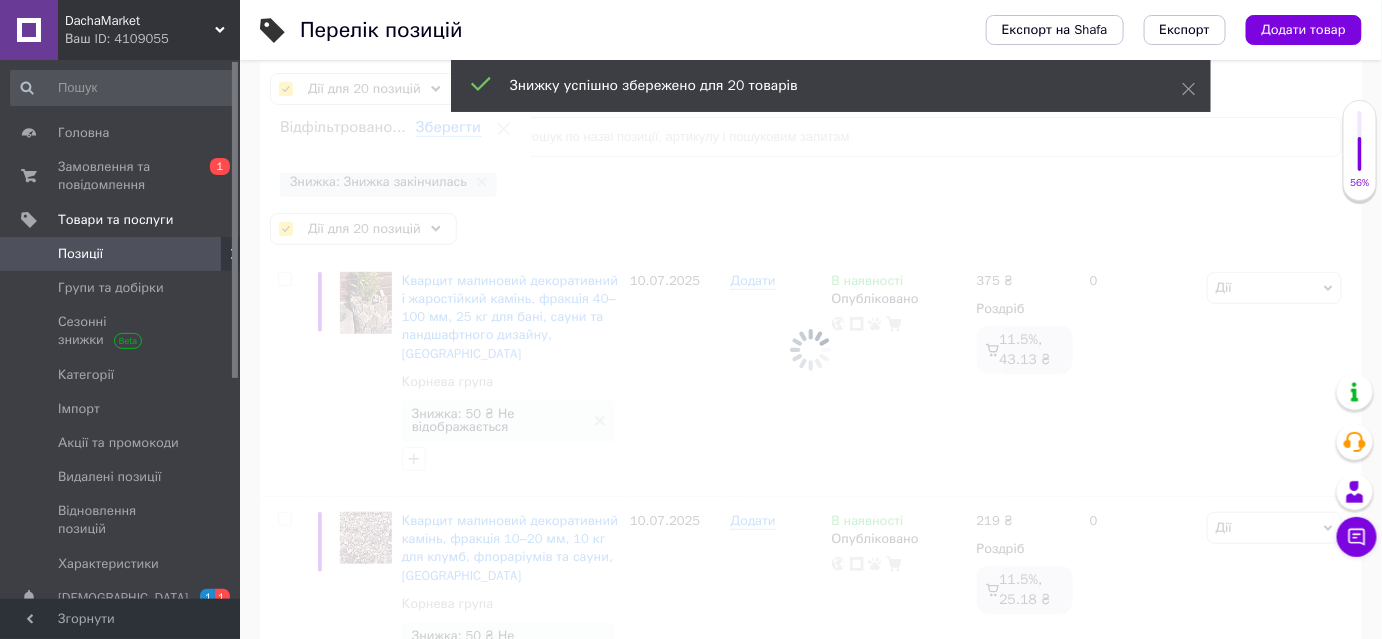 checkbox on "false" 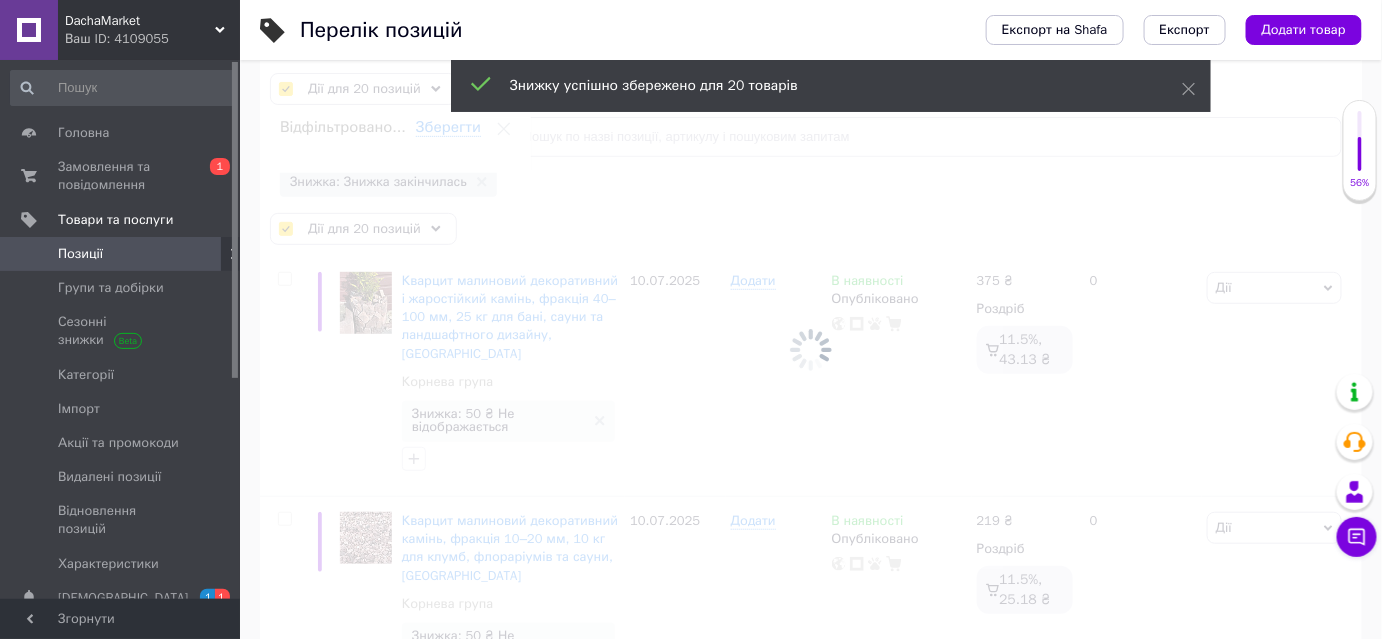 checkbox on "false" 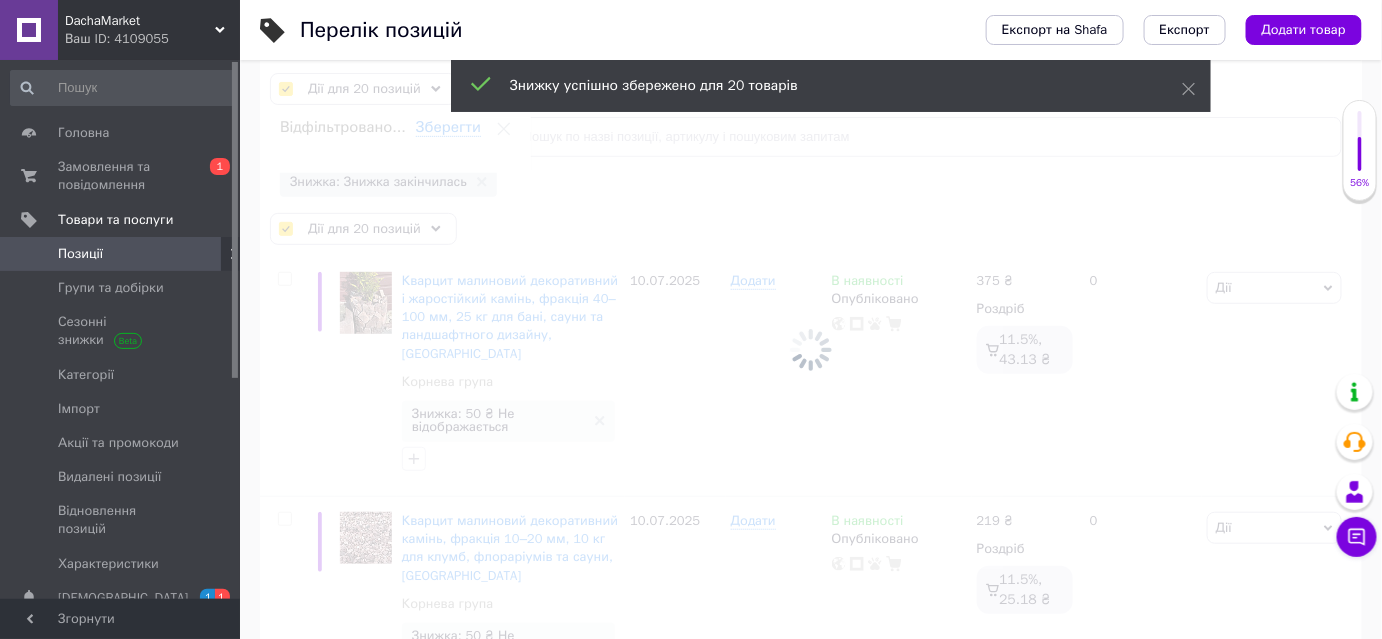 checkbox on "false" 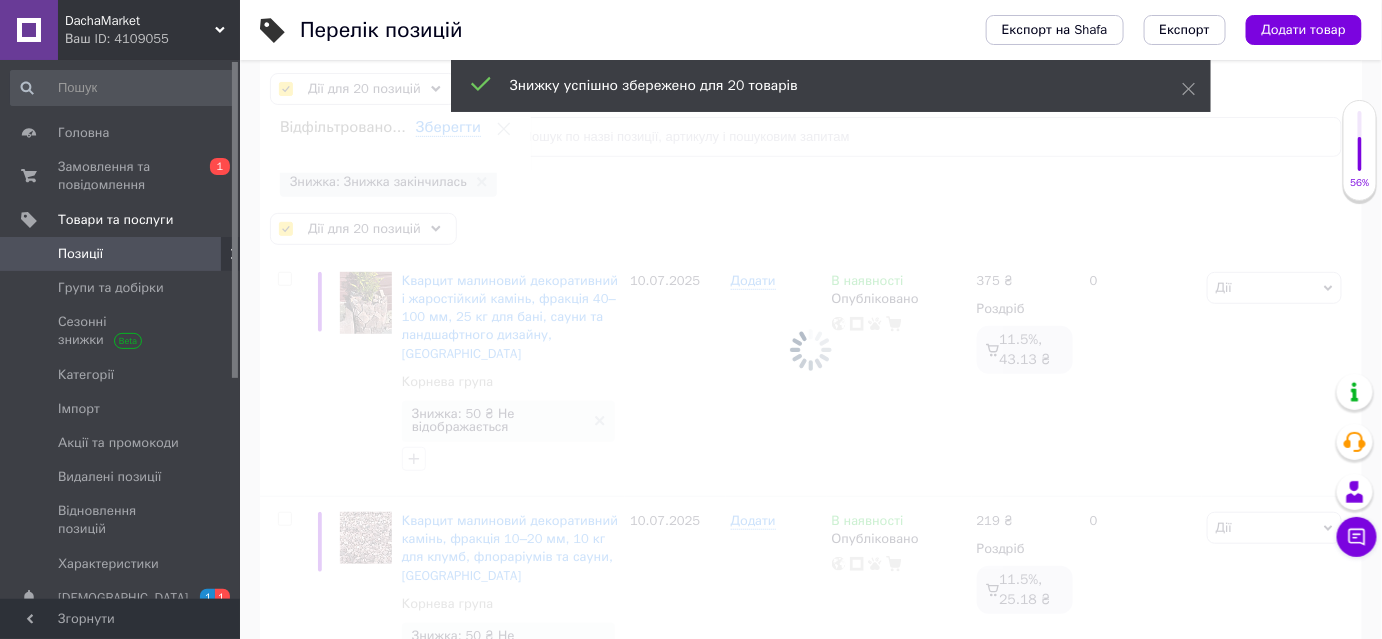 checkbox on "false" 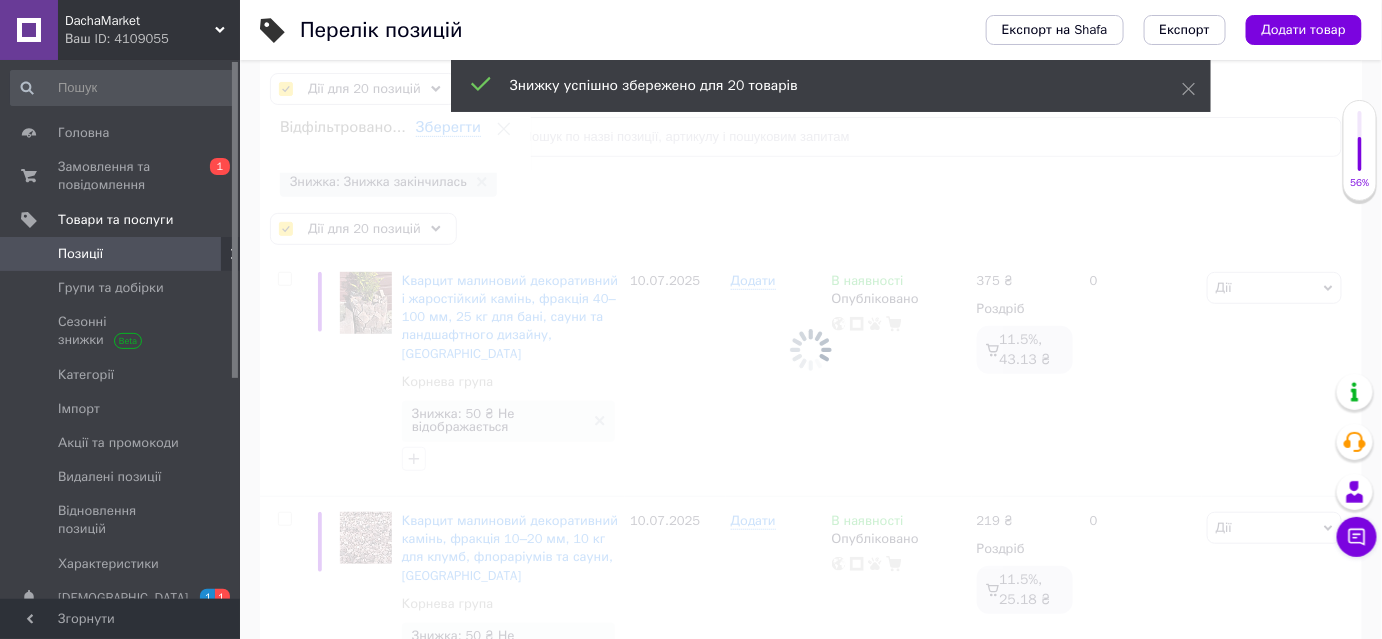checkbox on "false" 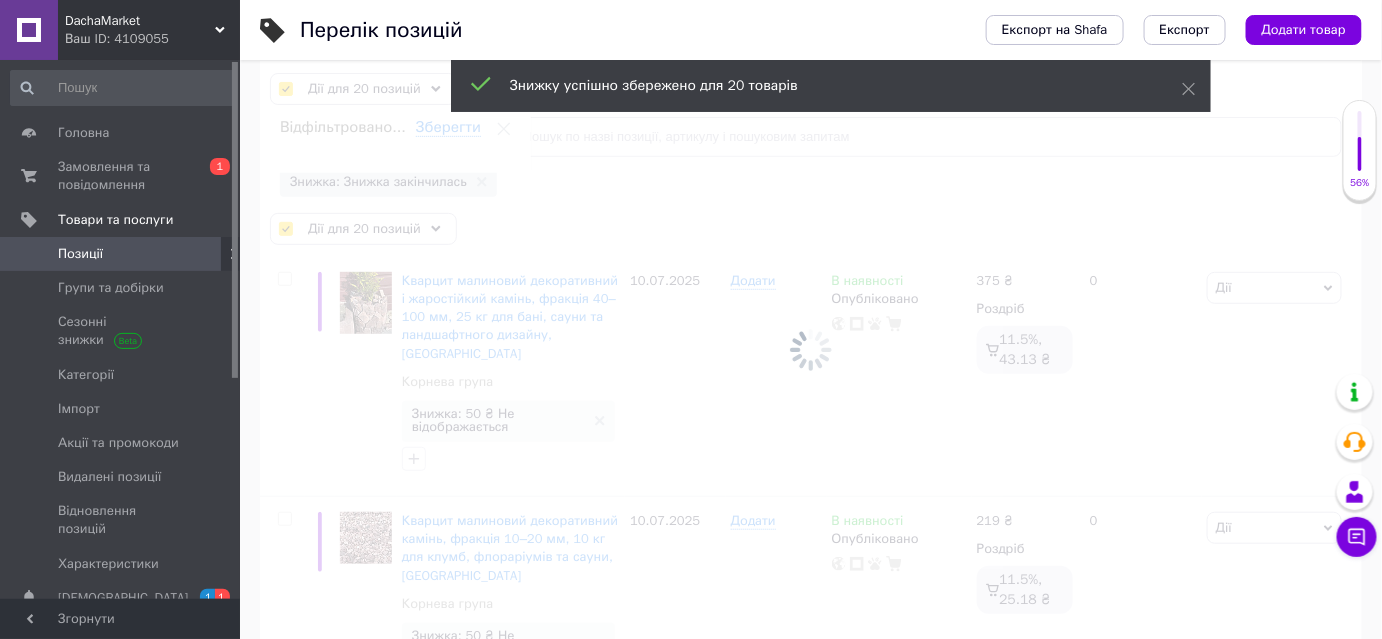checkbox on "false" 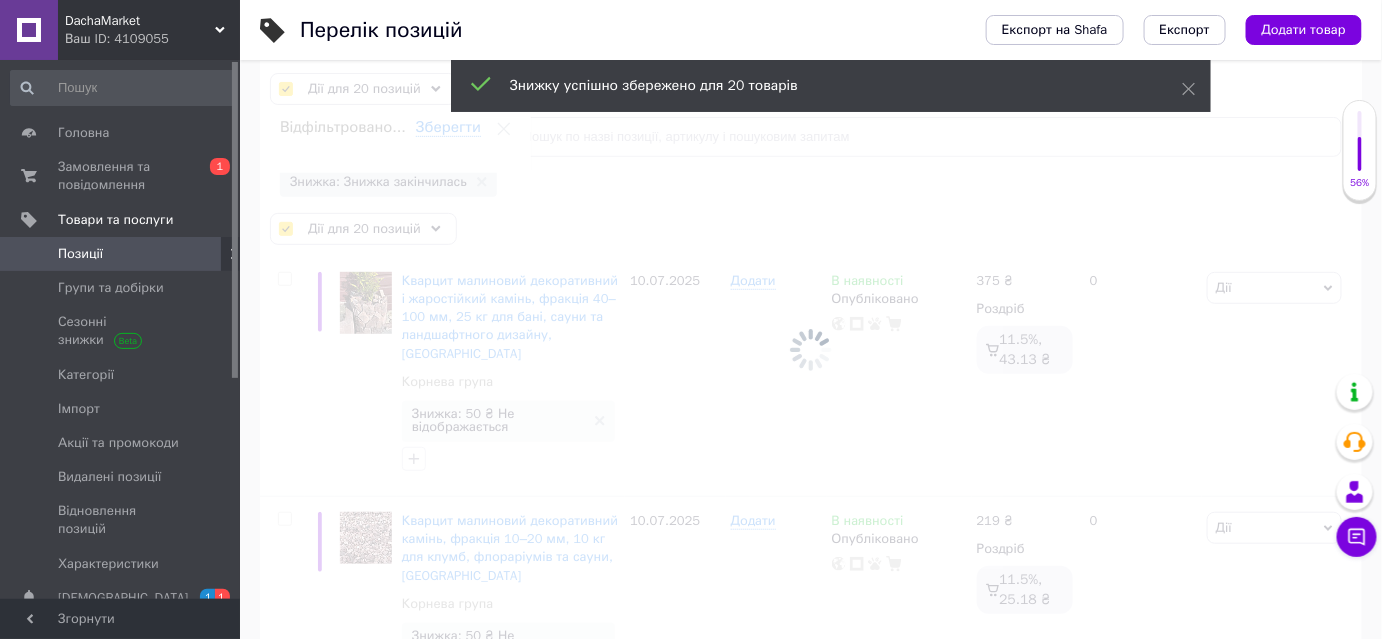 checkbox on "false" 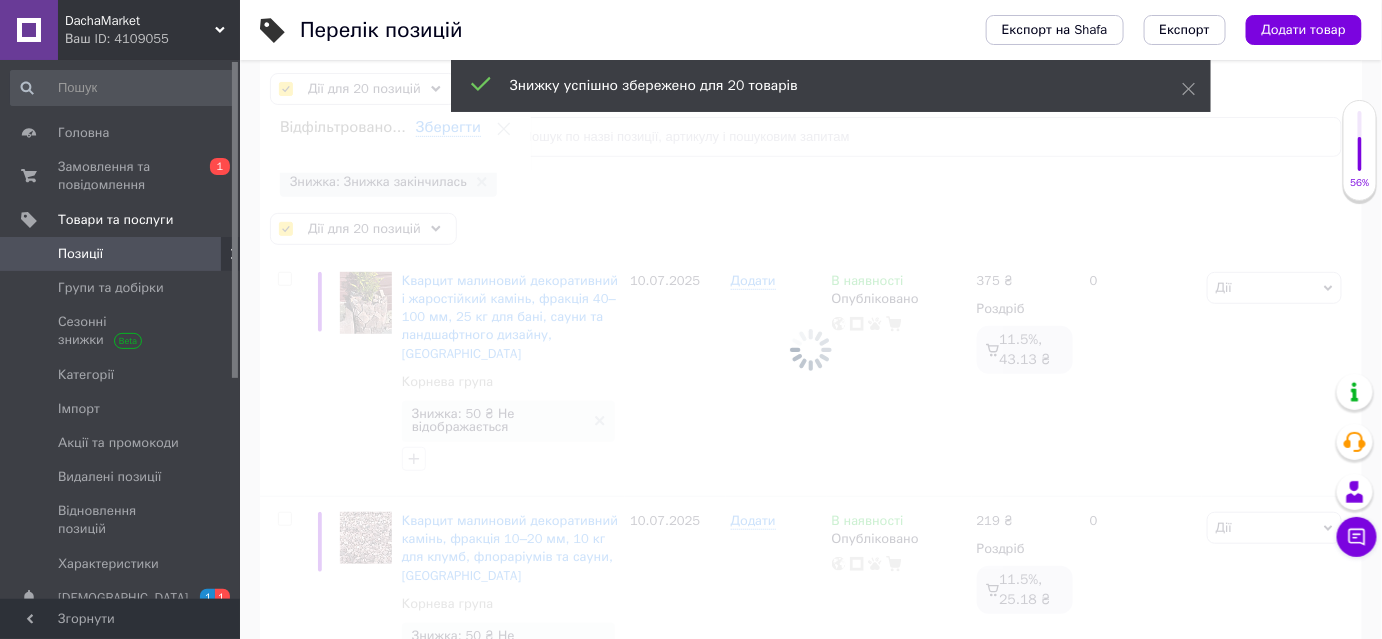 checkbox on "false" 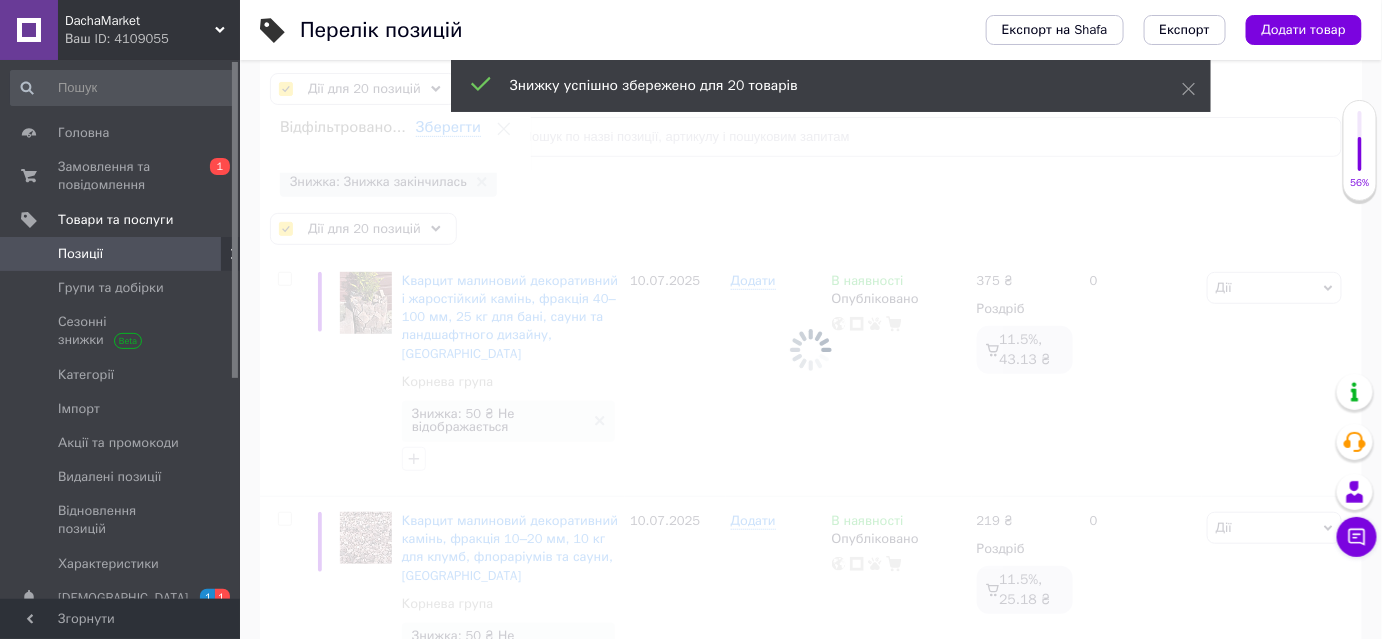 checkbox on "false" 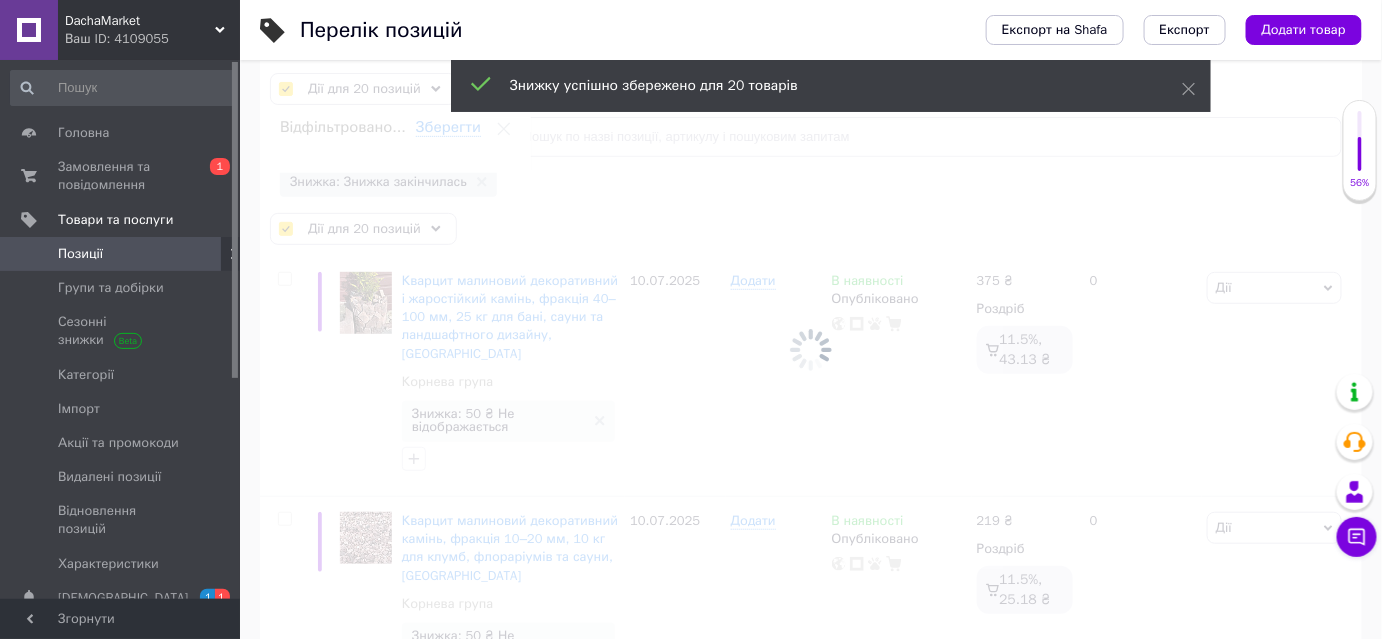 checkbox on "false" 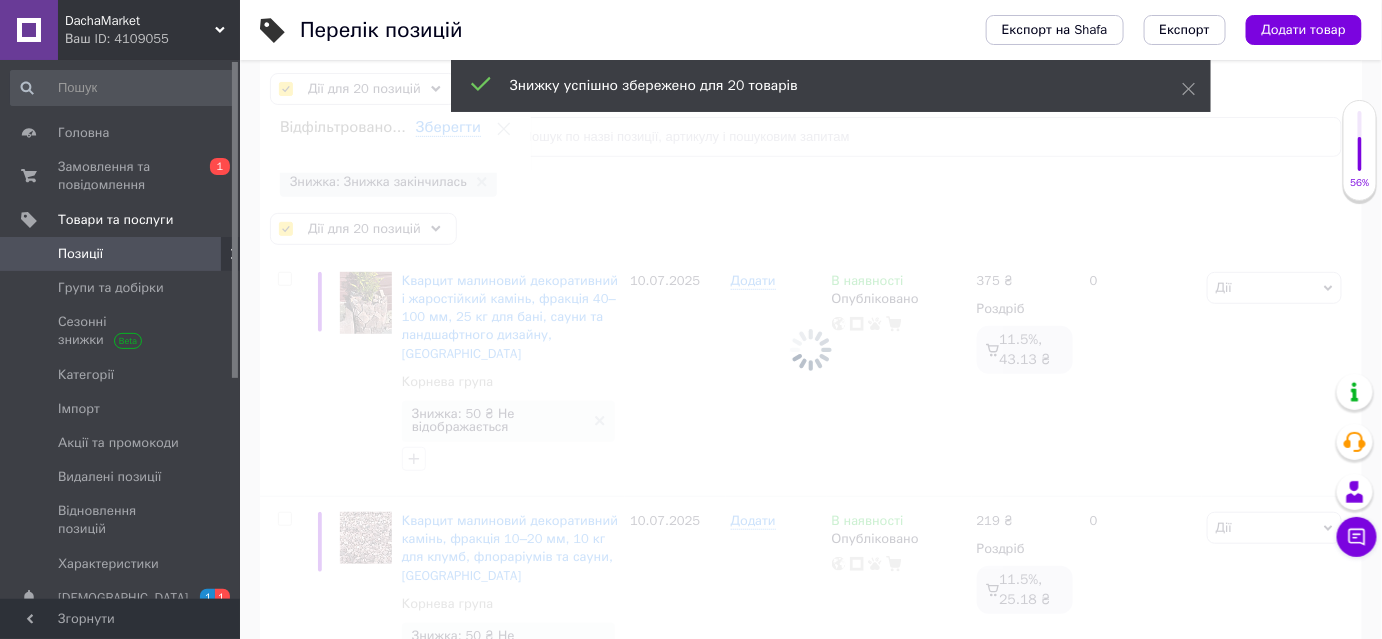 checkbox on "false" 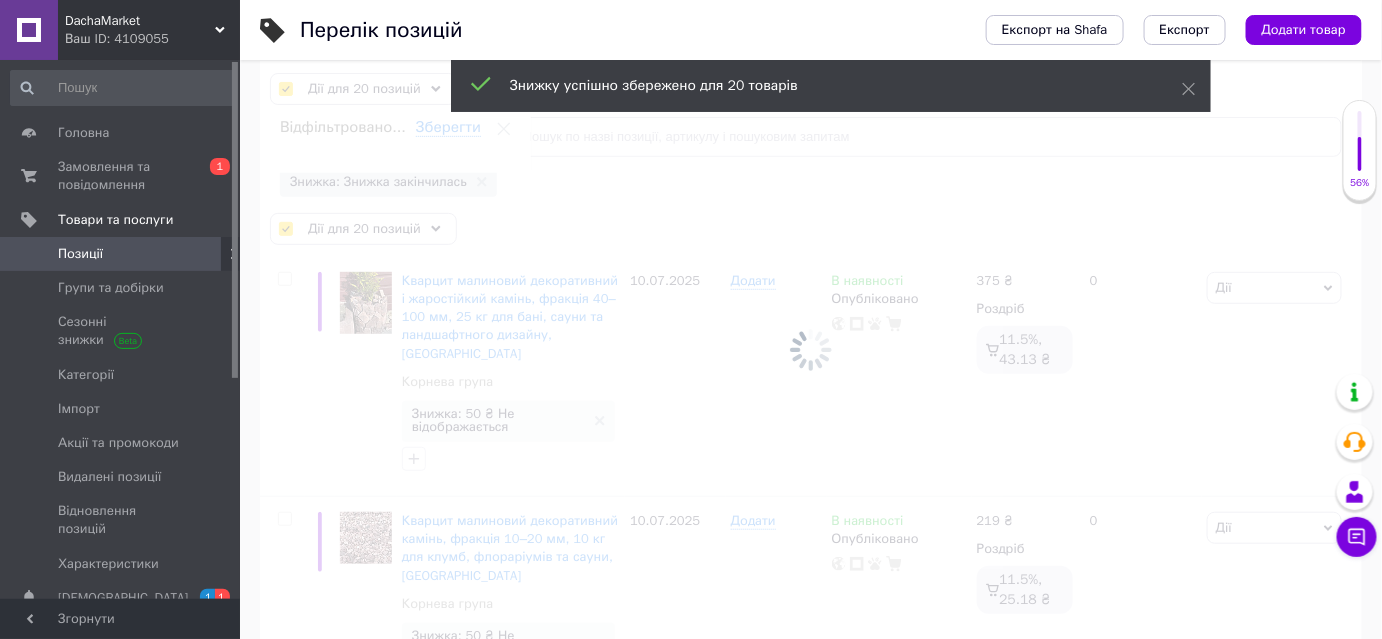 checkbox on "false" 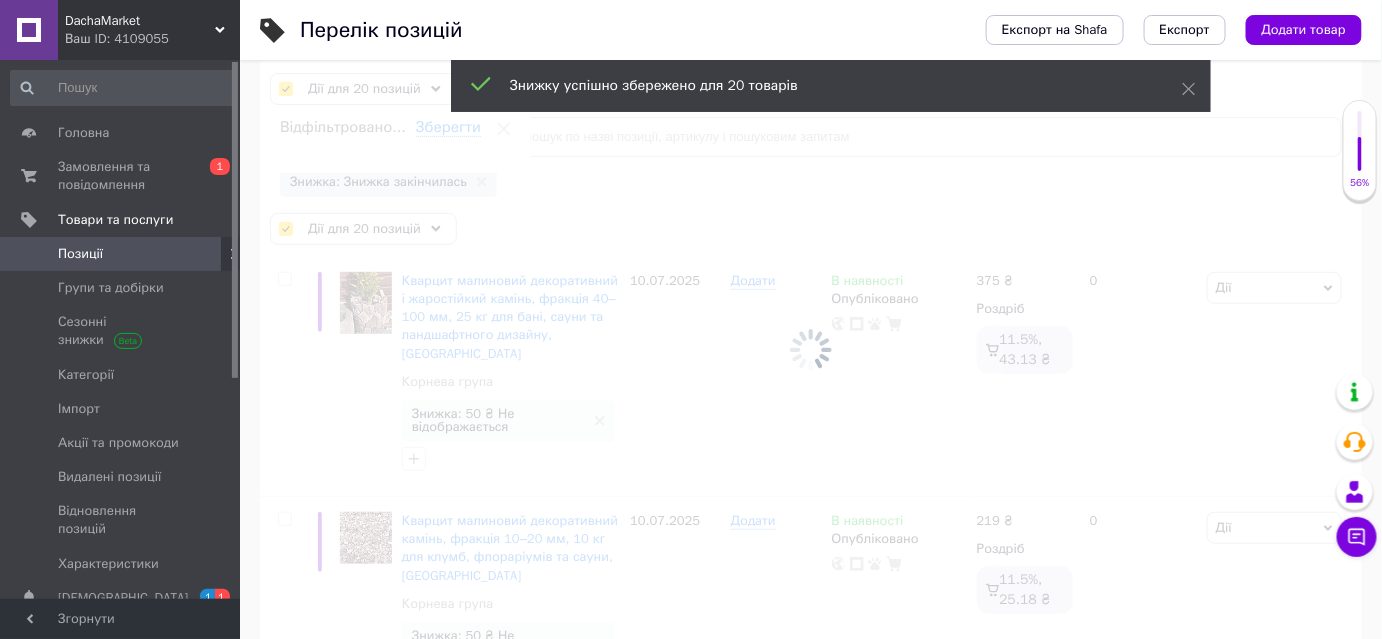 checkbox on "false" 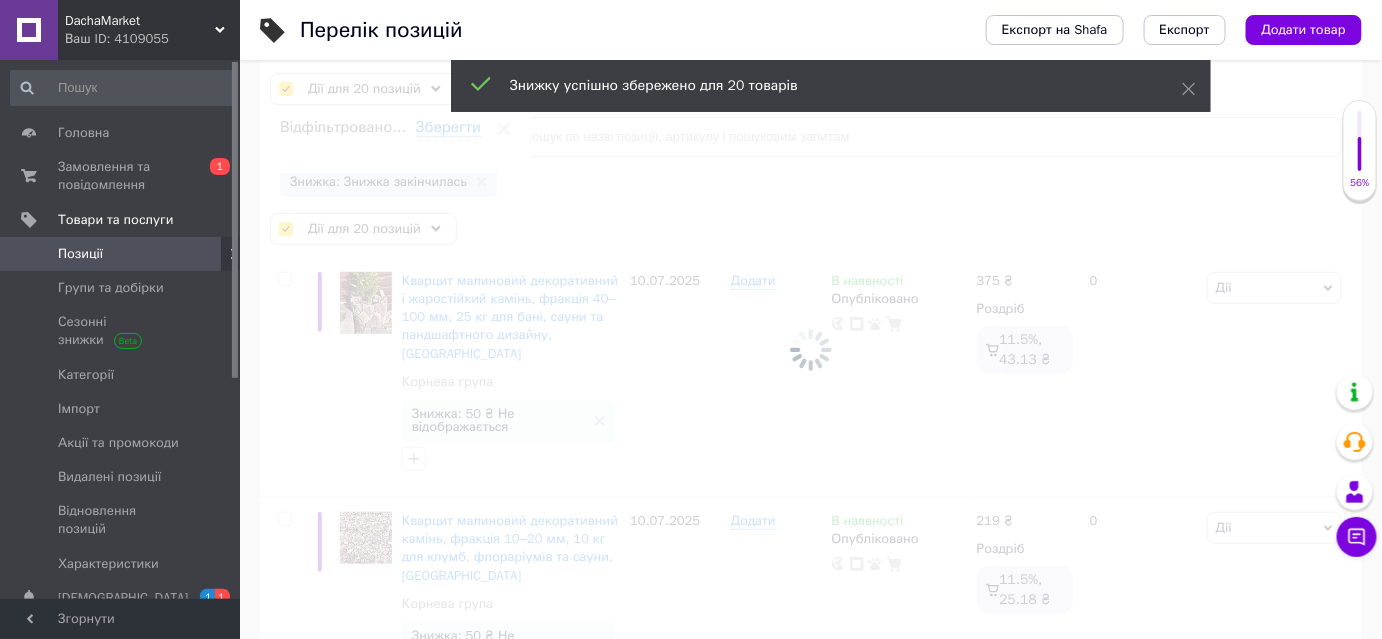 checkbox on "false" 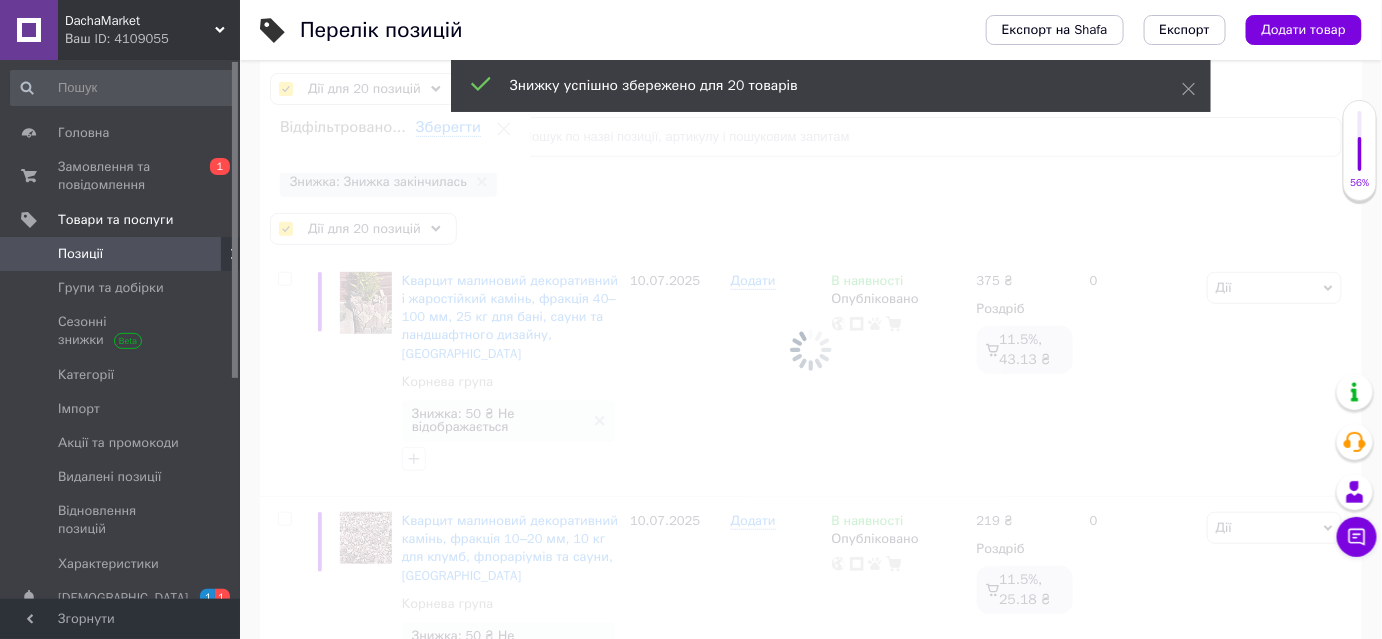 checkbox on "false" 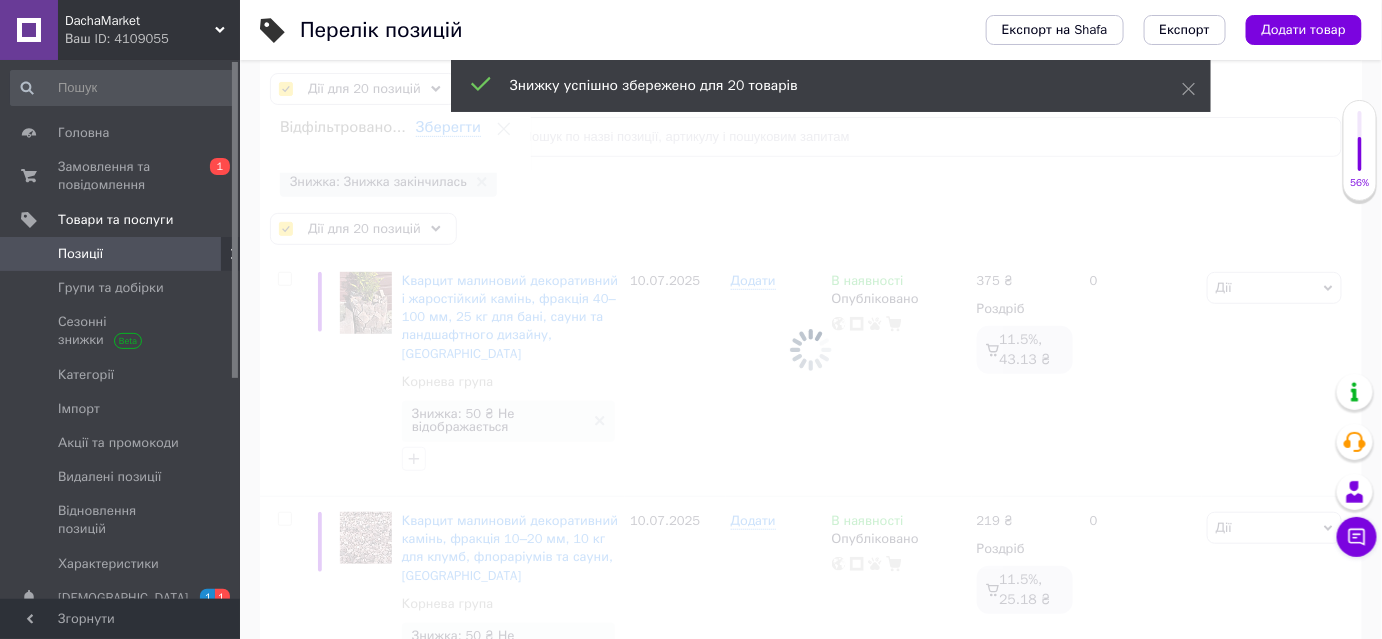 checkbox on "false" 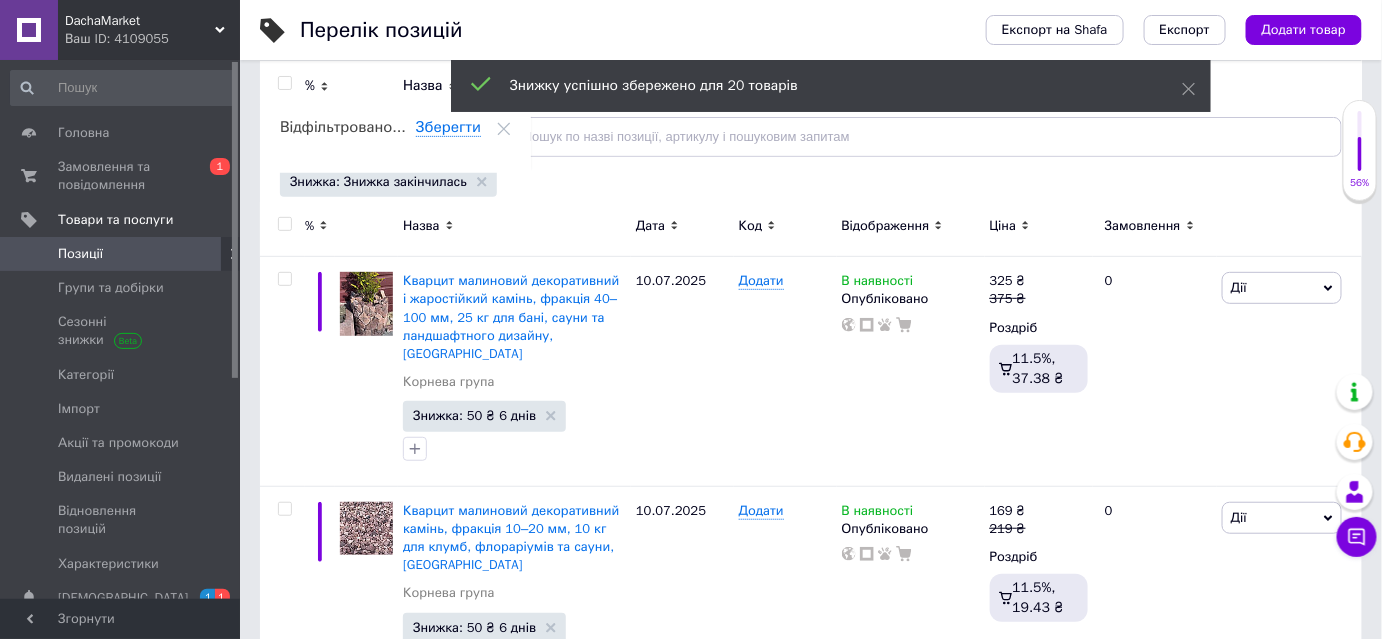 click at bounding box center [284, 224] 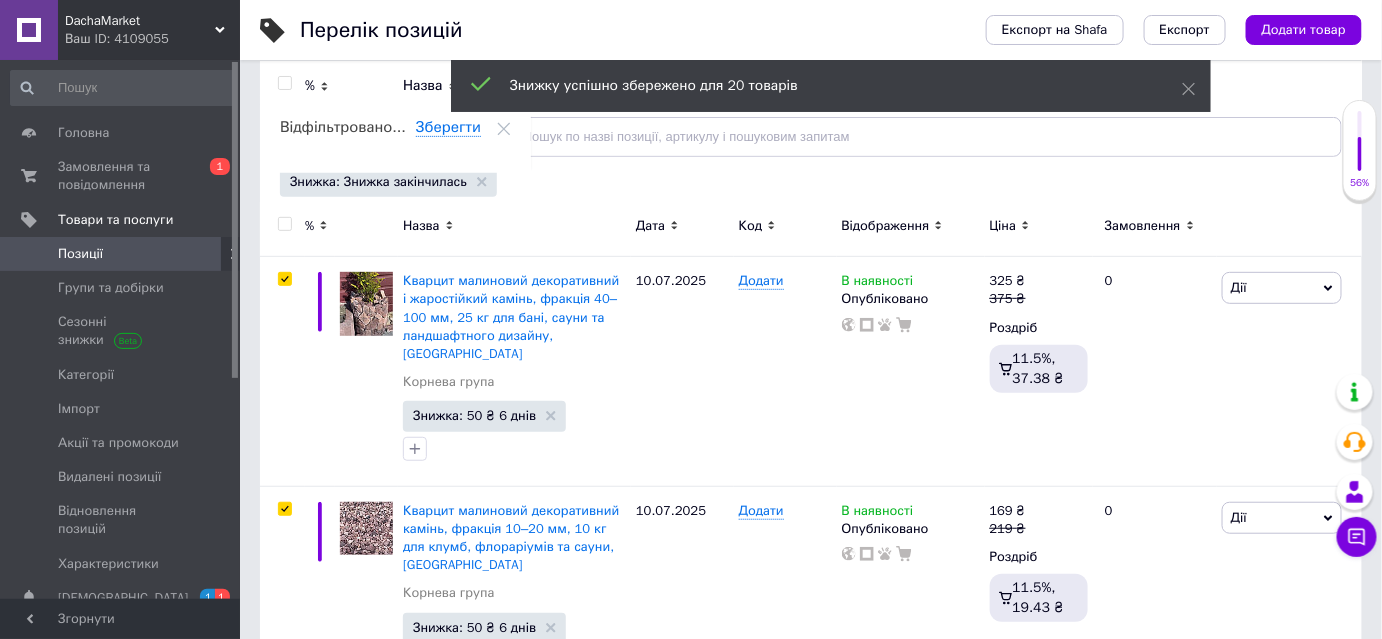 checkbox on "true" 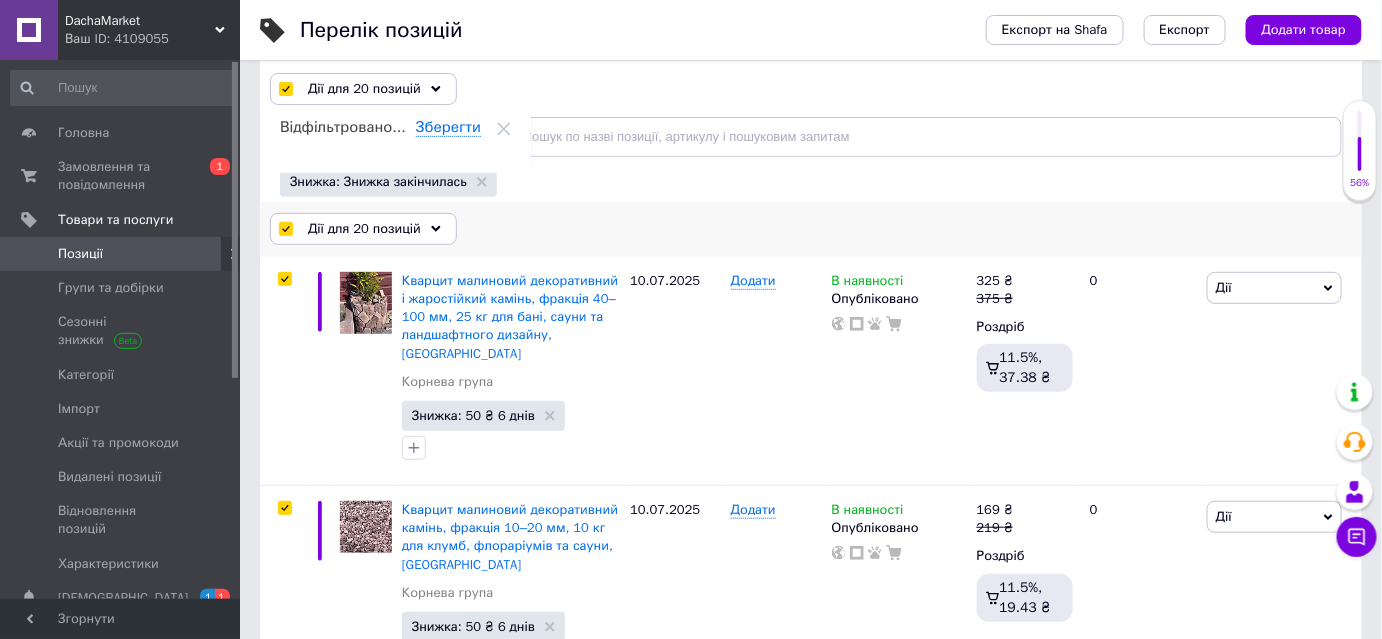 click on "Дії для 20 позицій" at bounding box center (363, 229) 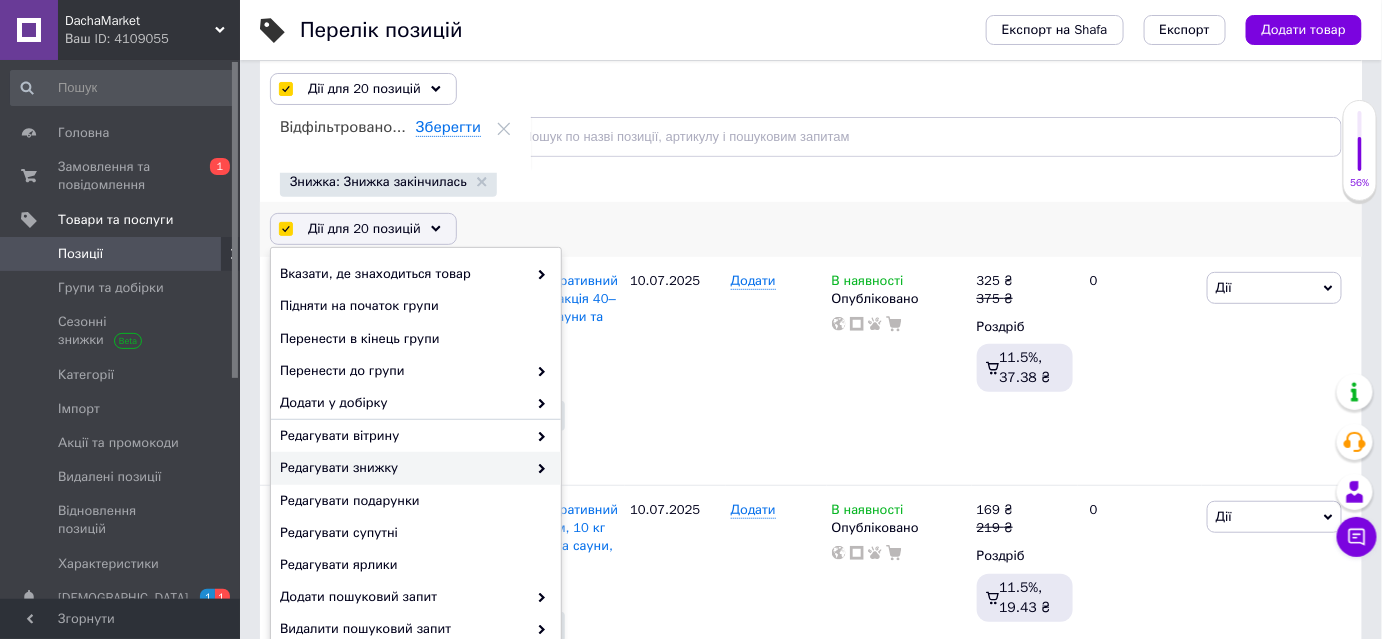 click at bounding box center [537, 468] 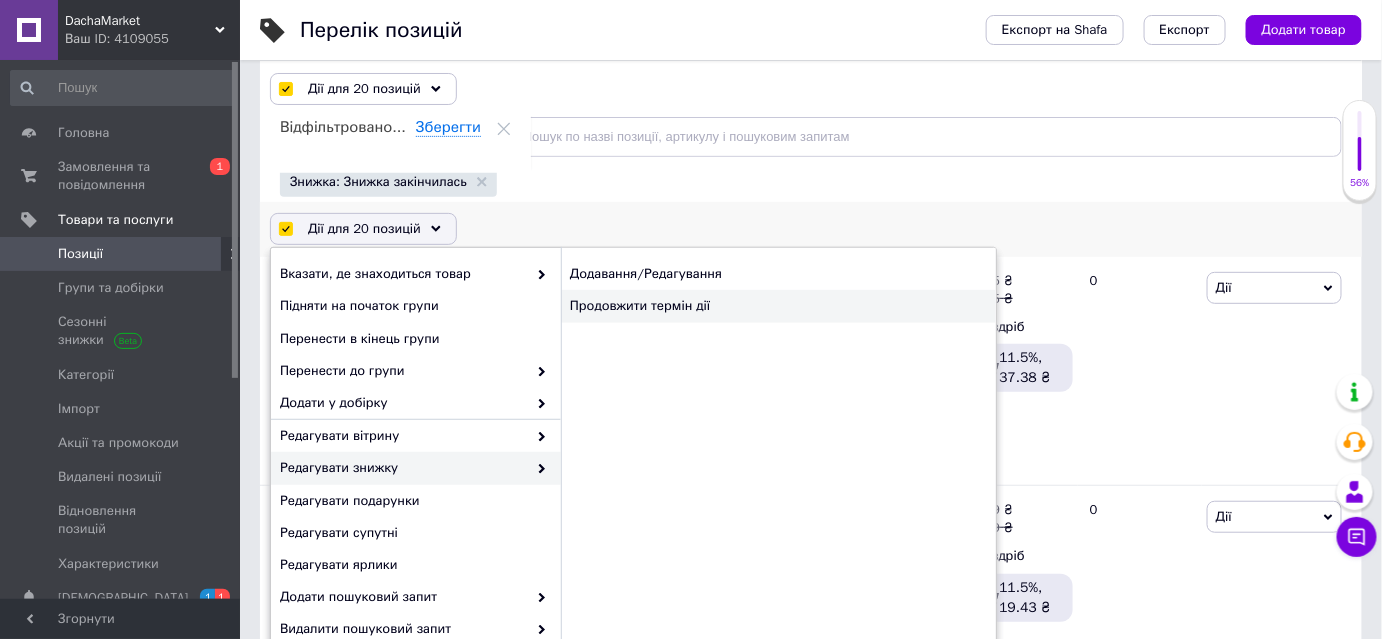 click on "Продовжити термін дії" at bounding box center [778, 306] 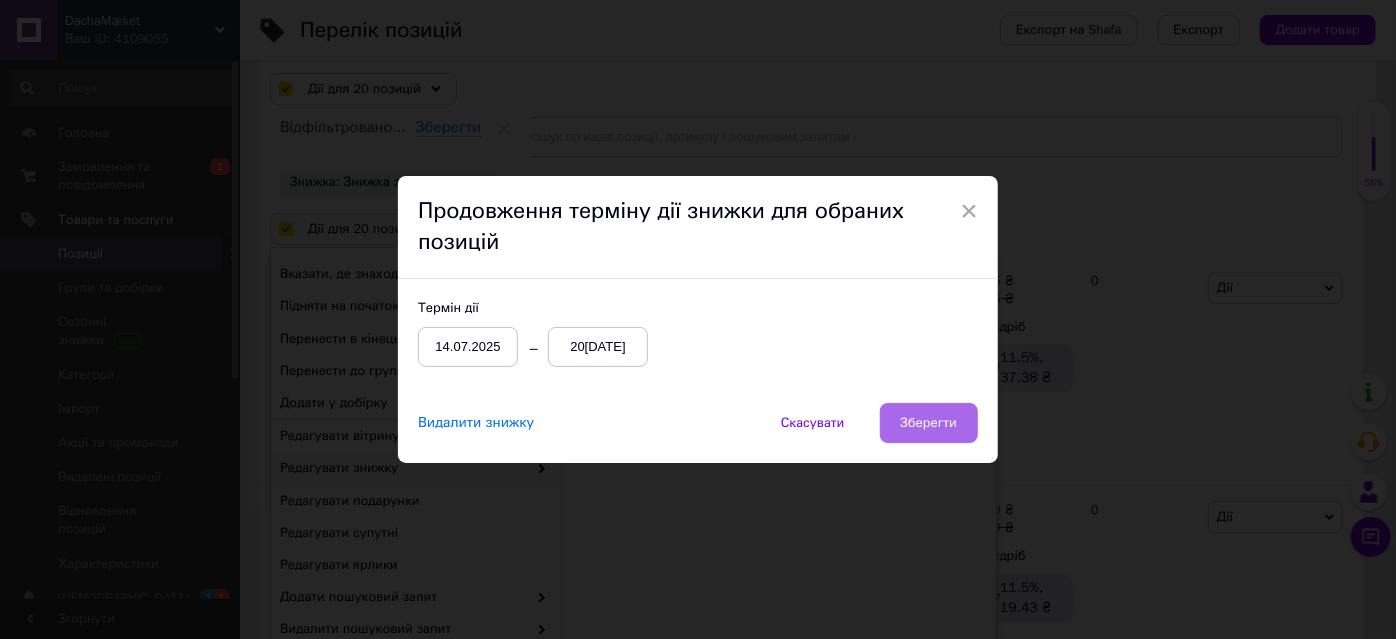 click on "Зберегти" at bounding box center [929, 423] 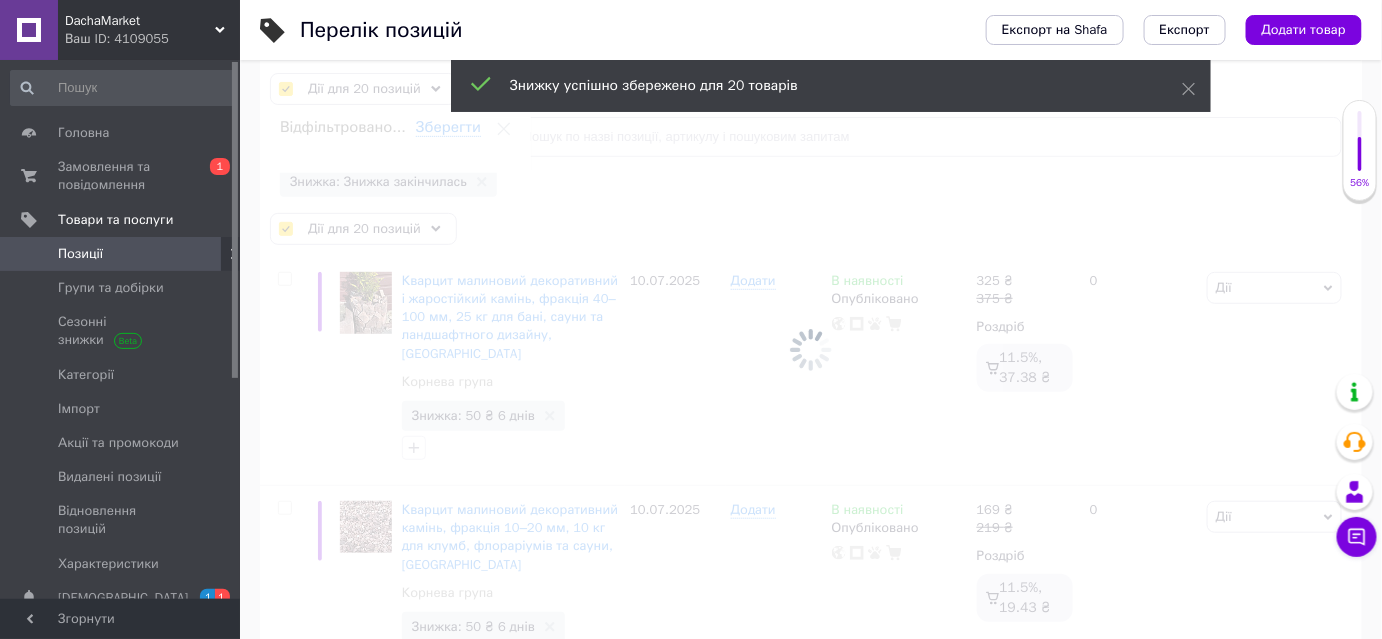 checkbox on "false" 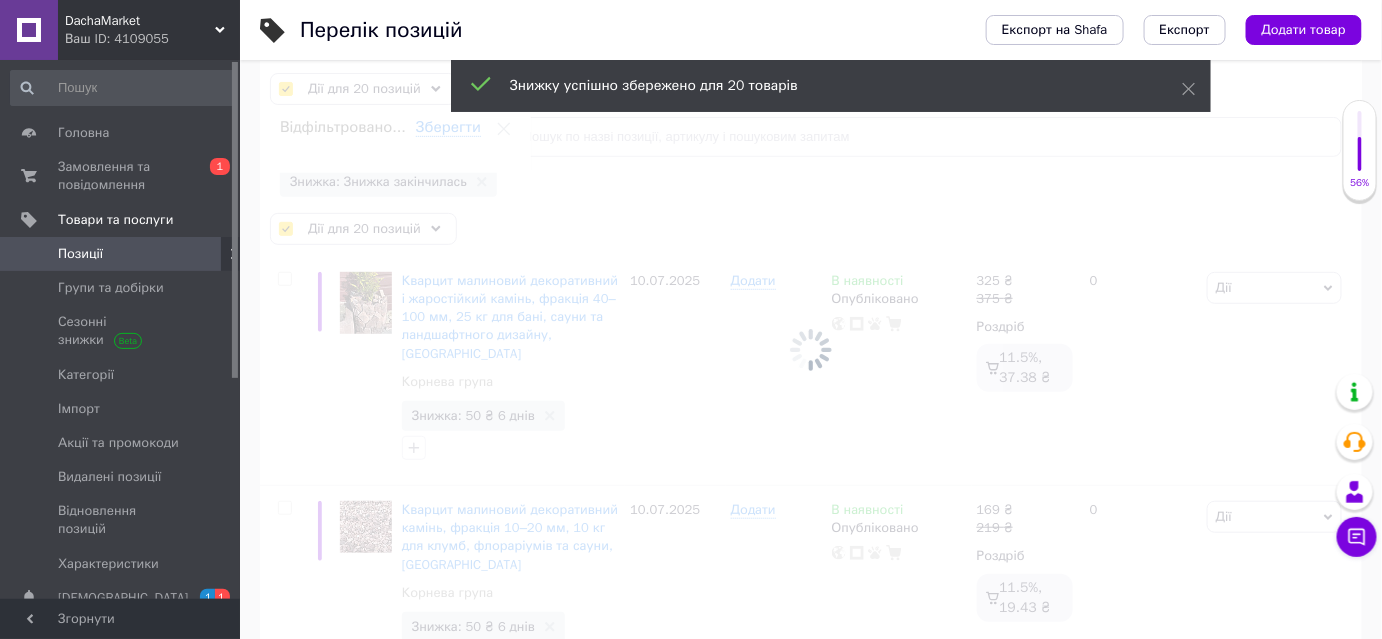 checkbox on "false" 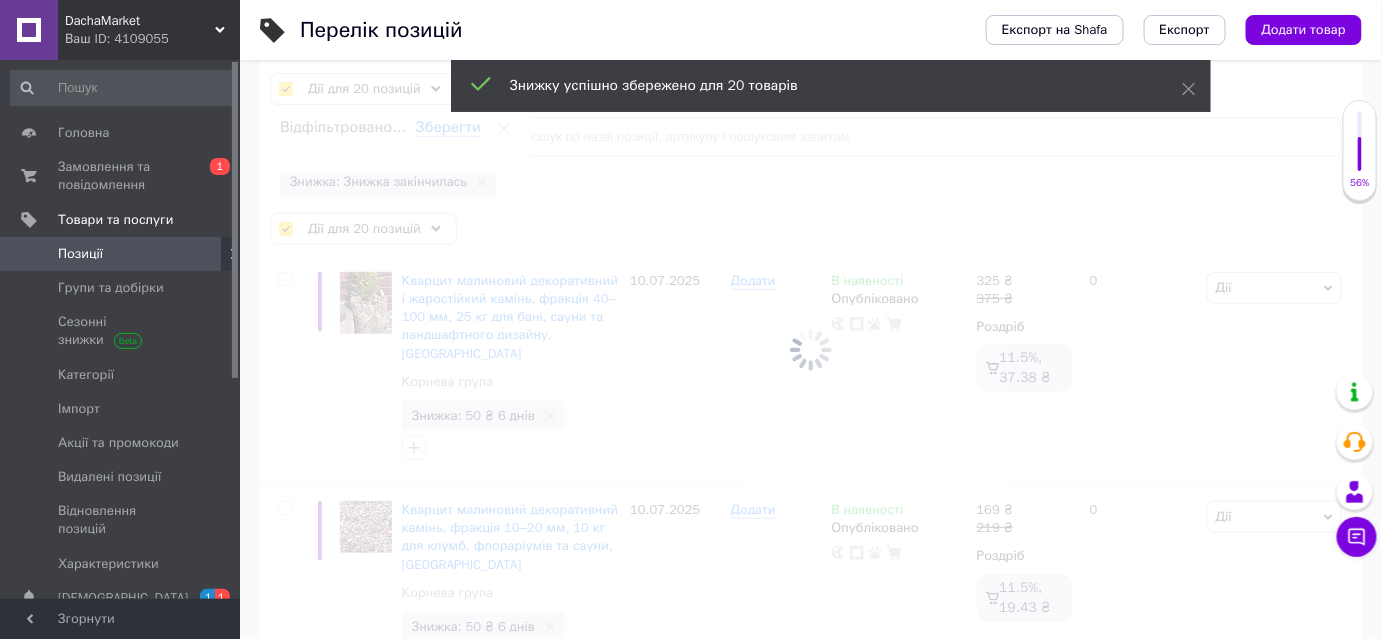 checkbox on "false" 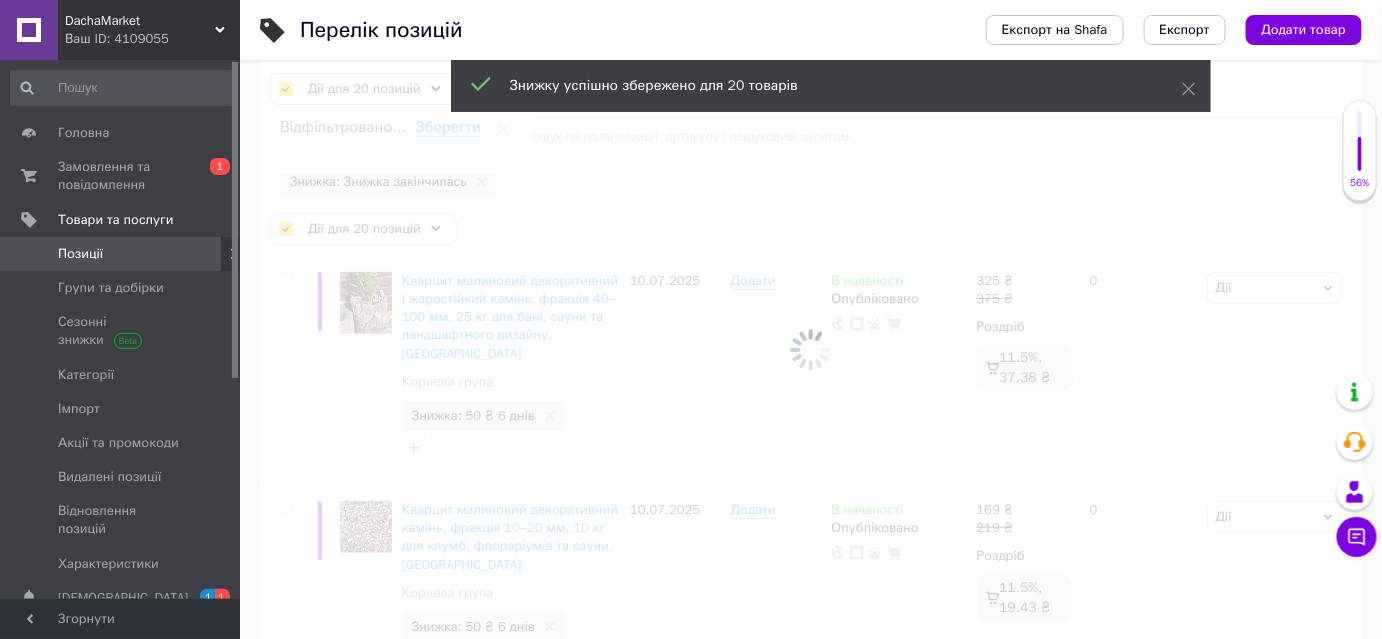 checkbox on "false" 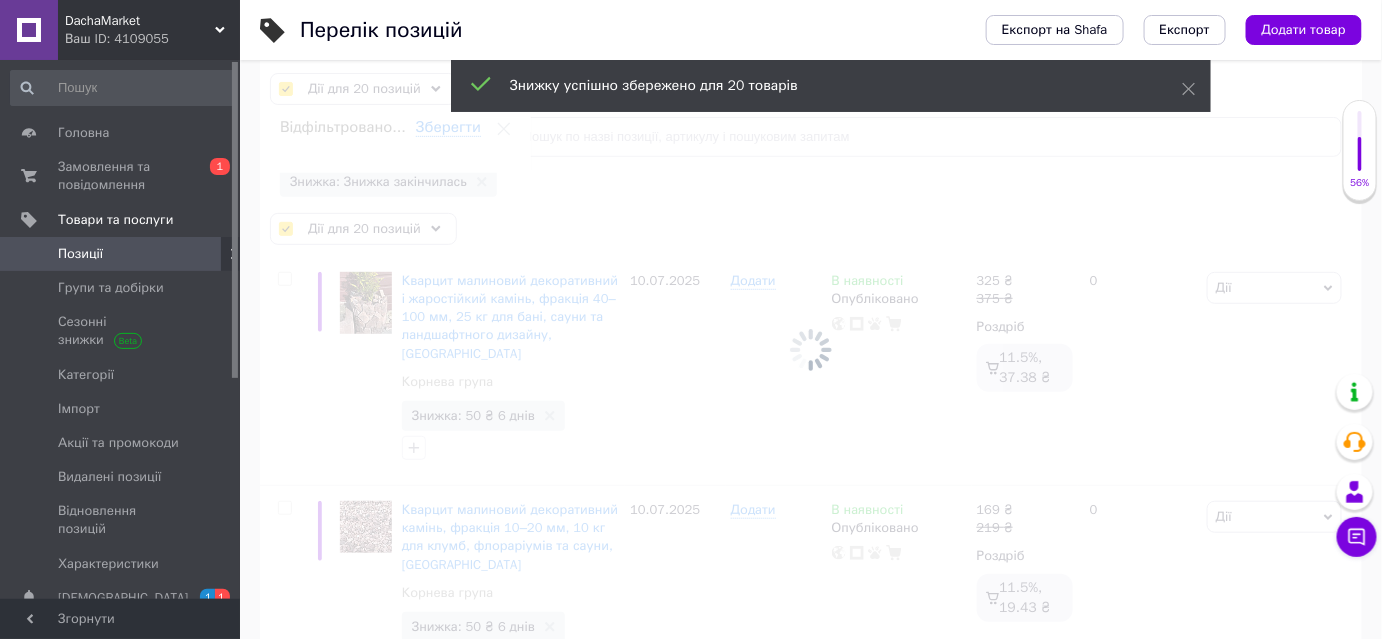 checkbox on "false" 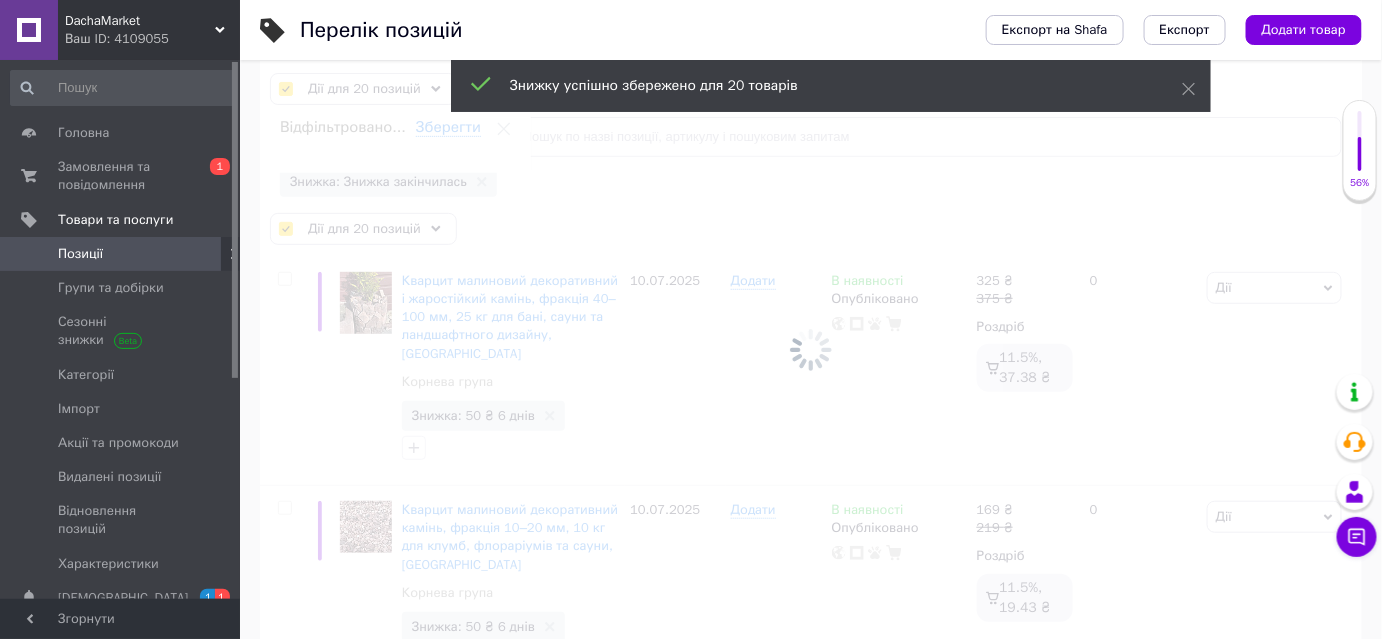 checkbox on "false" 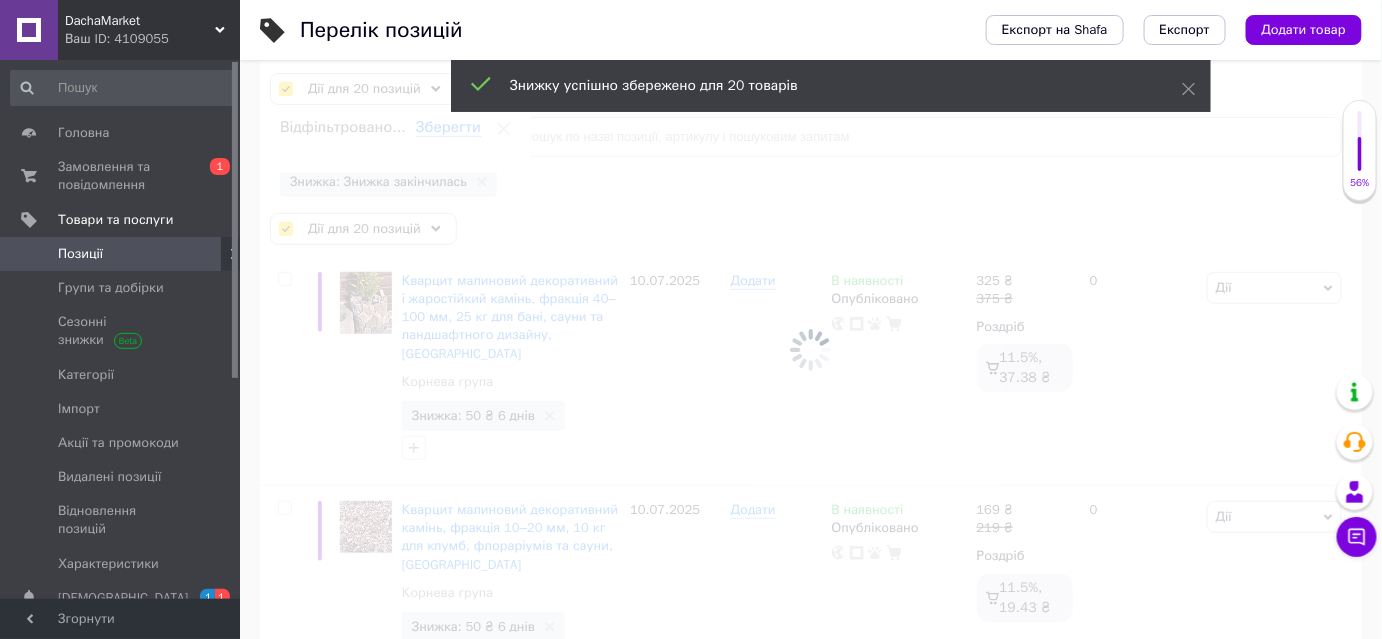 checkbox on "false" 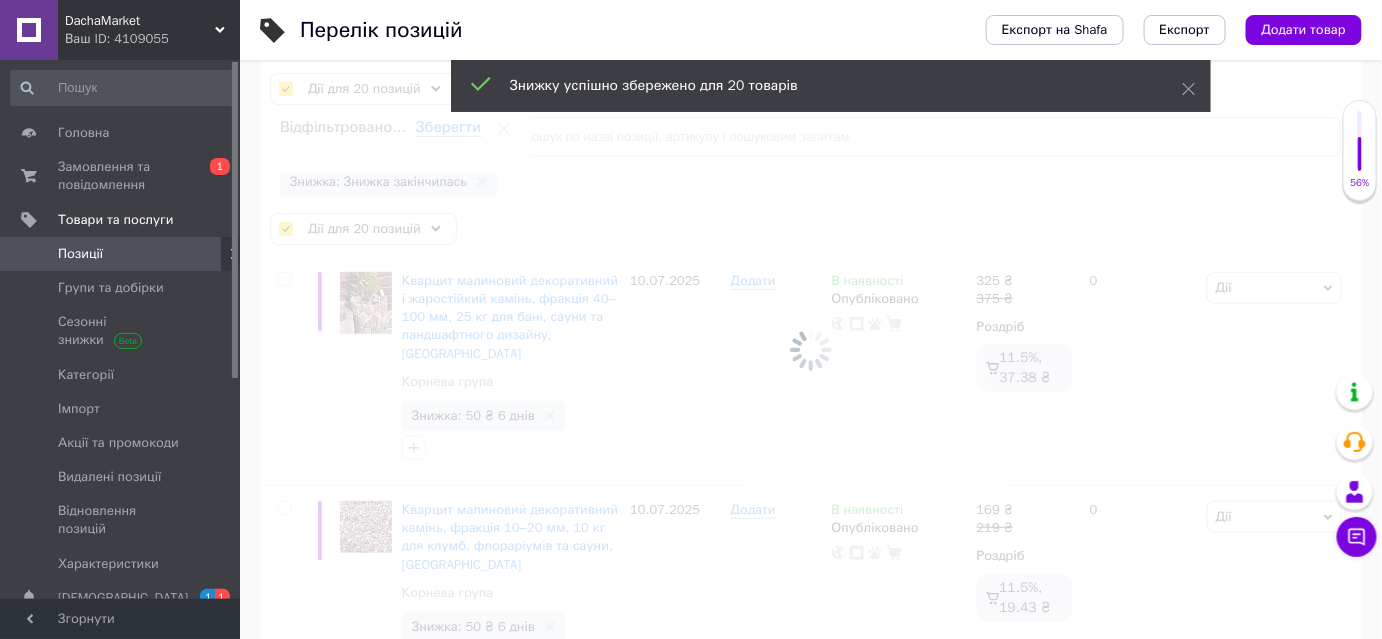 checkbox on "false" 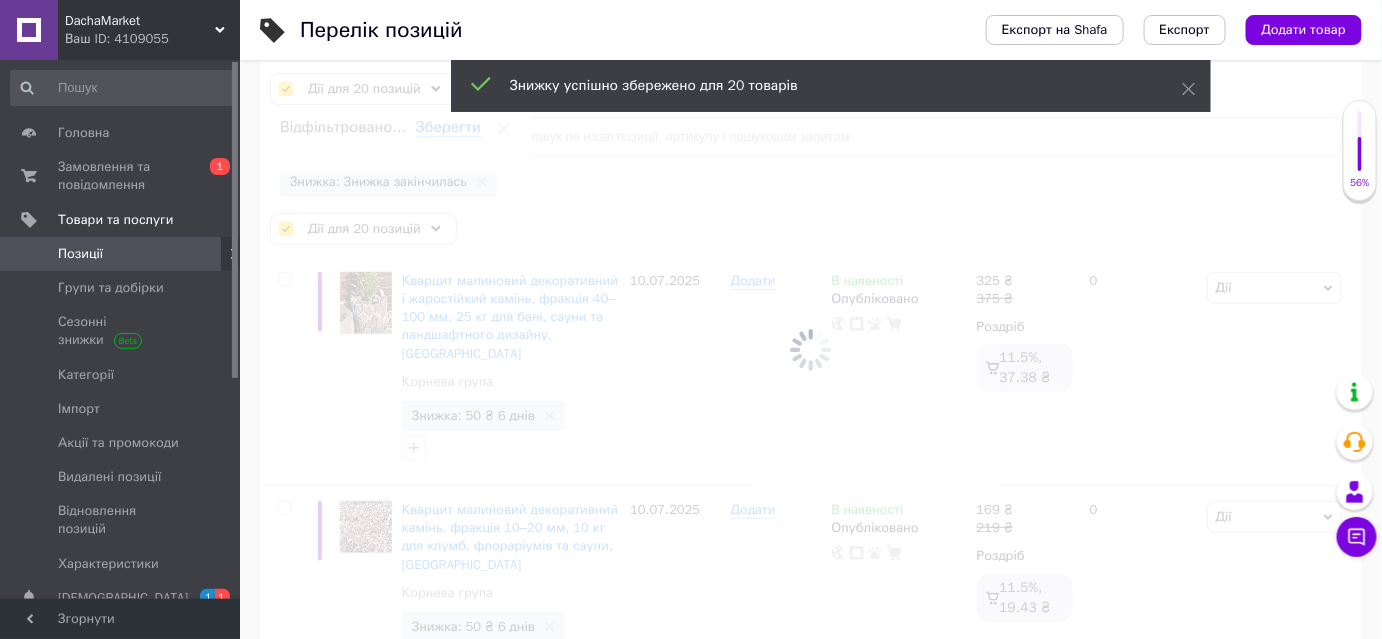 checkbox on "false" 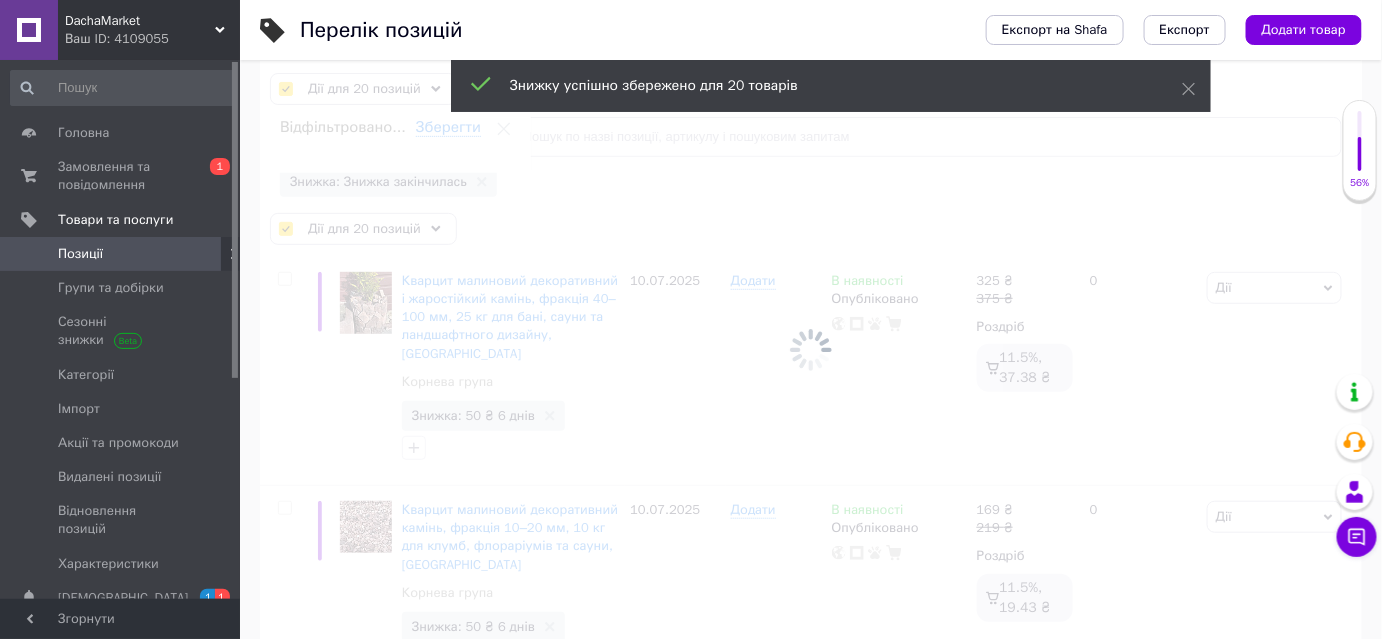 checkbox on "false" 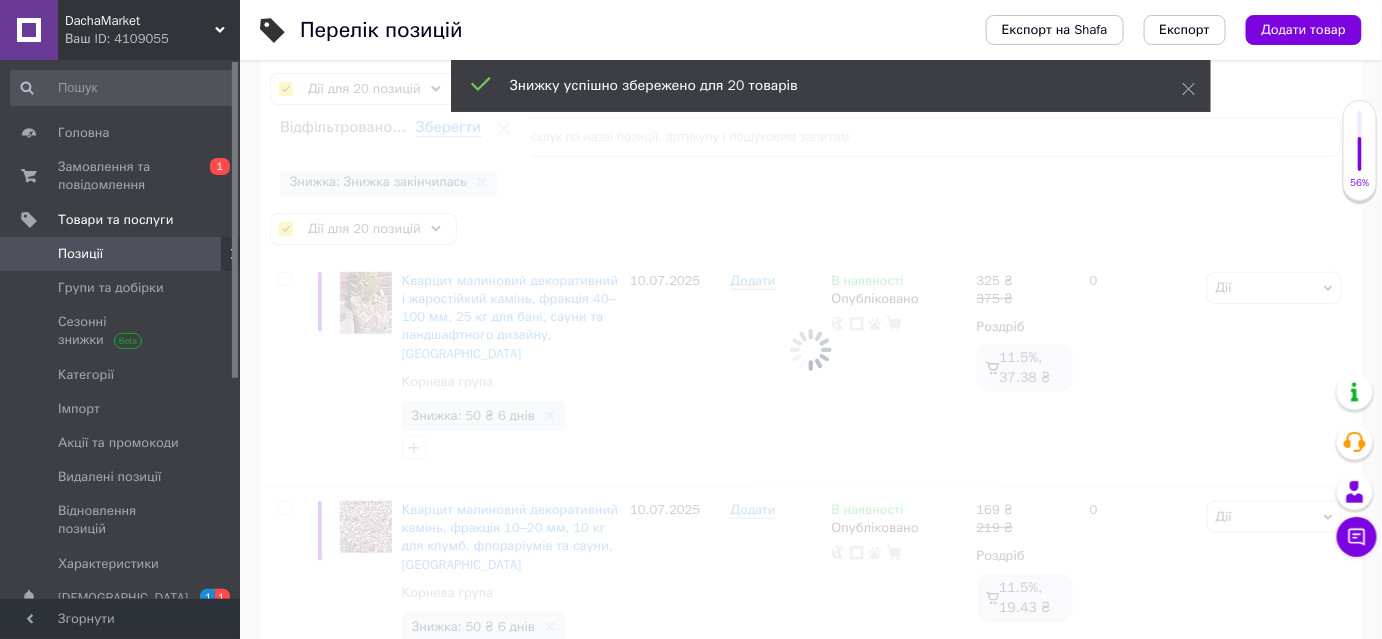 checkbox on "false" 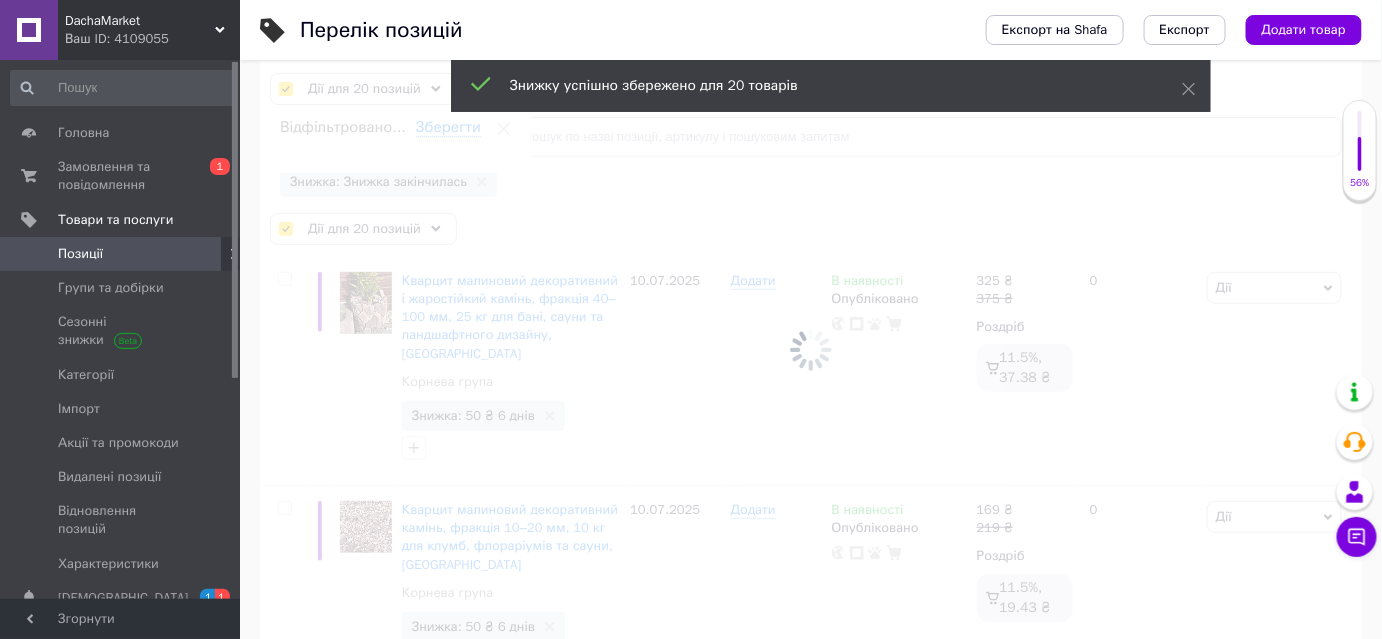checkbox on "false" 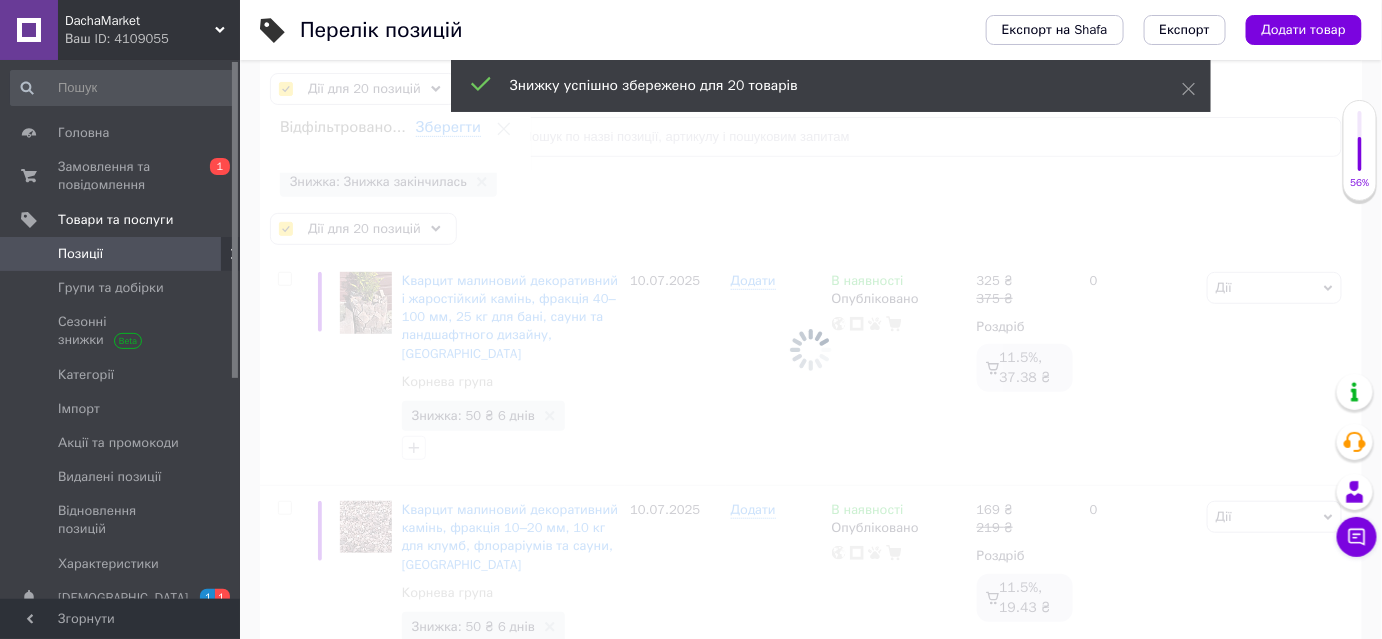 checkbox on "false" 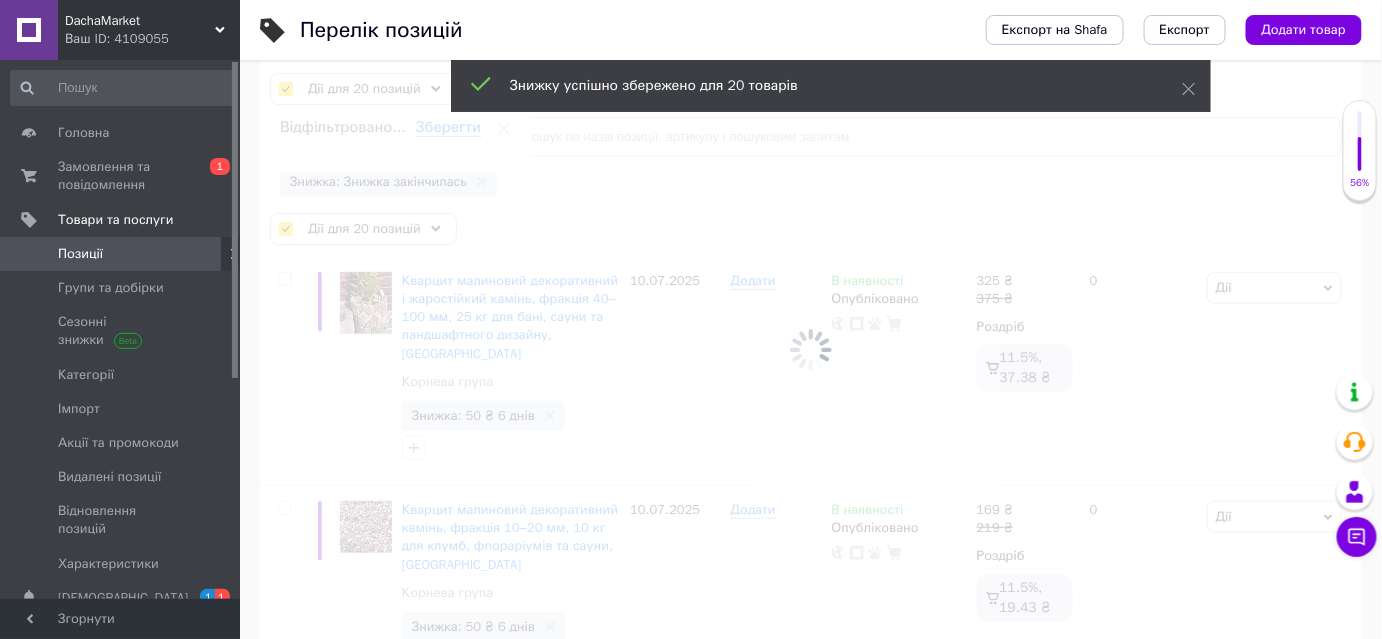 checkbox on "false" 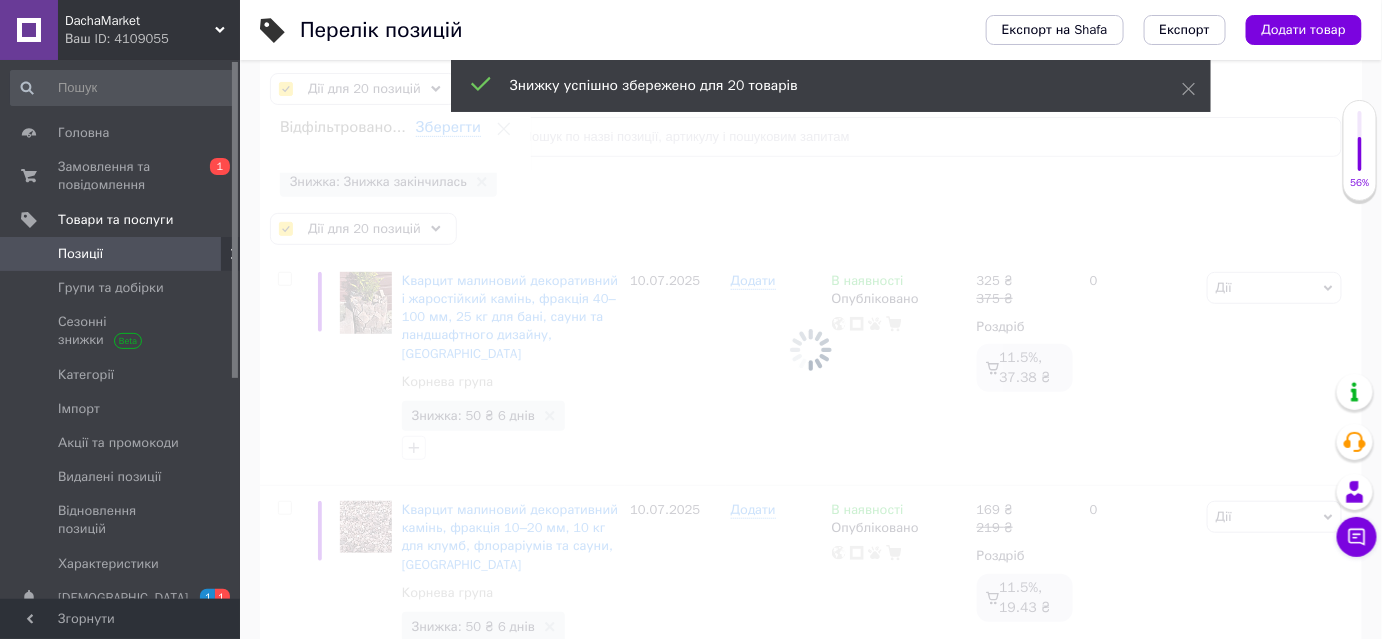 checkbox on "false" 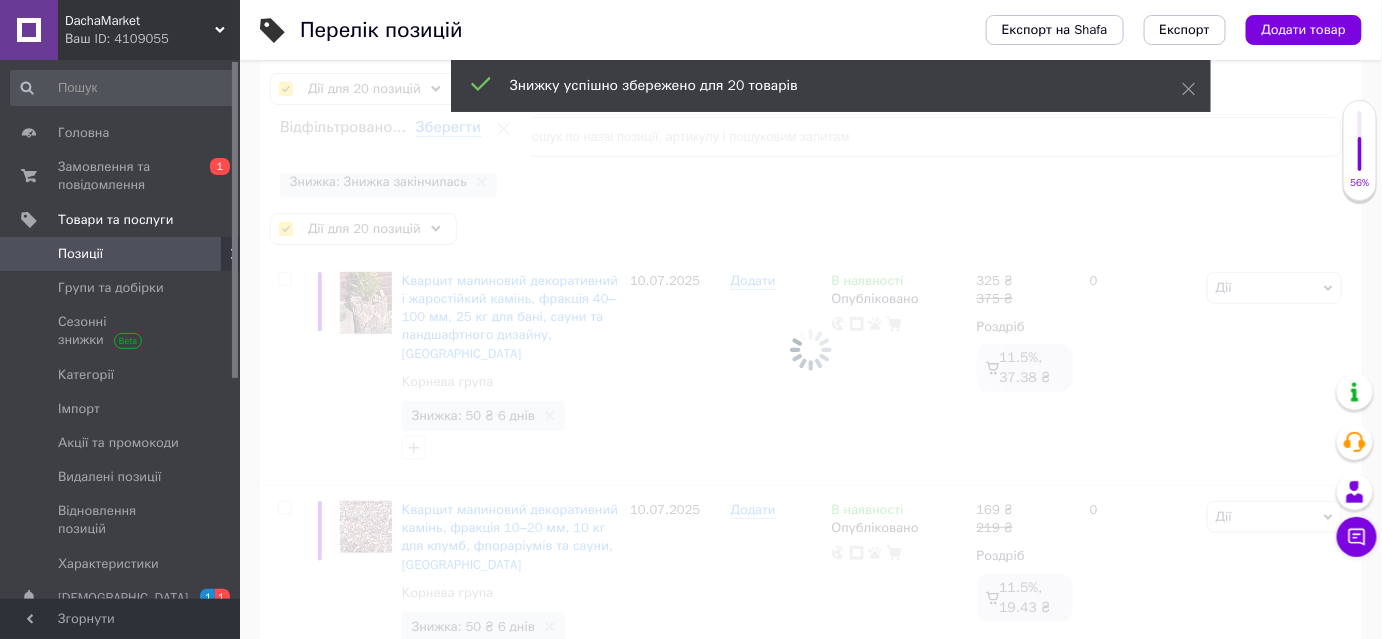 checkbox on "false" 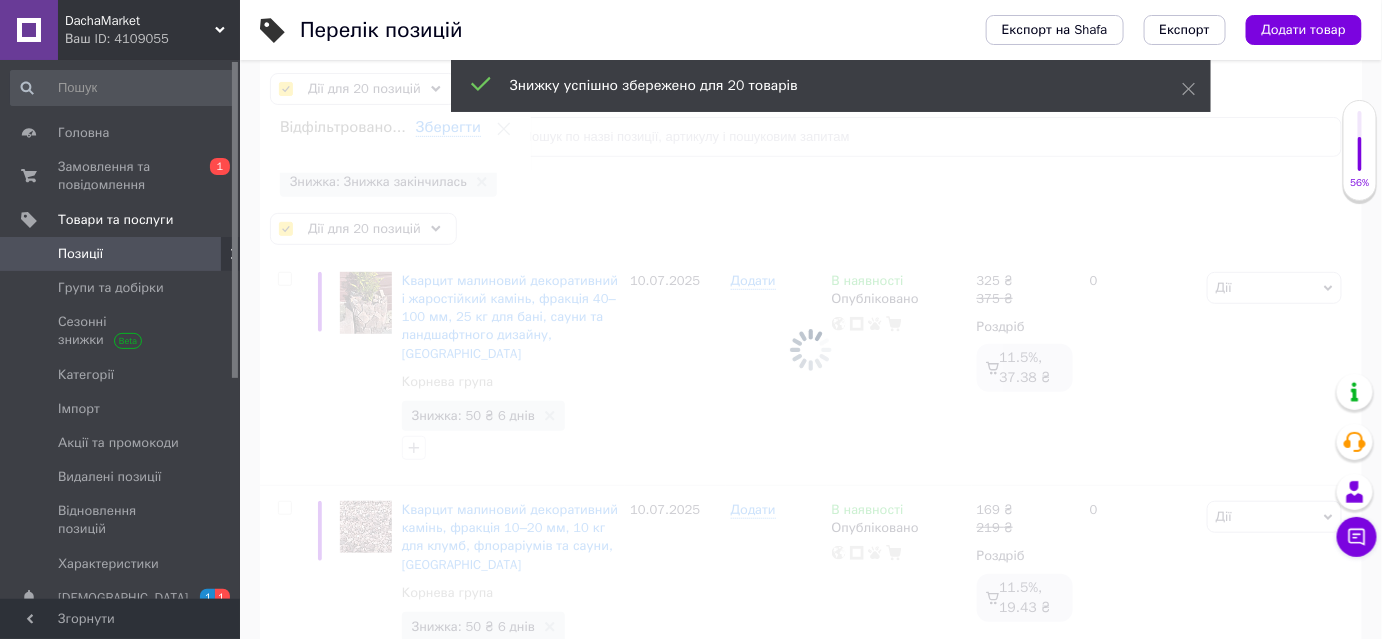 checkbox on "false" 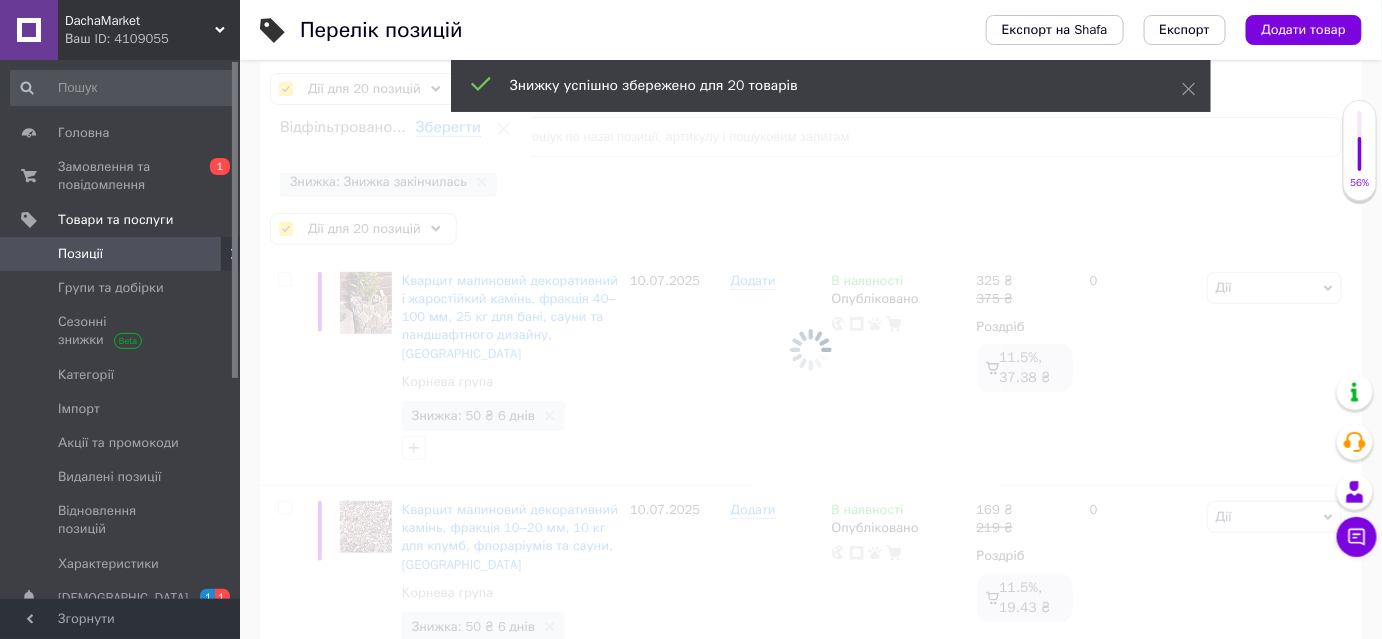 checkbox on "false" 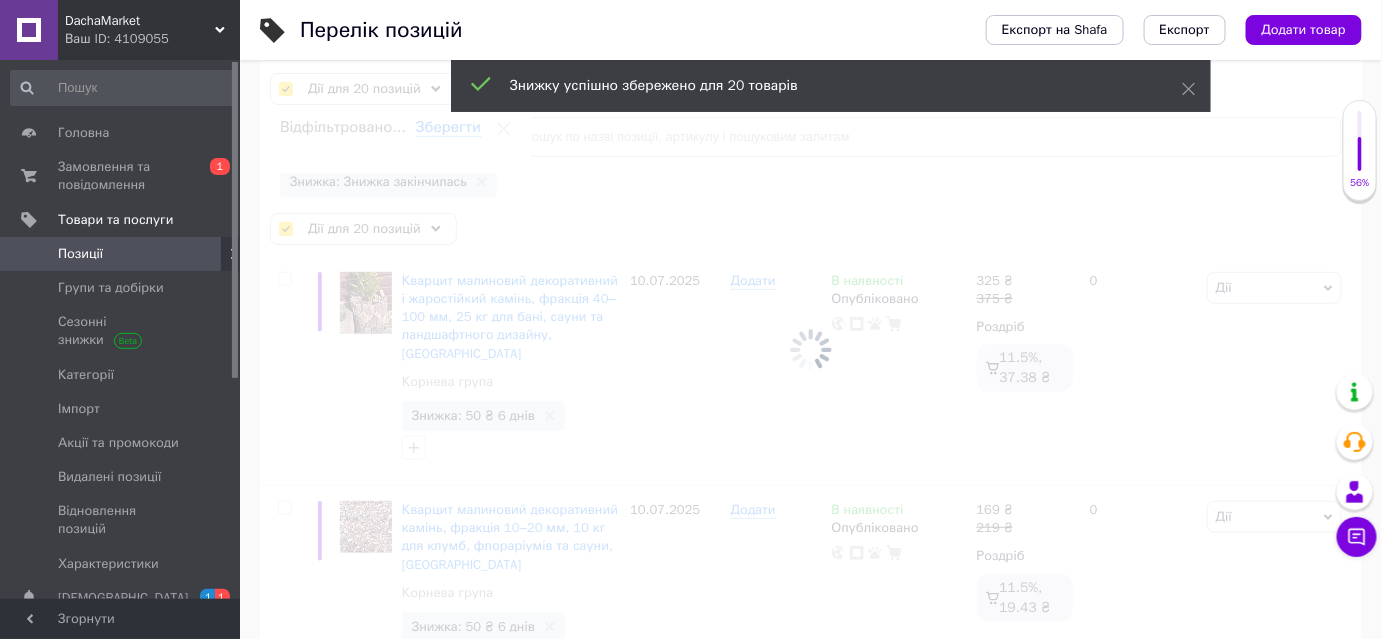 checkbox on "false" 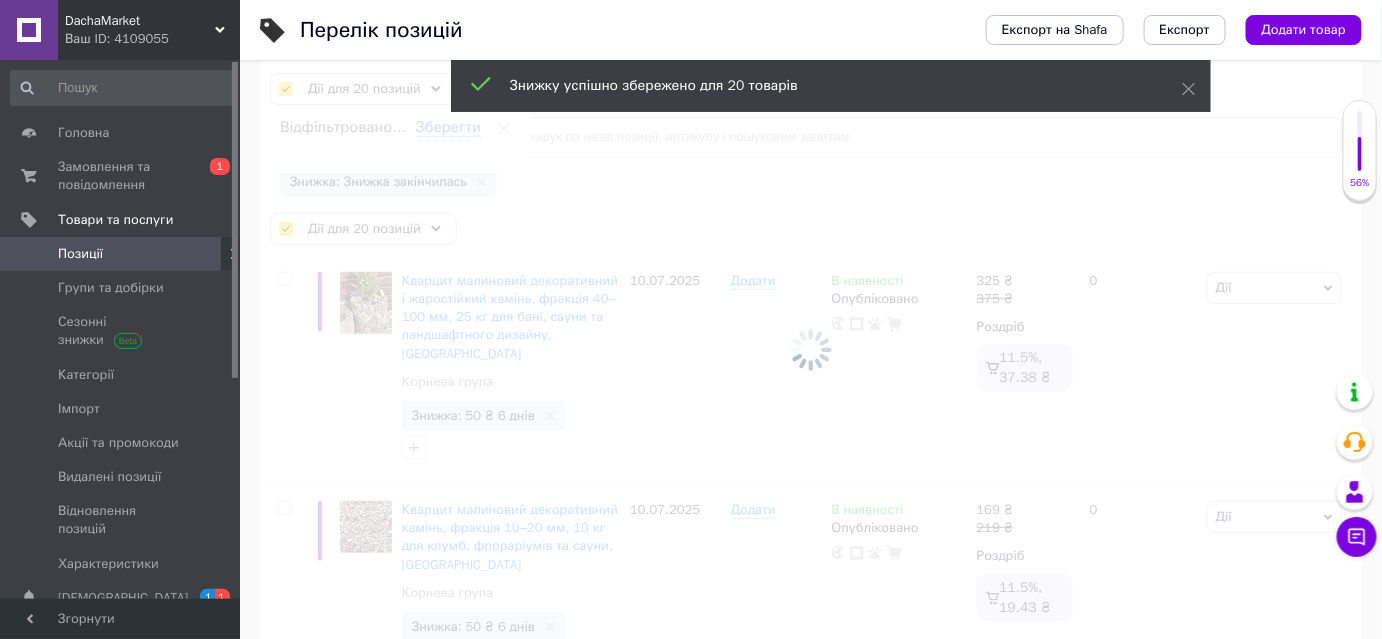 checkbox on "false" 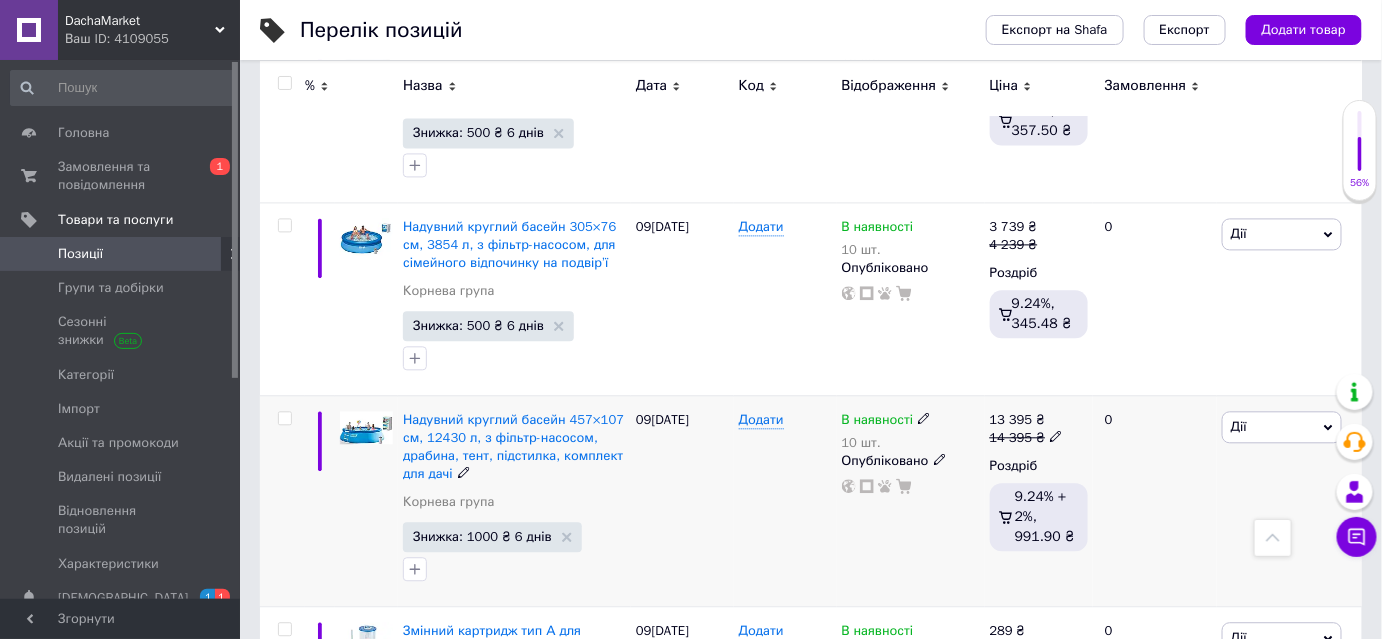 scroll, scrollTop: 4043, scrollLeft: 0, axis: vertical 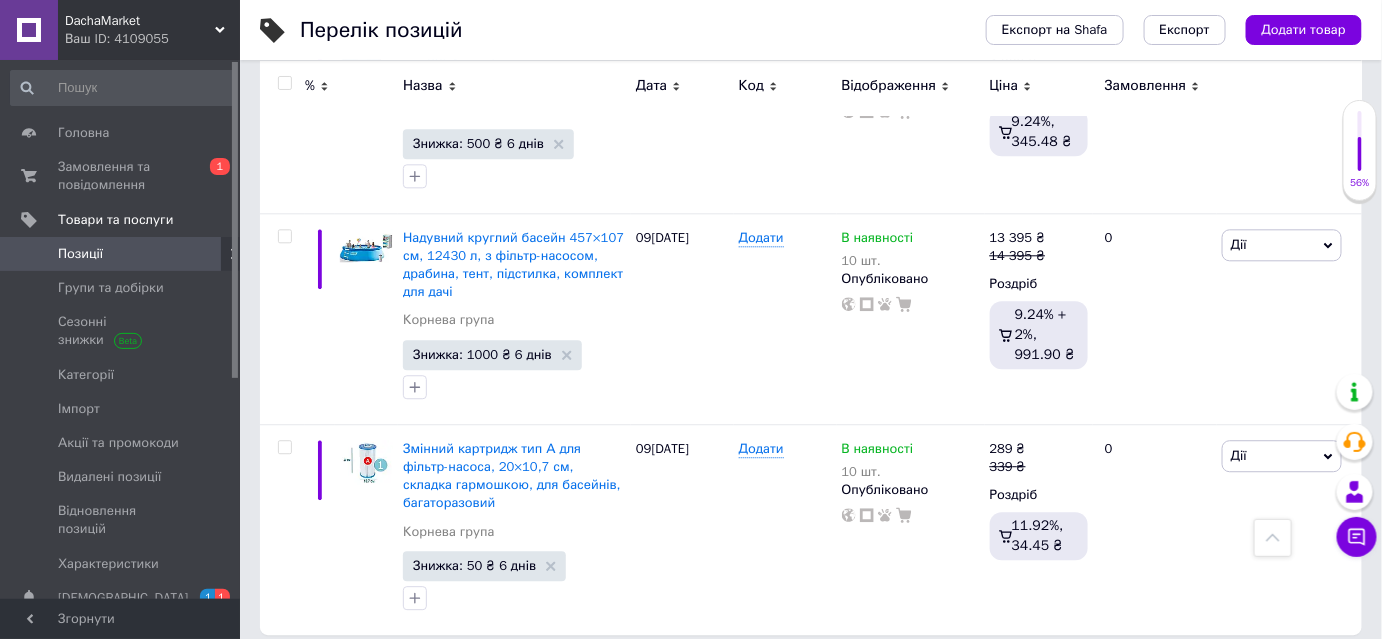 click on "3" at bounding box center (494, 676) 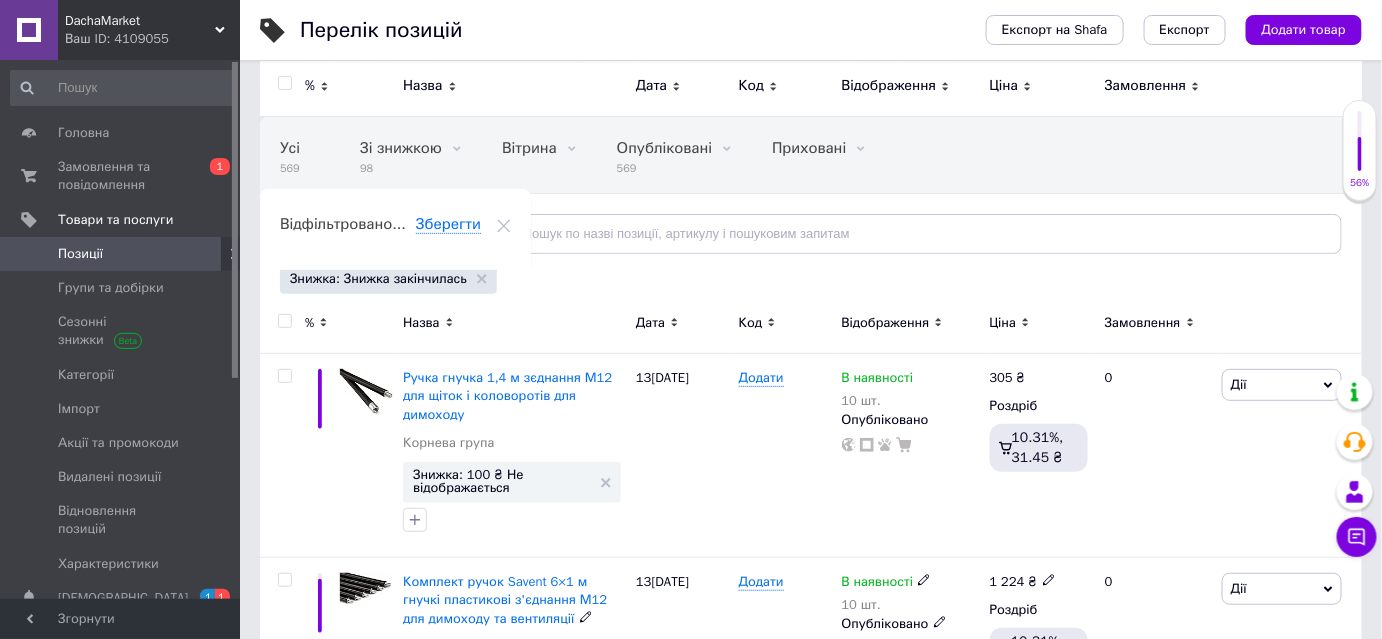 scroll, scrollTop: 0, scrollLeft: 0, axis: both 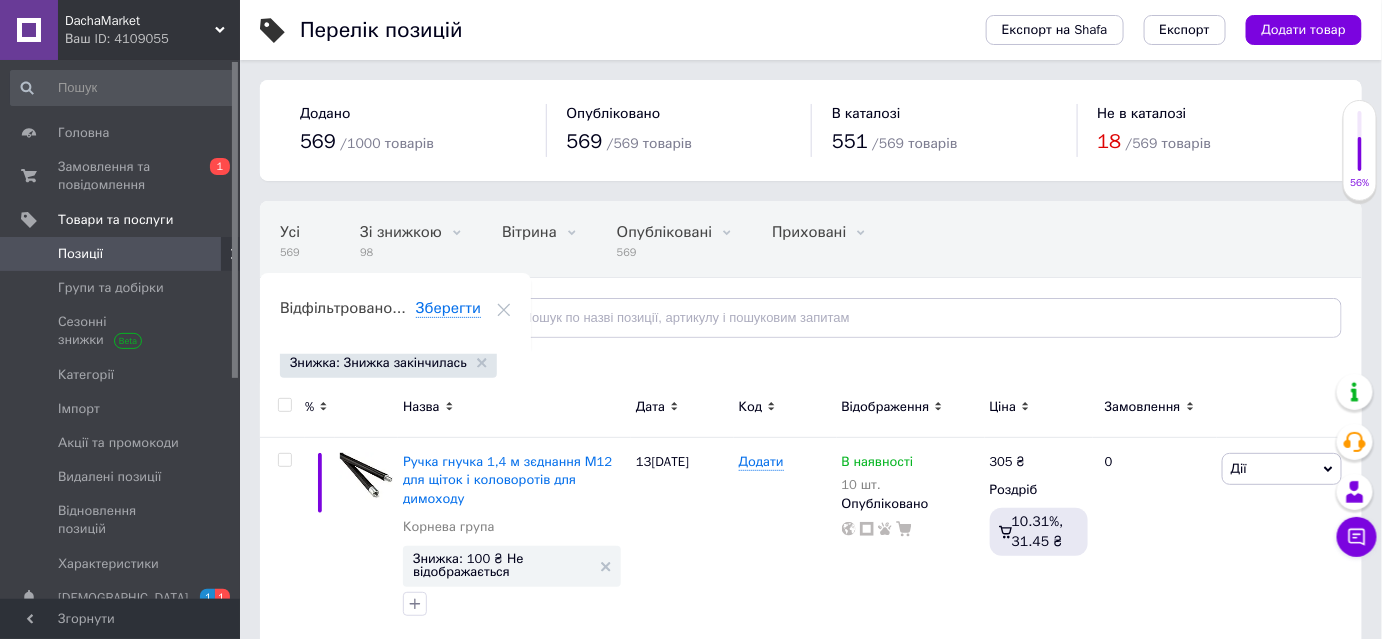 click at bounding box center [284, 405] 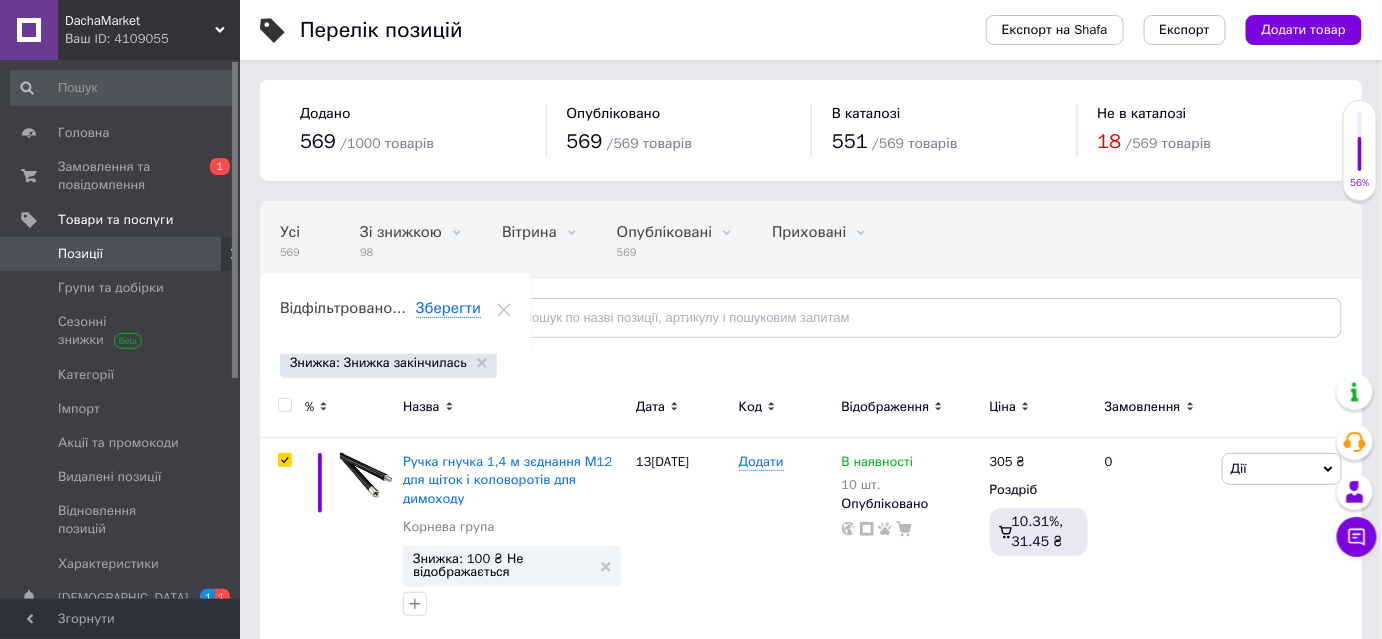 checkbox on "true" 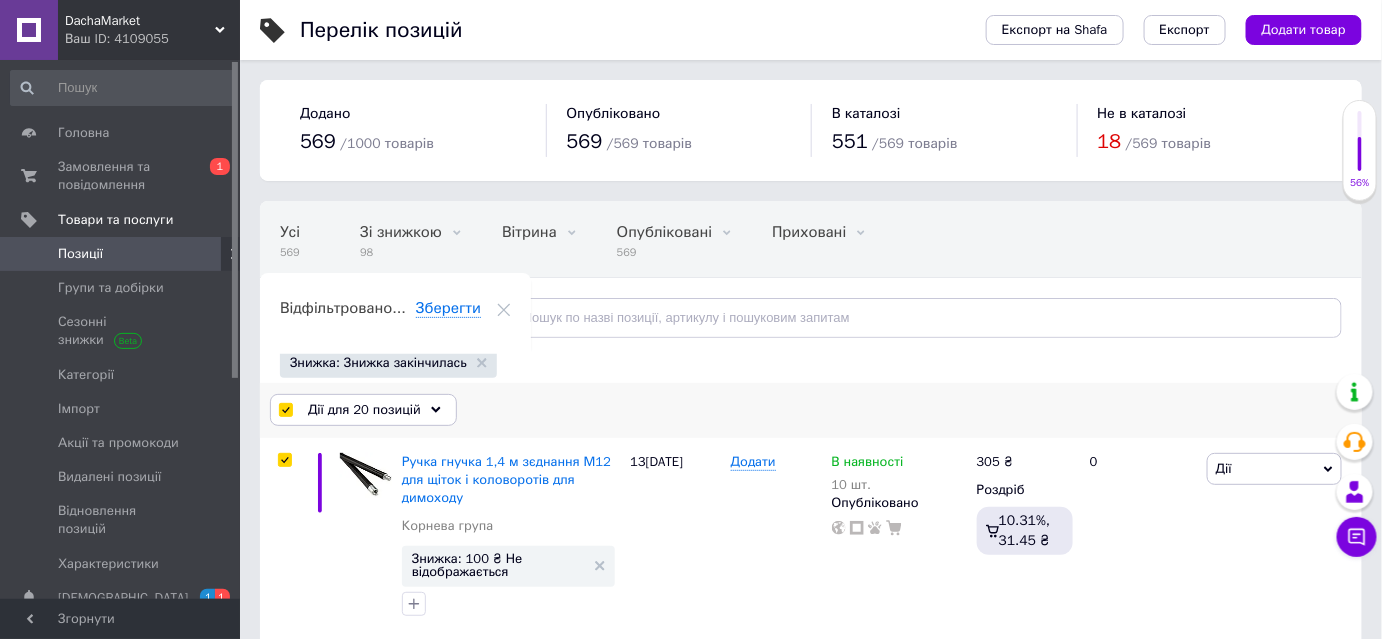 click on "Дії для 20 позицій" at bounding box center (363, 410) 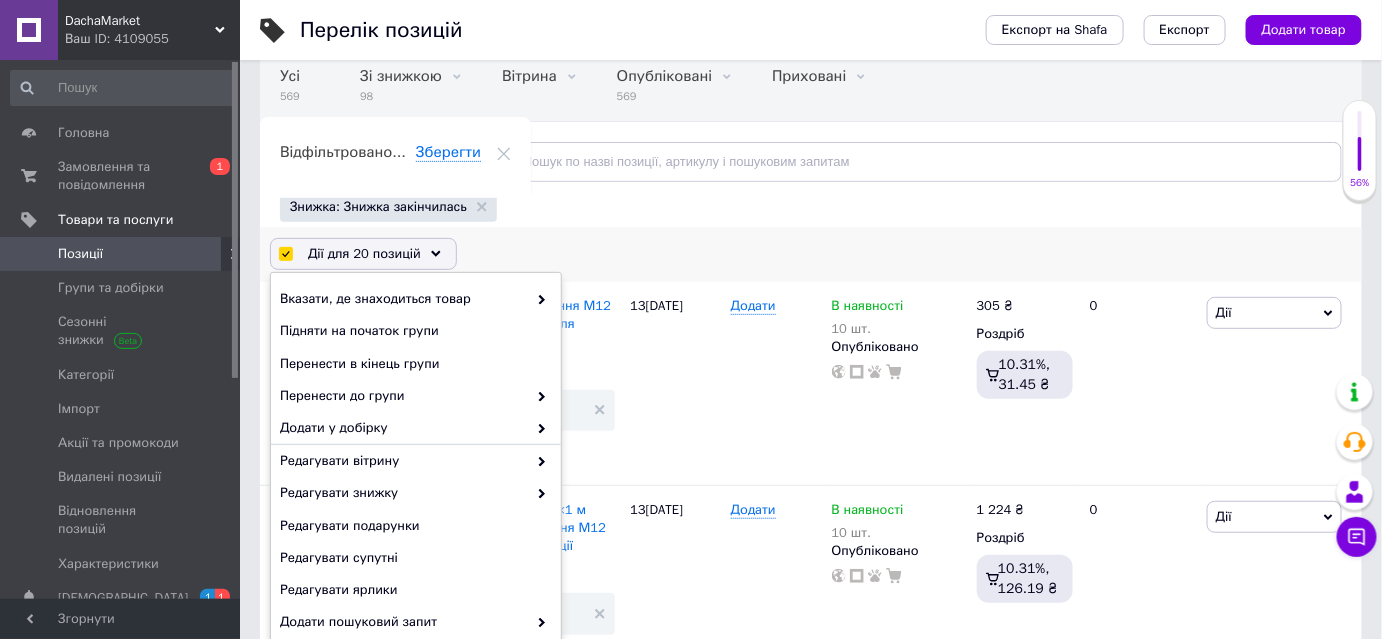 scroll, scrollTop: 454, scrollLeft: 0, axis: vertical 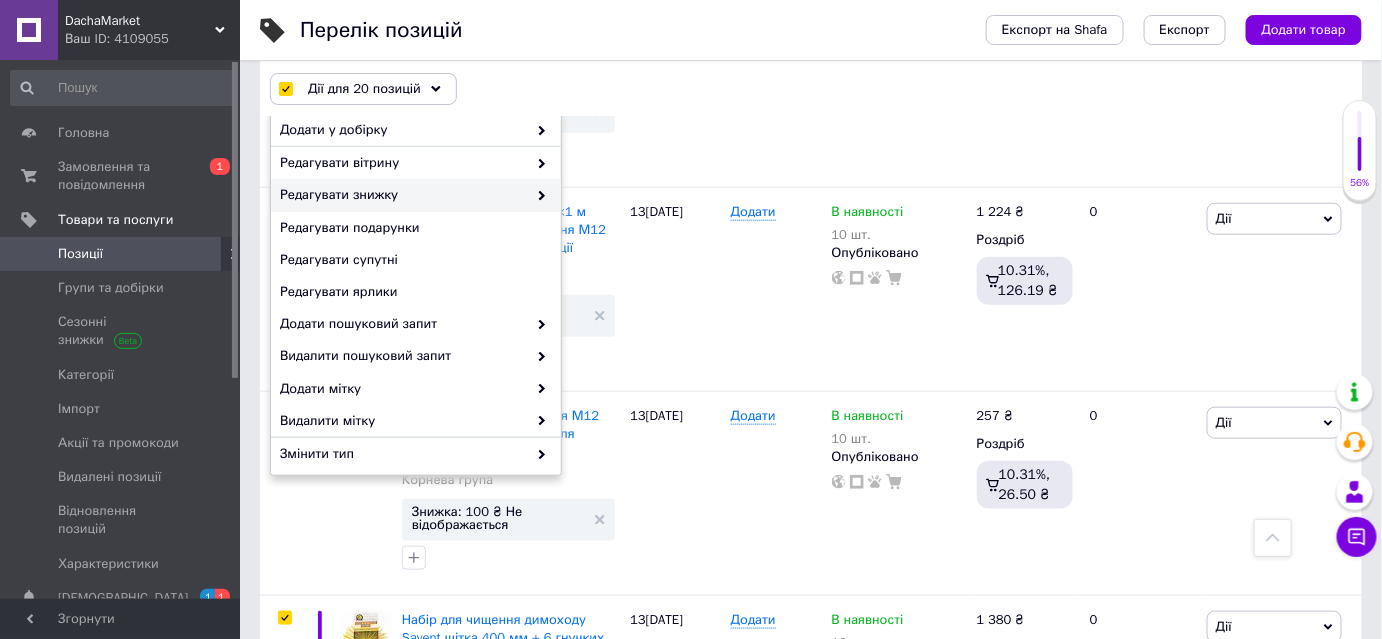 click on "Редагувати знижку" at bounding box center (416, 195) 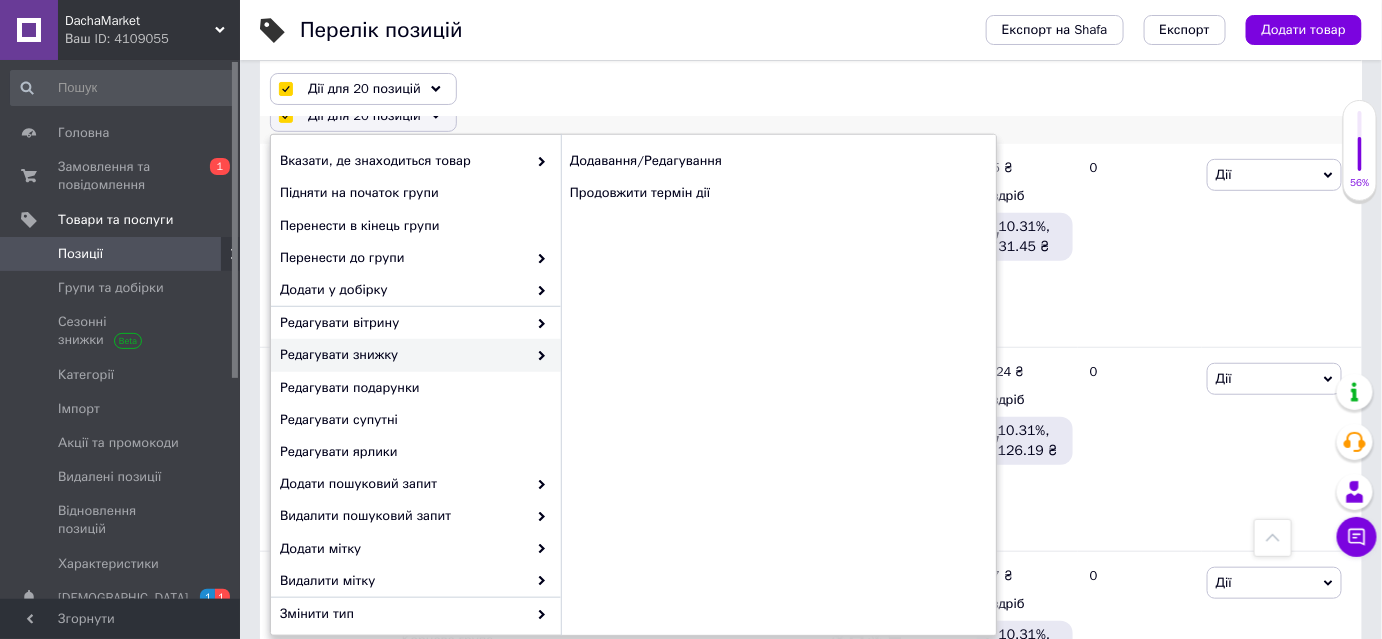 scroll, scrollTop: 181, scrollLeft: 0, axis: vertical 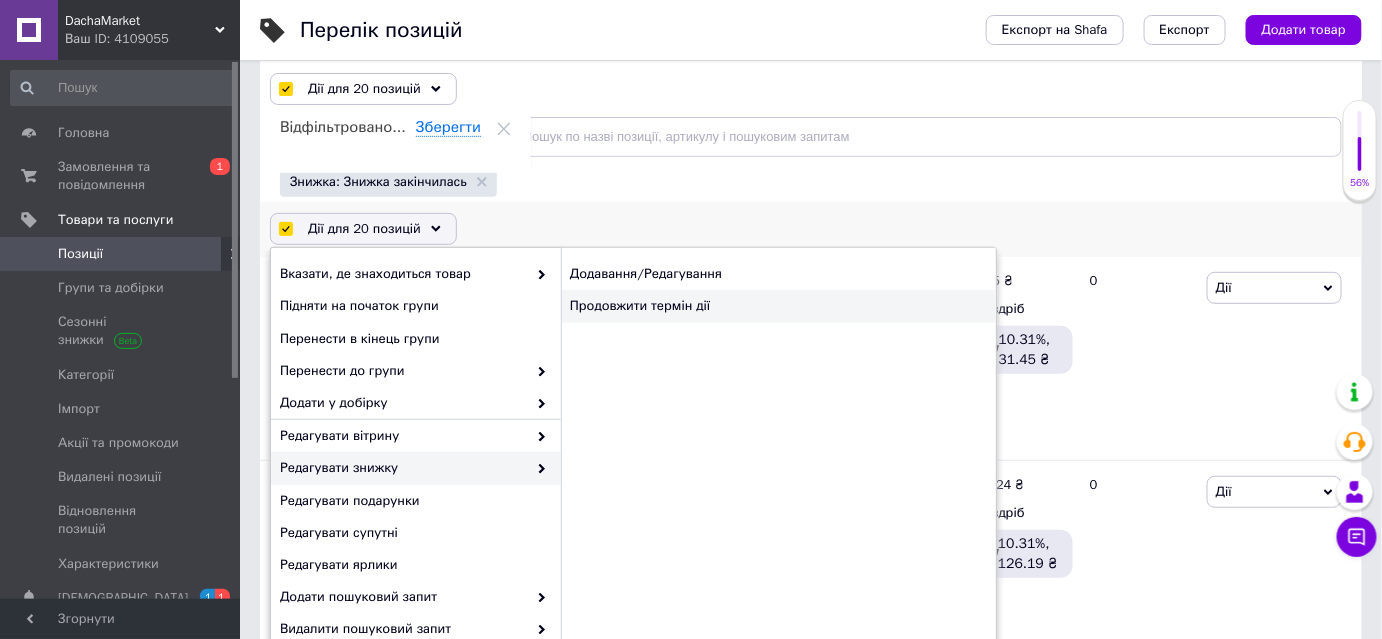 click on "Продовжити термін дії" at bounding box center (778, 306) 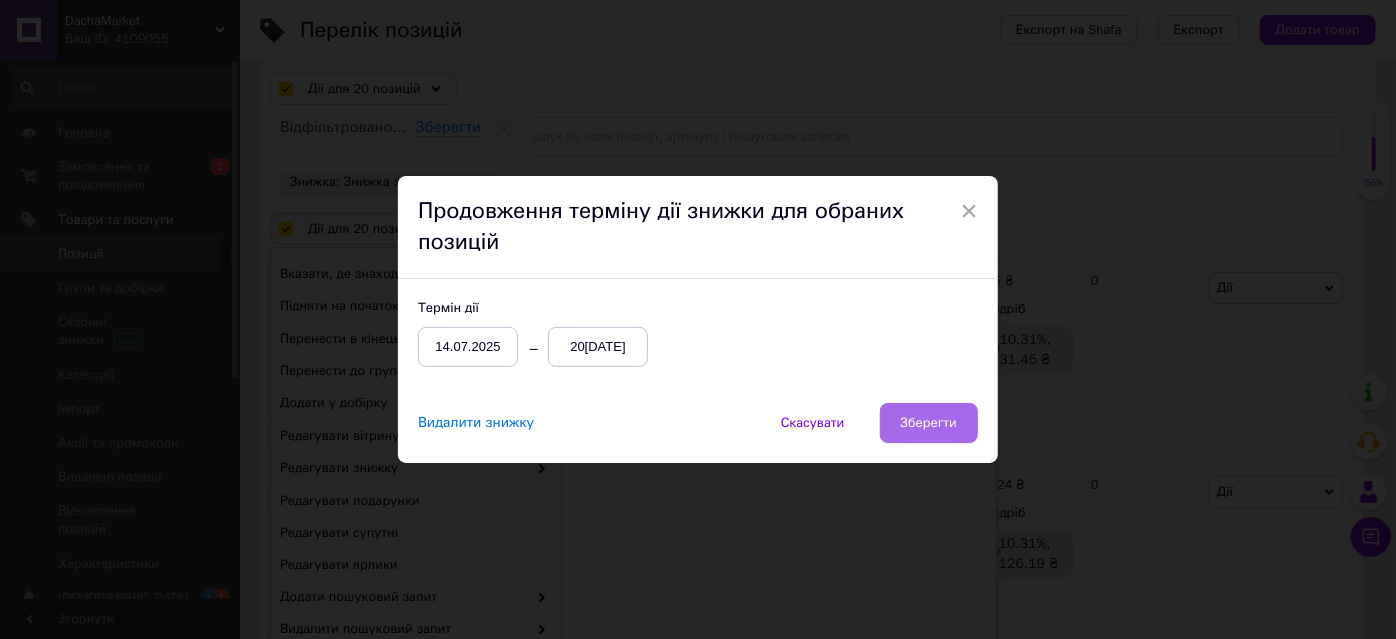 click on "Зберегти" at bounding box center [929, 423] 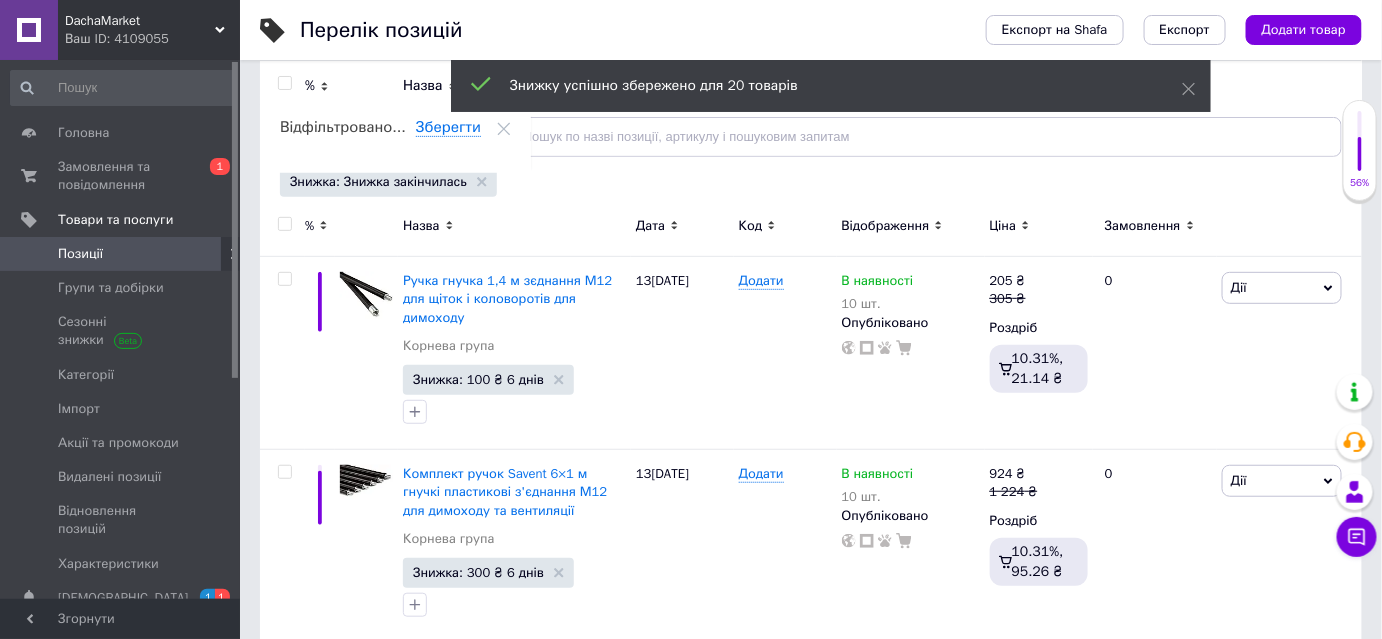 type 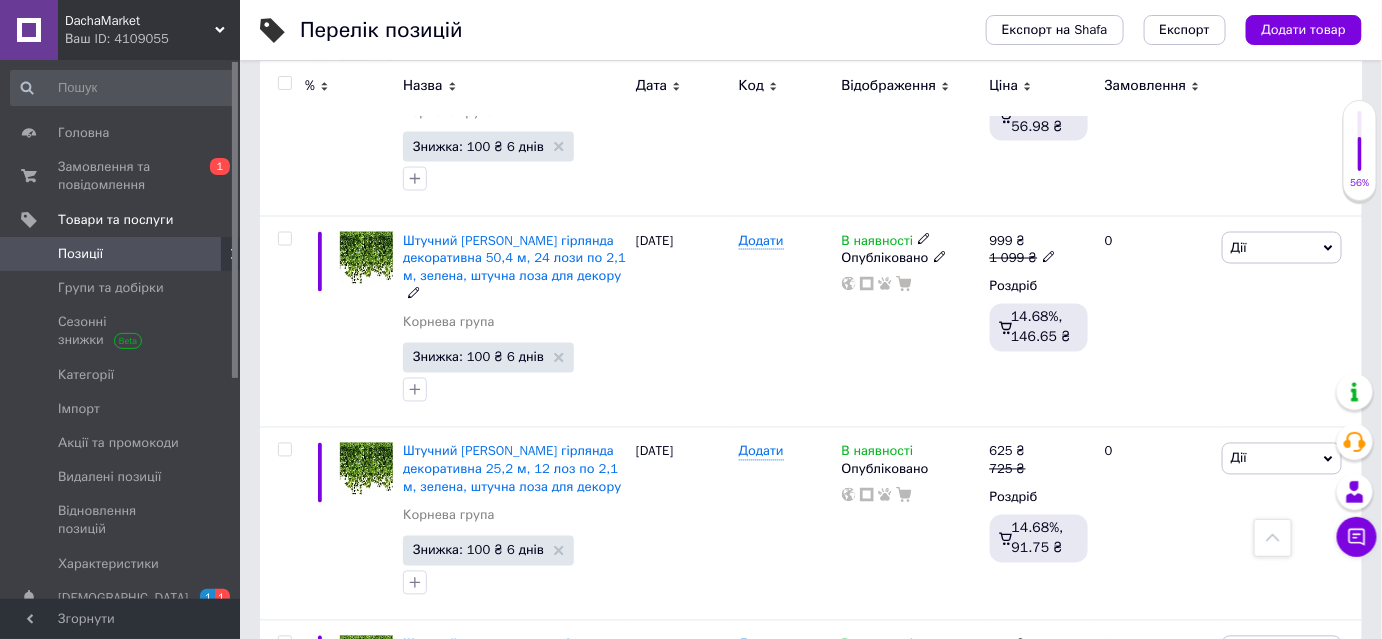 scroll, scrollTop: 3915, scrollLeft: 0, axis: vertical 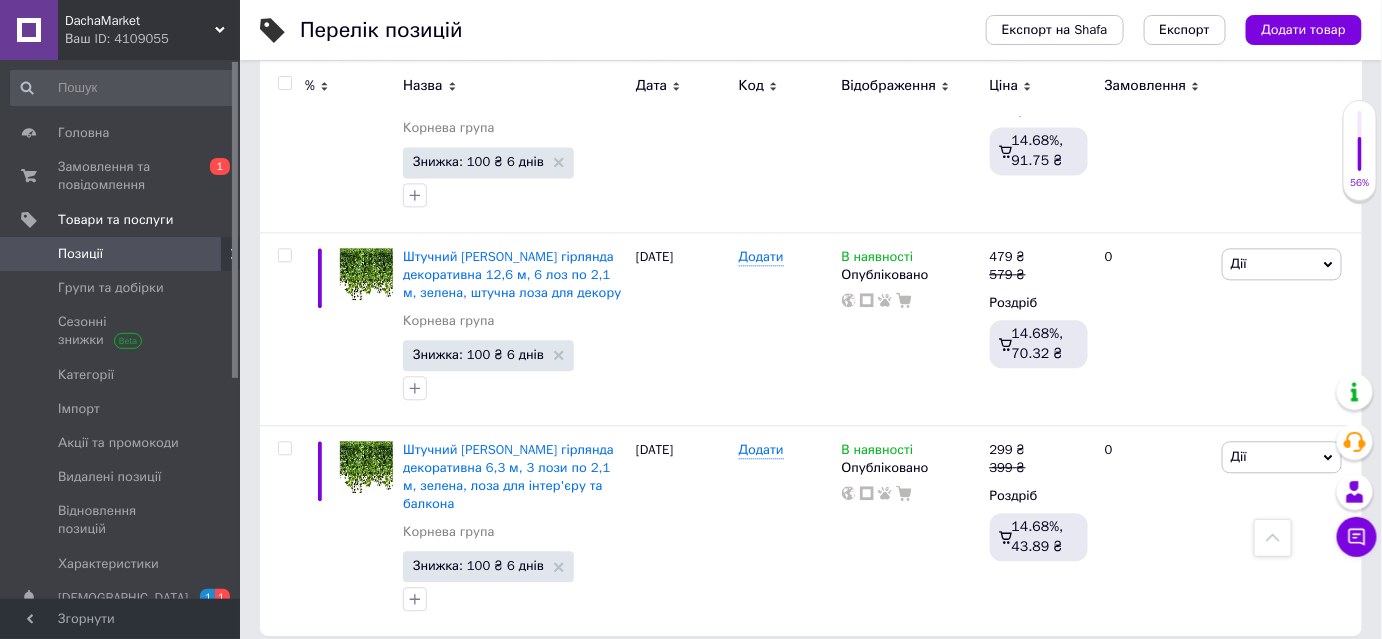 click on "4" at bounding box center (539, 677) 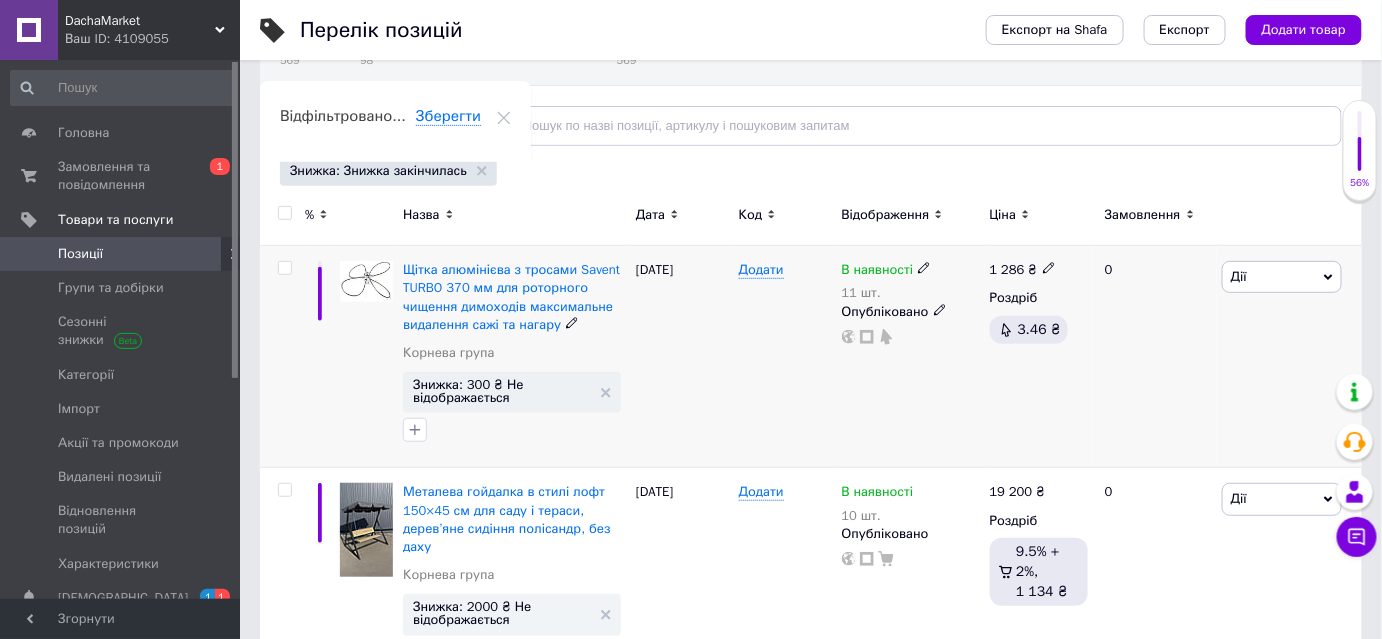 scroll, scrollTop: 181, scrollLeft: 0, axis: vertical 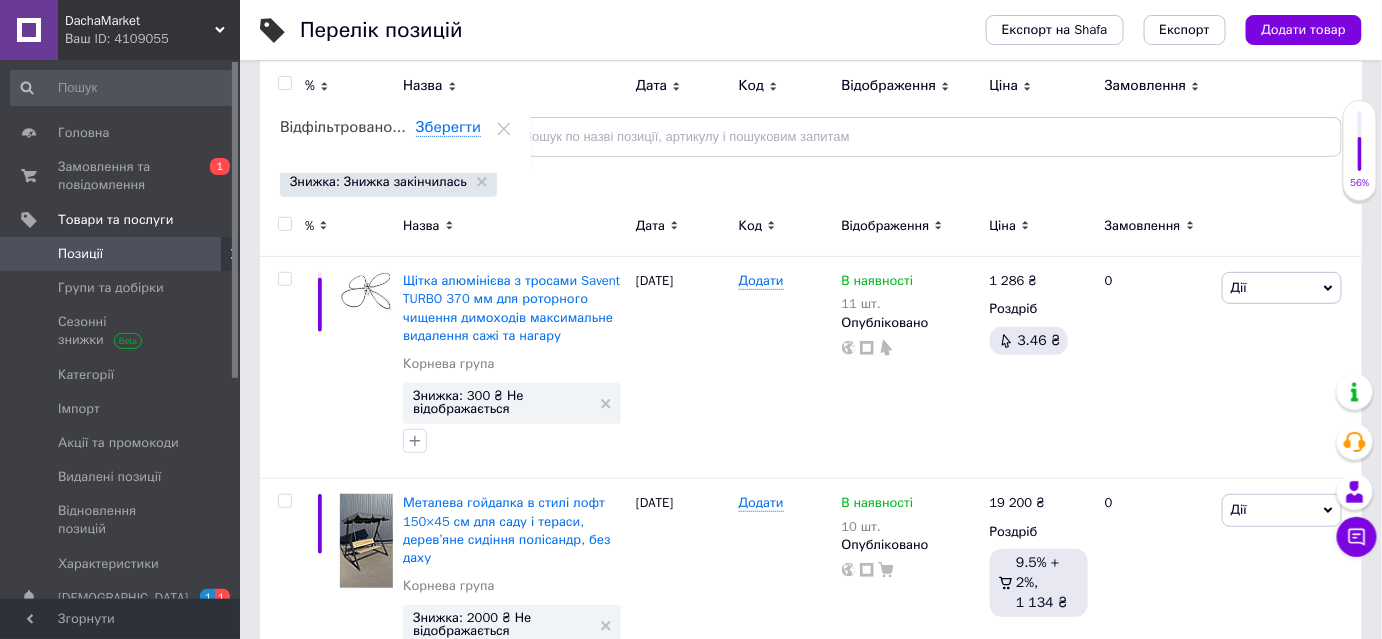 click at bounding box center (284, 224) 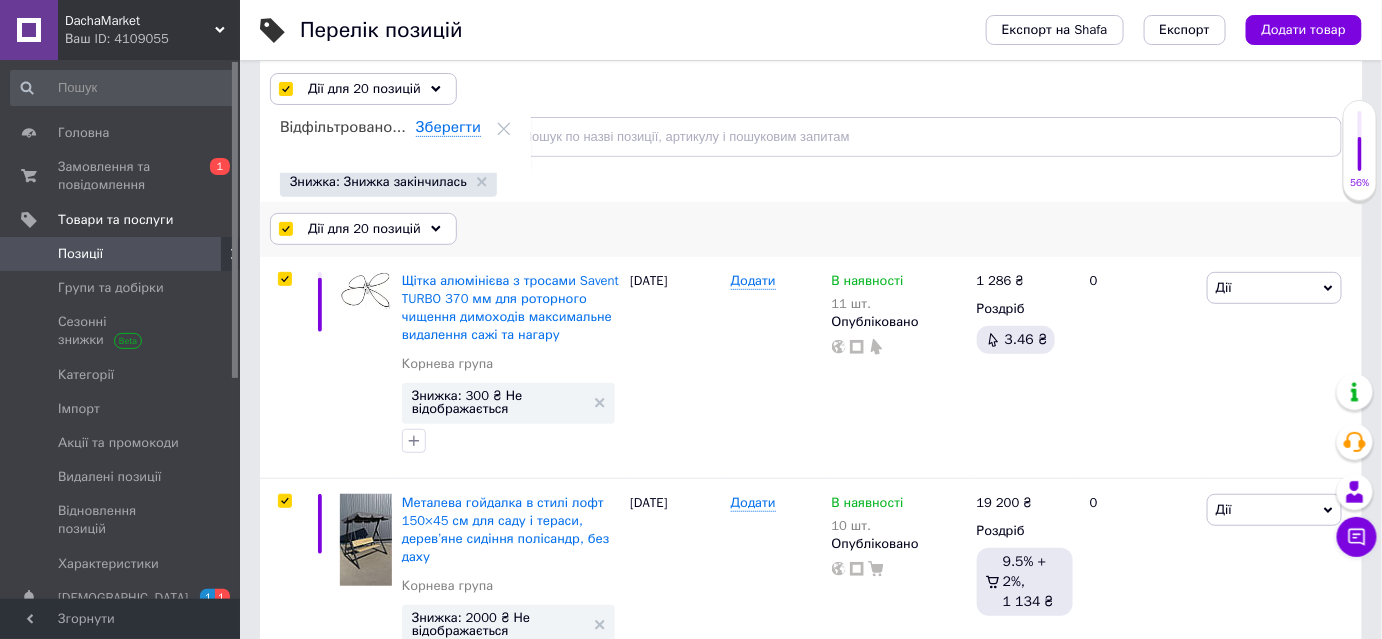 click 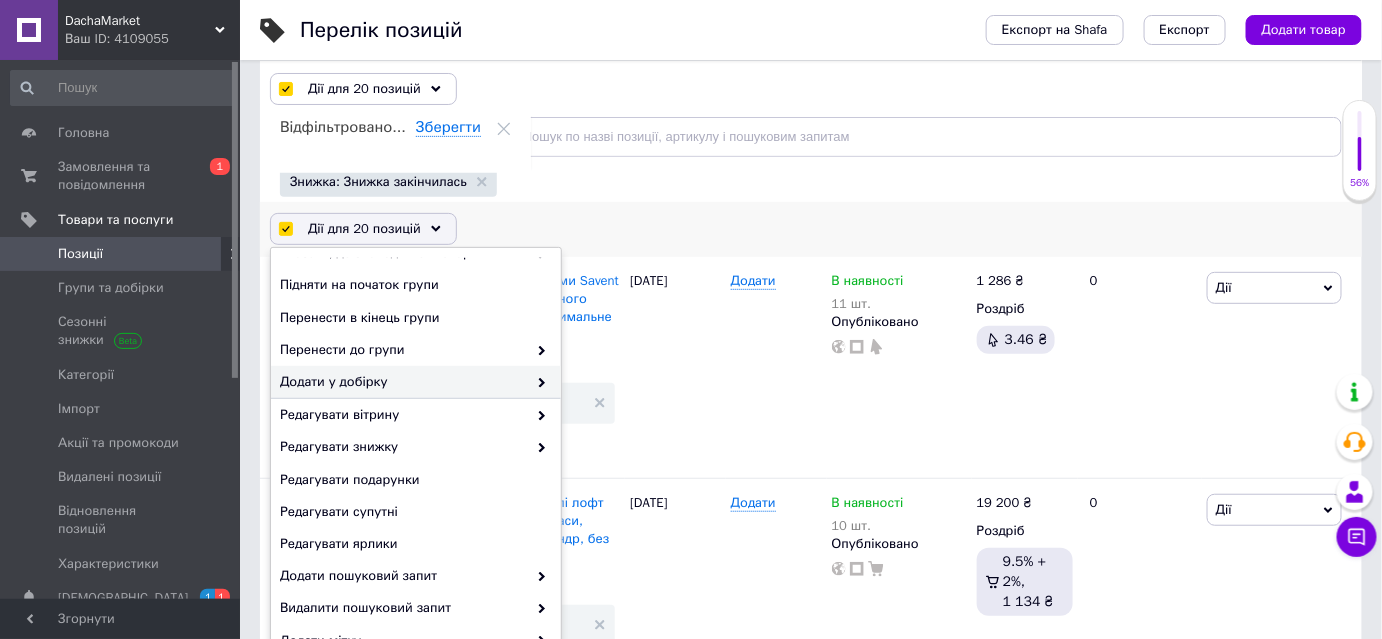 scroll, scrollTop: 0, scrollLeft: 0, axis: both 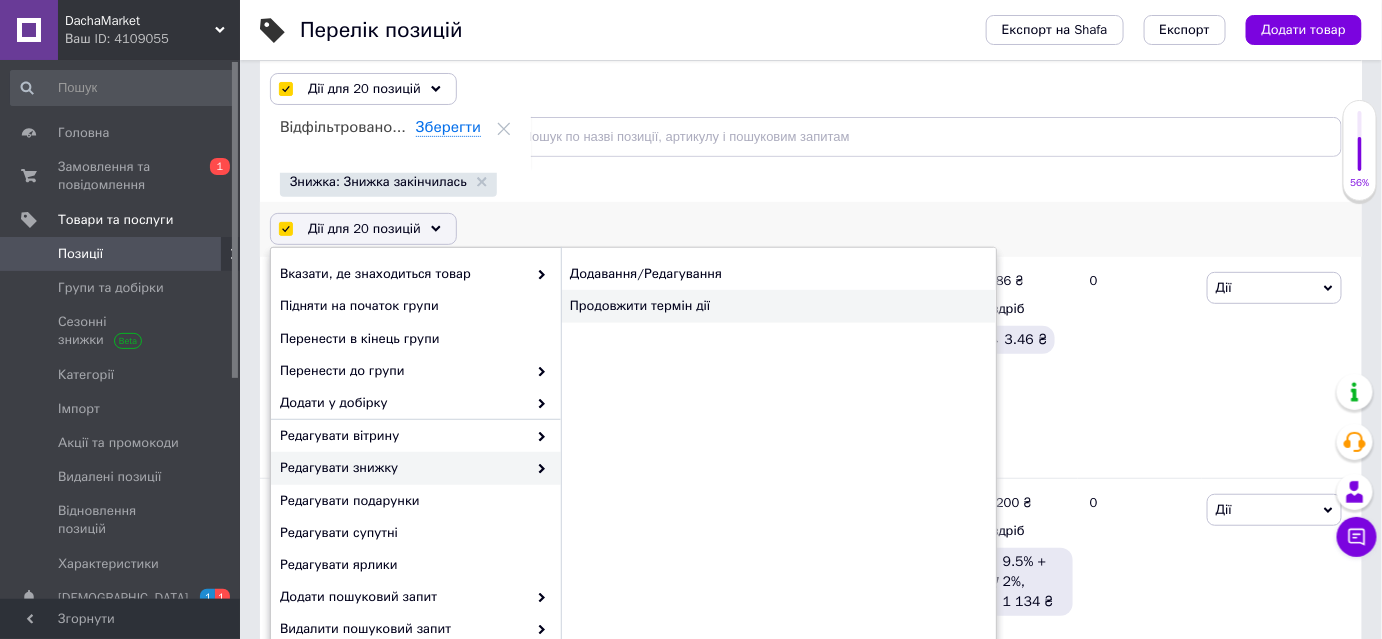 click on "Продовжити термін дії" at bounding box center (778, 306) 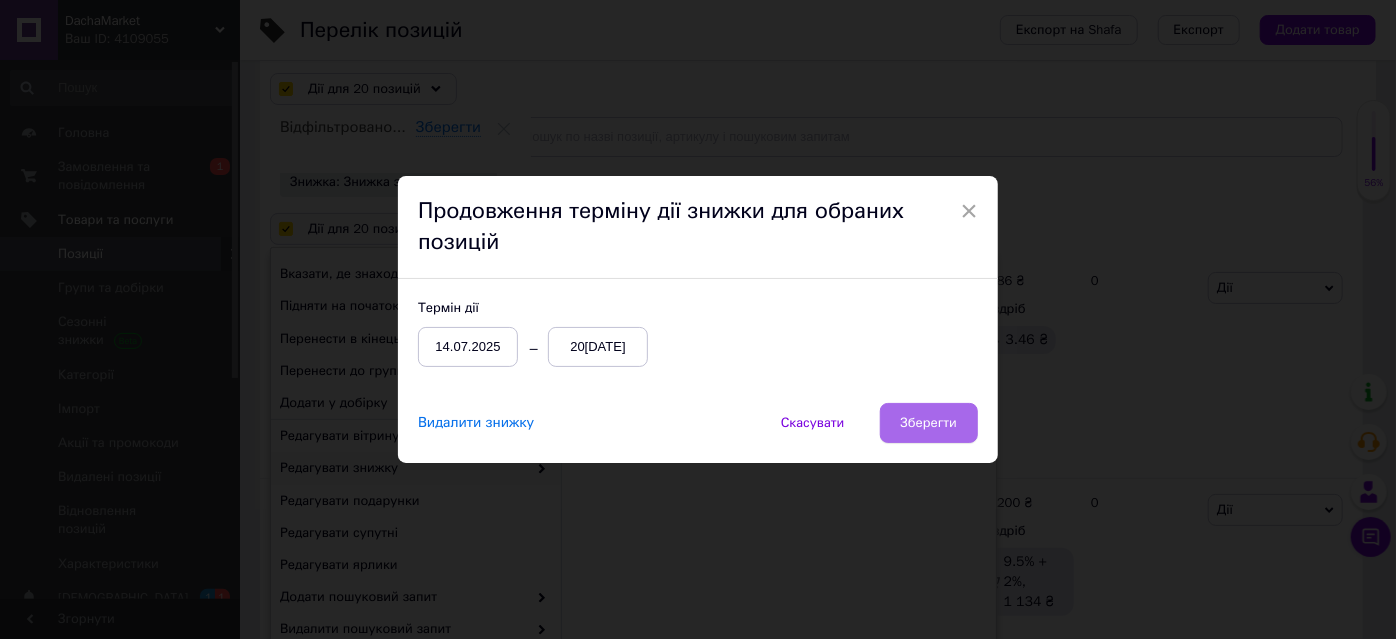 click on "Зберегти" at bounding box center (929, 423) 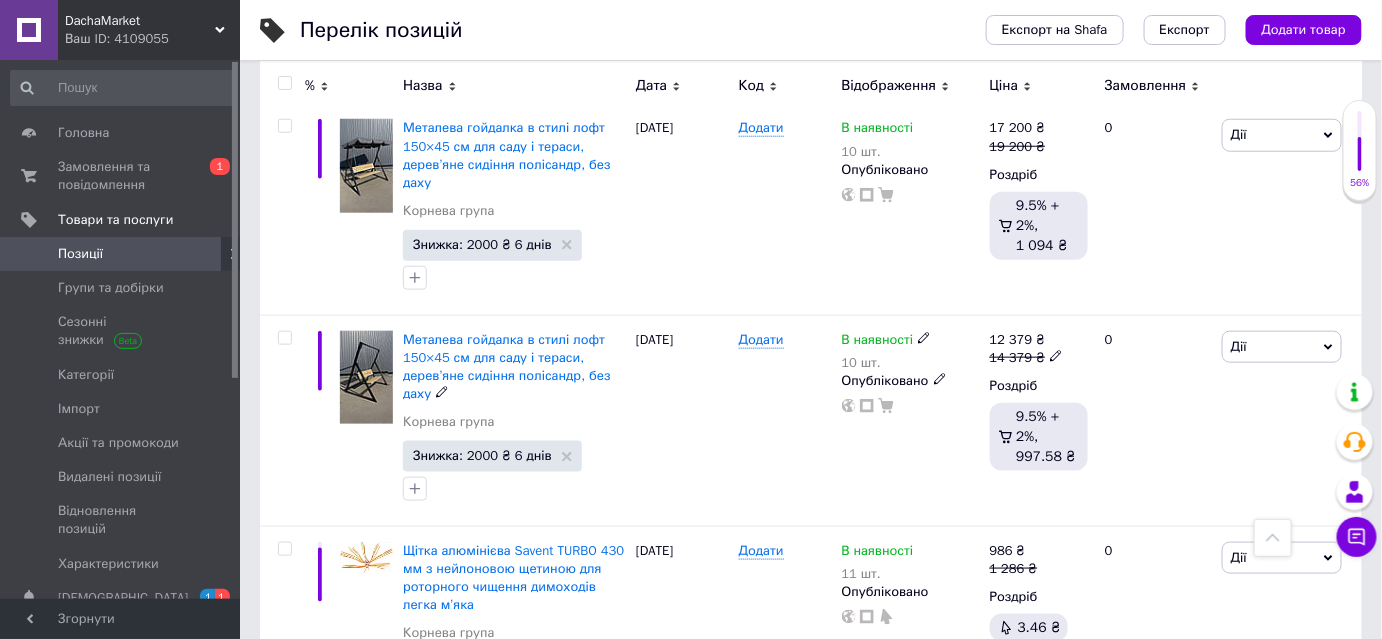 scroll, scrollTop: 454, scrollLeft: 0, axis: vertical 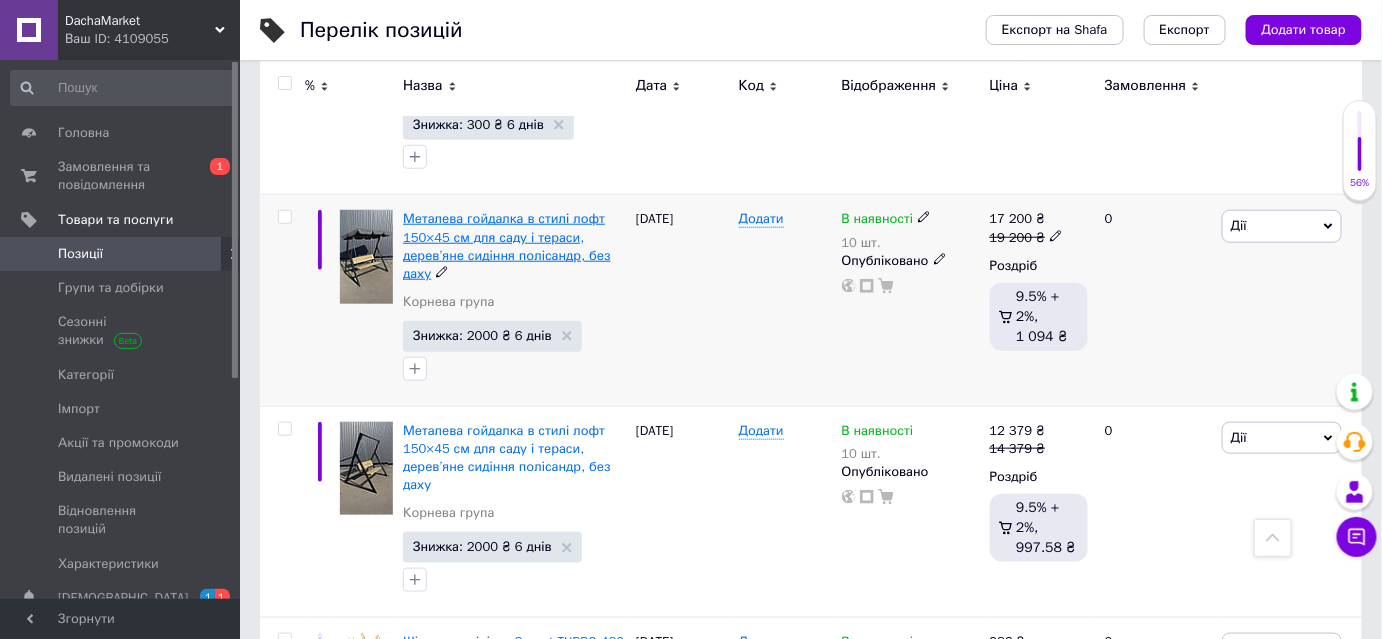 click on "Металева гойдалка в стилі лофт 150×45 см для саду і тераси, дерев’яне сидіння полісандр, без даху" at bounding box center [506, 246] 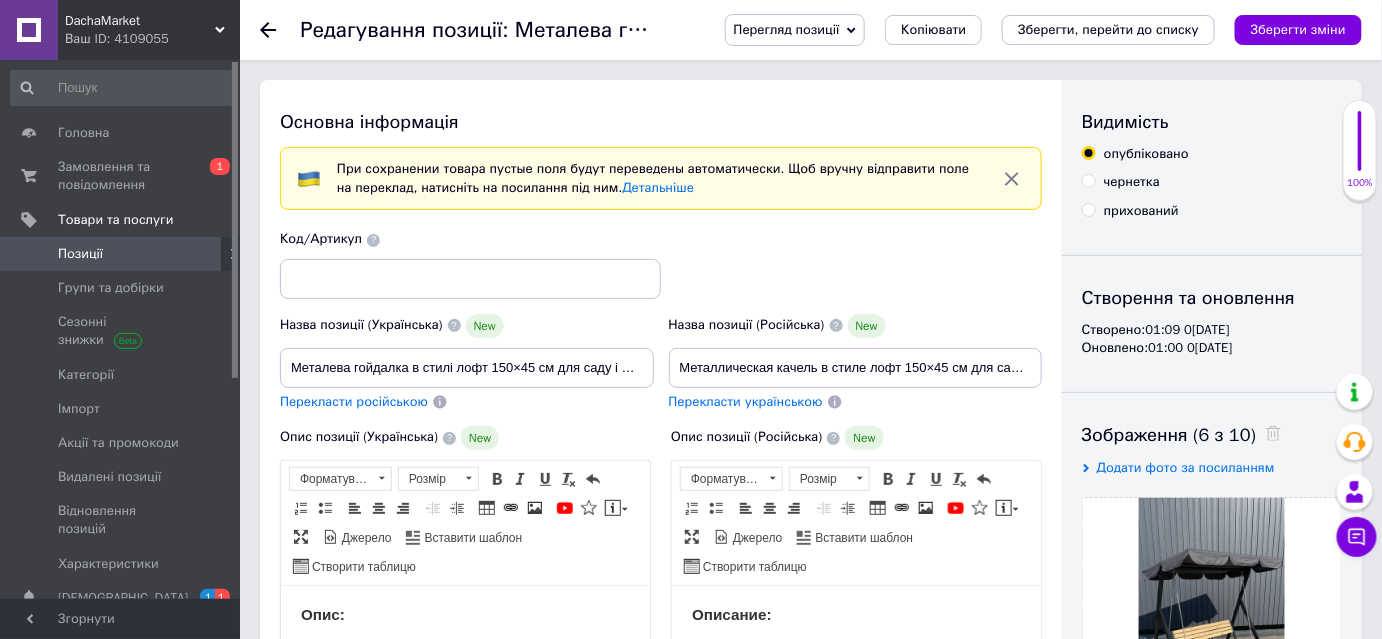 scroll, scrollTop: 0, scrollLeft: 0, axis: both 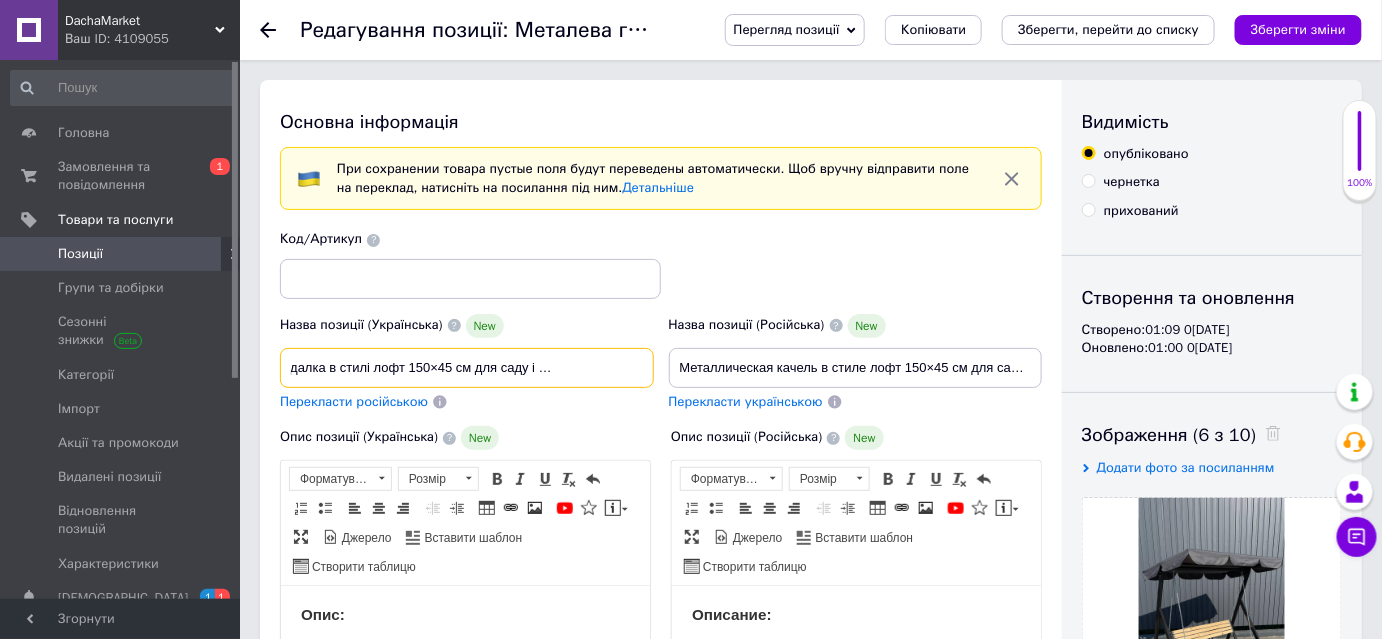 drag, startPoint x: 620, startPoint y: 361, endPoint x: 638, endPoint y: 361, distance: 18 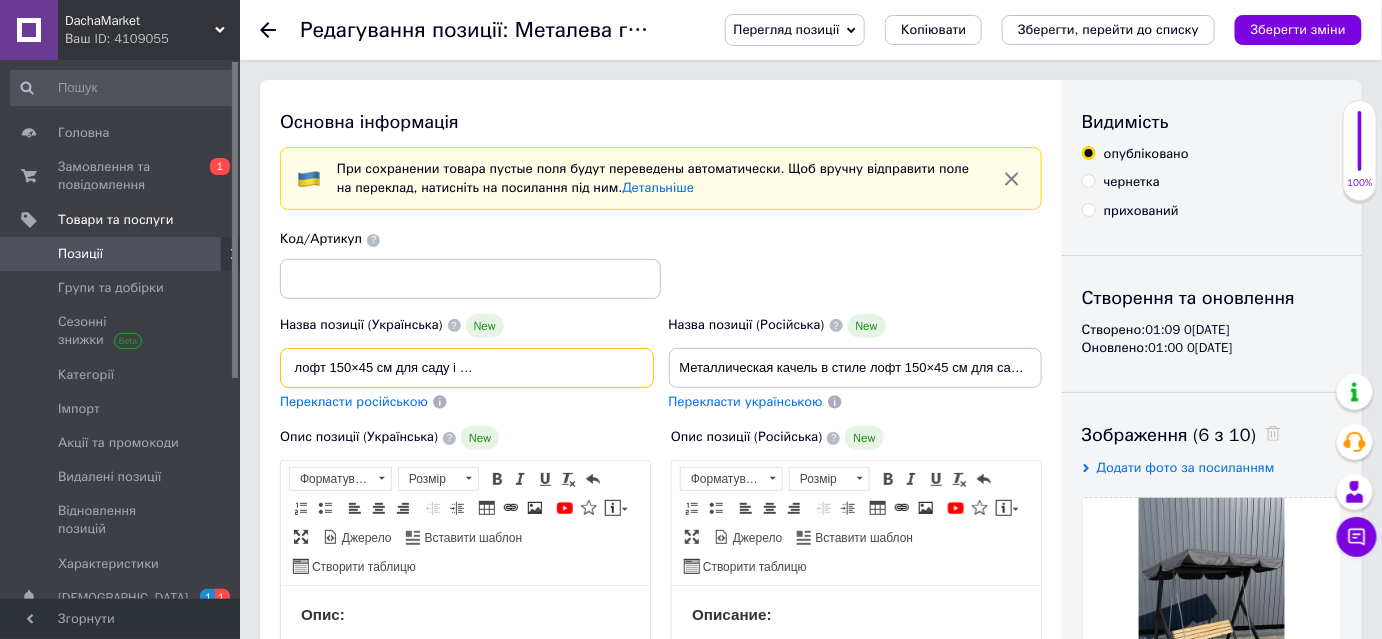 click on "Металева гойдалка в стилі лофт 150×45 см для саду і тераси, дерев’яне сидіння полісандр, без даху" at bounding box center (467, 368) 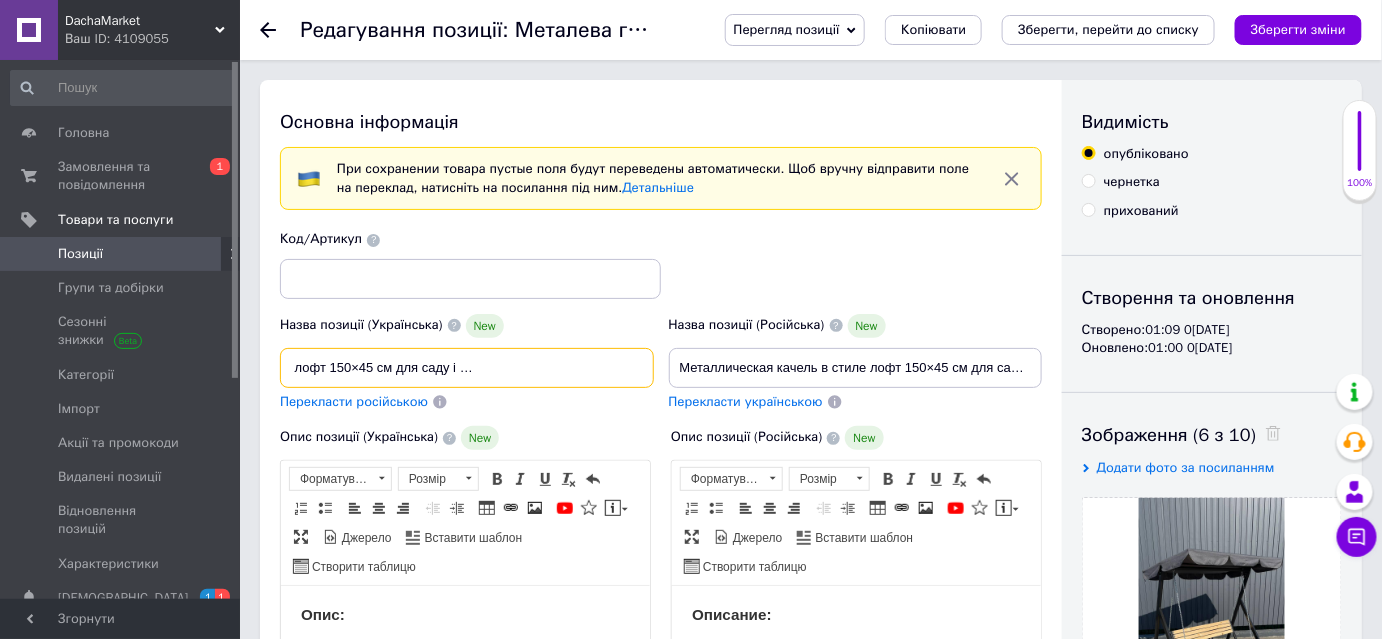 scroll, scrollTop: 0, scrollLeft: 257, axis: horizontal 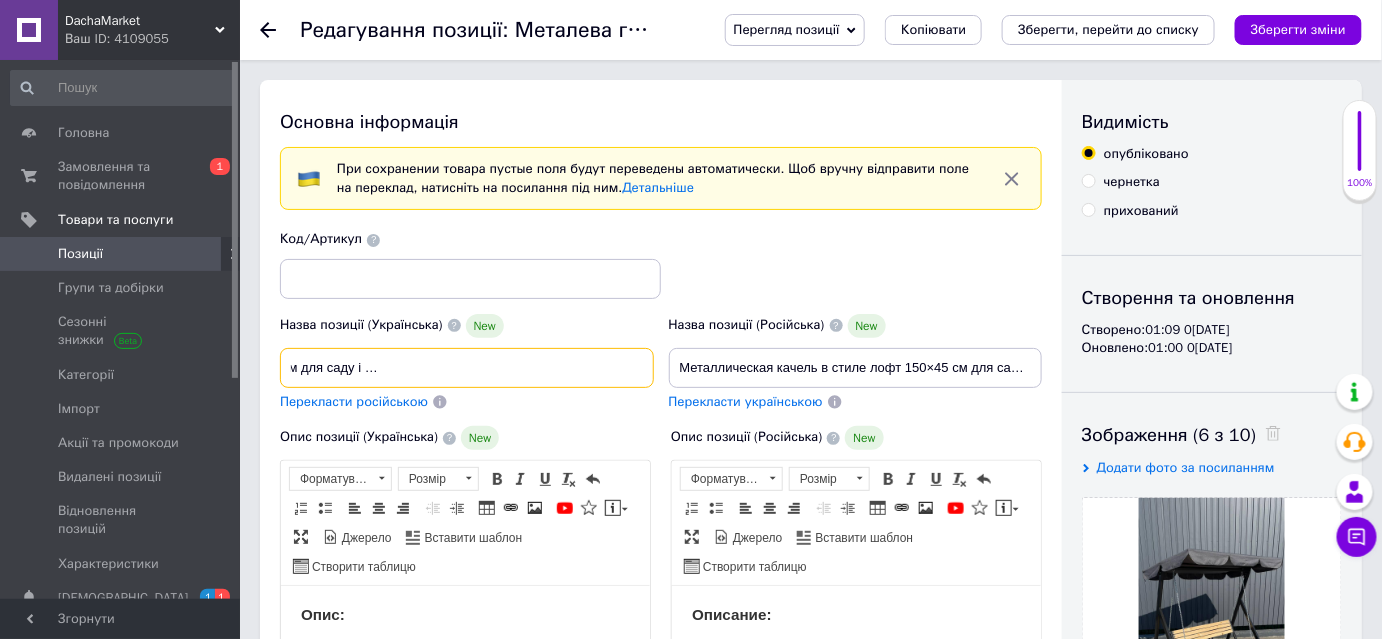 click on "Назва позиції (Українська) New Металева гойдалка в стилі лофт 150×45 см для саду і тераси дерев’яне сидіння полісандр, без даху Перекласти російською Код/Артикул Назва позиції (Російська) New Металлическая качель в стиле лофт 150×45 см для сада и террасы, деревянное сиденье полисандр, без крыши Перекласти українською" at bounding box center [661, 321] 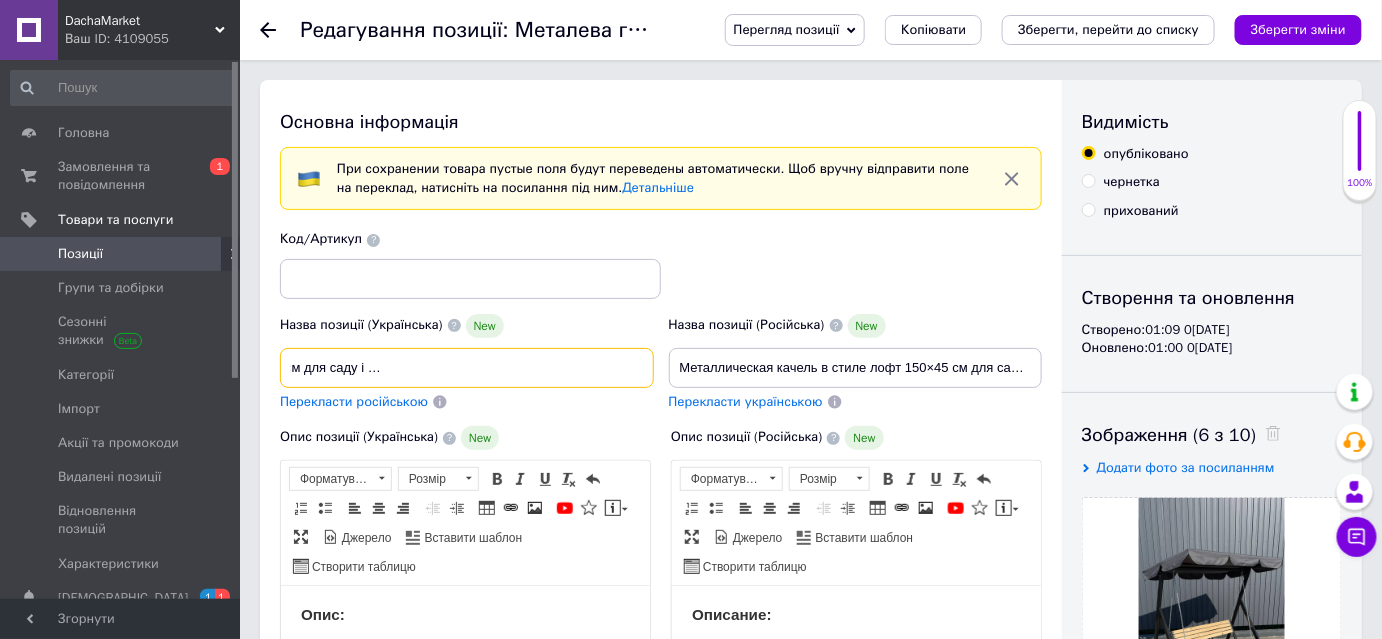 scroll, scrollTop: 0, scrollLeft: 253, axis: horizontal 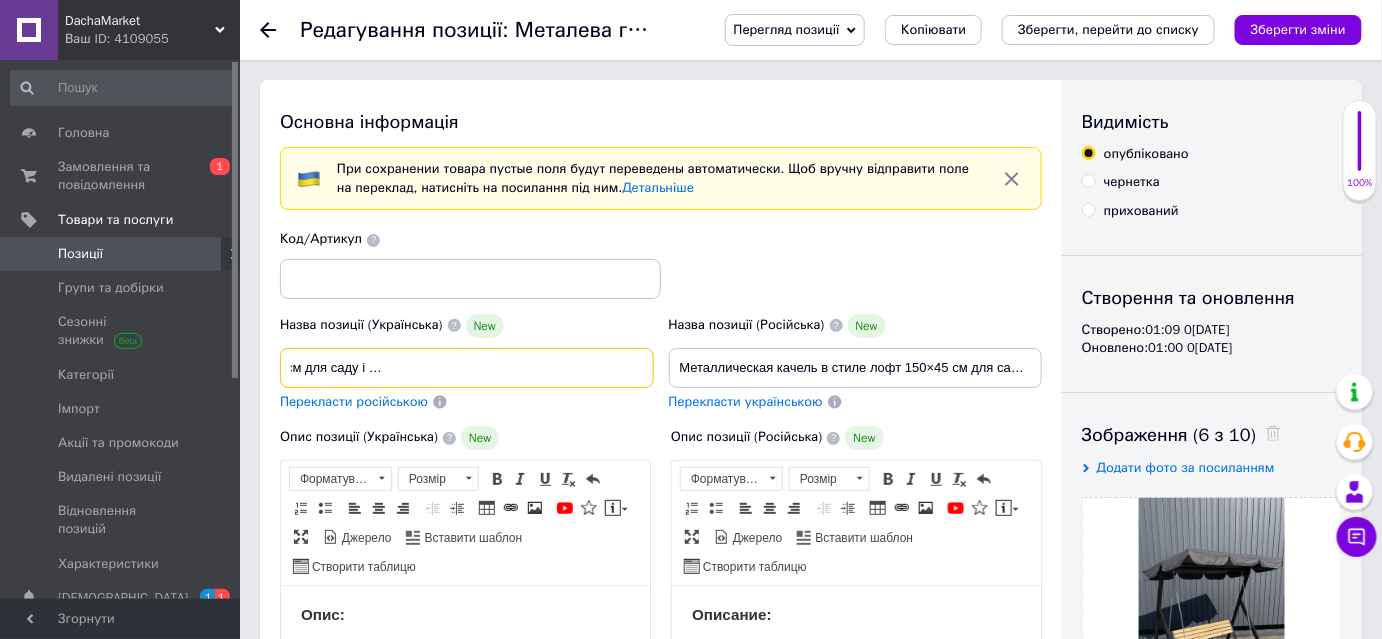 drag, startPoint x: 609, startPoint y: 370, endPoint x: 677, endPoint y: 370, distance: 68 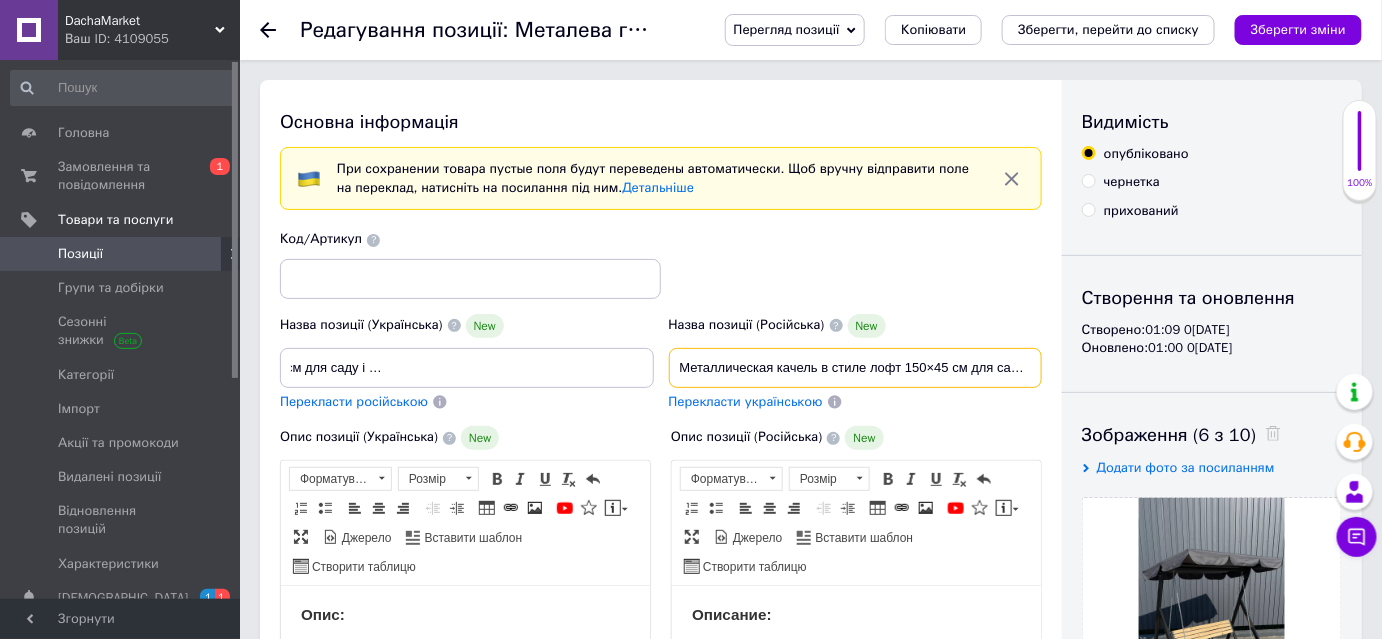 scroll, scrollTop: 0, scrollLeft: 0, axis: both 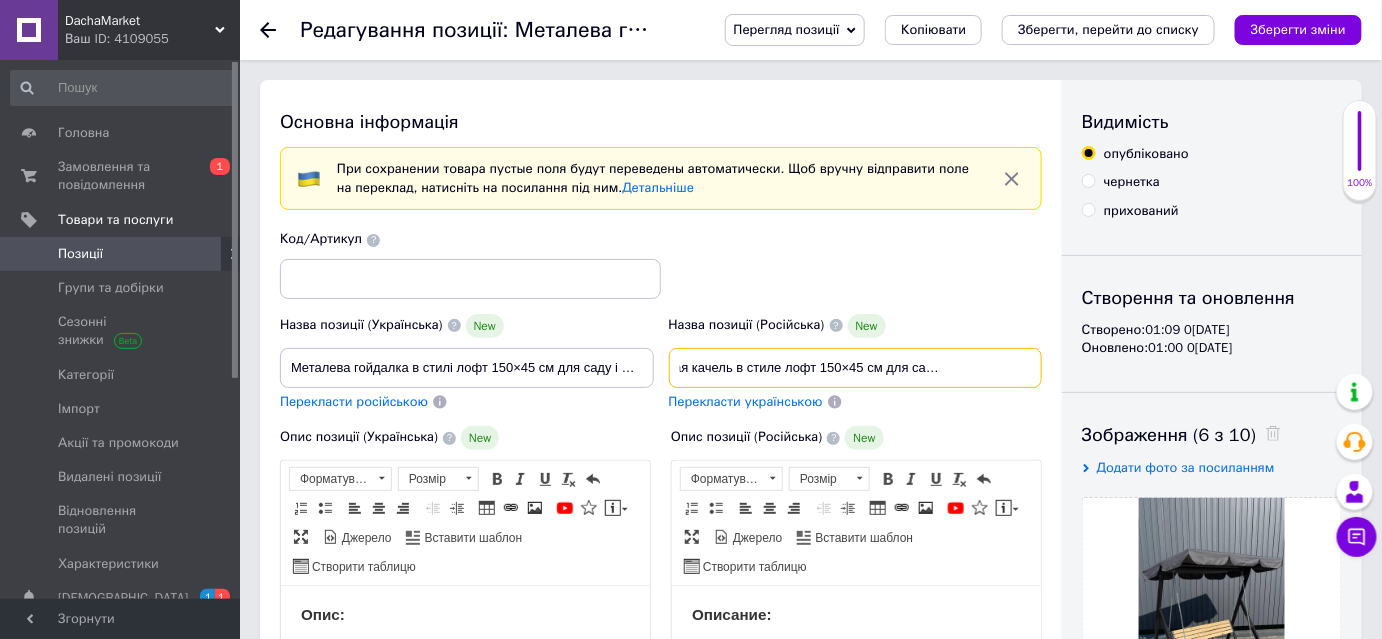 drag, startPoint x: 902, startPoint y: 367, endPoint x: 1027, endPoint y: 364, distance: 125.035995 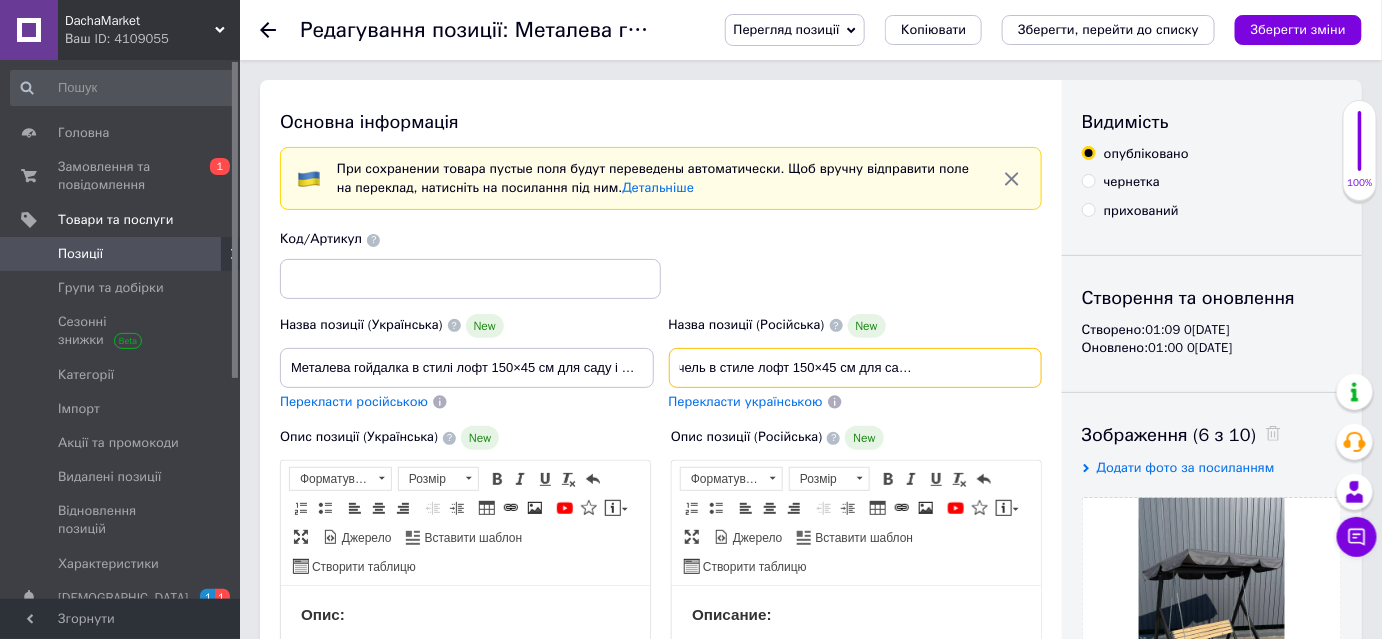 click on "Металлическая качель в стиле лофт 150×45 см для сада и террасы, деревянное сиденье полисандр, без крыши" at bounding box center [856, 368] 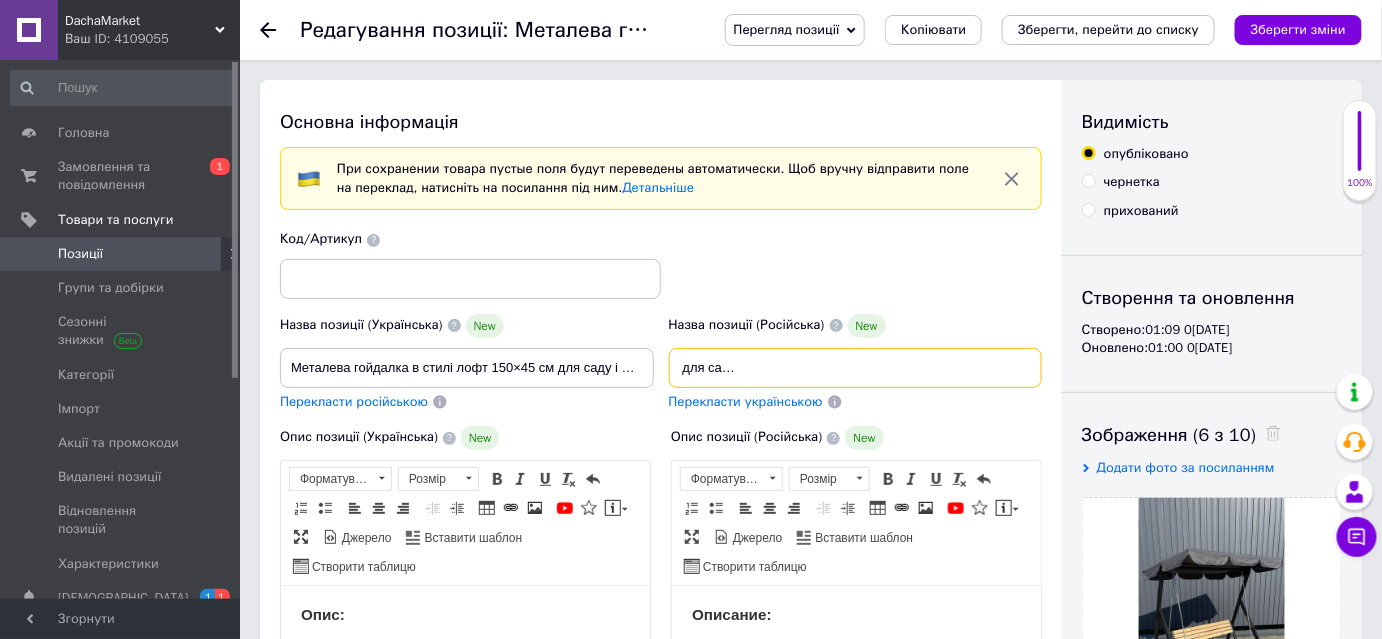 scroll, scrollTop: 0, scrollLeft: 328, axis: horizontal 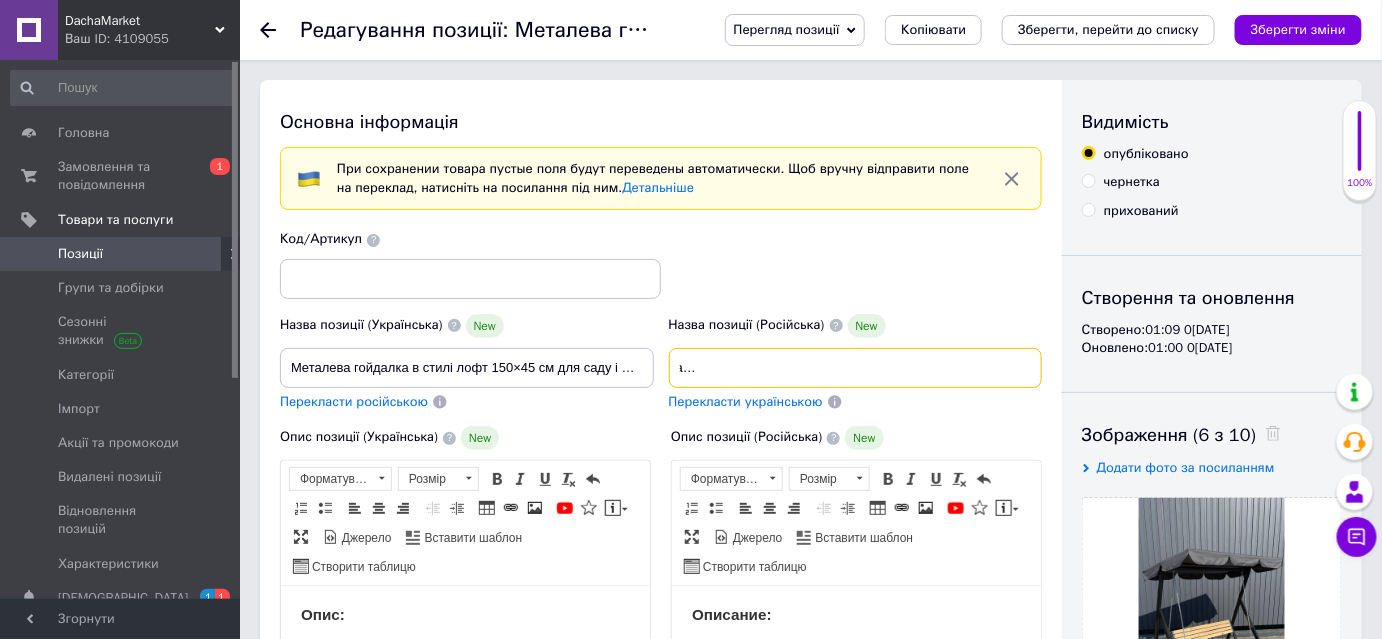 drag, startPoint x: 998, startPoint y: 370, endPoint x: 1064, endPoint y: 367, distance: 66.068146 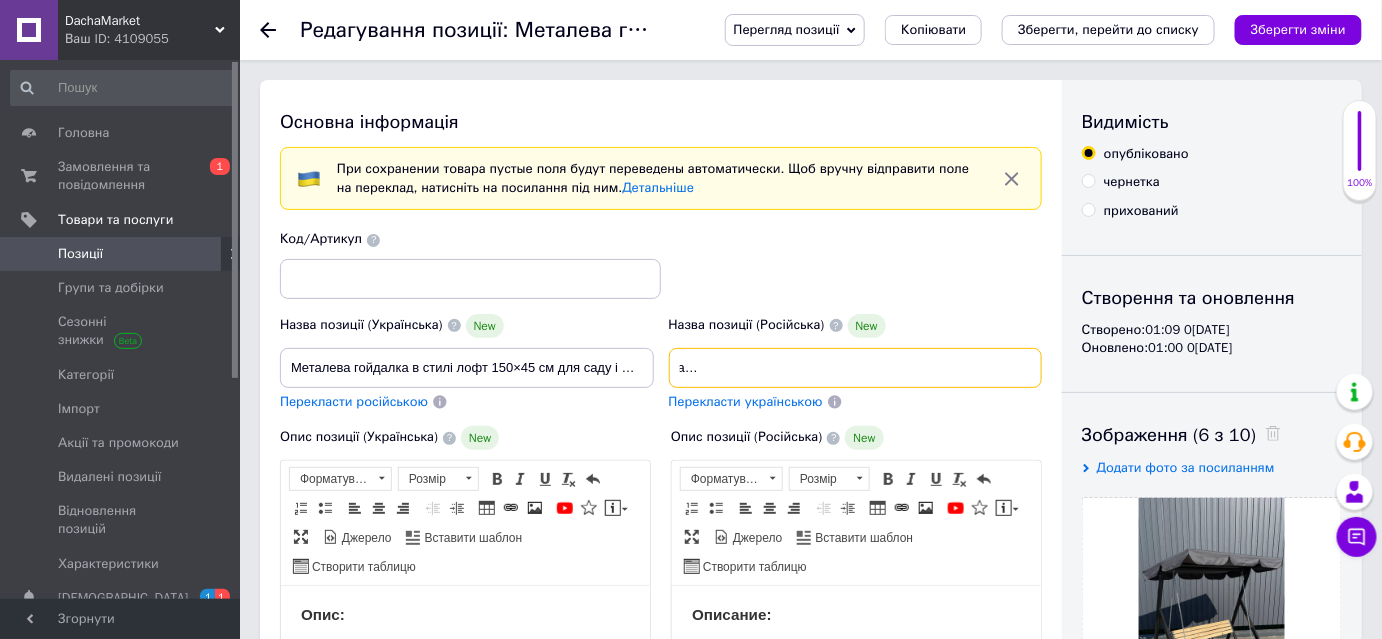 scroll, scrollTop: 0, scrollLeft: 325, axis: horizontal 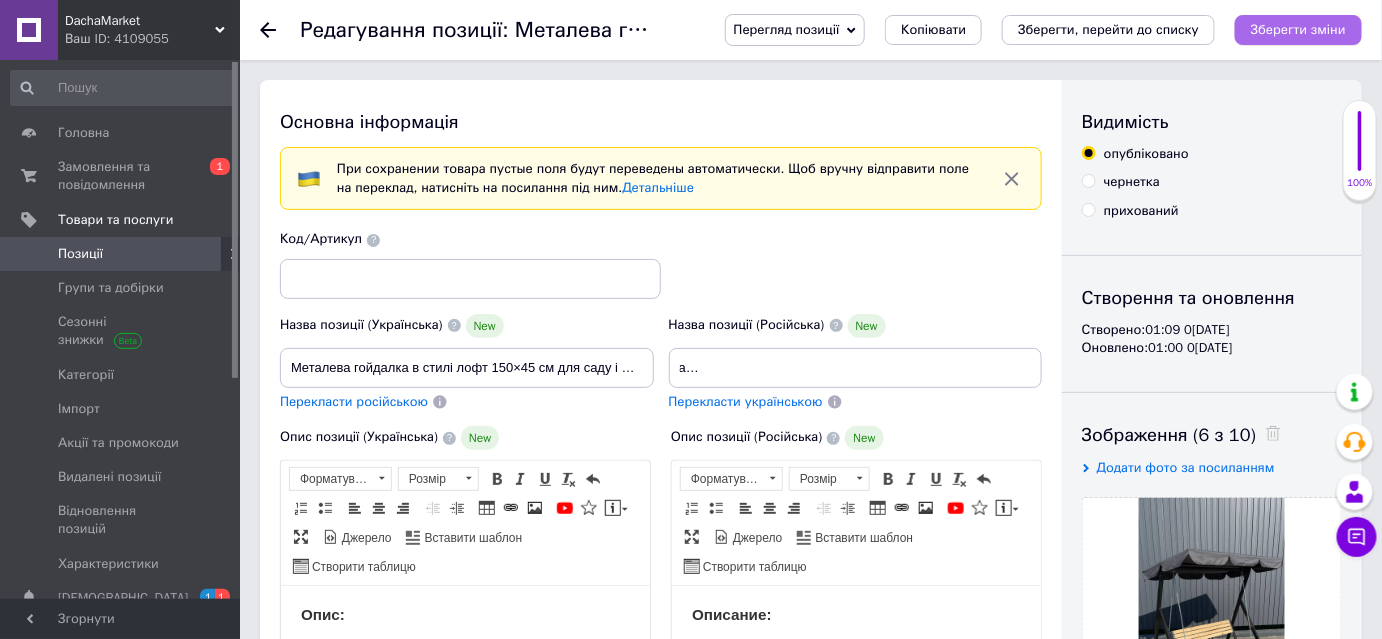 click on "Зберегти зміни" at bounding box center (1298, 29) 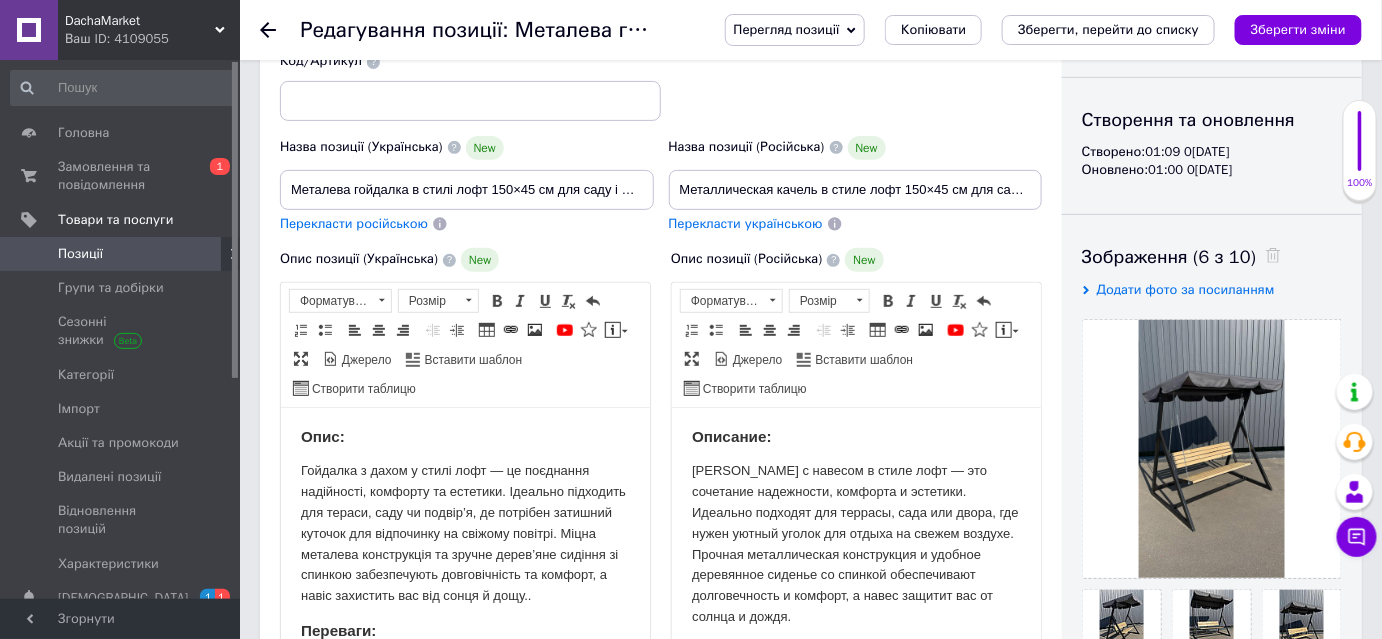 scroll, scrollTop: 90, scrollLeft: 0, axis: vertical 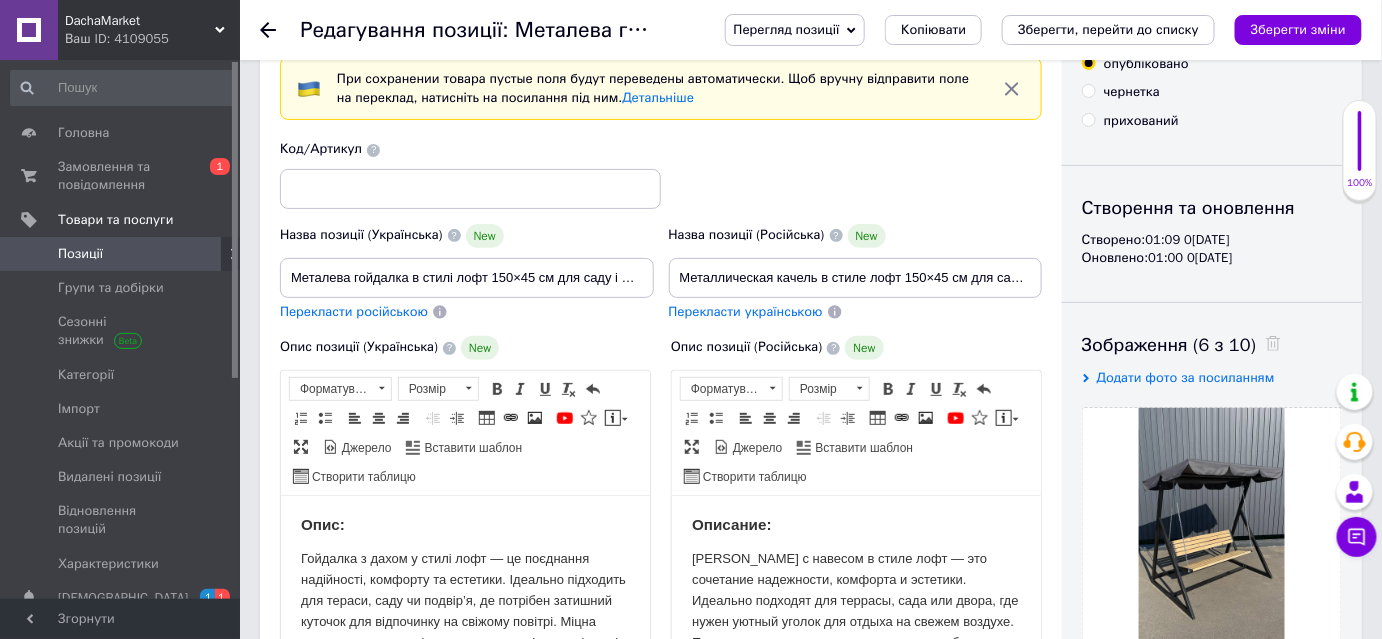 click 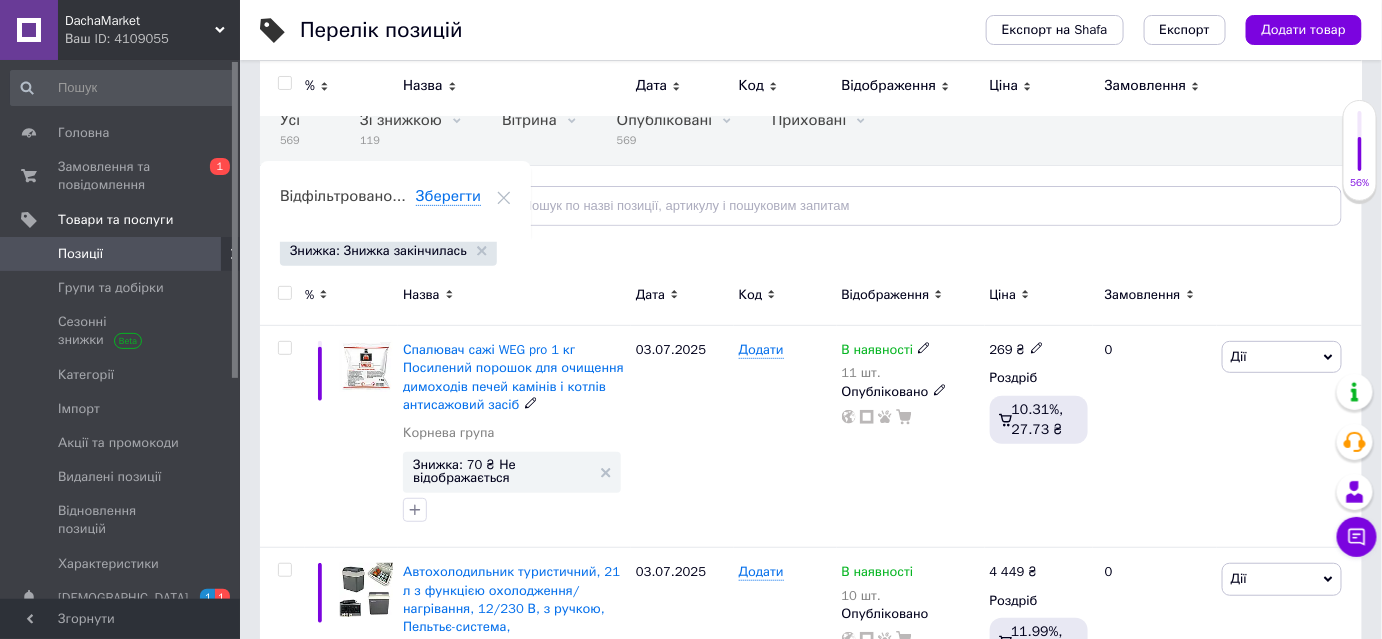 scroll, scrollTop: 0, scrollLeft: 0, axis: both 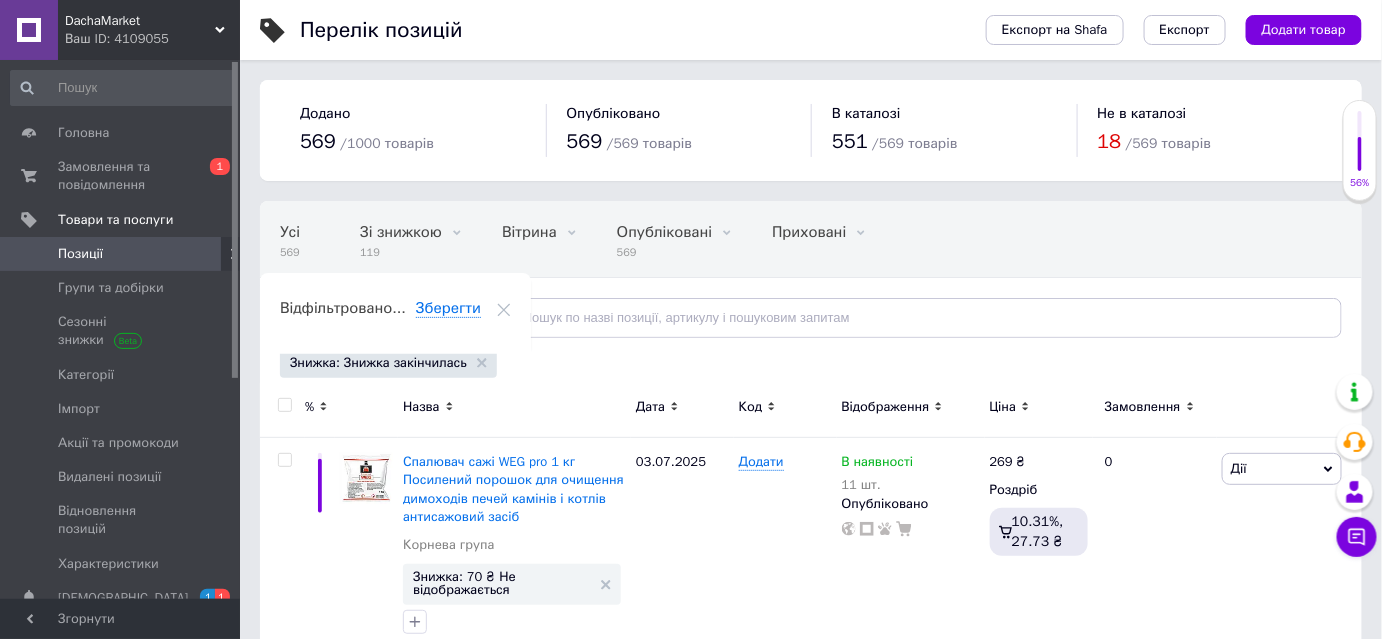 click at bounding box center (284, 405) 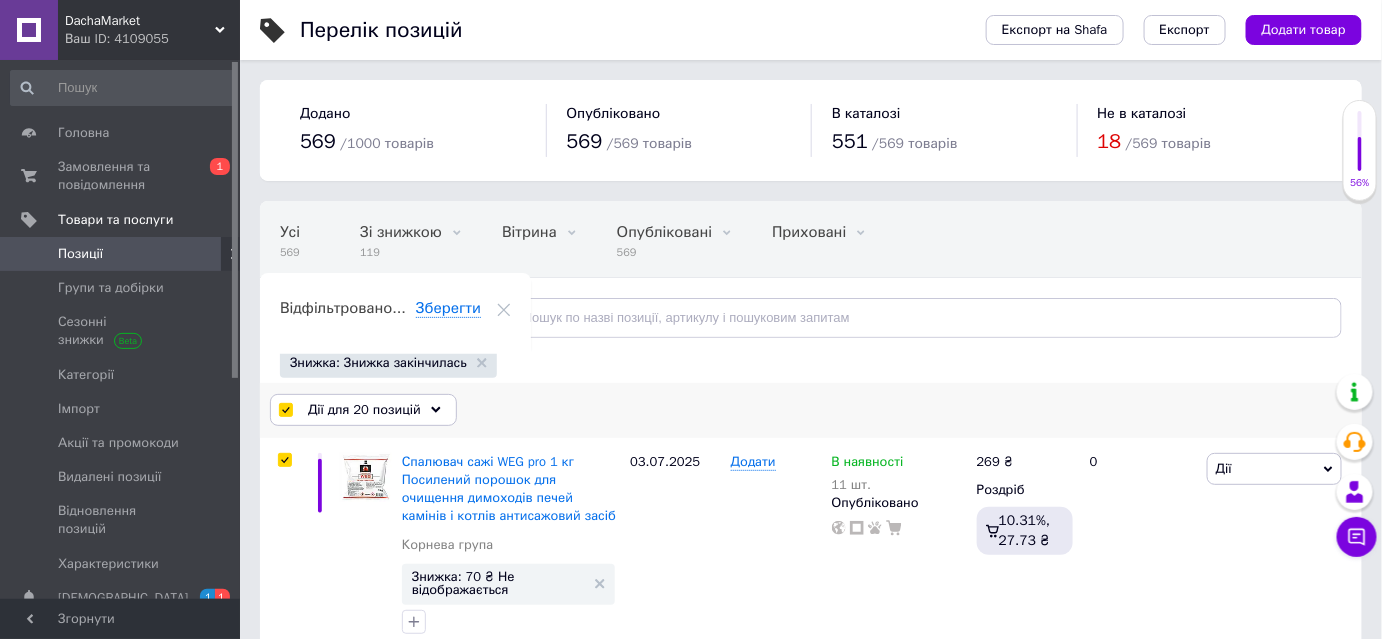 click on "Дії для 20 позицій" at bounding box center (364, 410) 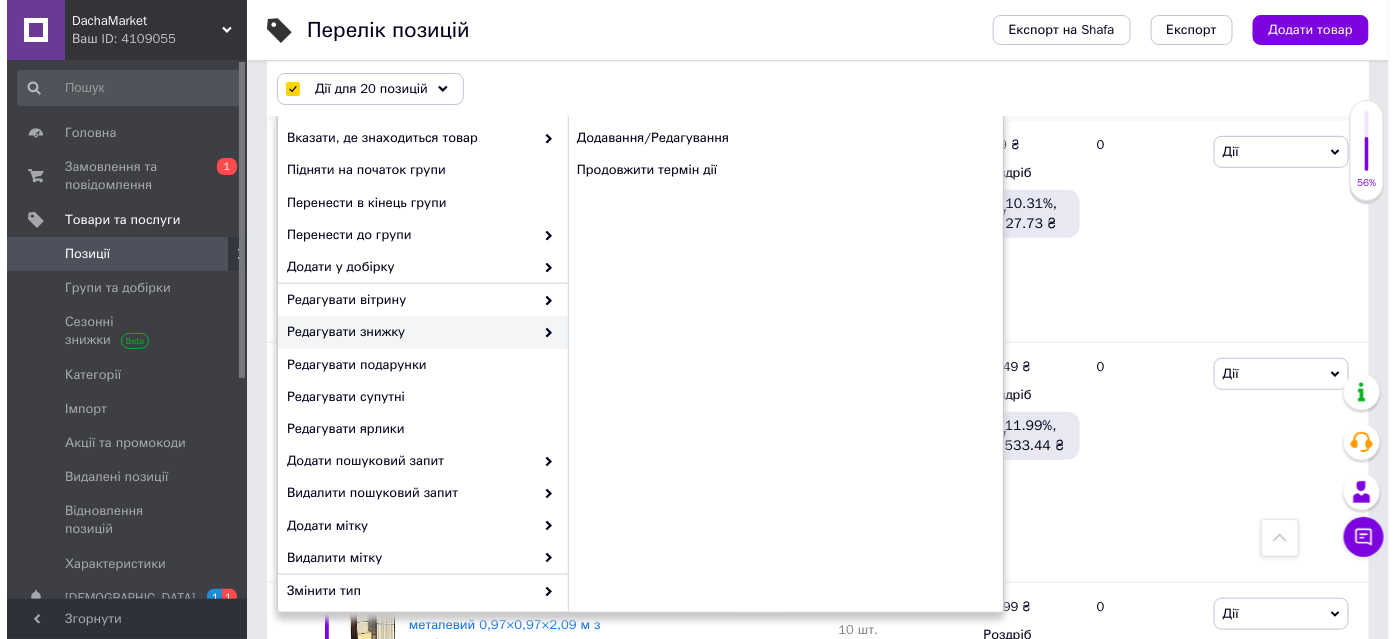 scroll, scrollTop: 272, scrollLeft: 0, axis: vertical 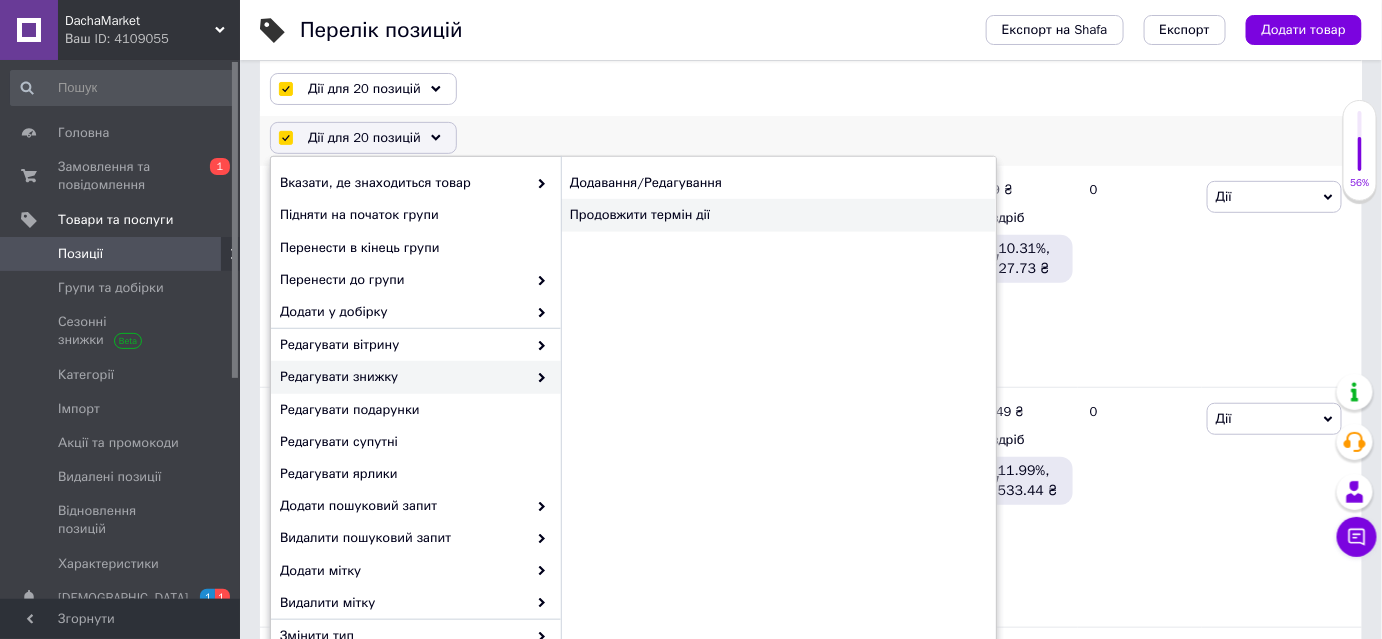 click on "Продовжити термін дії" at bounding box center [778, 215] 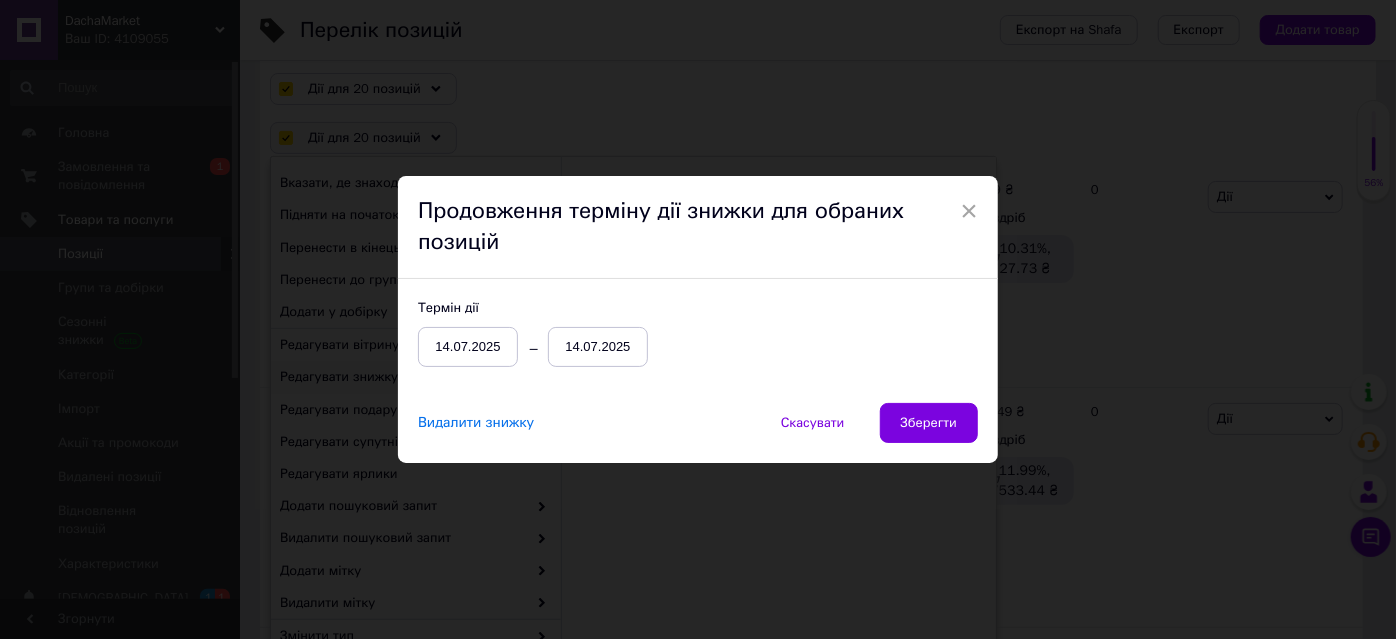 click on "14.07.2025" at bounding box center (598, 347) 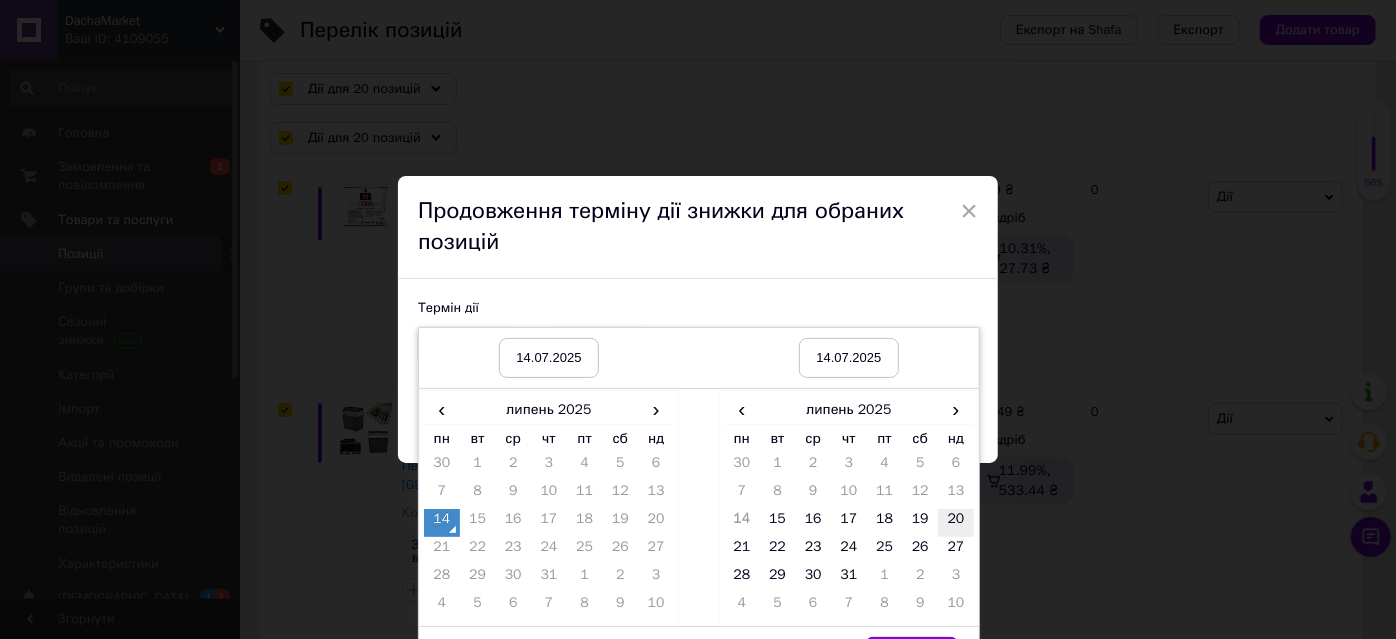 click on "20" at bounding box center (956, 523) 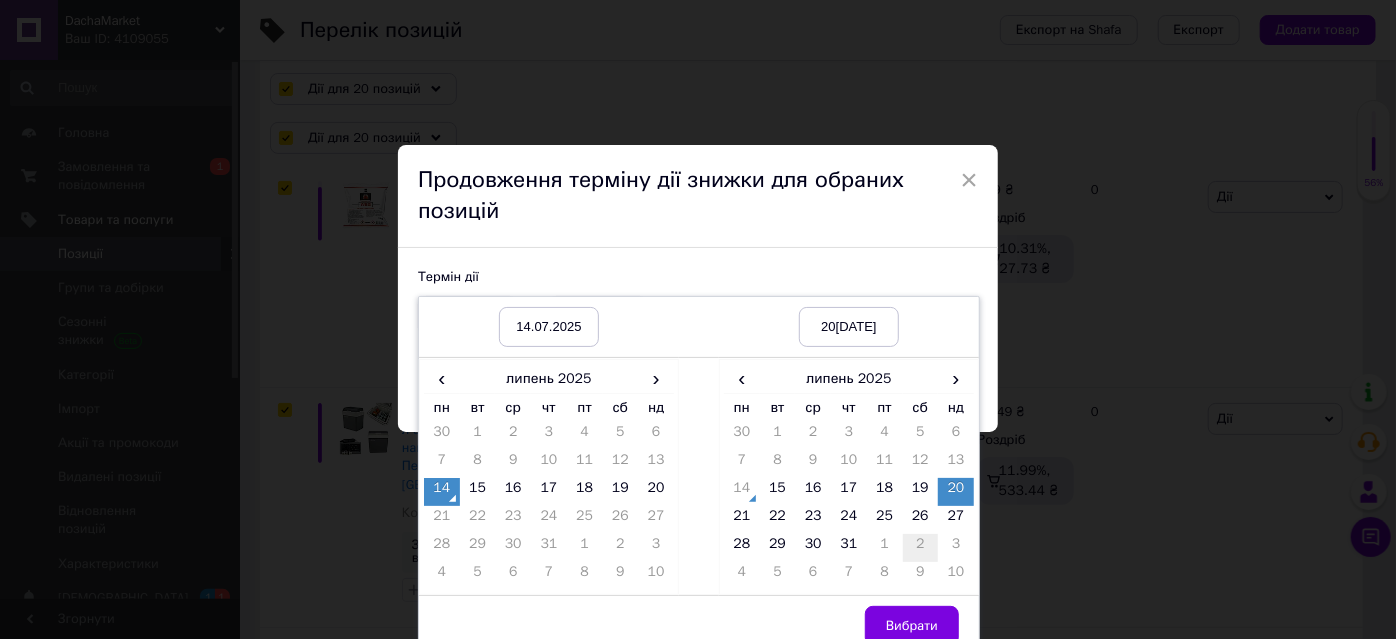 scroll, scrollTop: 45, scrollLeft: 0, axis: vertical 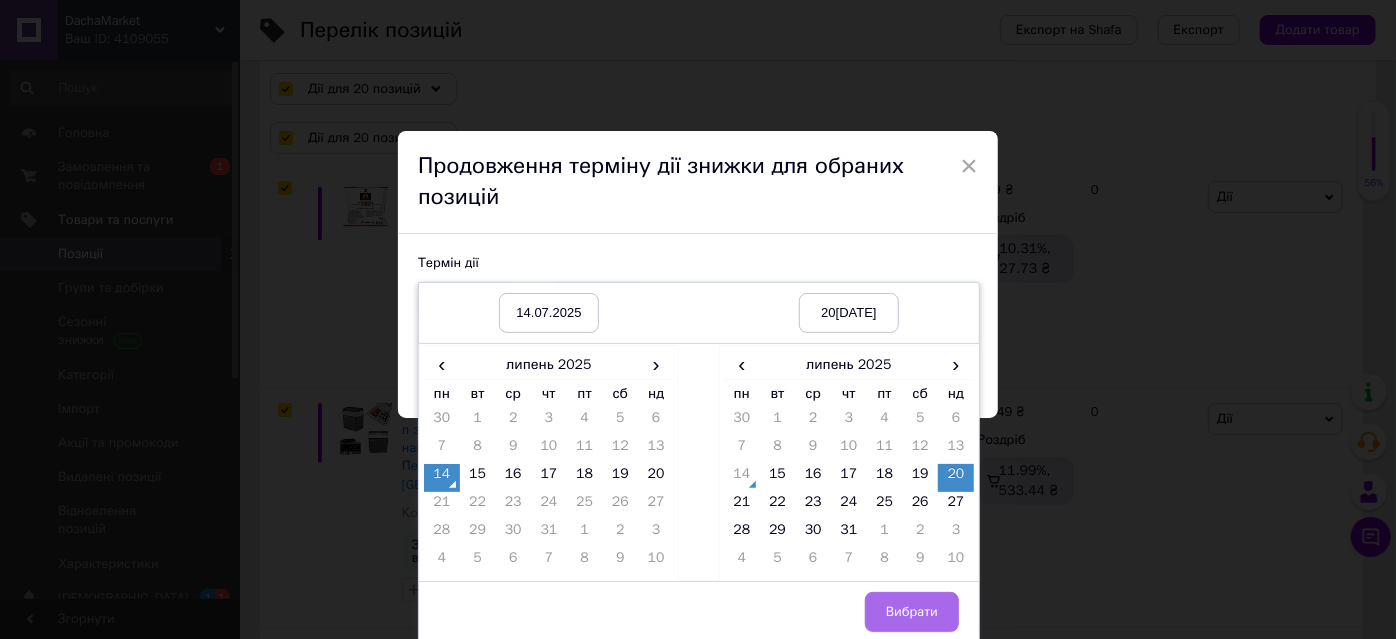 click on "Вибрати" at bounding box center [912, 612] 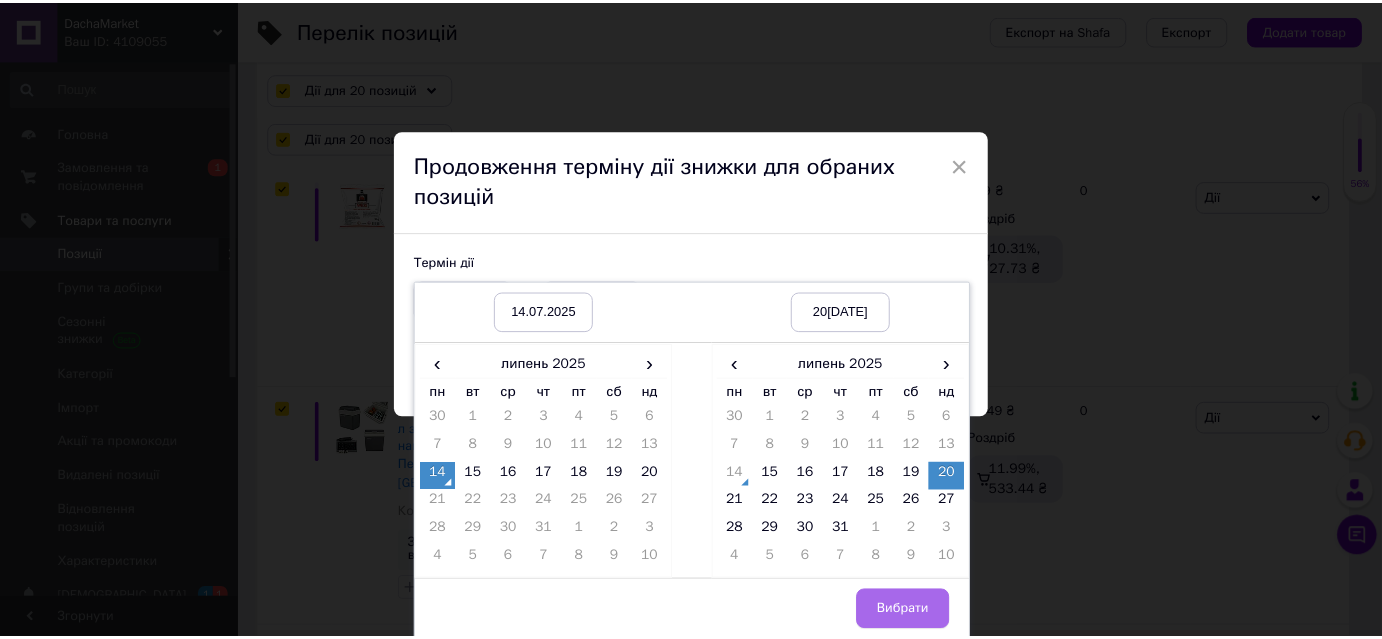 scroll, scrollTop: 0, scrollLeft: 0, axis: both 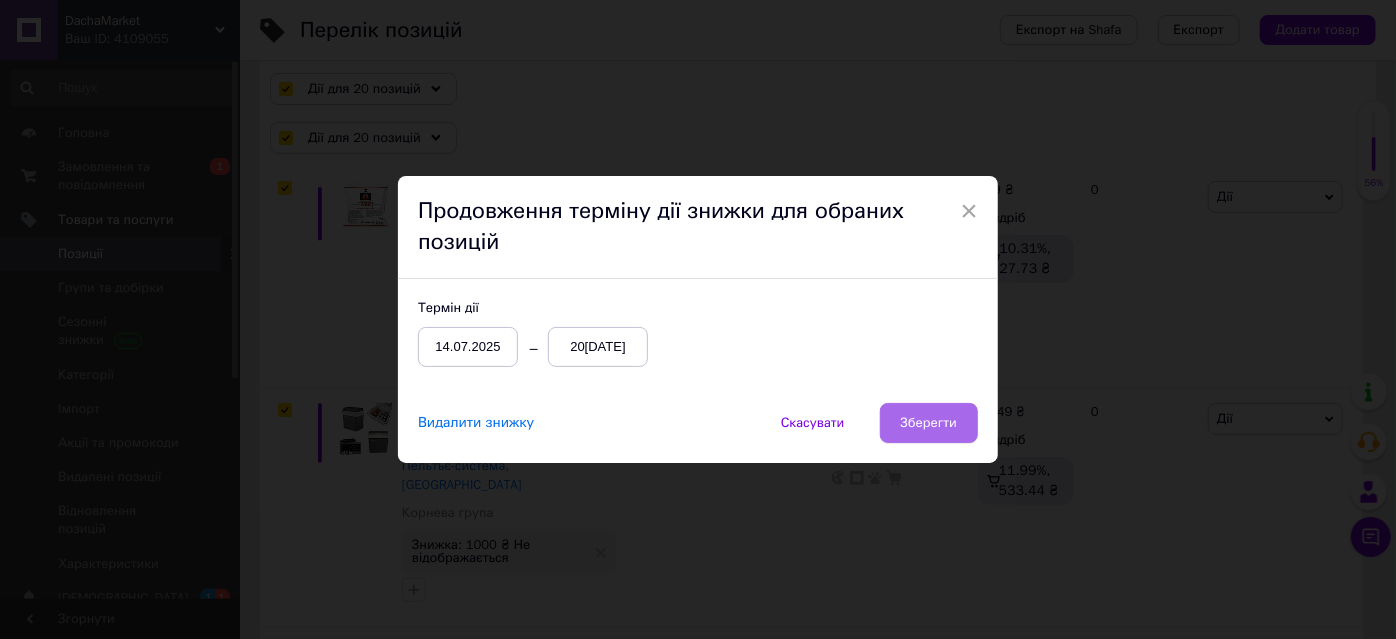 click on "Зберегти" at bounding box center (929, 423) 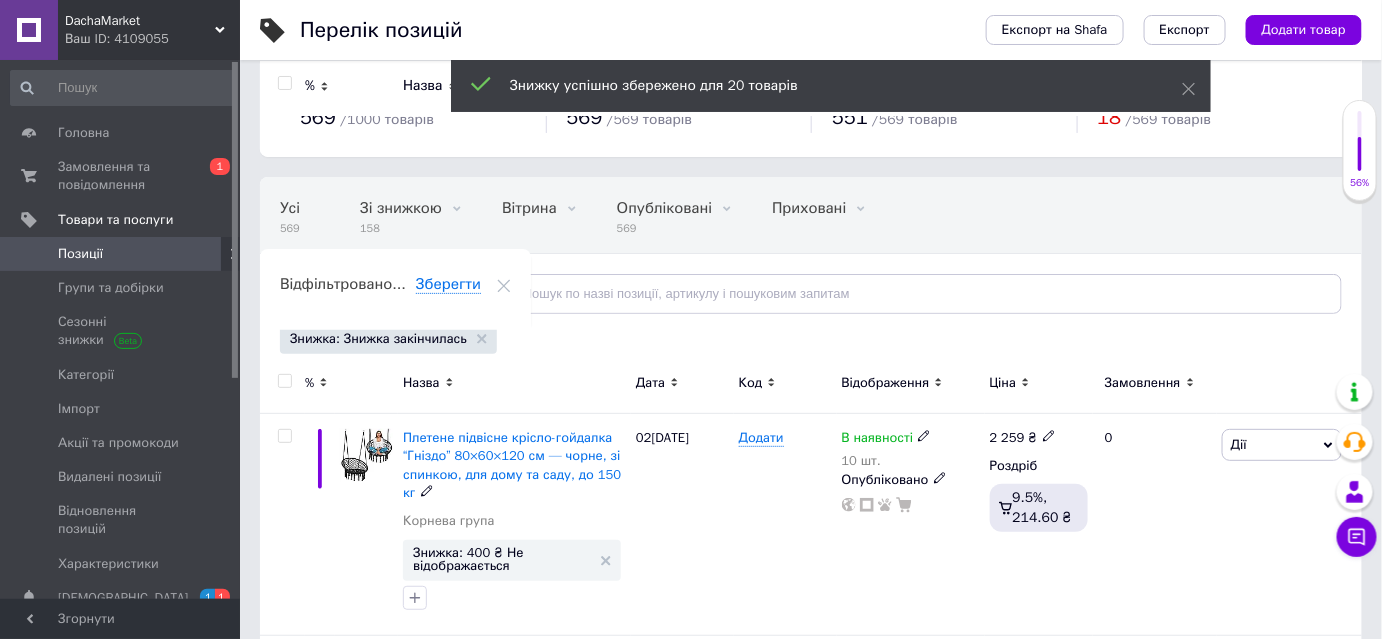 scroll, scrollTop: 0, scrollLeft: 0, axis: both 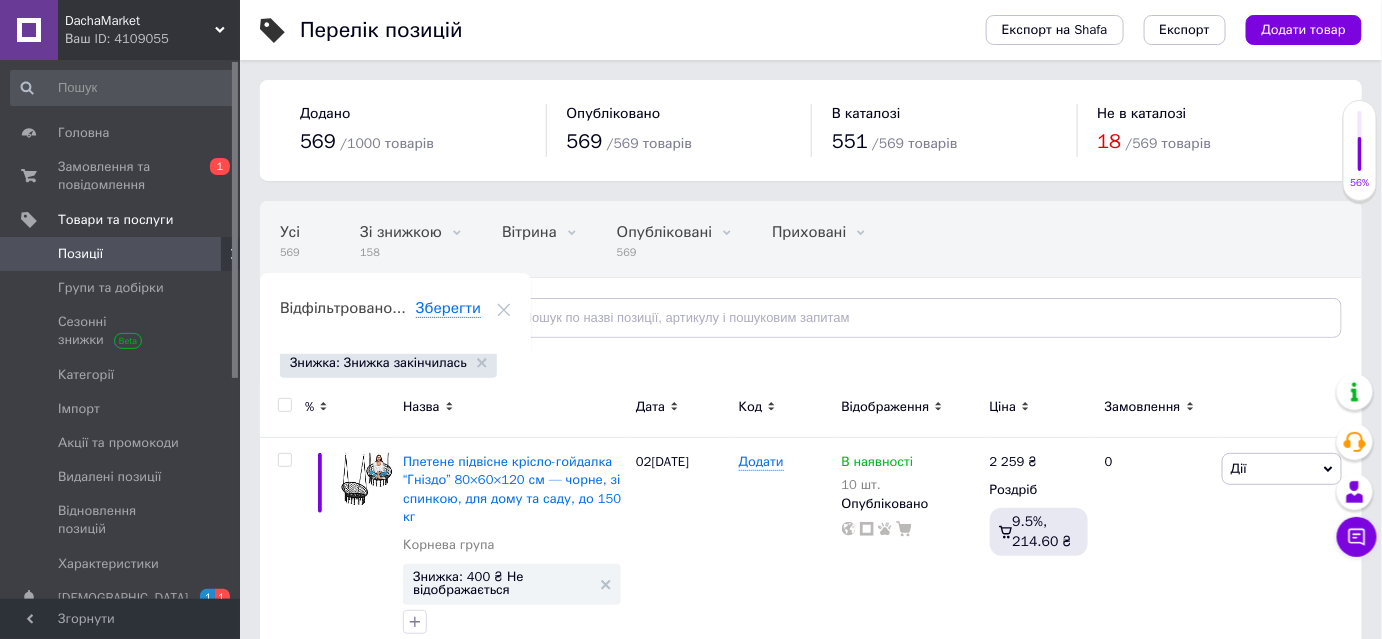 click at bounding box center (284, 405) 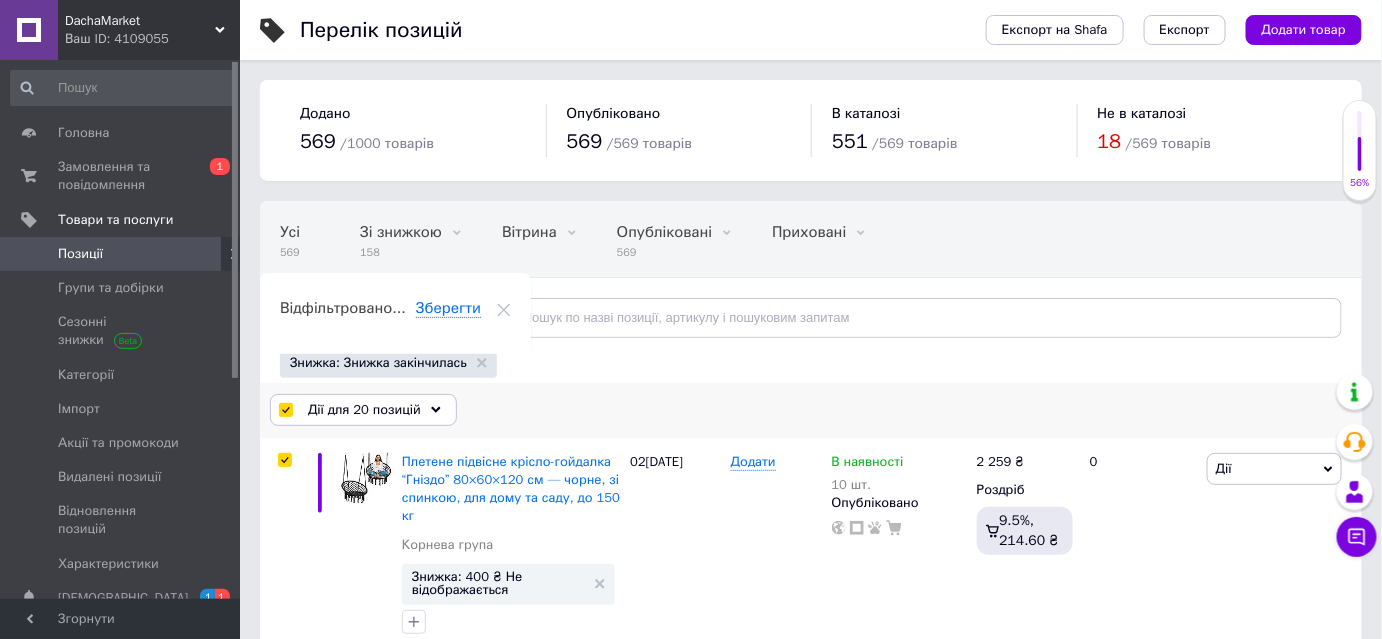 click on "Дії для 20 позицій" at bounding box center [363, 410] 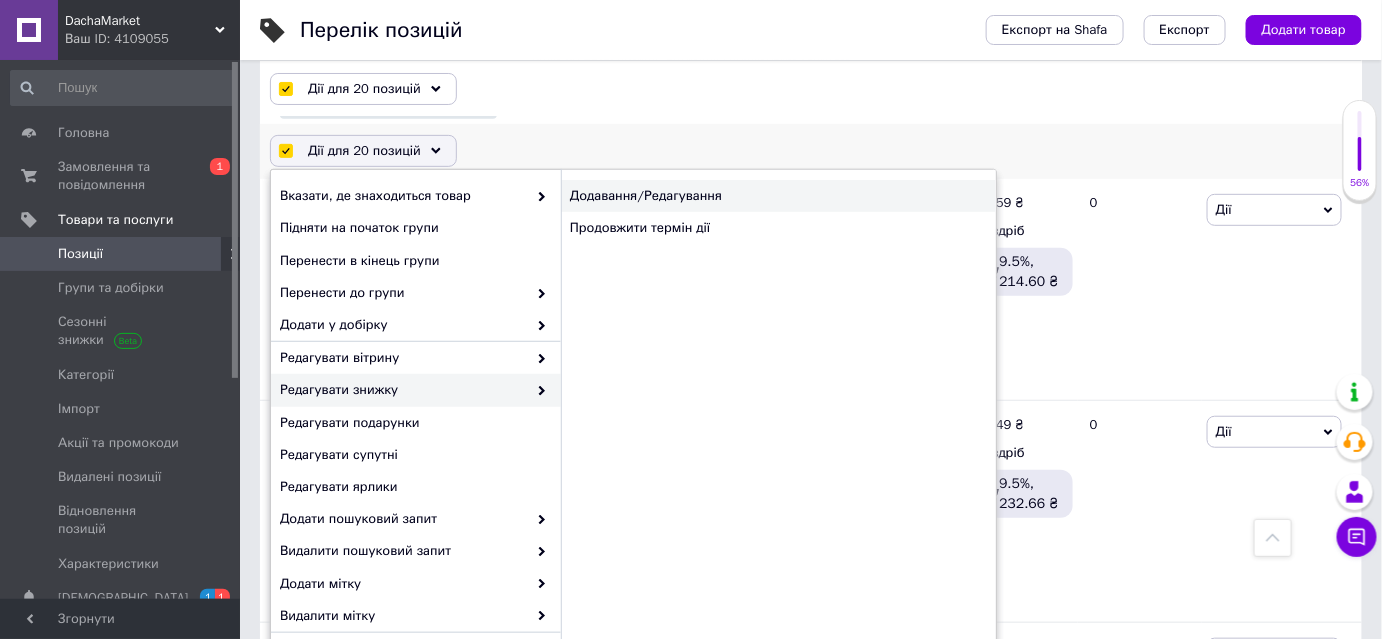 scroll, scrollTop: 181, scrollLeft: 0, axis: vertical 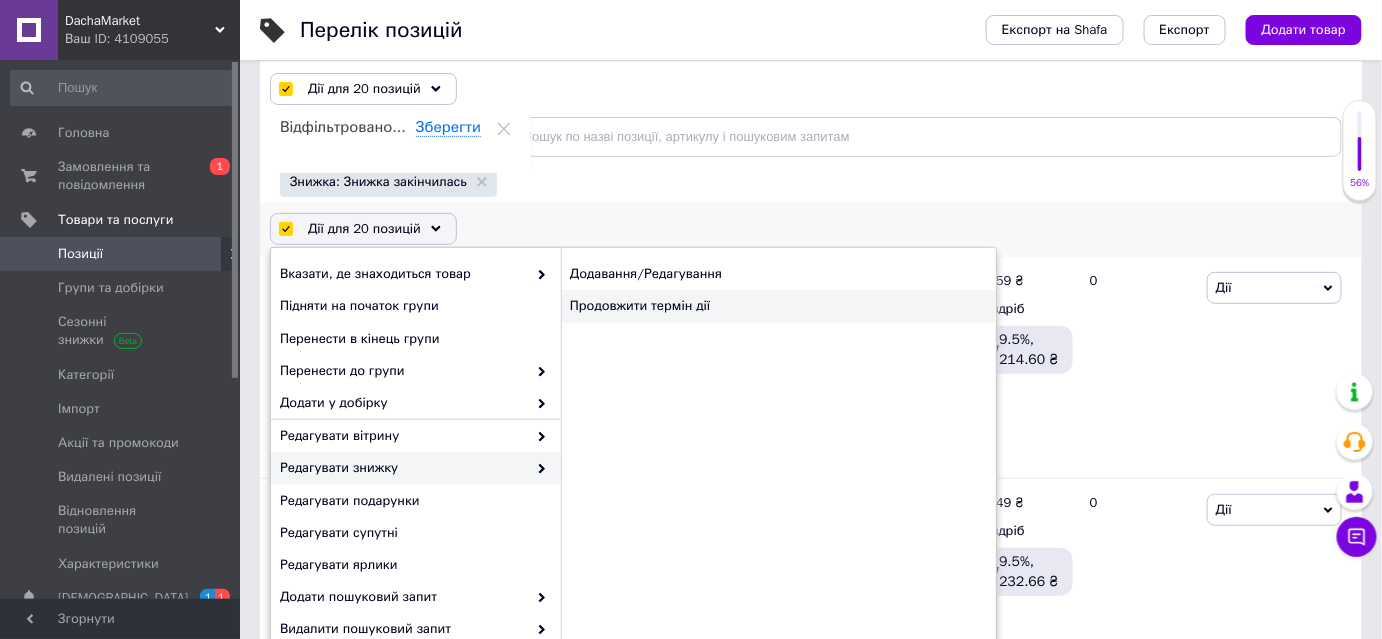 click on "Продовжити термін дії" at bounding box center [778, 306] 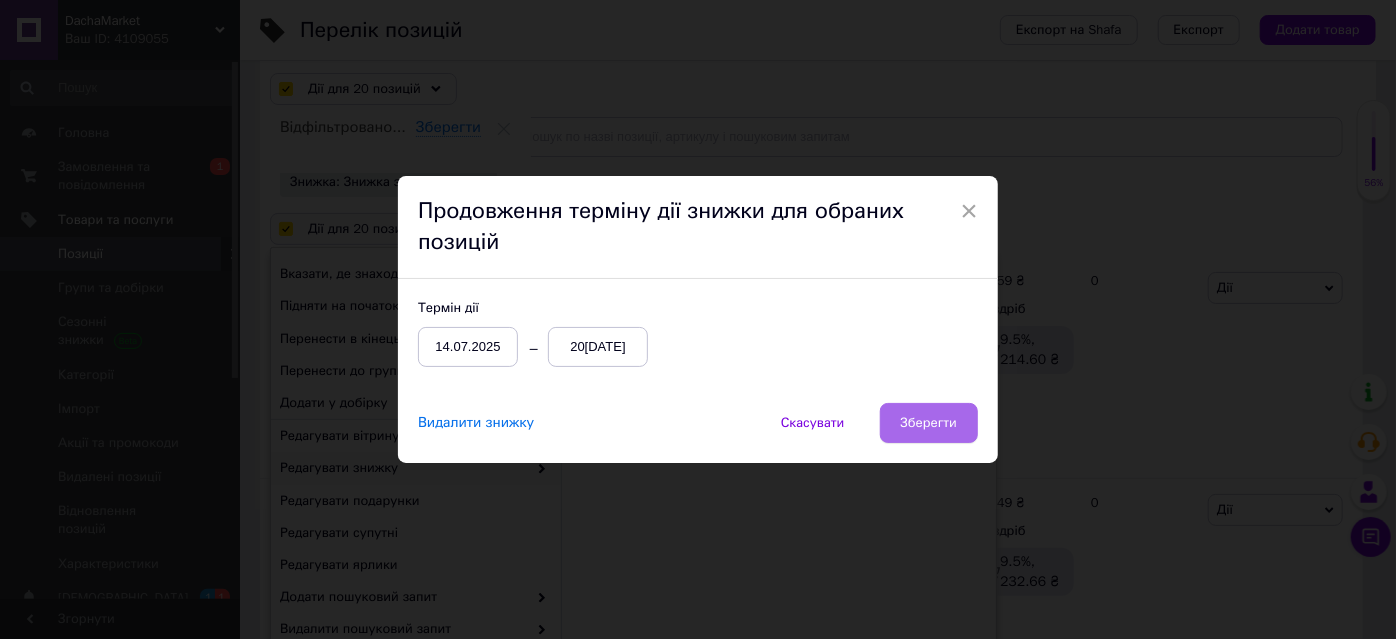 click on "Зберегти" at bounding box center [929, 423] 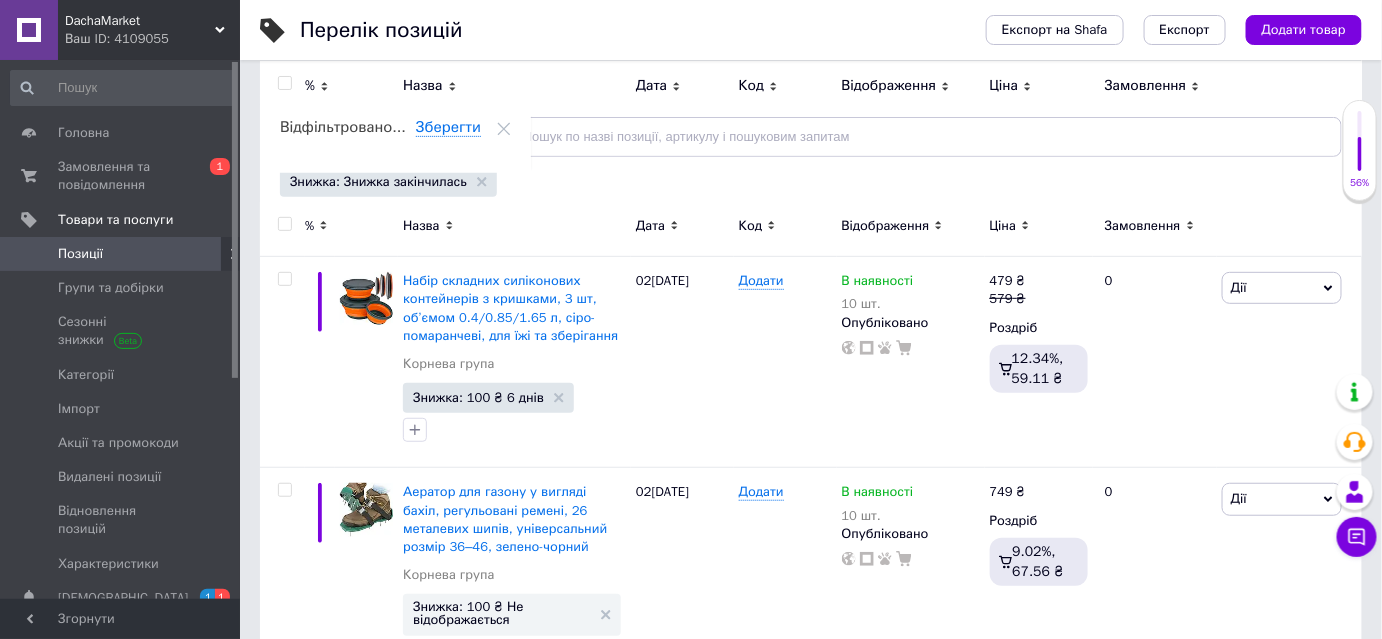 click at bounding box center (284, 224) 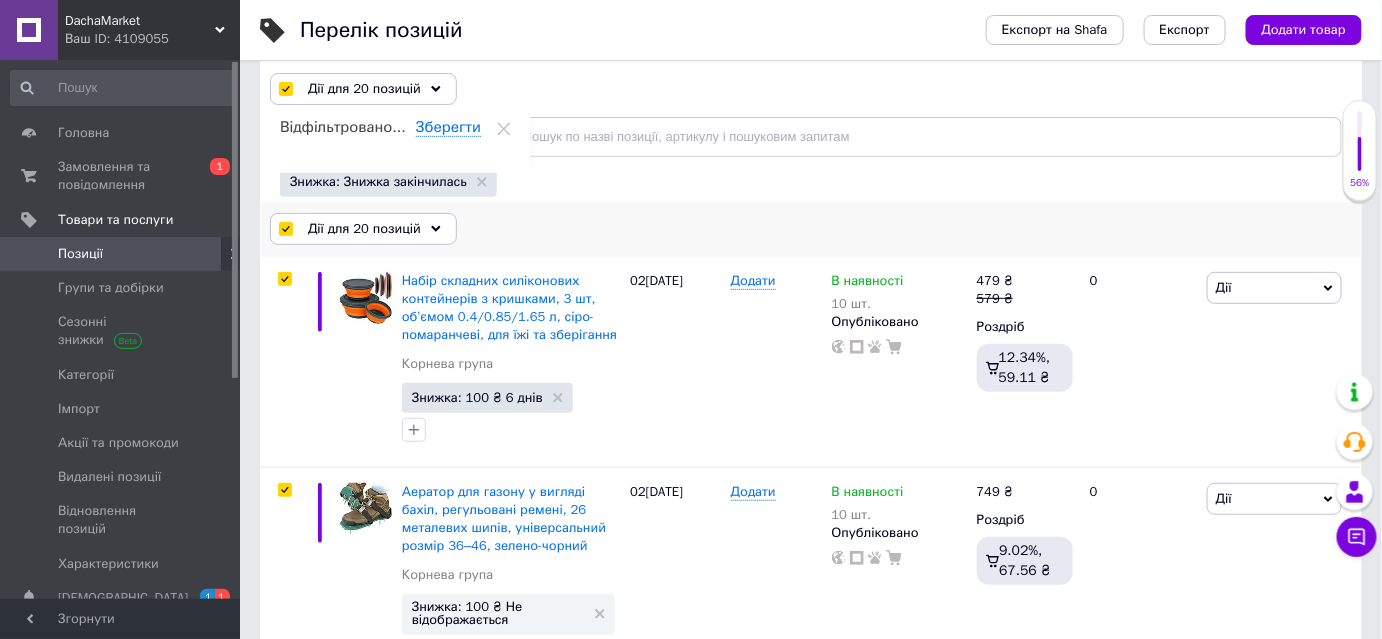 click 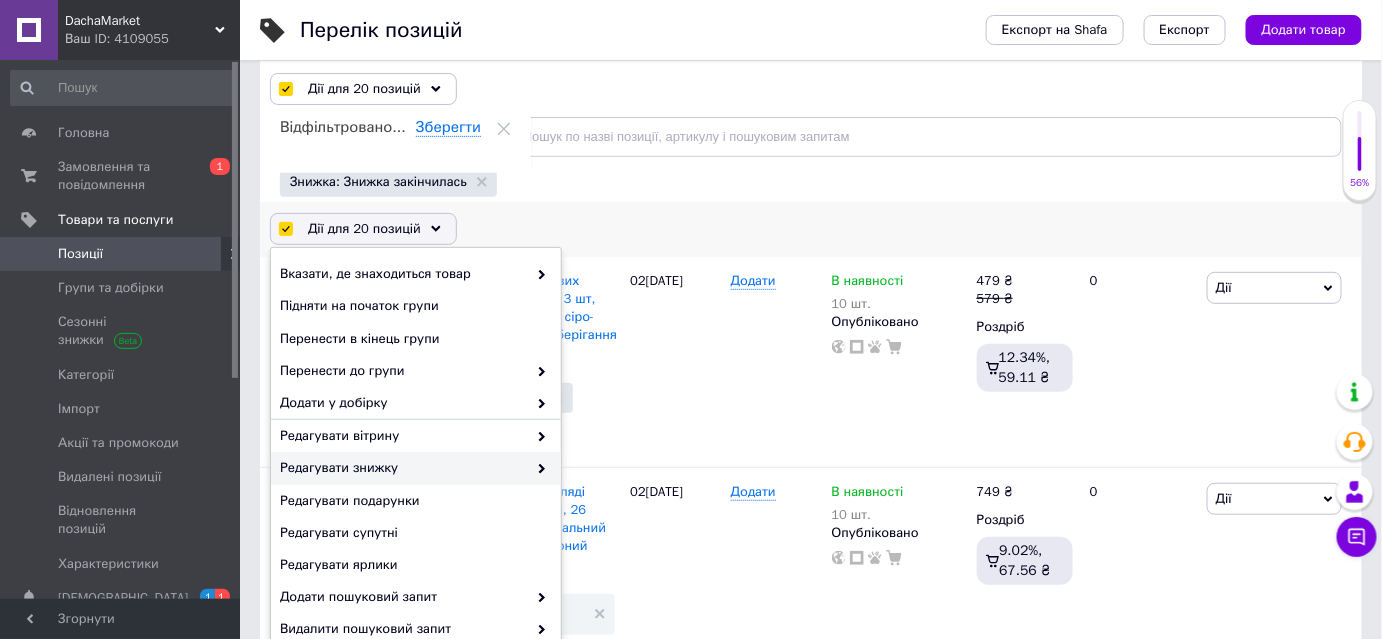 click on "Редагувати знижку" at bounding box center (403, 468) 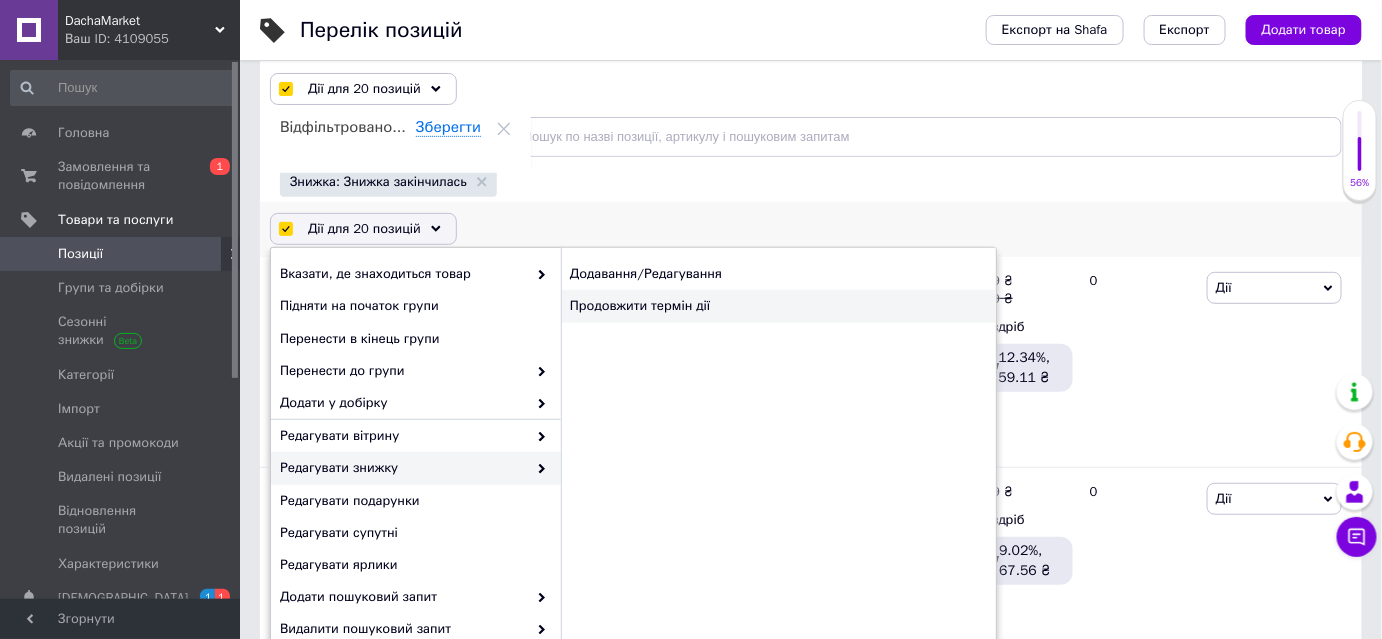 click on "Продовжити термін дії" at bounding box center [778, 306] 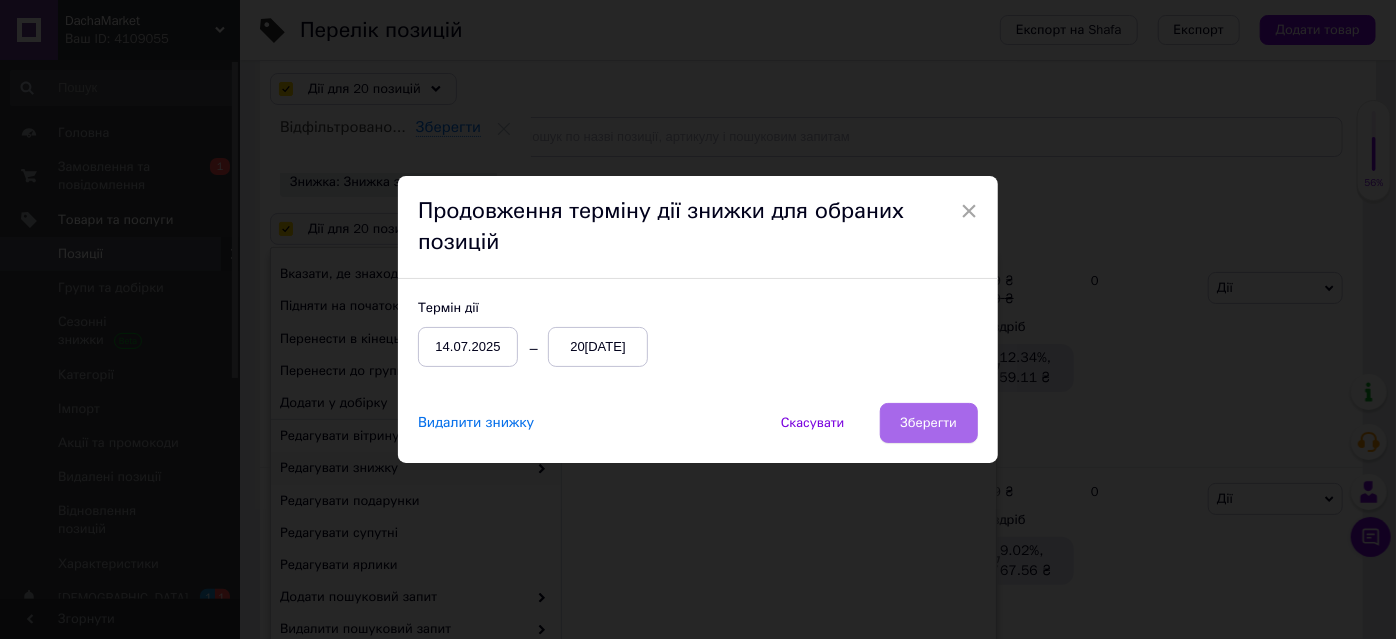 click on "Зберегти" at bounding box center [929, 423] 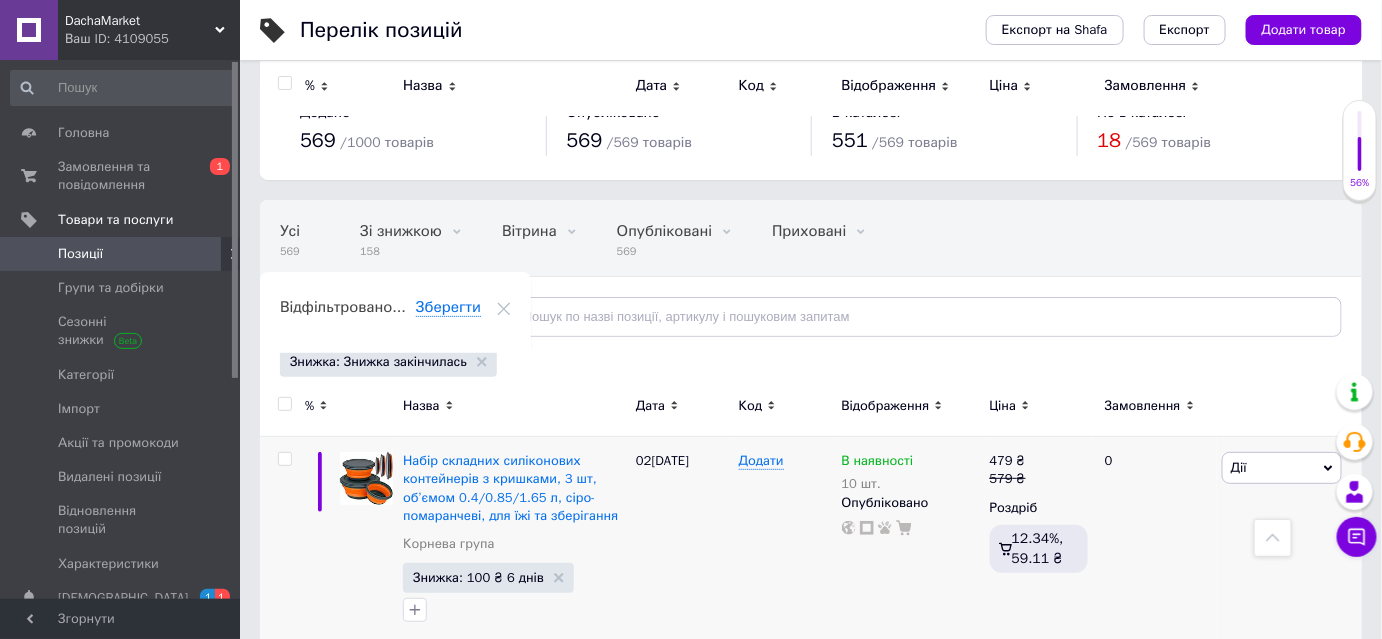 scroll, scrollTop: 0, scrollLeft: 0, axis: both 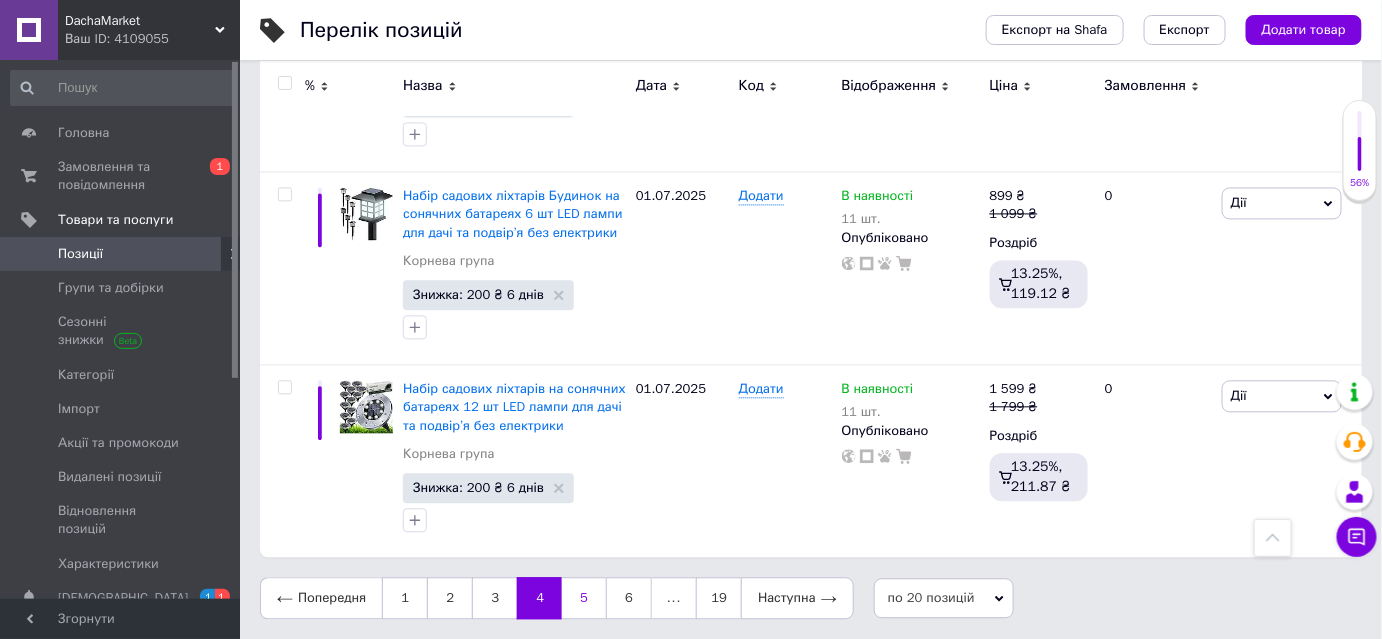 click on "5" at bounding box center [584, 598] 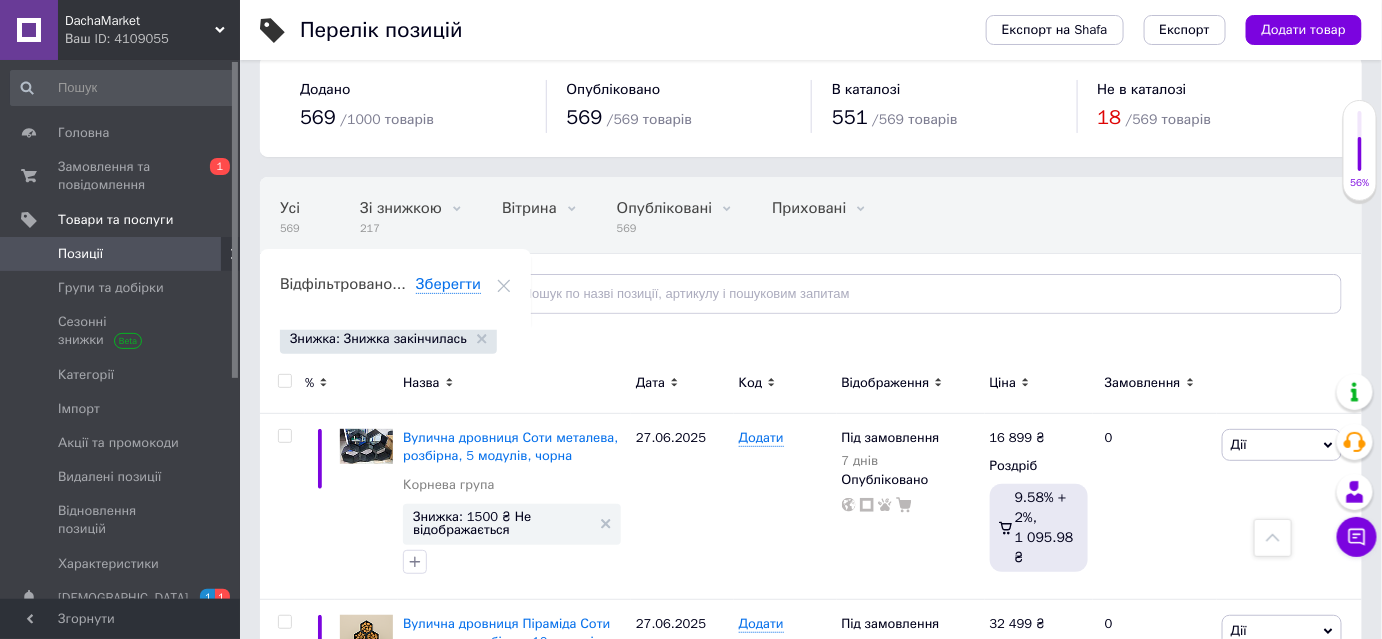 scroll, scrollTop: 0, scrollLeft: 0, axis: both 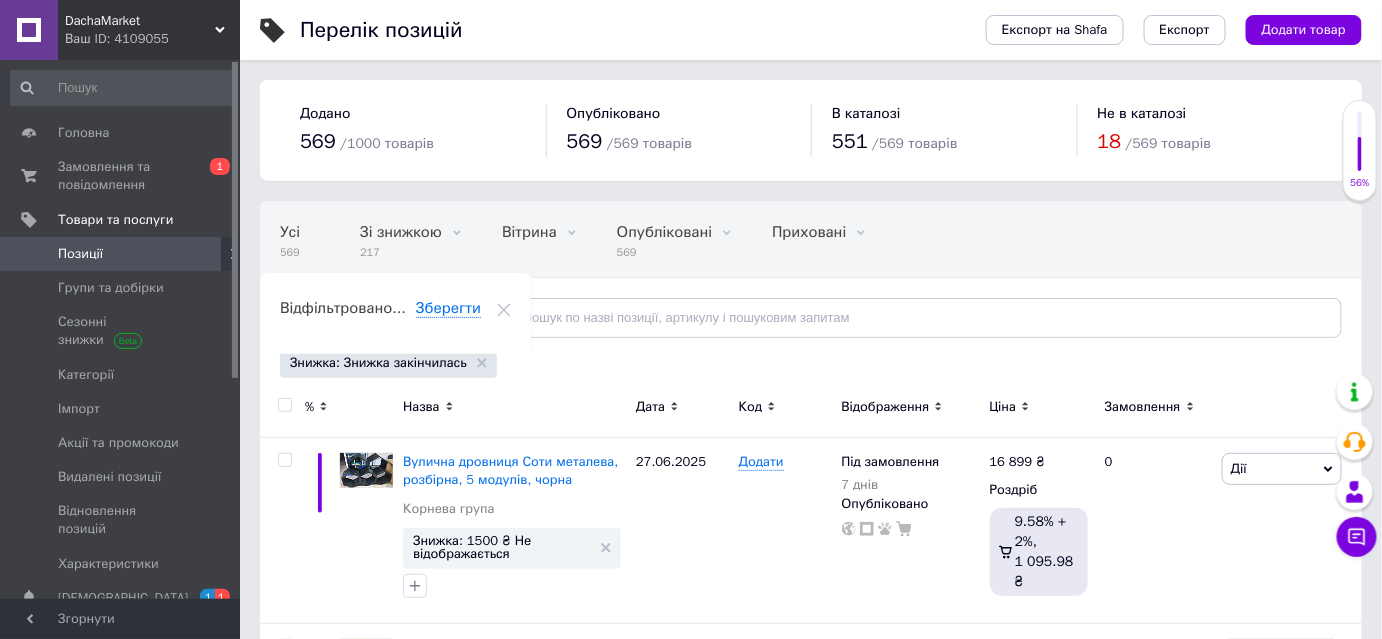 click 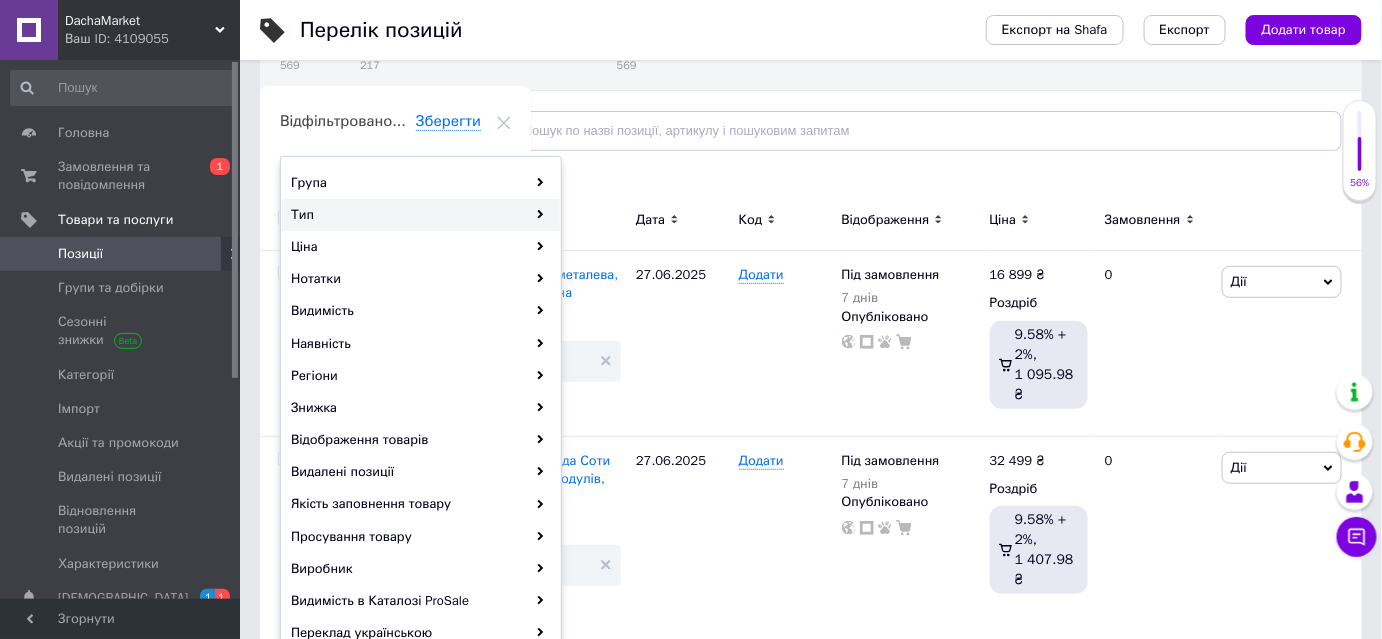 scroll, scrollTop: 272, scrollLeft: 0, axis: vertical 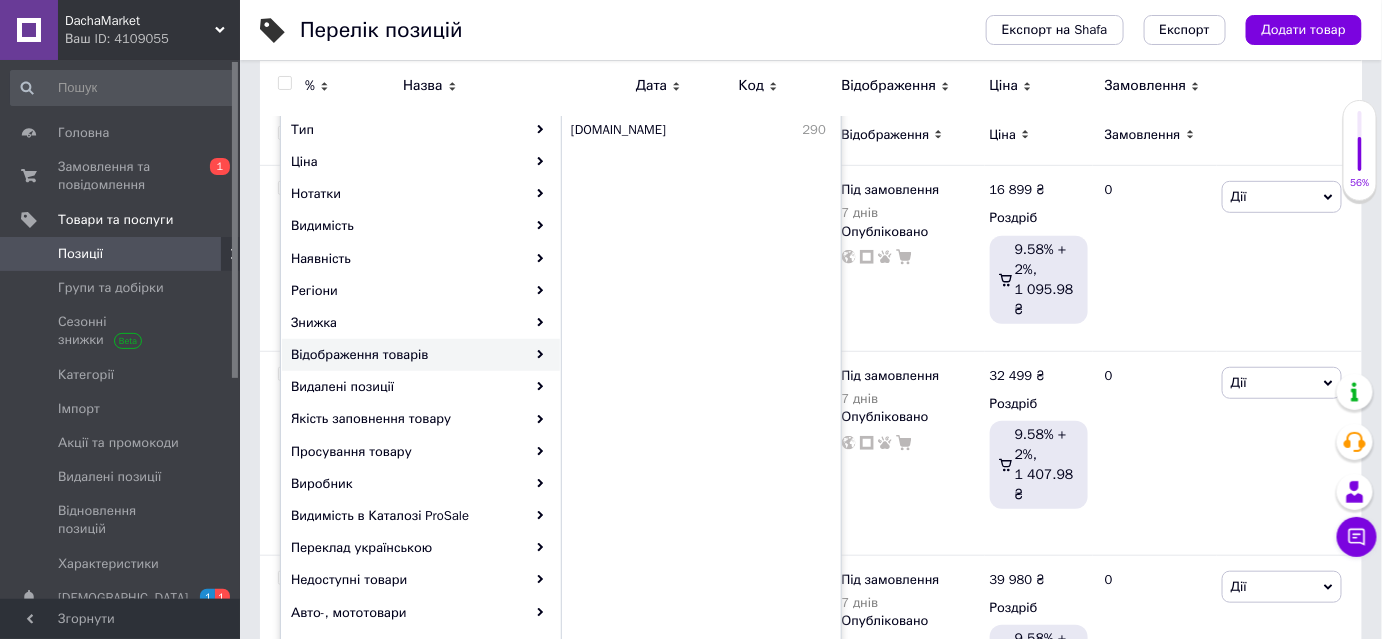 click at bounding box center [1289, 88] 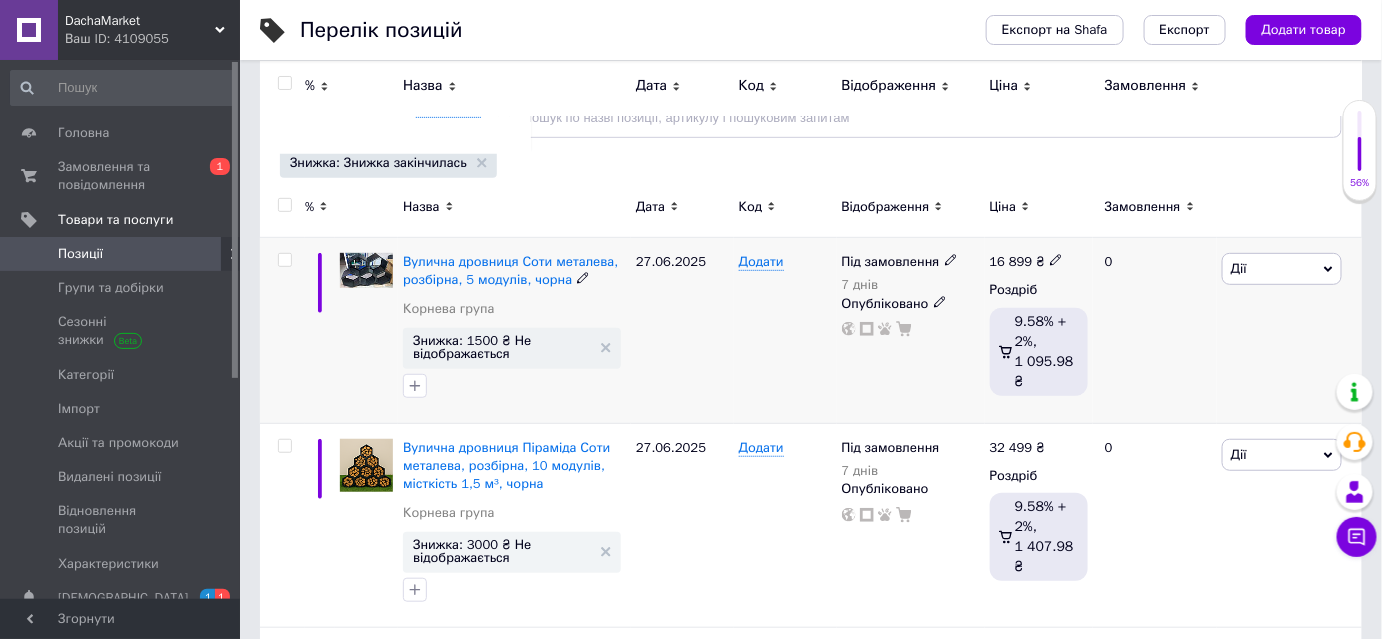 scroll, scrollTop: 90, scrollLeft: 0, axis: vertical 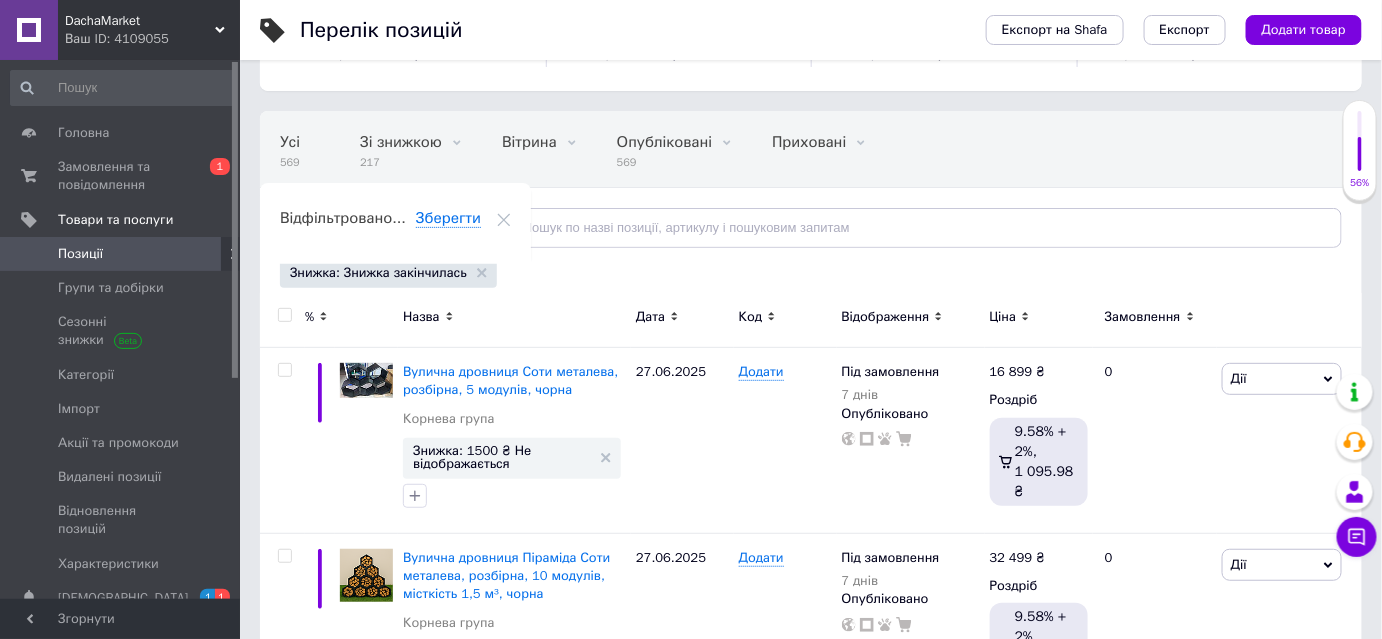 click at bounding box center [284, 315] 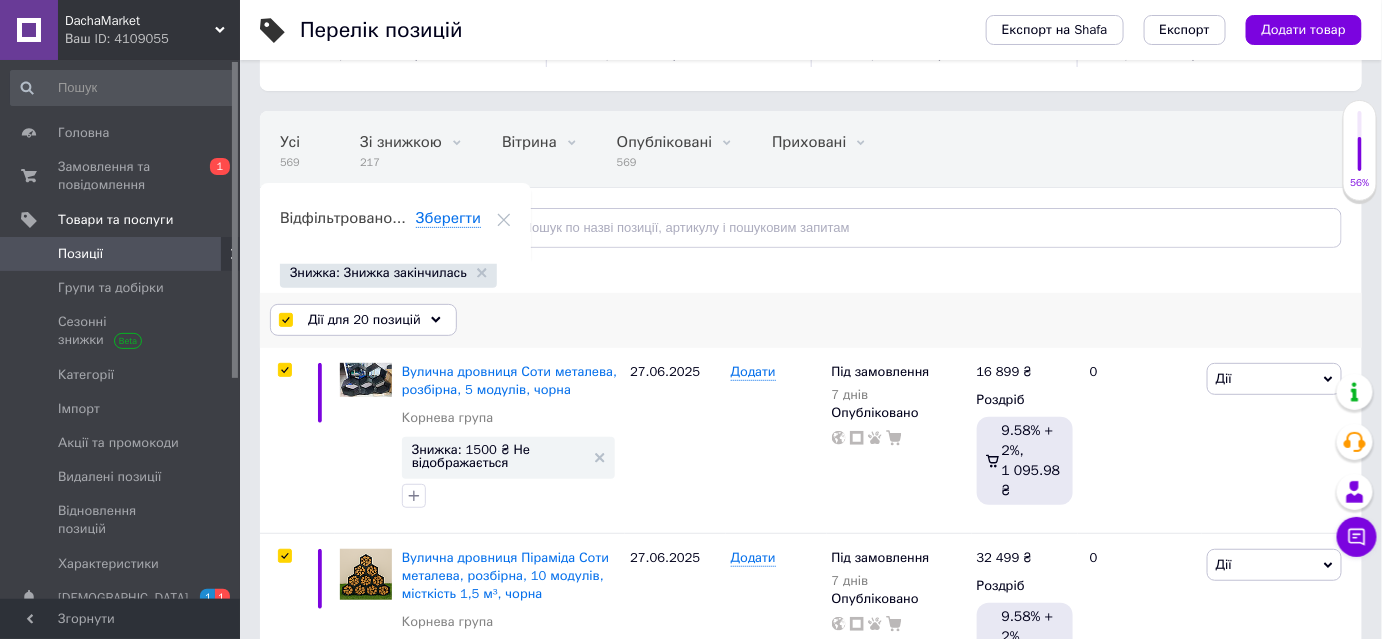 click on "Дії для 20 позицій" at bounding box center [363, 320] 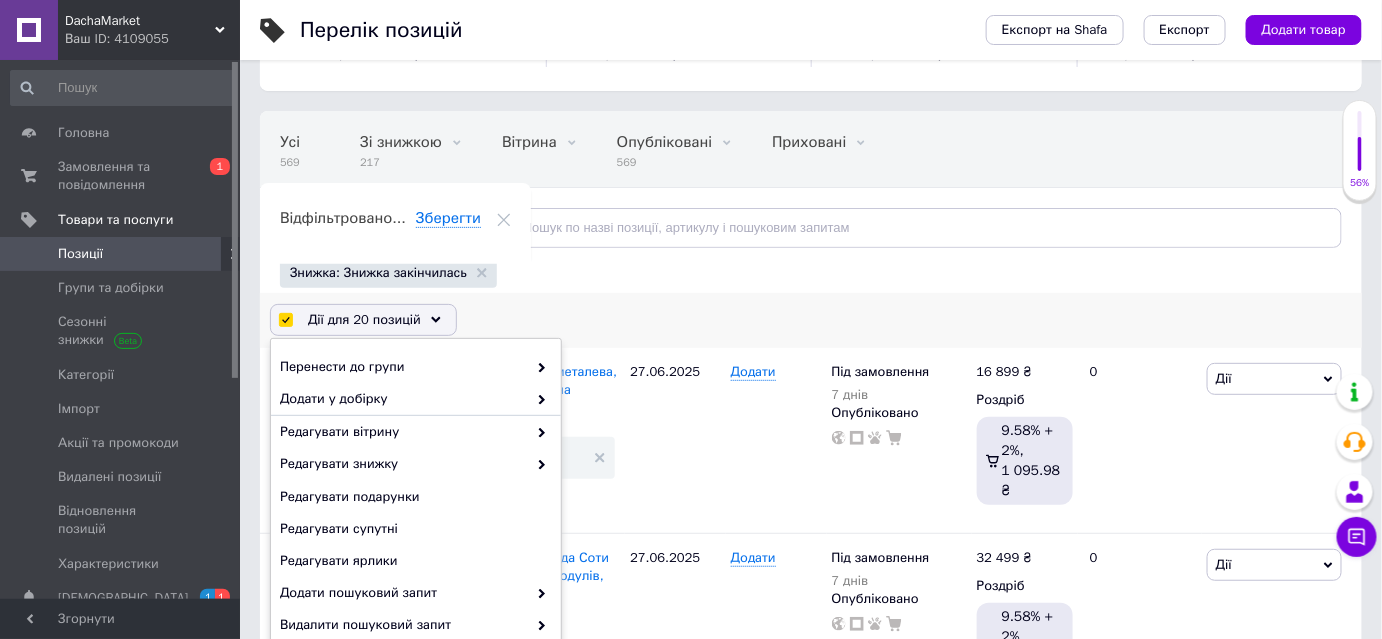 scroll, scrollTop: 200, scrollLeft: 0, axis: vertical 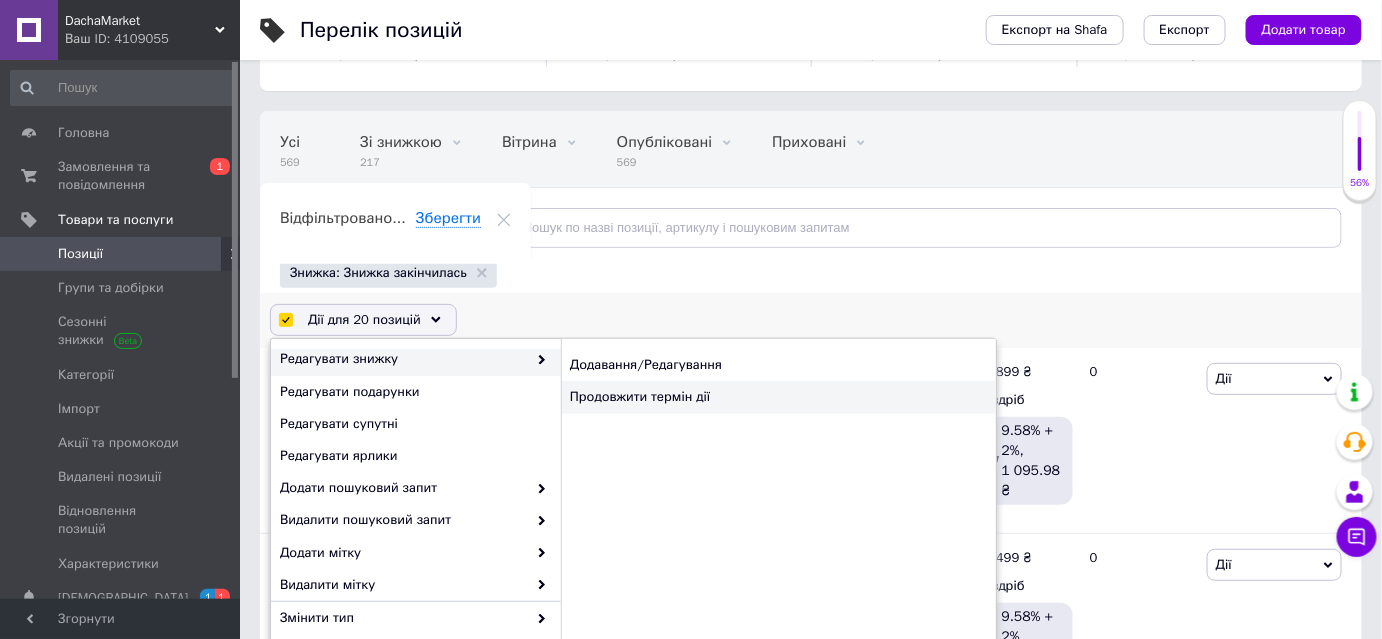 click on "Продовжити термін дії" at bounding box center (778, 397) 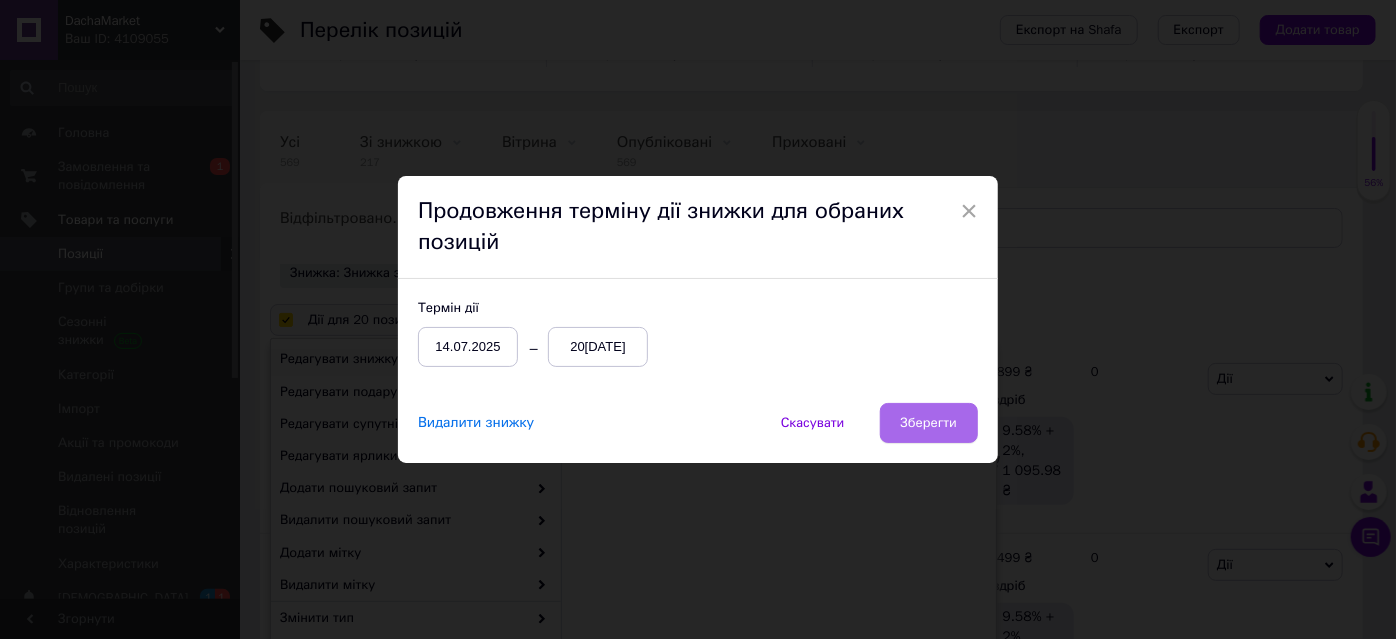 click on "Зберегти" at bounding box center (929, 423) 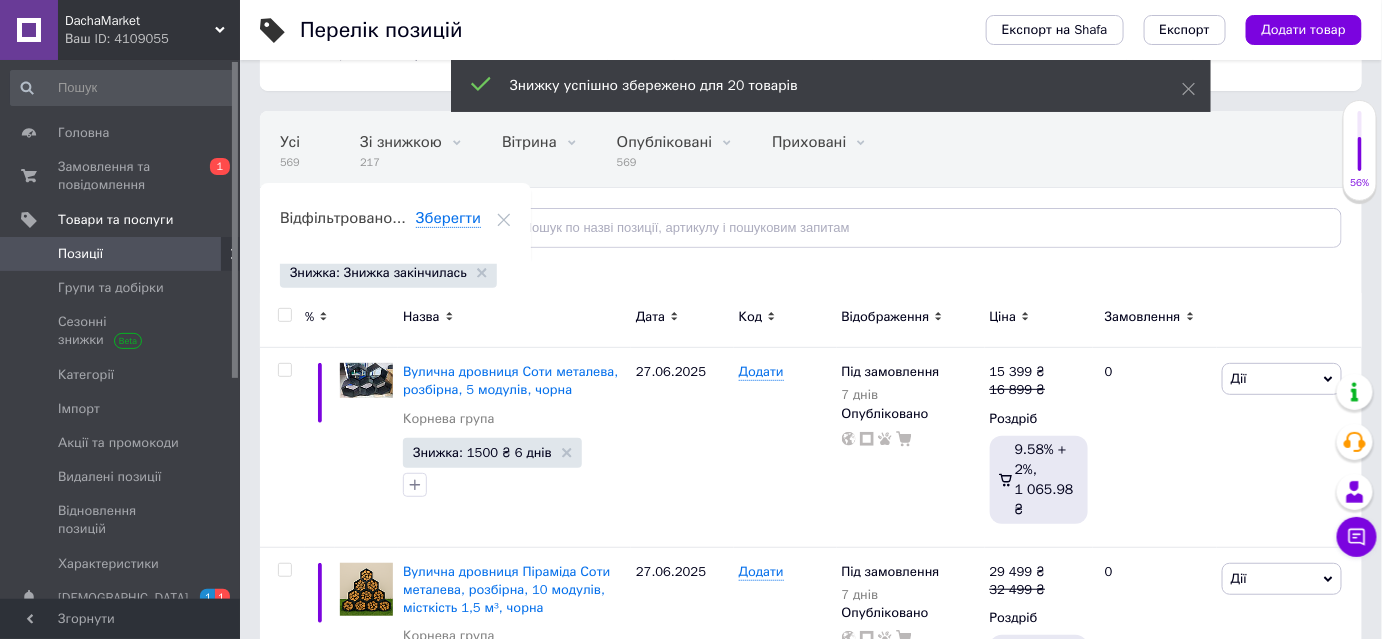 click at bounding box center (284, 315) 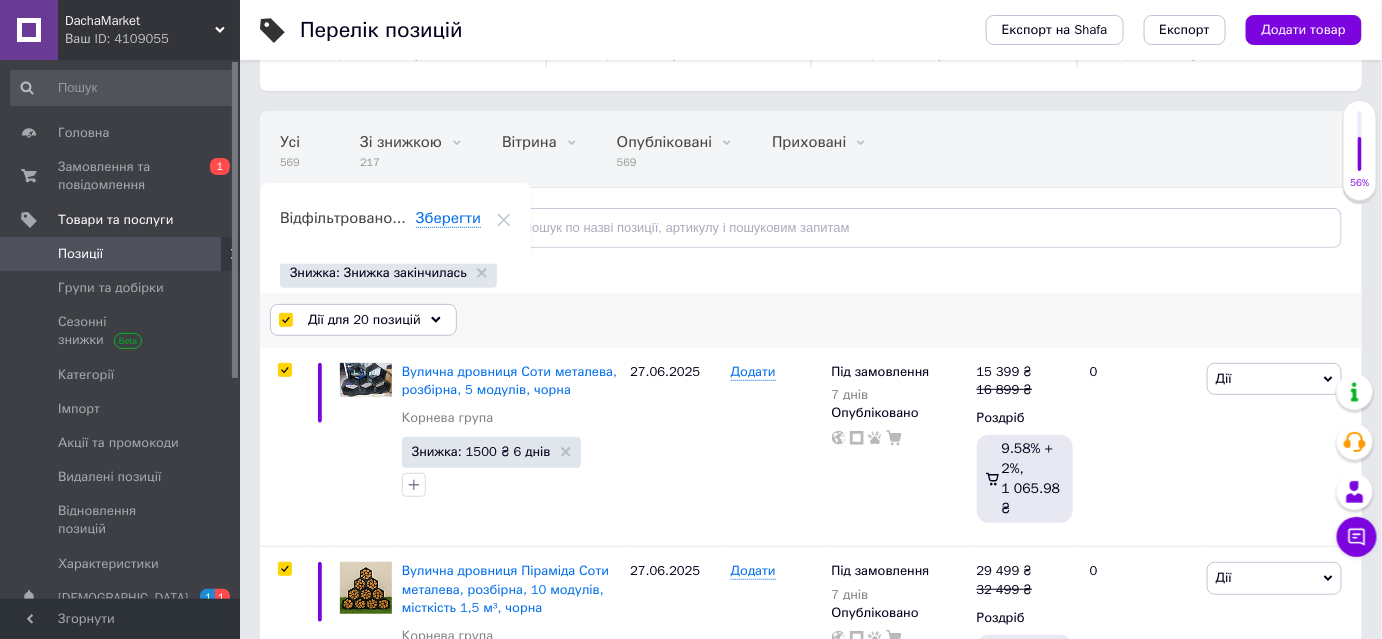 click 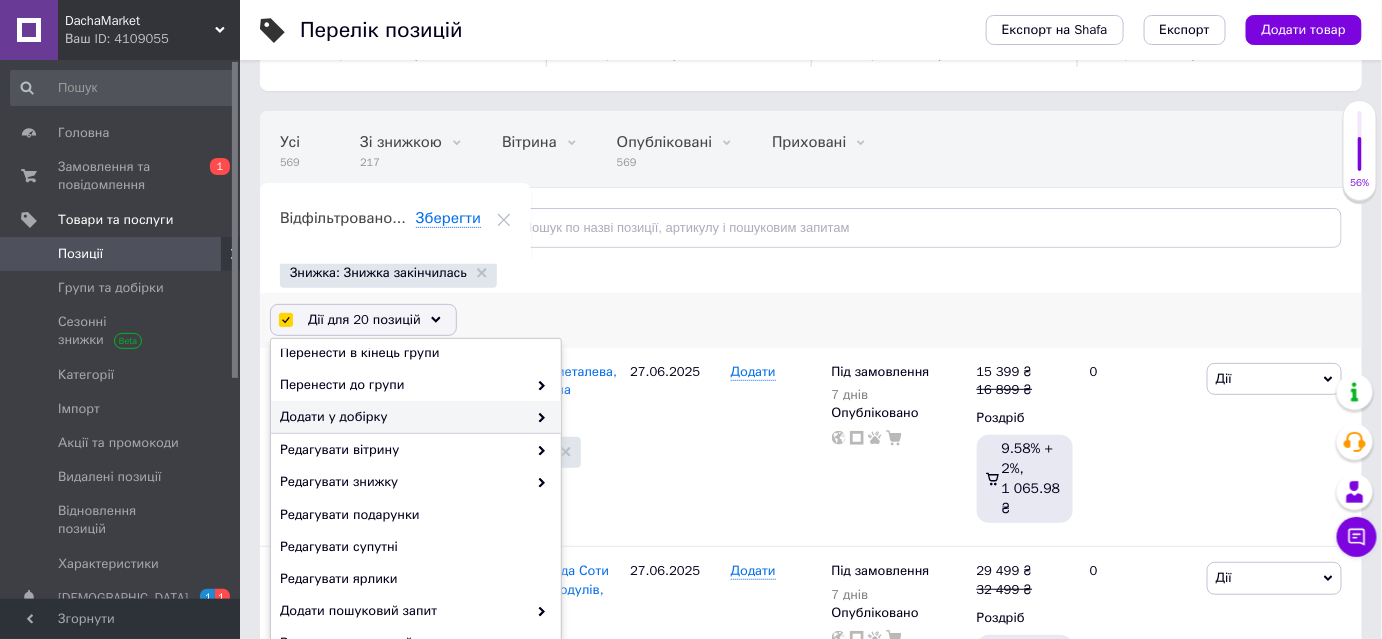 scroll, scrollTop: 181, scrollLeft: 0, axis: vertical 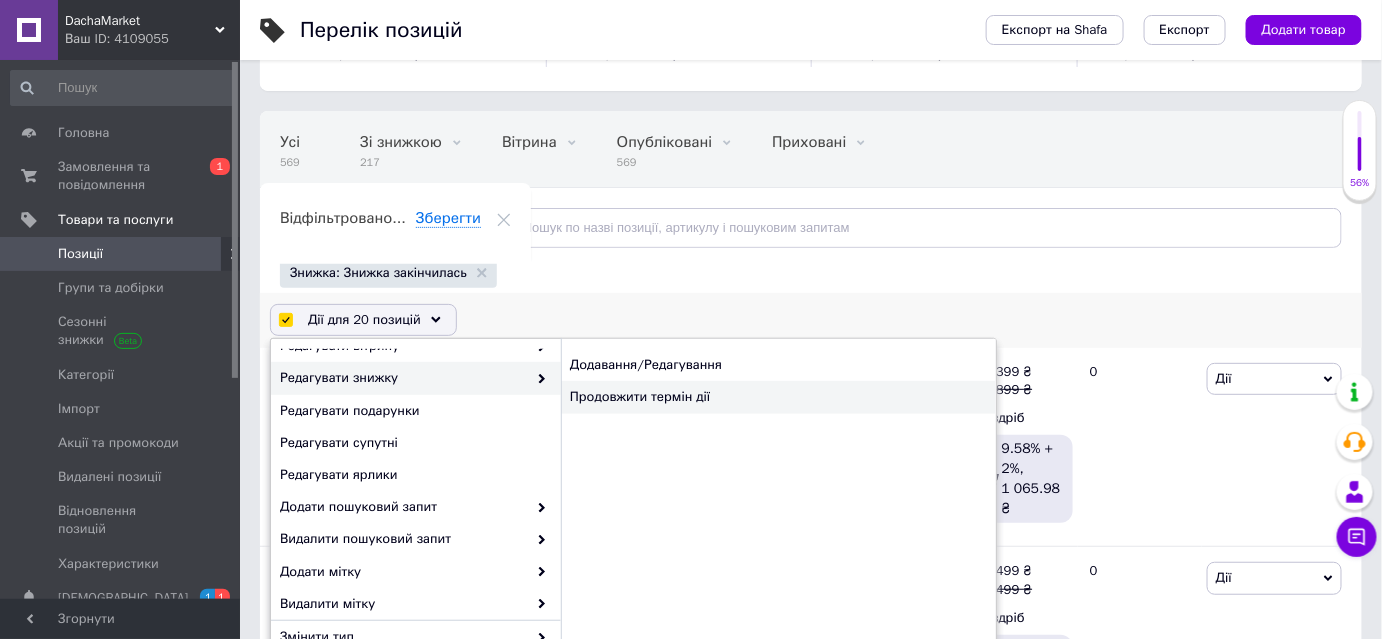 click on "Продовжити термін дії" at bounding box center [778, 397] 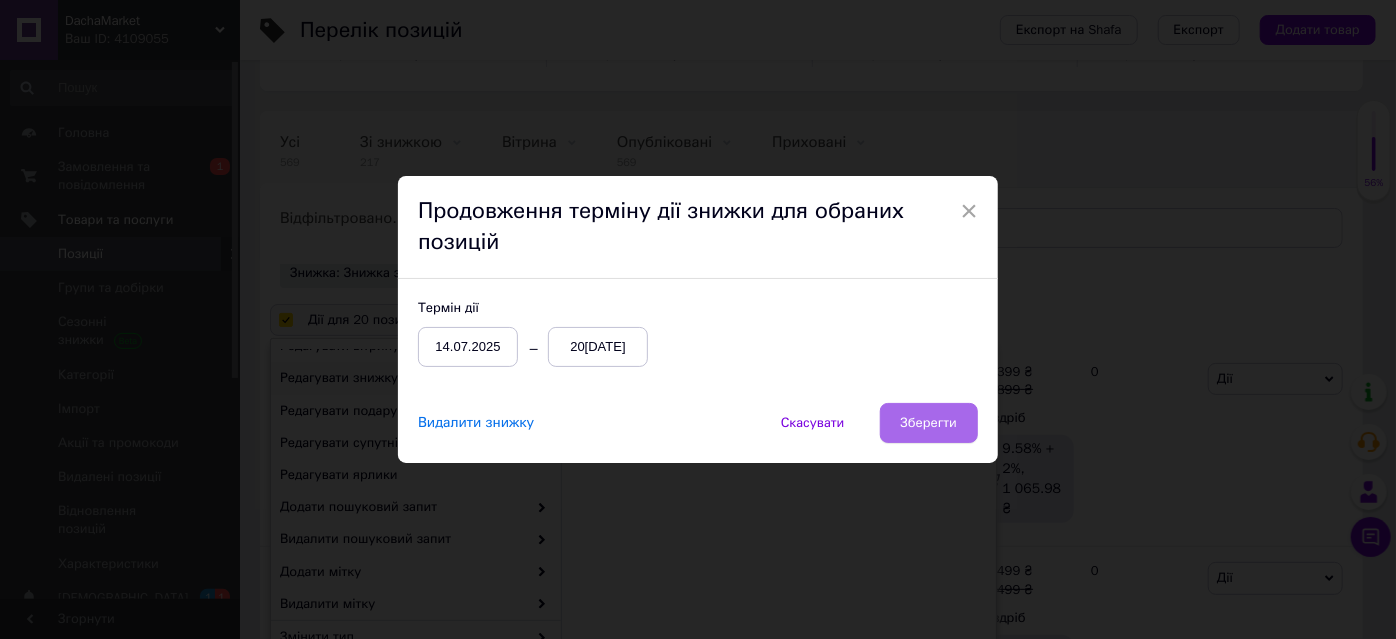 click on "Зберегти" at bounding box center (929, 423) 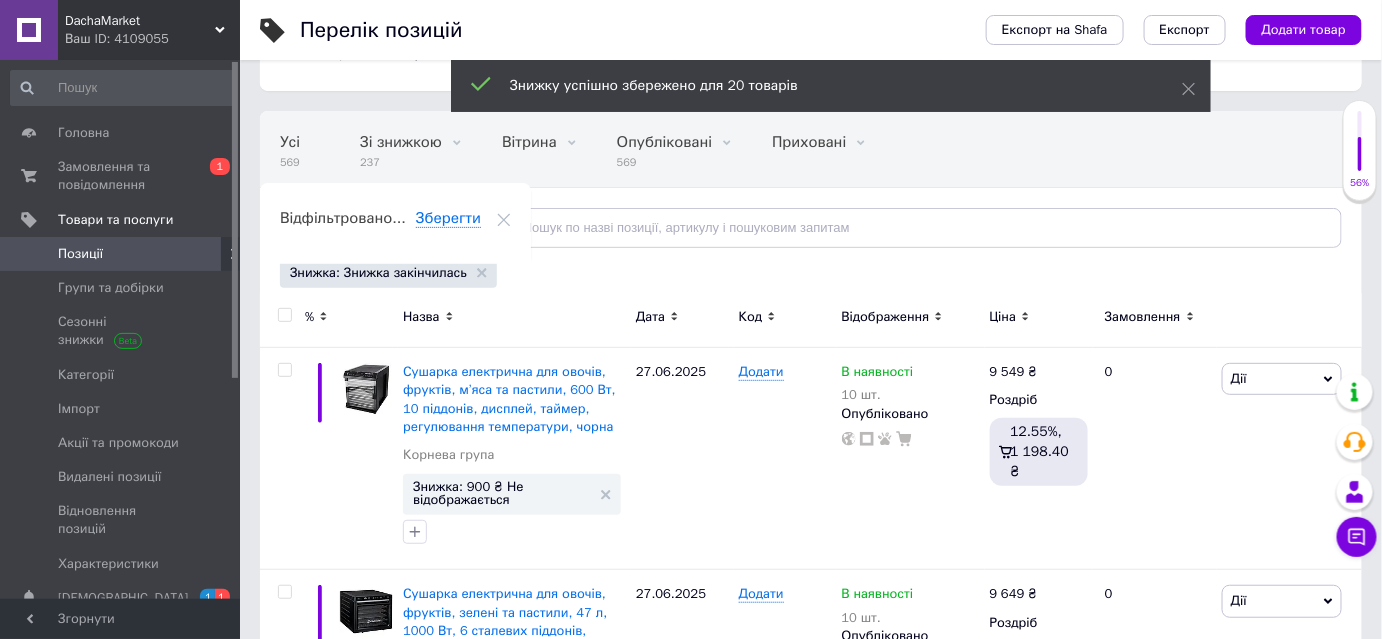 click at bounding box center [284, 315] 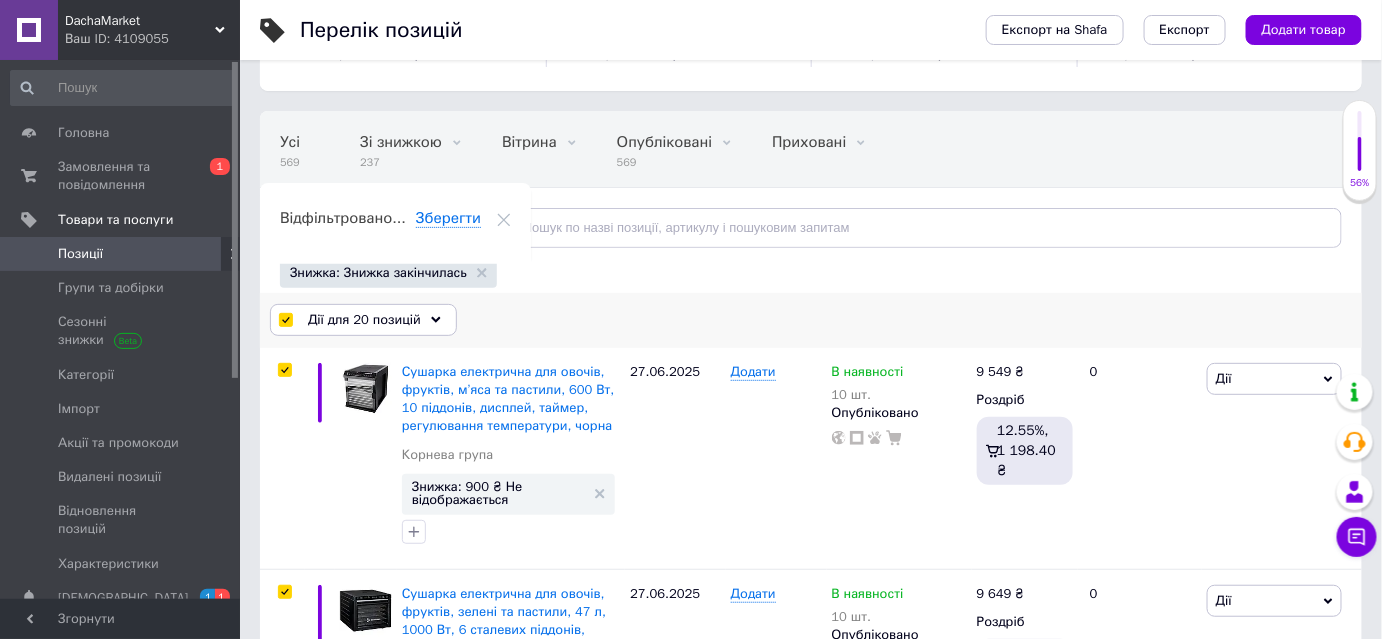 click 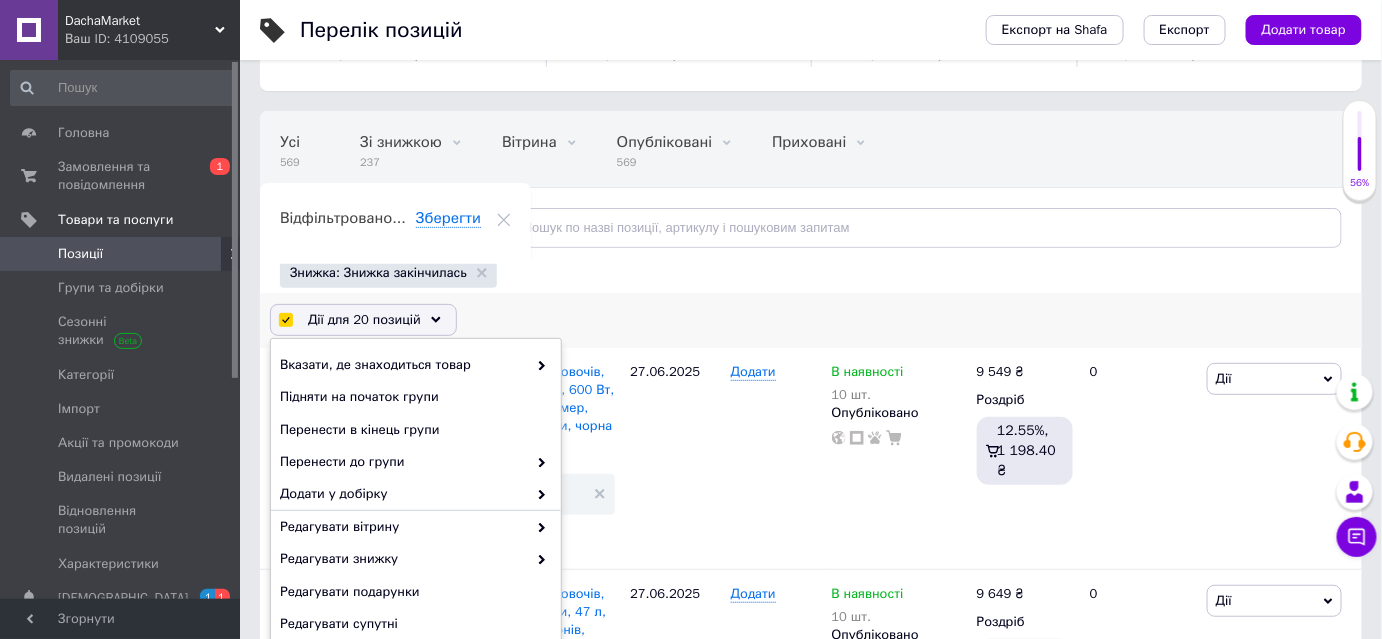 scroll, scrollTop: 90, scrollLeft: 0, axis: vertical 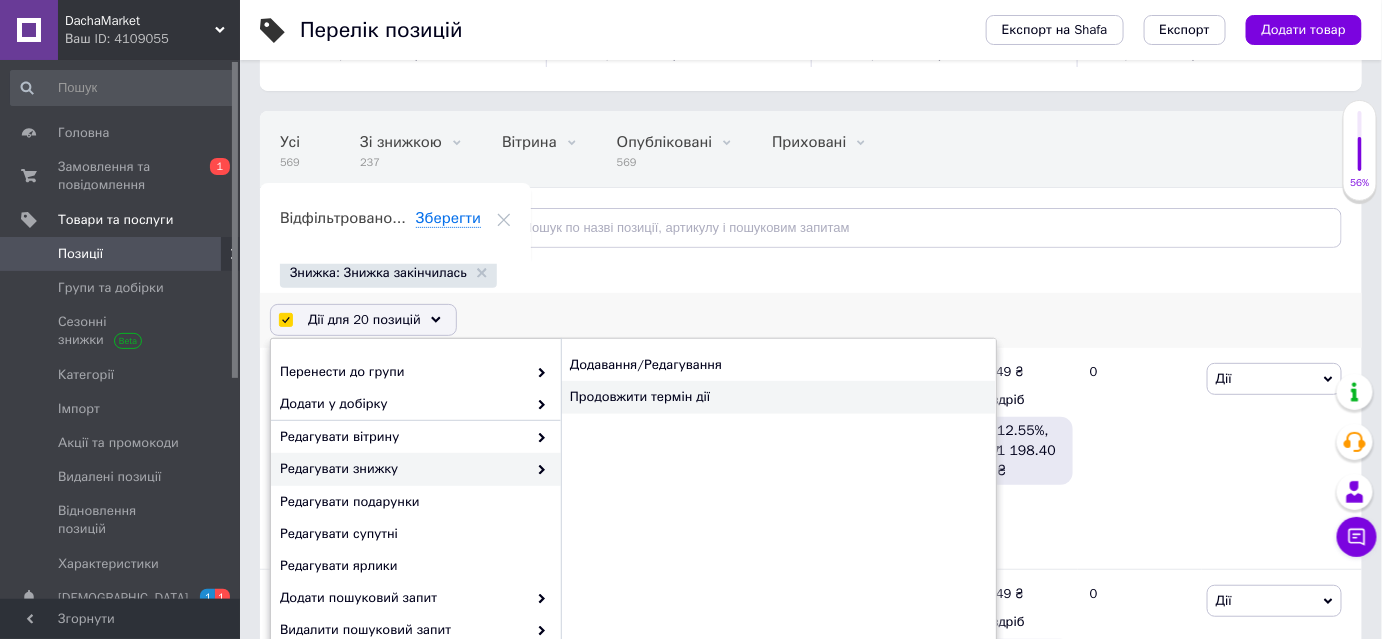 click on "Продовжити термін дії" at bounding box center [778, 397] 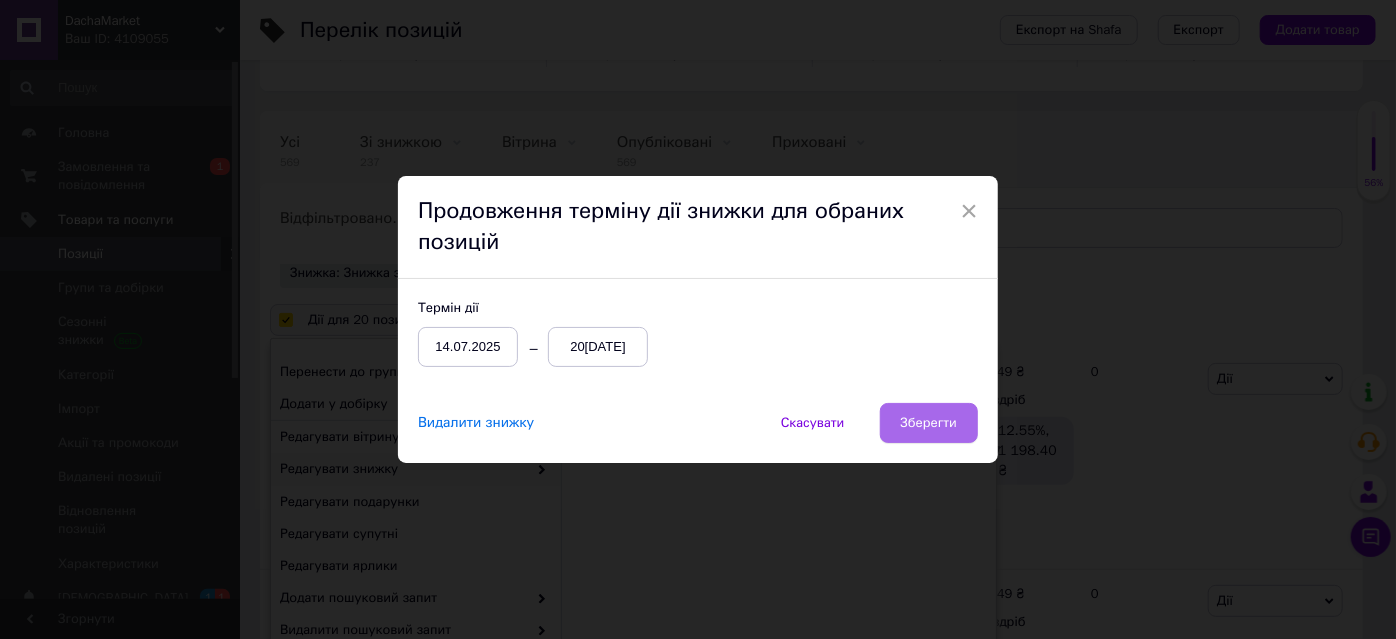 click on "Зберегти" at bounding box center [929, 423] 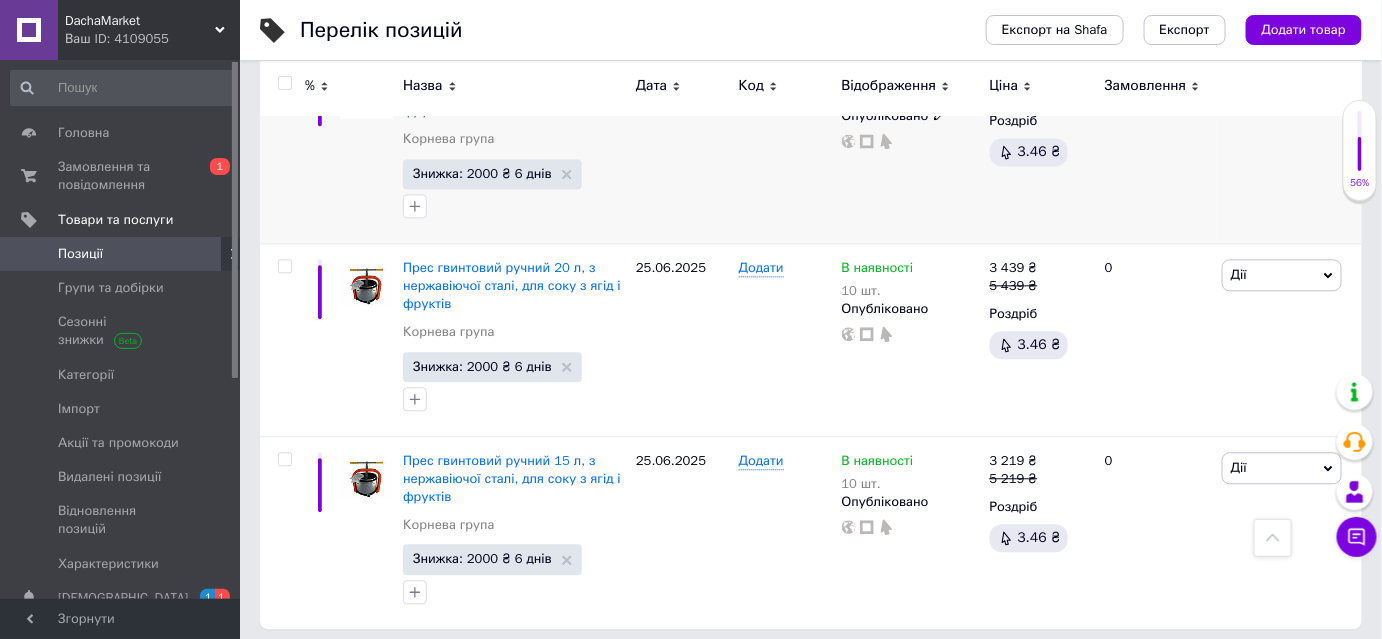 scroll, scrollTop: 3988, scrollLeft: 0, axis: vertical 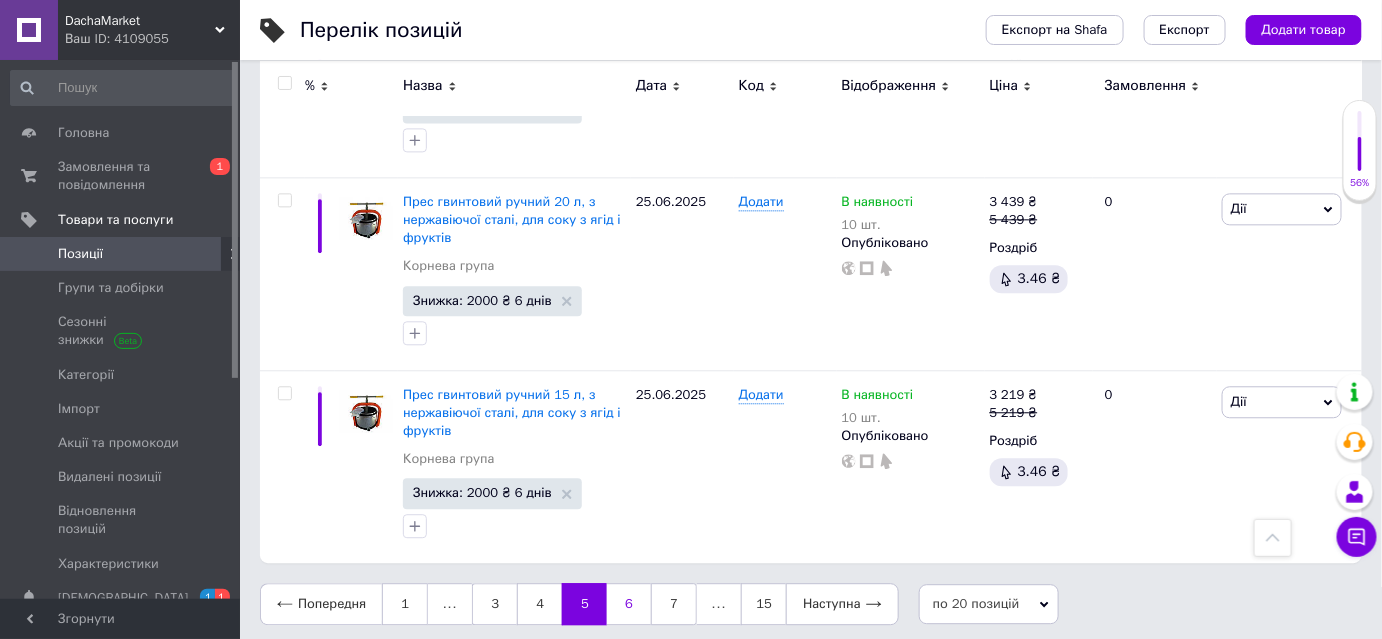 click on "6" at bounding box center [629, 604] 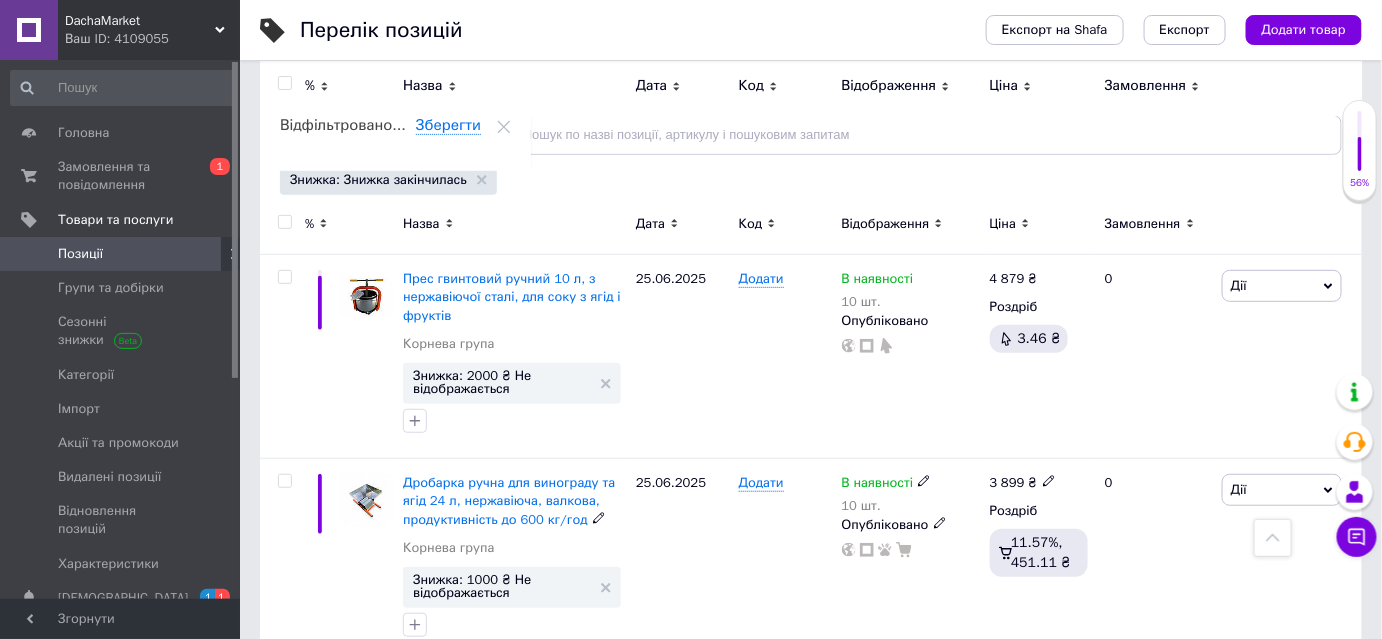 scroll, scrollTop: 0, scrollLeft: 0, axis: both 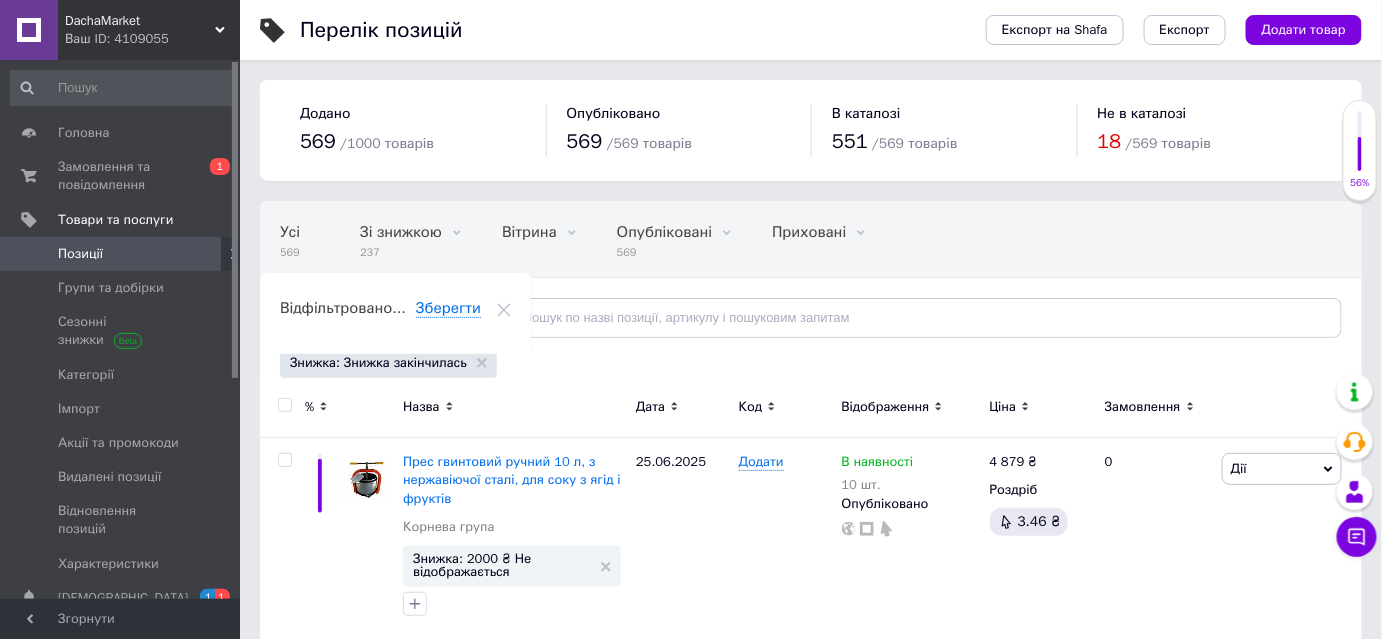 click at bounding box center (284, 405) 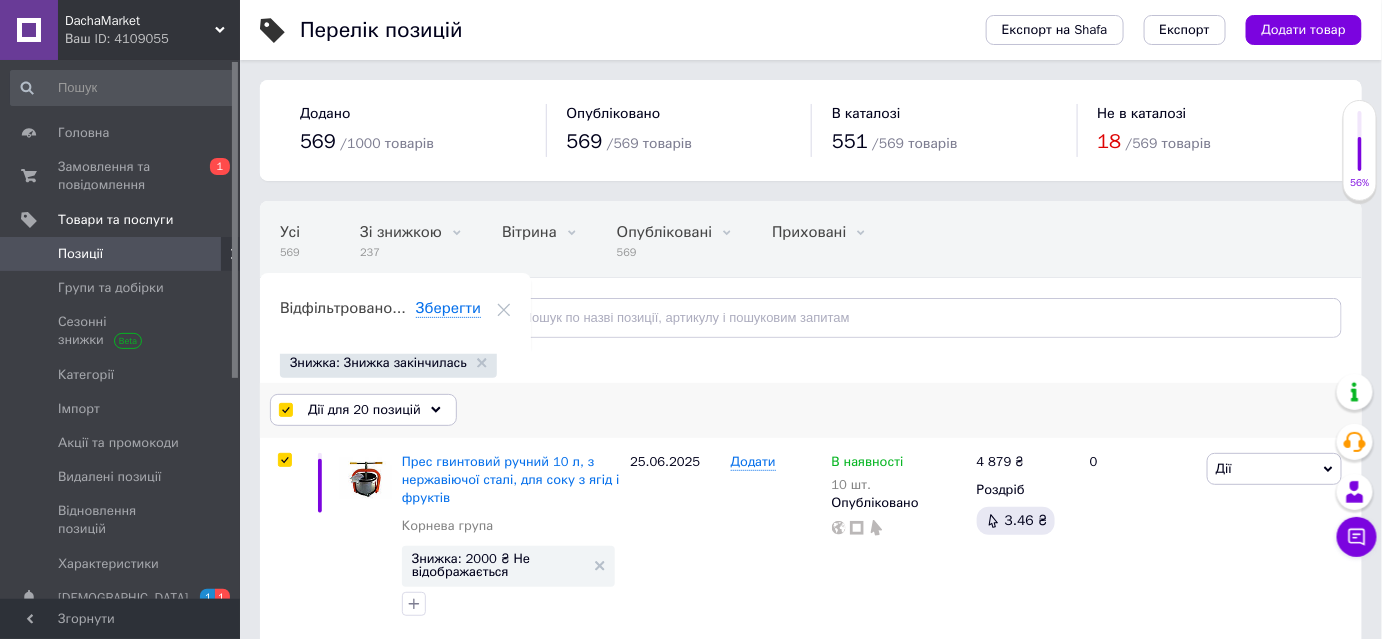 click on "Дії для 20 позицій" at bounding box center (363, 410) 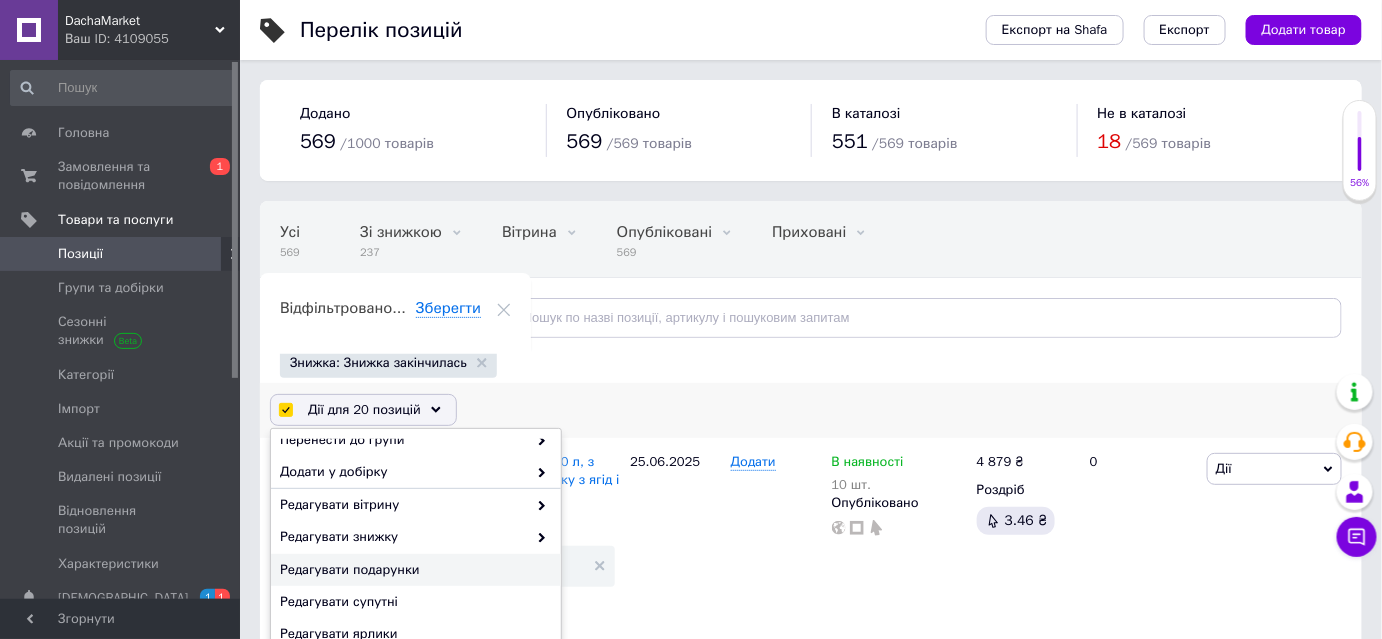 scroll, scrollTop: 200, scrollLeft: 0, axis: vertical 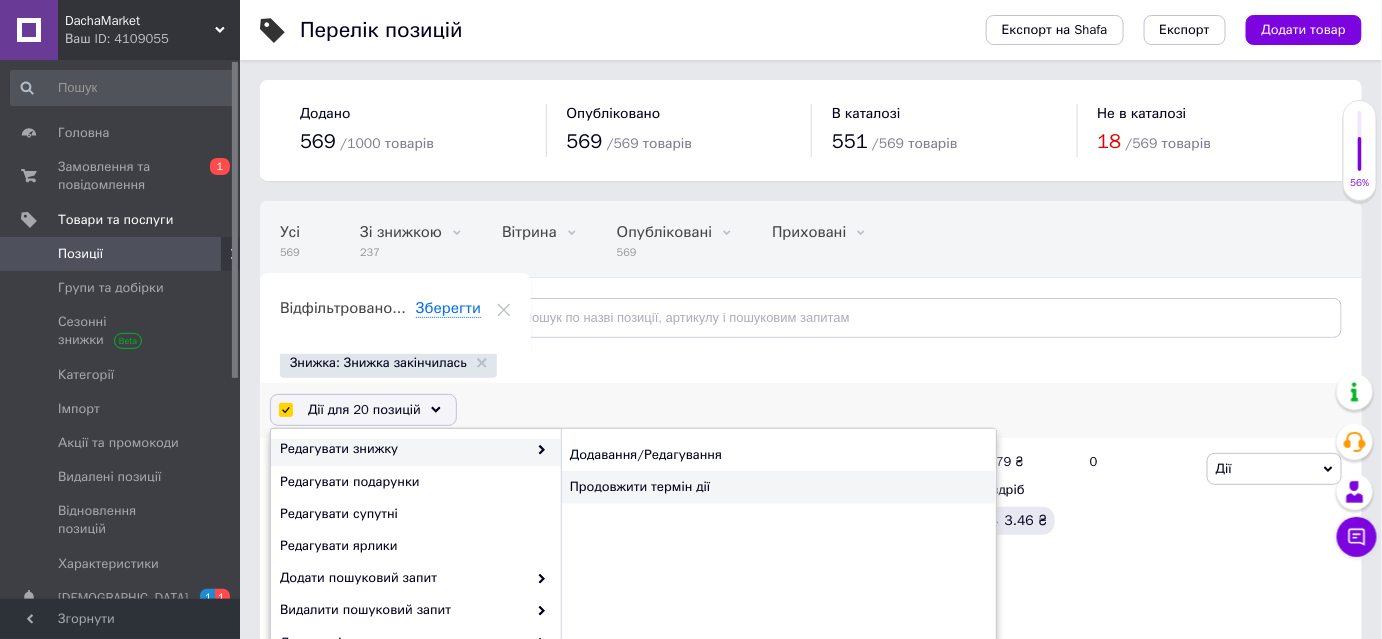 click on "Продовжити термін дії" at bounding box center [778, 487] 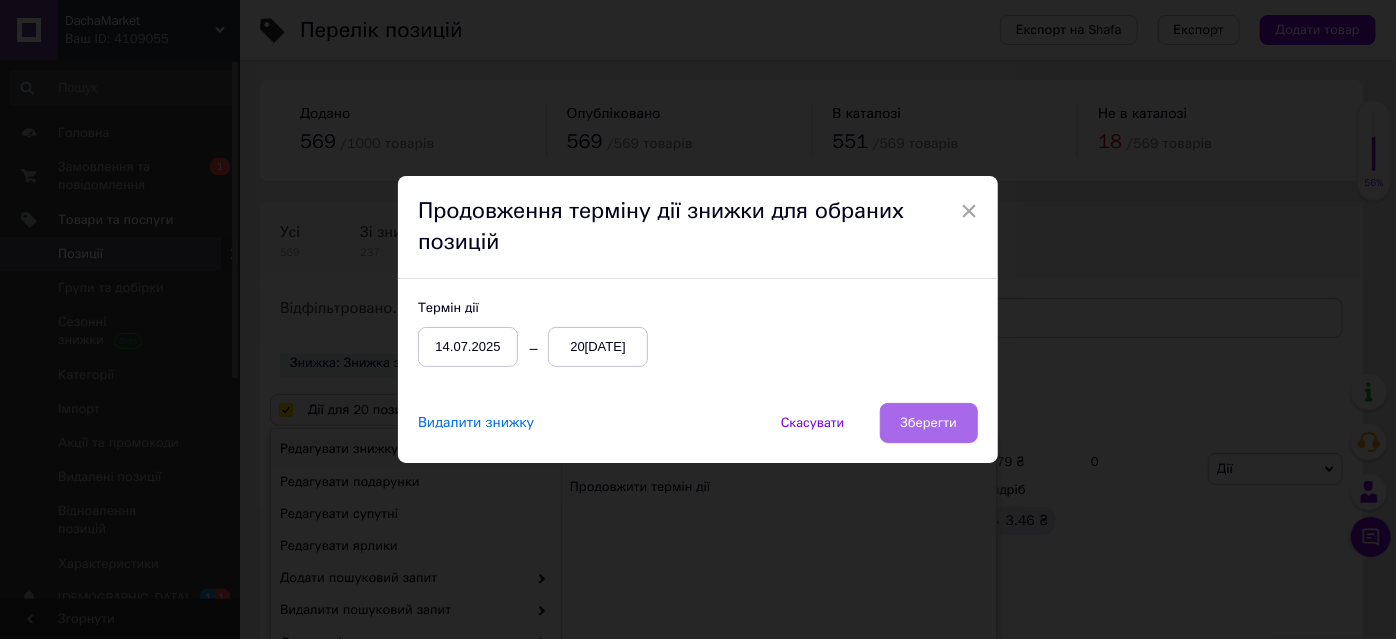 click on "Зберегти" at bounding box center (929, 423) 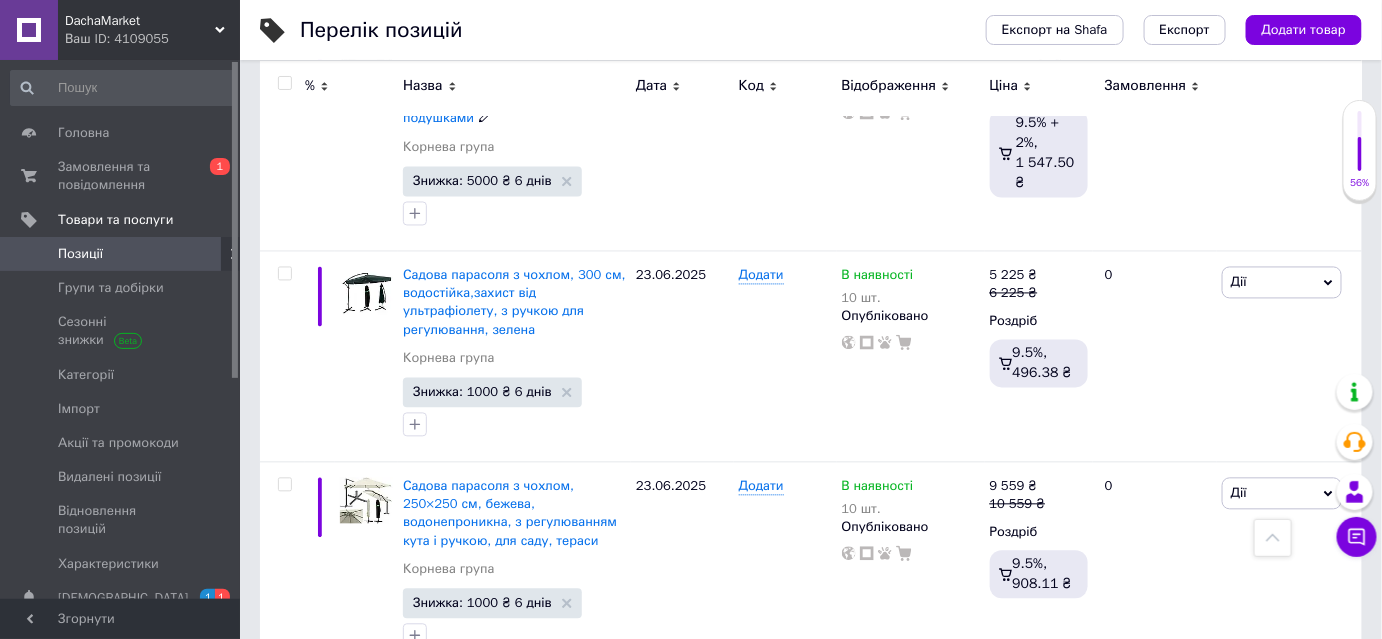 scroll, scrollTop: 4008, scrollLeft: 0, axis: vertical 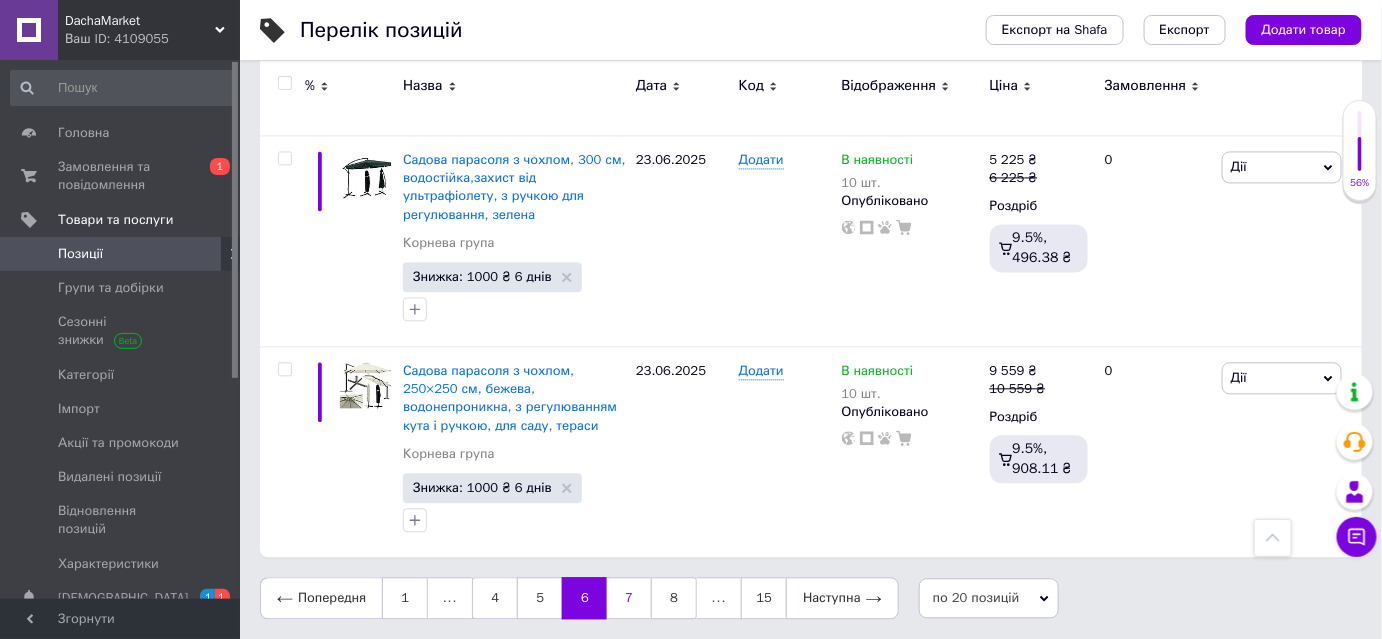 click on "7" at bounding box center (629, 598) 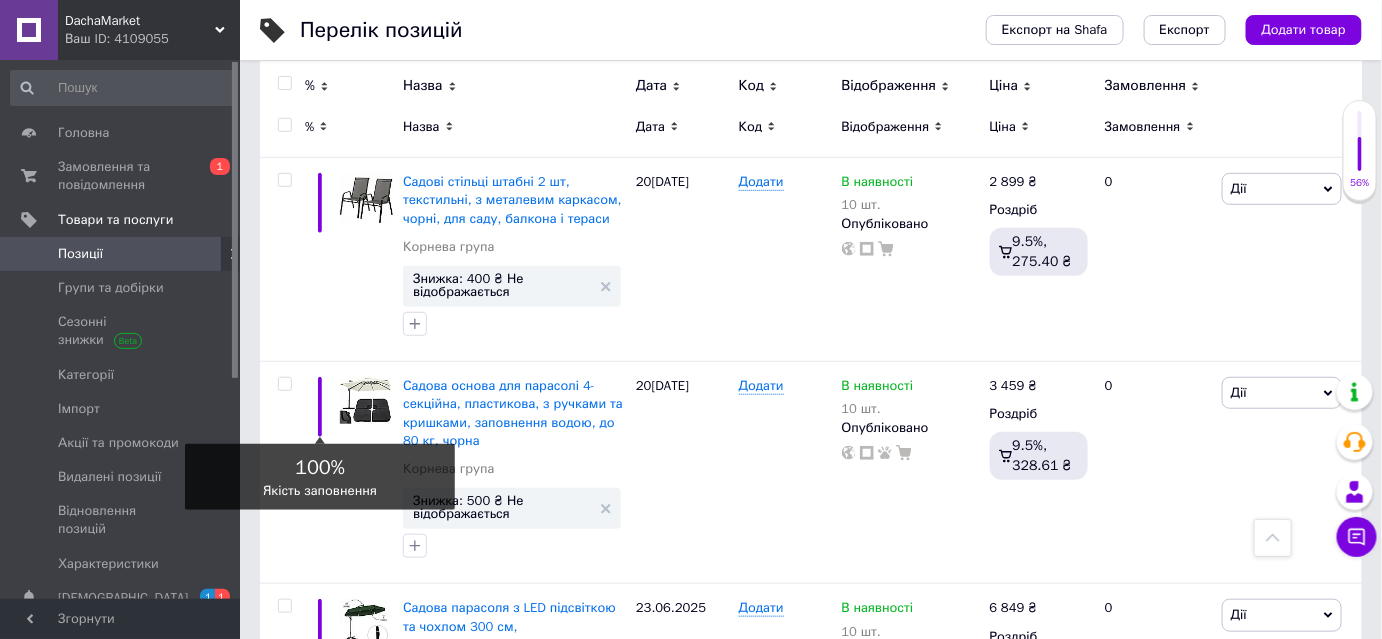 scroll, scrollTop: 0, scrollLeft: 0, axis: both 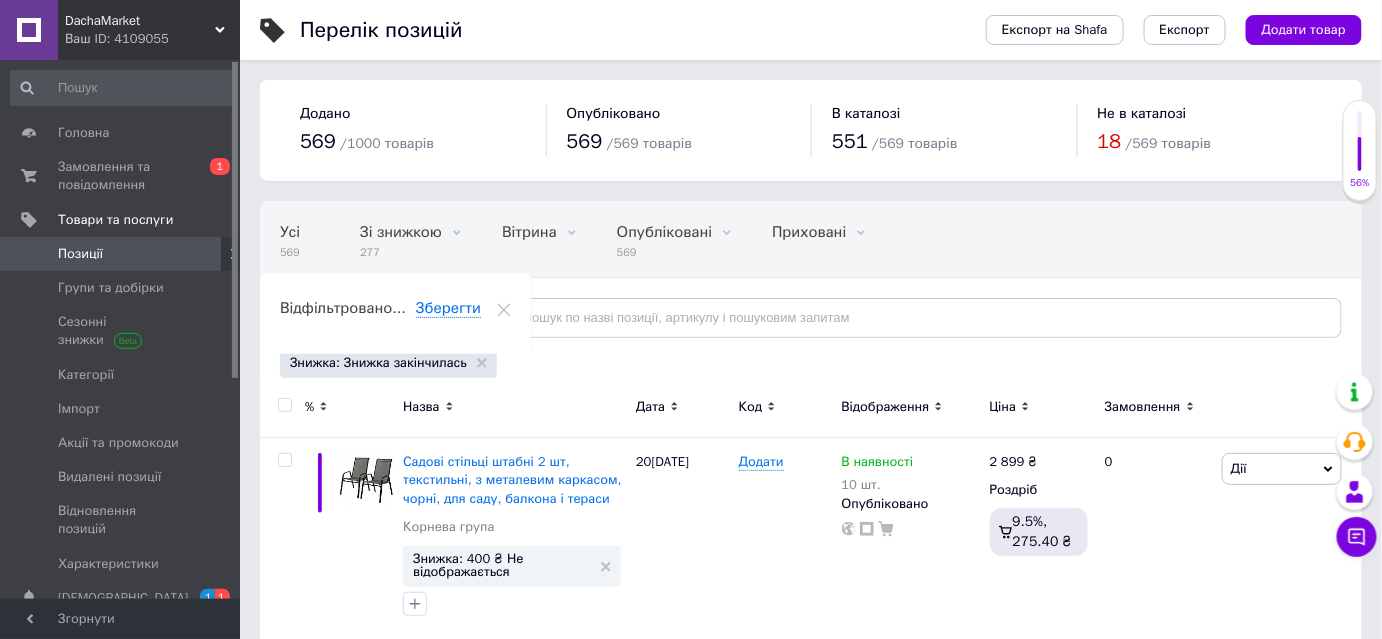 click at bounding box center (284, 405) 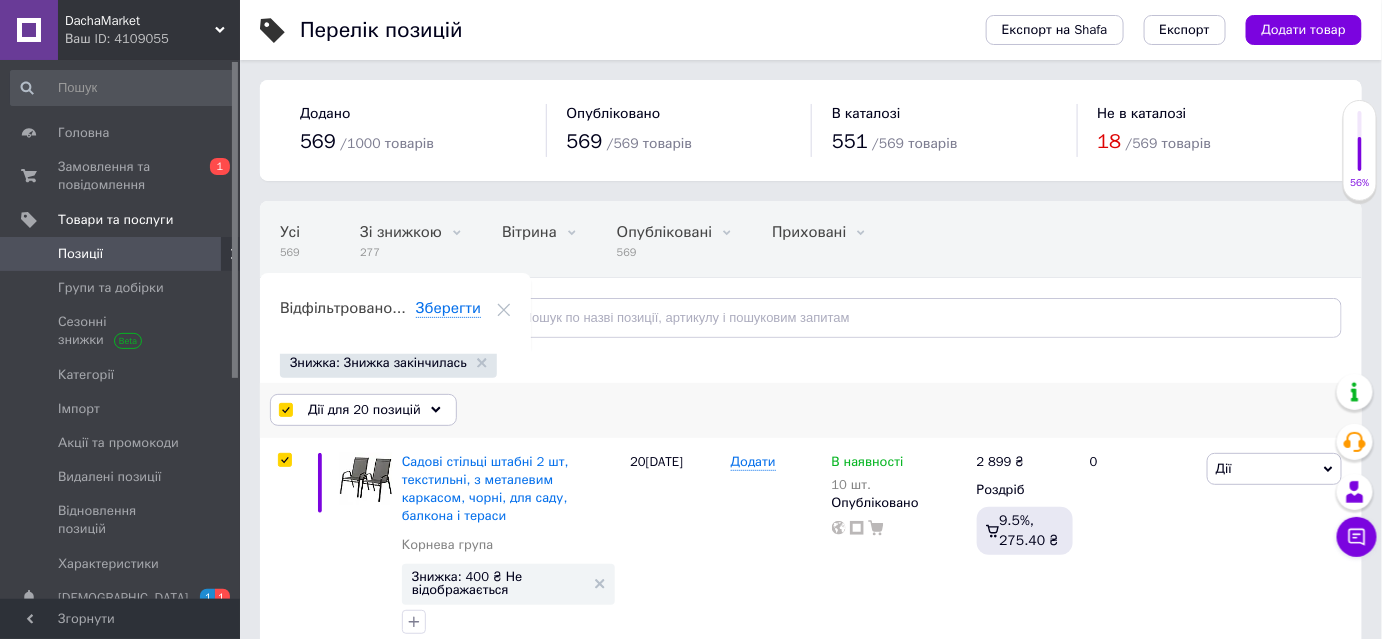 click on "Дії для 20 позицій" at bounding box center (363, 410) 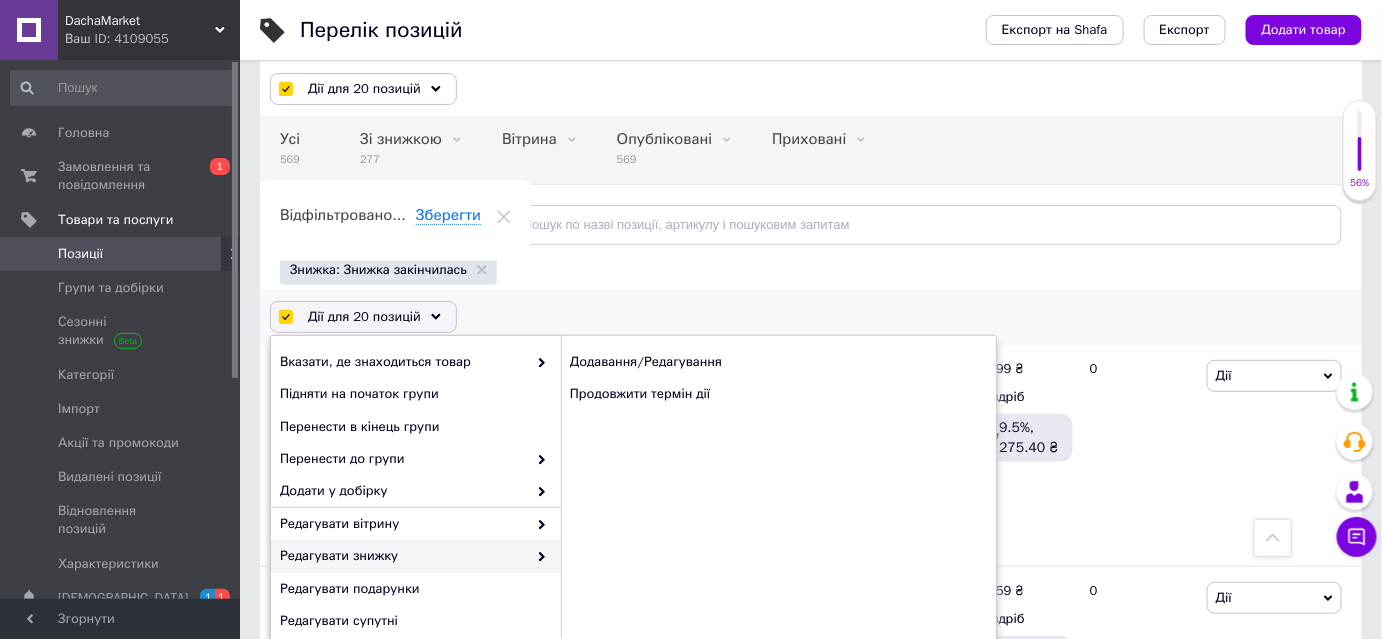scroll, scrollTop: 90, scrollLeft: 0, axis: vertical 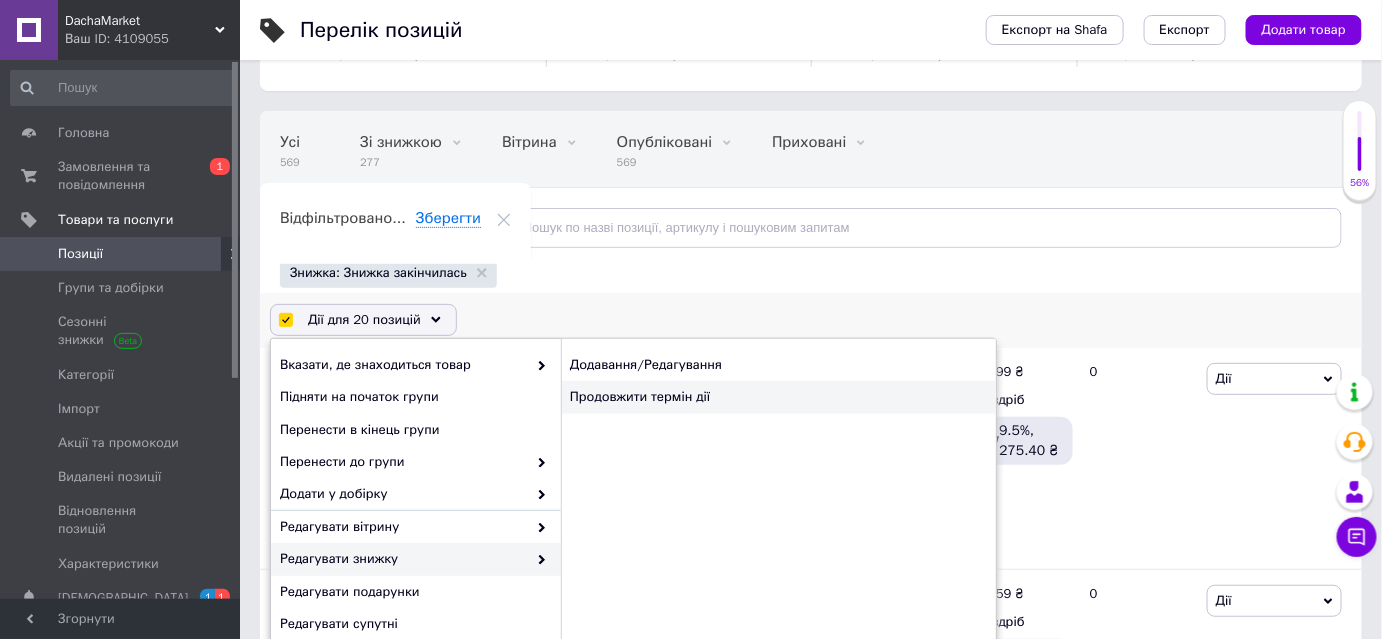 click on "Продовжити термін дії" at bounding box center [778, 397] 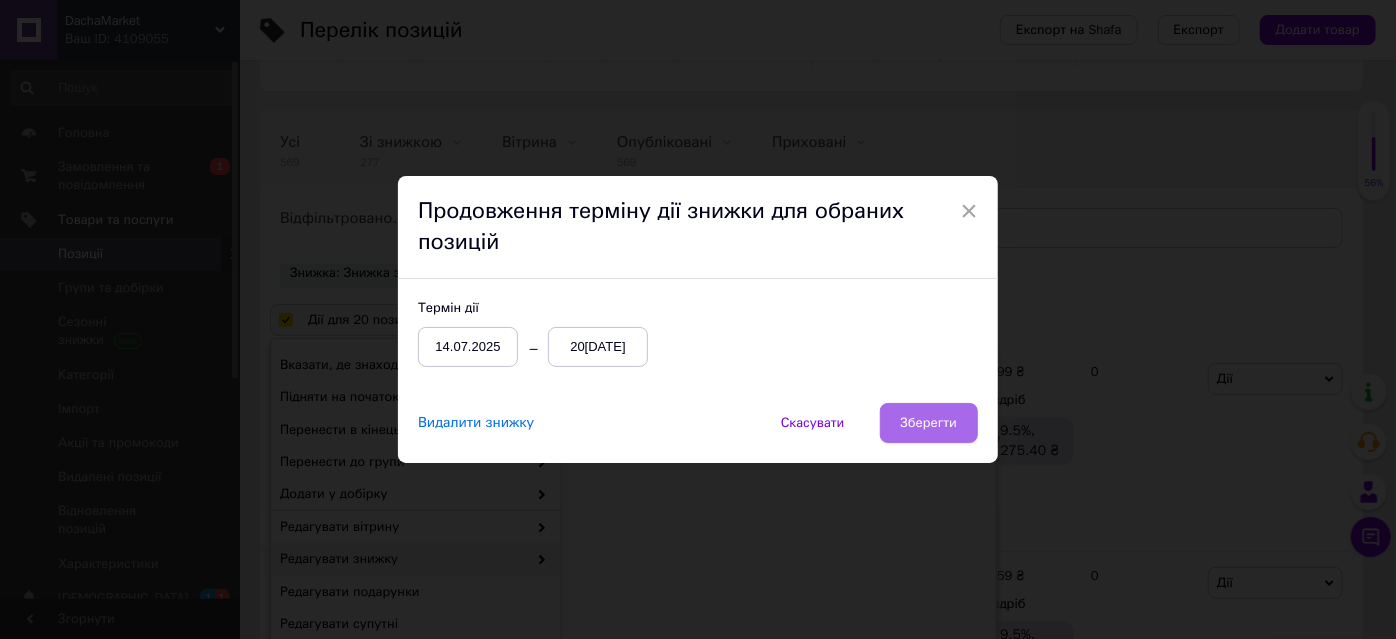 click on "Зберегти" at bounding box center (929, 423) 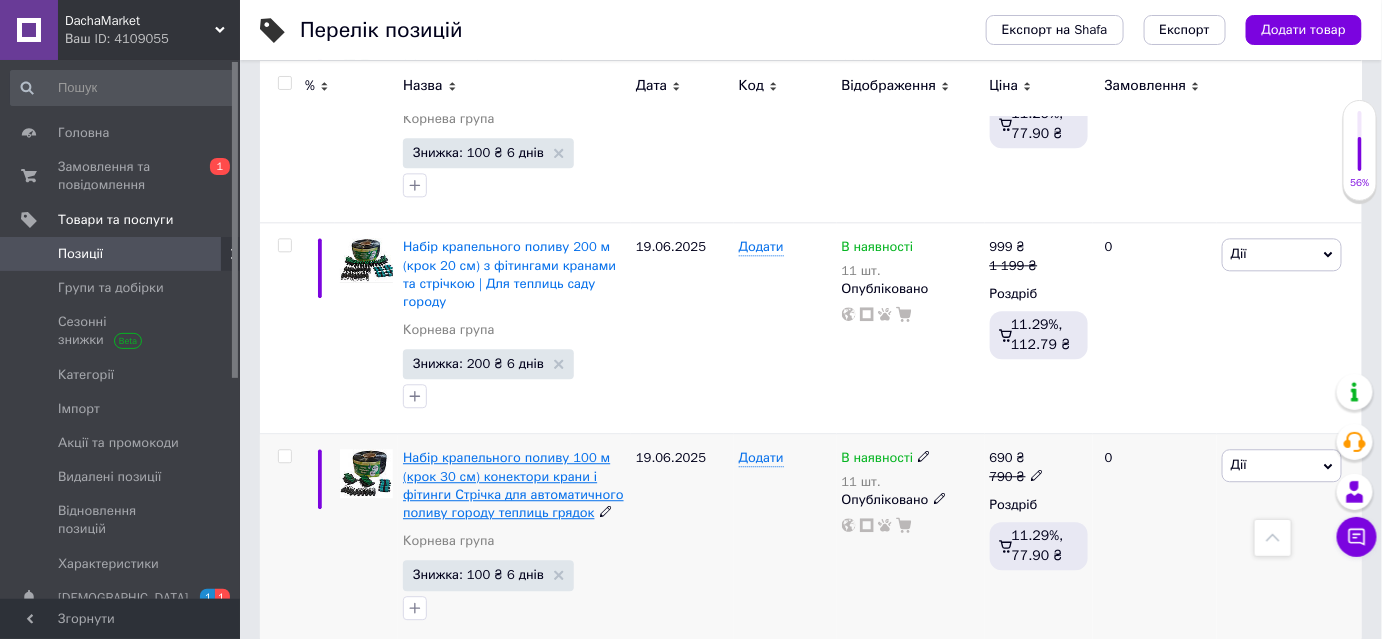 scroll, scrollTop: 3979, scrollLeft: 0, axis: vertical 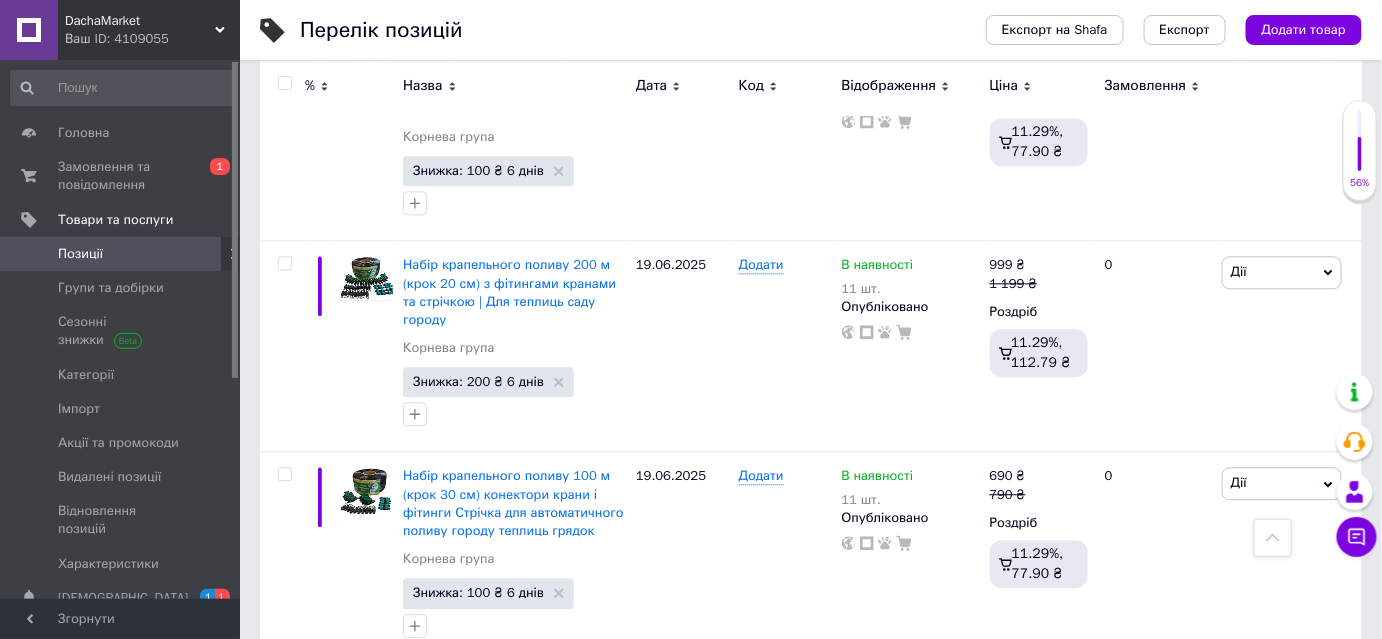 click on "8" at bounding box center (629, 704) 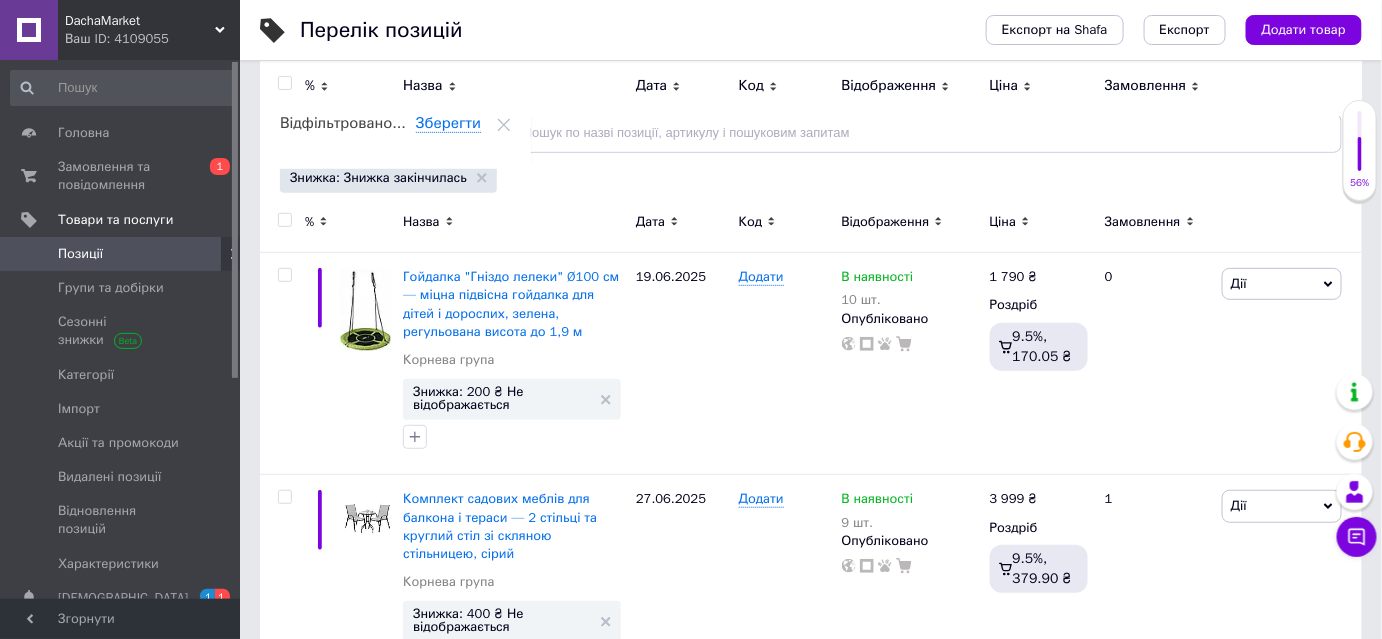 scroll, scrollTop: 0, scrollLeft: 0, axis: both 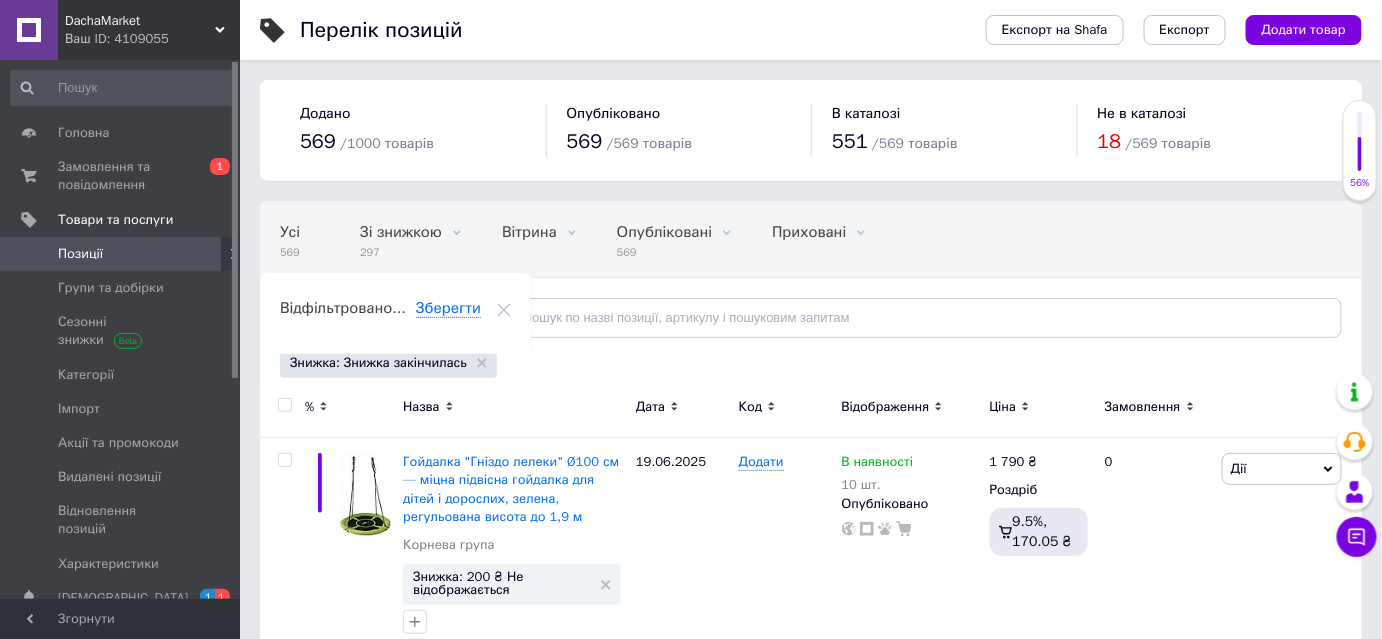click at bounding box center [284, 405] 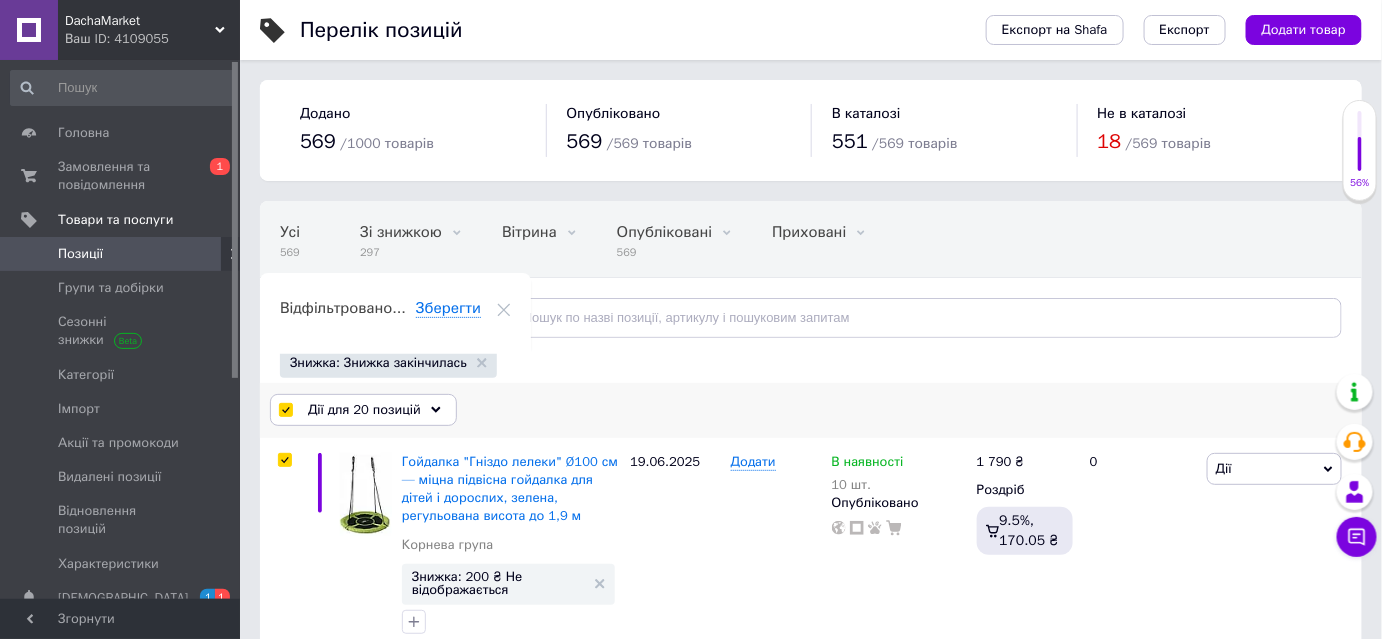 click on "Дії для 20 позицій" at bounding box center [363, 410] 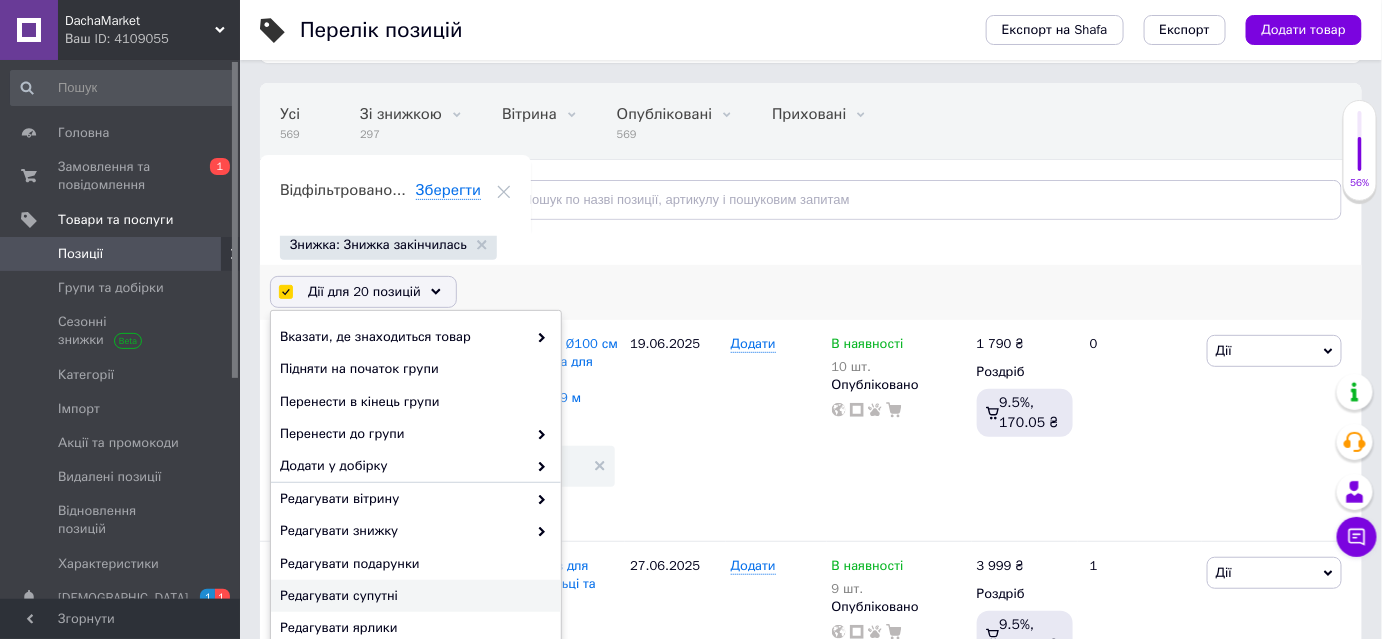 scroll, scrollTop: 272, scrollLeft: 0, axis: vertical 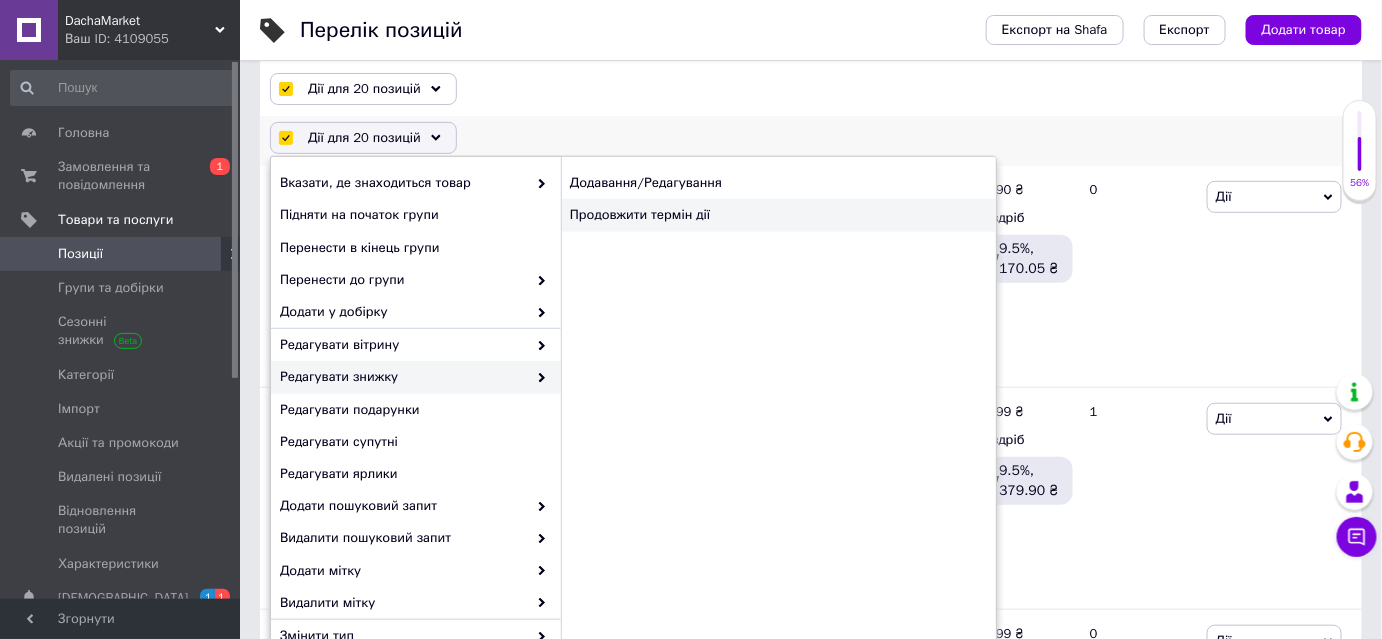 click on "Продовжити термін дії" at bounding box center [778, 215] 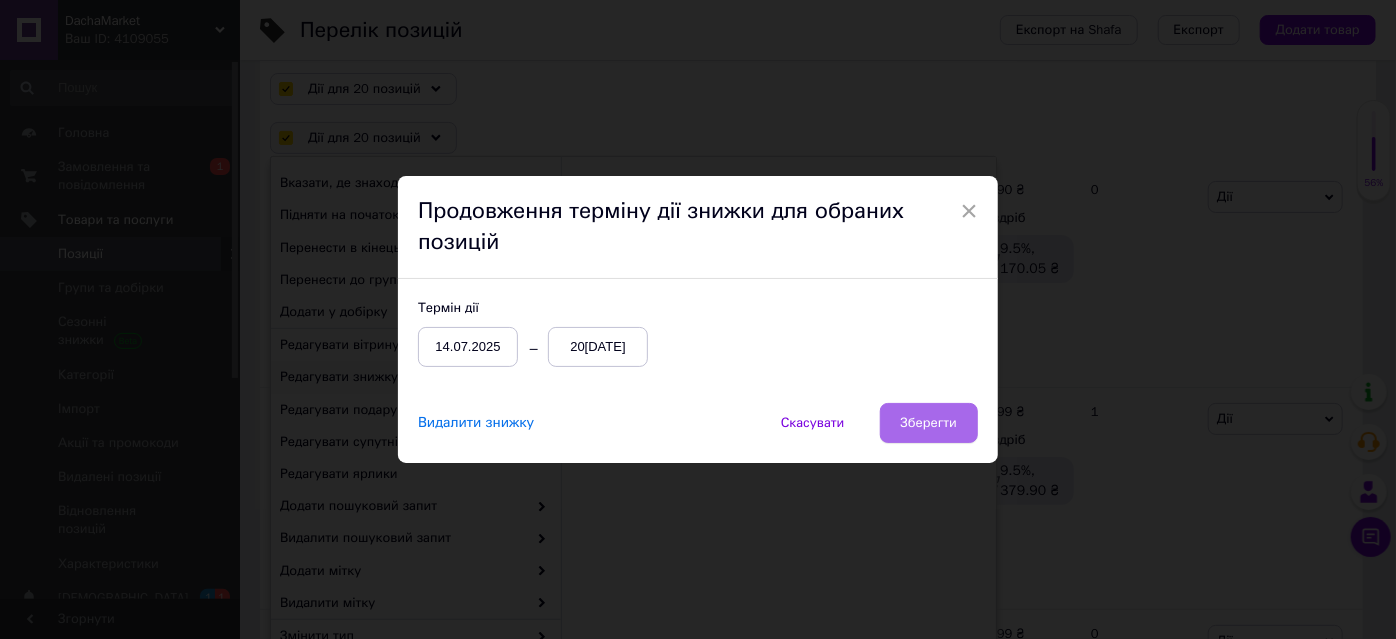 click on "Зберегти" at bounding box center [929, 423] 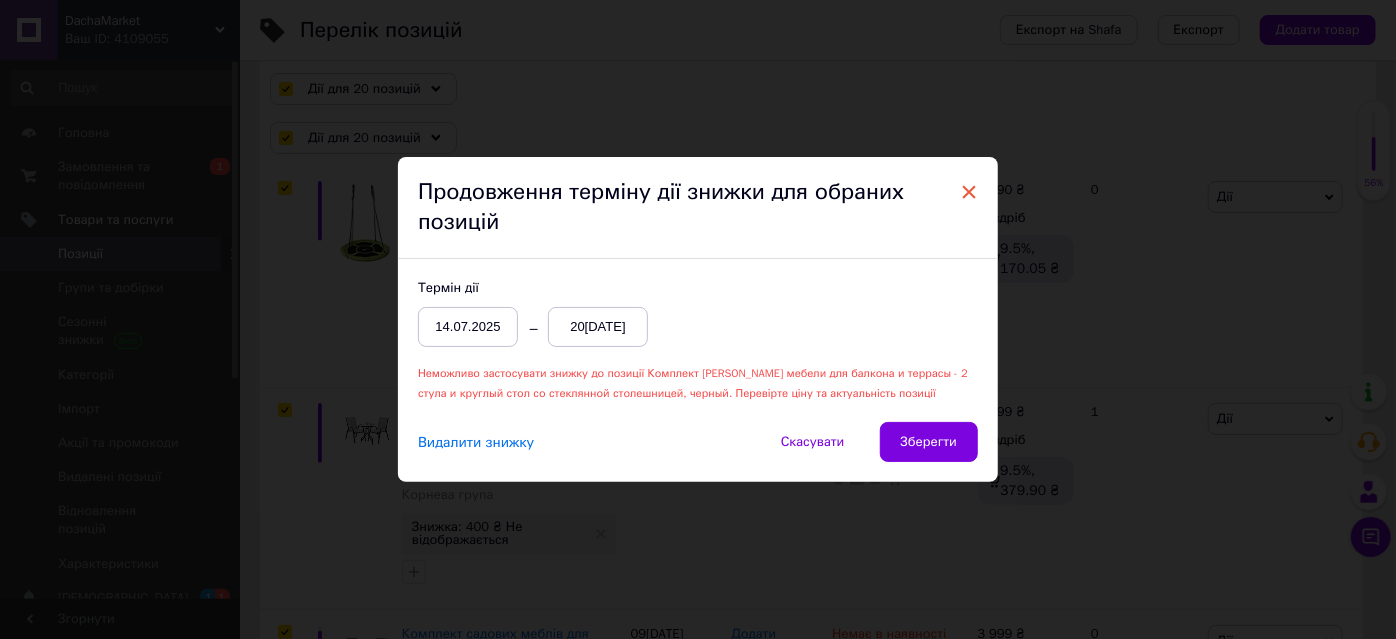 click on "×" at bounding box center [969, 192] 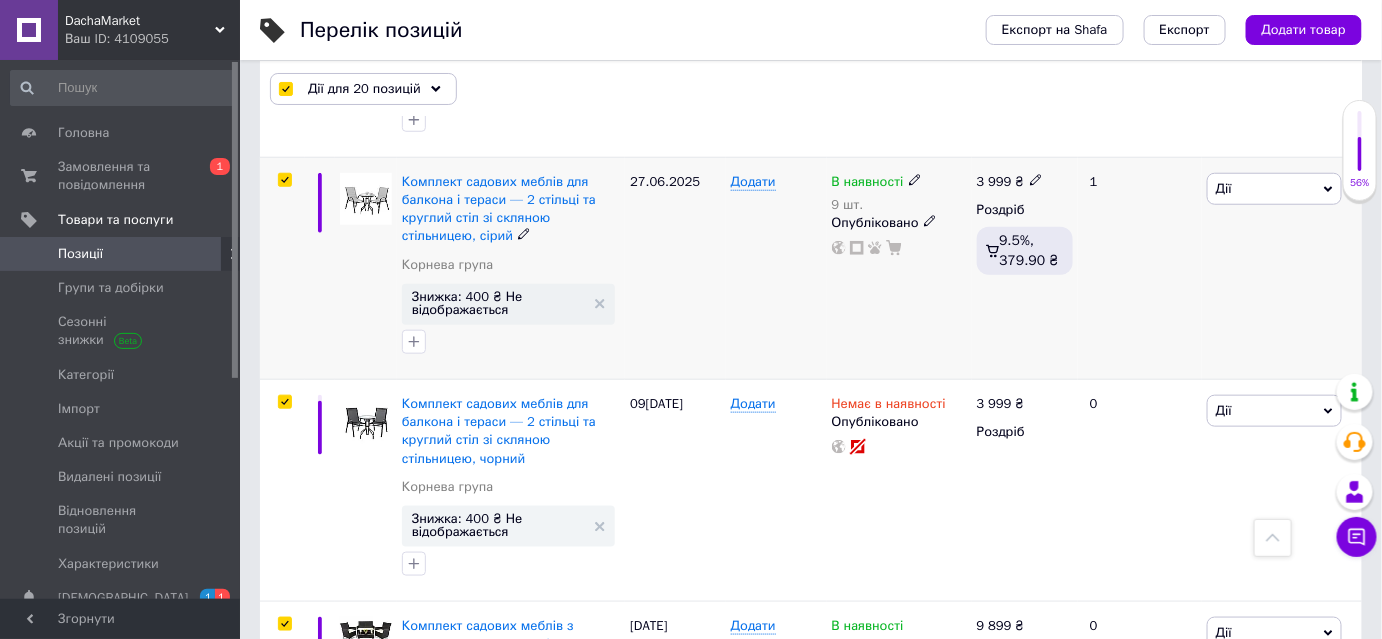 scroll, scrollTop: 727, scrollLeft: 0, axis: vertical 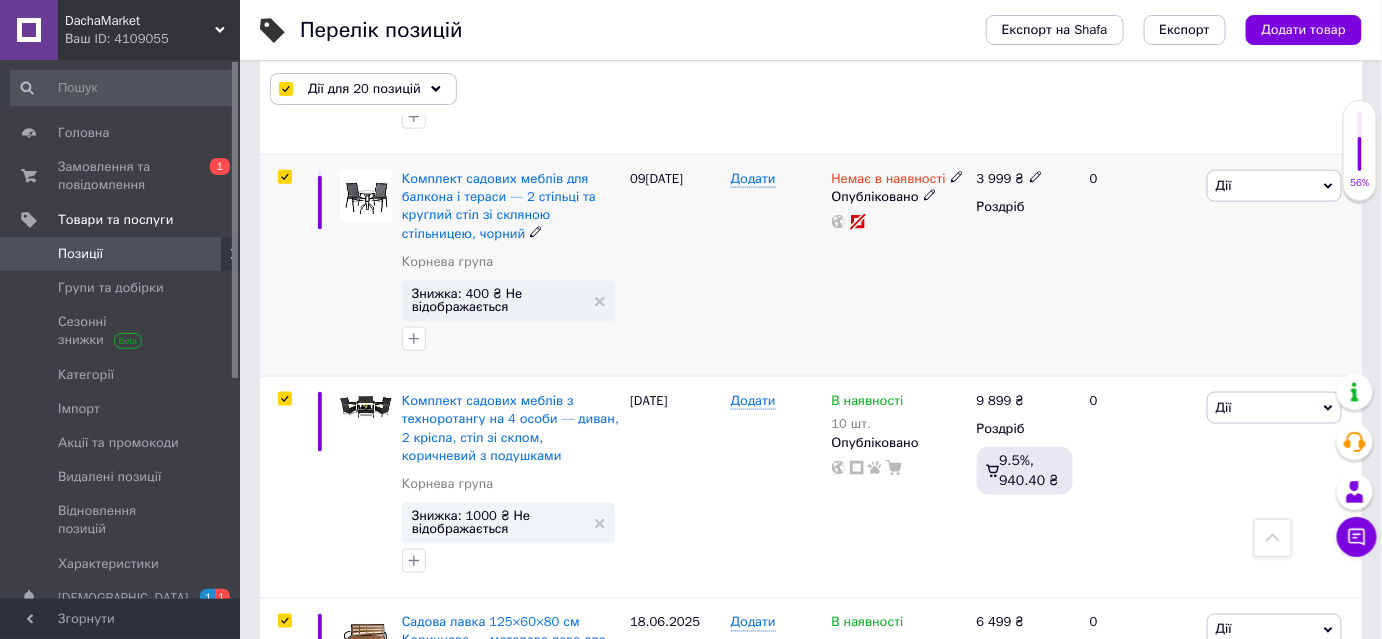 click at bounding box center (284, 177) 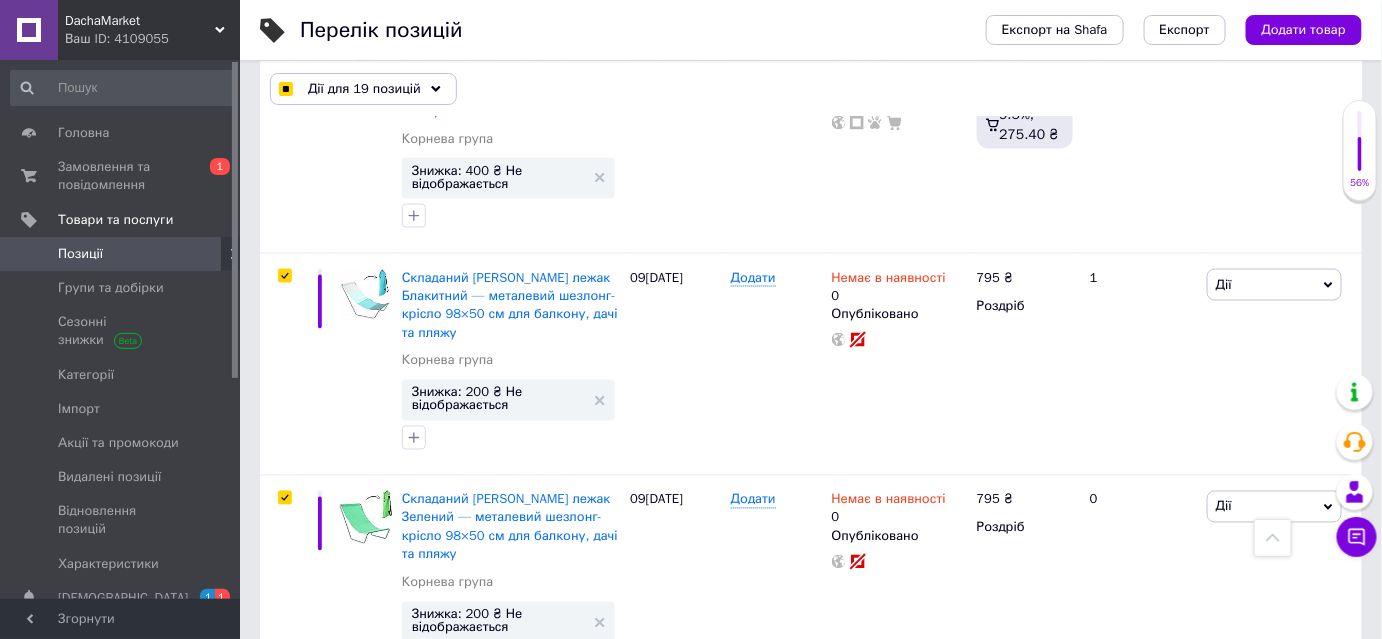 scroll, scrollTop: 3363, scrollLeft: 0, axis: vertical 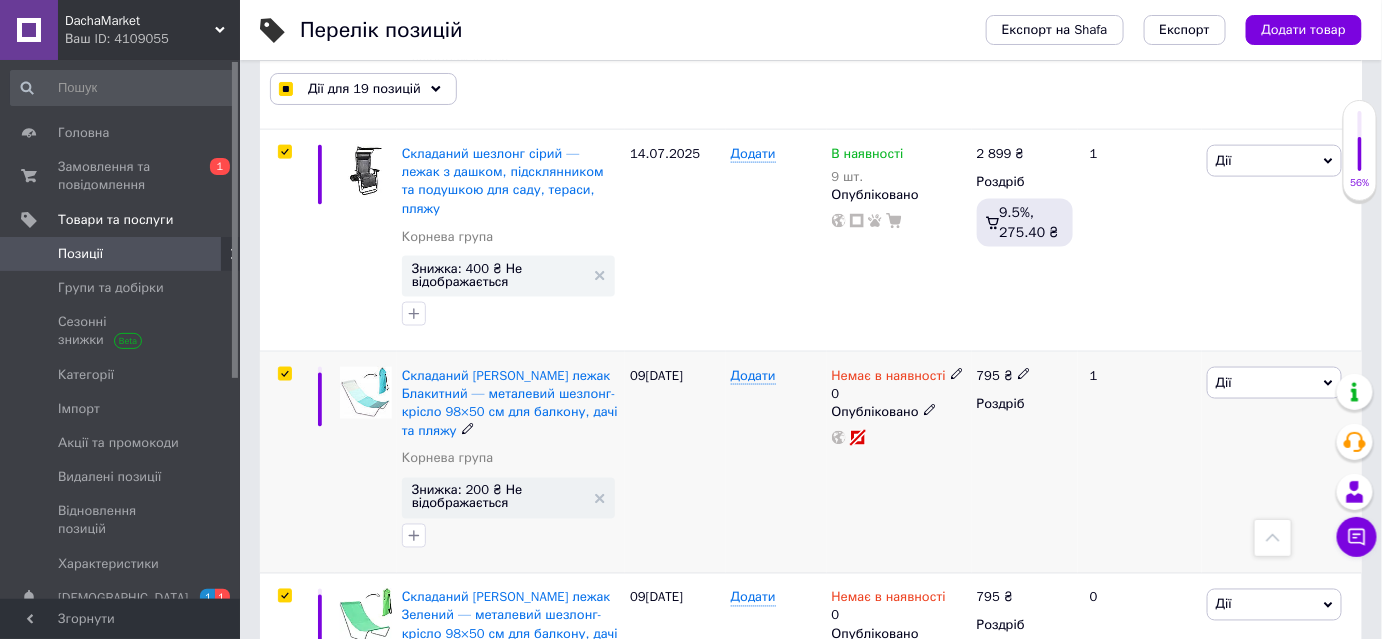 drag, startPoint x: 290, startPoint y: 307, endPoint x: 301, endPoint y: 417, distance: 110.54863 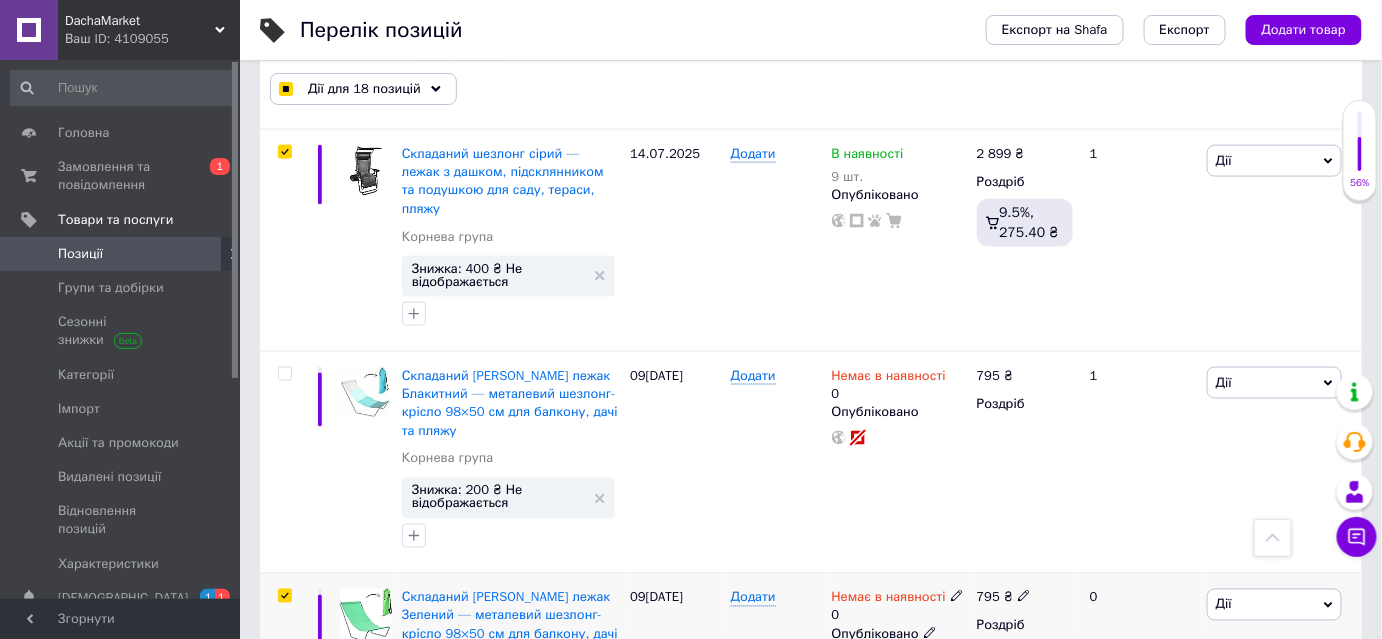 click at bounding box center (284, 596) 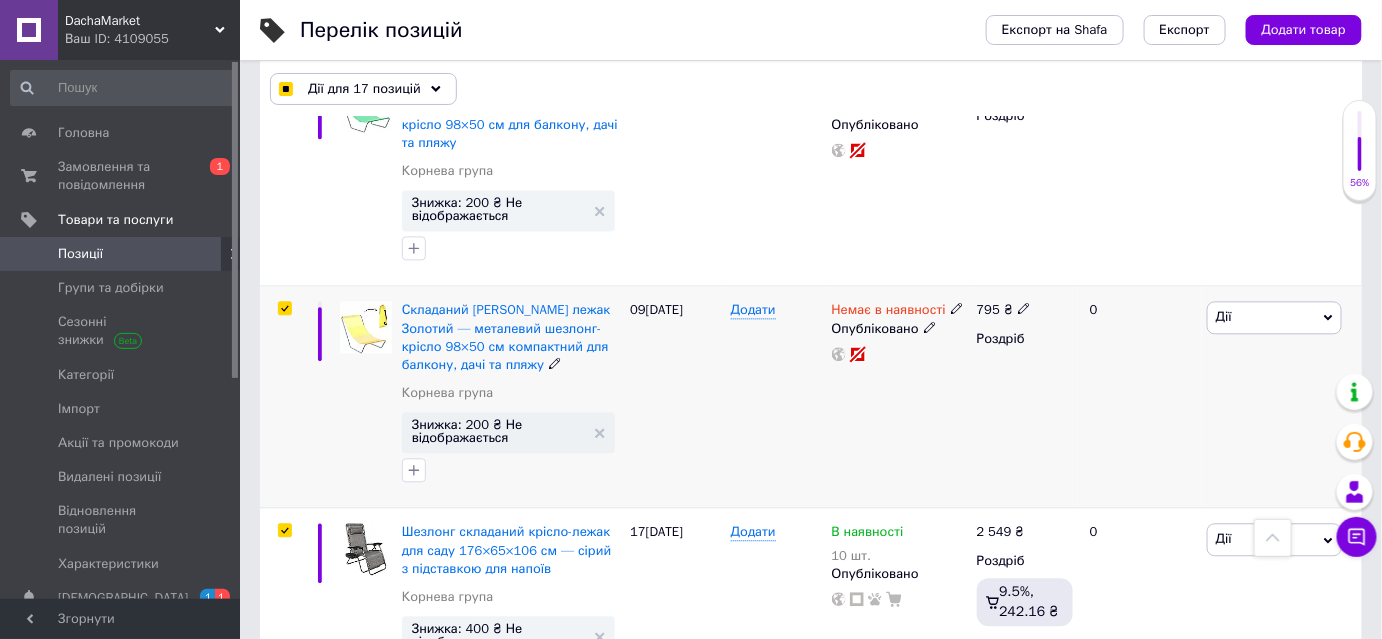 scroll, scrollTop: 3909, scrollLeft: 0, axis: vertical 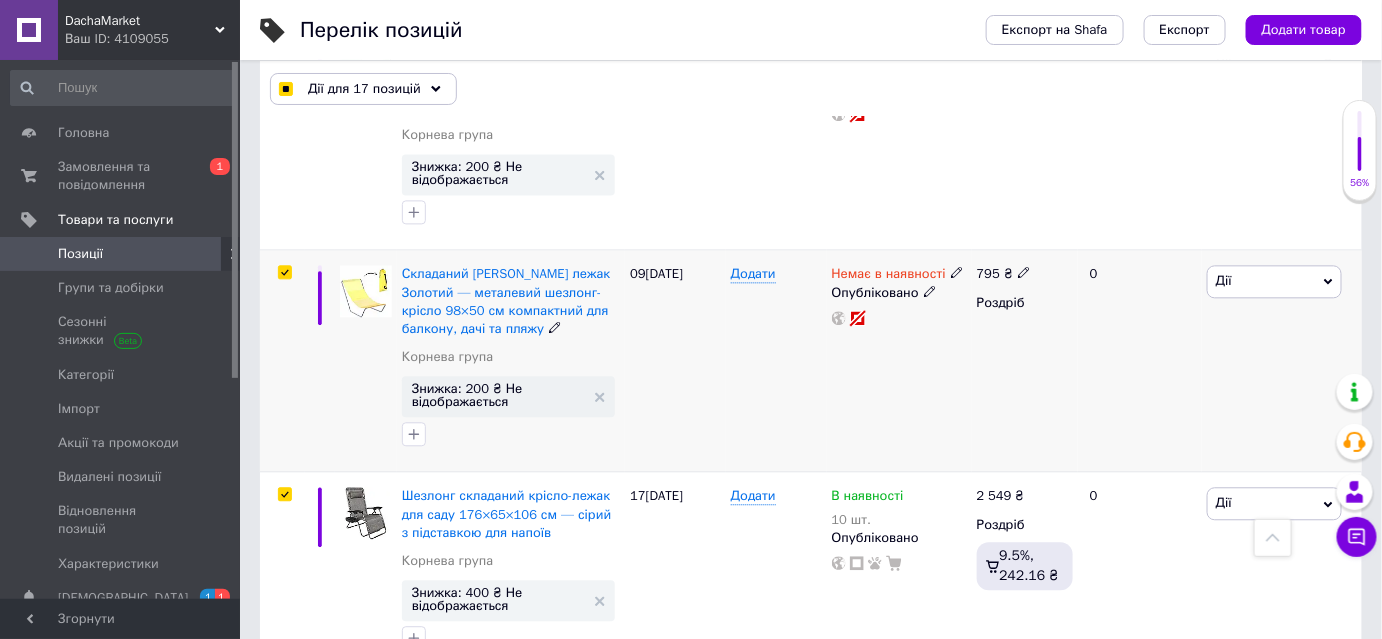drag, startPoint x: 285, startPoint y: 188, endPoint x: 332, endPoint y: 218, distance: 55.758408 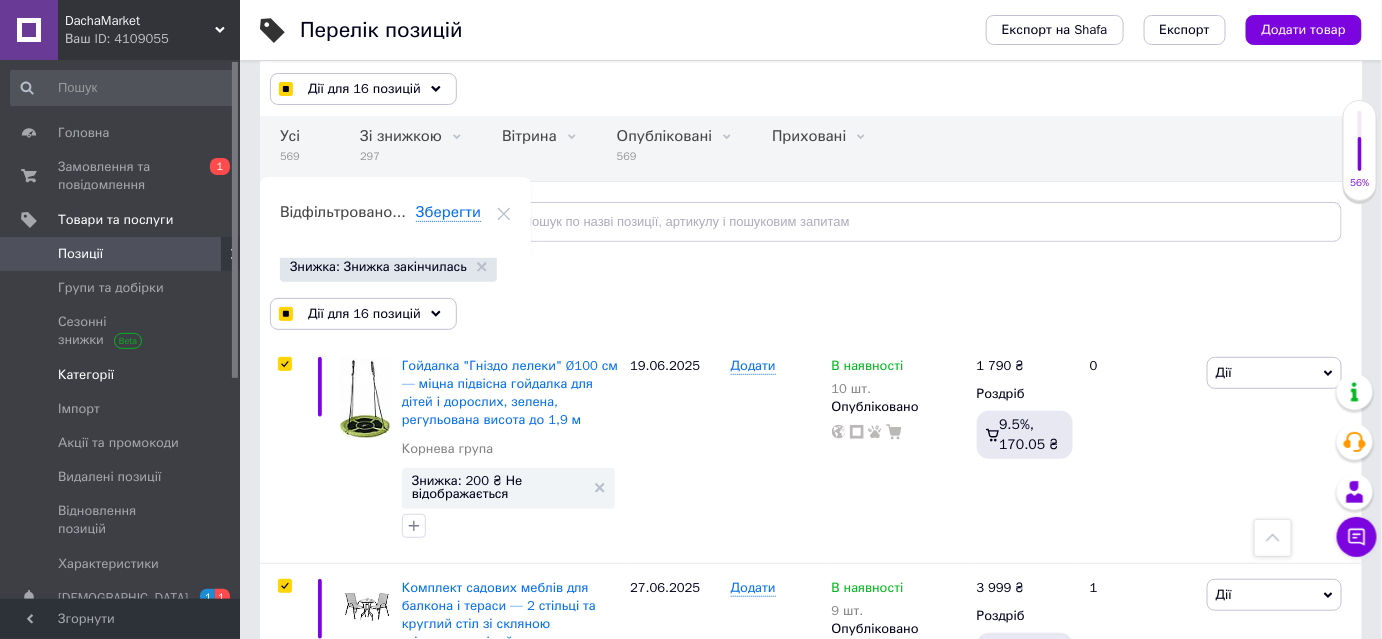 scroll, scrollTop: 0, scrollLeft: 0, axis: both 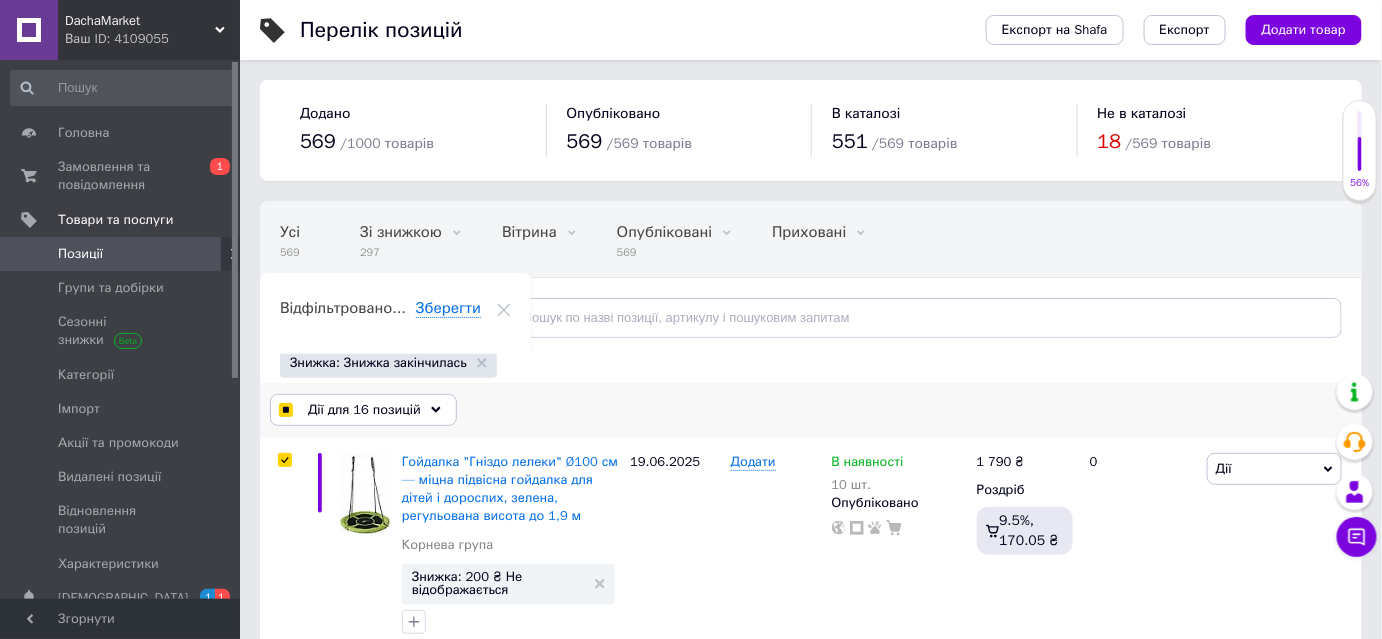 click on "Дії для 16 позицій" at bounding box center [364, 410] 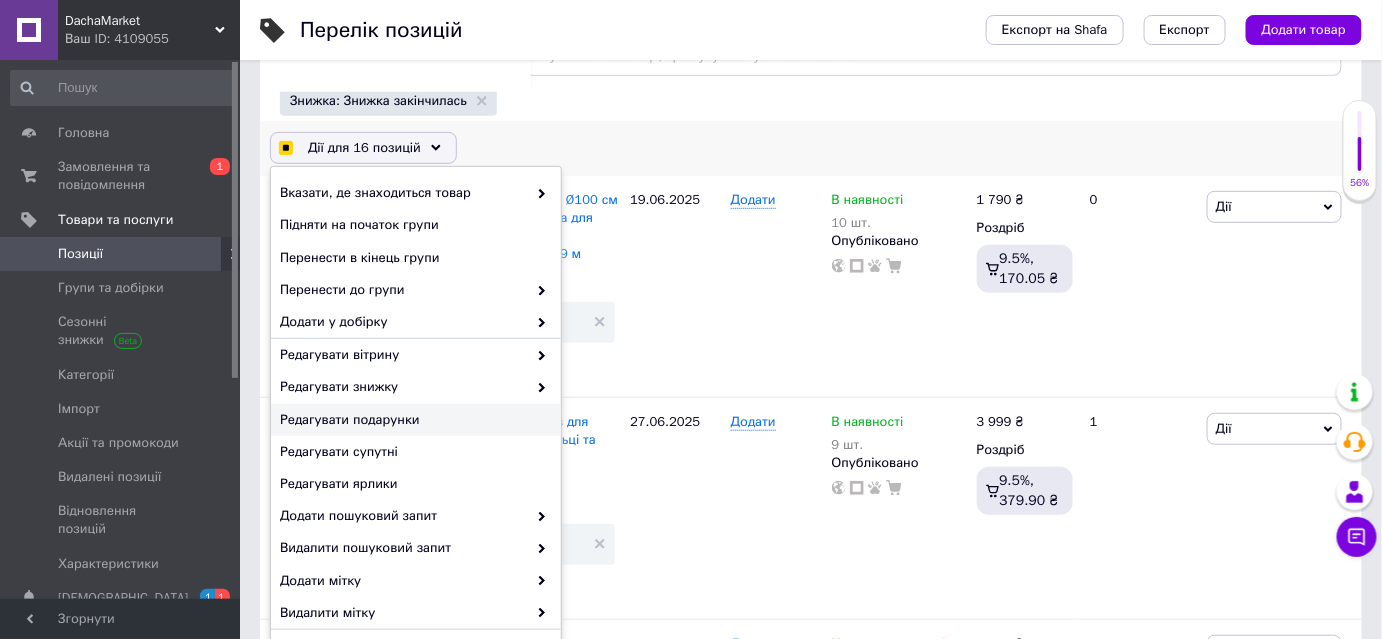 scroll, scrollTop: 272, scrollLeft: 0, axis: vertical 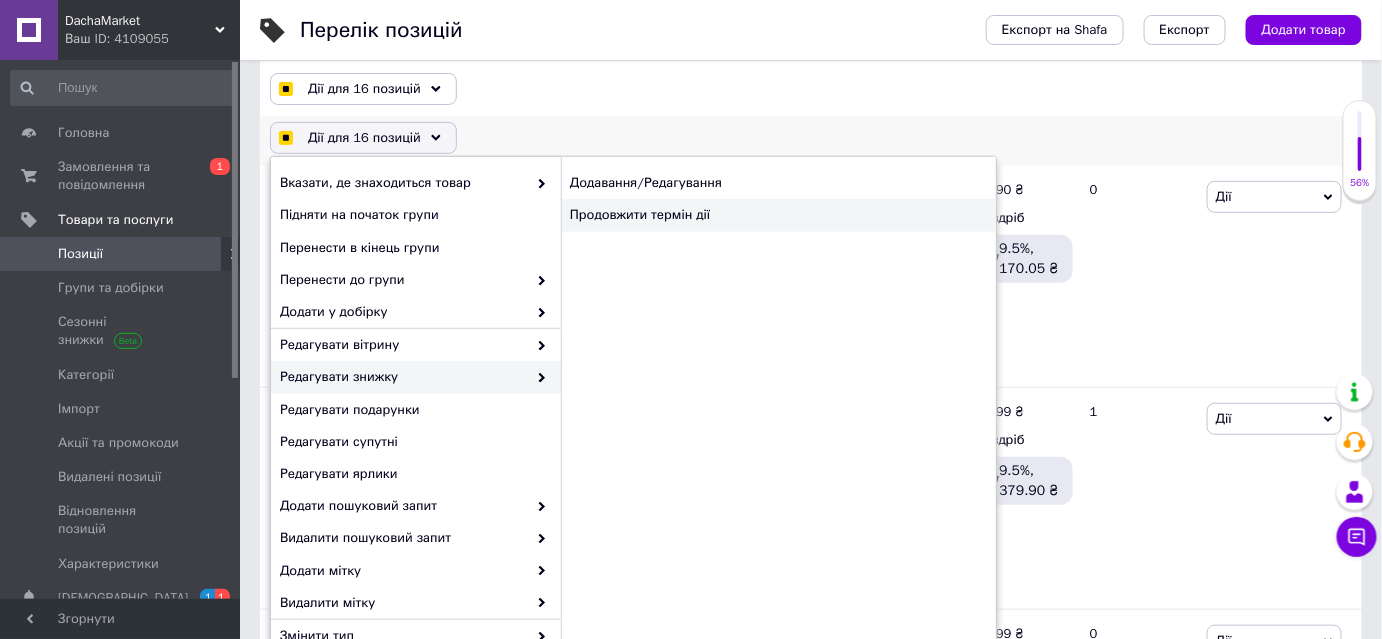 click on "Продовжити термін дії" at bounding box center [778, 215] 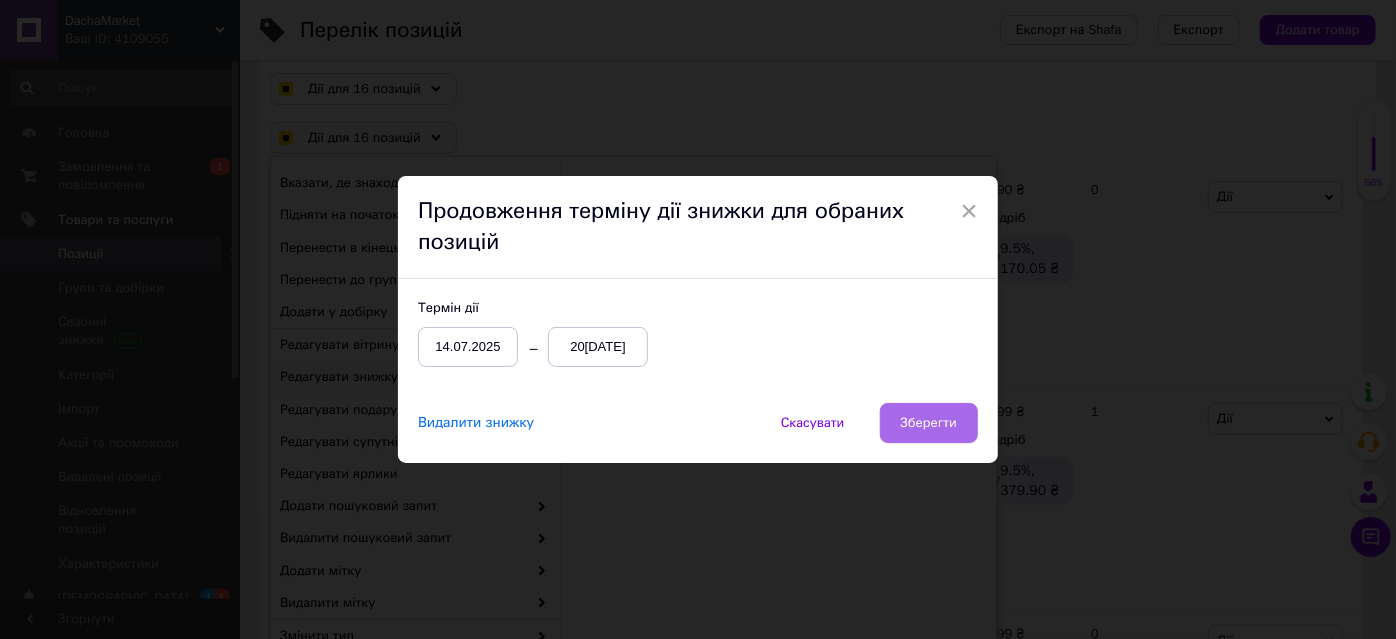 click on "Зберегти" at bounding box center (929, 423) 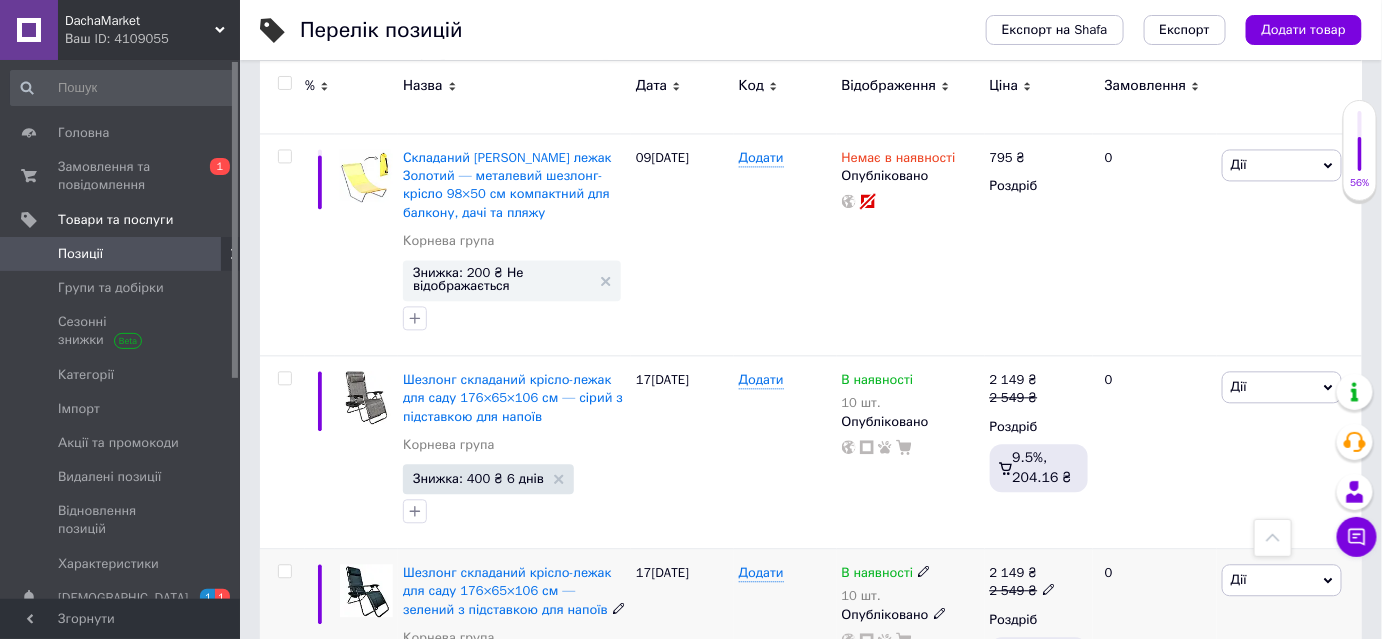 scroll, scrollTop: 4065, scrollLeft: 0, axis: vertical 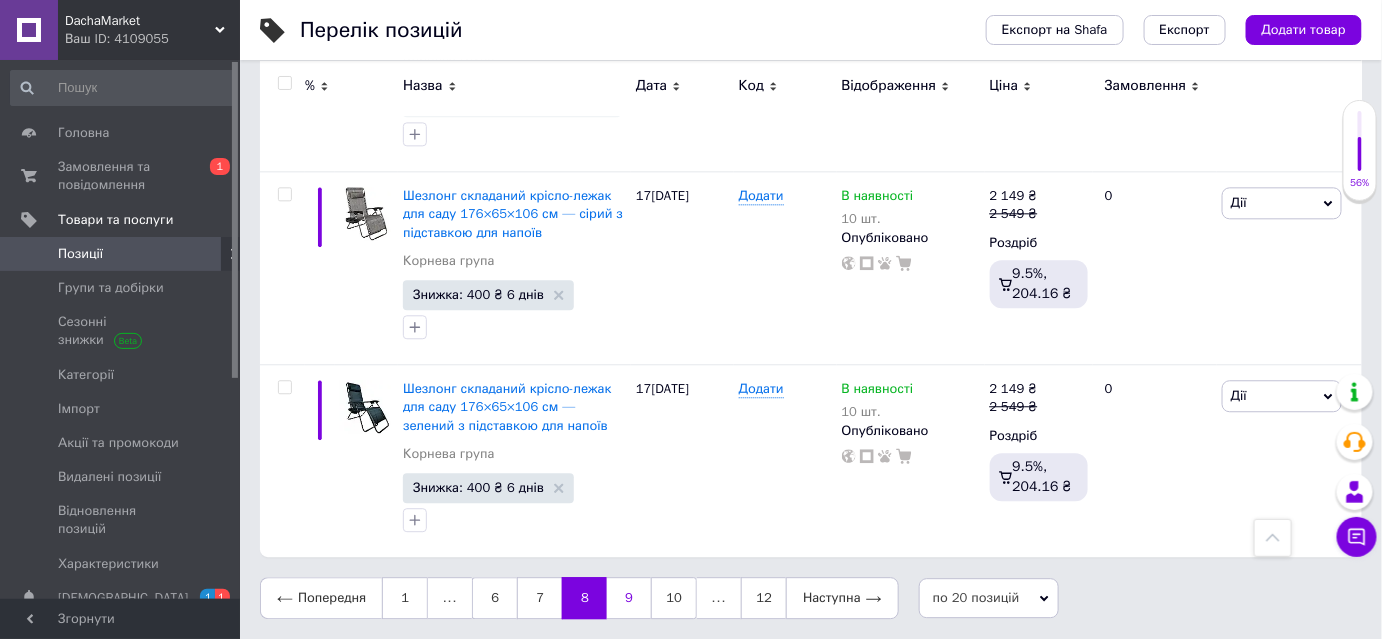 click on "9" at bounding box center (629, 598) 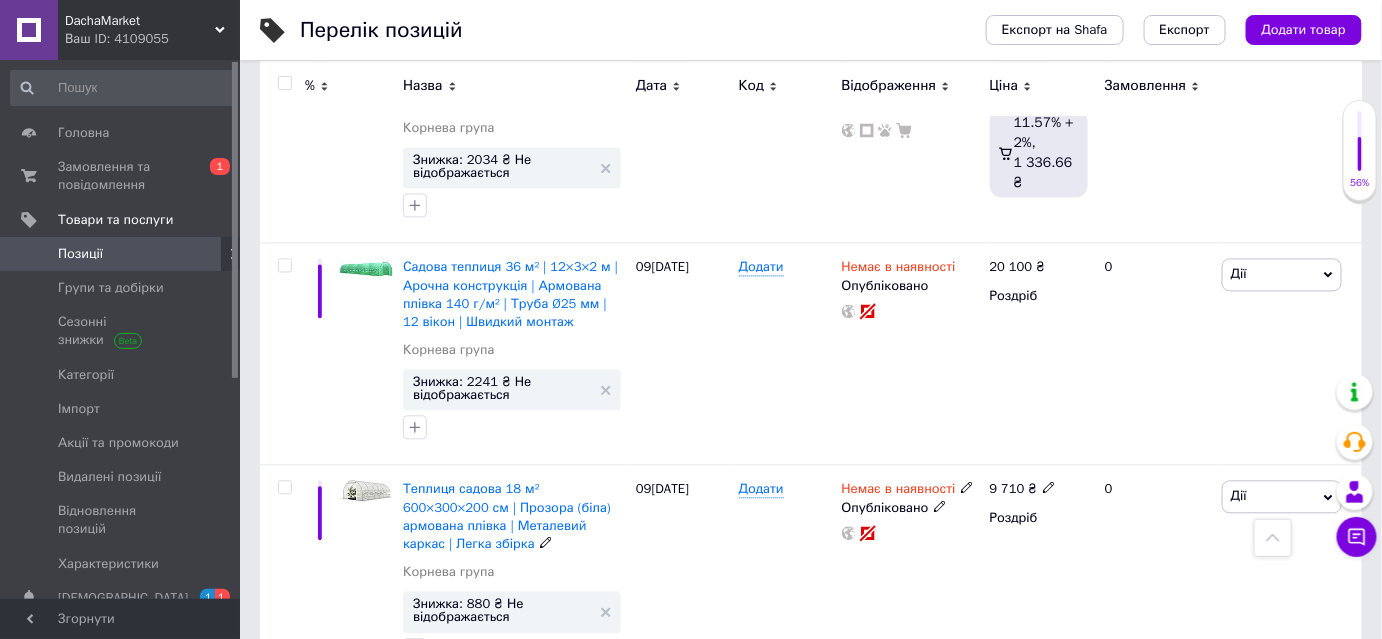 scroll, scrollTop: 1247, scrollLeft: 0, axis: vertical 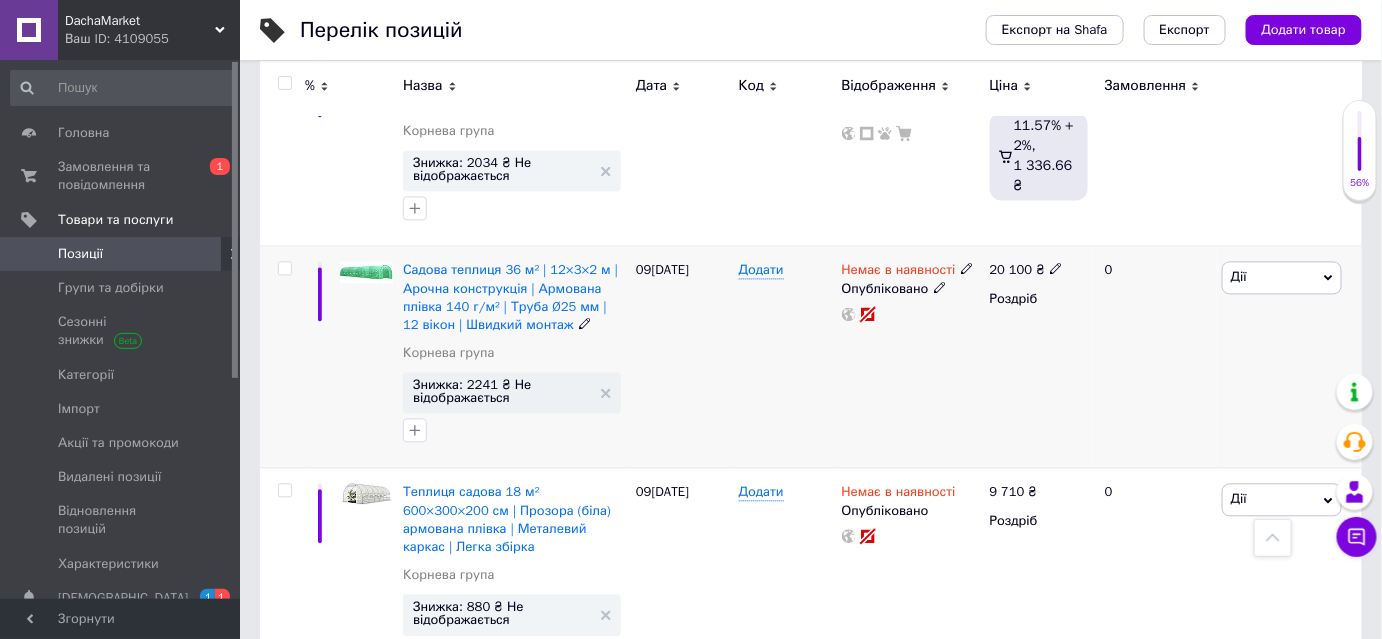 click at bounding box center [284, 269] 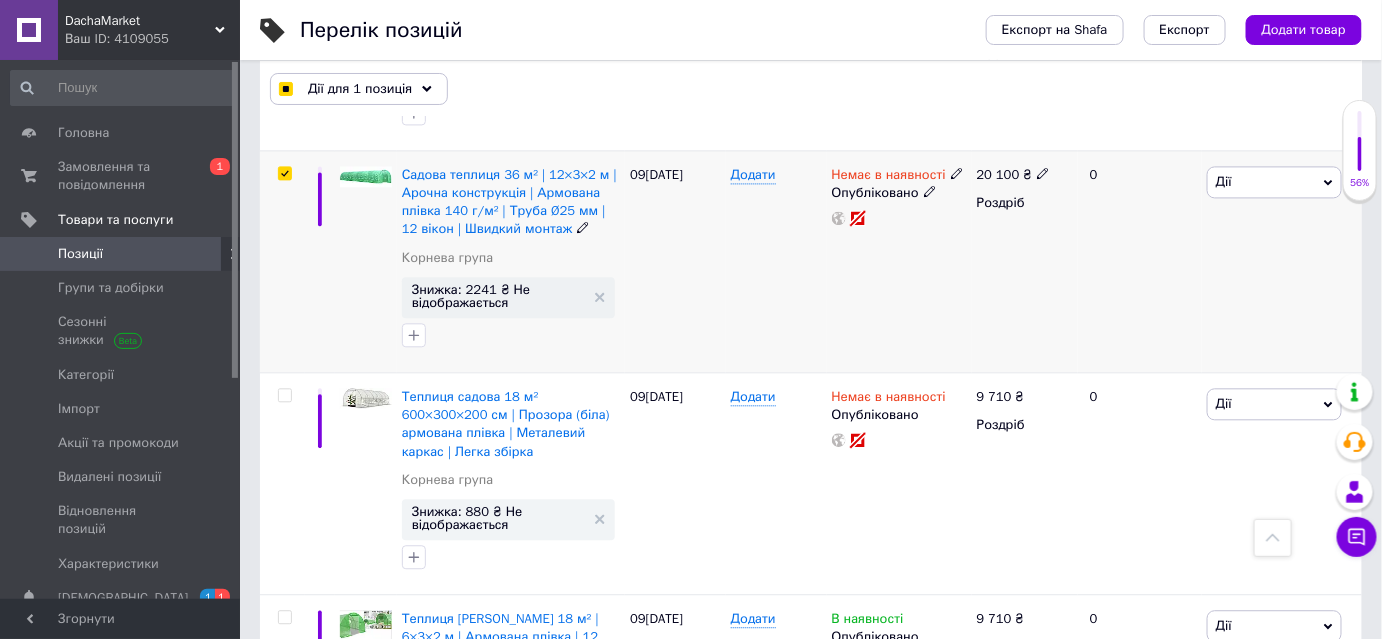 scroll, scrollTop: 1156, scrollLeft: 0, axis: vertical 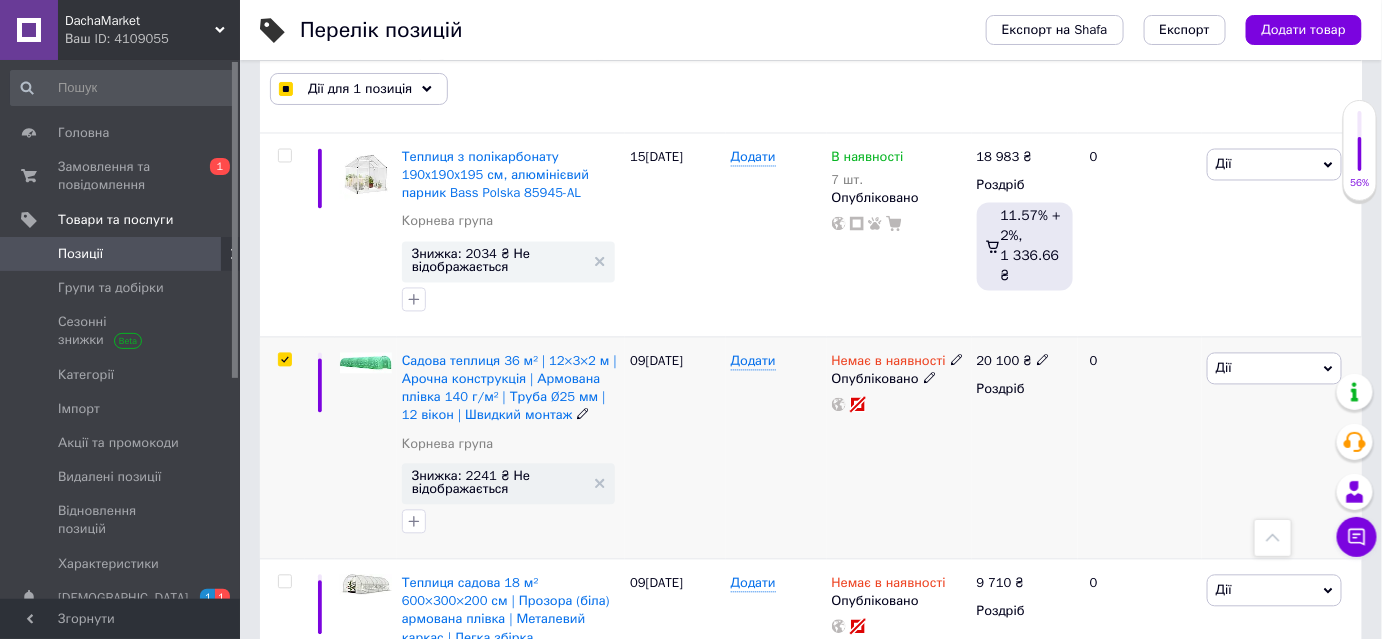 click at bounding box center (284, 360) 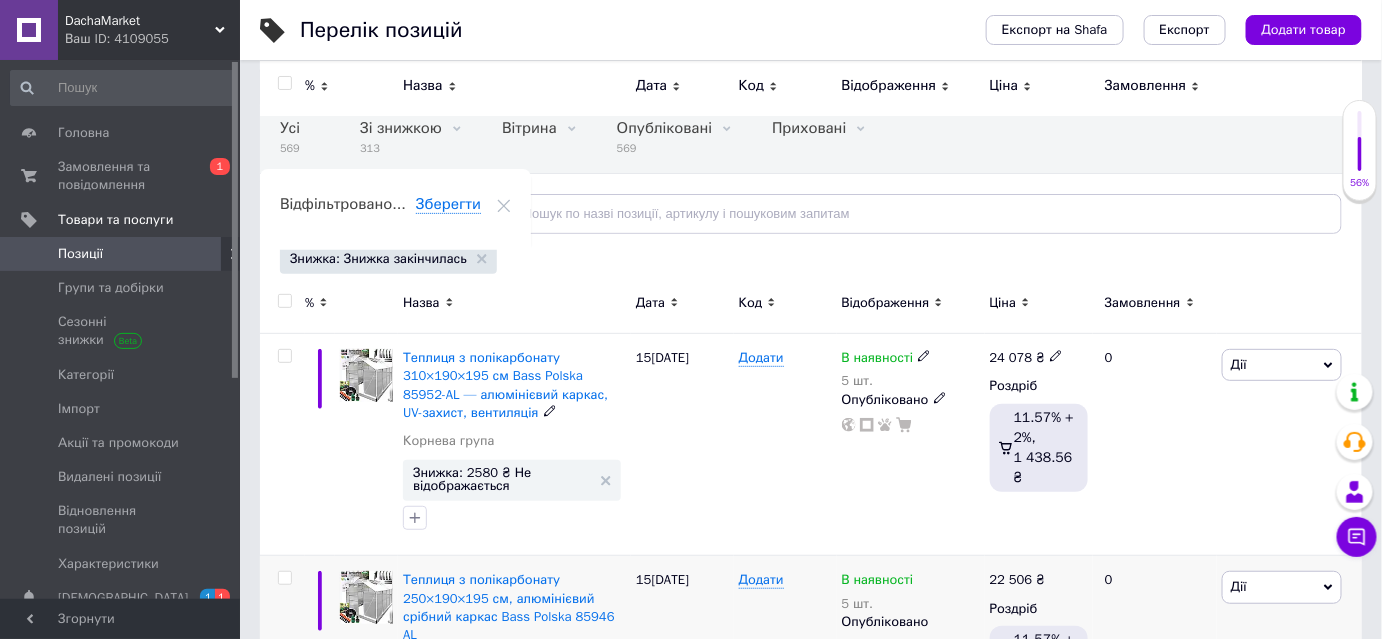 scroll, scrollTop: 0, scrollLeft: 0, axis: both 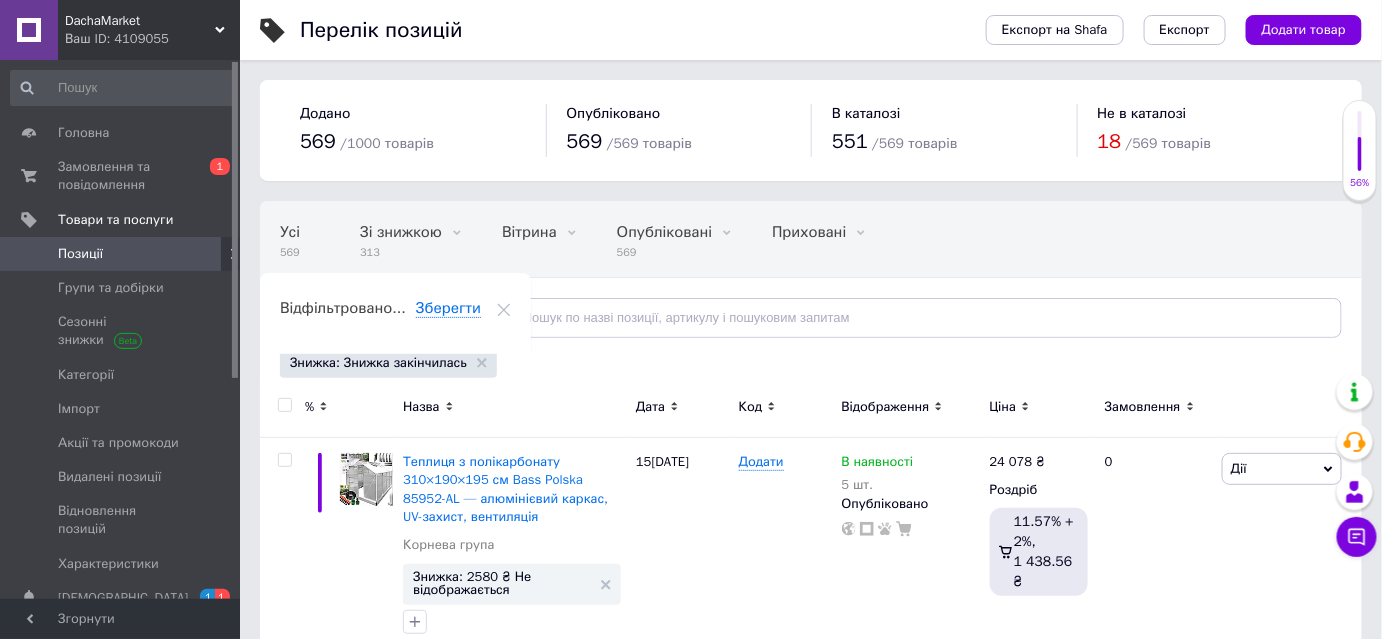 click at bounding box center [284, 405] 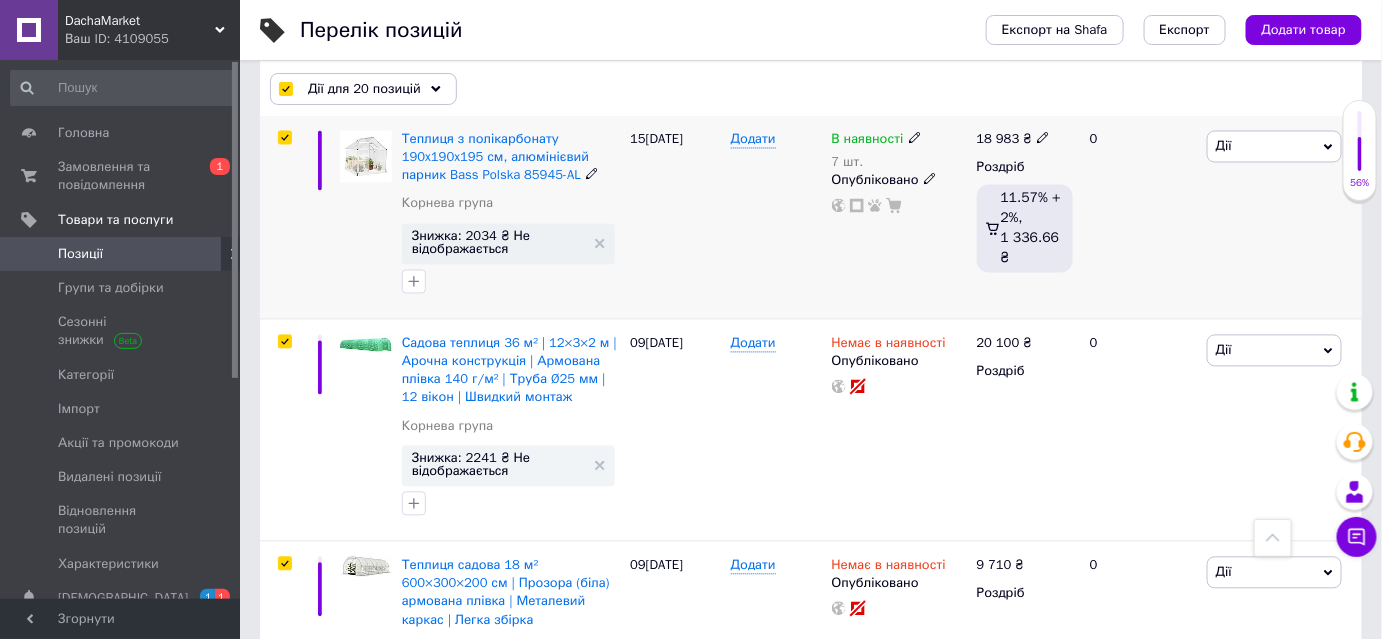 scroll, scrollTop: 1363, scrollLeft: 0, axis: vertical 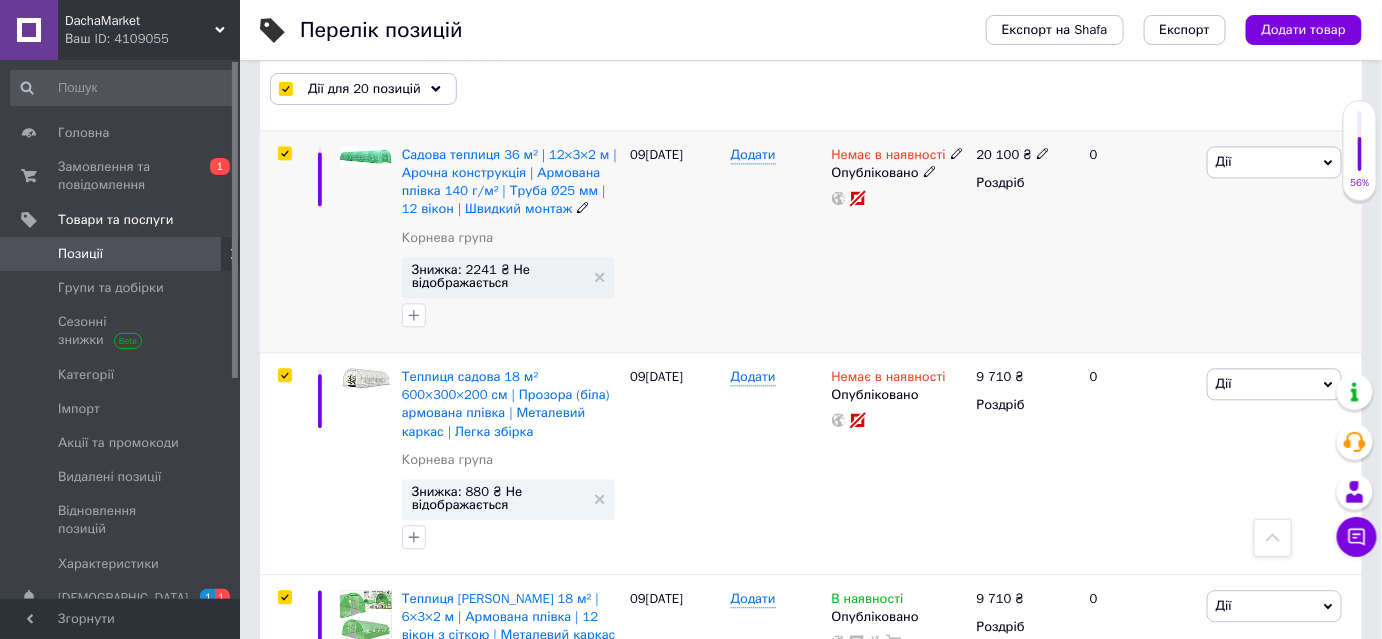click at bounding box center (284, 153) 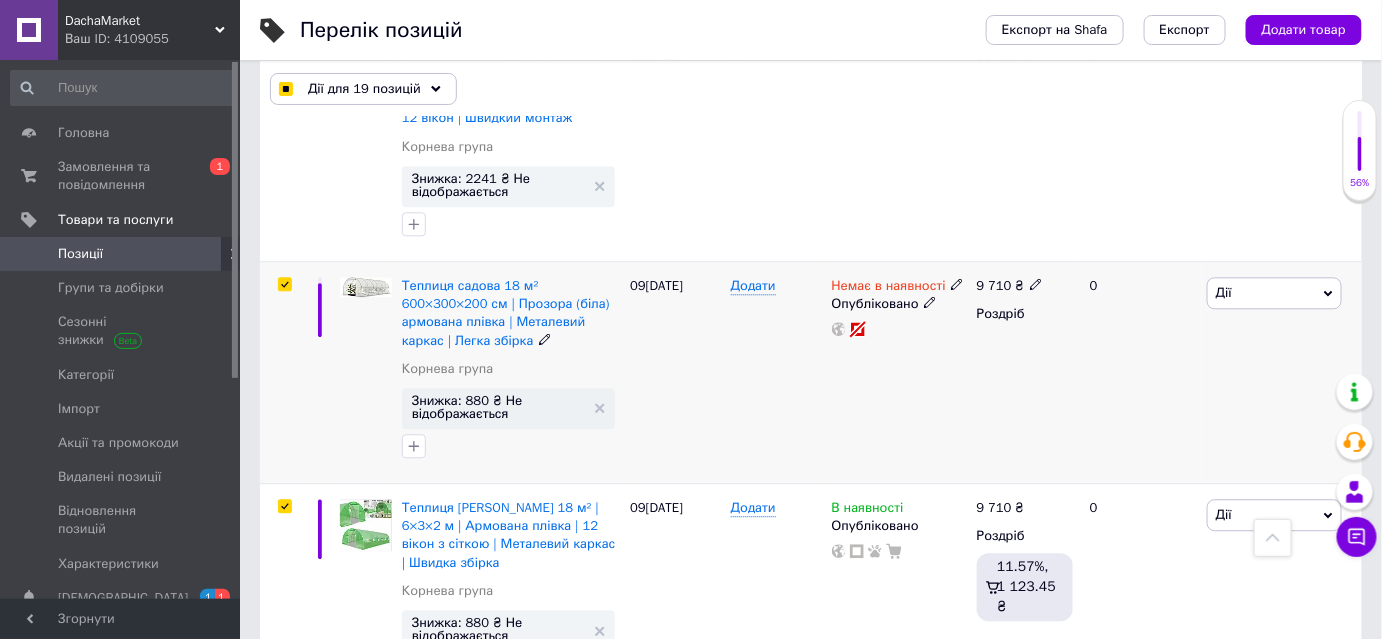 click at bounding box center [284, 284] 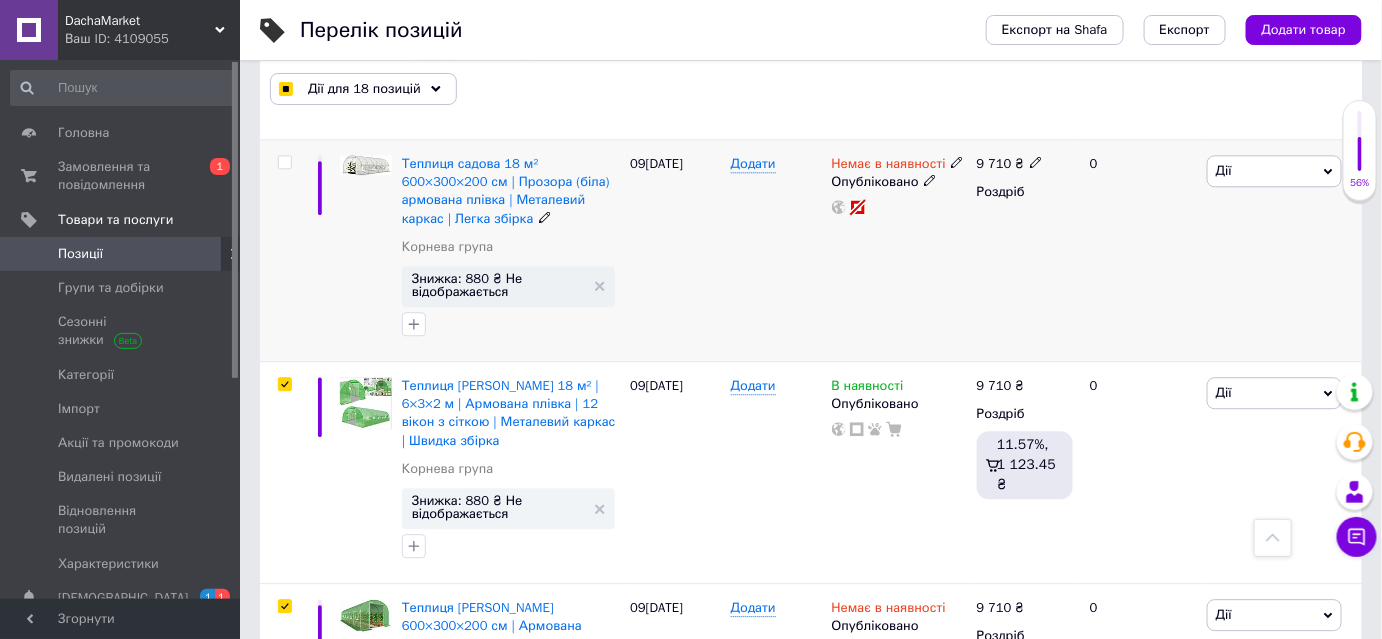 scroll, scrollTop: 1727, scrollLeft: 0, axis: vertical 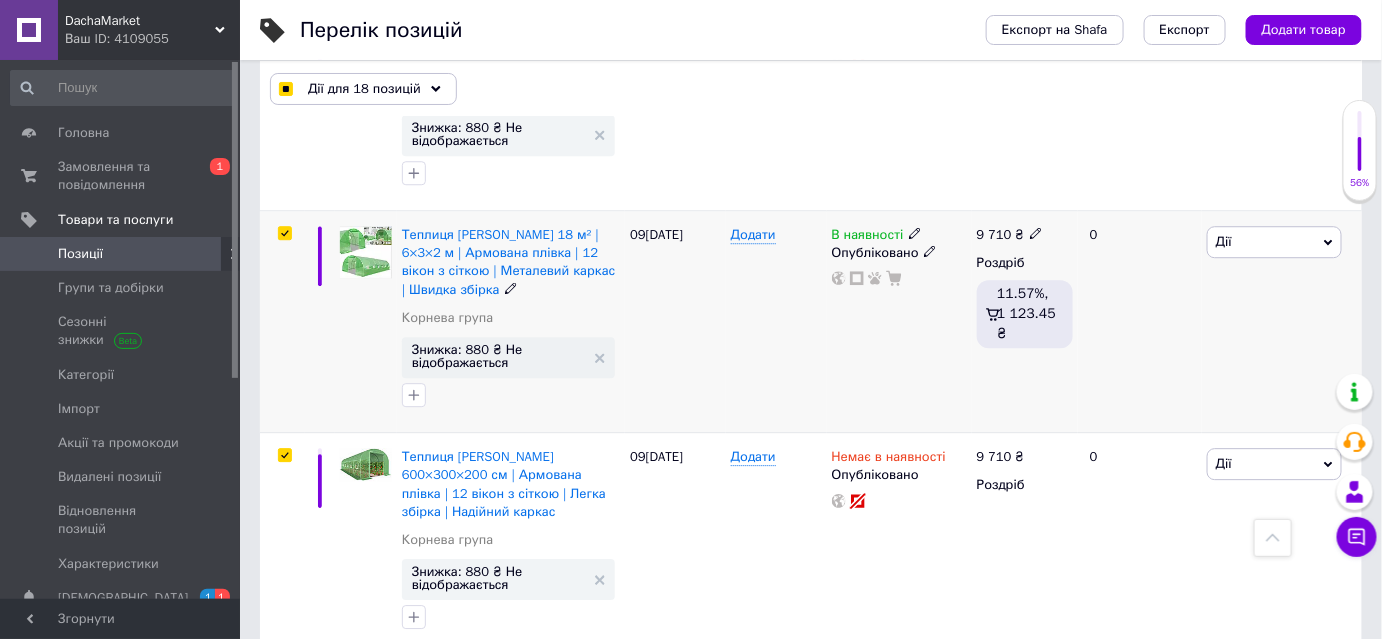 click at bounding box center (284, 233) 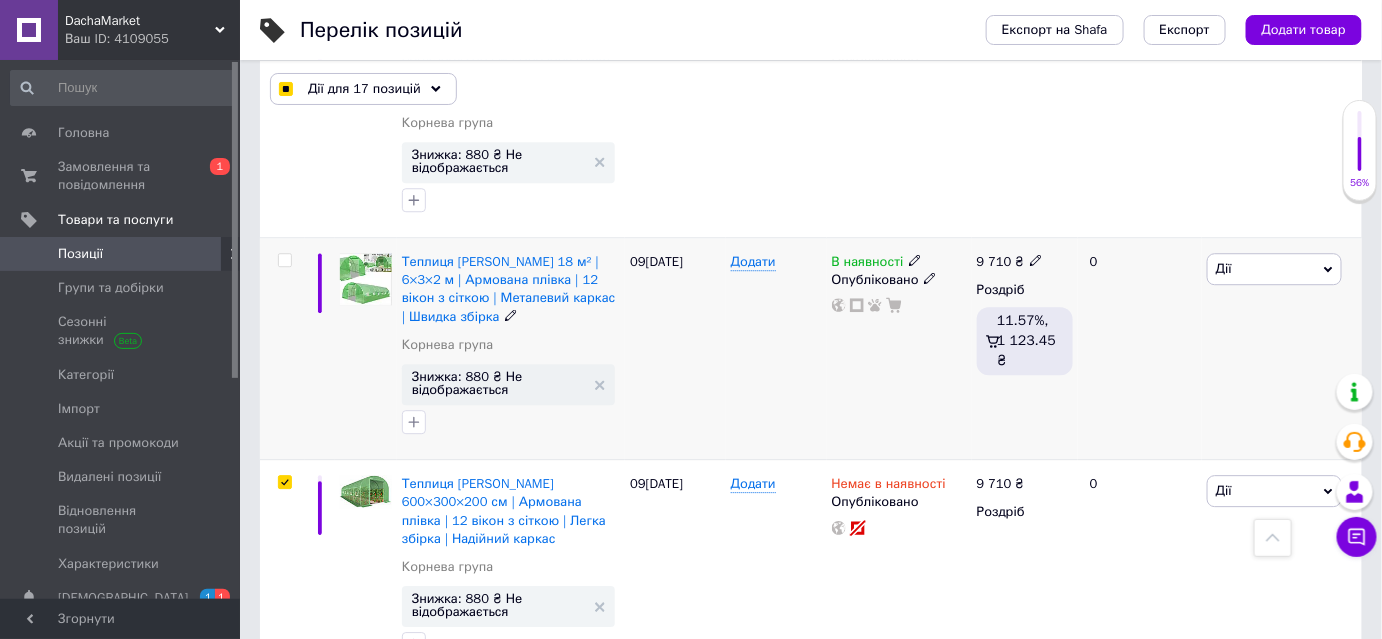 scroll, scrollTop: 1636, scrollLeft: 0, axis: vertical 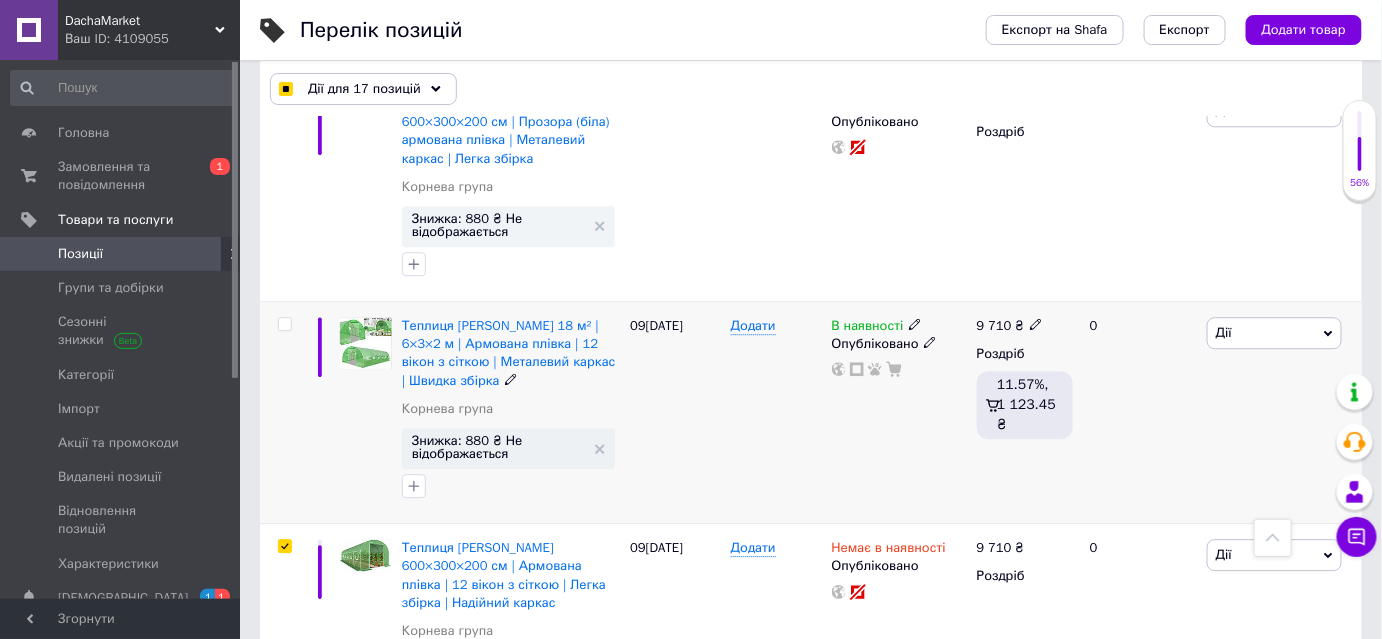 click at bounding box center [284, 324] 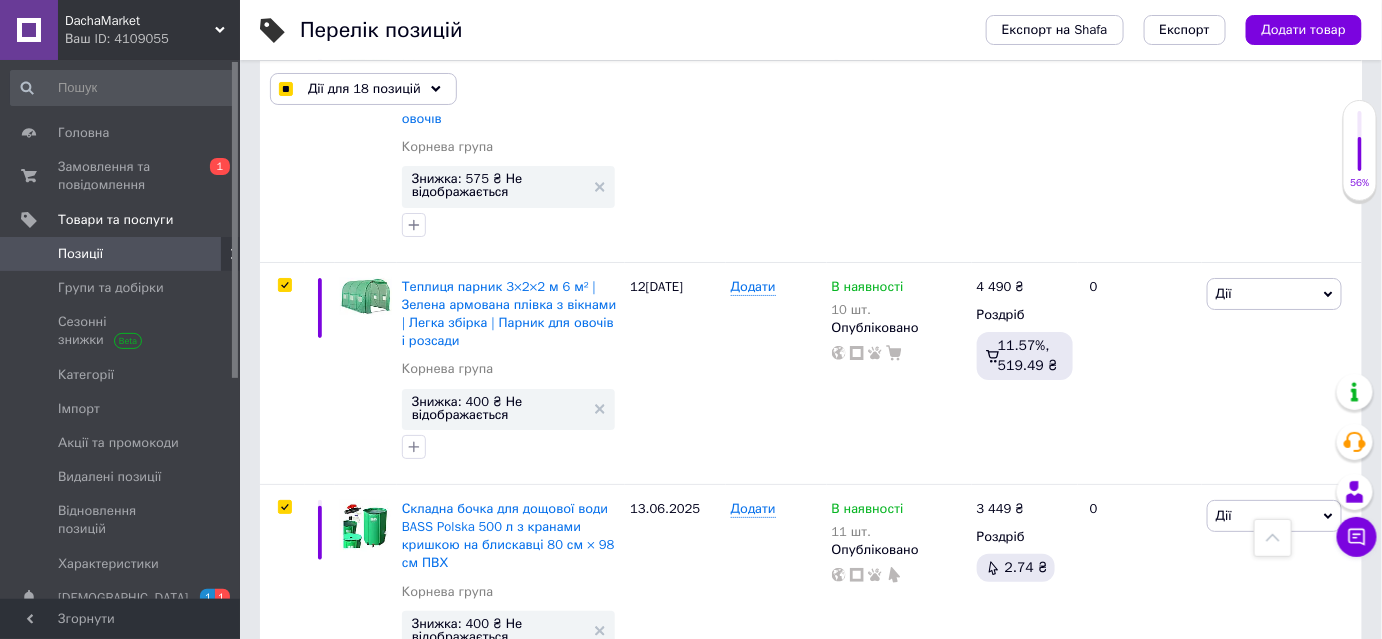 scroll, scrollTop: 2363, scrollLeft: 0, axis: vertical 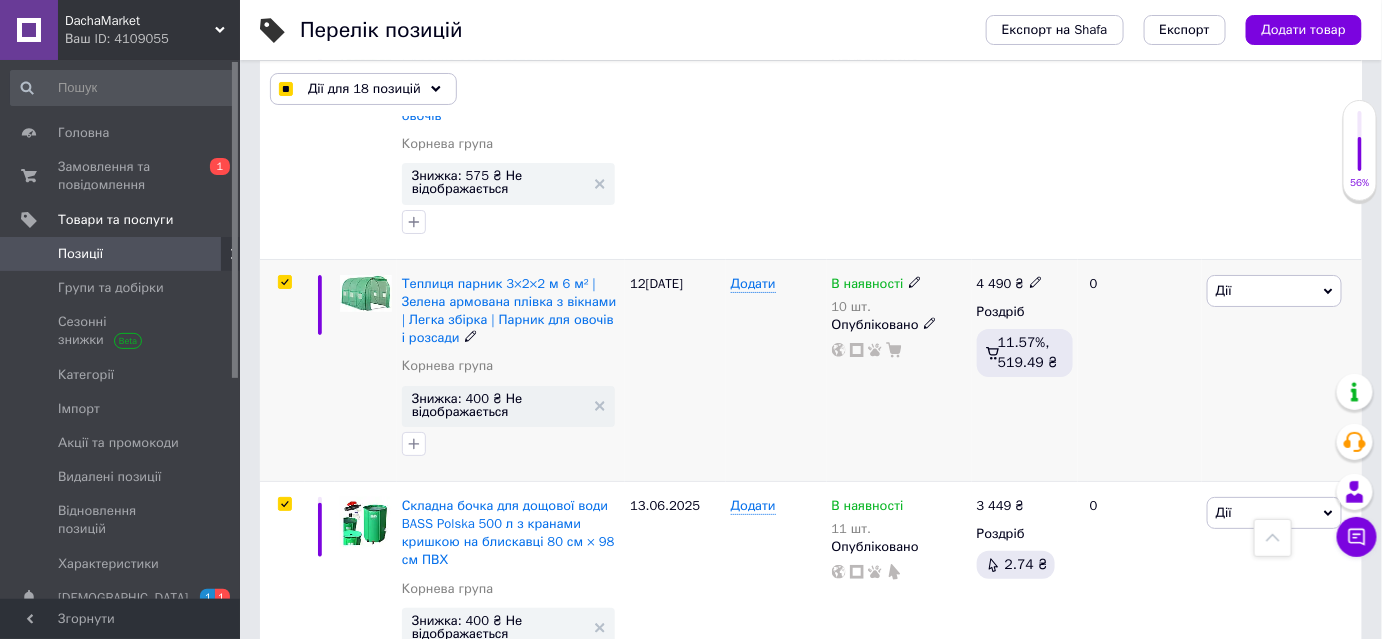 click at bounding box center [284, 282] 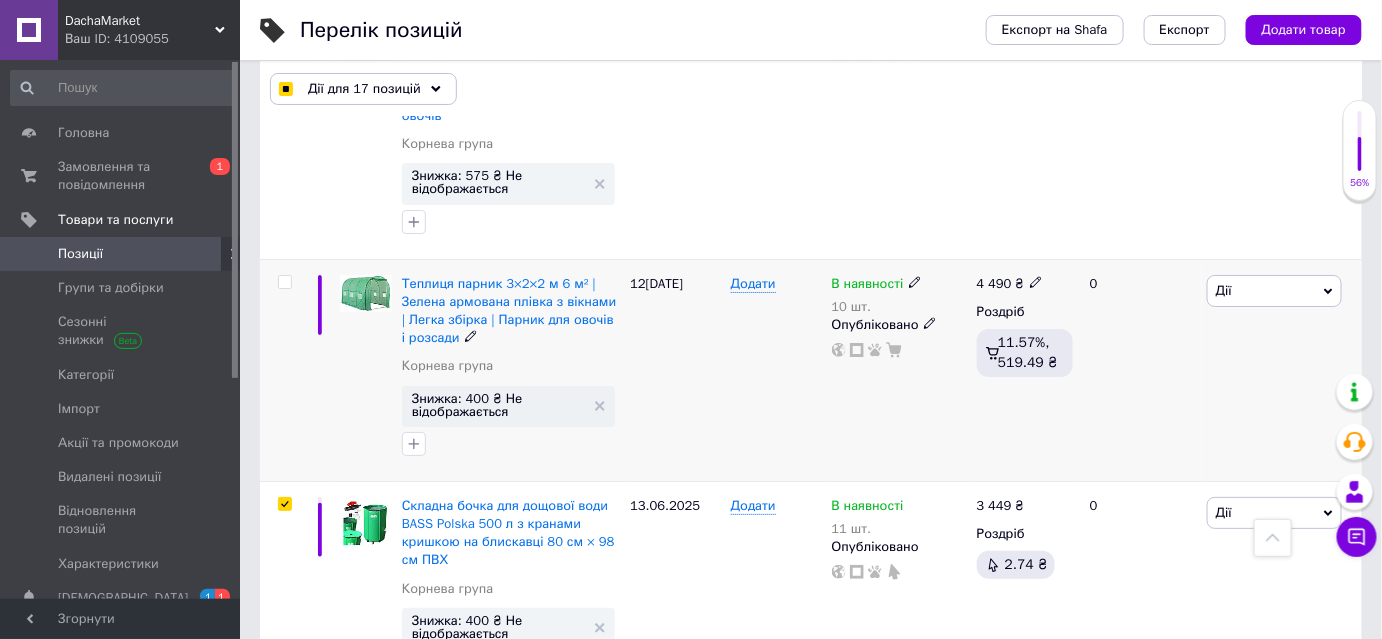 click at bounding box center [284, 282] 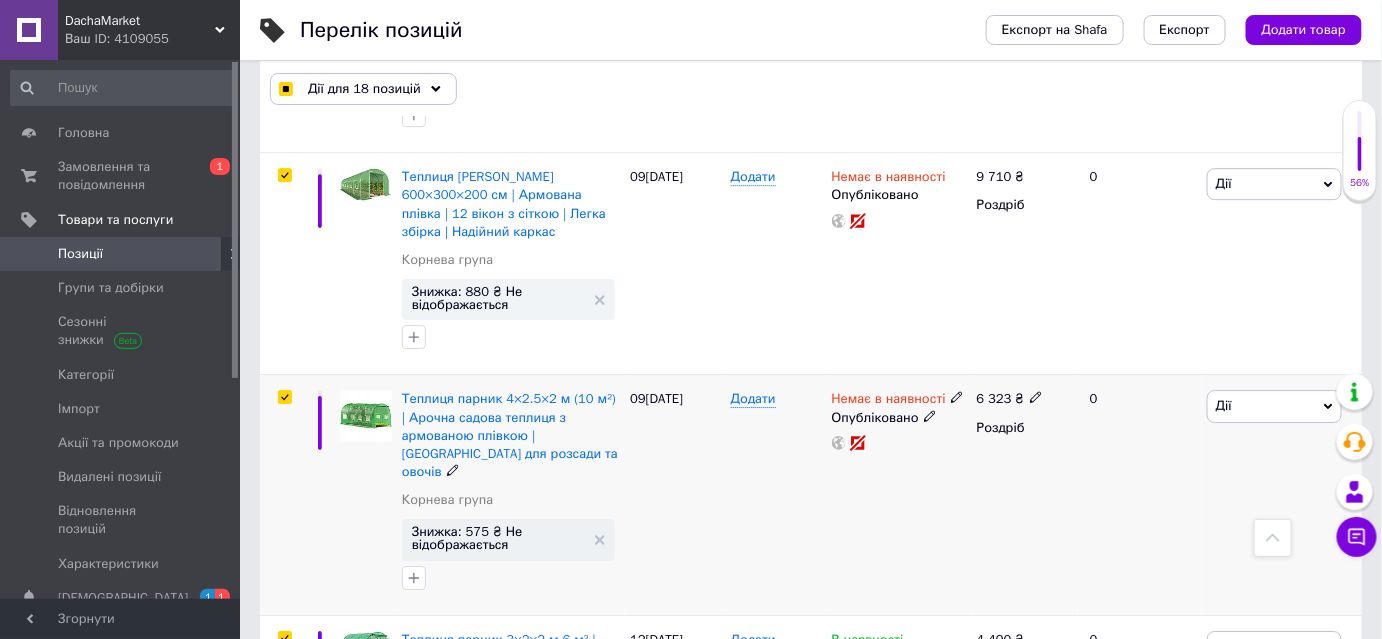 scroll, scrollTop: 2000, scrollLeft: 0, axis: vertical 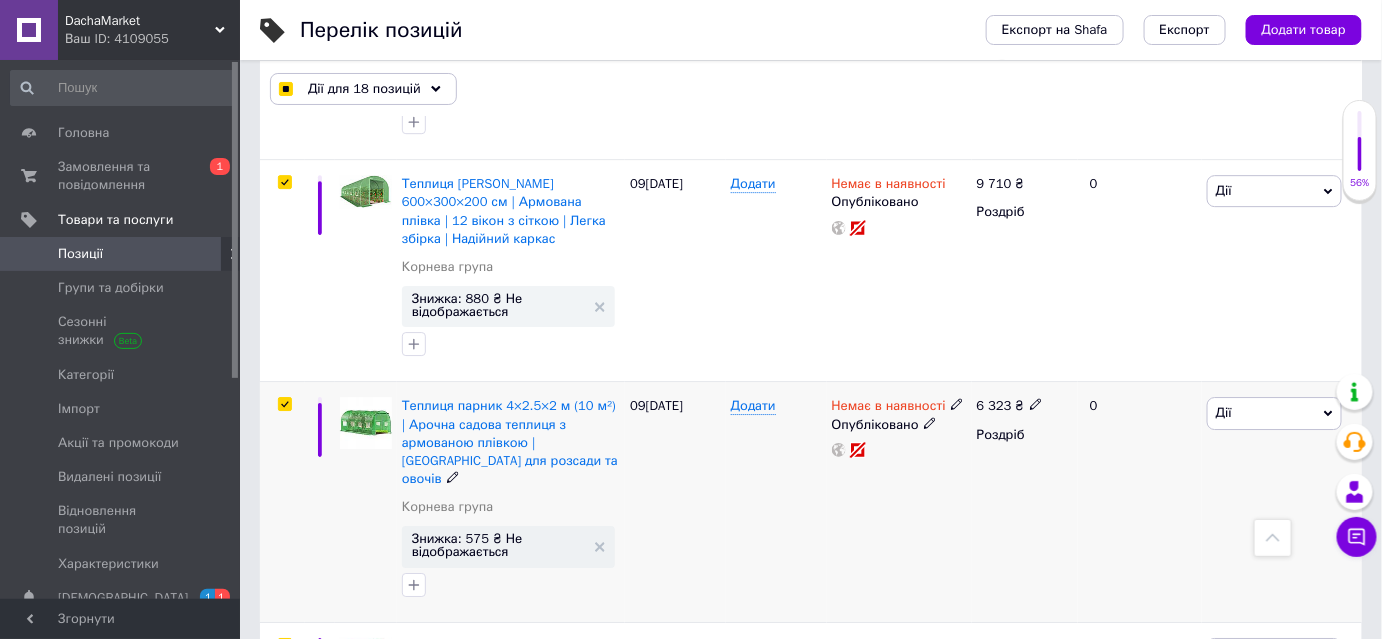 click at bounding box center (284, 404) 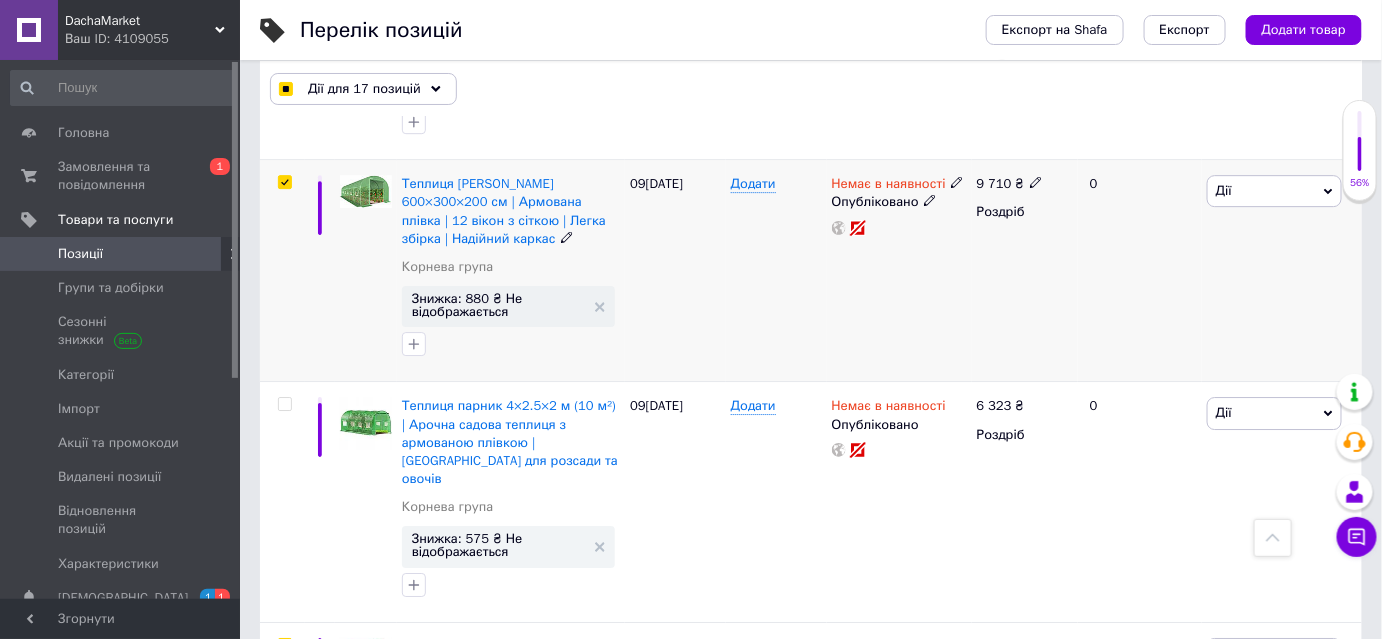 click at bounding box center [284, 182] 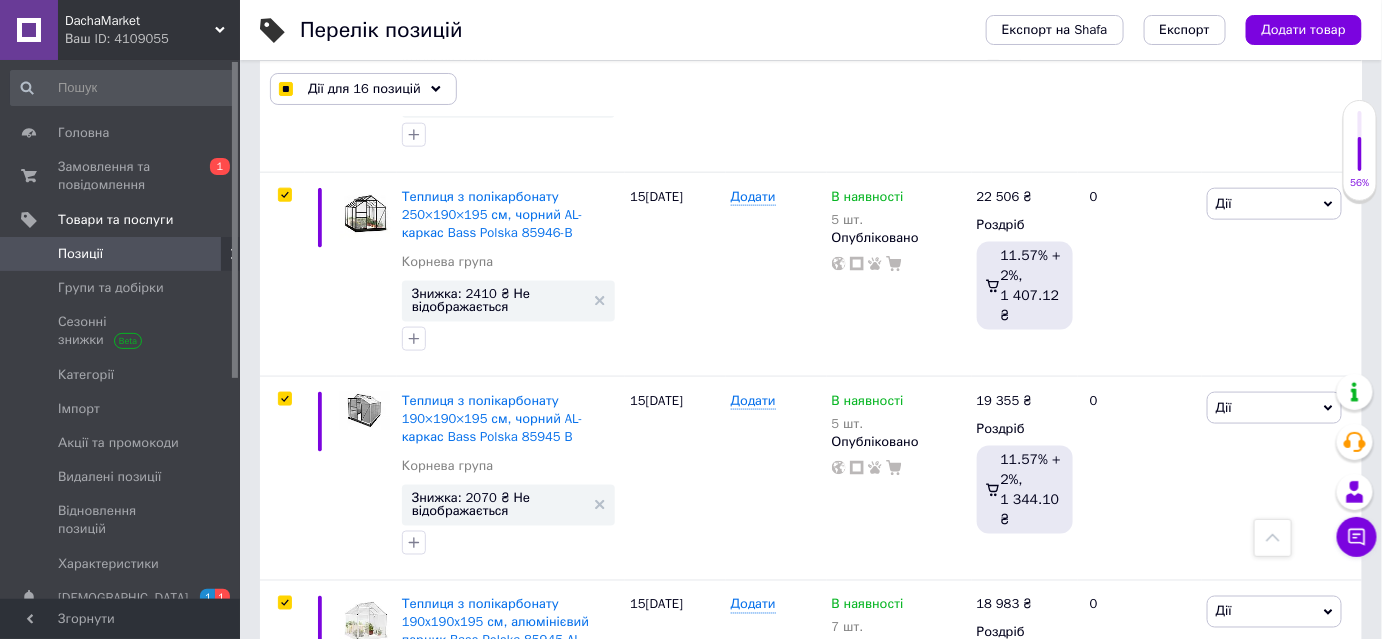 scroll, scrollTop: 72, scrollLeft: 0, axis: vertical 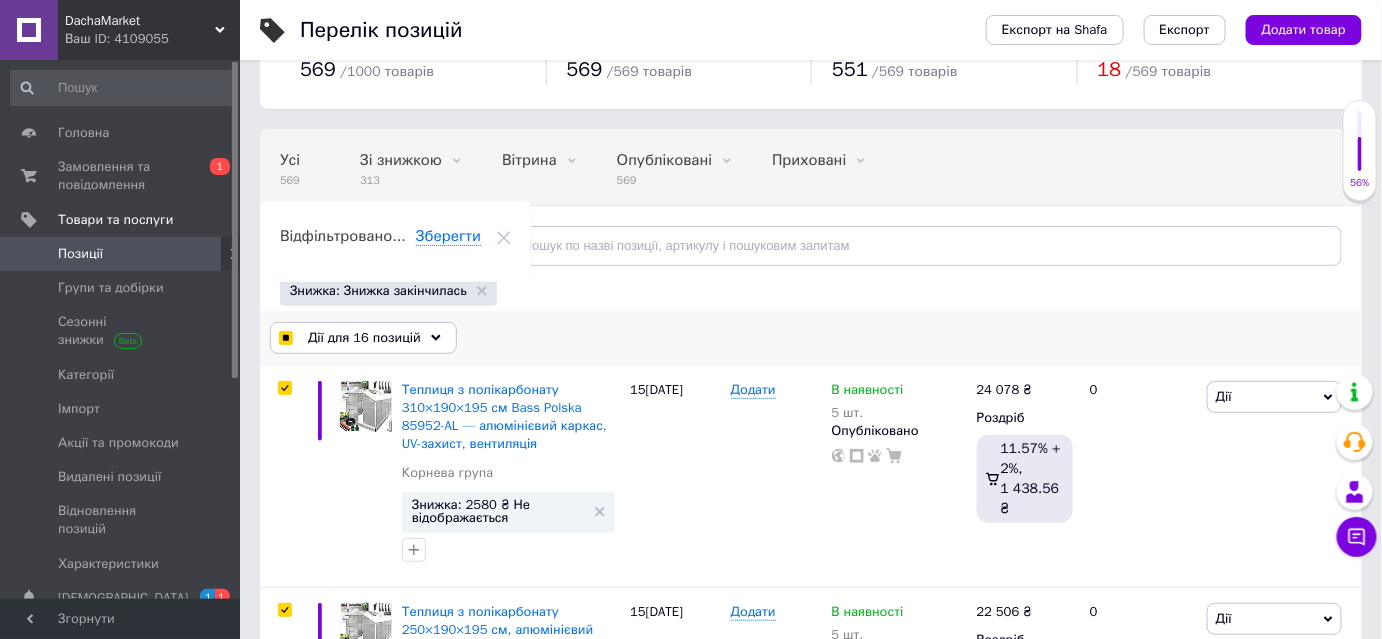 click on "Дії для 16 позицій" at bounding box center (364, 338) 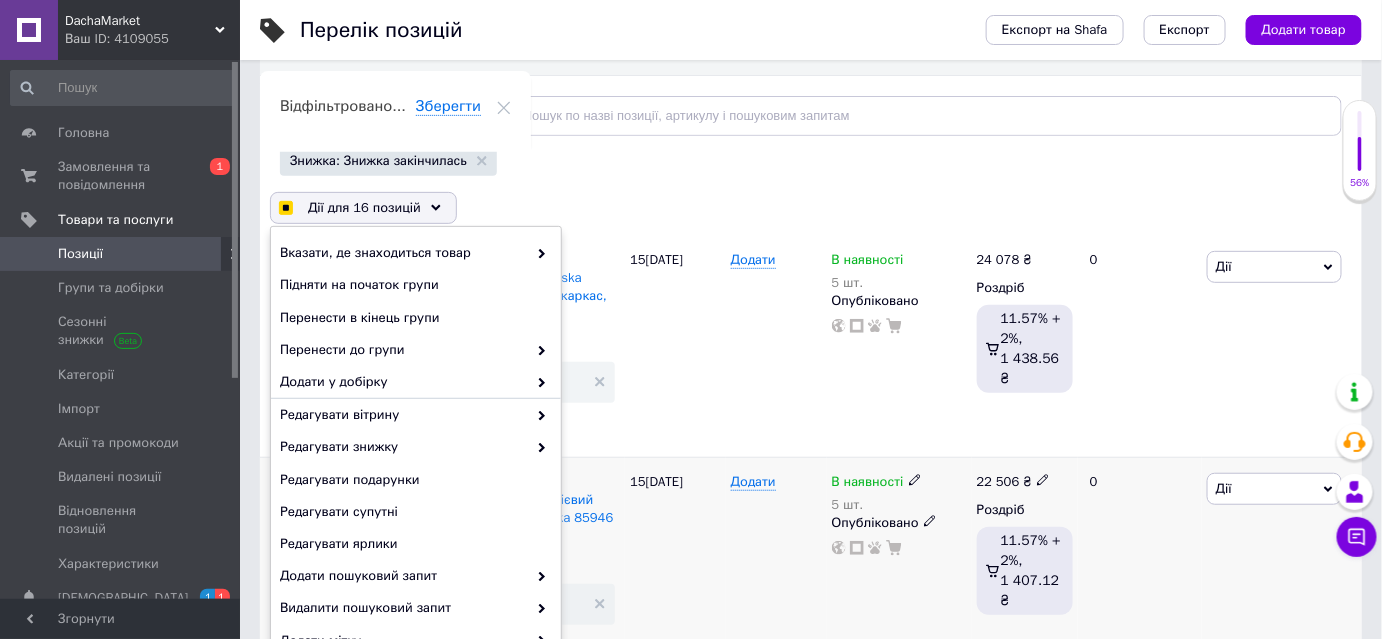 scroll, scrollTop: 345, scrollLeft: 0, axis: vertical 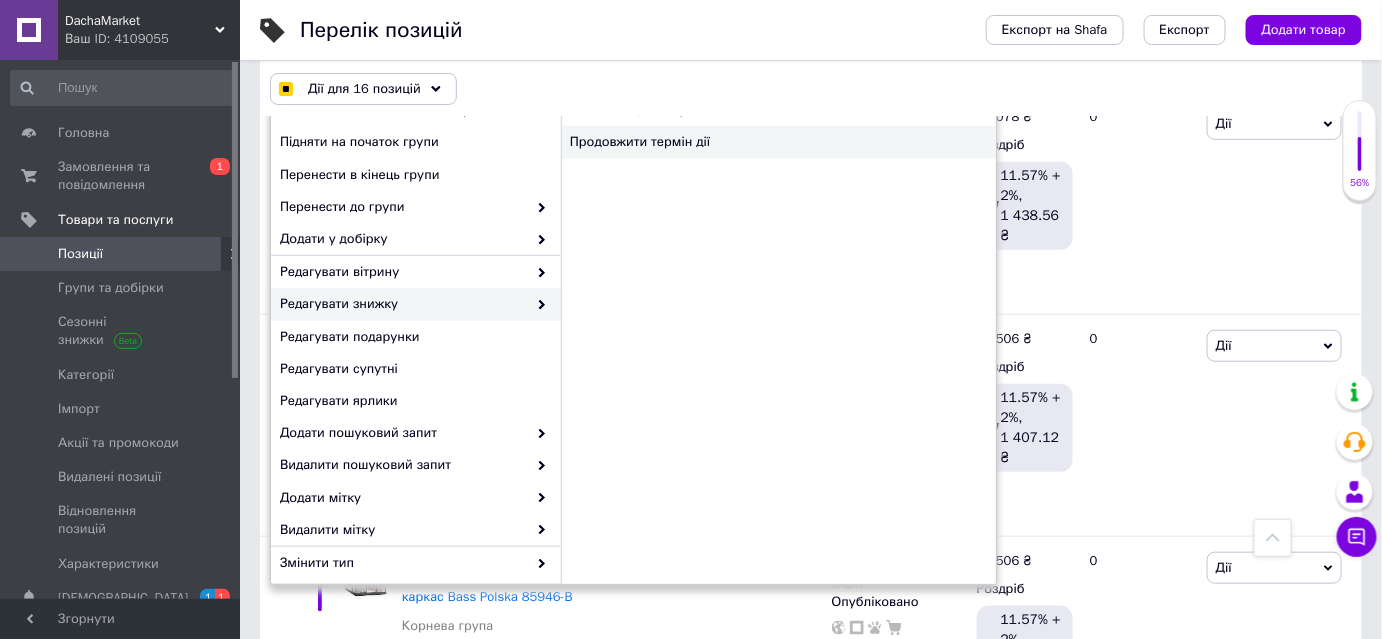 click on "Продовжити термін дії" at bounding box center (778, 142) 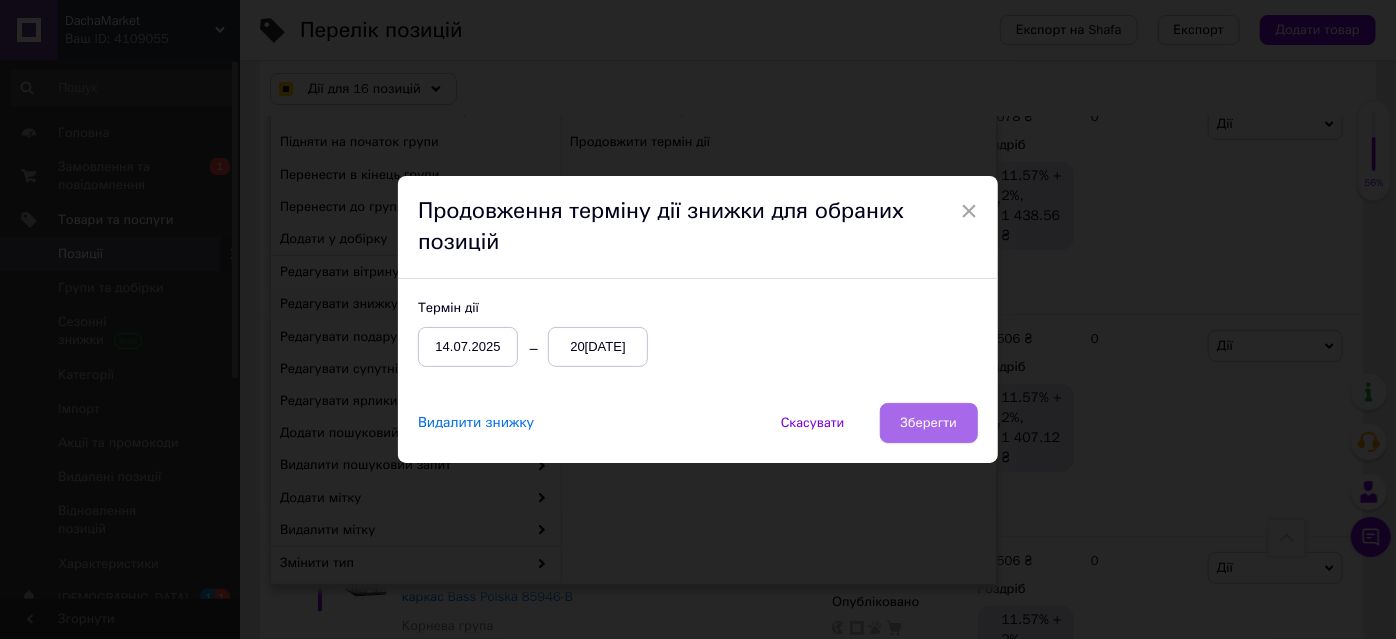 click on "Зберегти" at bounding box center (929, 423) 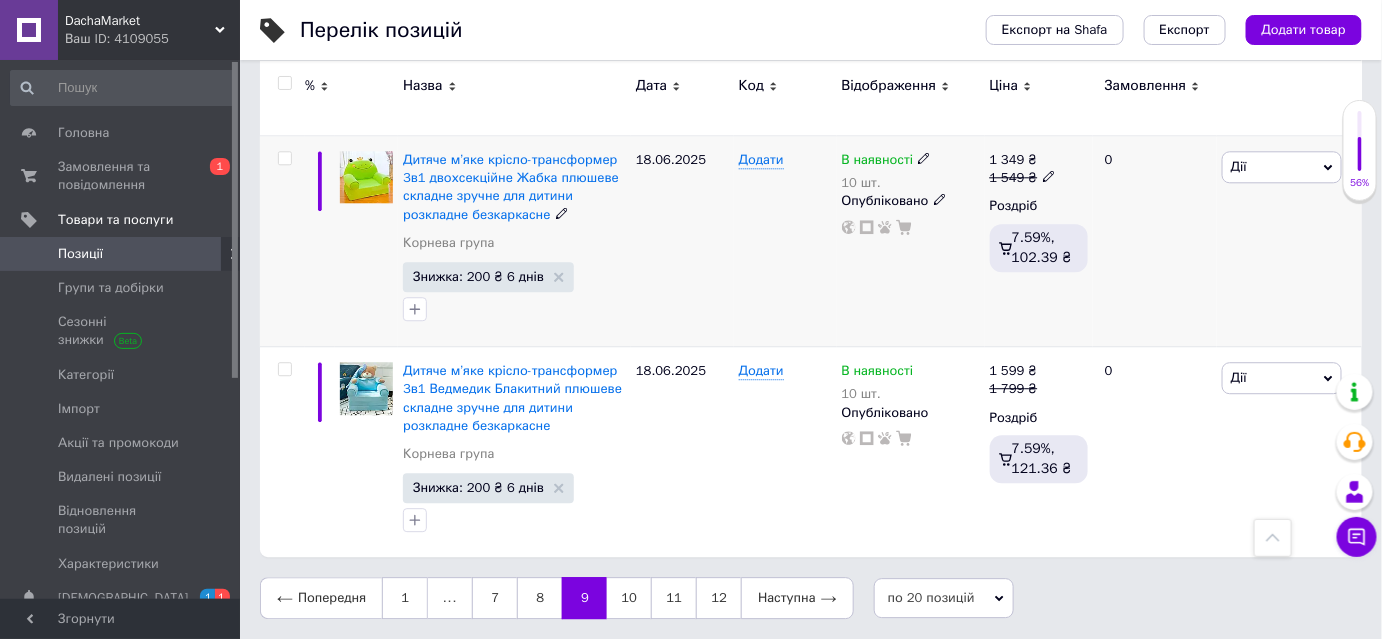 scroll, scrollTop: 4212, scrollLeft: 0, axis: vertical 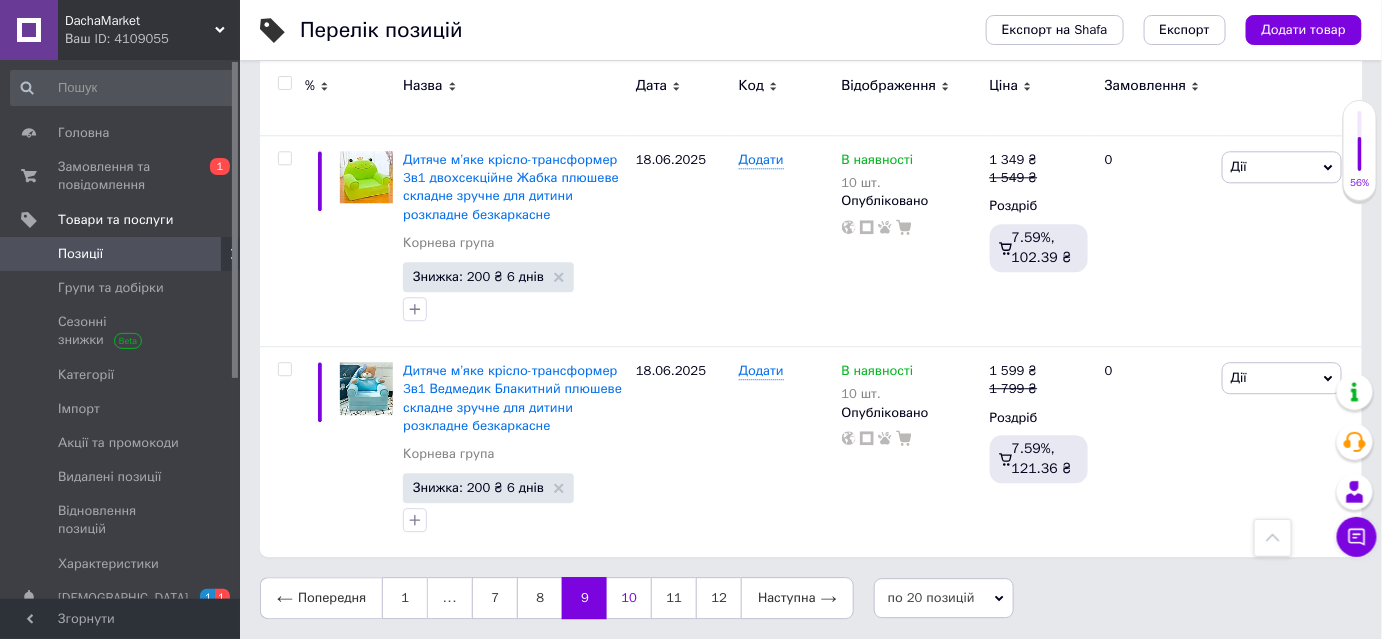 click on "10" at bounding box center [629, 598] 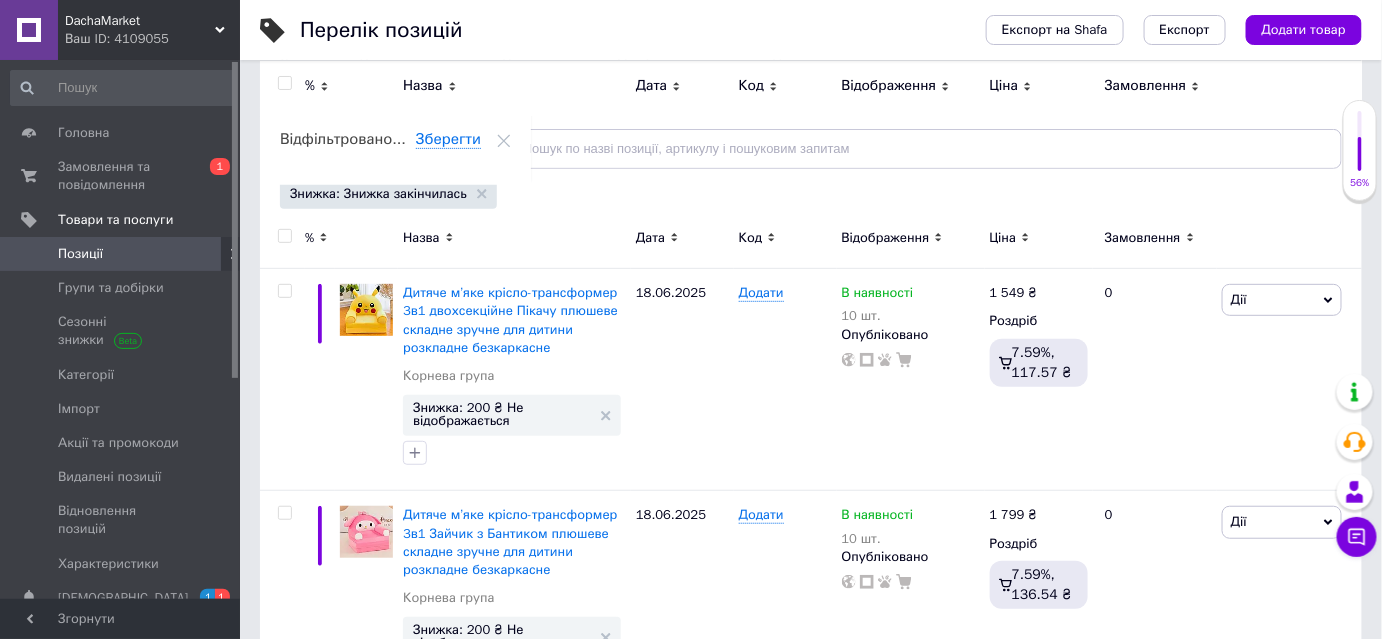 scroll, scrollTop: 90, scrollLeft: 0, axis: vertical 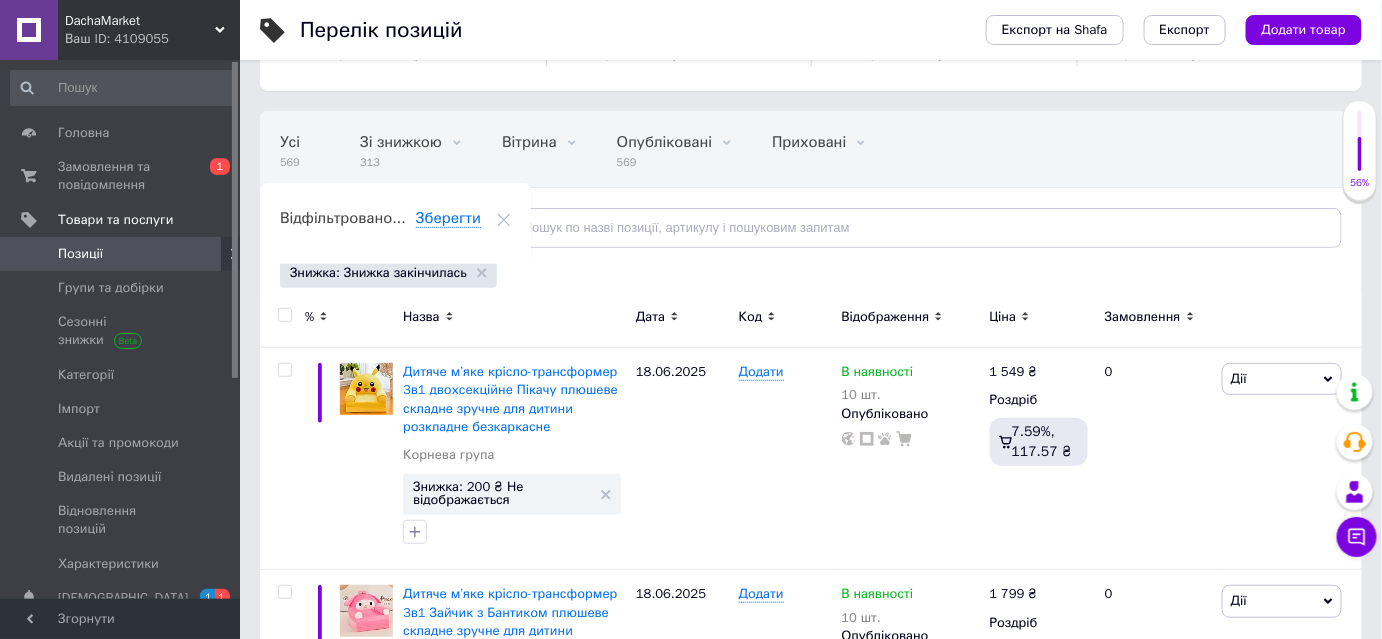 click at bounding box center (284, 315) 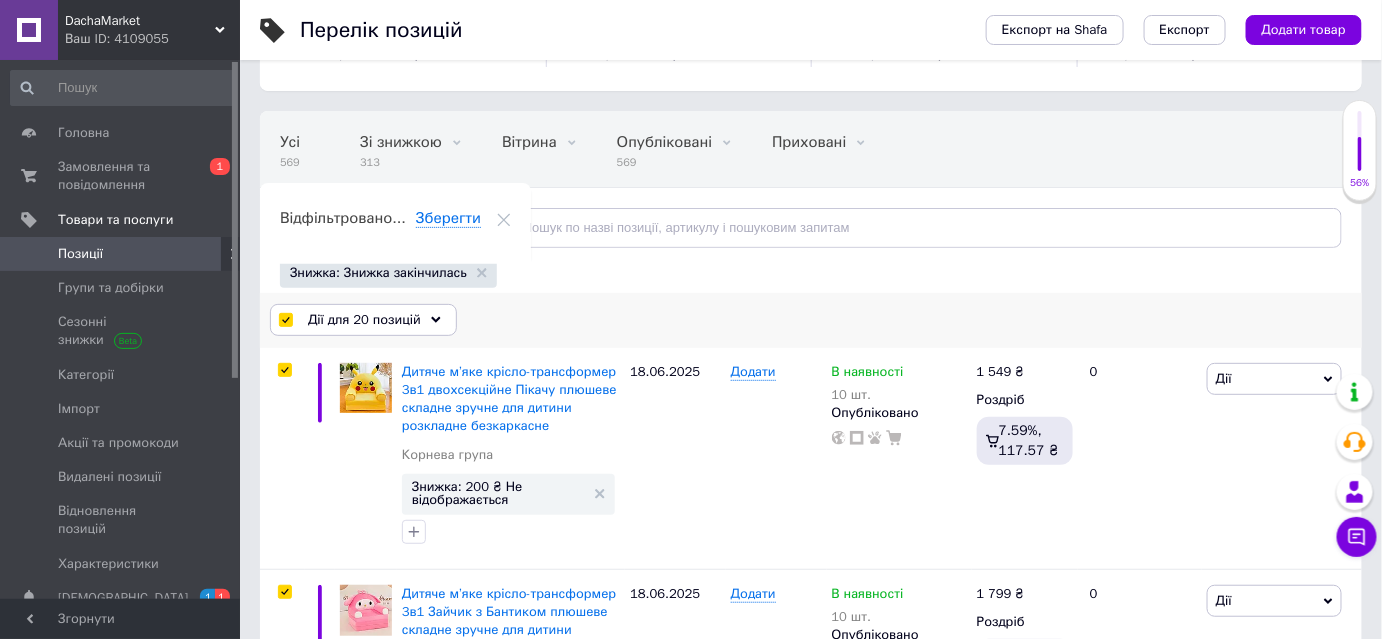 click 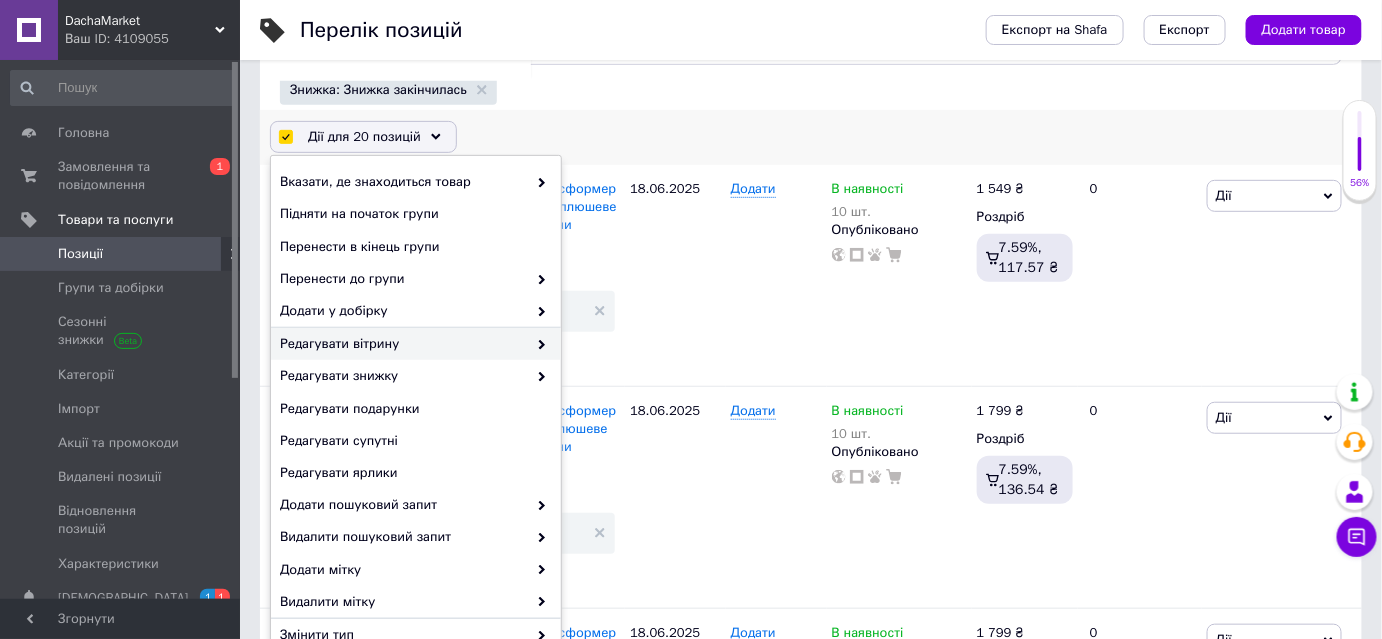 scroll, scrollTop: 272, scrollLeft: 0, axis: vertical 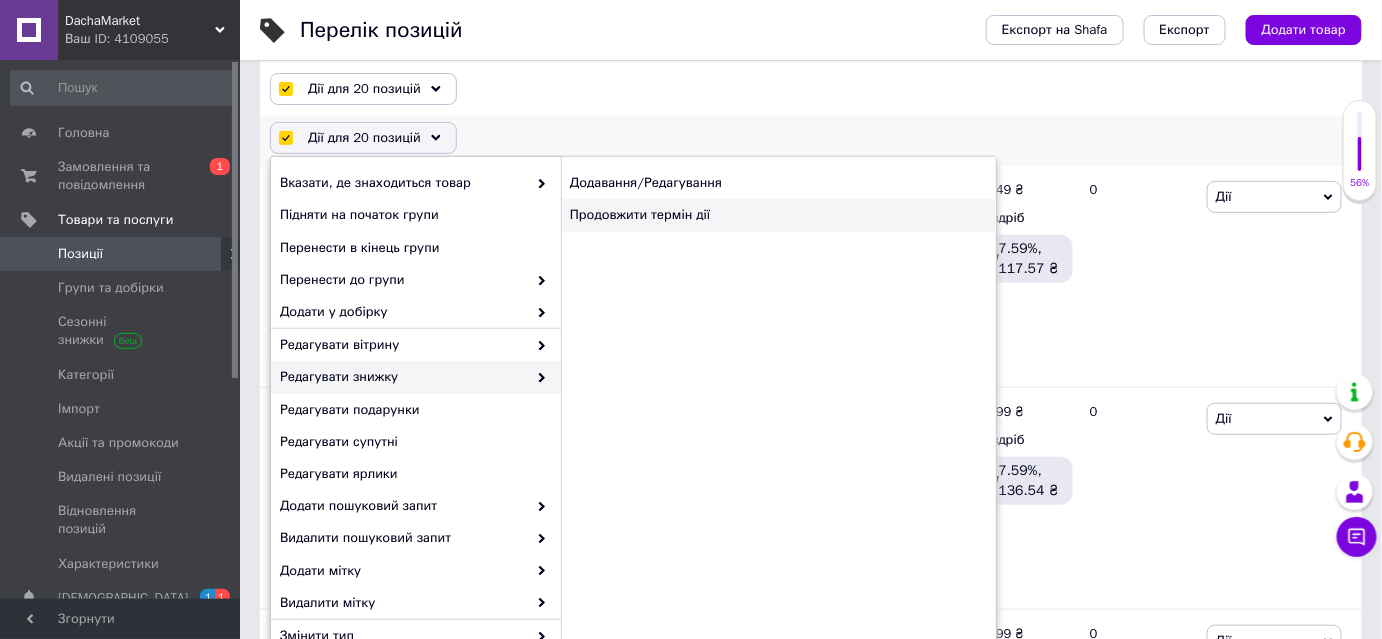 click on "Продовжити термін дії" at bounding box center (778, 215) 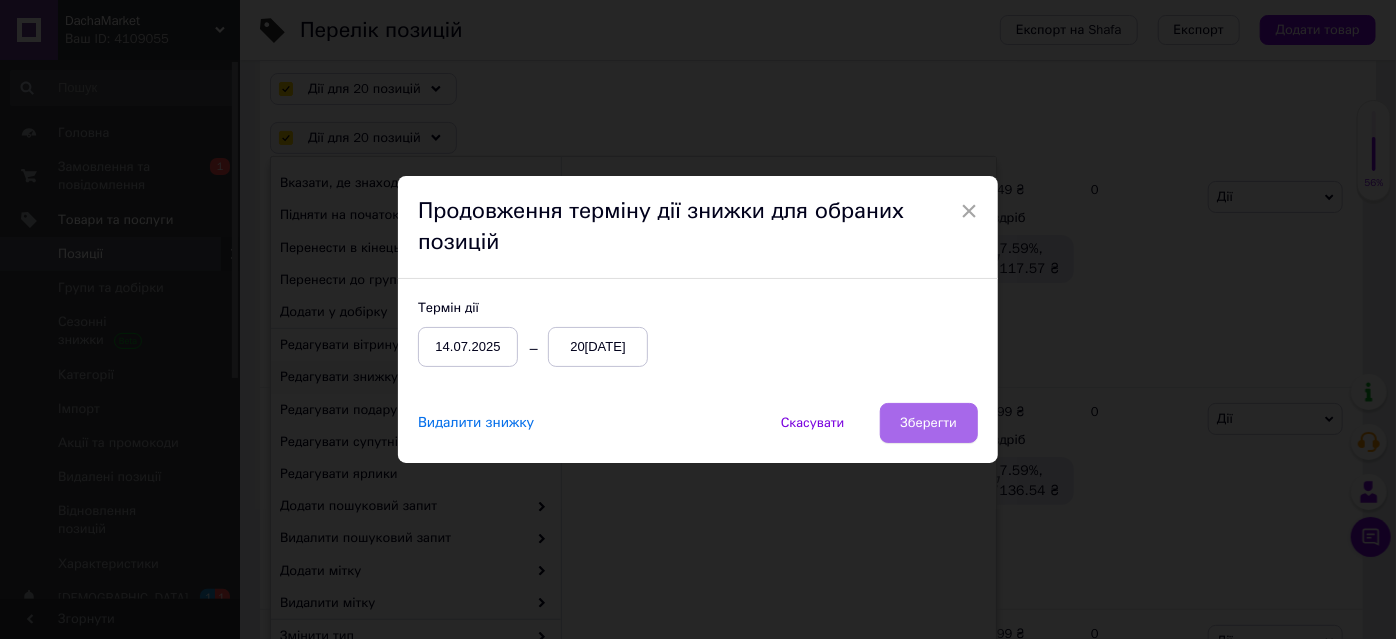 click on "Зберегти" at bounding box center [929, 423] 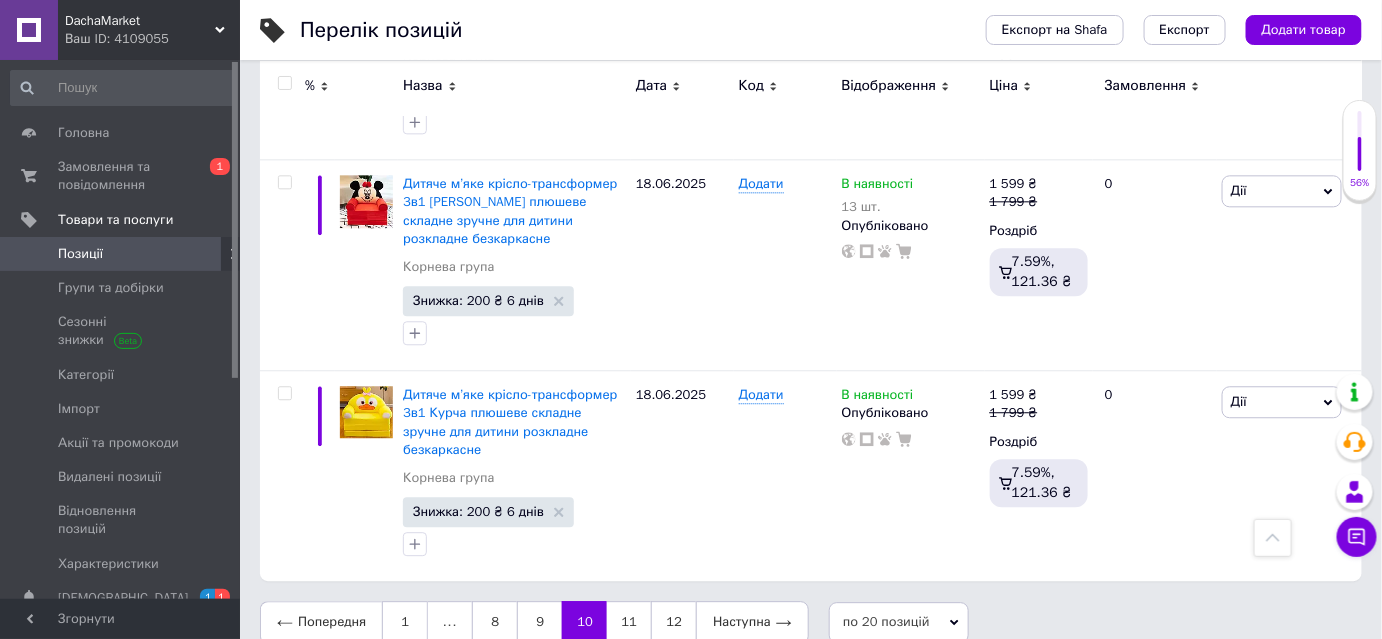 scroll, scrollTop: 4043, scrollLeft: 0, axis: vertical 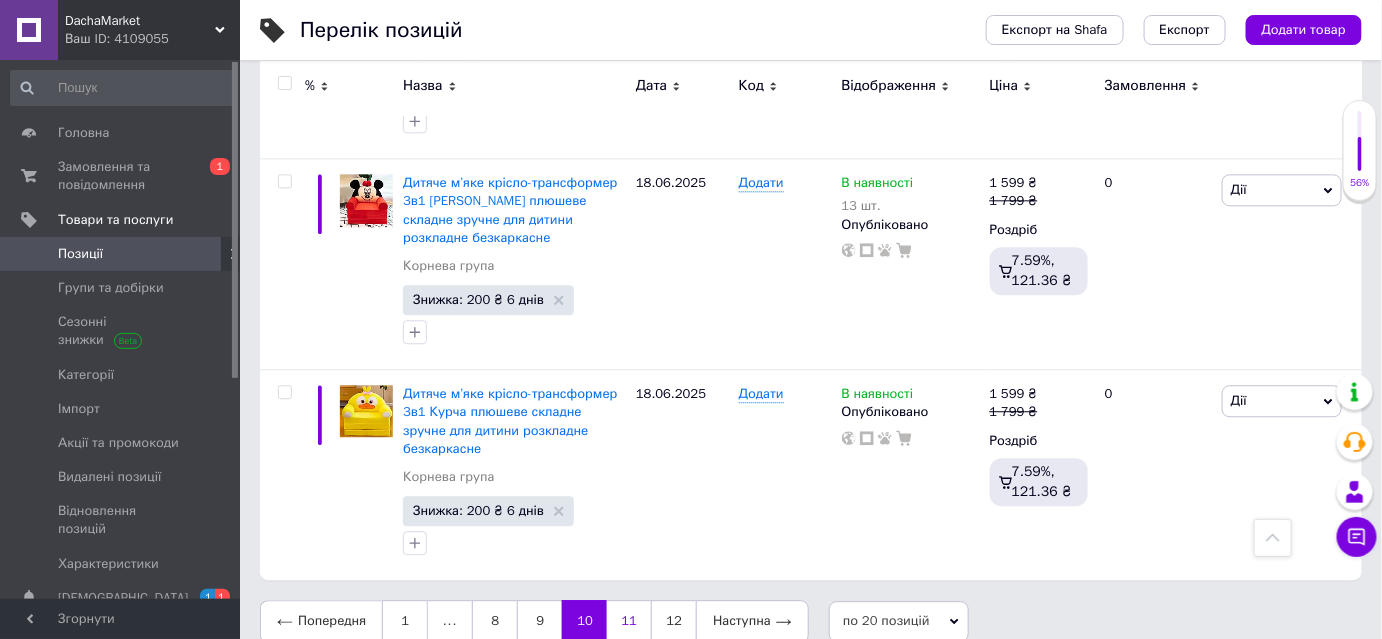 click on "11" at bounding box center (629, 621) 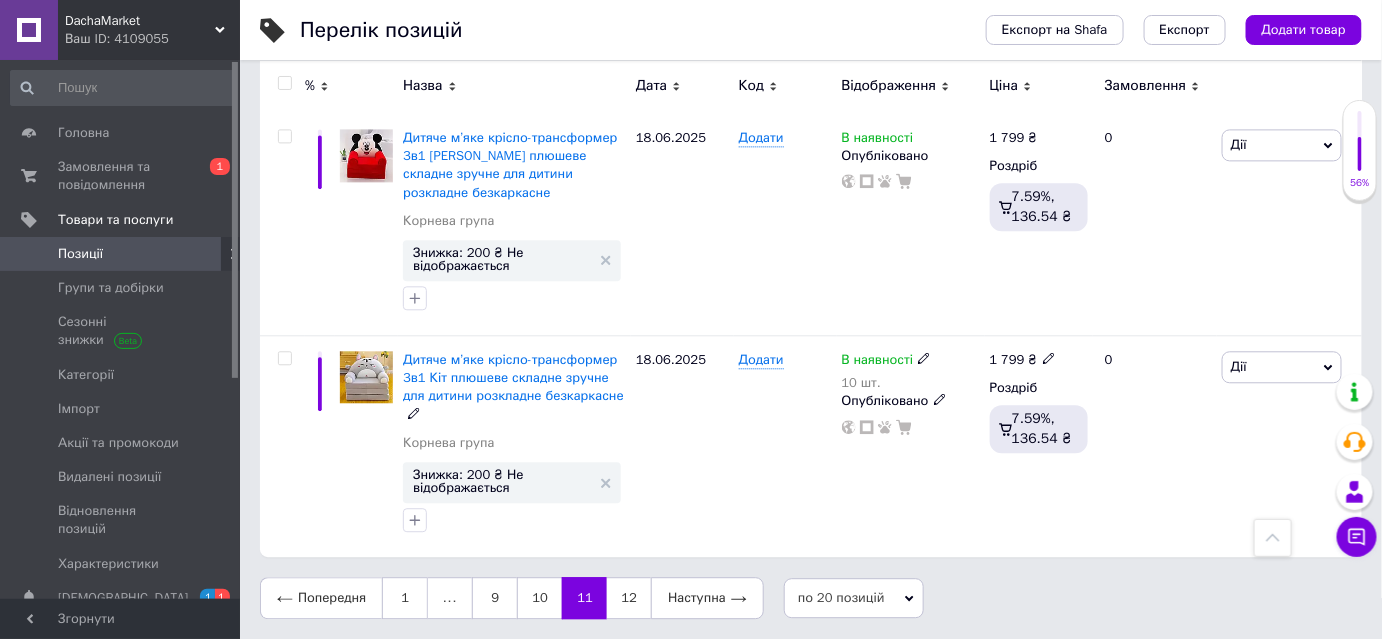 scroll, scrollTop: 3917, scrollLeft: 0, axis: vertical 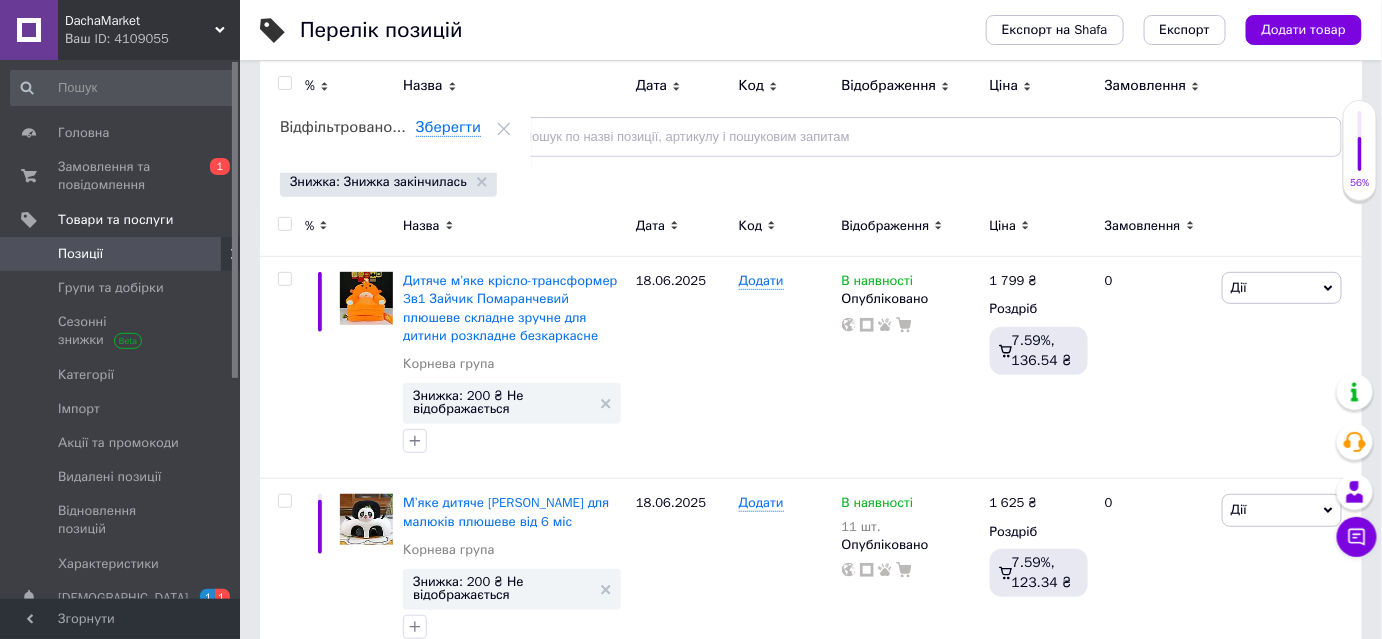 click at bounding box center [284, 224] 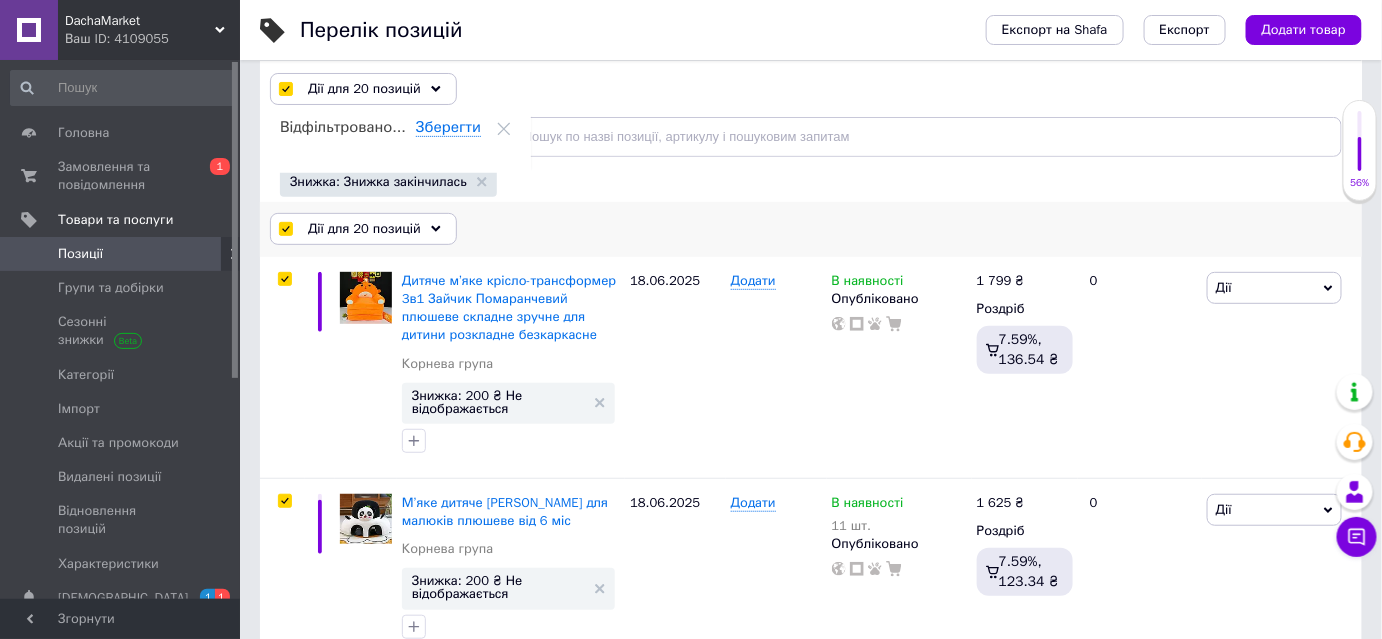 click on "Дії для 20 позицій" at bounding box center [363, 229] 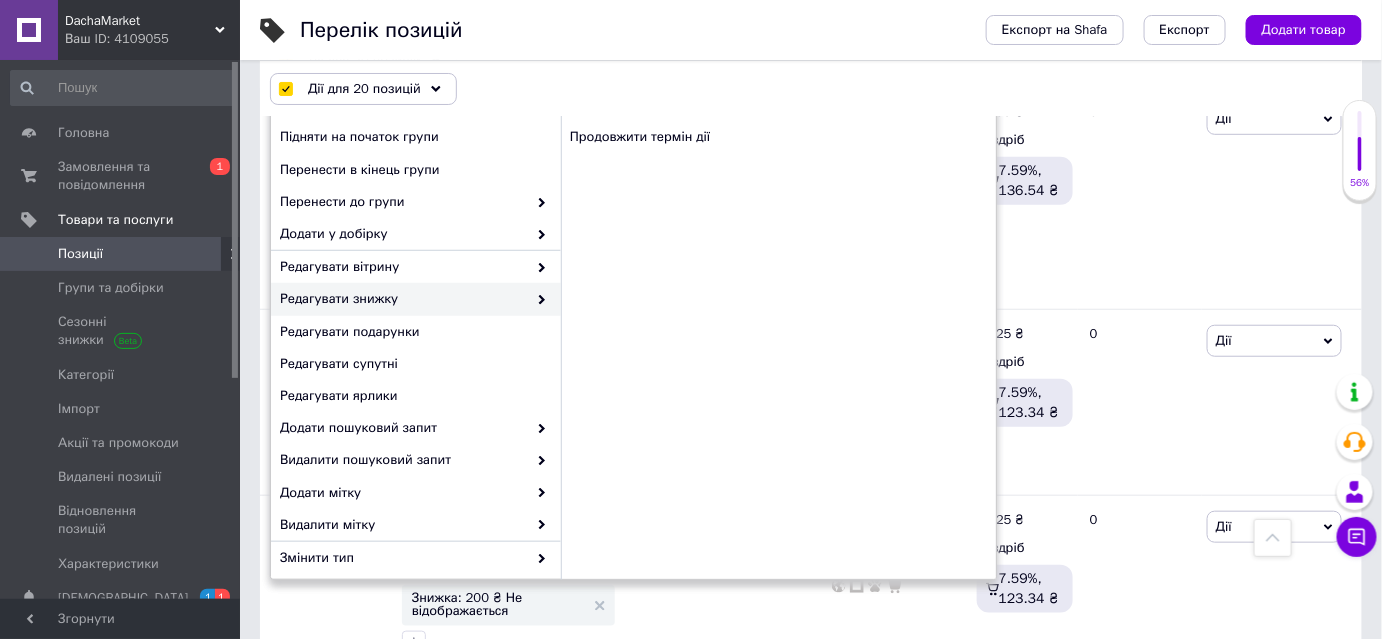 scroll, scrollTop: 272, scrollLeft: 0, axis: vertical 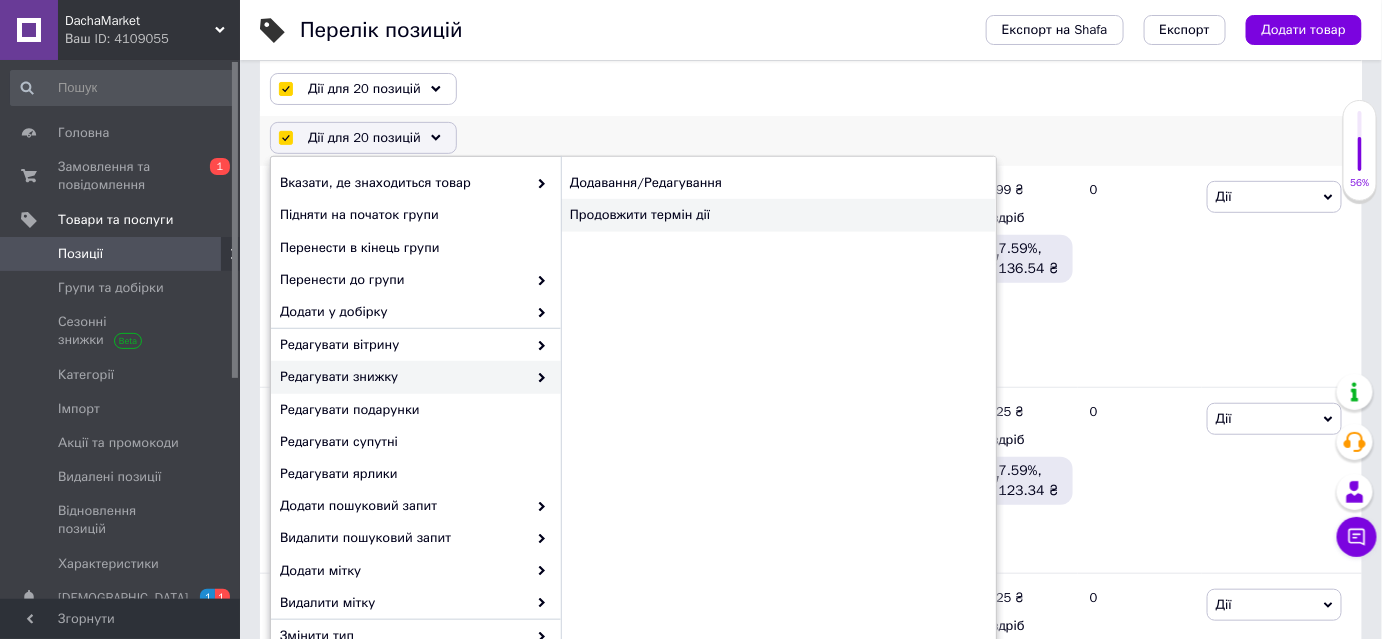 click on "Продовжити термін дії" at bounding box center [778, 215] 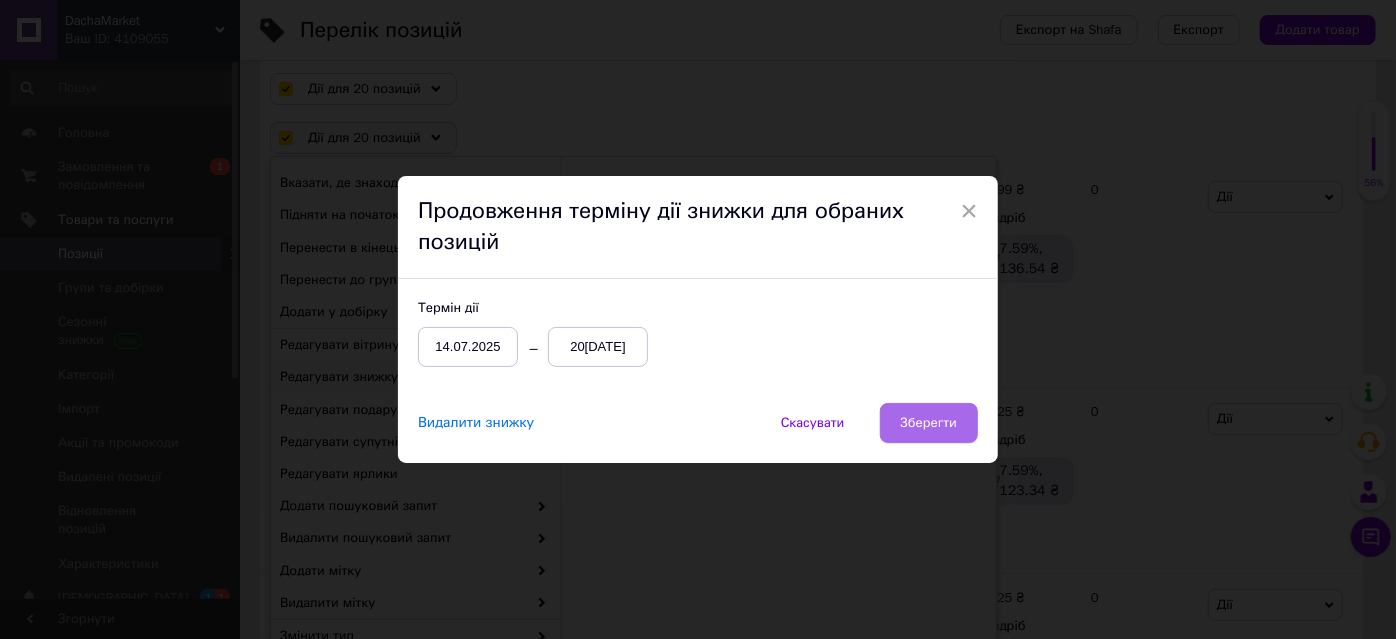 click on "Зберегти" at bounding box center (929, 423) 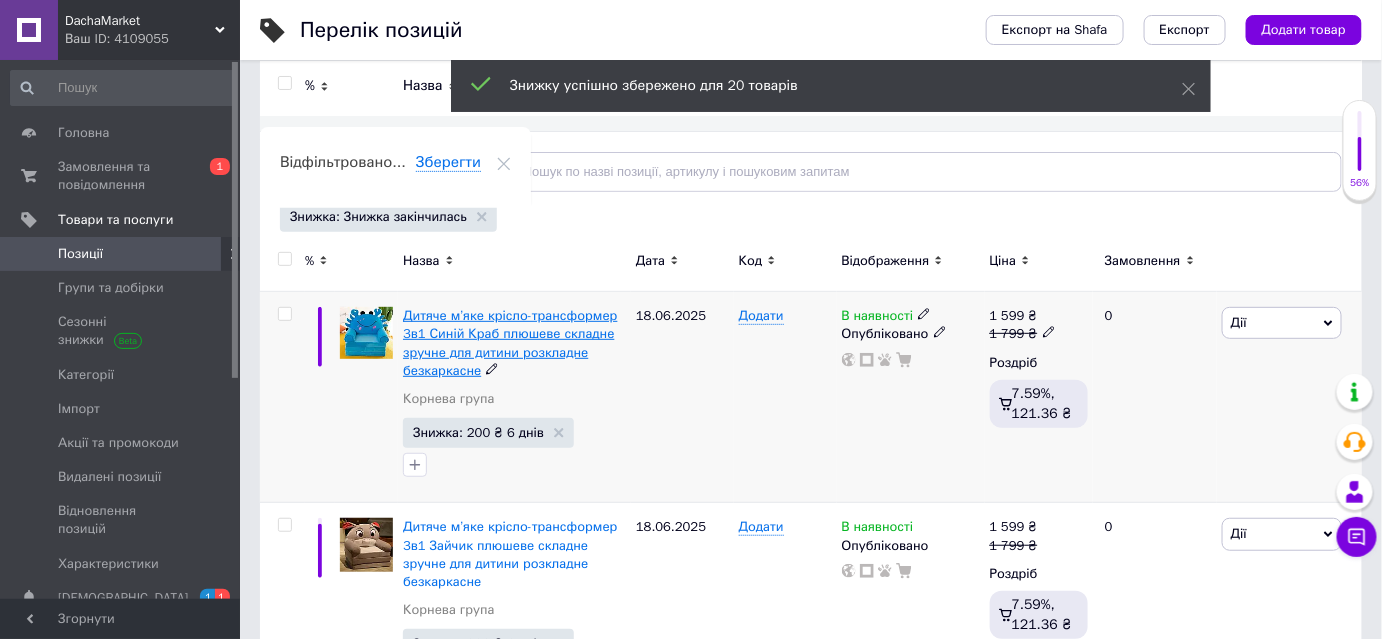 scroll, scrollTop: 0, scrollLeft: 0, axis: both 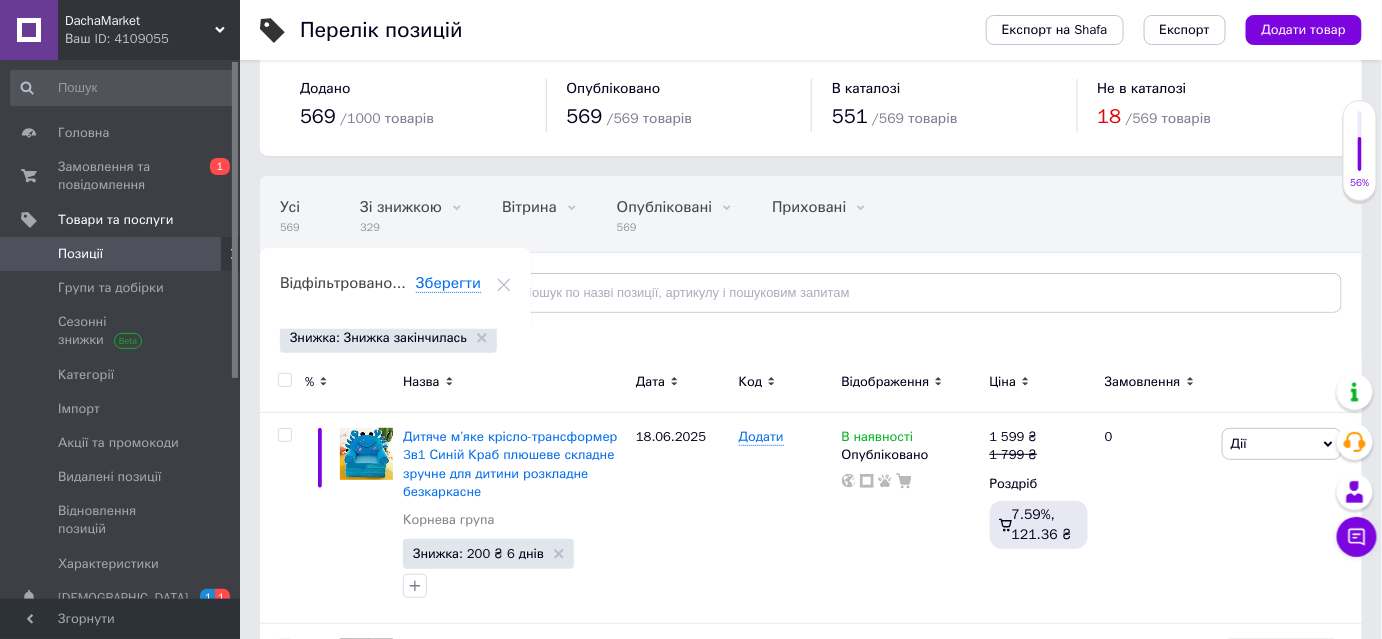 click at bounding box center (284, 380) 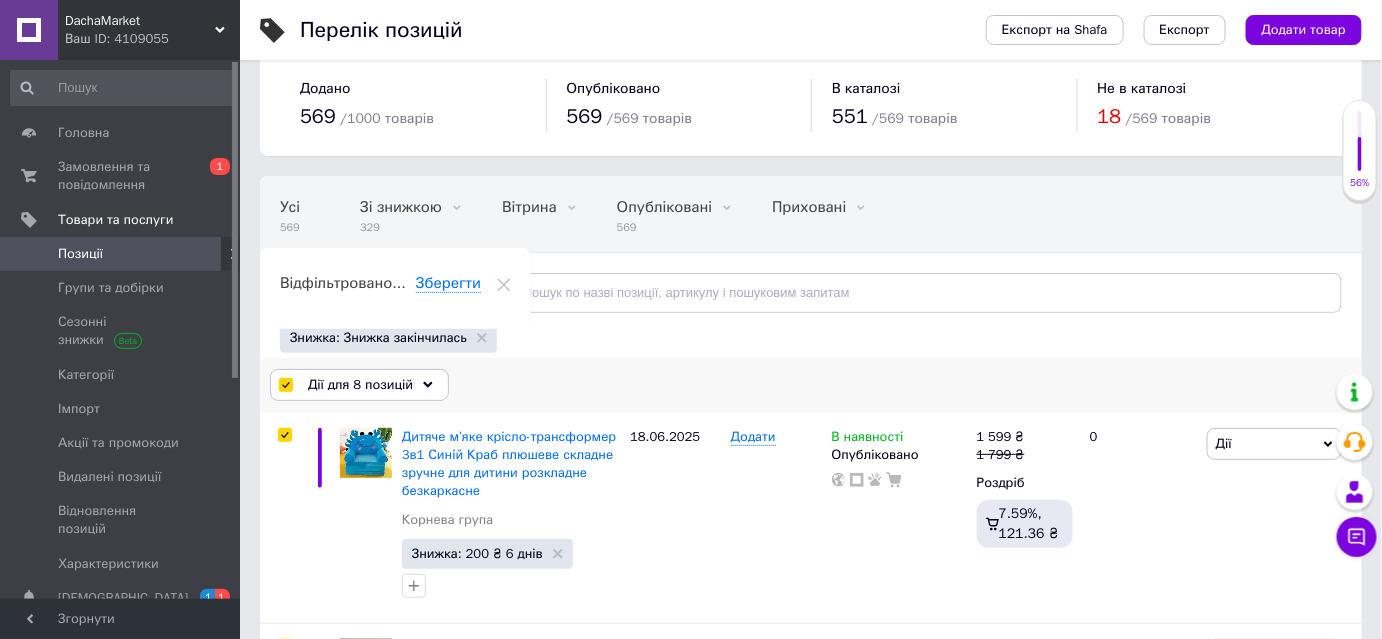 click 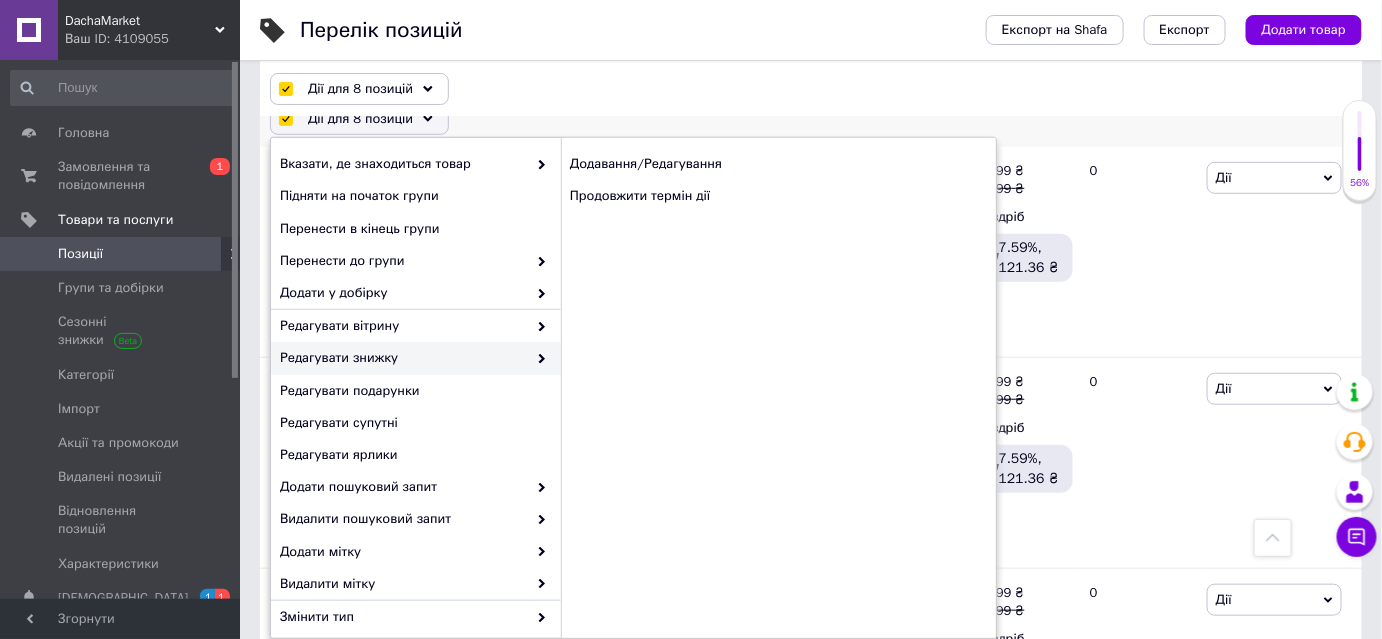 scroll, scrollTop: 207, scrollLeft: 0, axis: vertical 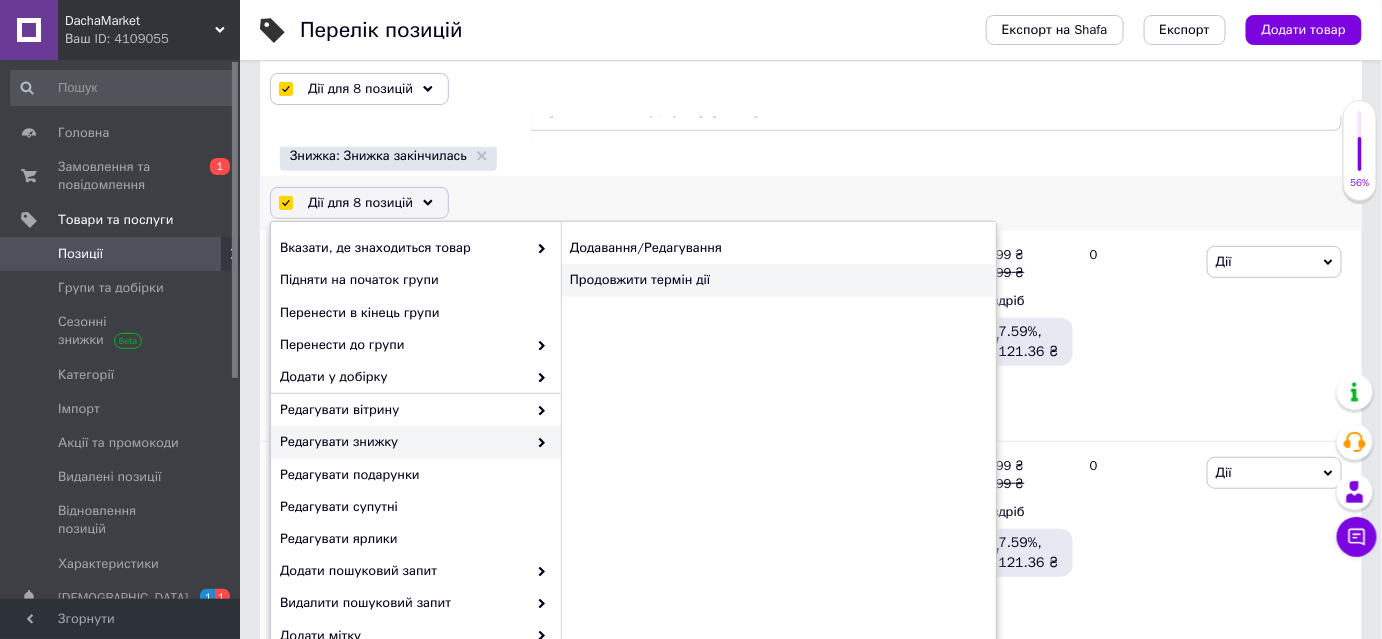click on "Продовжити термін дії" at bounding box center (778, 280) 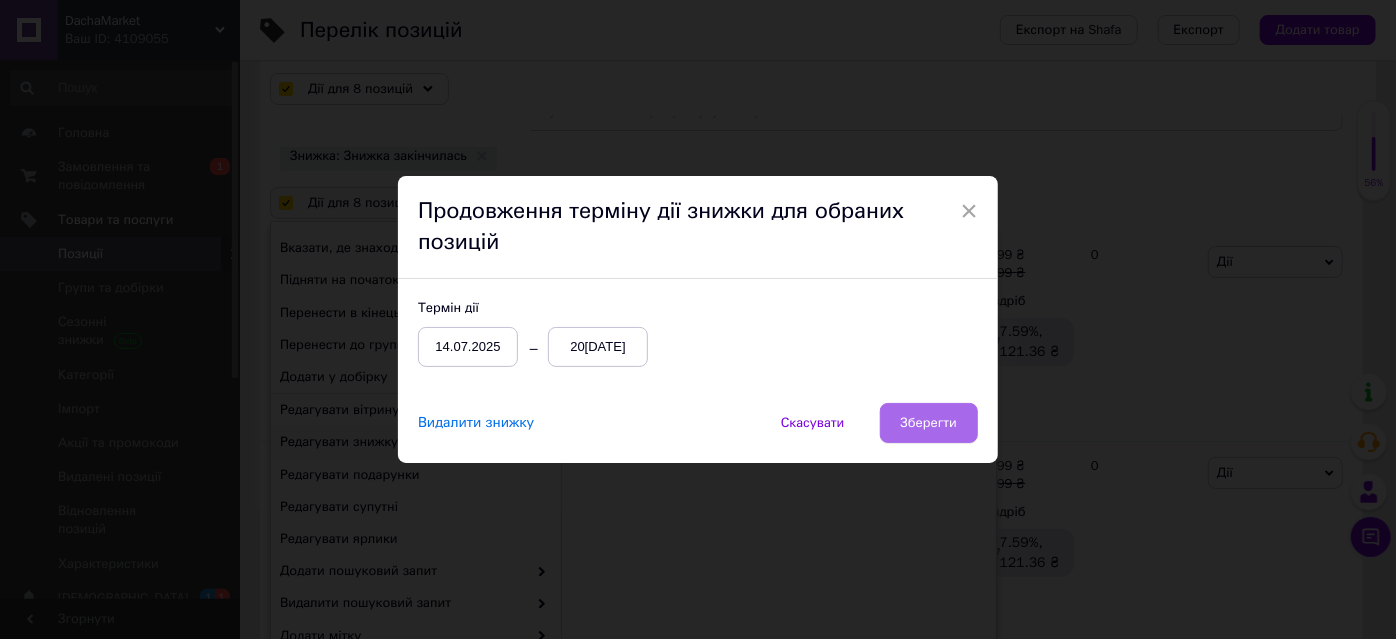 click on "Зберегти" at bounding box center (929, 423) 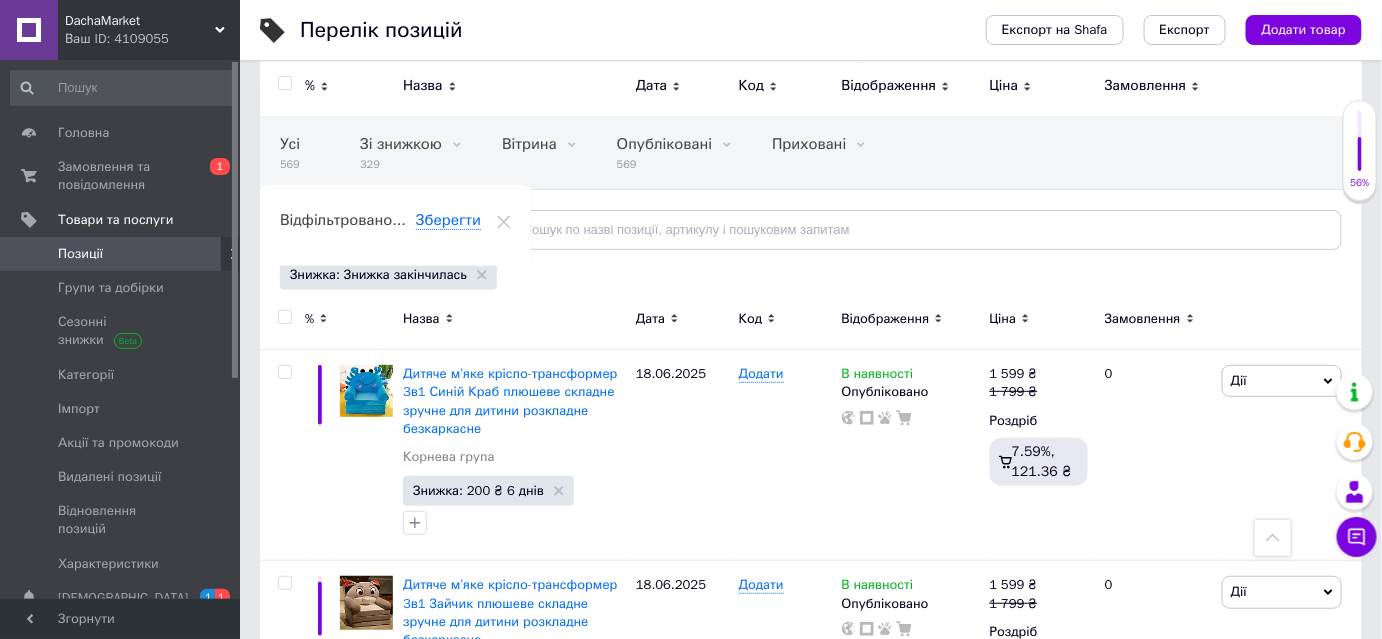 scroll, scrollTop: 0, scrollLeft: 0, axis: both 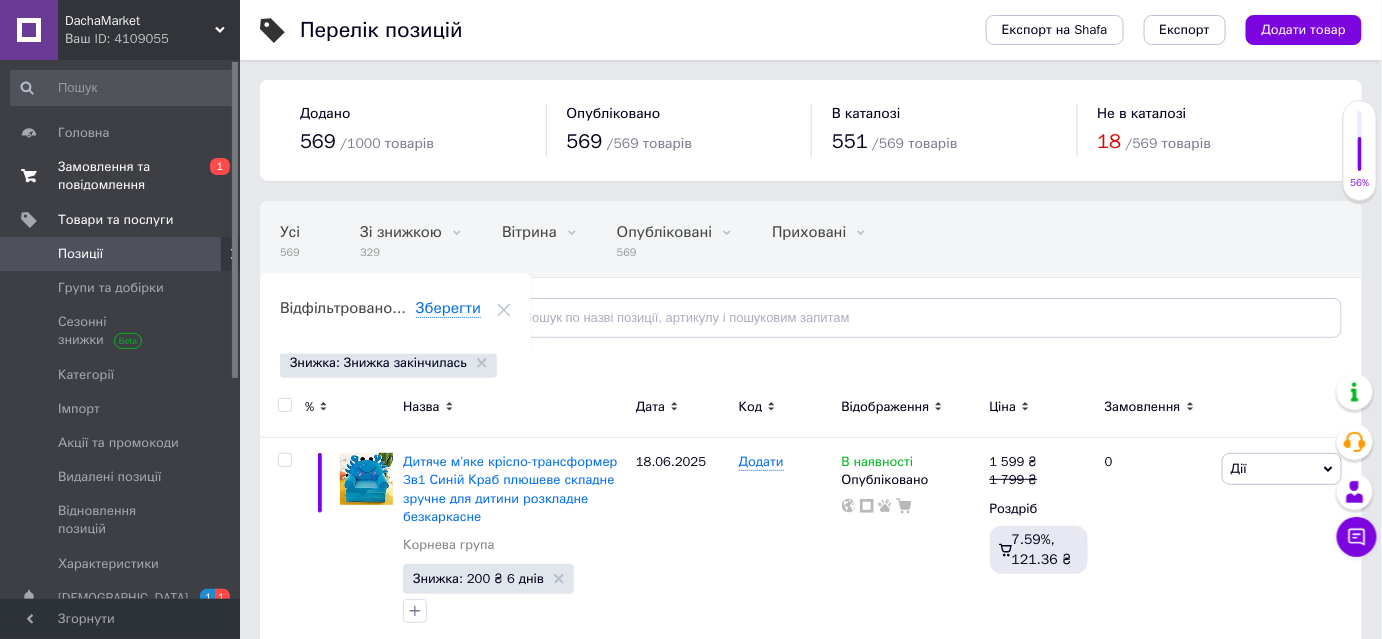 click on "Замовлення та повідомлення" at bounding box center [121, 176] 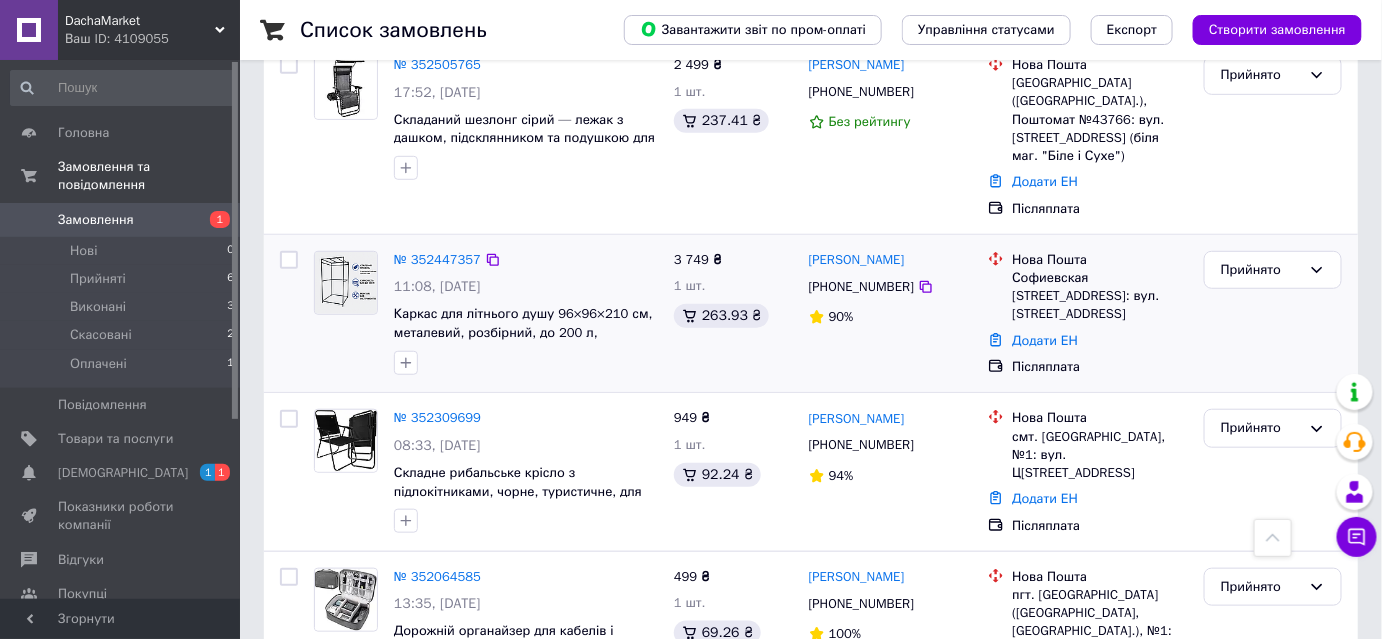 scroll, scrollTop: 181, scrollLeft: 0, axis: vertical 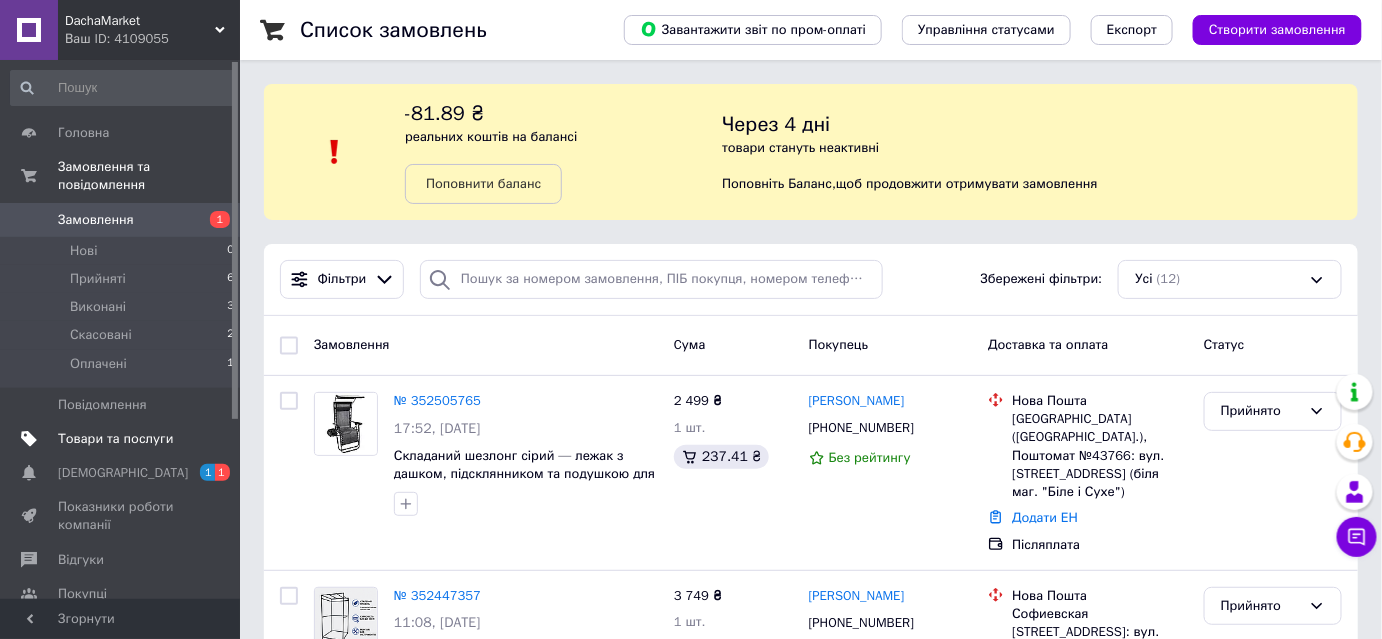 click on "Товари та послуги" at bounding box center [115, 439] 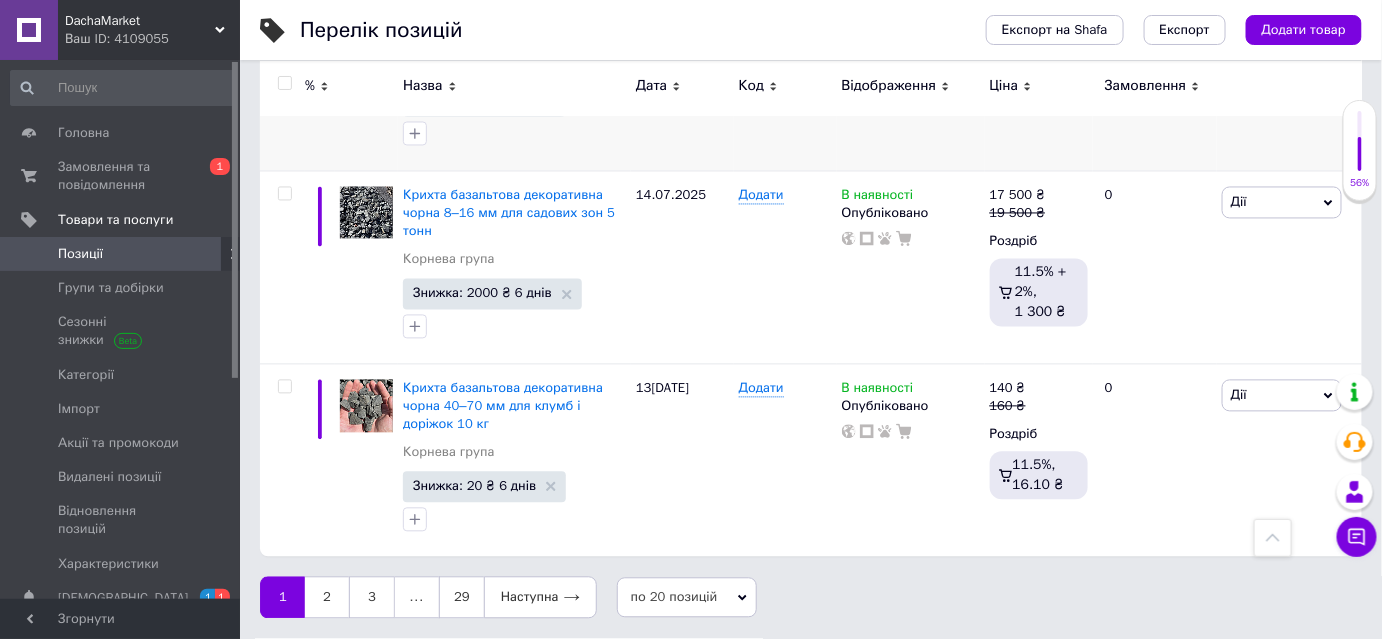 scroll, scrollTop: 4028, scrollLeft: 0, axis: vertical 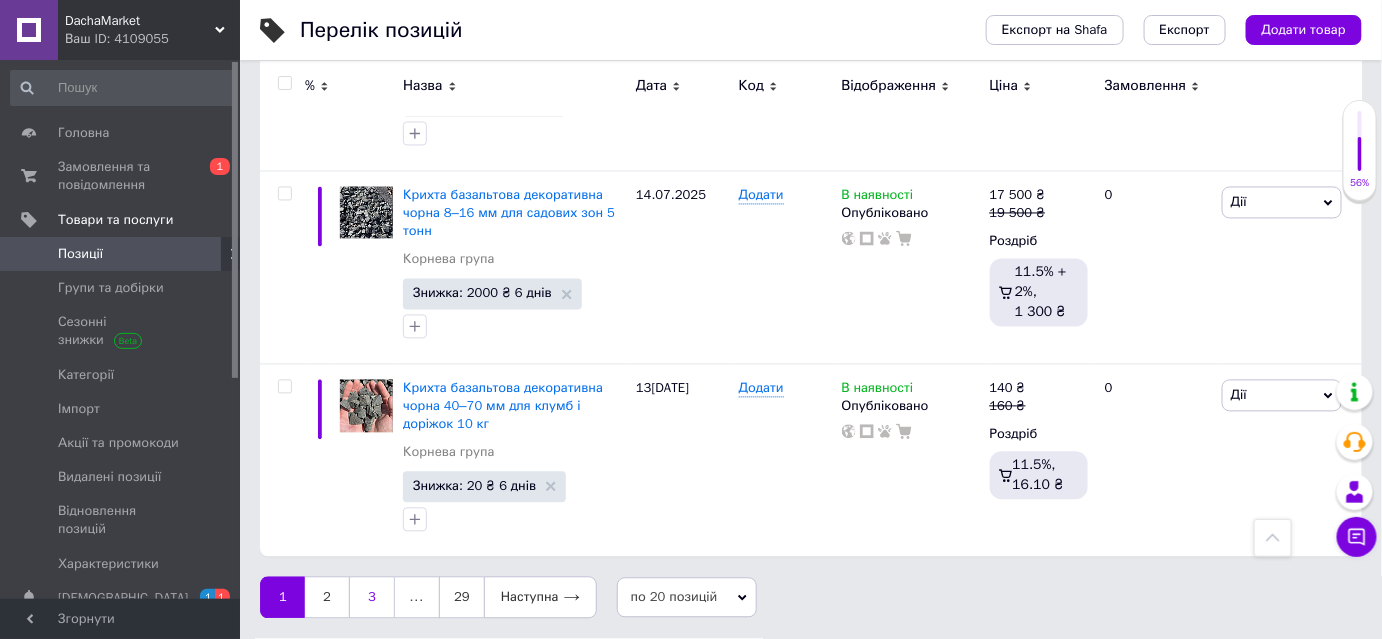 click on "3" at bounding box center (372, 598) 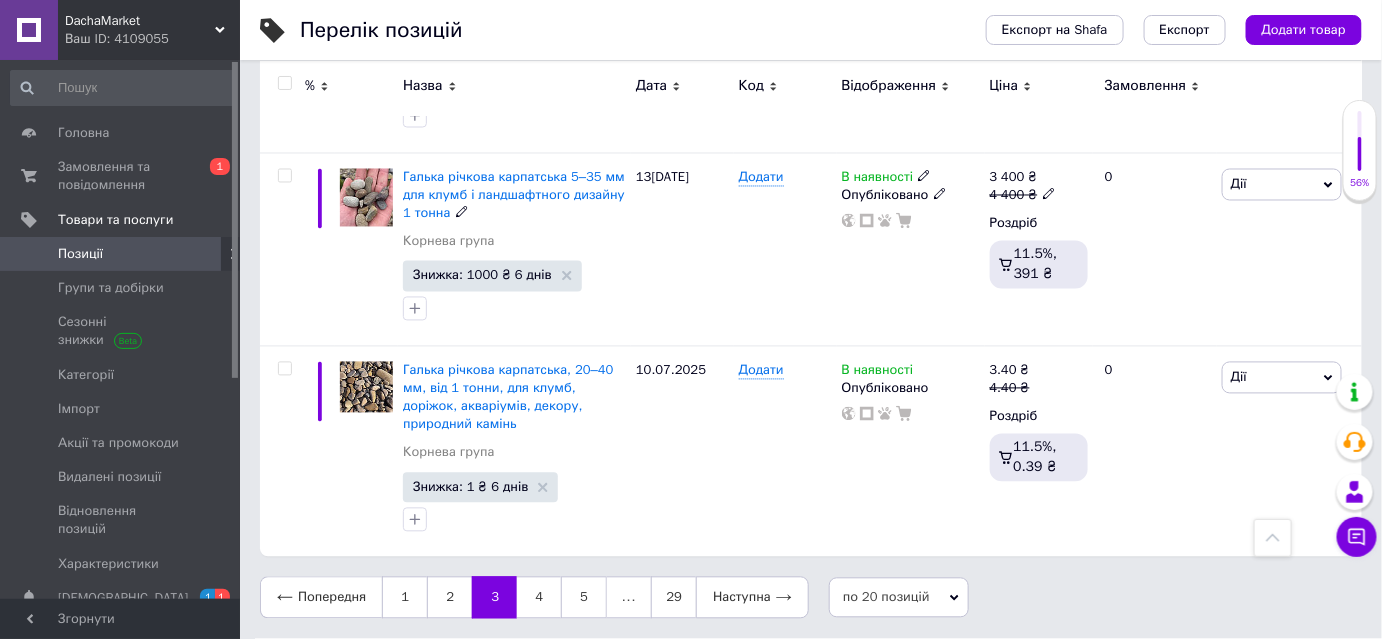 scroll, scrollTop: 3762, scrollLeft: 0, axis: vertical 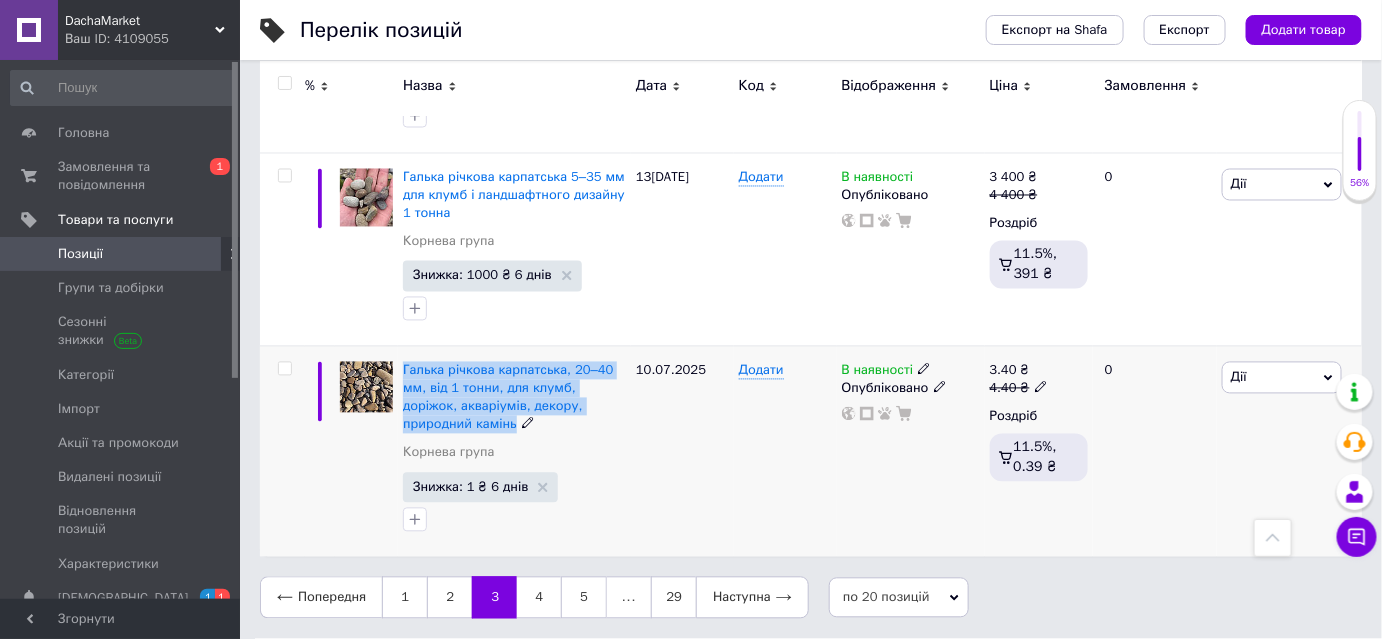 drag, startPoint x: 400, startPoint y: 366, endPoint x: 456, endPoint y: 431, distance: 85.79627 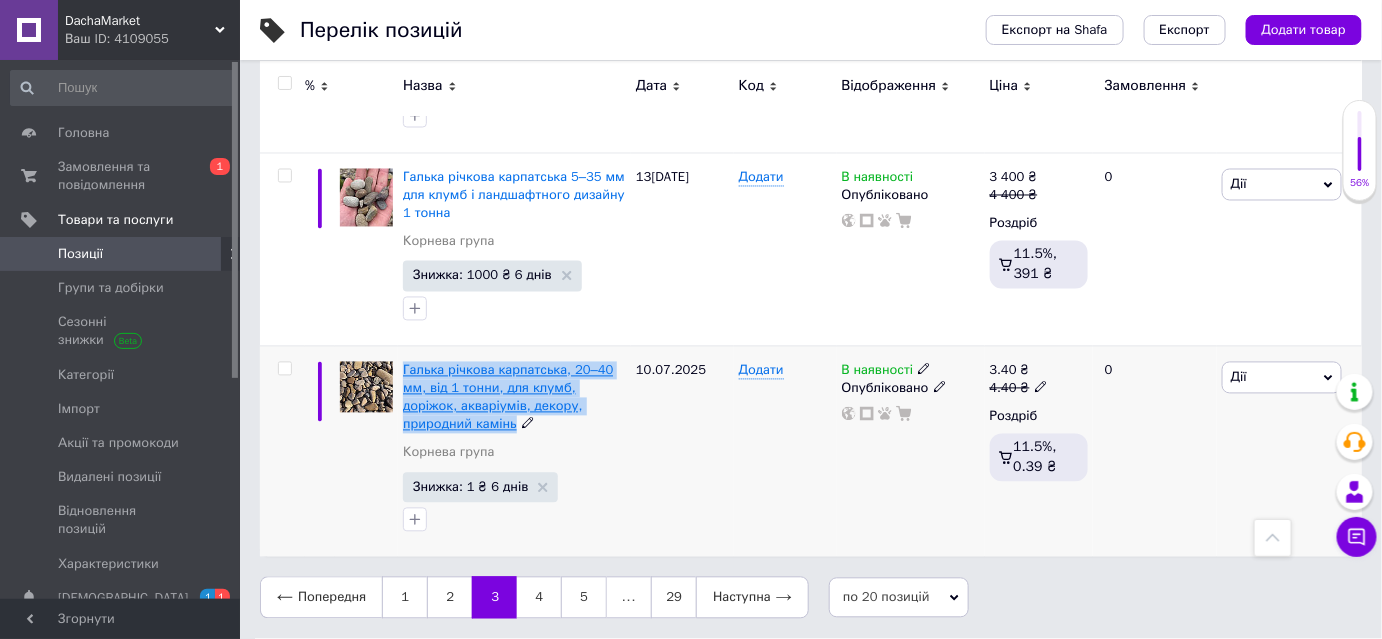 click on "Галька річкова карпатська, 20–40 мм, від 1 тонни, для клумб, доріжок, акваріумів, декору, природний камінь" at bounding box center (508, 398) 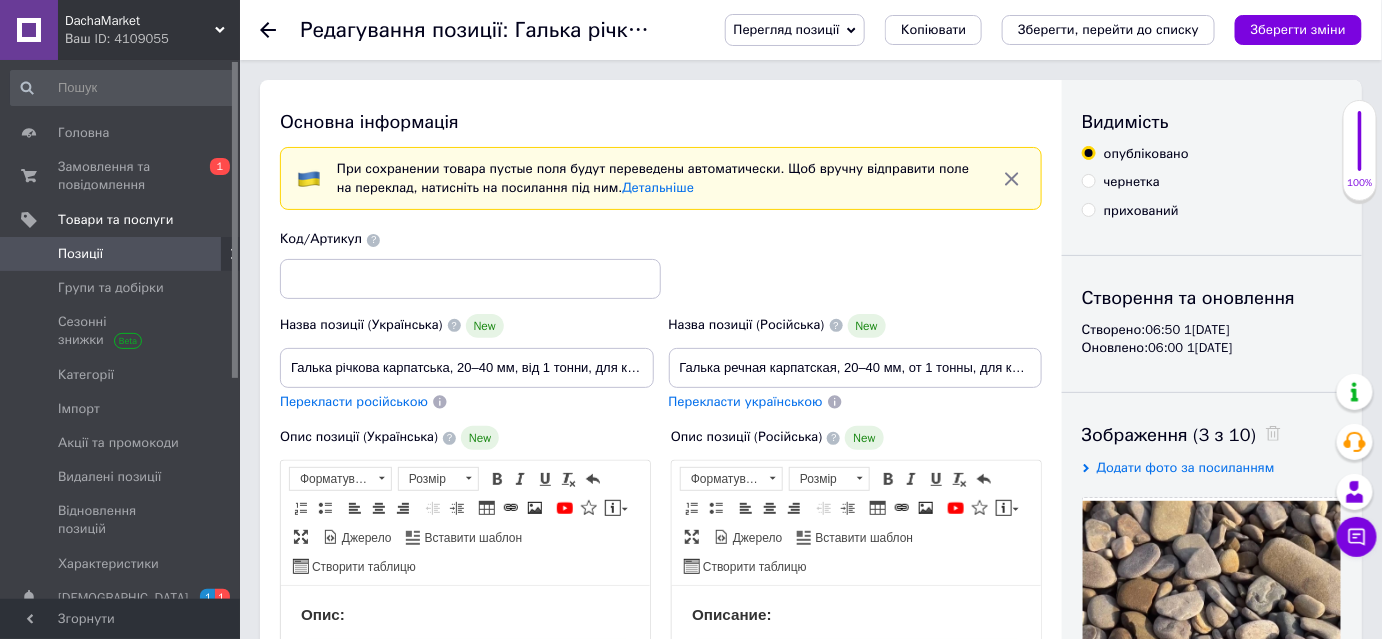 scroll, scrollTop: 0, scrollLeft: 0, axis: both 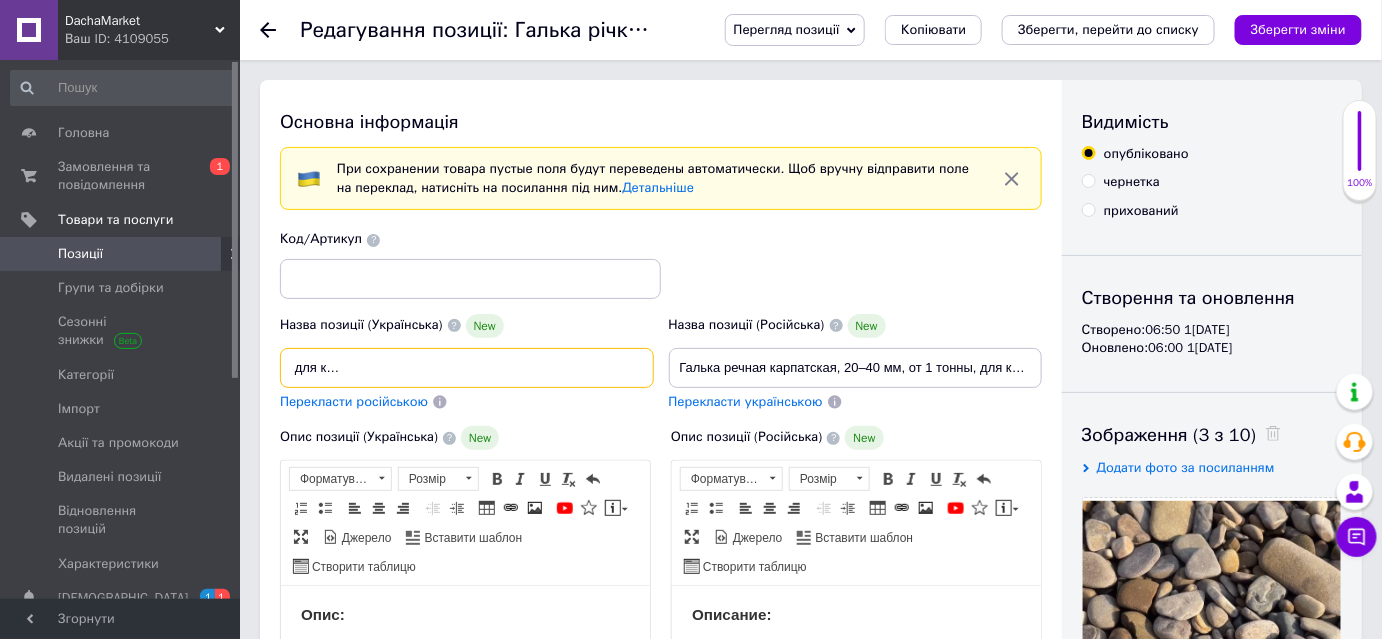 drag, startPoint x: 286, startPoint y: 367, endPoint x: 916, endPoint y: 395, distance: 630.6219 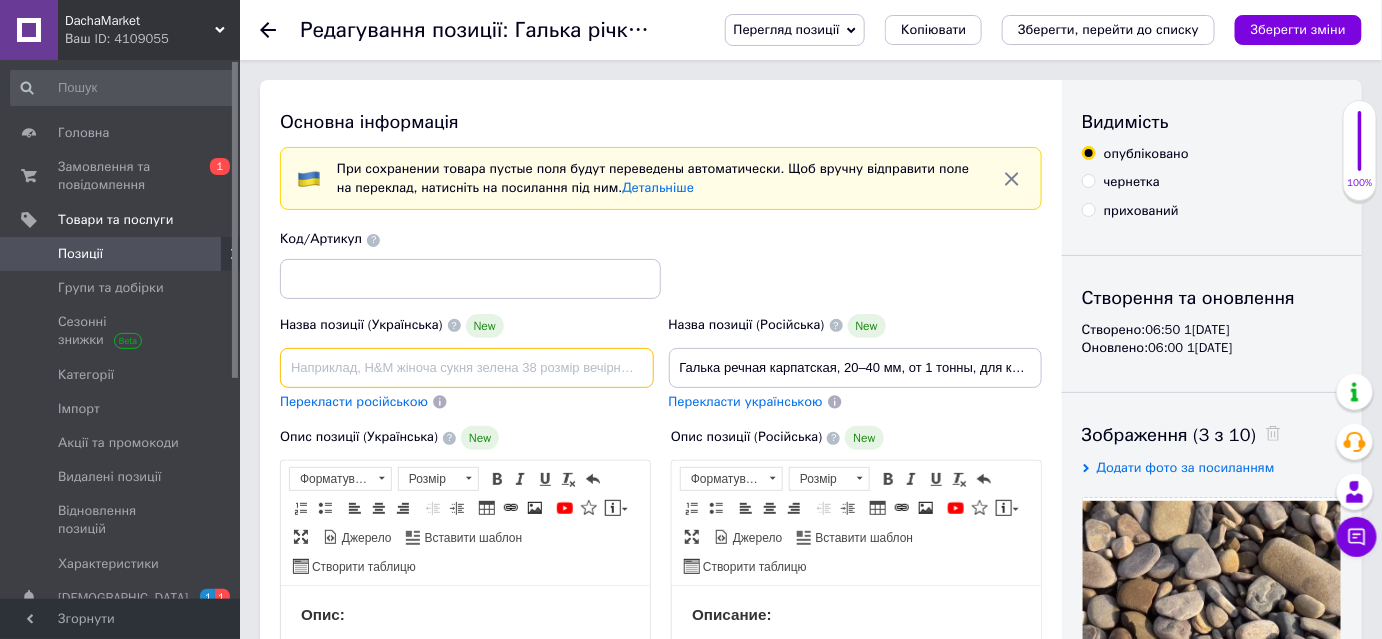 scroll, scrollTop: 0, scrollLeft: 0, axis: both 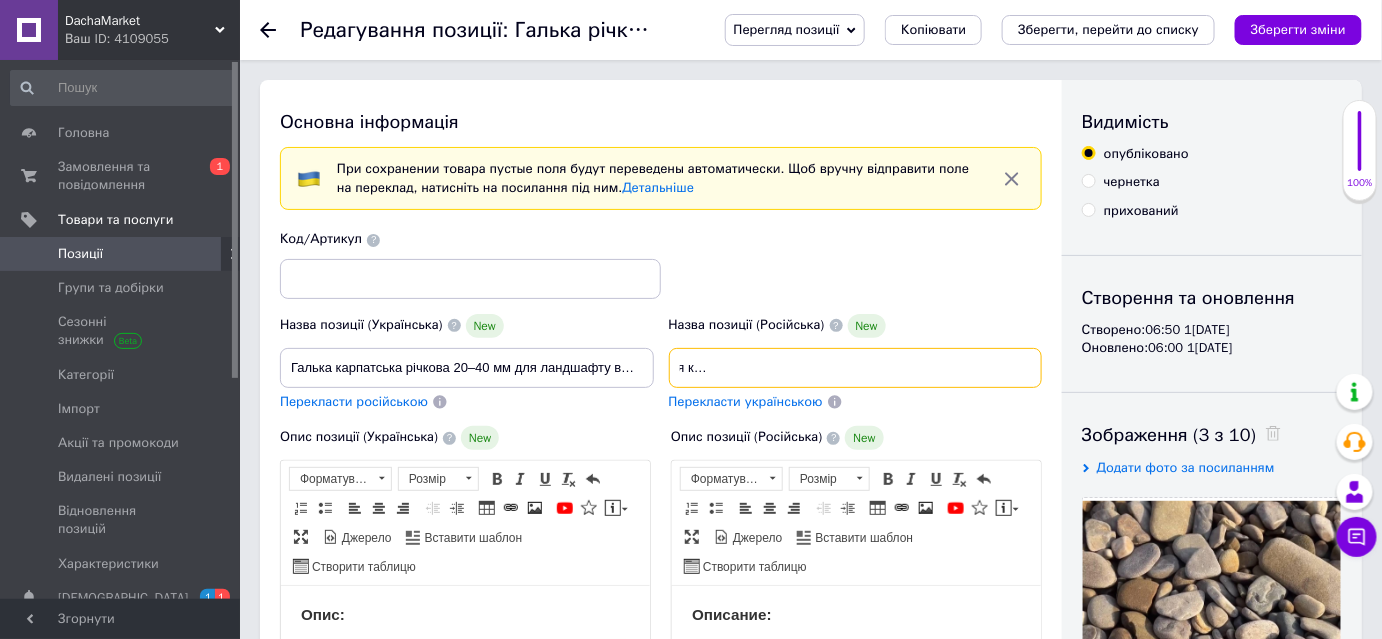 drag, startPoint x: 679, startPoint y: 365, endPoint x: 1272, endPoint y: 372, distance: 593.0413 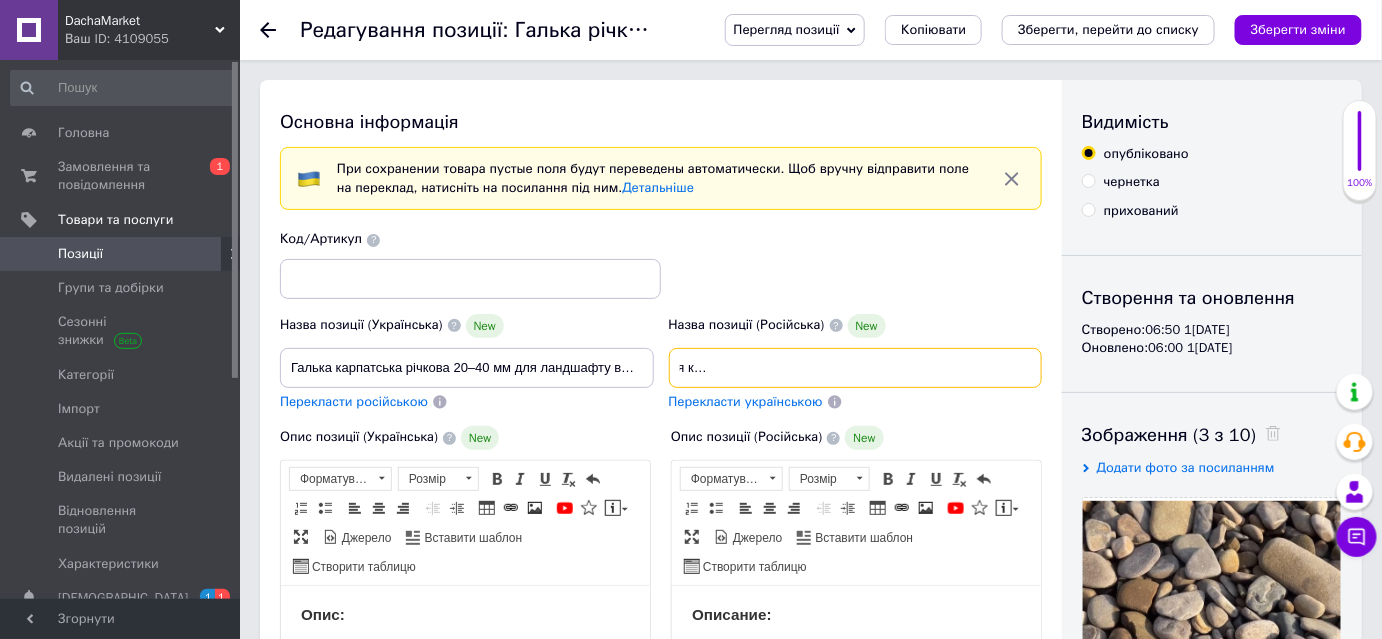 paste on "карпатская речная 20–40 мм для ландшафта водоемов и клумб 1 тонна" 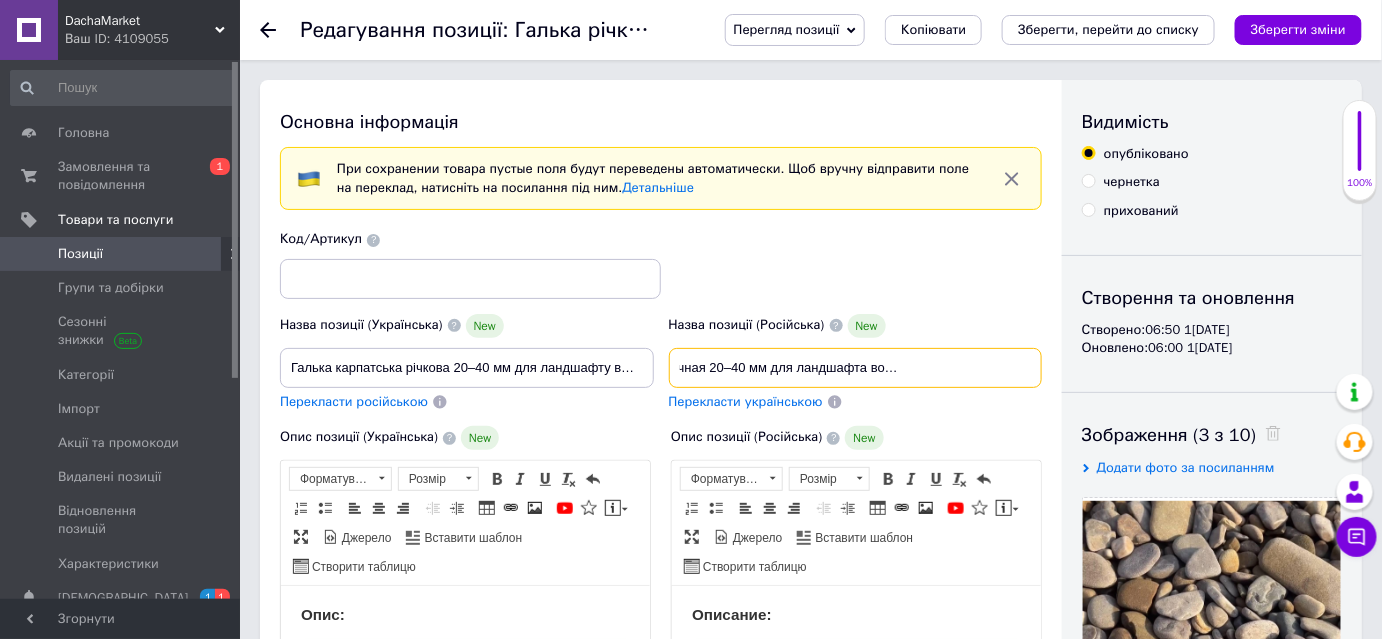 scroll, scrollTop: 0, scrollLeft: 130, axis: horizontal 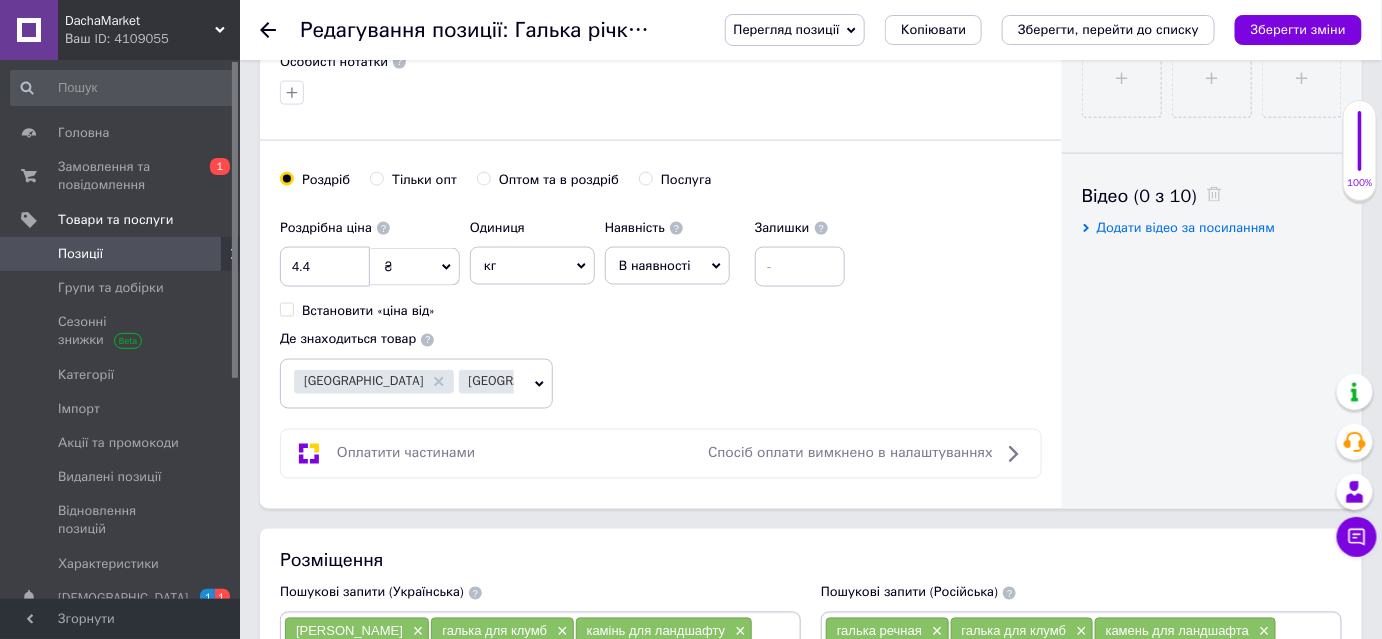 click on "кг" at bounding box center [532, 266] 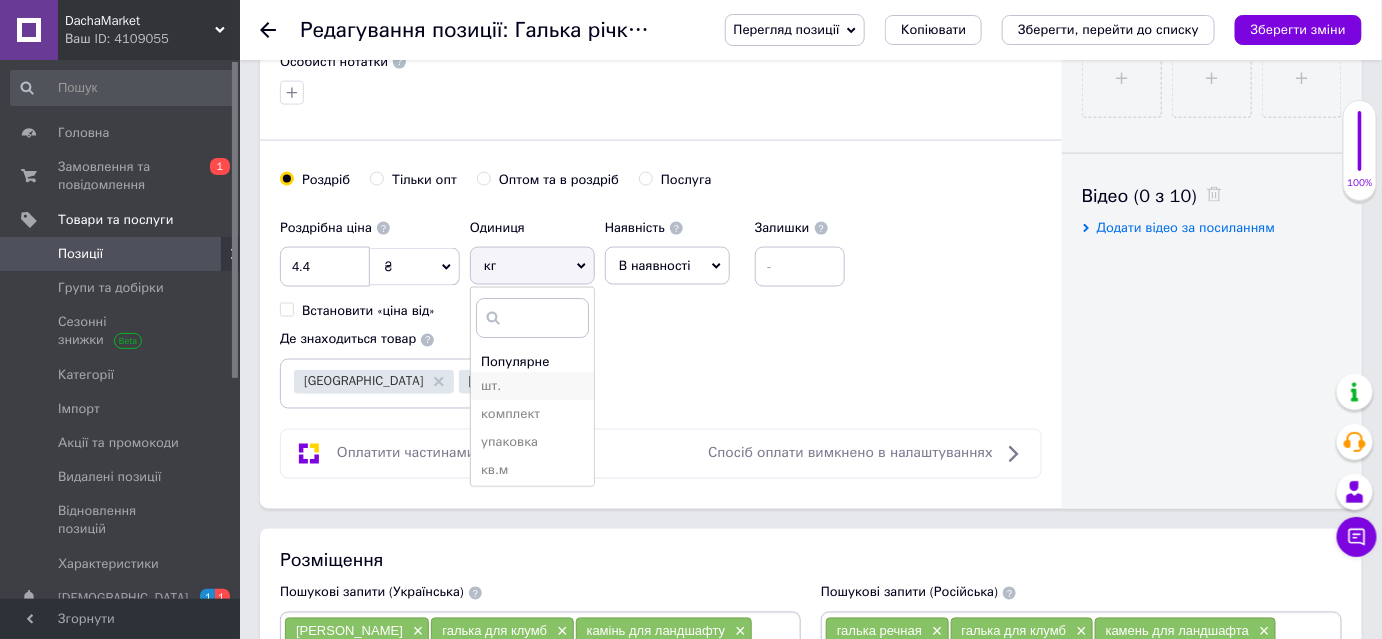 click on "шт." at bounding box center (532, 386) 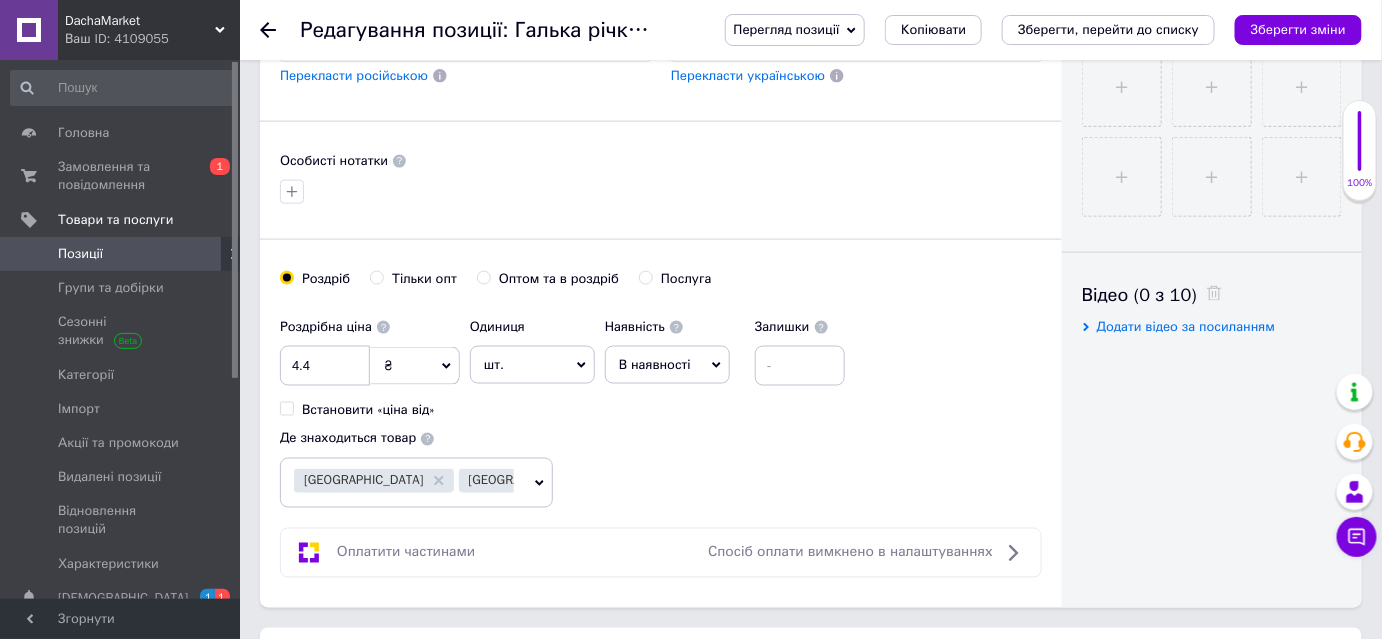 scroll, scrollTop: 818, scrollLeft: 0, axis: vertical 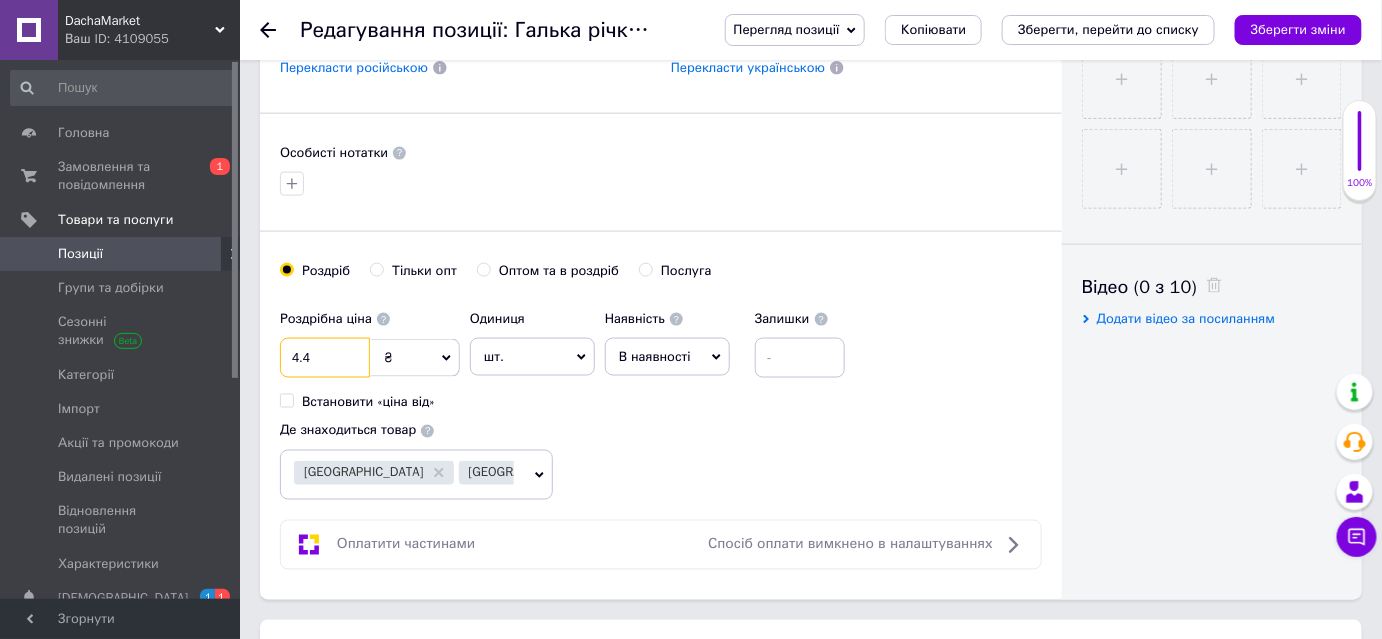 drag, startPoint x: 323, startPoint y: 353, endPoint x: 258, endPoint y: 356, distance: 65.06919 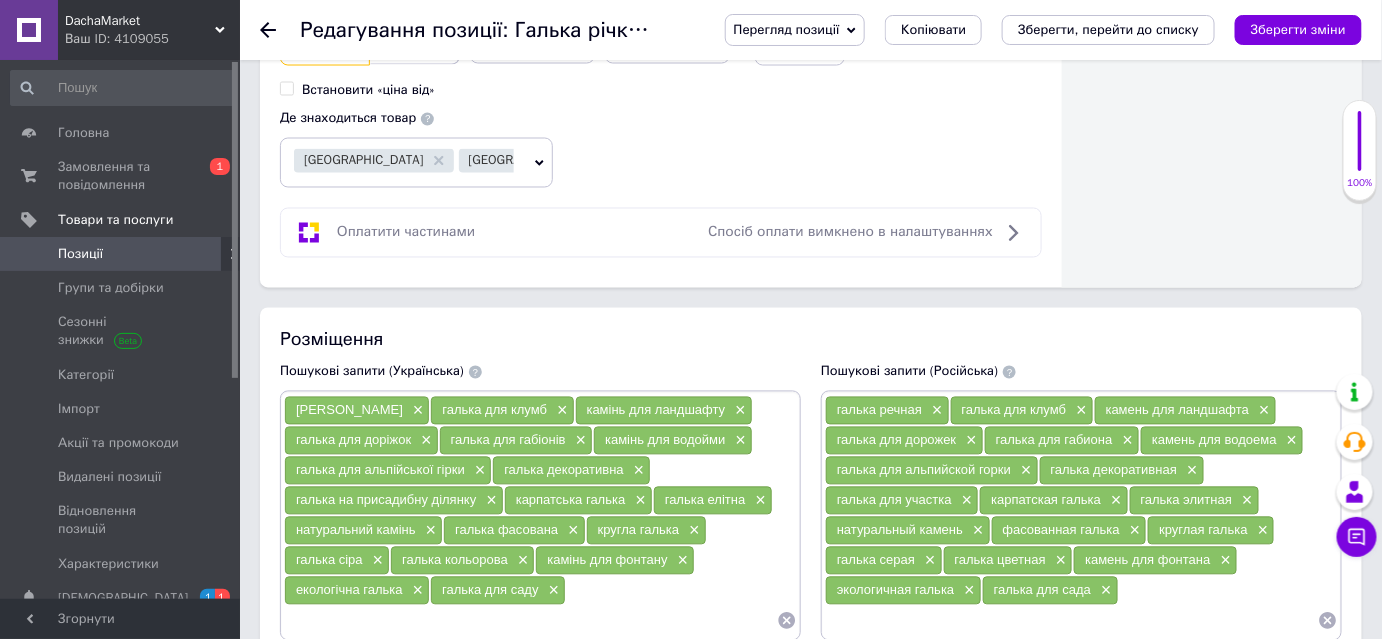 scroll, scrollTop: 1454, scrollLeft: 0, axis: vertical 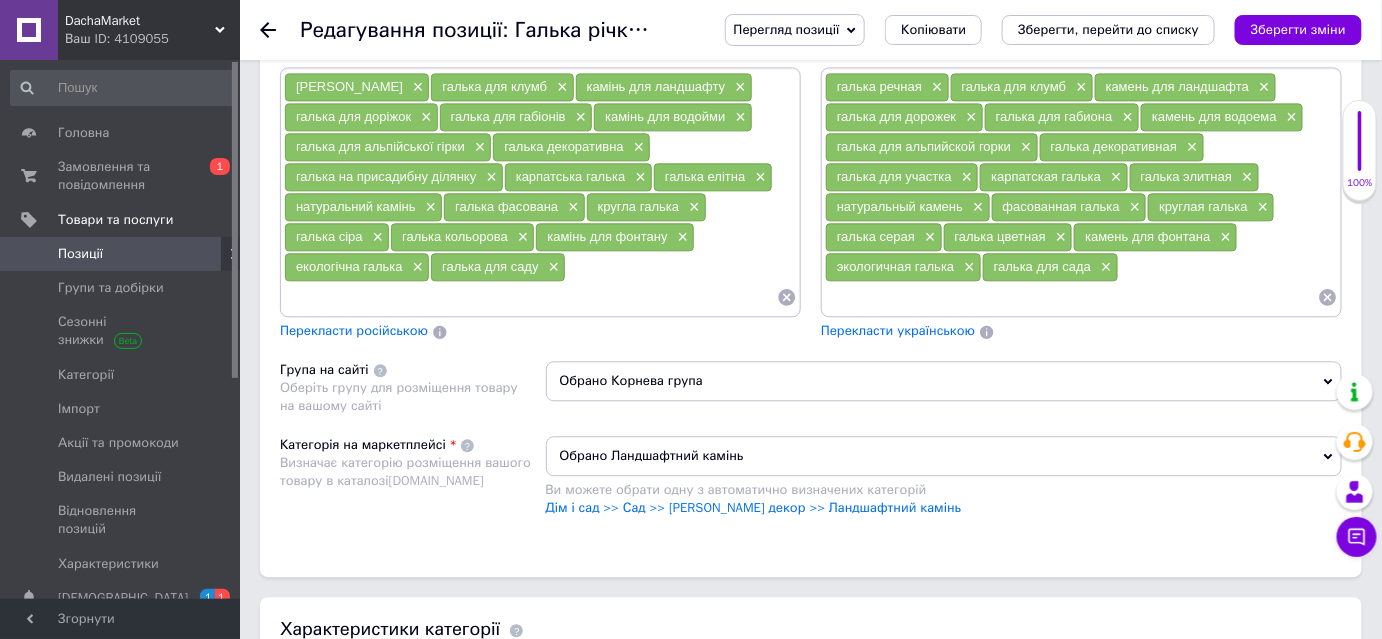 drag, startPoint x: 1336, startPoint y: 24, endPoint x: 1261, endPoint y: 44, distance: 77.62087 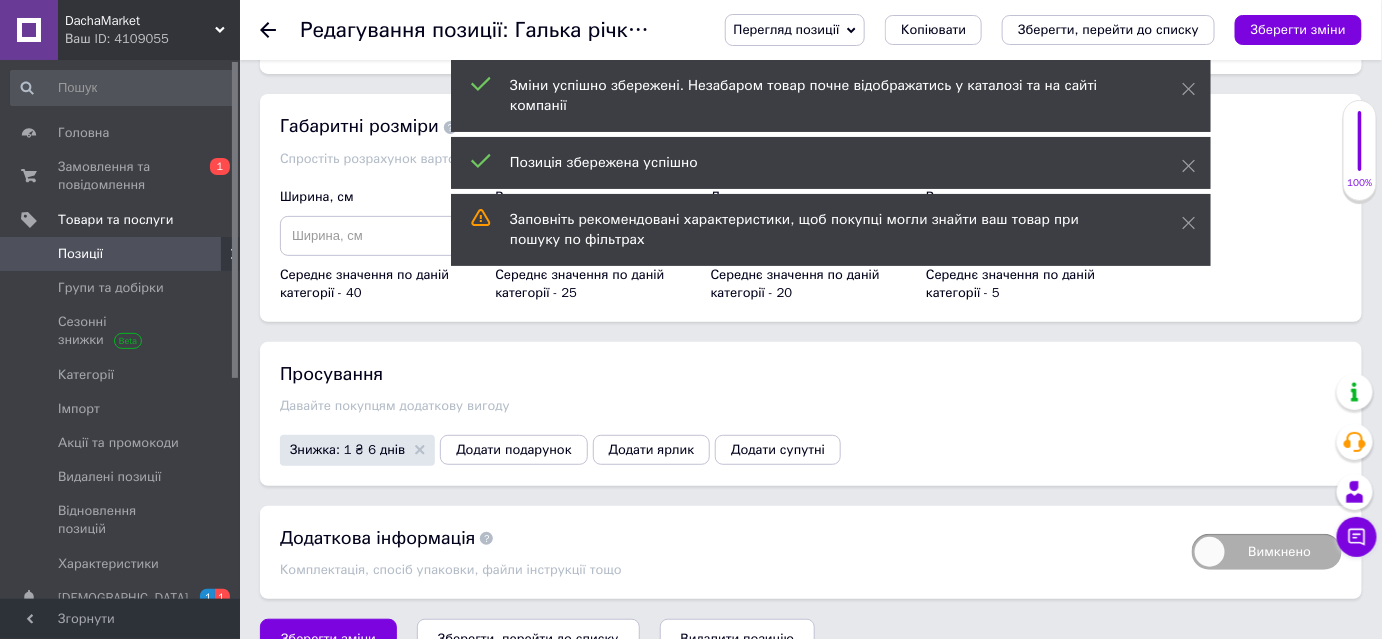 scroll, scrollTop: 2643, scrollLeft: 0, axis: vertical 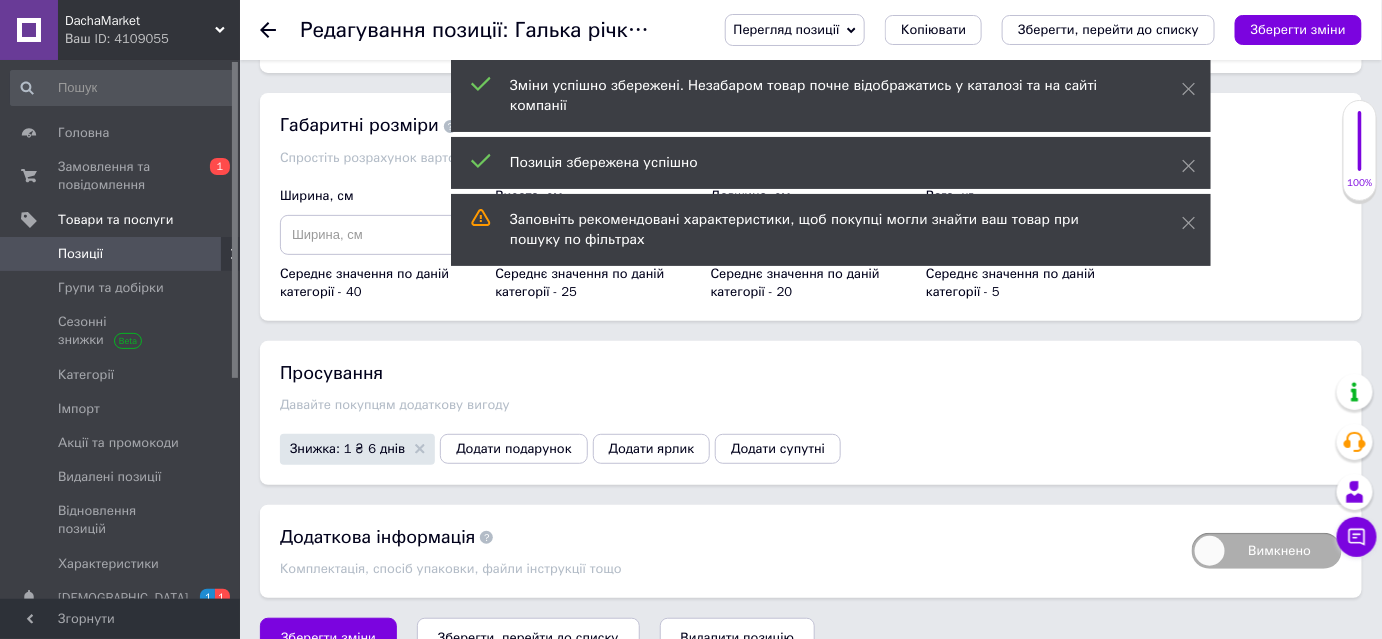 click on "Знижка: 1 ₴ 6 днів" at bounding box center [347, 448] 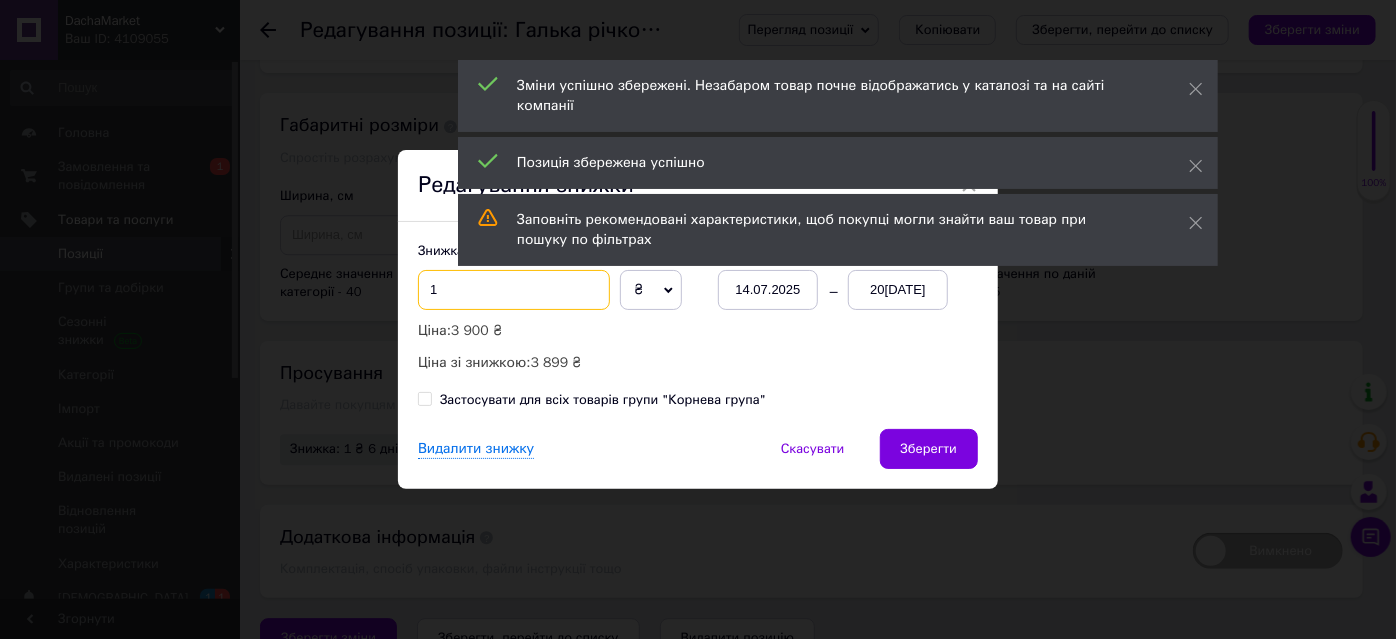 click on "1" at bounding box center (514, 290) 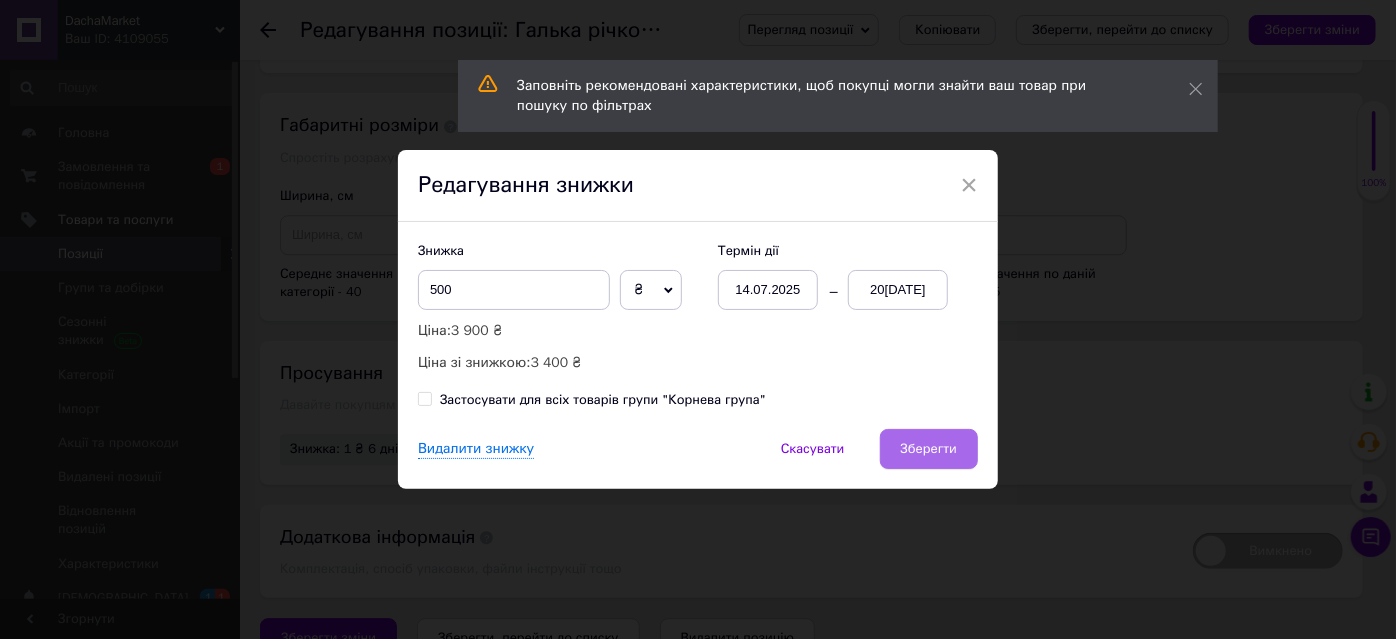 click on "Зберегти" at bounding box center [929, 449] 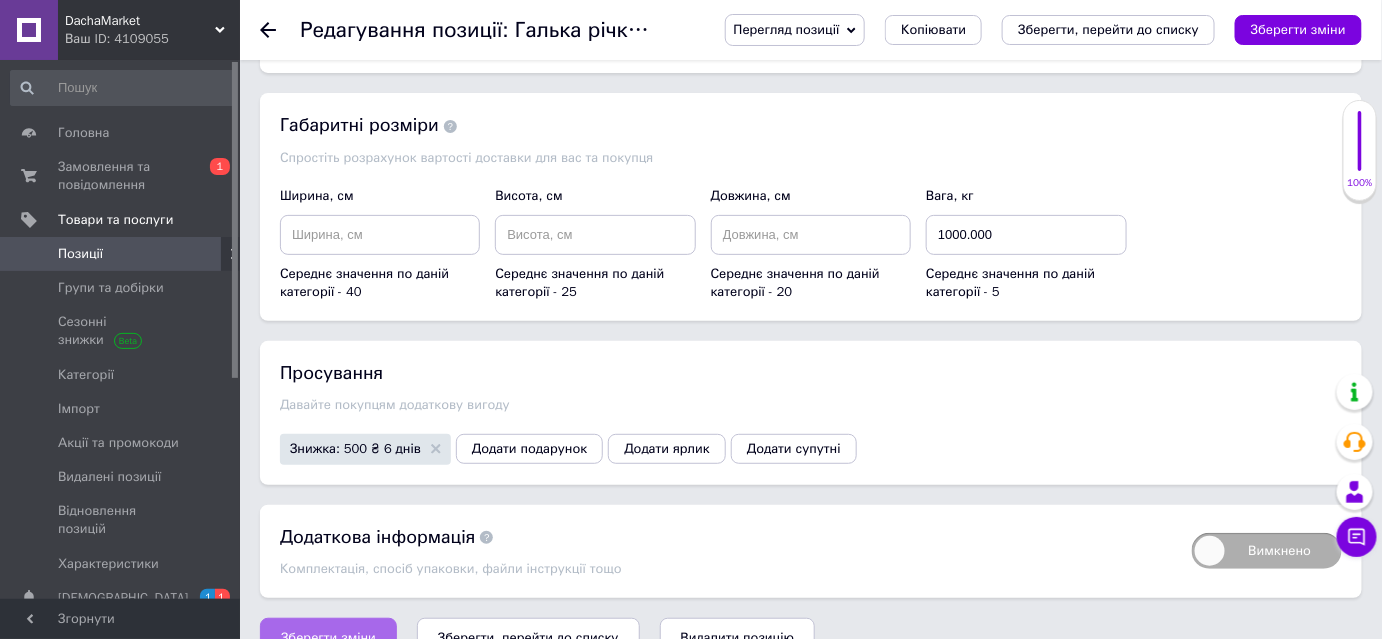 click on "Зберегти зміни" at bounding box center (328, 638) 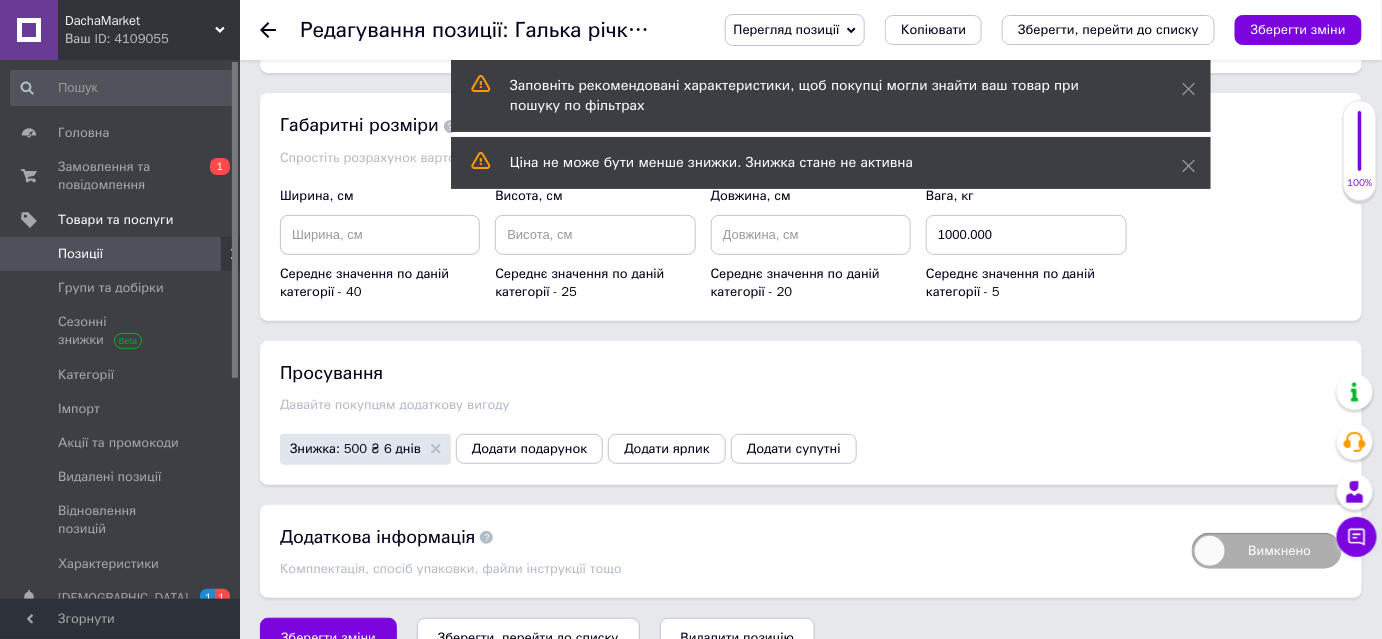 click 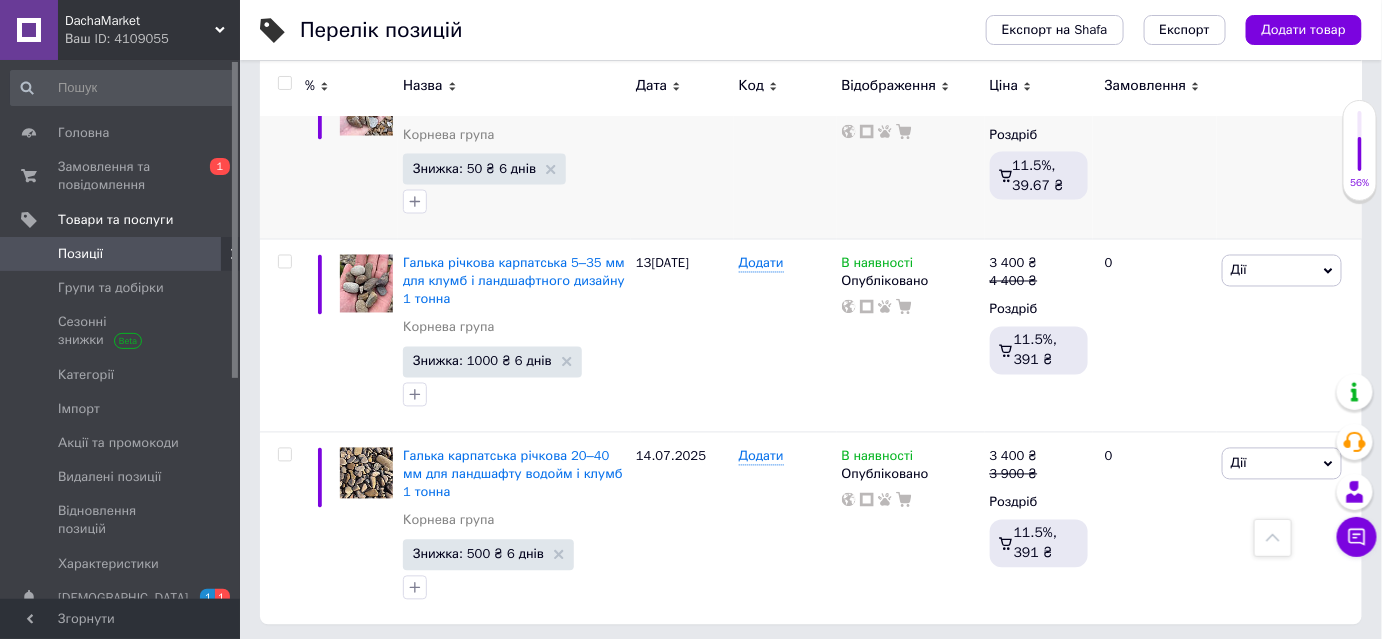 scroll, scrollTop: 3744, scrollLeft: 0, axis: vertical 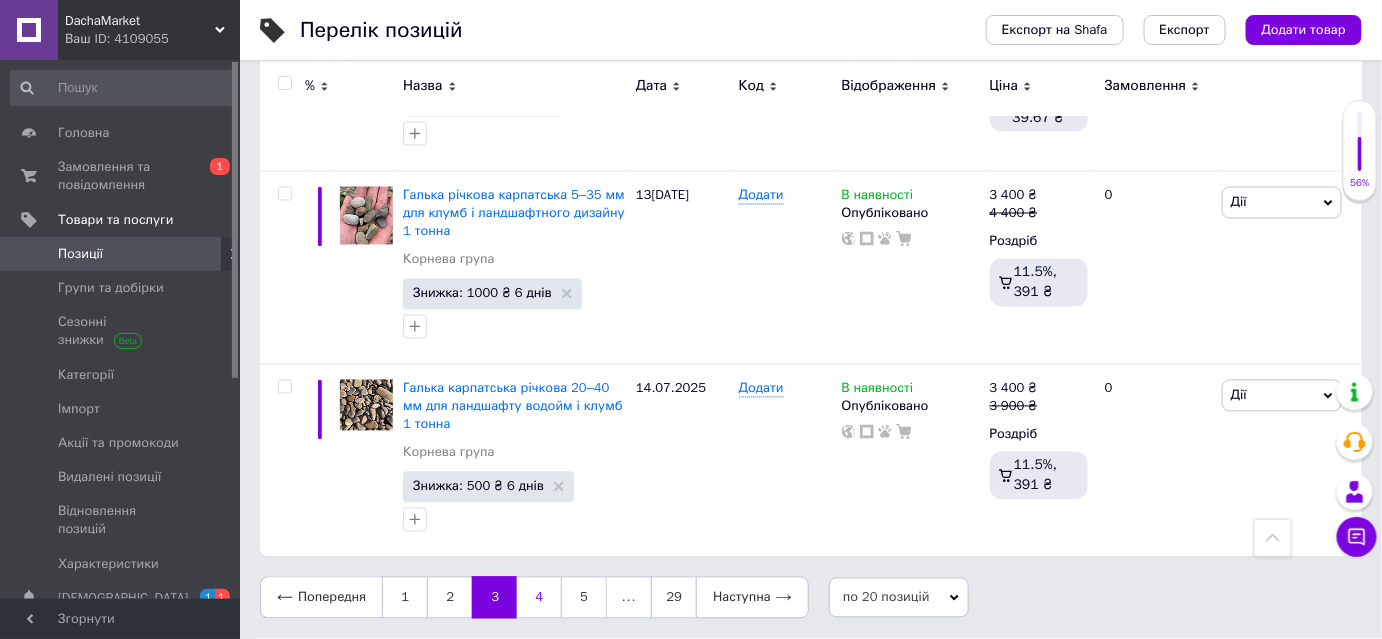click on "4" at bounding box center (539, 598) 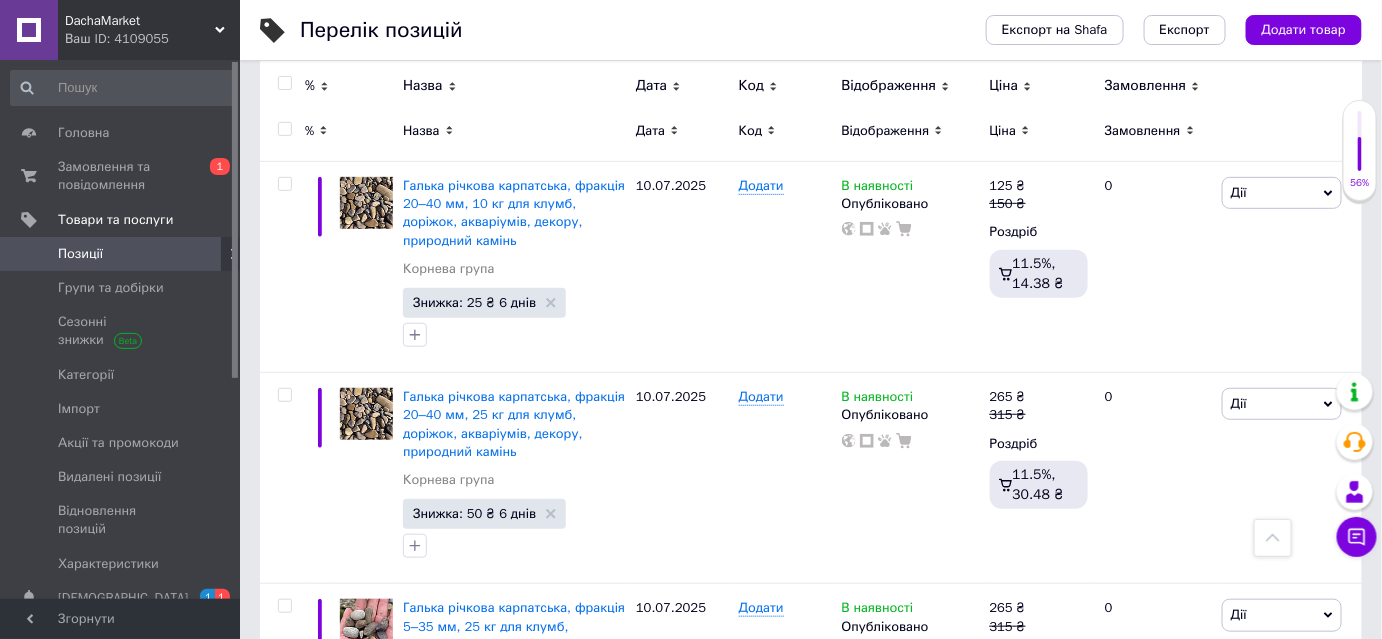 scroll, scrollTop: 199, scrollLeft: 0, axis: vertical 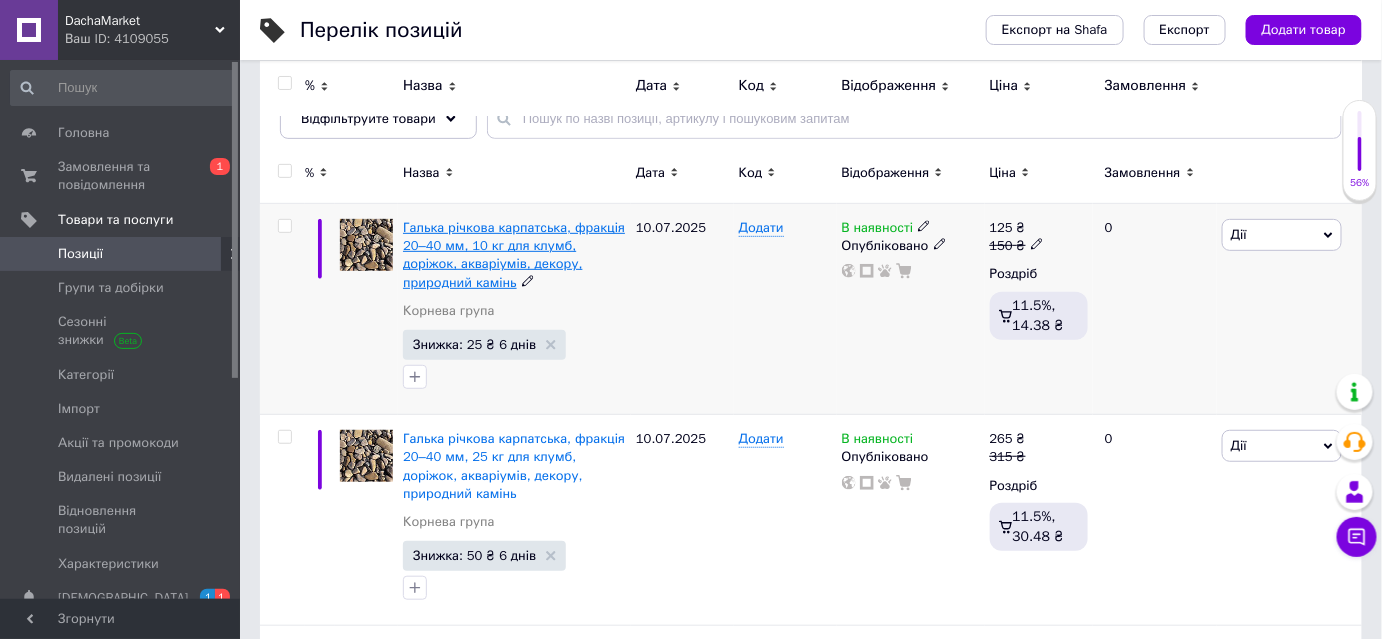click on "Галька річкова карпатська, фракція 20–40 мм, 10 кг для клумб, доріжок, акваріумів, декору, природний камінь" at bounding box center [514, 255] 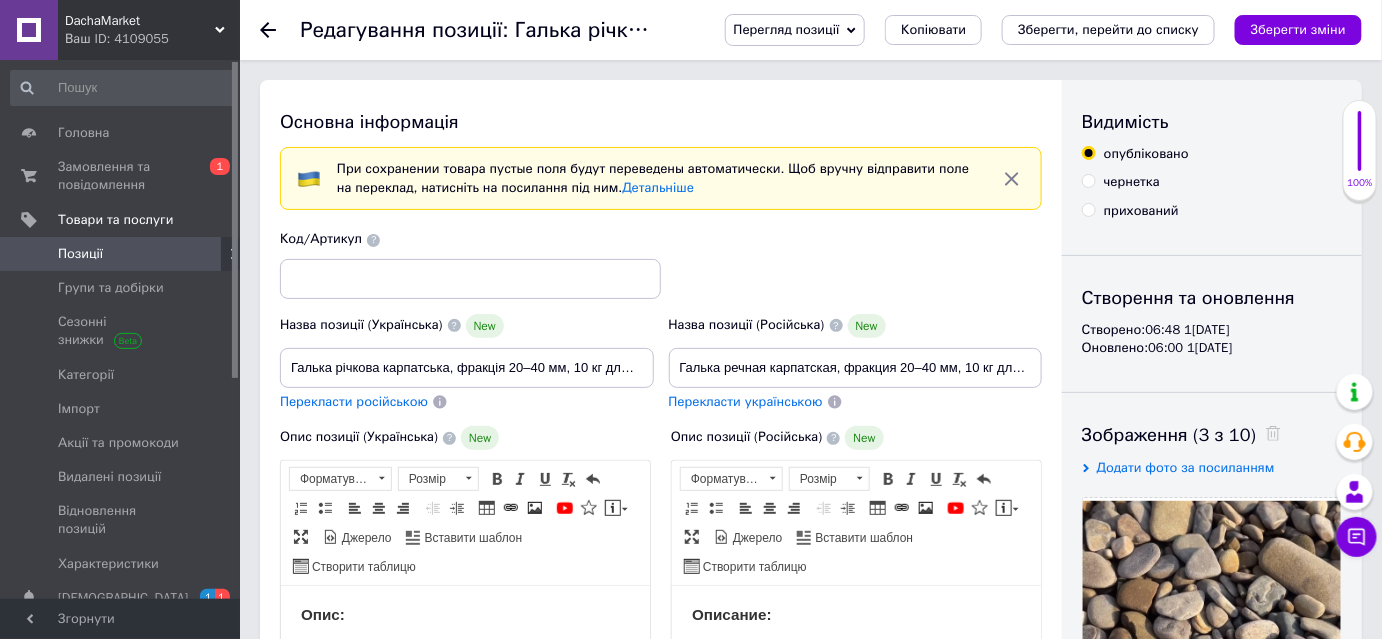 scroll, scrollTop: 0, scrollLeft: 0, axis: both 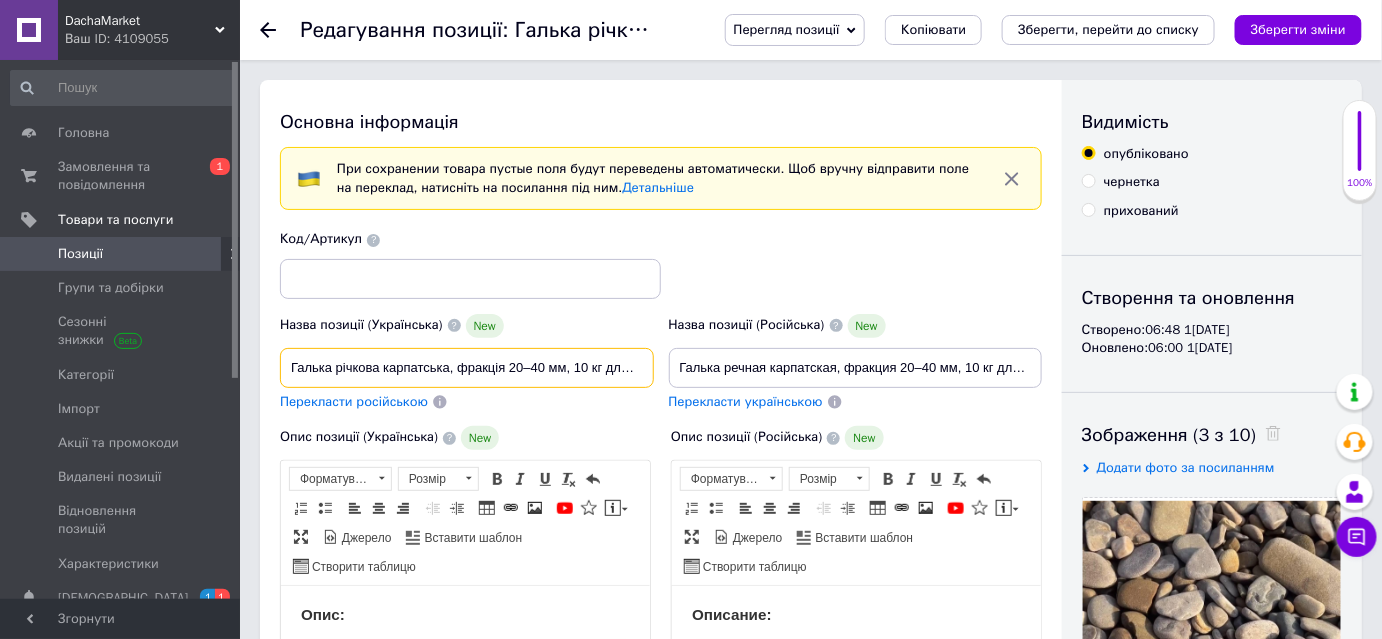 click on "Галька річкова карпатська, фракція 20–40 мм, 10 кг для клумб, доріжок, акваріумів, декору, природний камінь" at bounding box center (467, 368) 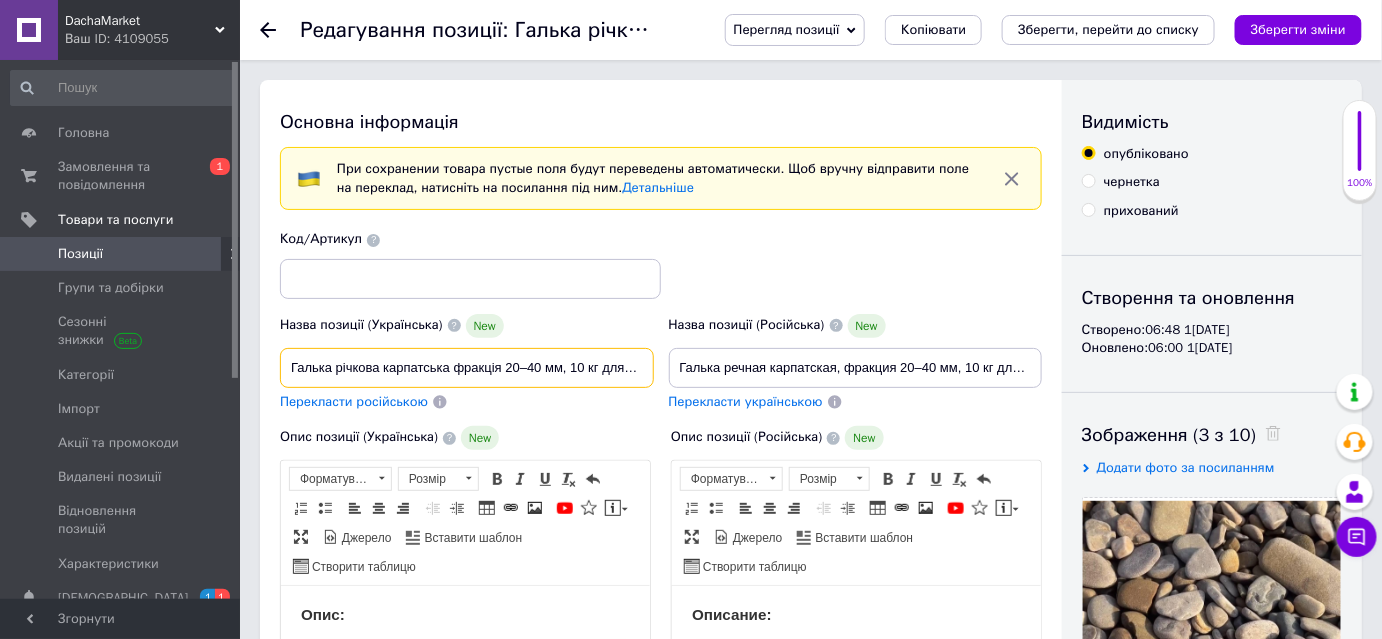 click on "Галька річкова карпатська фракція 20–40 мм, 10 кг для клумб, доріжок, акваріумів, декору, природний камінь" at bounding box center [467, 368] 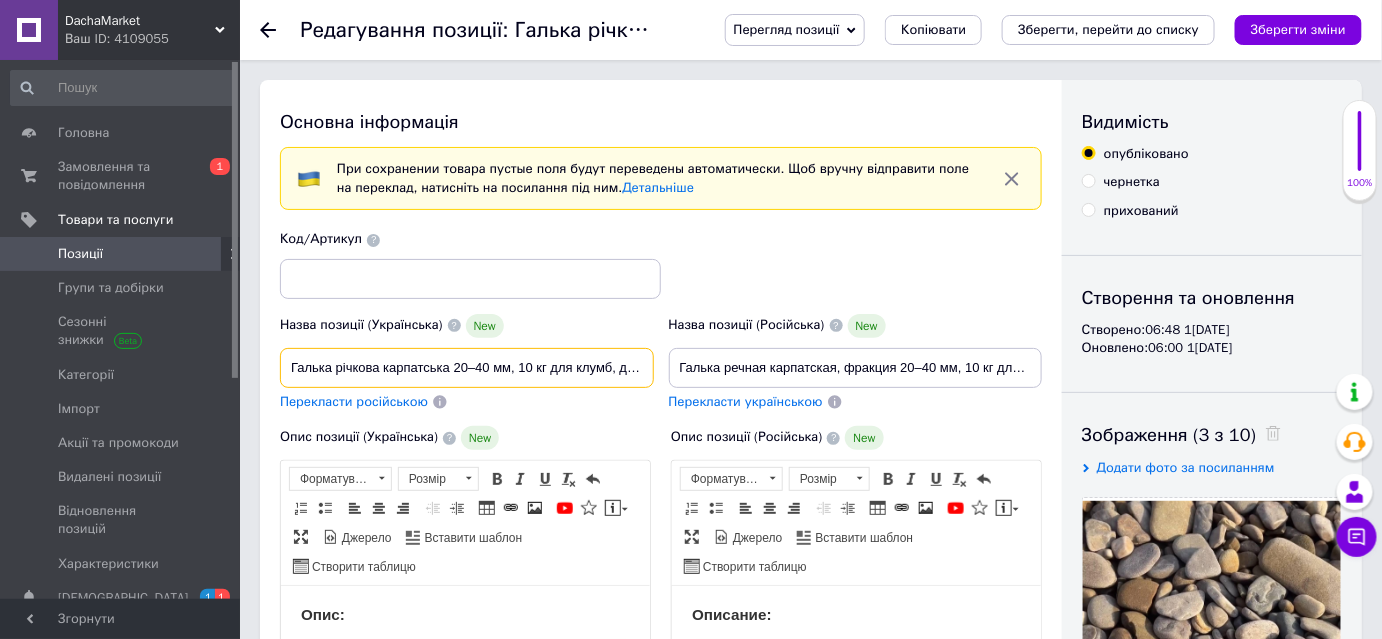 click on "Галька річкова карпатська 20–40 мм, 10 кг для клумб, доріжок, акваріумів, декору, природний камінь" at bounding box center (467, 368) 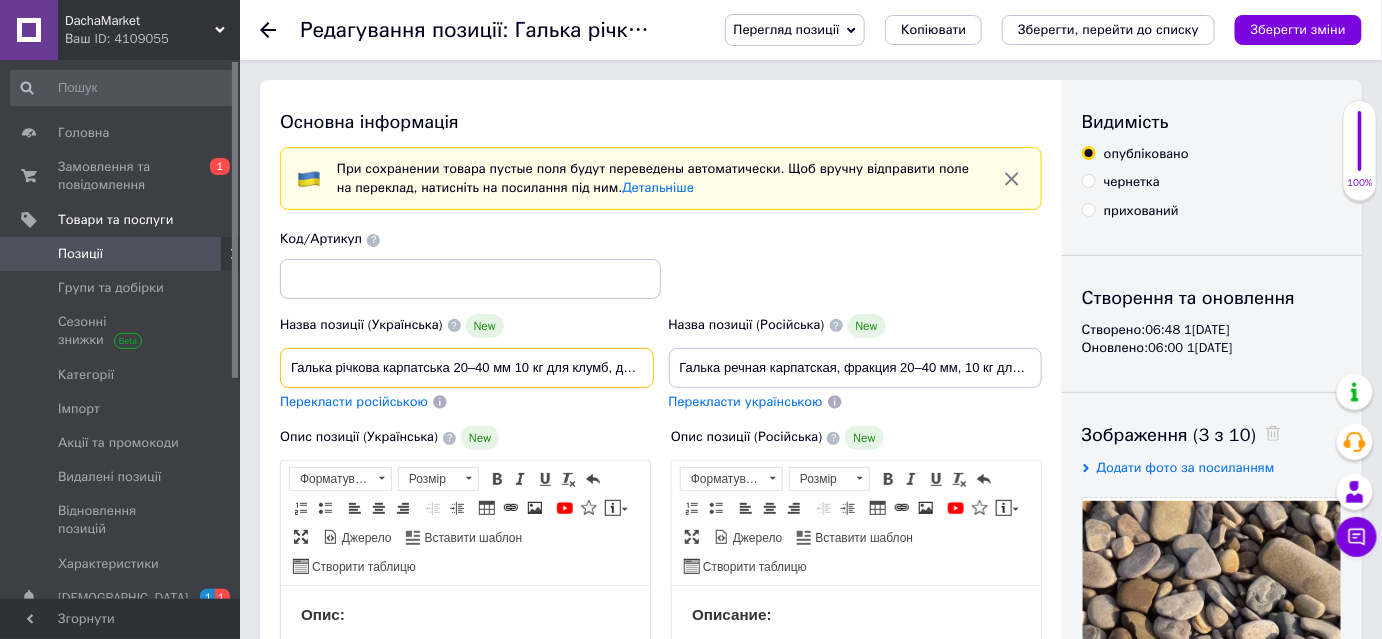 click on "Галька річкова карпатська 20–40 мм 10 кг для клумб, доріжок, акваріумів, декору, природний камінь" at bounding box center [467, 368] 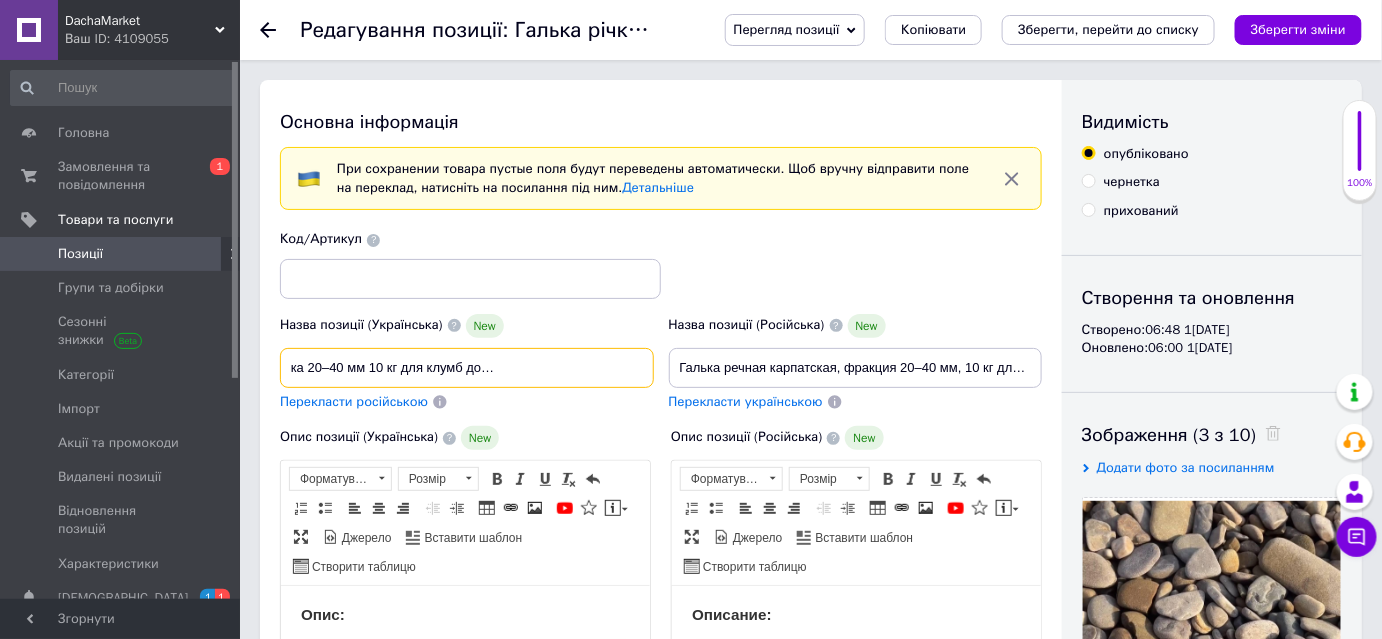 scroll, scrollTop: 0, scrollLeft: 248, axis: horizontal 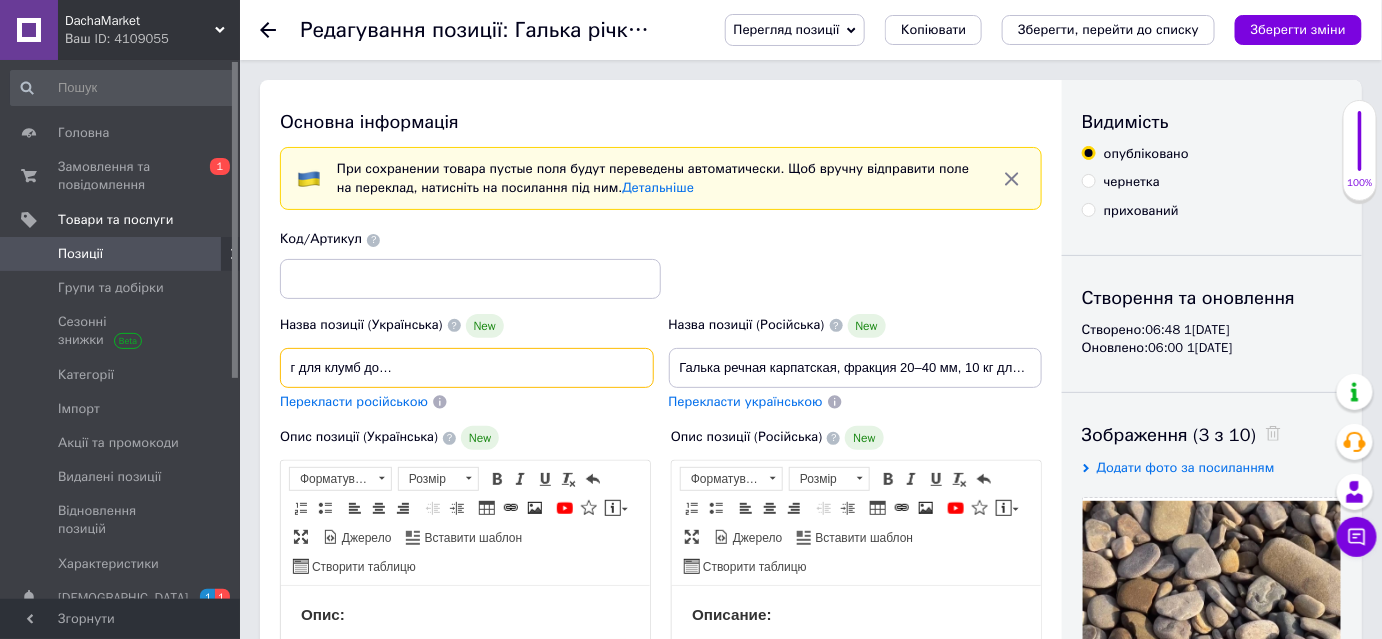 drag, startPoint x: 627, startPoint y: 368, endPoint x: 667, endPoint y: 373, distance: 40.311287 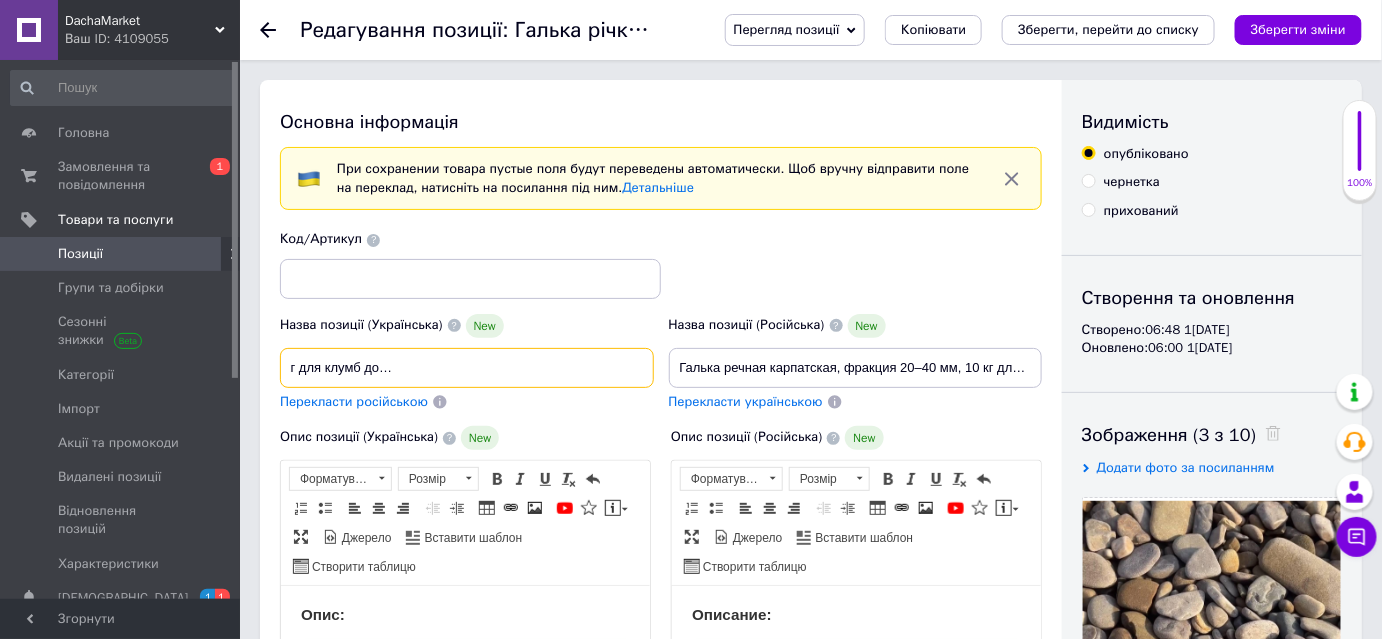 click on "Галька річкова карпатська 20–40 мм 10 кг для клумб доріжок, акваріумів, декору, природний камінь" at bounding box center (467, 368) 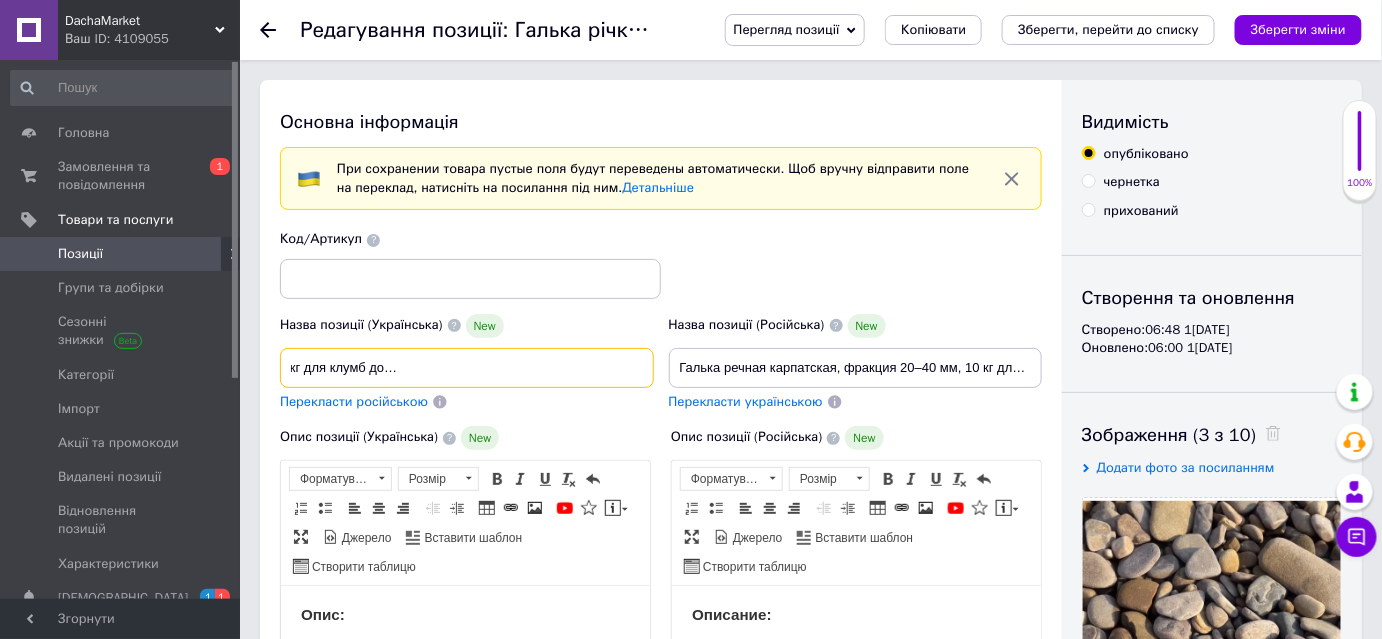 scroll, scrollTop: 0, scrollLeft: 242, axis: horizontal 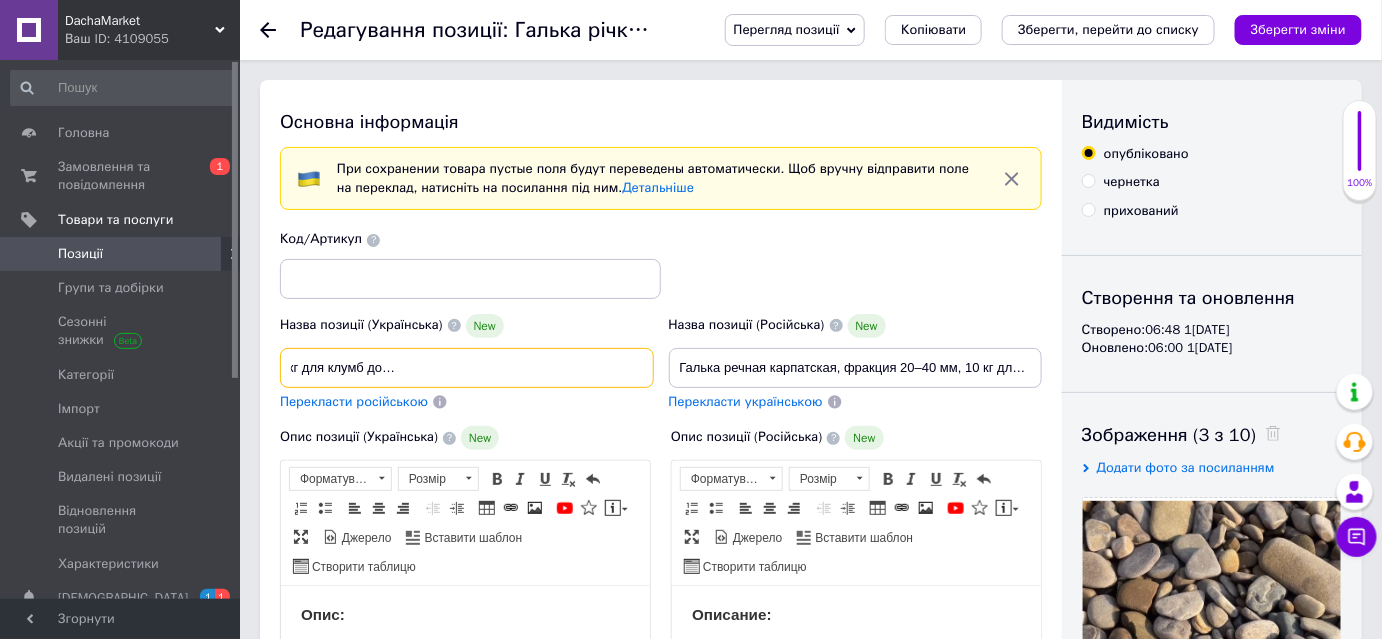 drag, startPoint x: 482, startPoint y: 367, endPoint x: 673, endPoint y: 372, distance: 191.06543 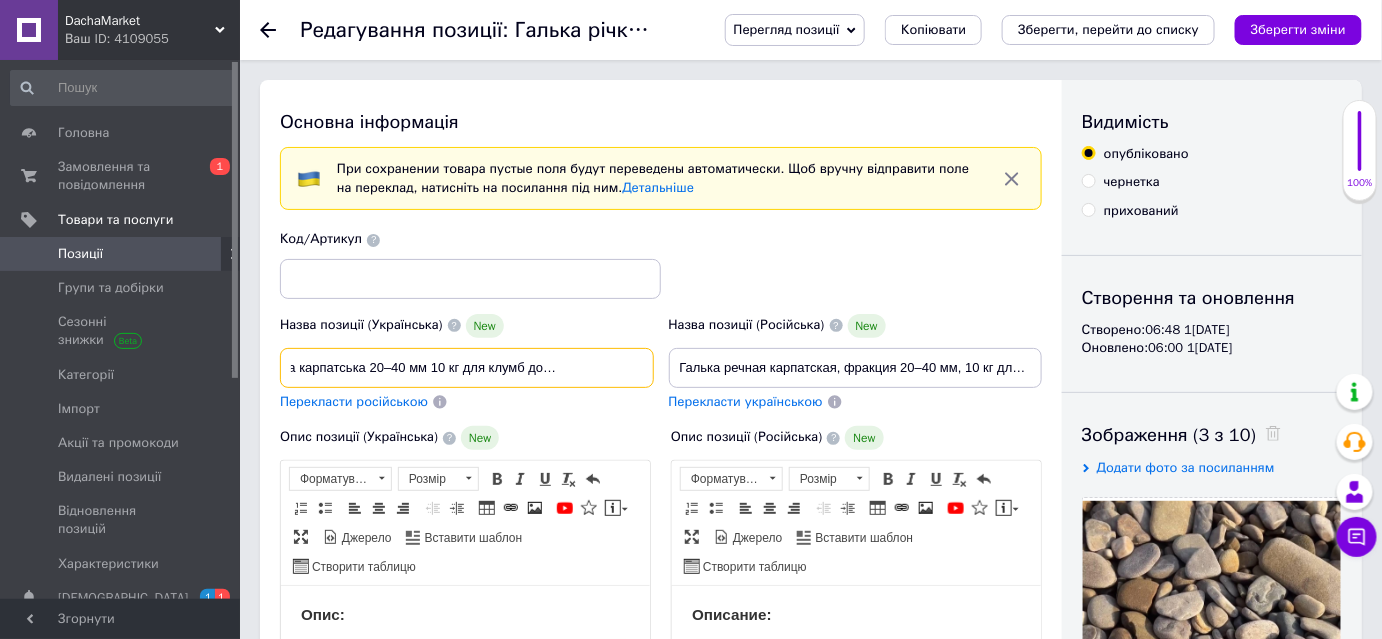 scroll, scrollTop: 0, scrollLeft: 82, axis: horizontal 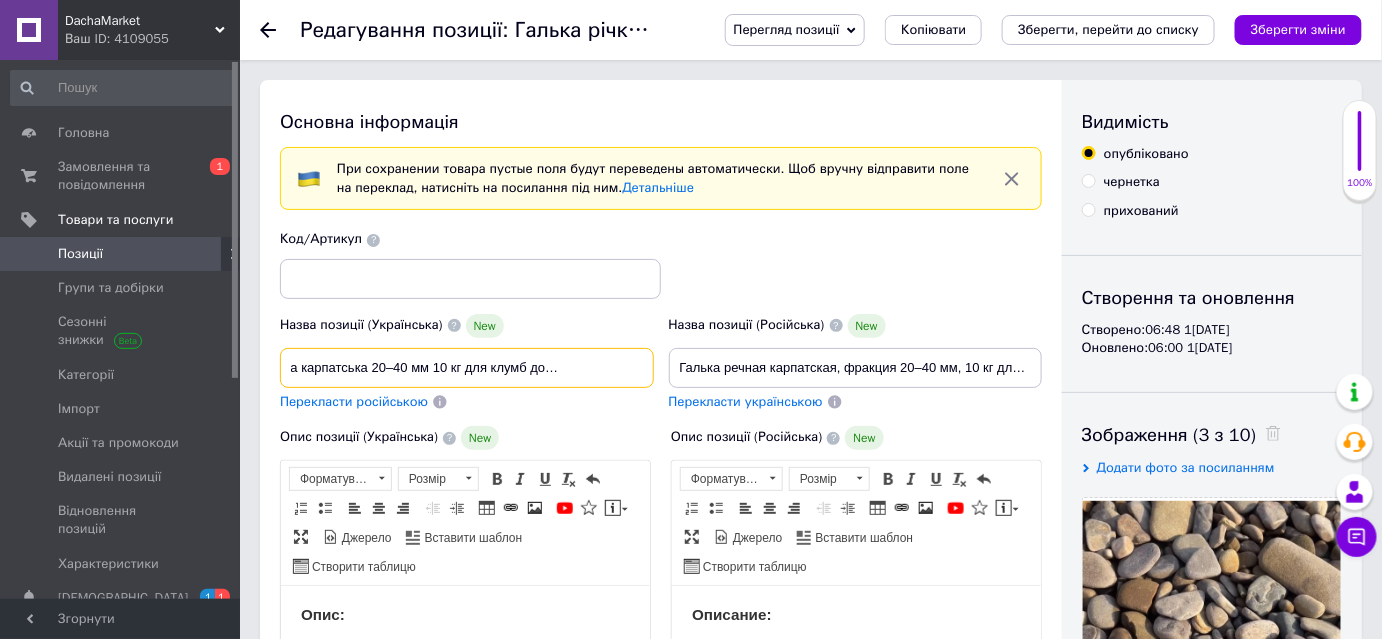 click on "Галька річкова карпатська 20–40 мм 10 кг для клумб доріжок акваріумів" at bounding box center [467, 368] 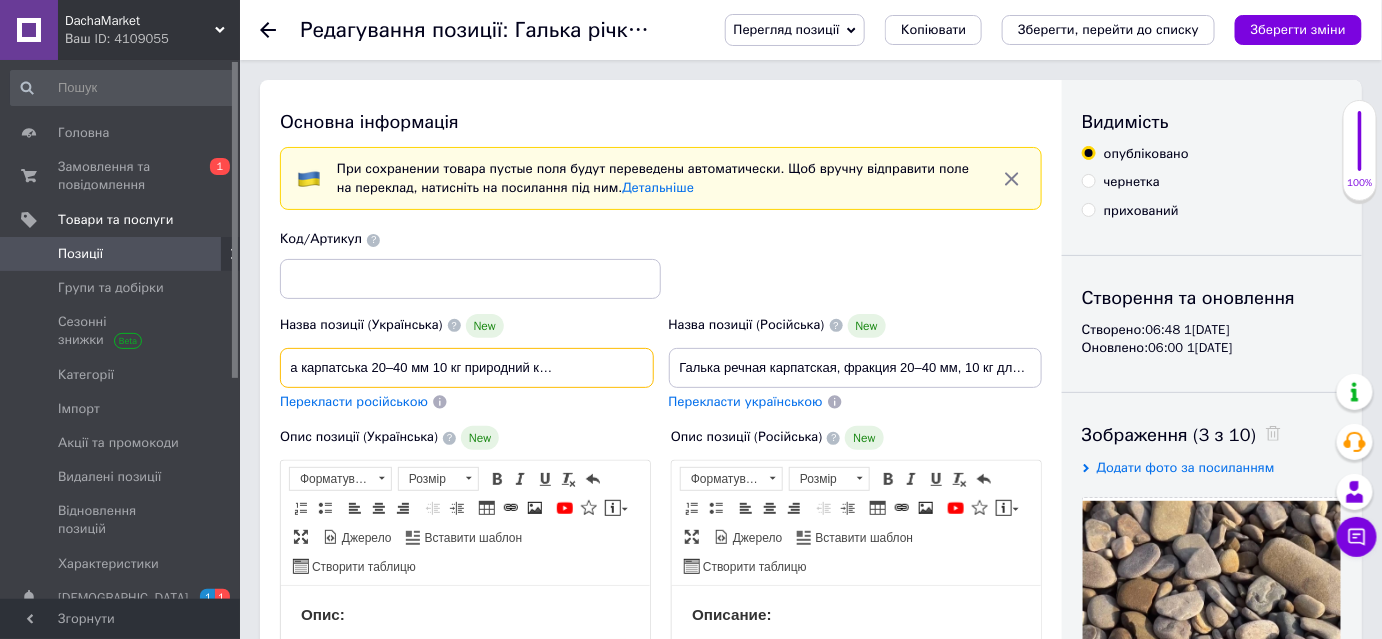 scroll, scrollTop: 0, scrollLeft: 0, axis: both 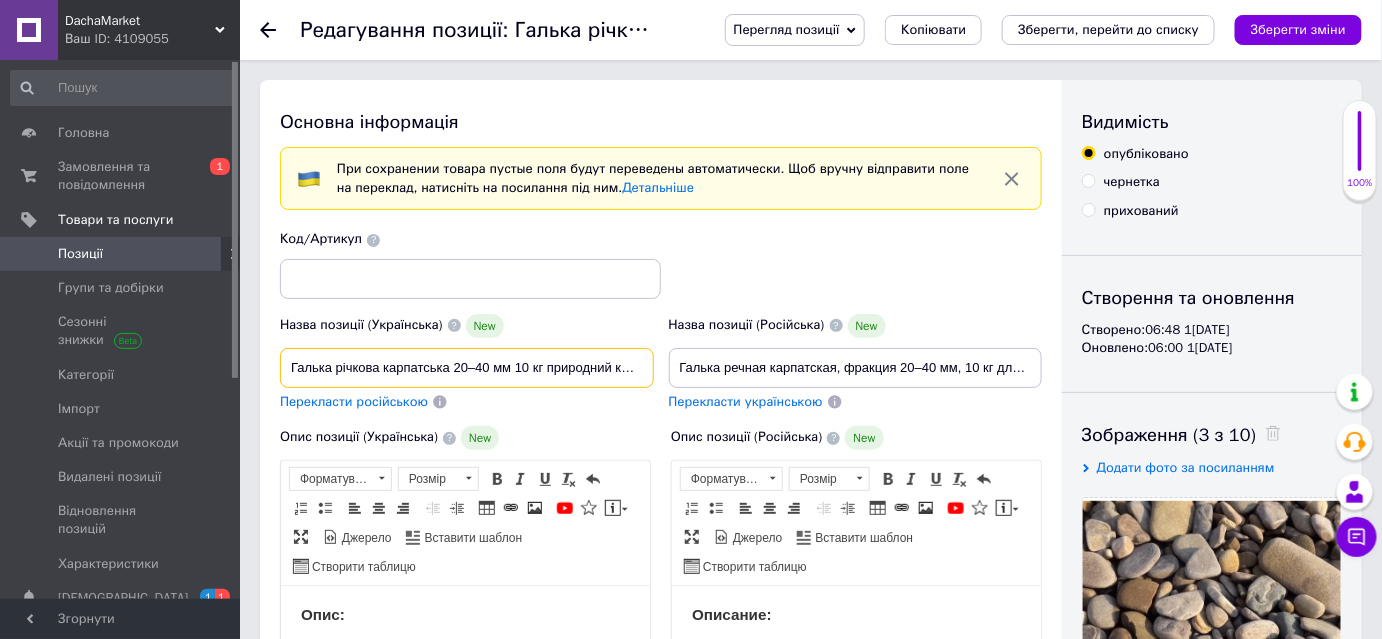 drag, startPoint x: 533, startPoint y: 367, endPoint x: 234, endPoint y: 376, distance: 299.1354 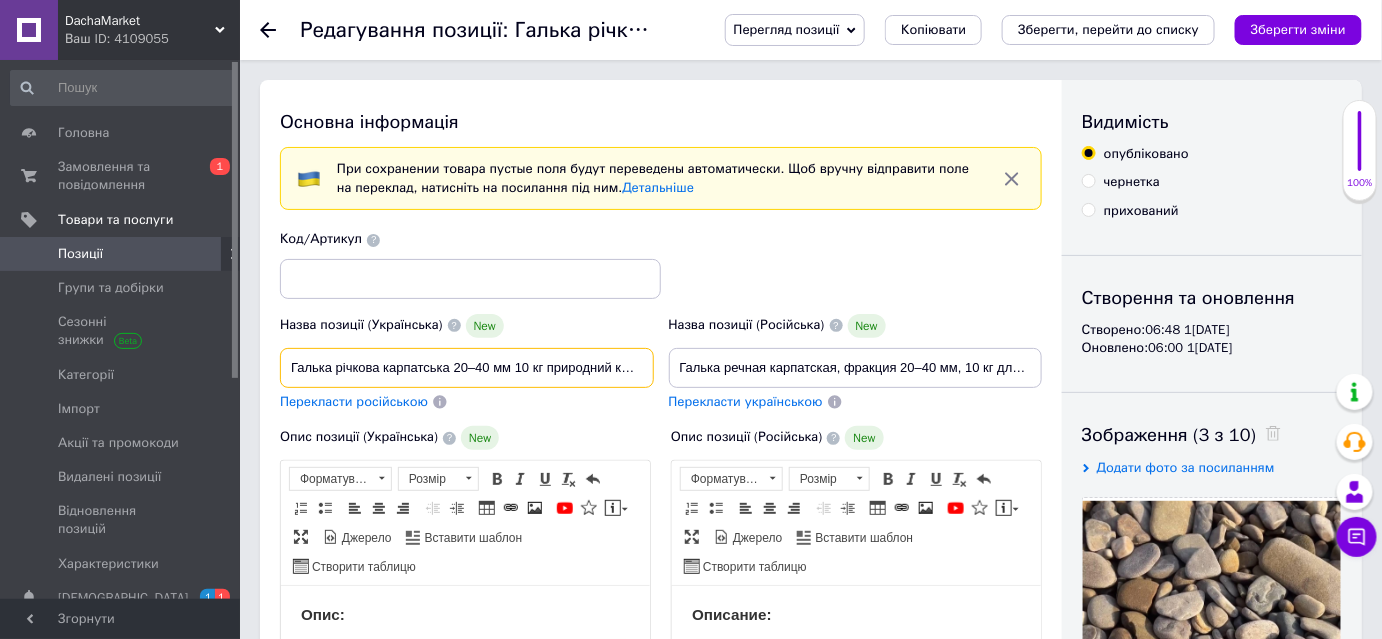 click on "Галька річкова карпатська 20–40 мм 10 кг природний камінь для клумб доріжок акваріумів" at bounding box center [467, 368] 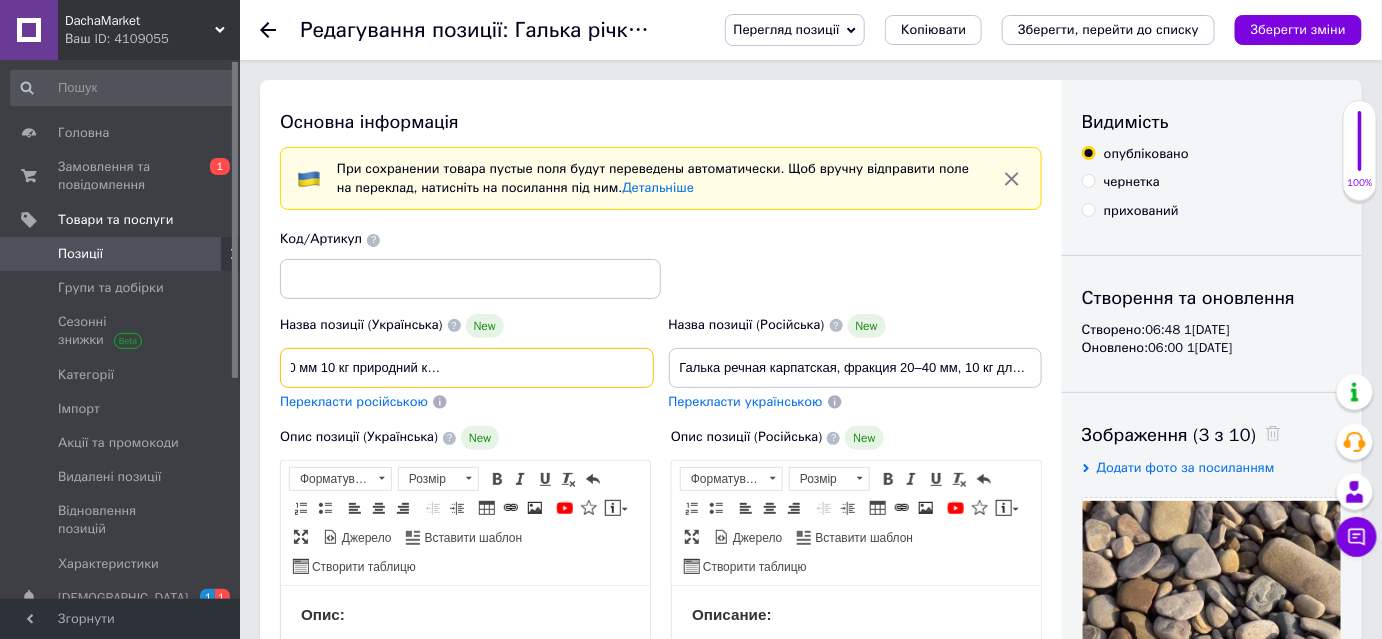 drag, startPoint x: 285, startPoint y: 367, endPoint x: 698, endPoint y: 367, distance: 413 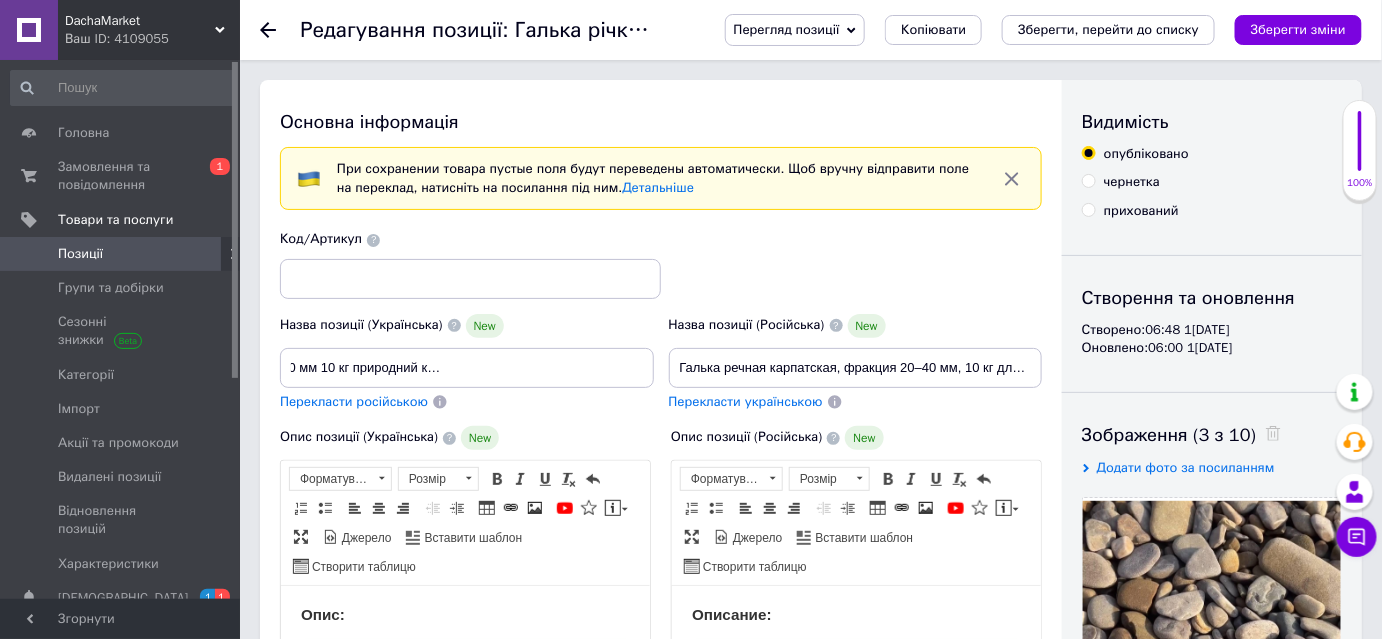 scroll, scrollTop: 0, scrollLeft: 0, axis: both 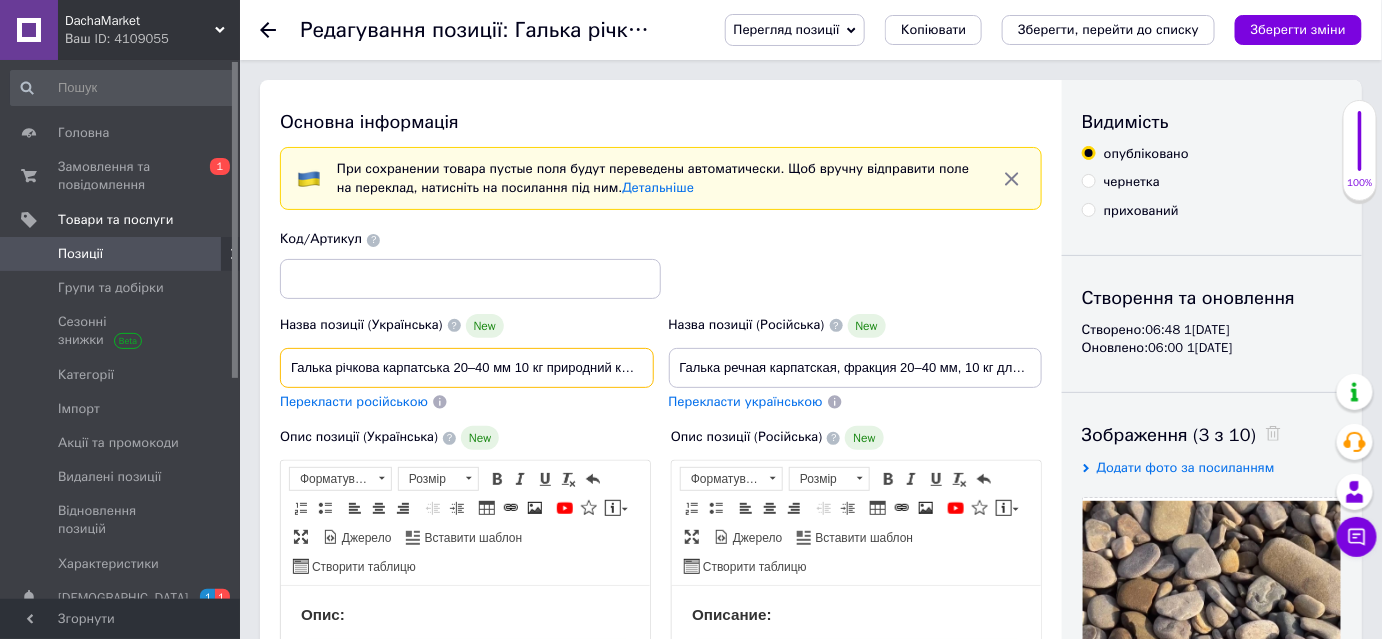 click on "Галька річкова карпатська 20–40 мм 10 кг природний камінь для клумб доріжок акваріумів" at bounding box center [467, 368] 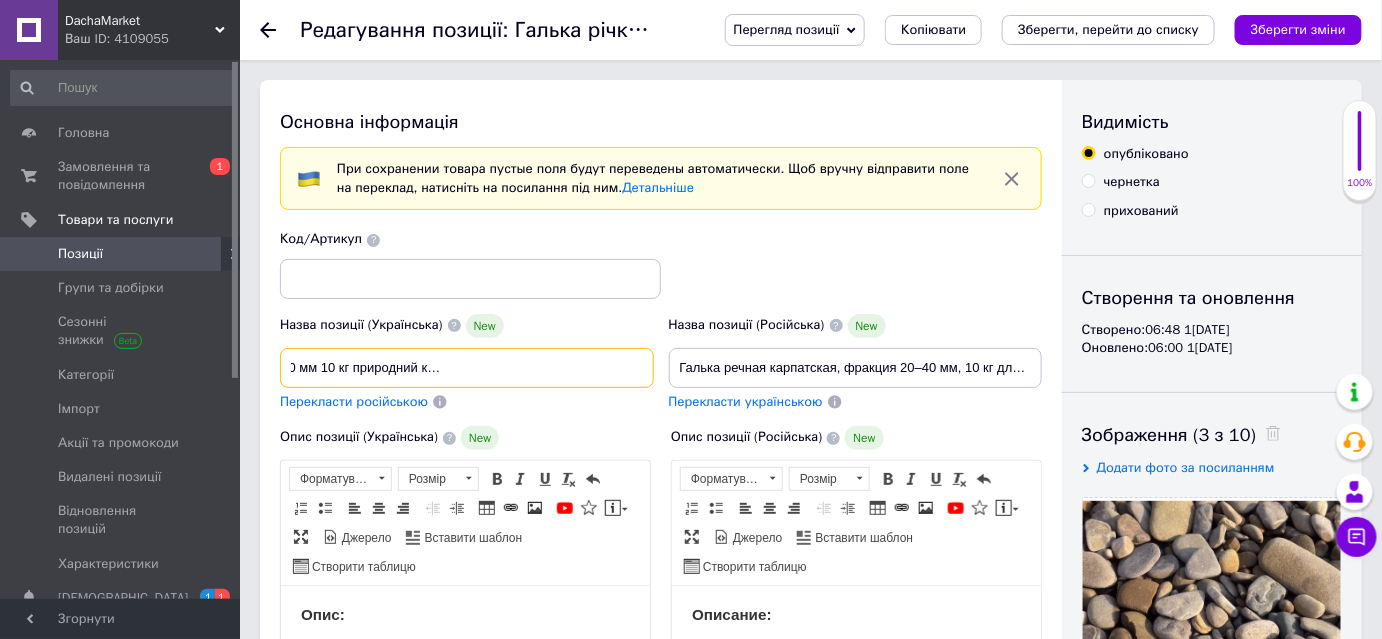 drag, startPoint x: 546, startPoint y: 366, endPoint x: 460, endPoint y: 370, distance: 86.09297 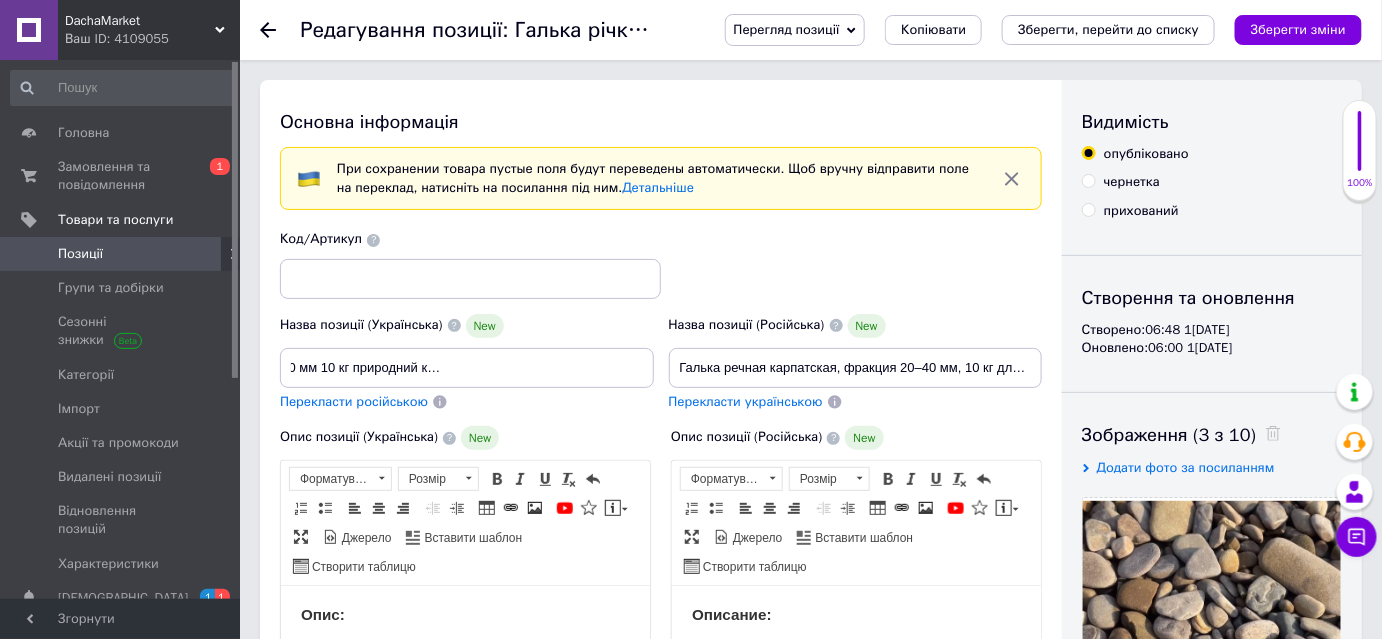 scroll, scrollTop: 0, scrollLeft: 0, axis: both 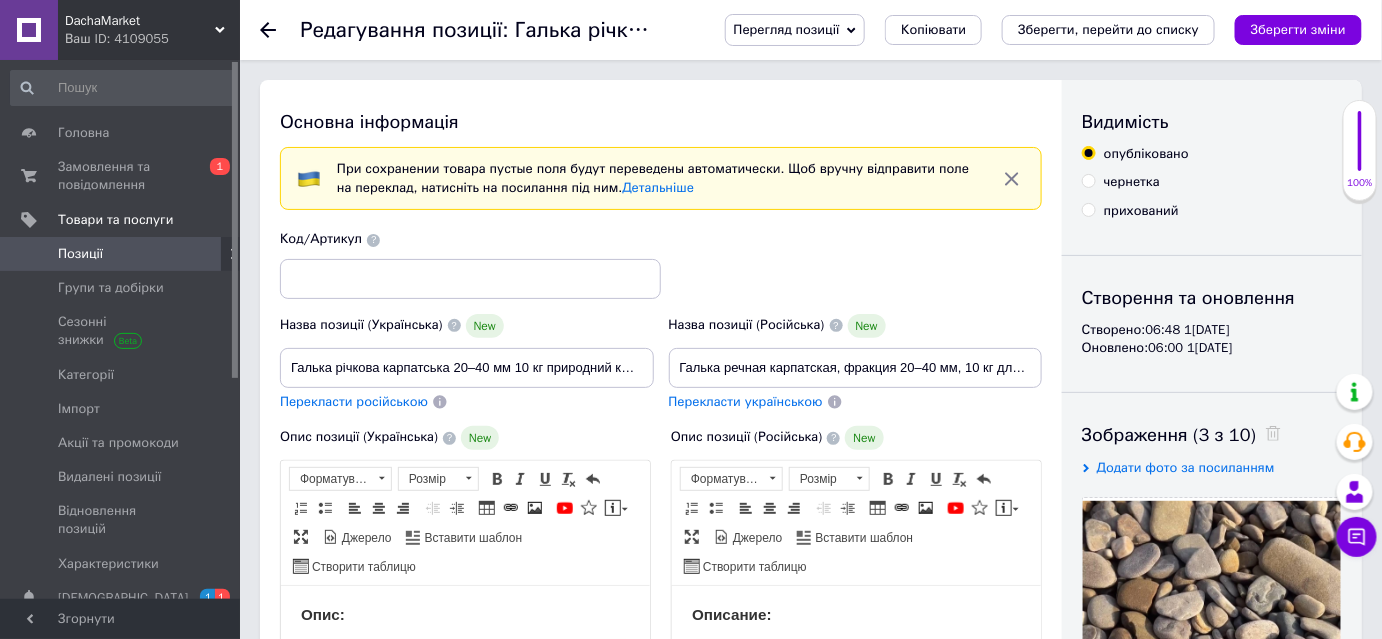 click on "Перекласти російською" at bounding box center [467, 402] 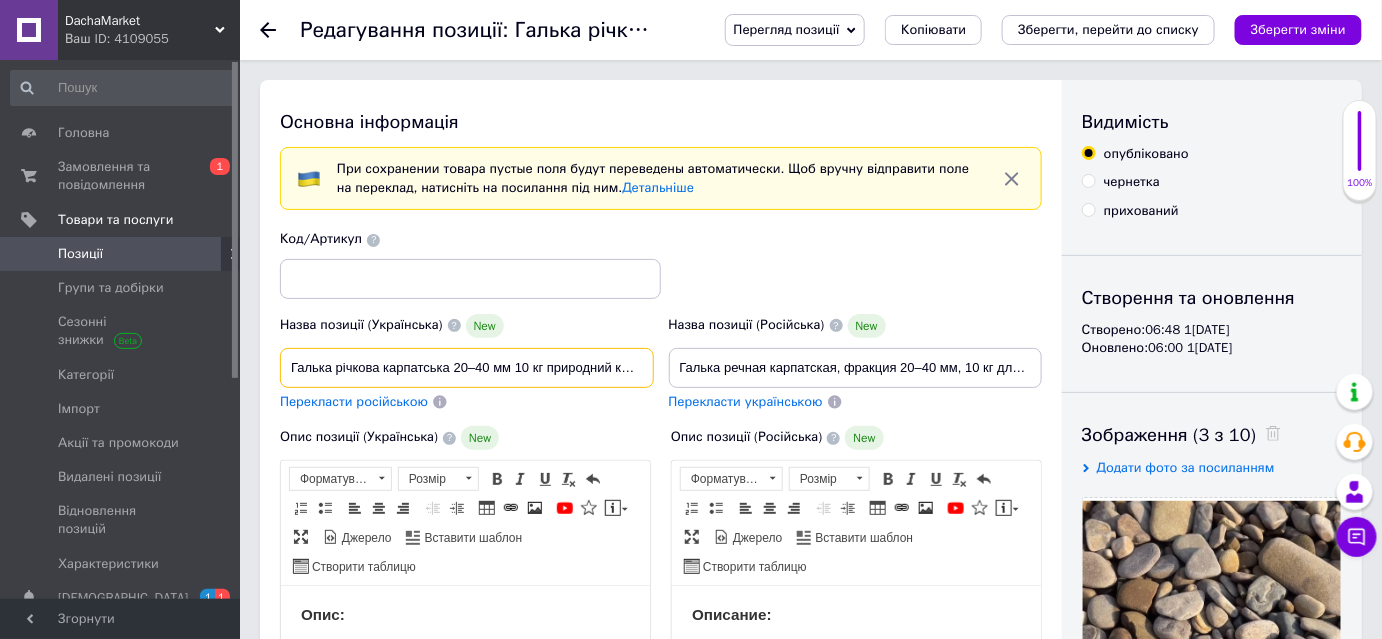drag, startPoint x: 610, startPoint y: 366, endPoint x: 549, endPoint y: 365, distance: 61.008198 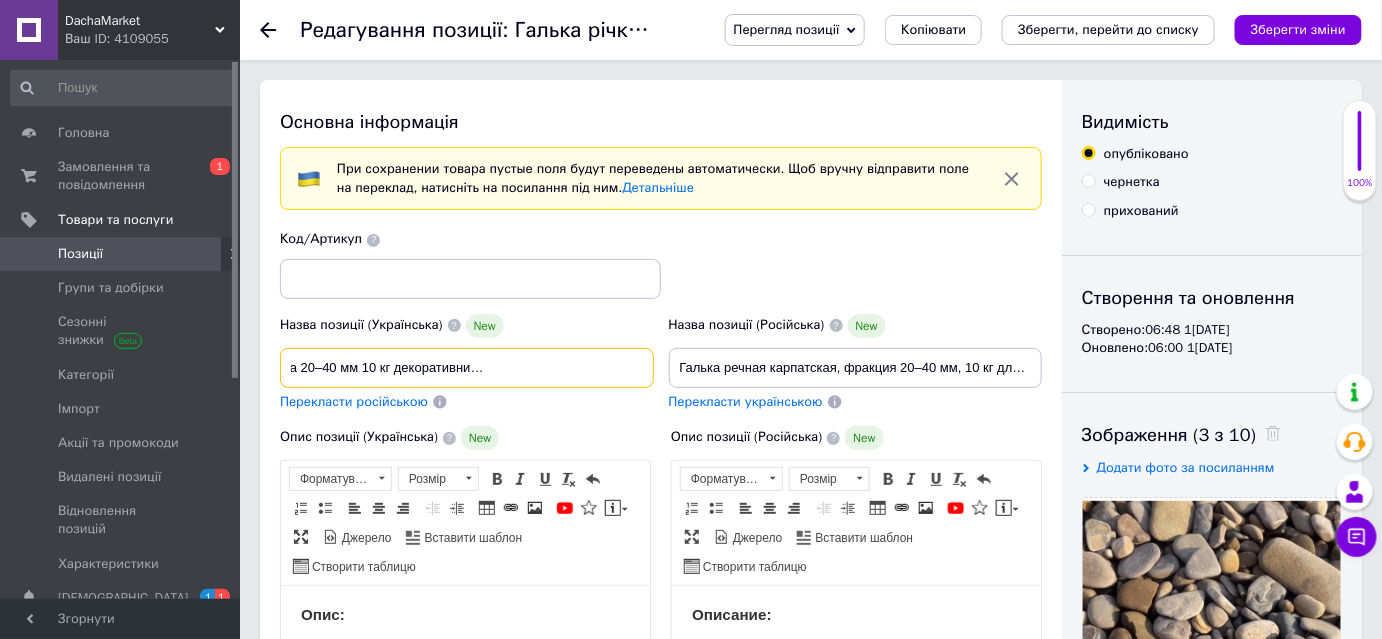 scroll, scrollTop: 0, scrollLeft: 213, axis: horizontal 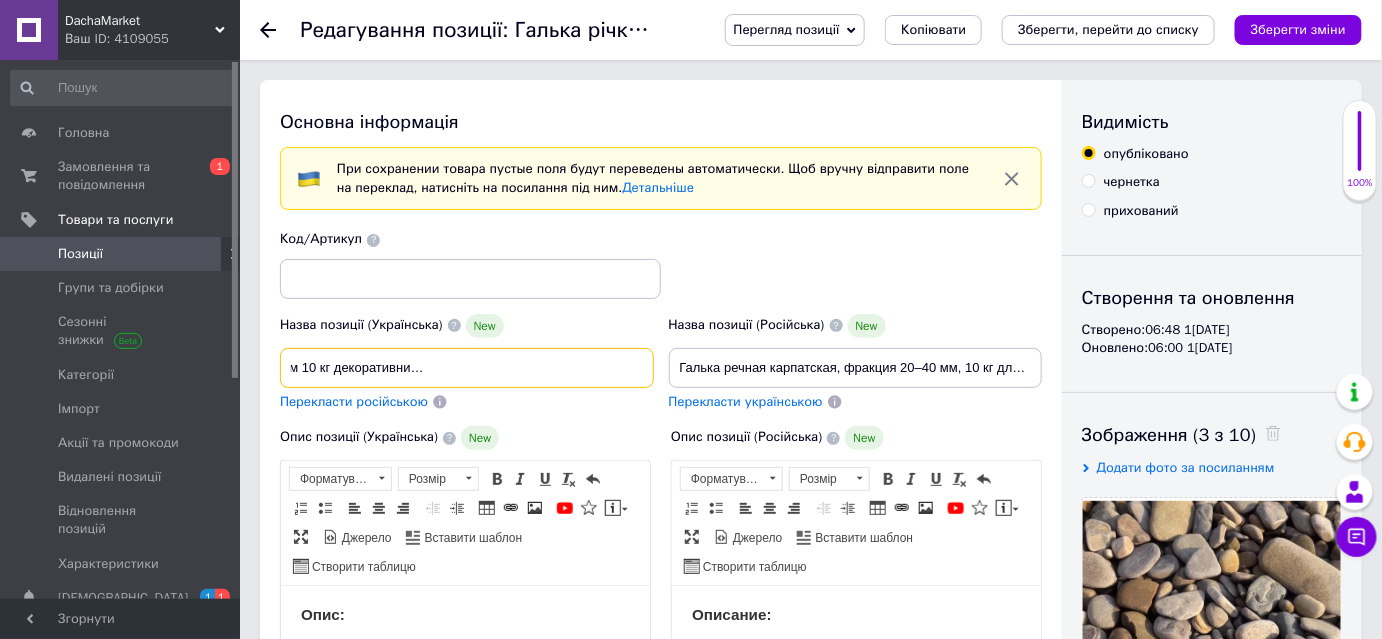 drag, startPoint x: 290, startPoint y: 365, endPoint x: 720, endPoint y: 371, distance: 430.04187 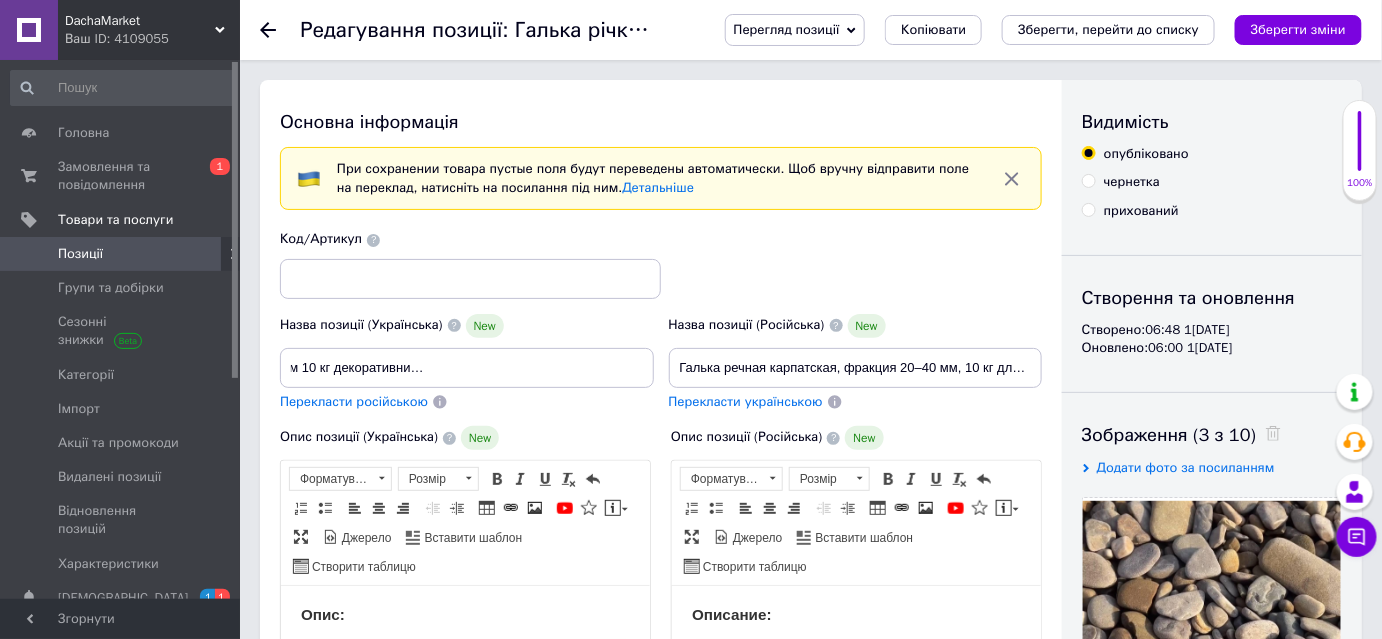 scroll, scrollTop: 0, scrollLeft: 0, axis: both 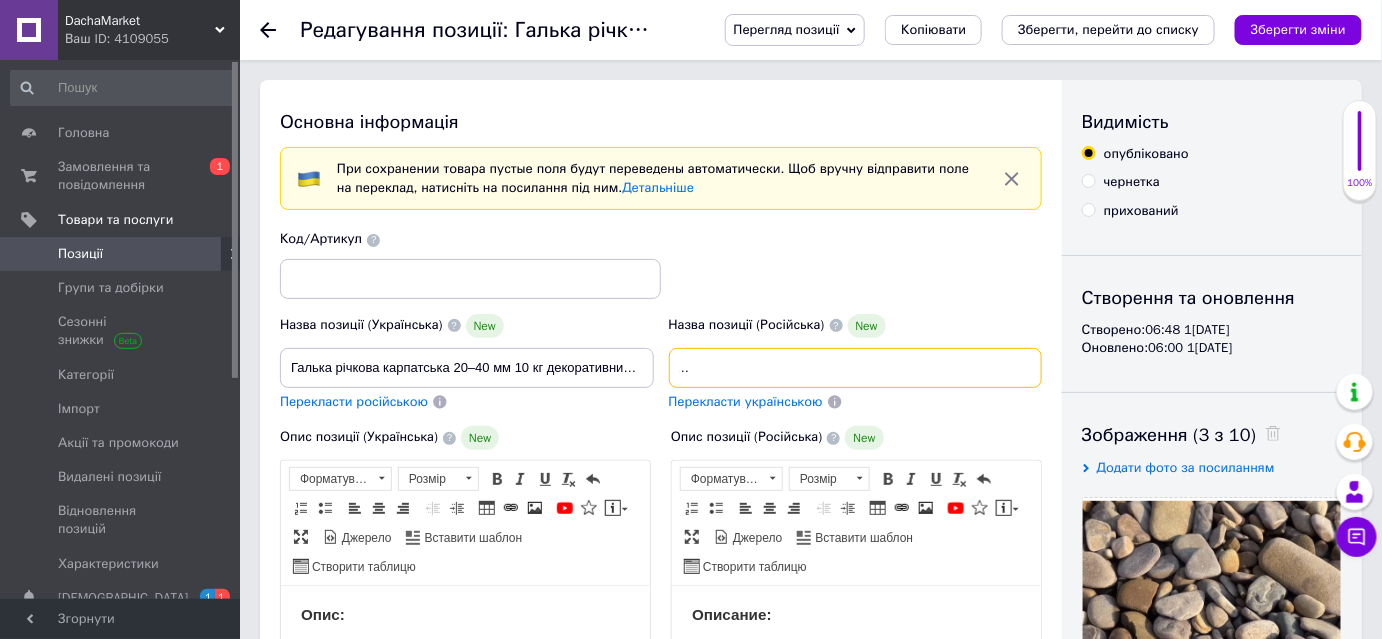 drag, startPoint x: 677, startPoint y: 362, endPoint x: 1203, endPoint y: 372, distance: 526.09503 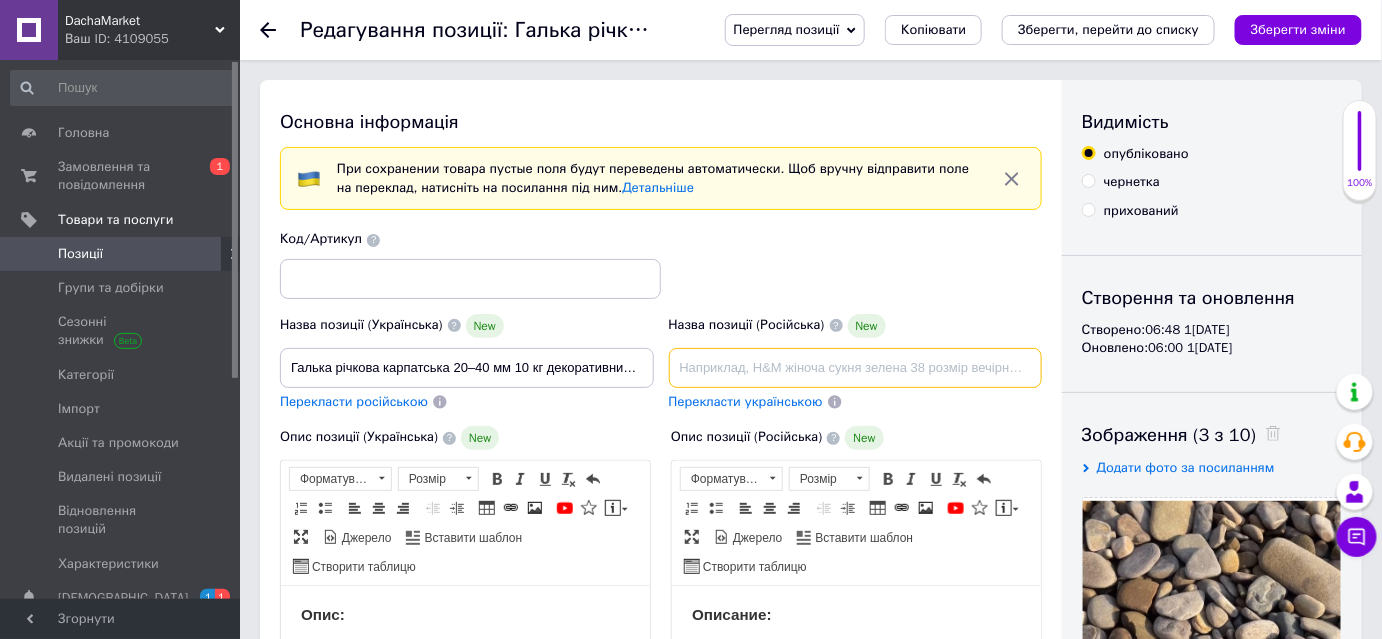 scroll, scrollTop: 0, scrollLeft: 0, axis: both 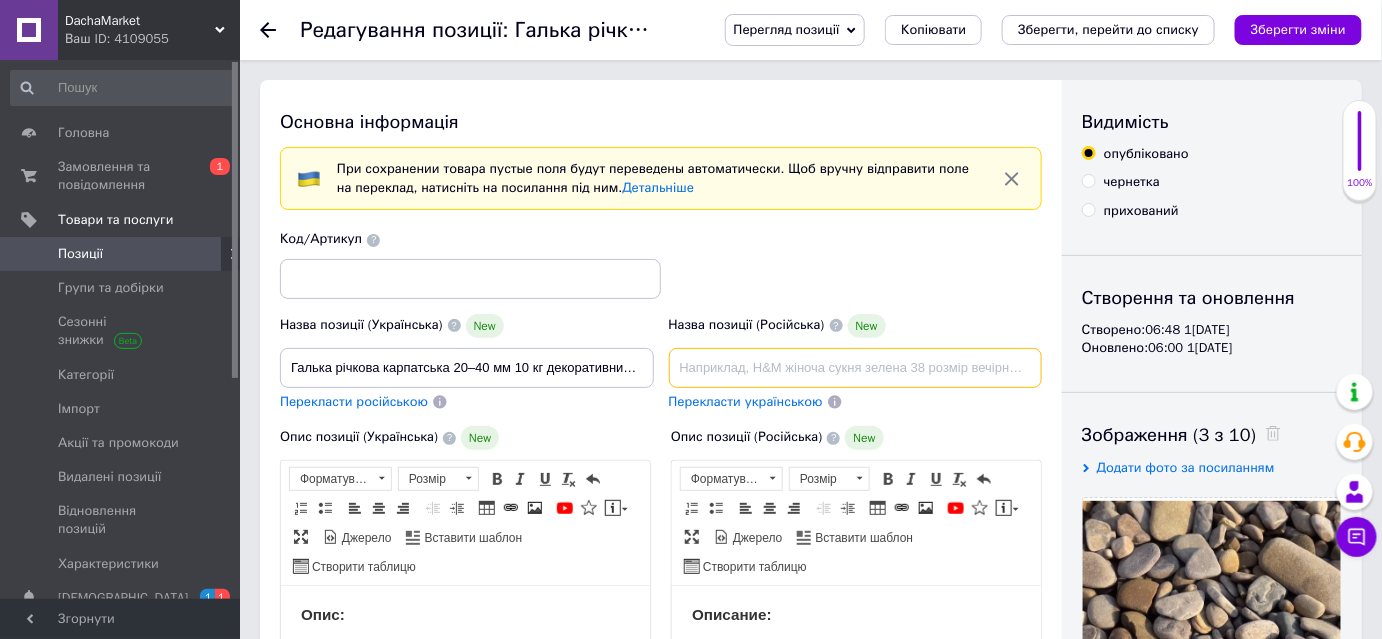 paste on "Галька речная карпатская 20–40 мм 10 кг декоративный камень для клумб дорожек аквариумов" 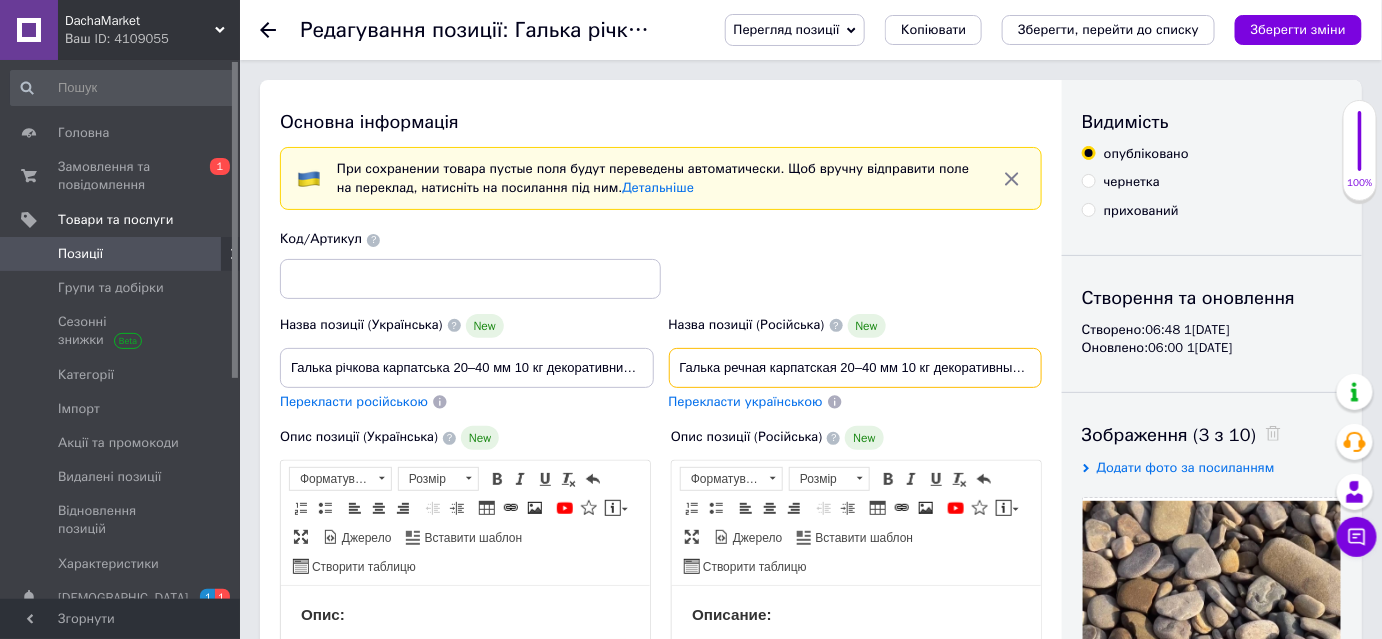 scroll, scrollTop: 0, scrollLeft: 231, axis: horizontal 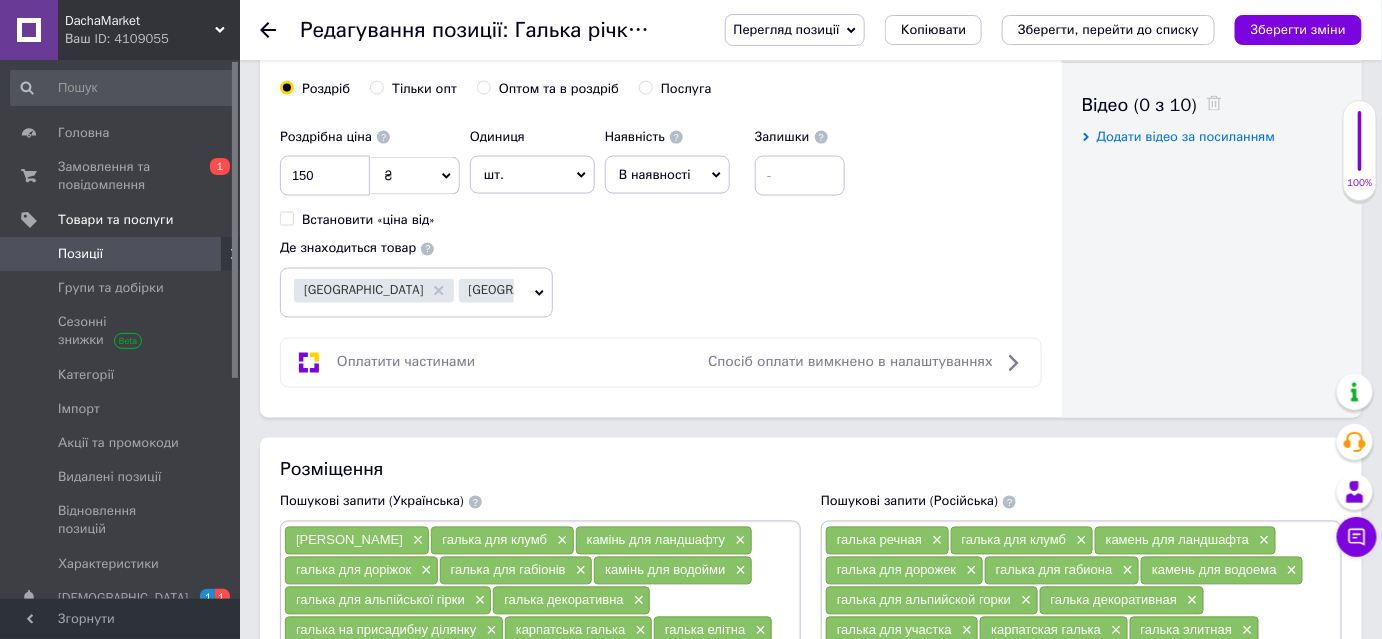 drag, startPoint x: 1321, startPoint y: 30, endPoint x: 1266, endPoint y: 43, distance: 56.515484 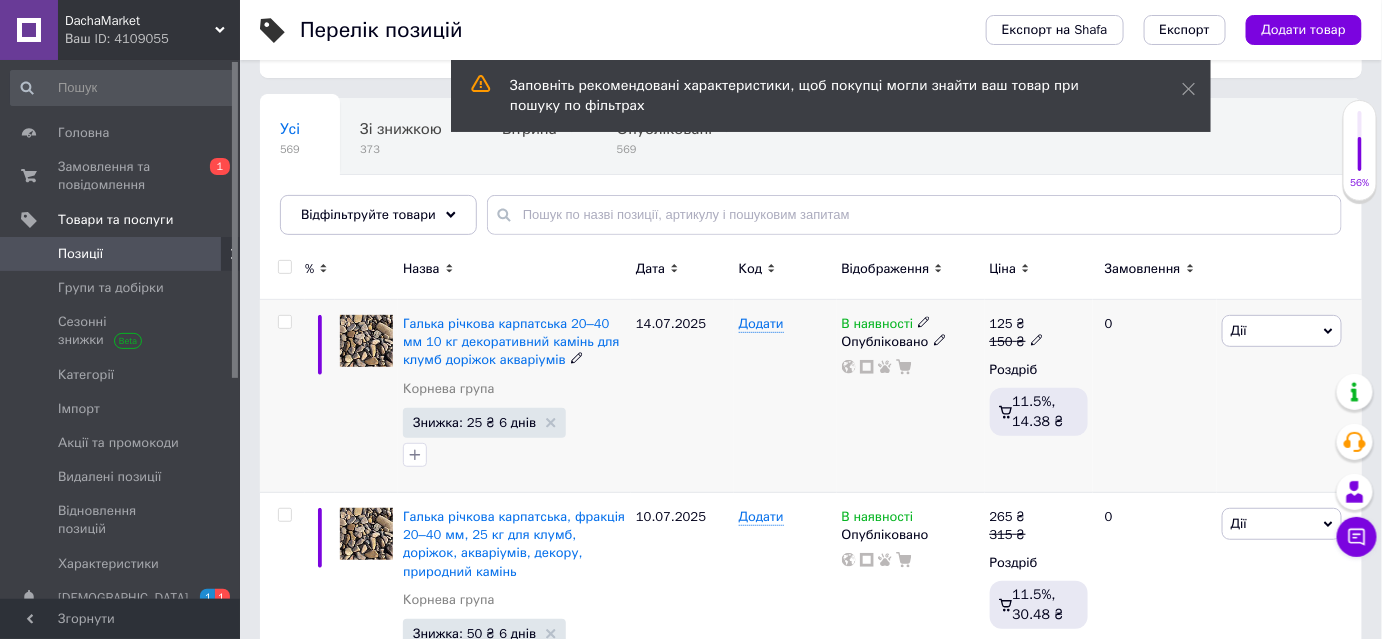 scroll, scrollTop: 181, scrollLeft: 0, axis: vertical 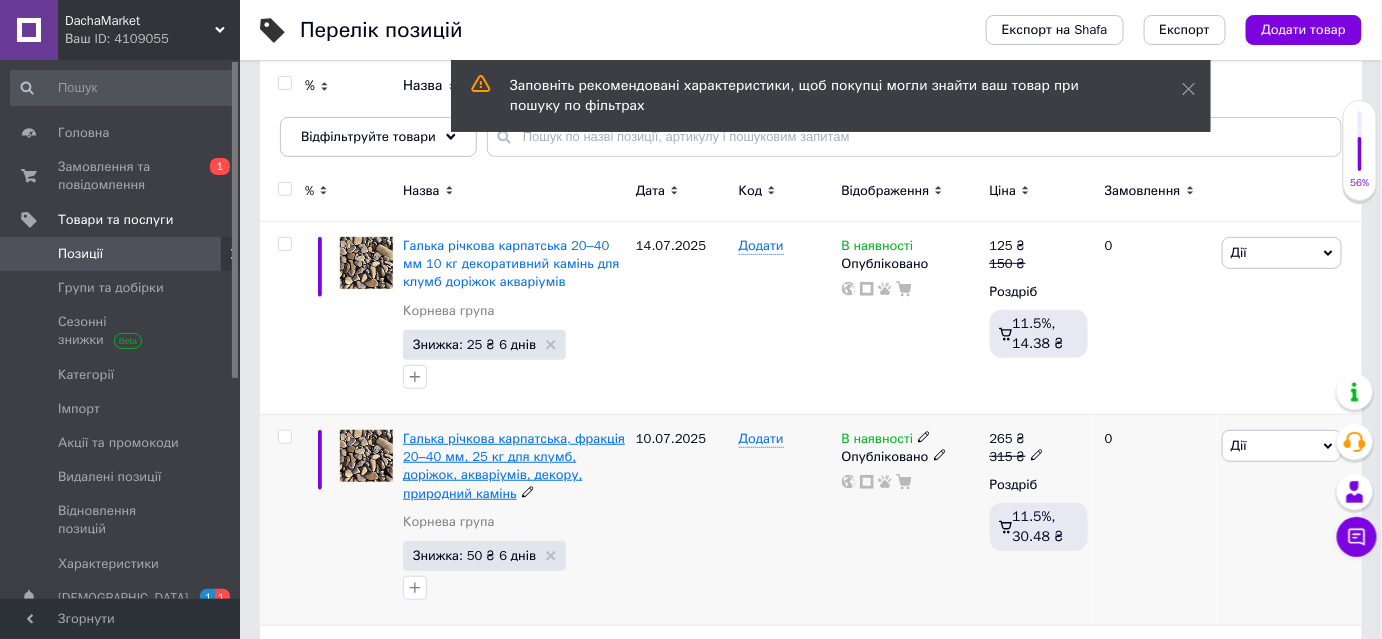 click on "Галька річкова карпатська, фракція 20–40 мм, 25 кг для клумб, доріжок, акваріумів, декору, природний камінь" at bounding box center (514, 466) 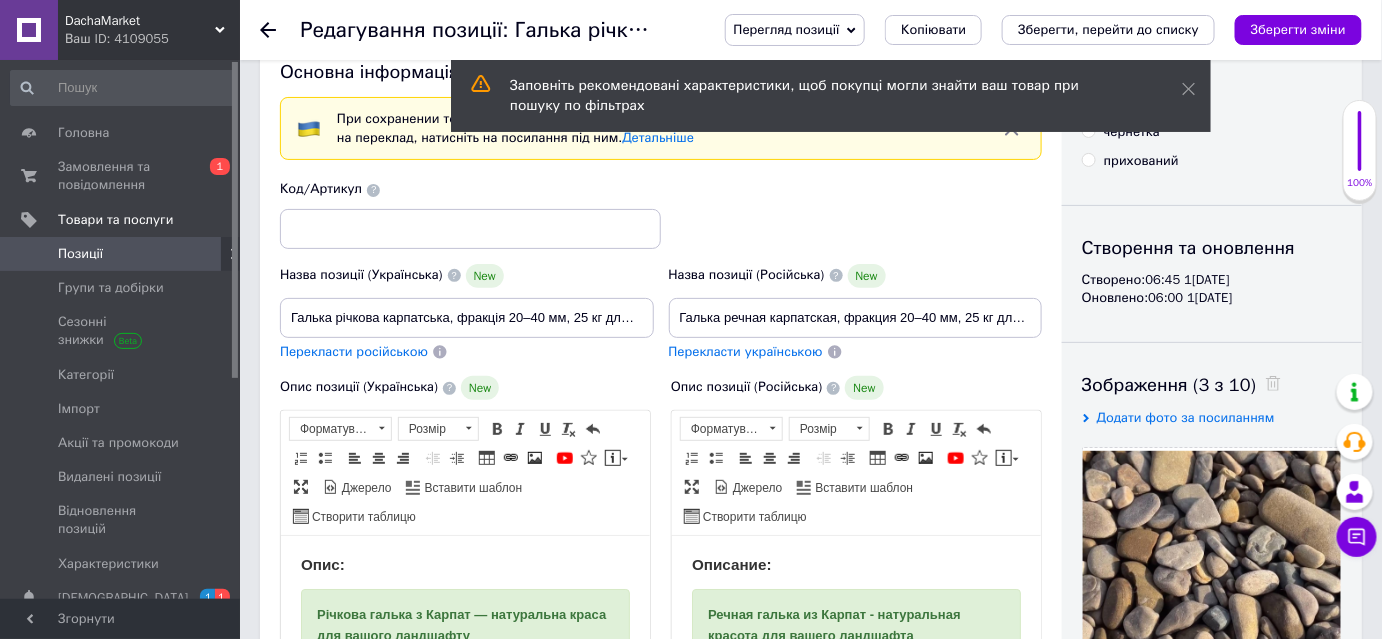 scroll, scrollTop: 90, scrollLeft: 0, axis: vertical 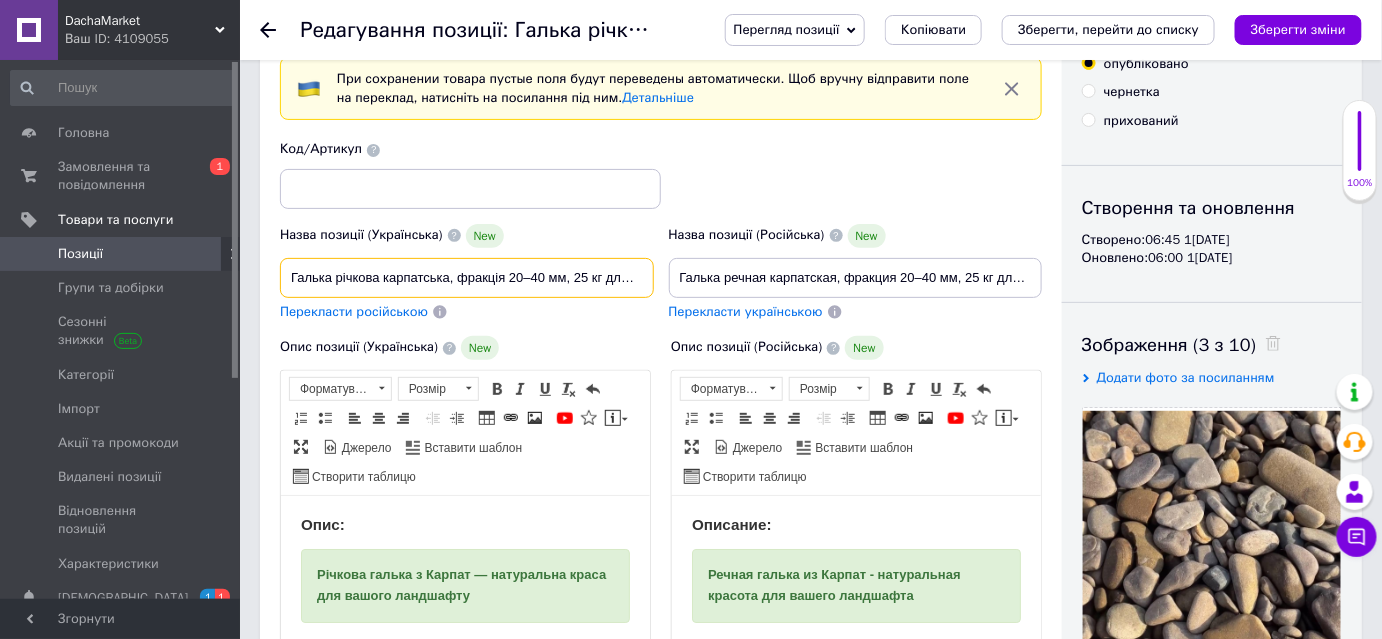 click on "Галька річкова карпатська, фракція 20–40 мм, 25 кг для клумб, доріжок, акваріумів, декору, природний камінь" at bounding box center (467, 278) 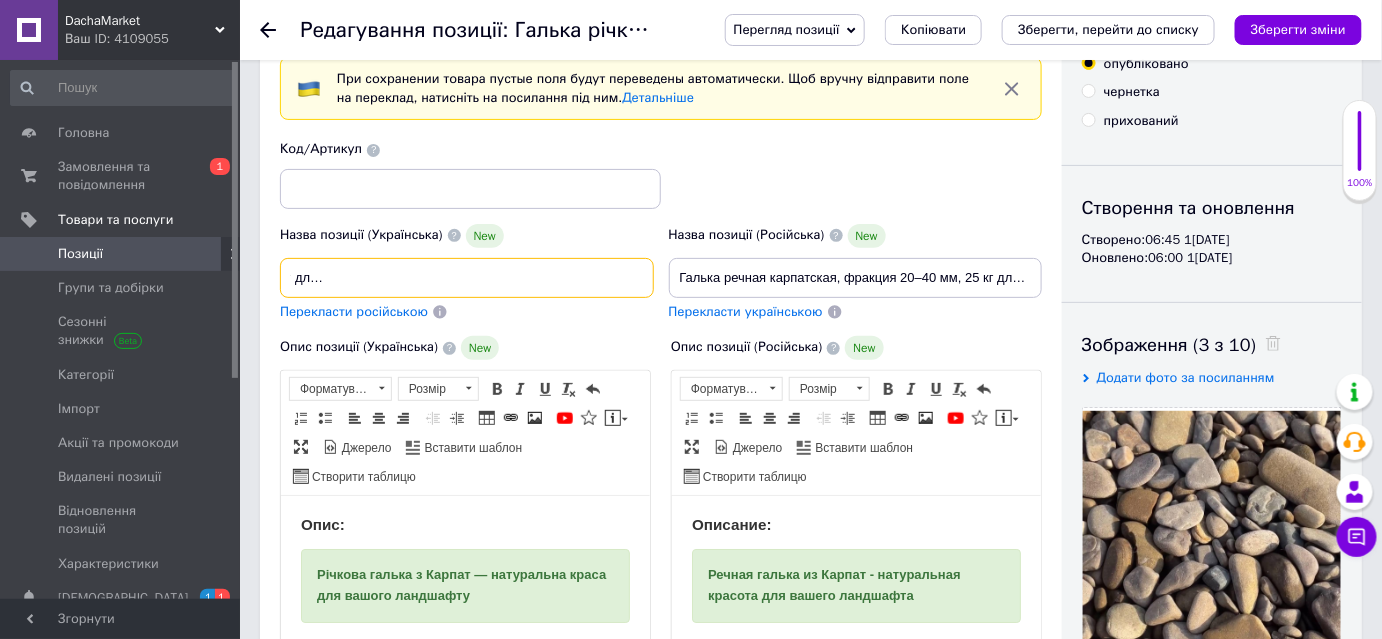 drag, startPoint x: 288, startPoint y: 274, endPoint x: 816, endPoint y: 272, distance: 528.0038 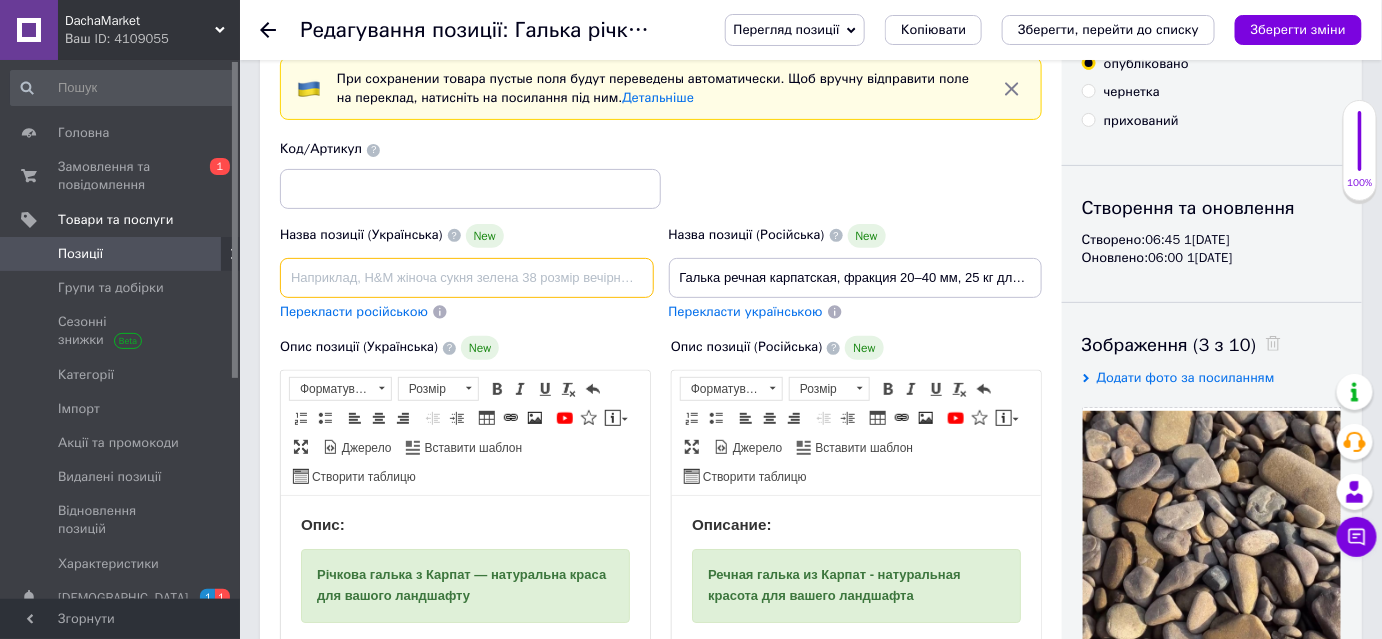 scroll, scrollTop: 0, scrollLeft: 0, axis: both 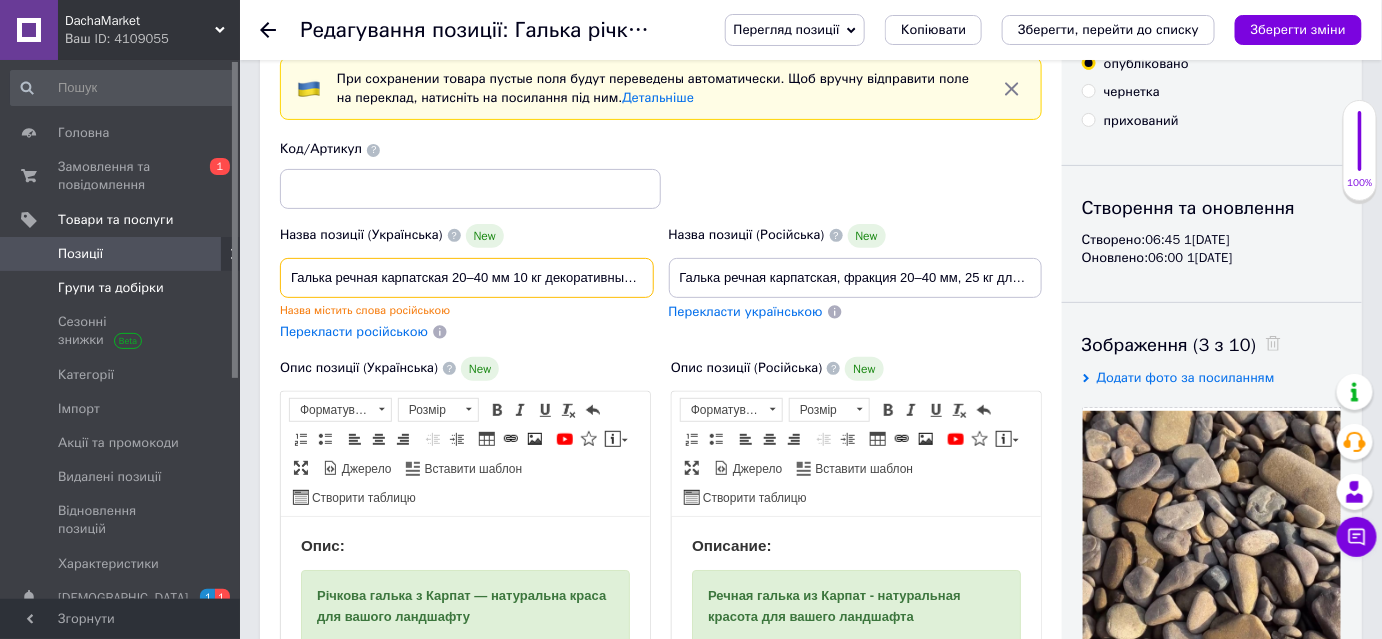 drag, startPoint x: 597, startPoint y: 275, endPoint x: 126, endPoint y: 276, distance: 471.00107 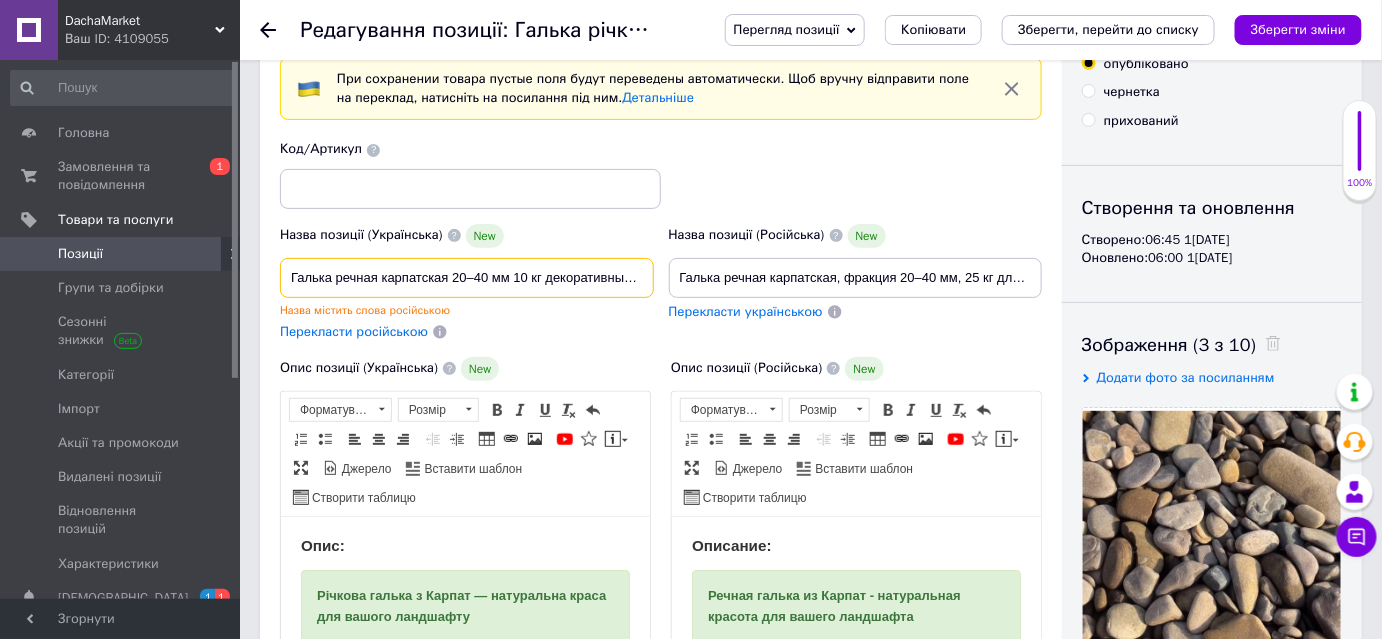 click on "Галька речная карпатская 20–40 мм 10 кг декоративный камень для клумб дорожек аквариумов" at bounding box center [467, 278] 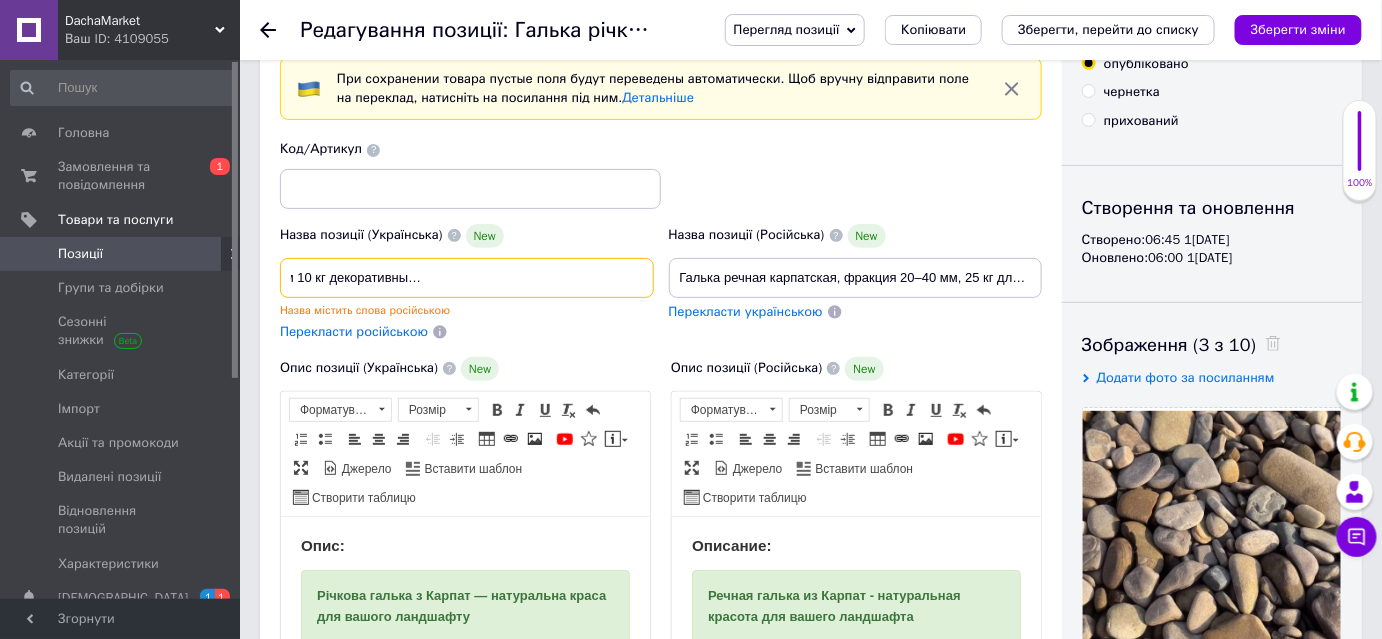 scroll, scrollTop: 0, scrollLeft: 231, axis: horizontal 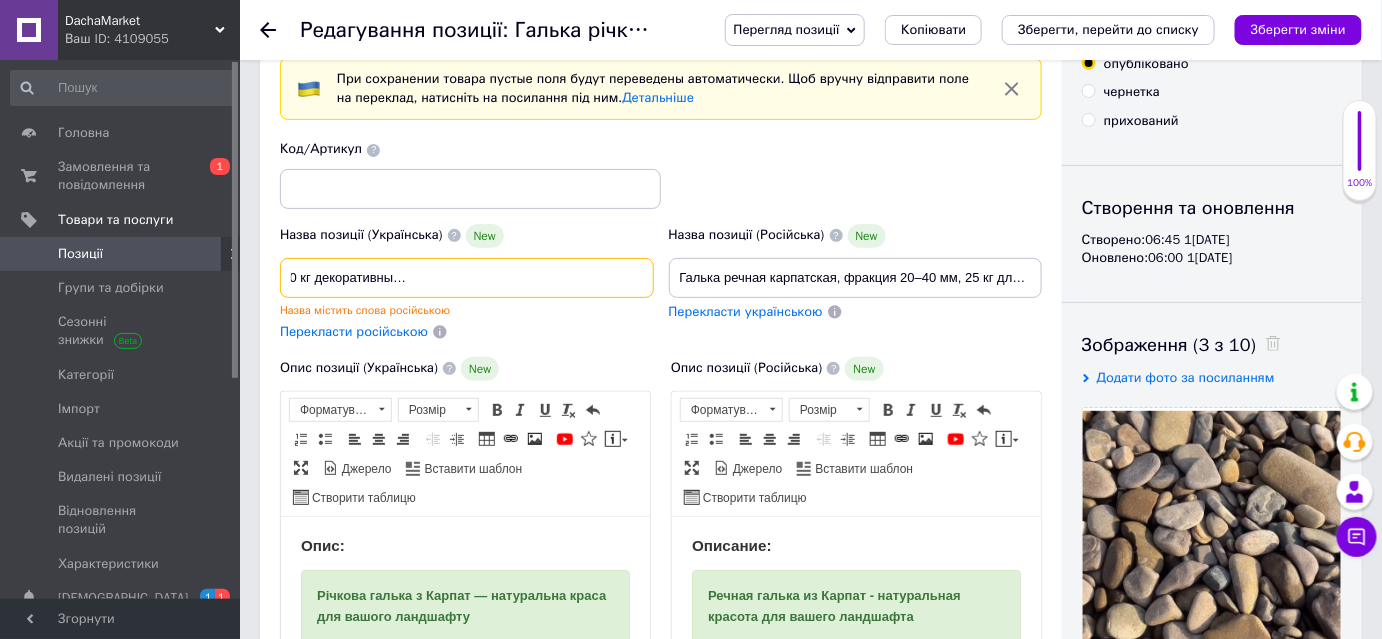 drag, startPoint x: 289, startPoint y: 271, endPoint x: 745, endPoint y: 274, distance: 456.00986 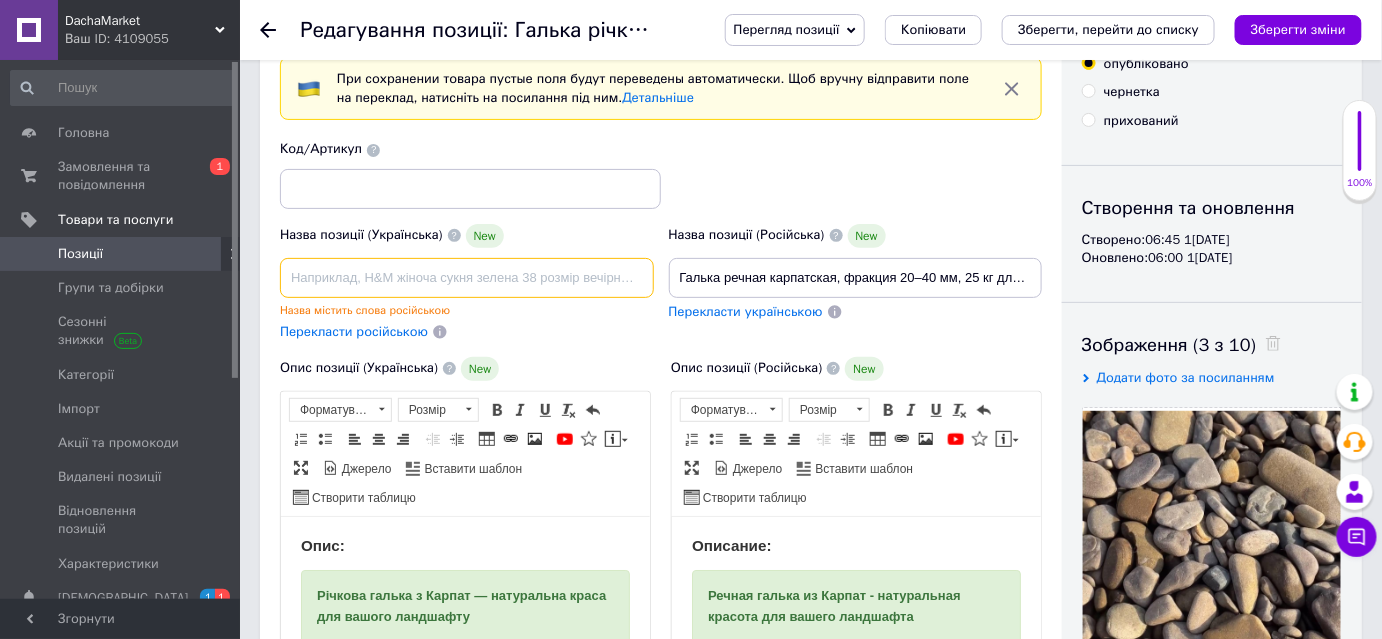 scroll, scrollTop: 0, scrollLeft: 0, axis: both 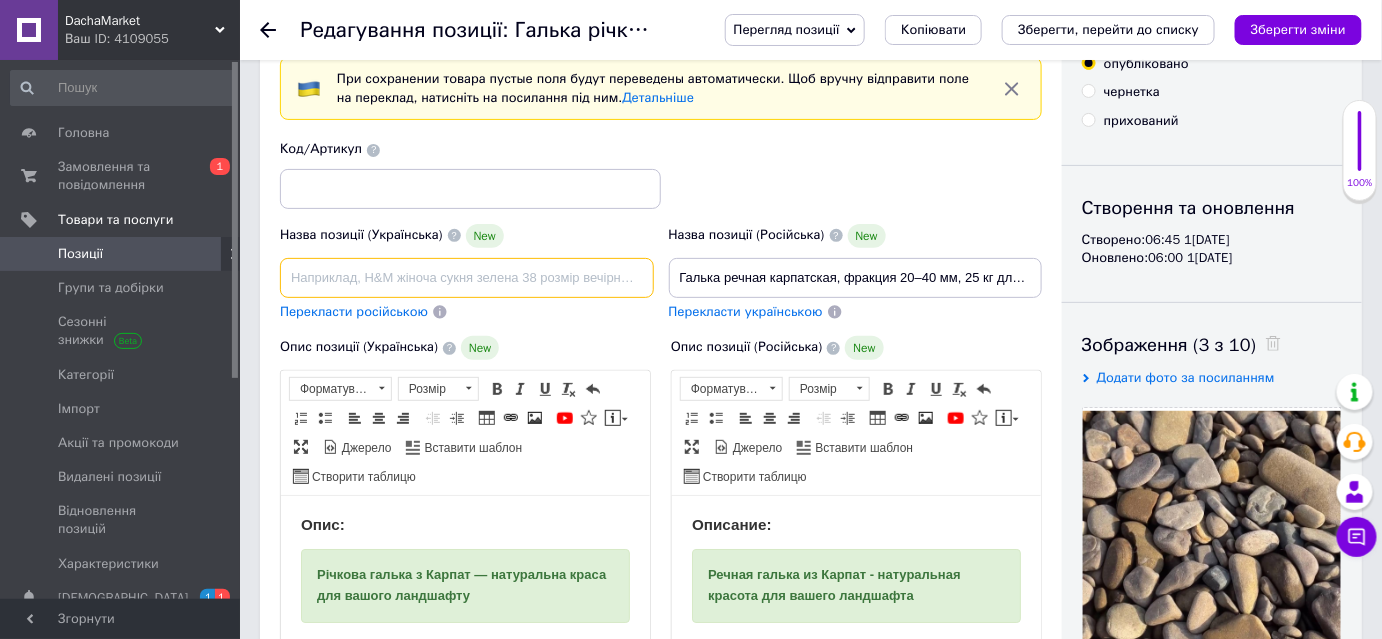 paste on "Галька річкова карпатська 20–40 мм 25 кг декоративний камінь для клумб доріжок акваріумів" 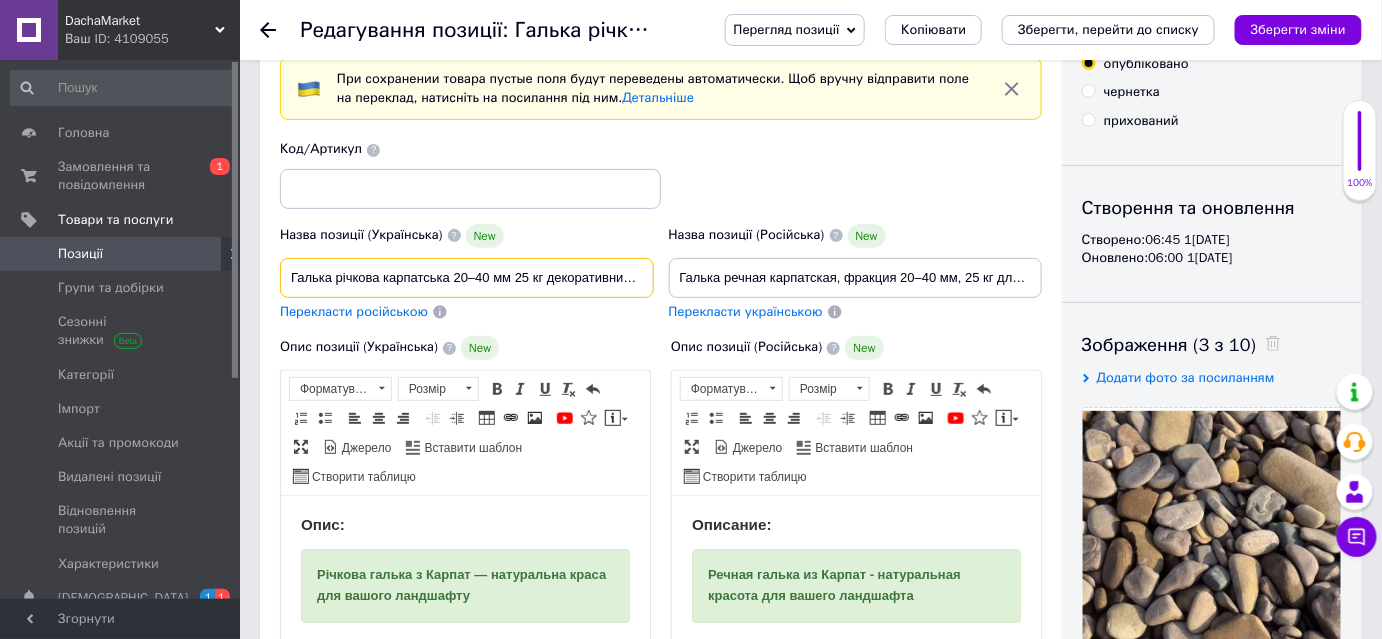 scroll, scrollTop: 0, scrollLeft: 213, axis: horizontal 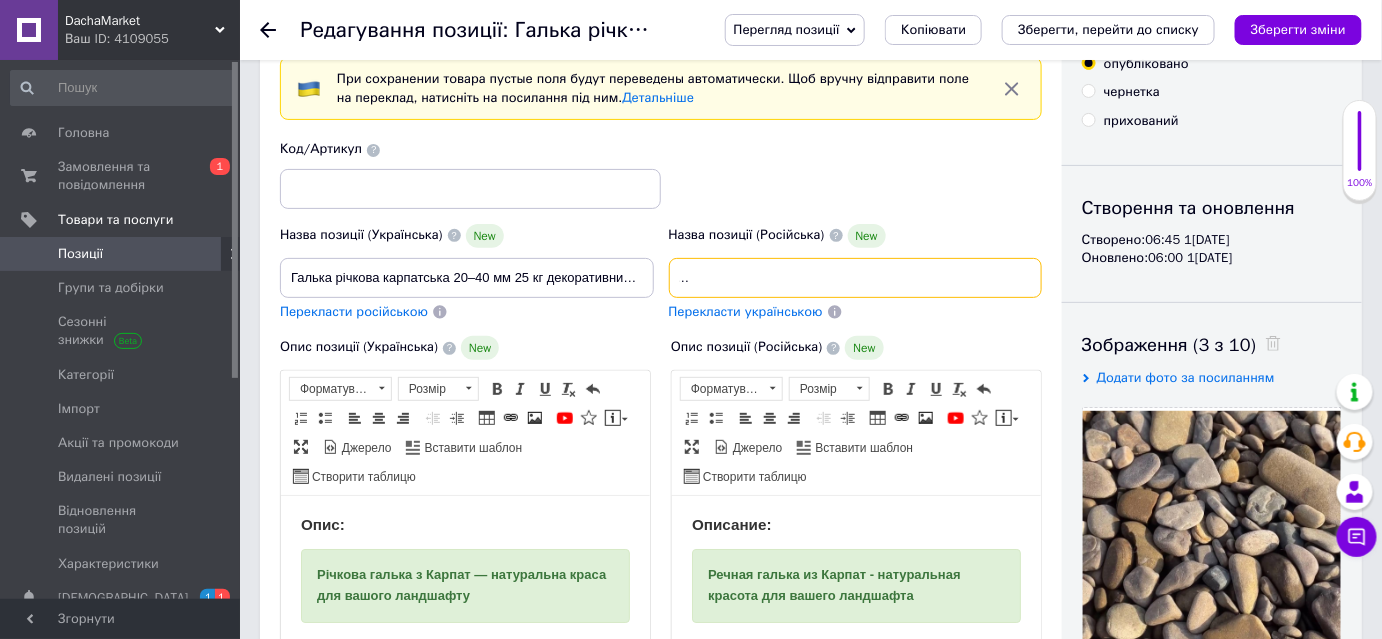 drag, startPoint x: 678, startPoint y: 270, endPoint x: 1119, endPoint y: 304, distance: 442.30872 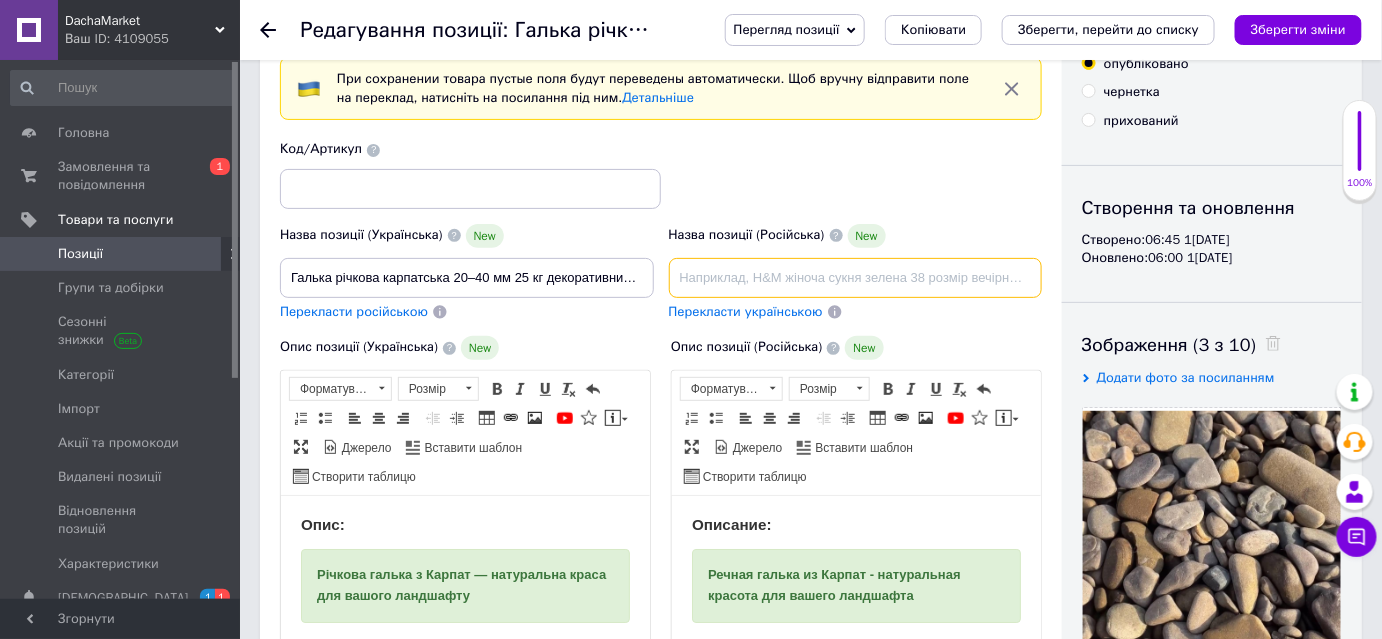 scroll, scrollTop: 0, scrollLeft: 0, axis: both 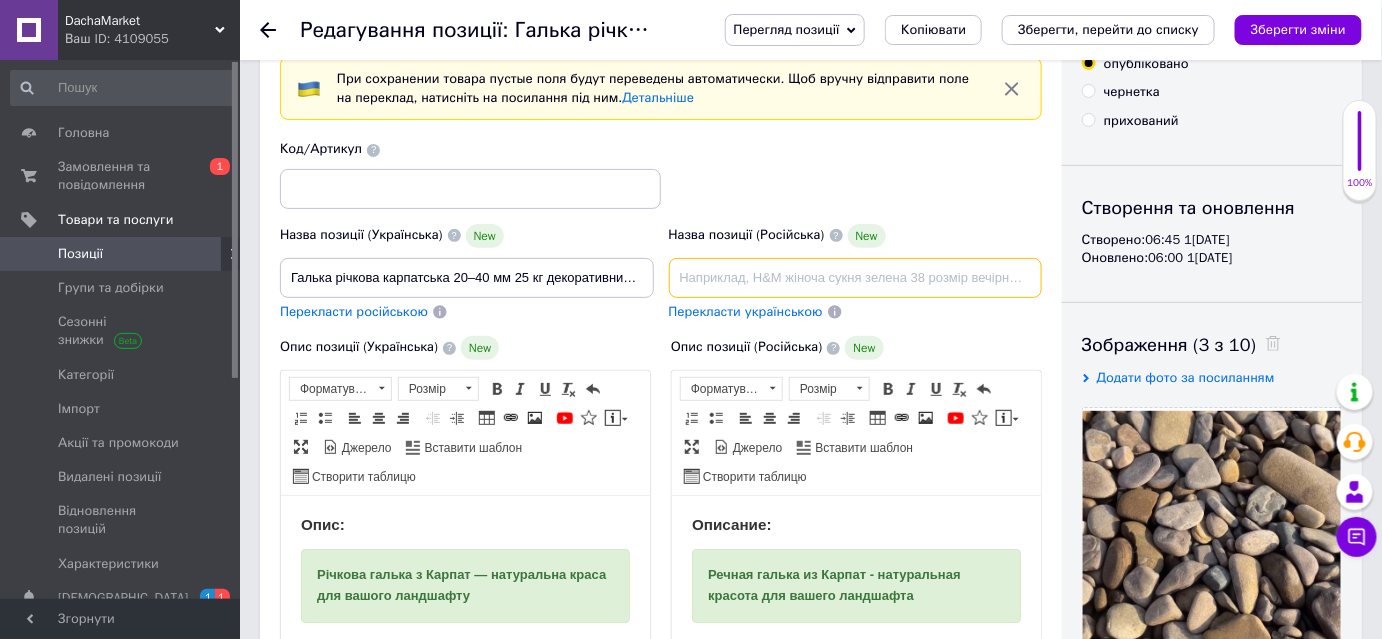 paste on "Галька речная карпатская 20–40 мм 25 кг декоративный камень для клумб дорожек аквариумов" 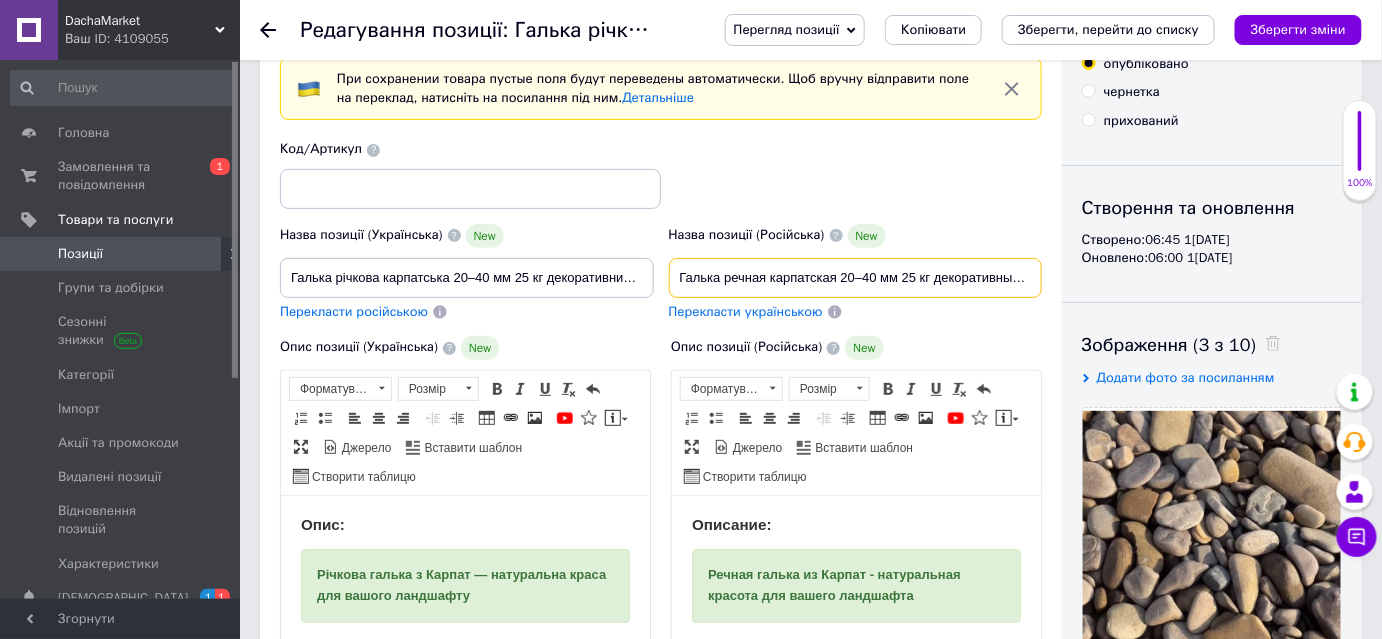 scroll, scrollTop: 0, scrollLeft: 231, axis: horizontal 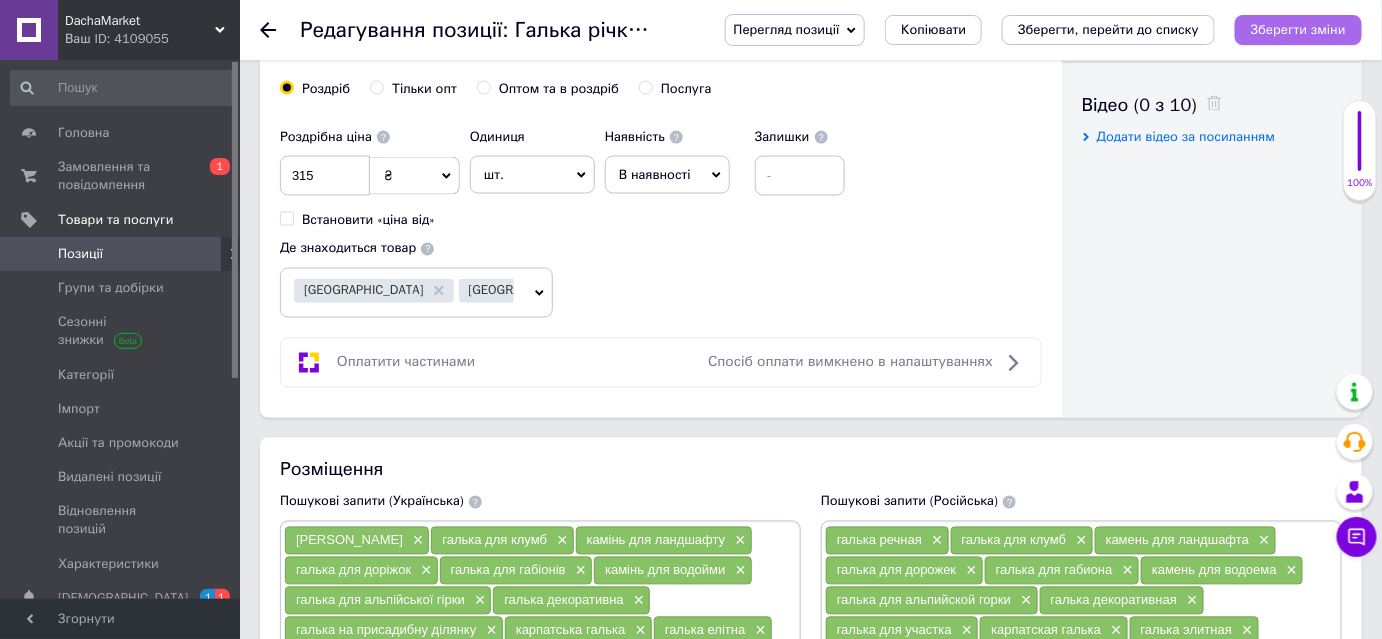 click on "Зберегти зміни" at bounding box center (1298, 29) 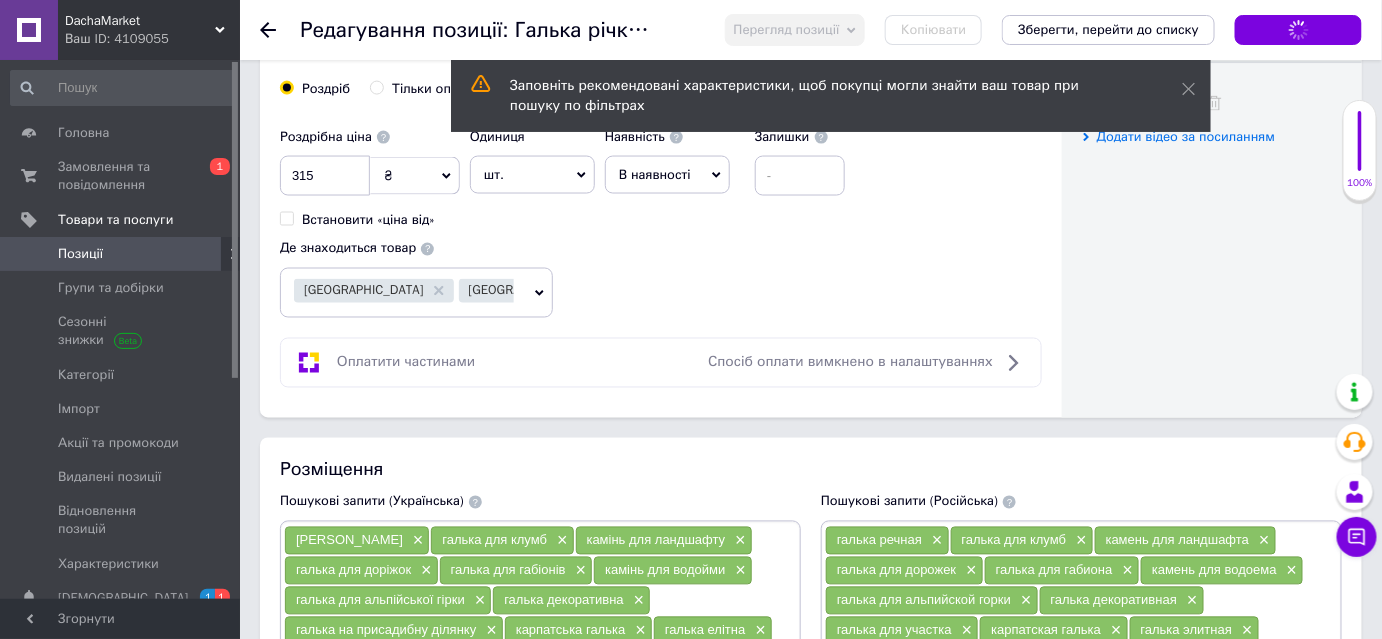 scroll, scrollTop: 0, scrollLeft: 0, axis: both 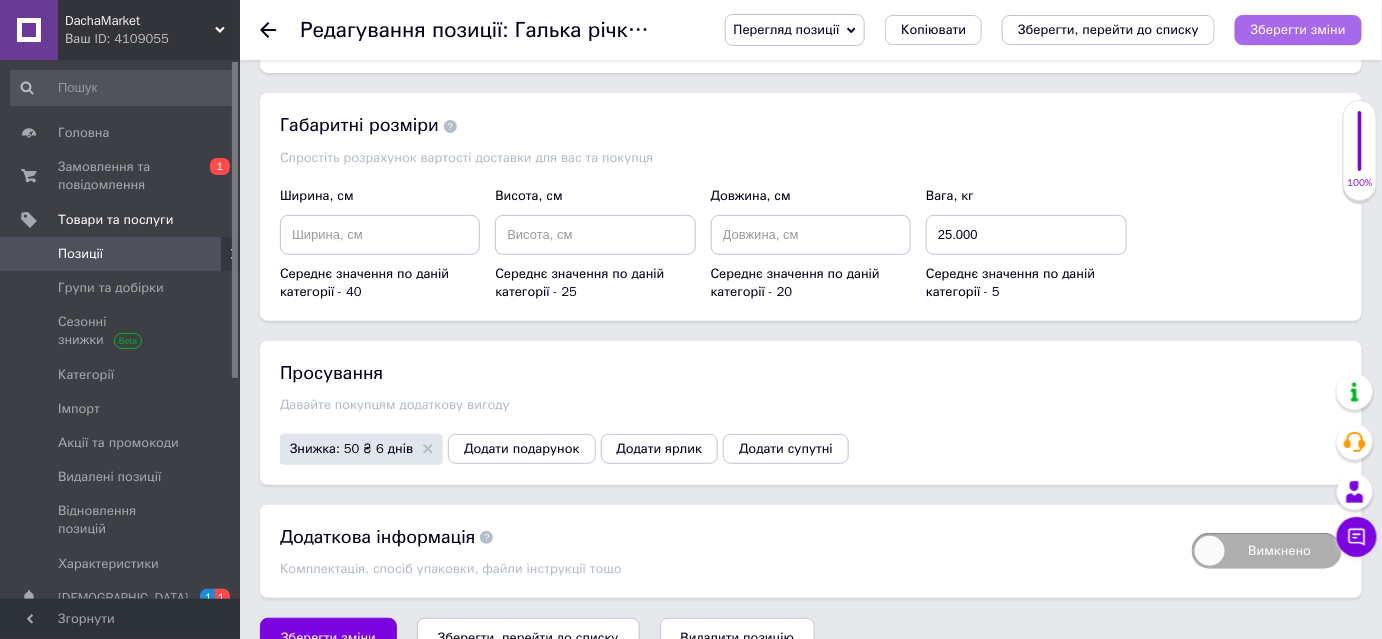 click on "Зберегти зміни" at bounding box center [1298, 29] 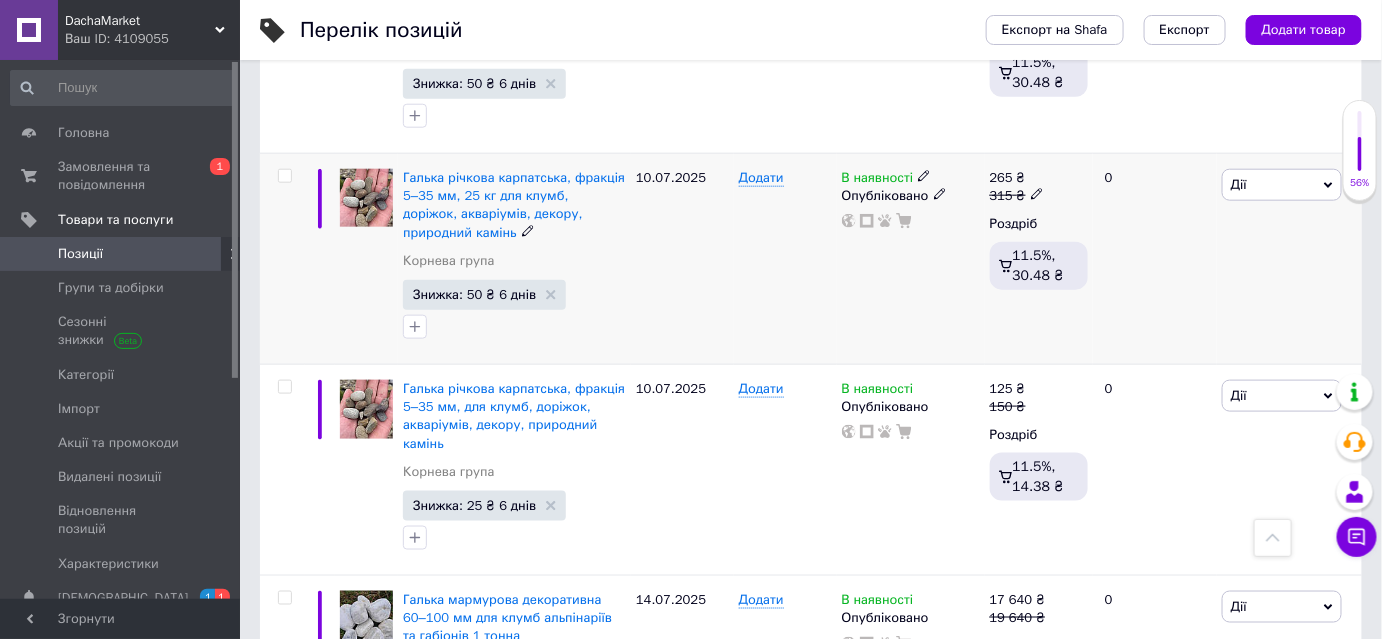 scroll, scrollTop: 636, scrollLeft: 0, axis: vertical 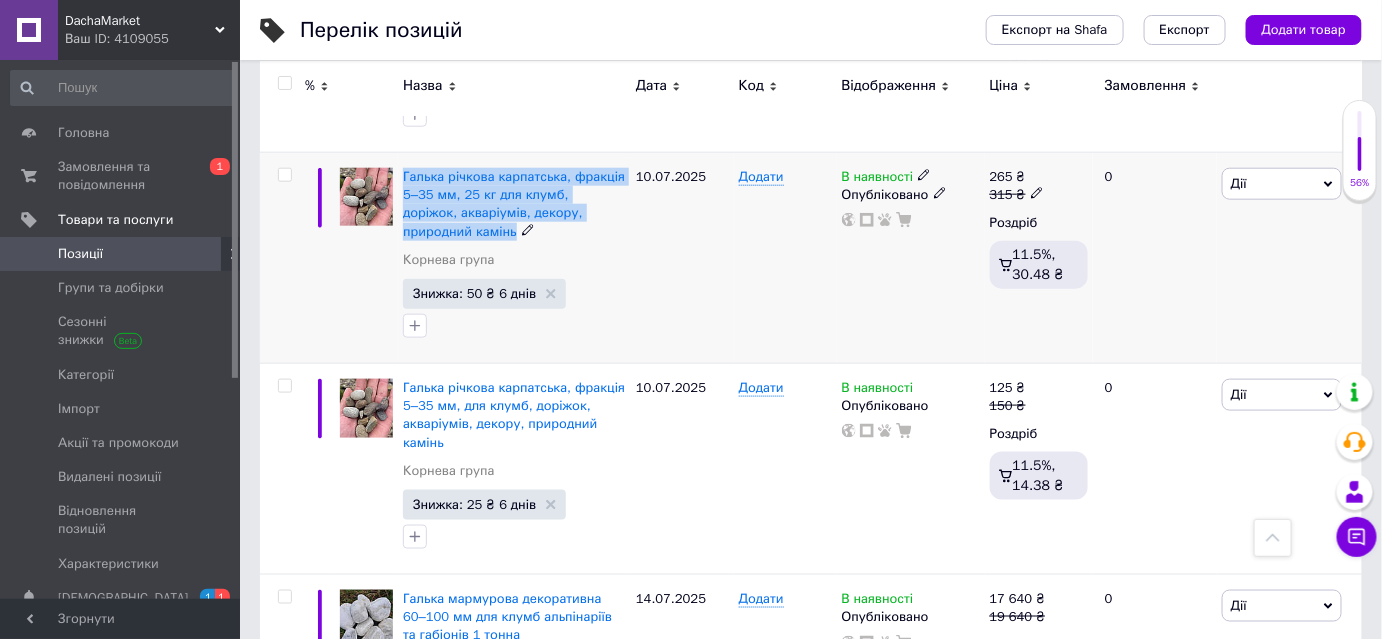 drag, startPoint x: 399, startPoint y: 189, endPoint x: 442, endPoint y: 246, distance: 71.40028 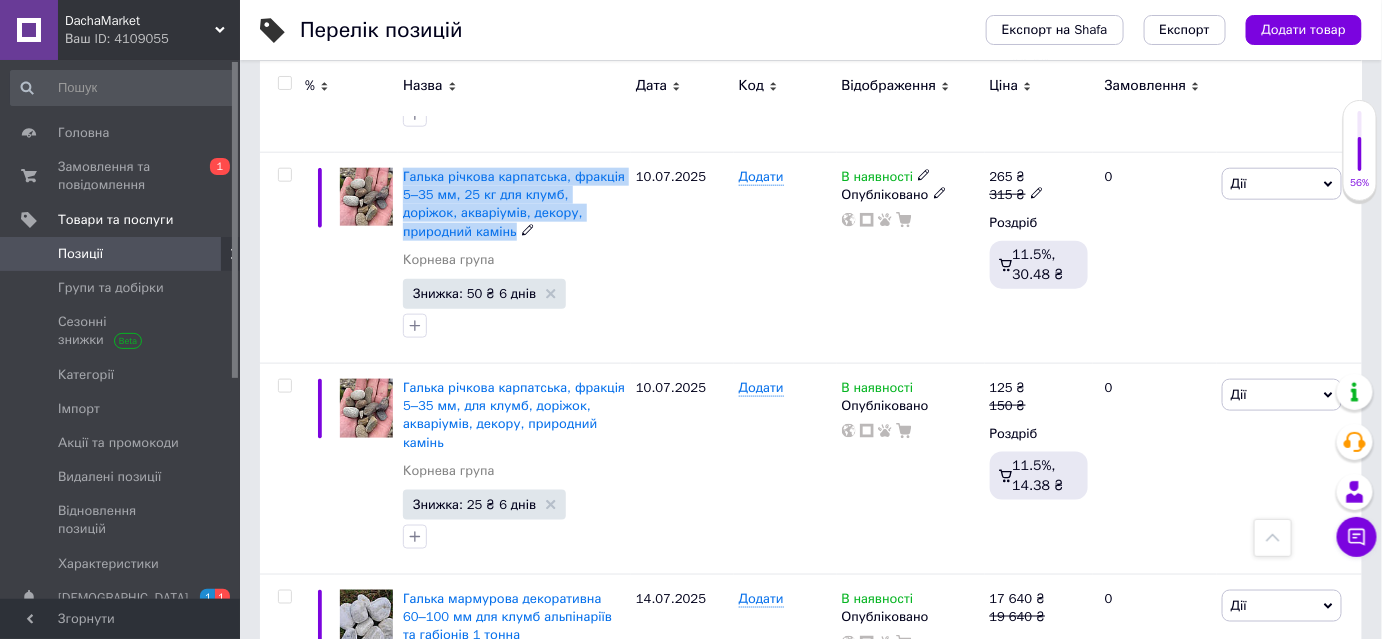 click on "Галька річкова карпатська, фракція 5–35 мм, 25 кг для клумб, доріжок, акваріумів, декору, природний камінь" at bounding box center (514, 204) 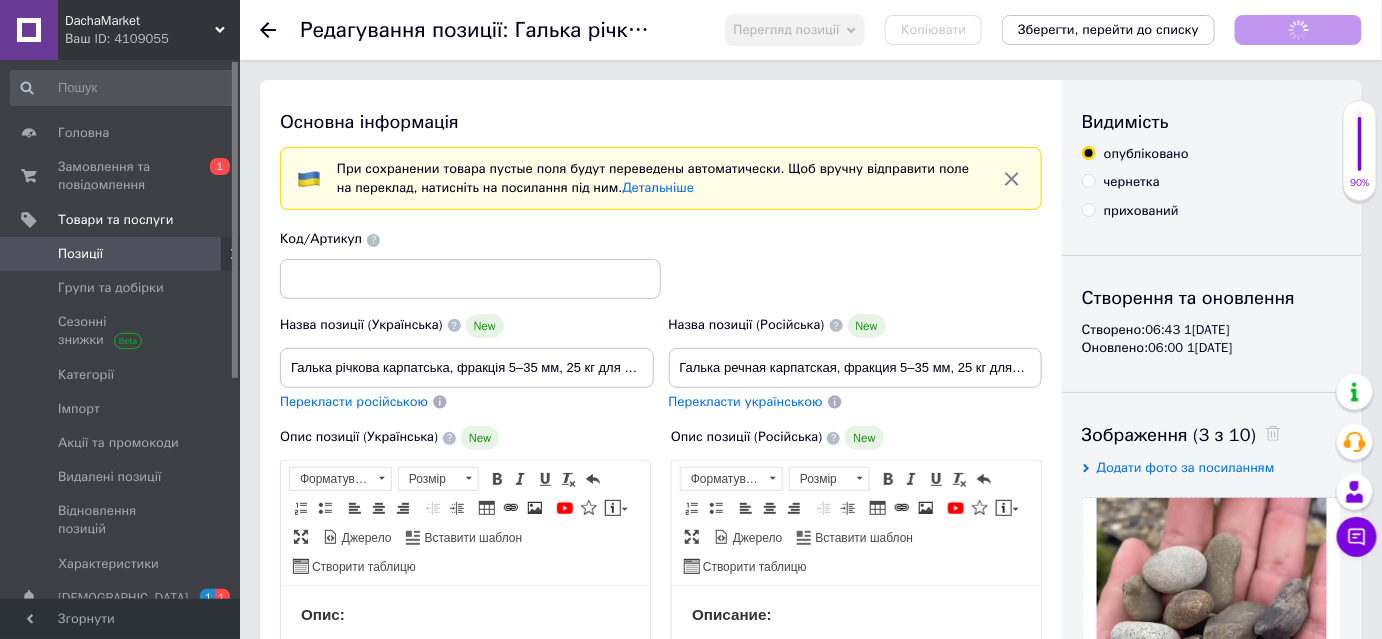 scroll, scrollTop: 0, scrollLeft: 0, axis: both 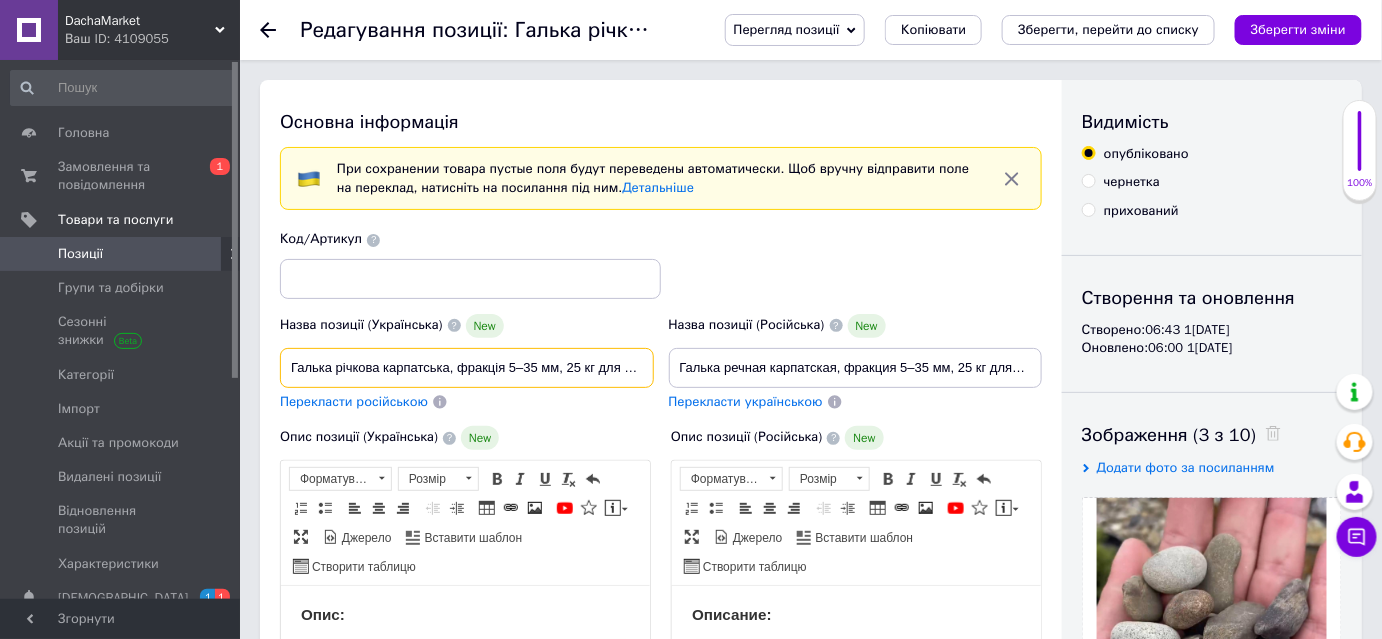 drag, startPoint x: 445, startPoint y: 367, endPoint x: 456, endPoint y: 366, distance: 11.045361 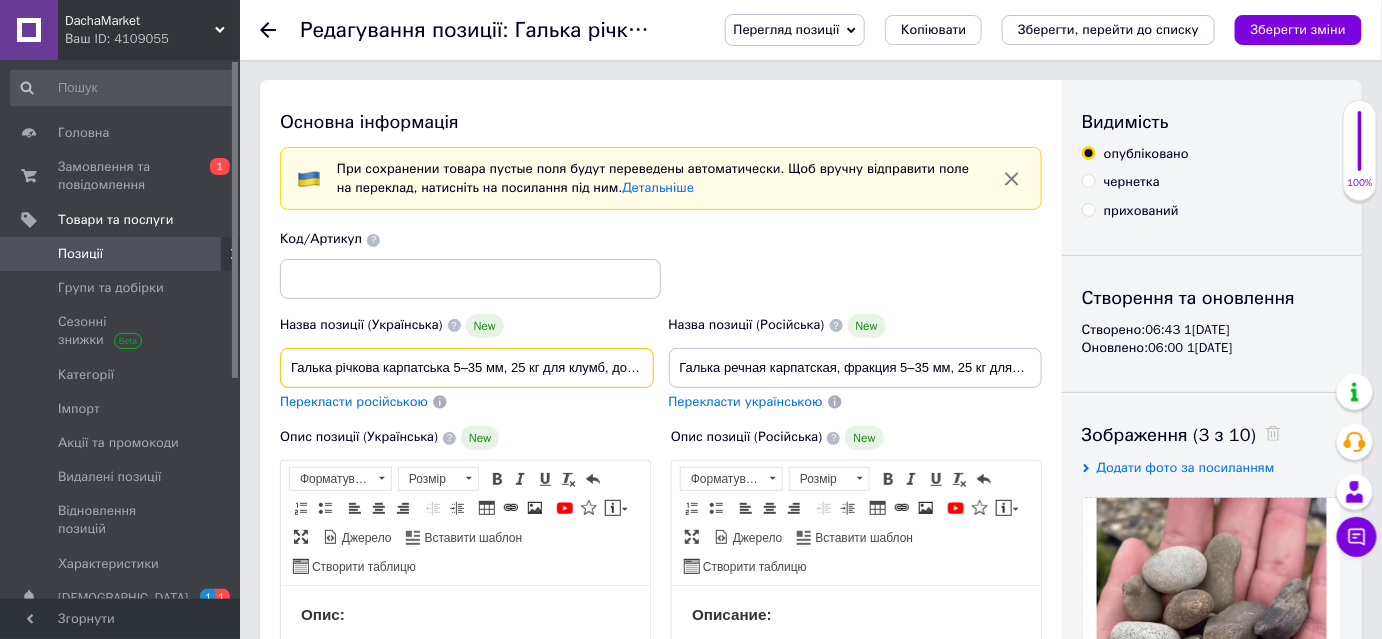click on "Галька річкова карпатська 5–35 мм, 25 кг для клумб, доріжок, акваріумів, декору, природний камінь" at bounding box center [467, 368] 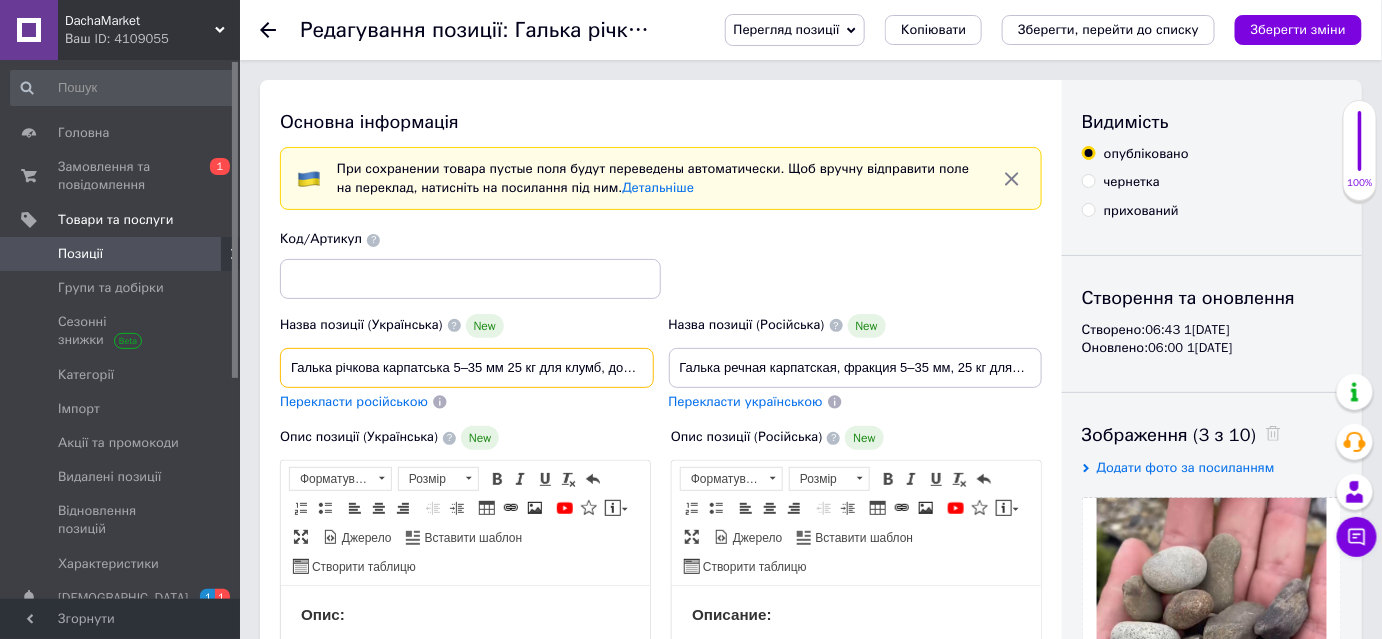 drag, startPoint x: 536, startPoint y: 367, endPoint x: 506, endPoint y: 371, distance: 30.265491 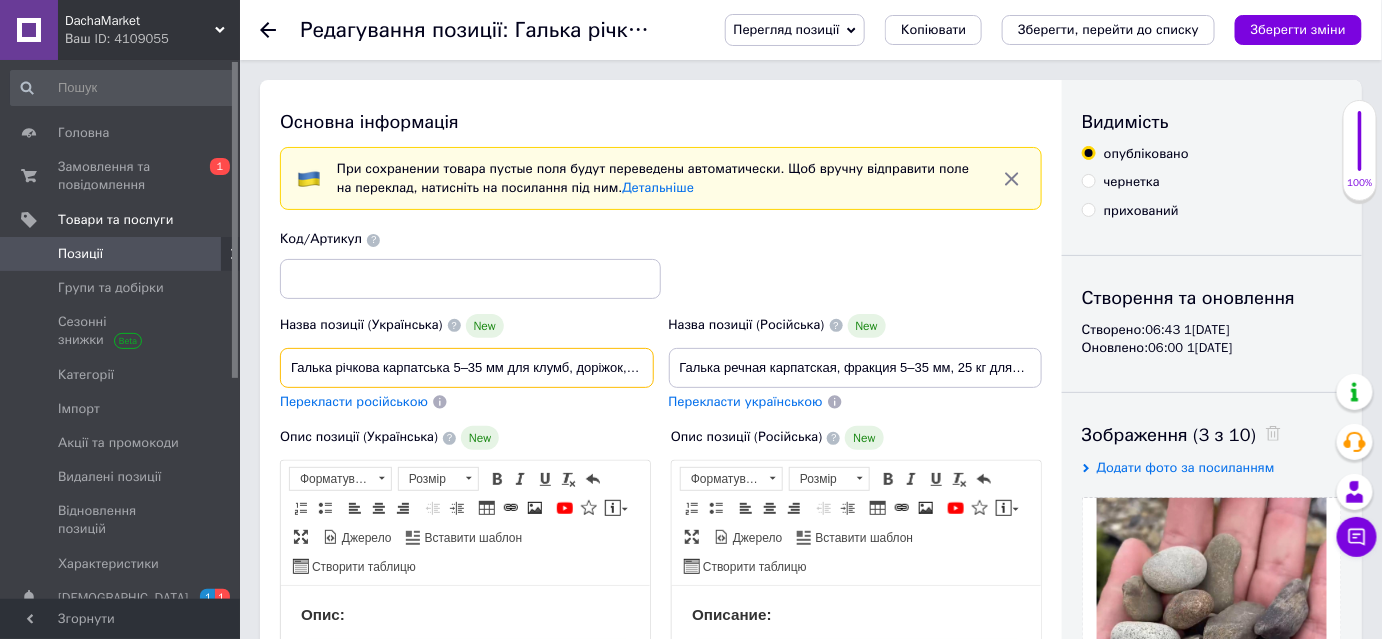 click on "Галька річкова карпатська 5–35 мм для клумб, доріжок, акваріумів, декору, природний камінь" at bounding box center [467, 368] 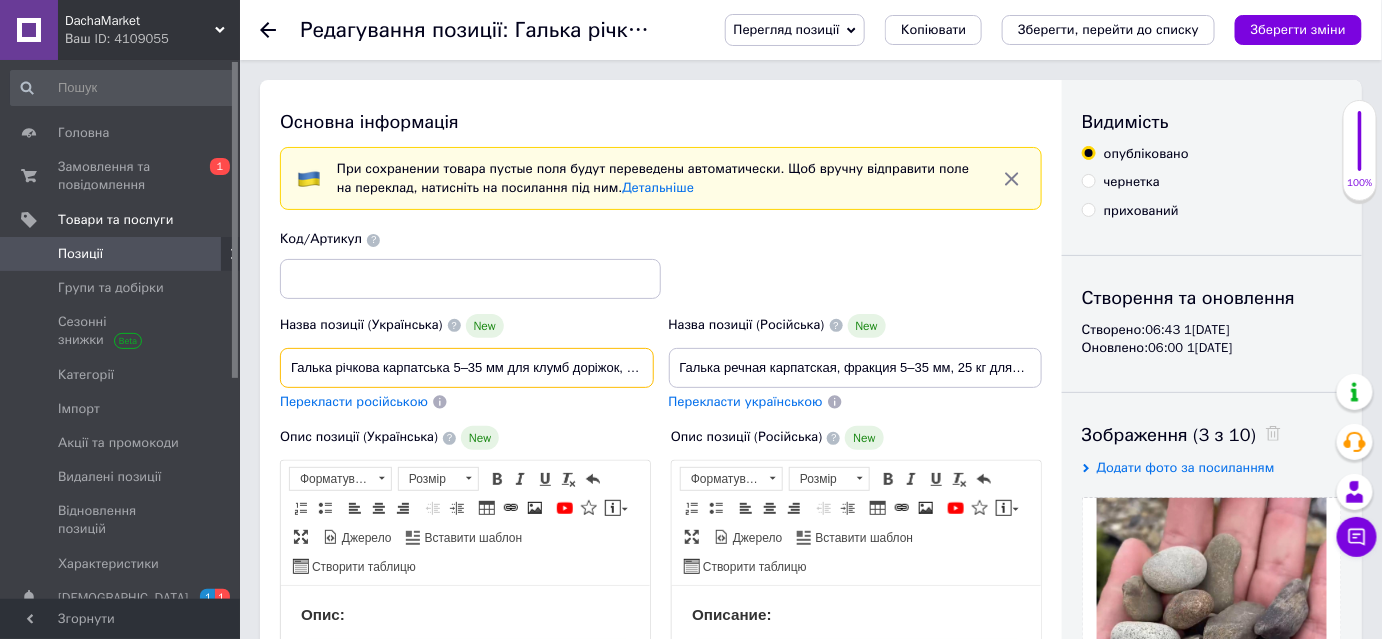 click on "Галька річкова карпатська 5–35 мм для клумб доріжок, акваріумів, декору, природний камінь" at bounding box center [467, 368] 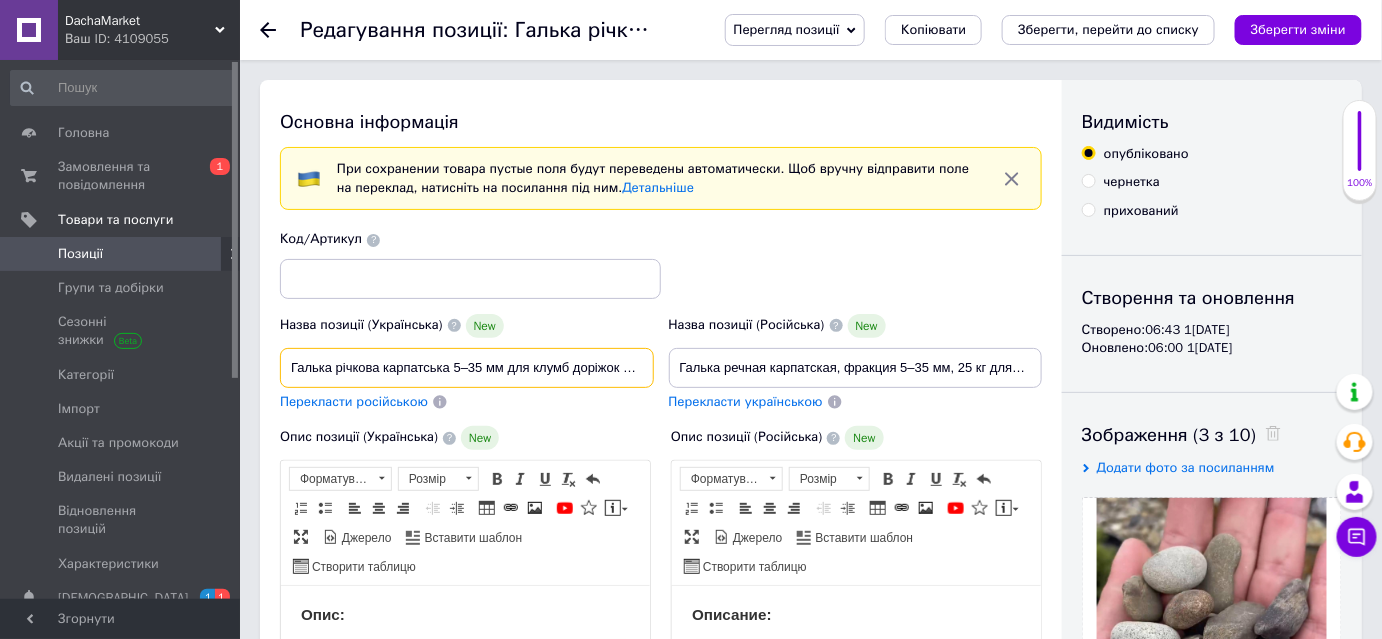 scroll, scrollTop: 0, scrollLeft: 205, axis: horizontal 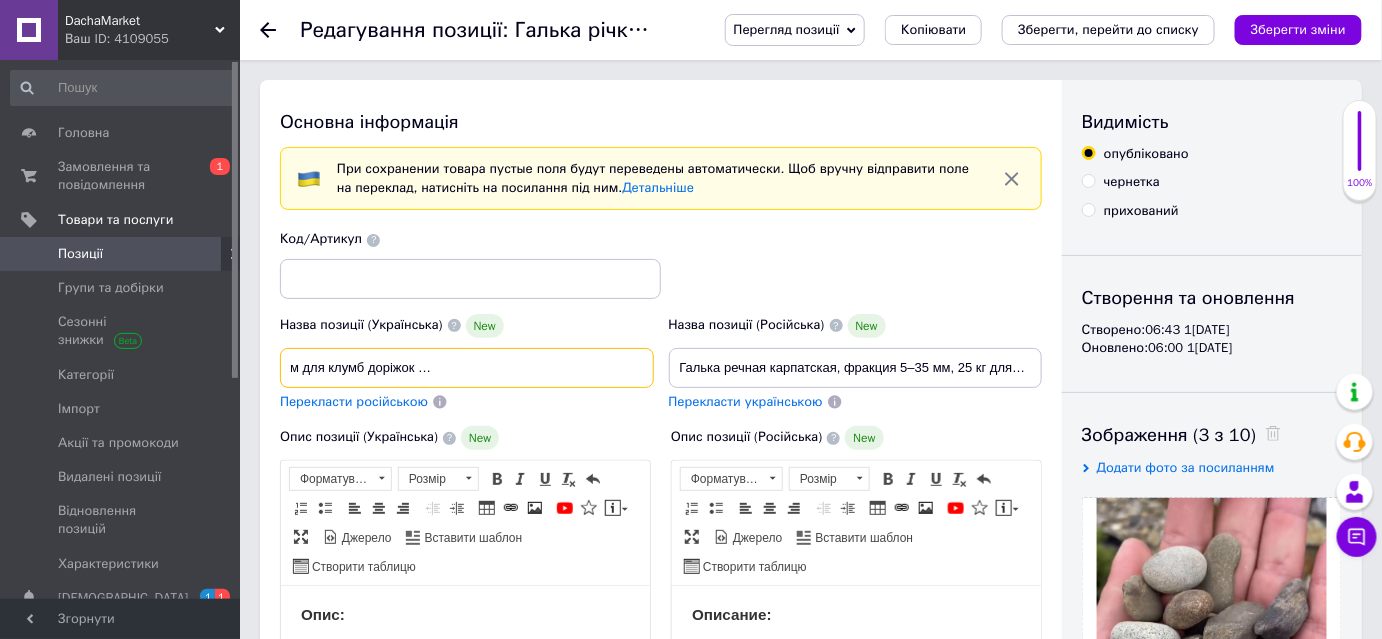 drag, startPoint x: 618, startPoint y: 362, endPoint x: 695, endPoint y: 375, distance: 78.08969 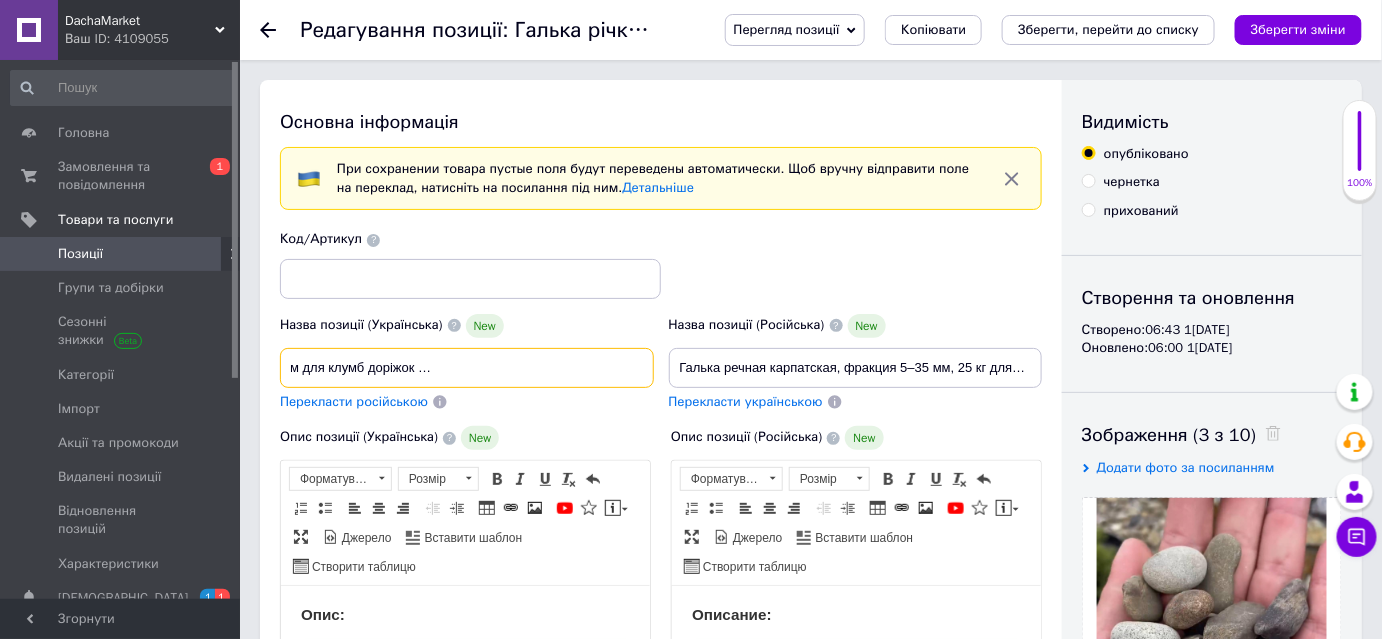 click on "Галька річкова карпатська 5–35 мм для клумб доріжок акваріумів, декору, природний камінь" at bounding box center [467, 368] 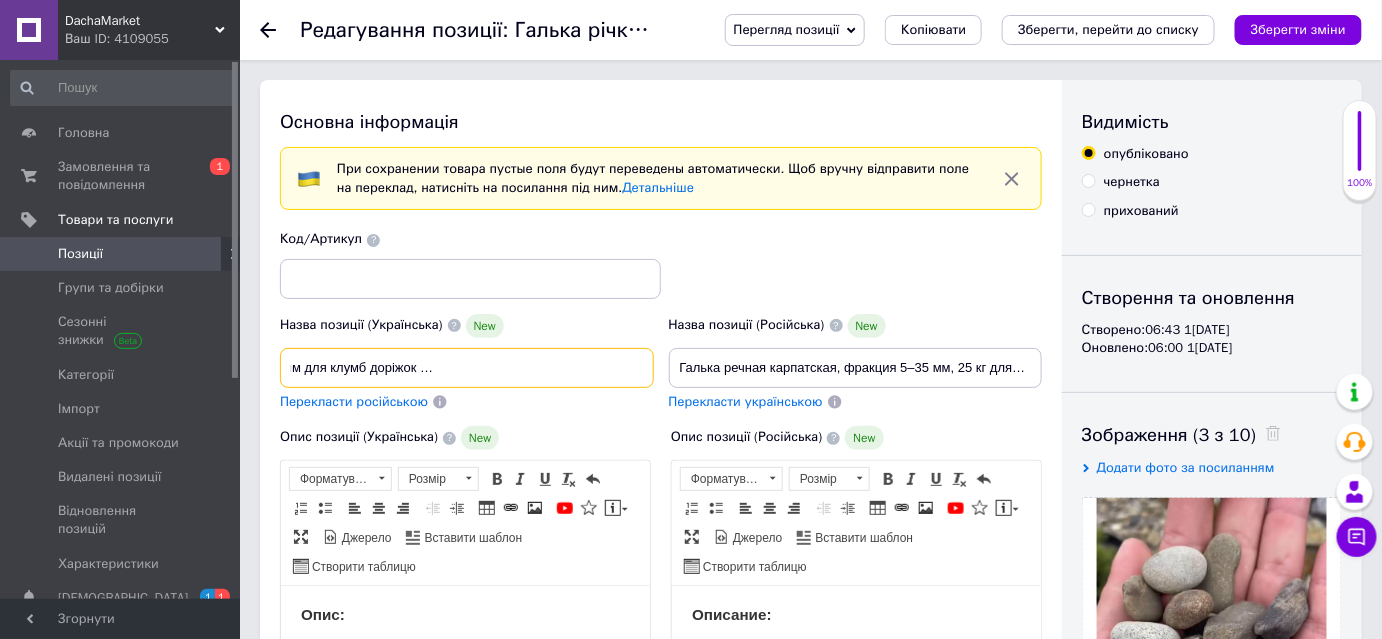 scroll, scrollTop: 0, scrollLeft: 202, axis: horizontal 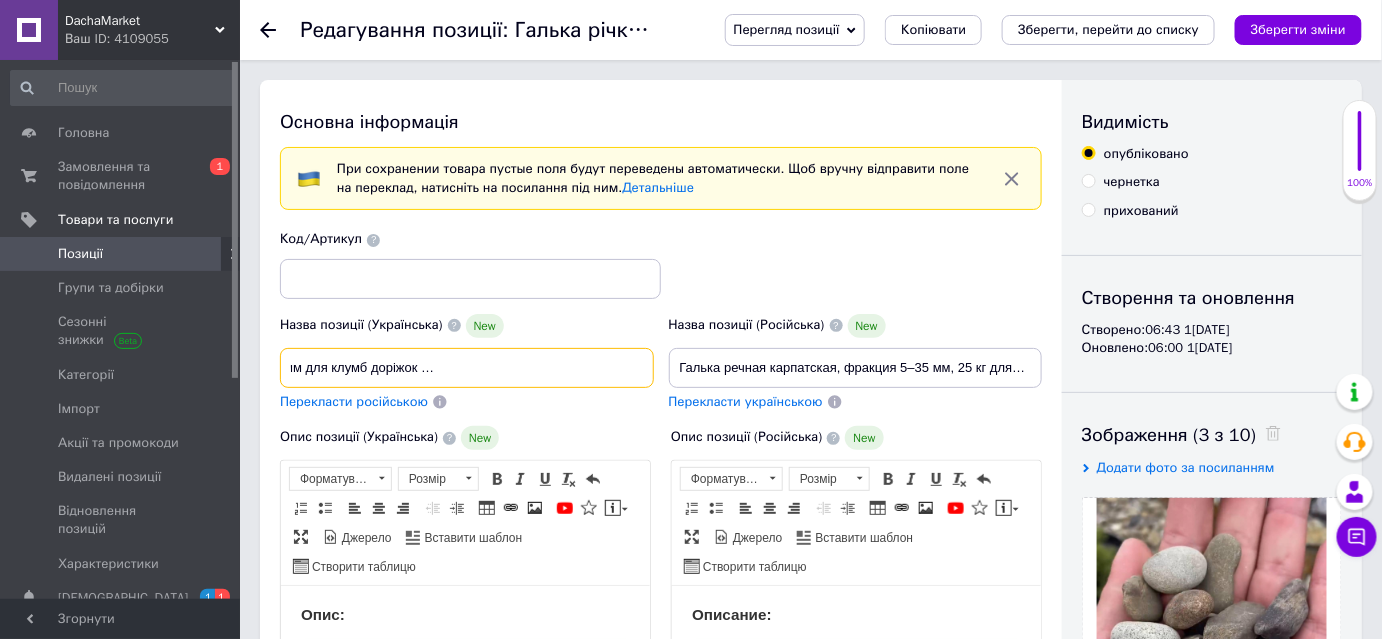 drag, startPoint x: 369, startPoint y: 367, endPoint x: 330, endPoint y: 379, distance: 40.804413 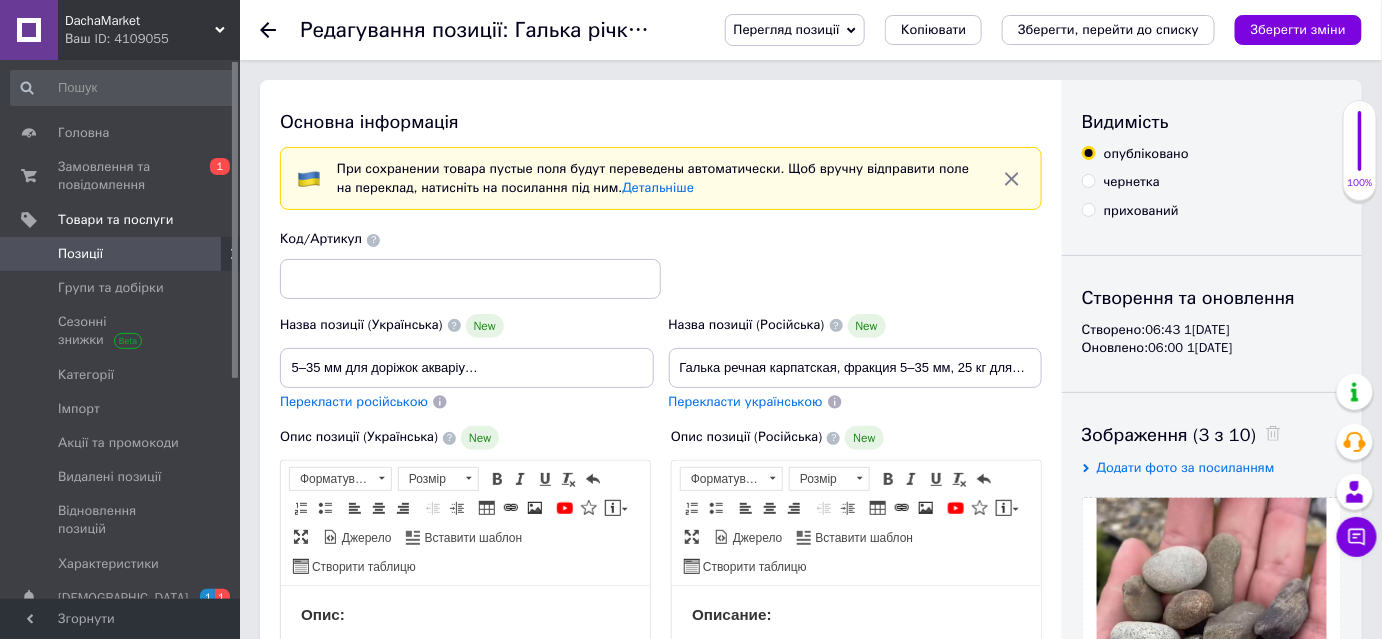 scroll, scrollTop: 0, scrollLeft: 0, axis: both 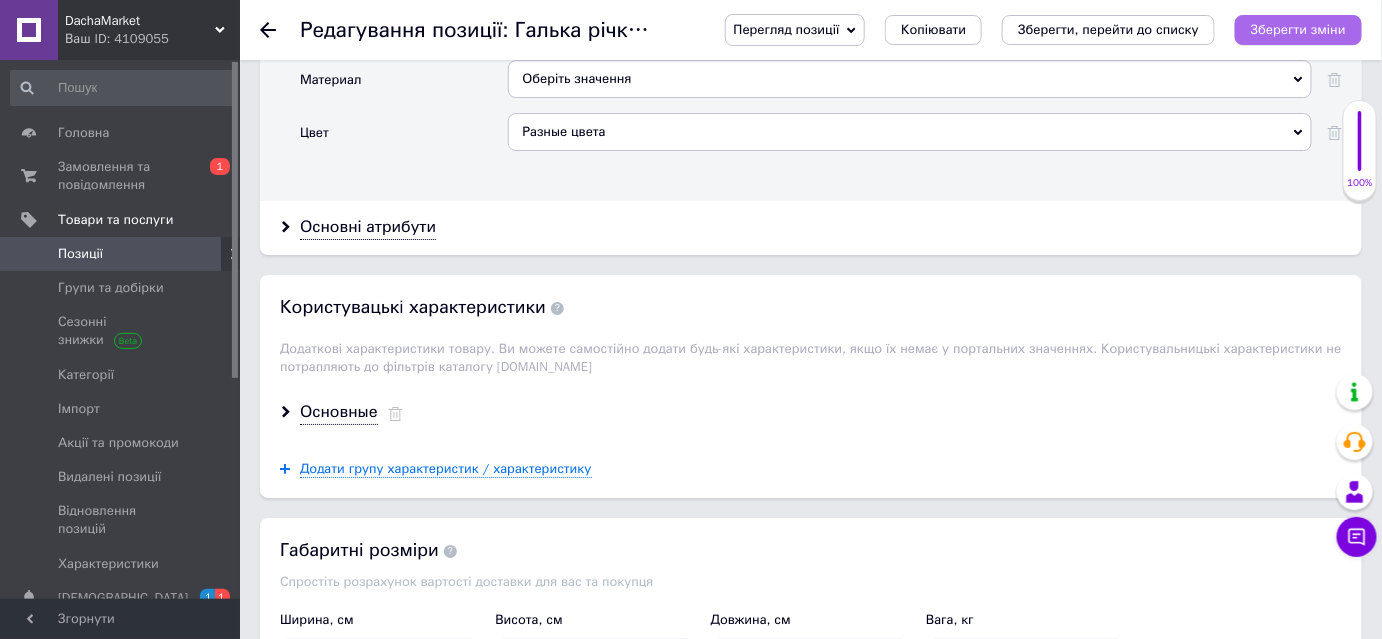 click on "Зберегти зміни" at bounding box center [1298, 29] 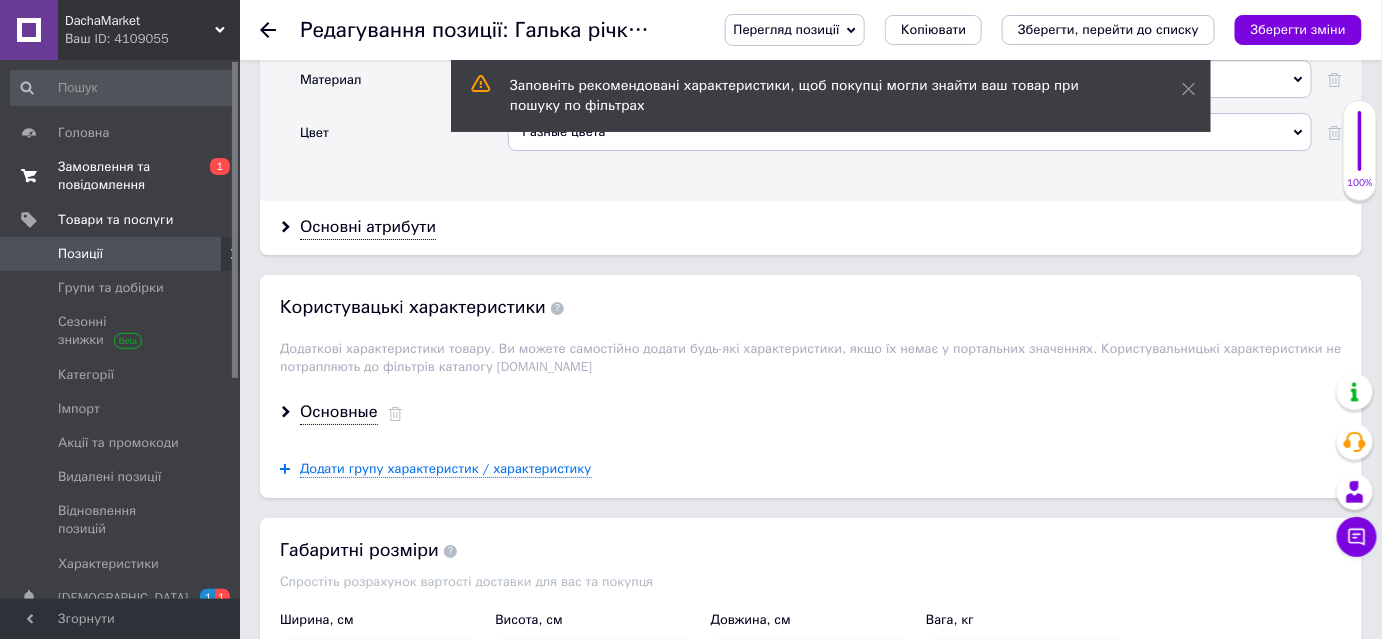 click on "Замовлення та повідомлення" at bounding box center [121, 176] 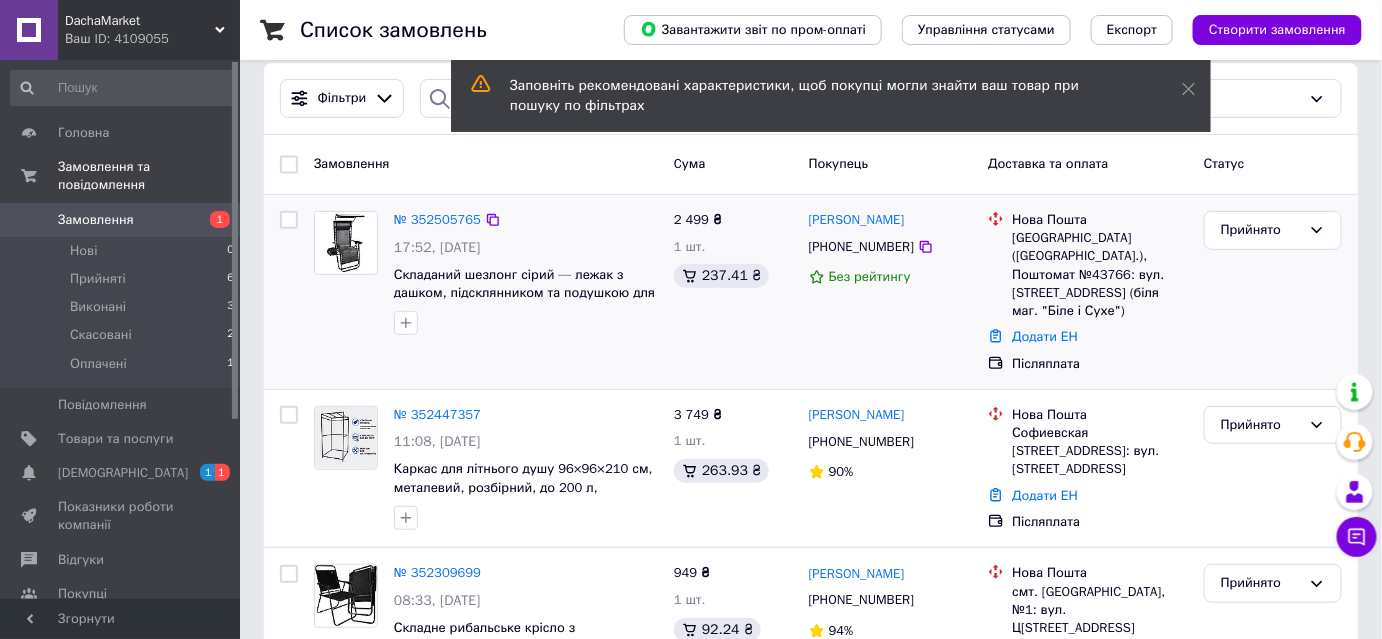 scroll, scrollTop: 90, scrollLeft: 0, axis: vertical 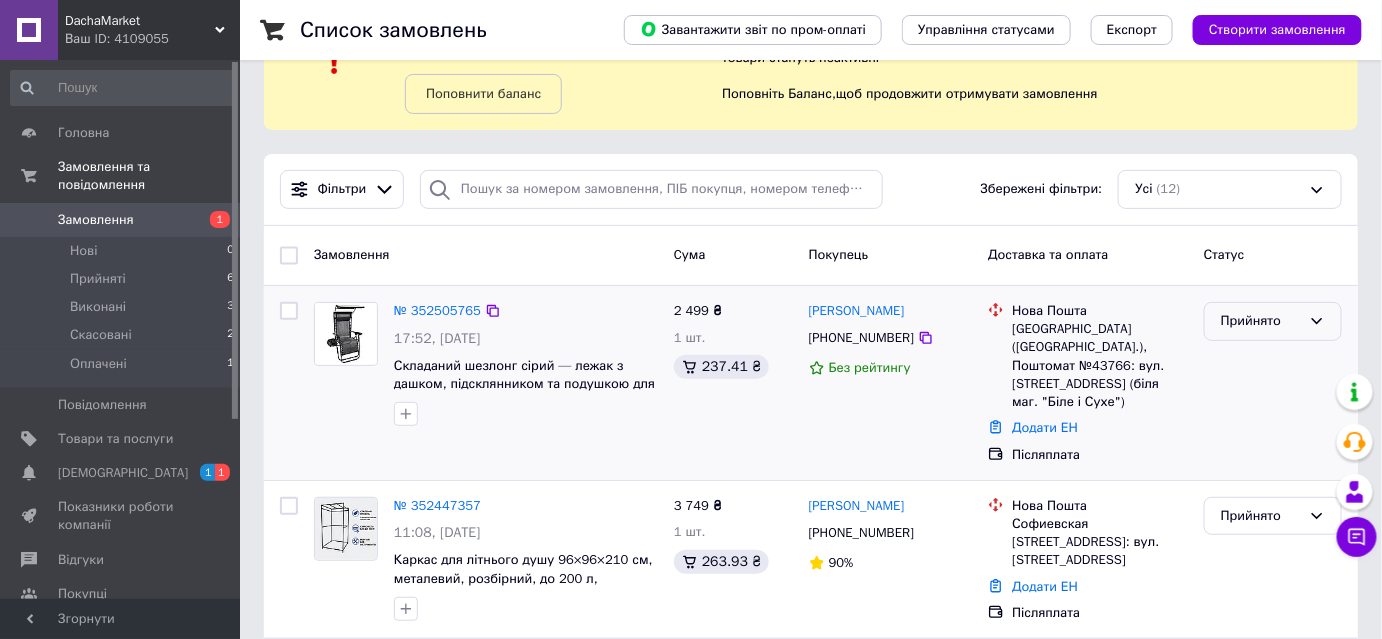 click 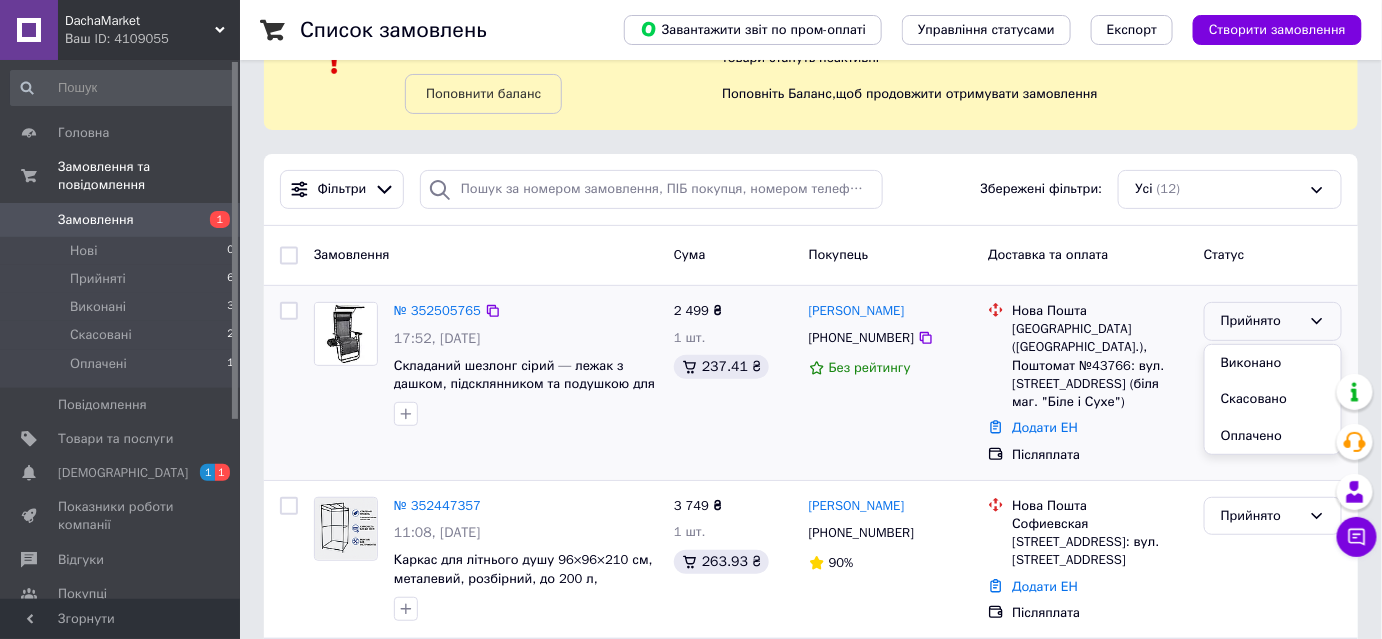 click 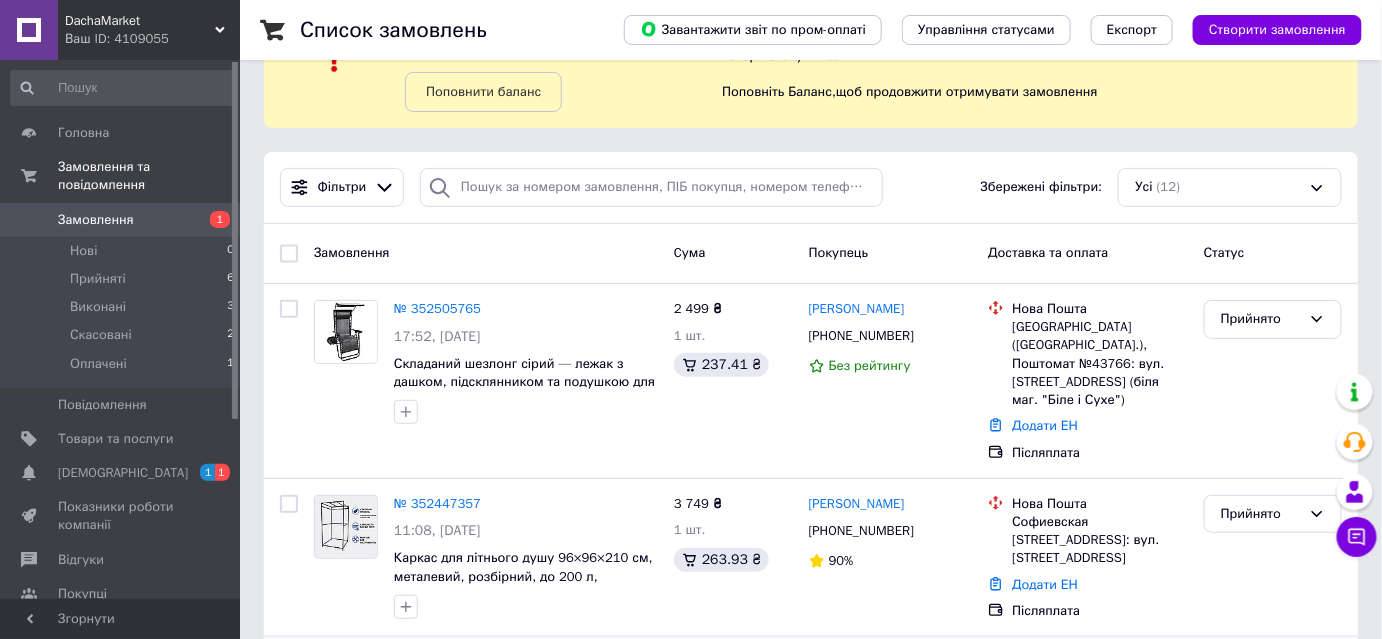 scroll, scrollTop: 0, scrollLeft: 0, axis: both 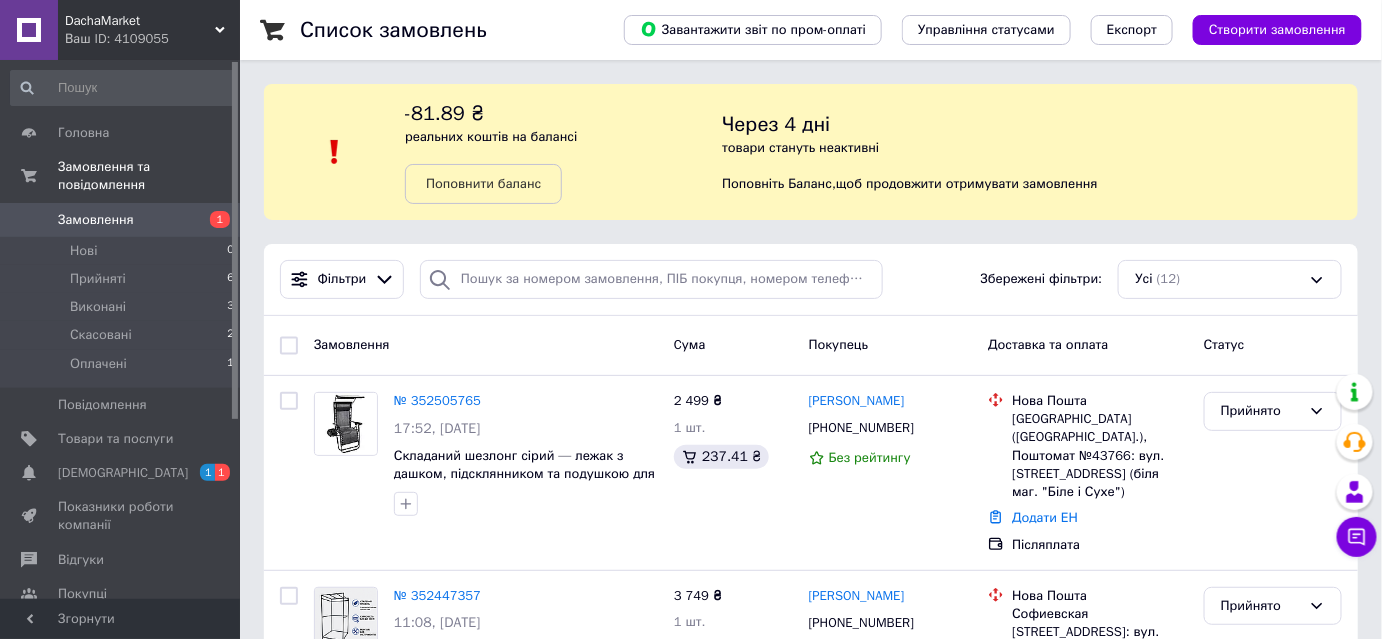 click on "Замовлення" at bounding box center [96, 220] 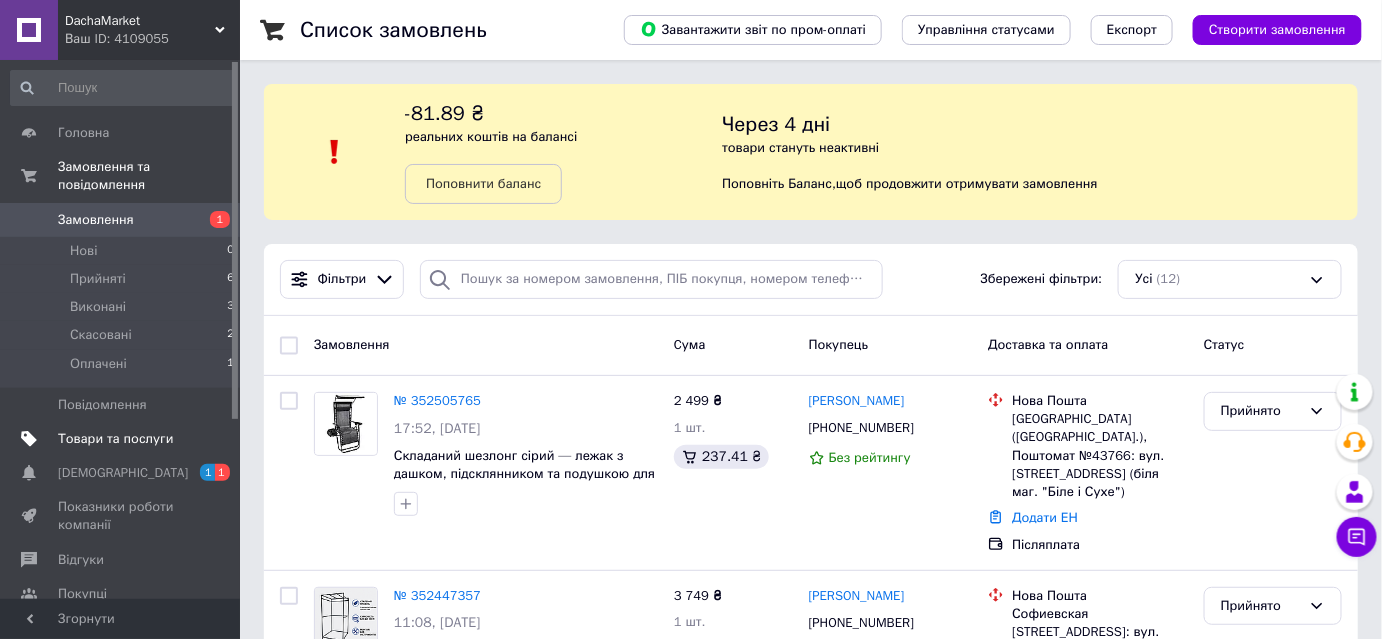 click on "Товари та послуги" at bounding box center (115, 439) 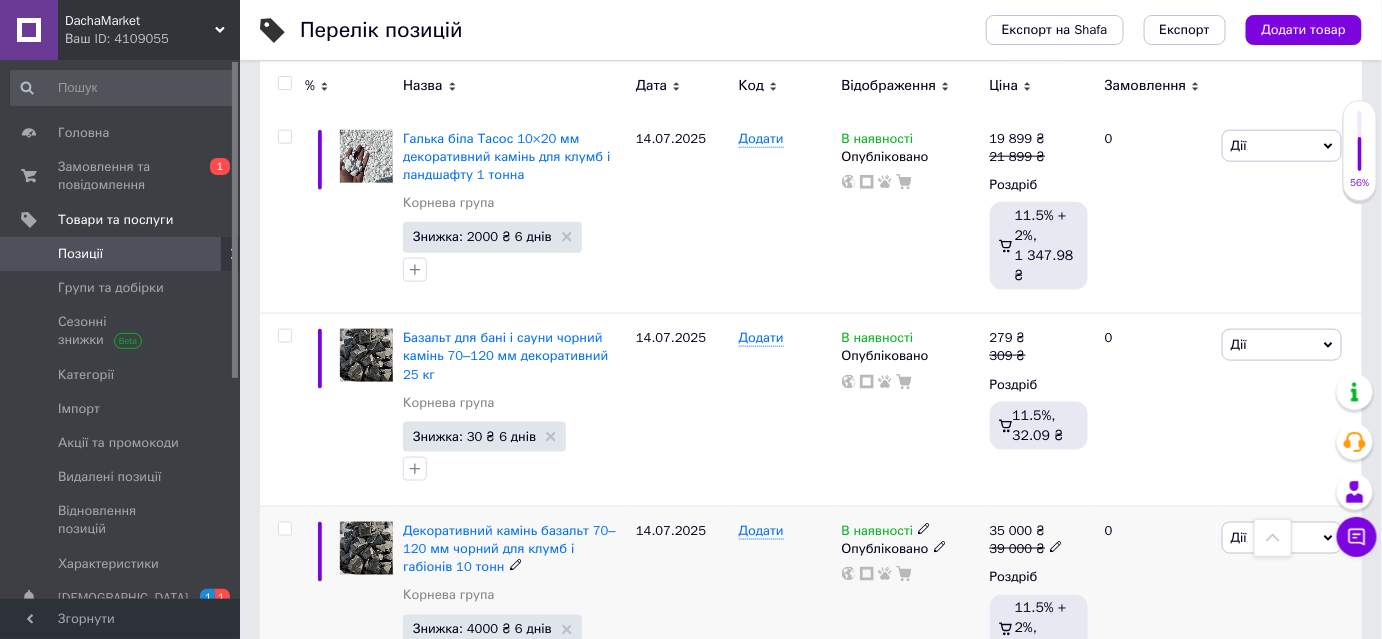 scroll, scrollTop: 482, scrollLeft: 0, axis: vertical 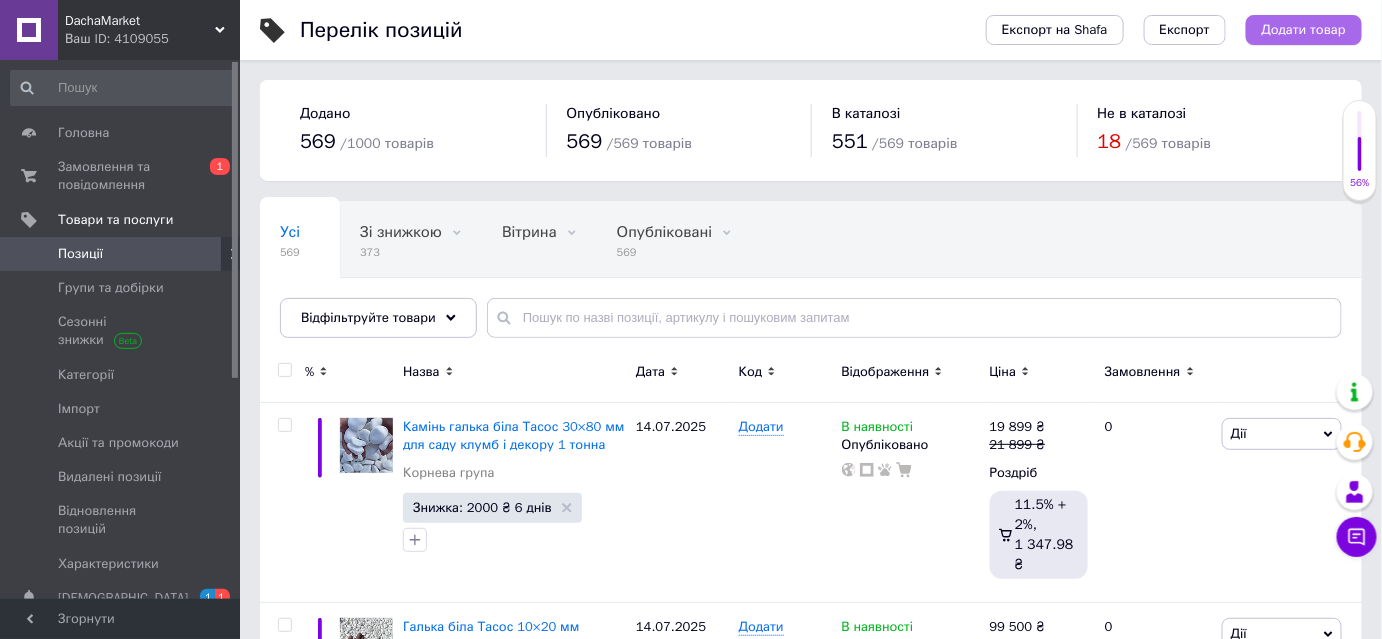 click on "Додати товар" at bounding box center (1304, 30) 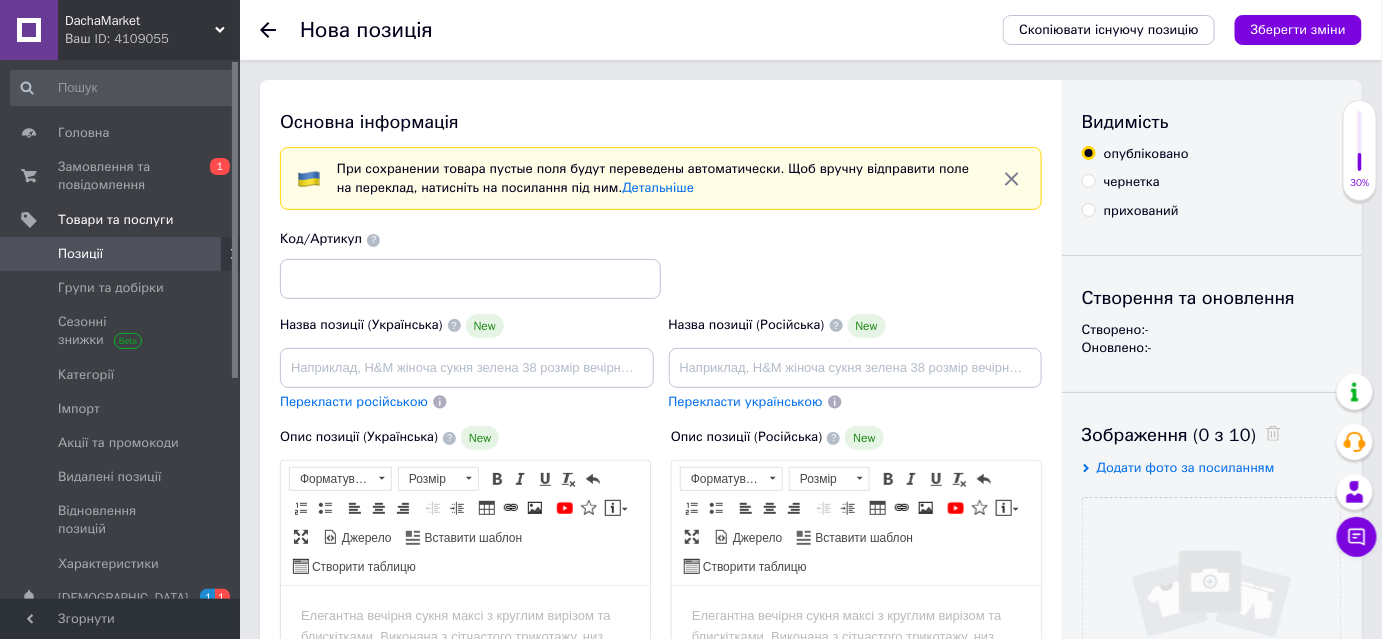 scroll, scrollTop: 0, scrollLeft: 0, axis: both 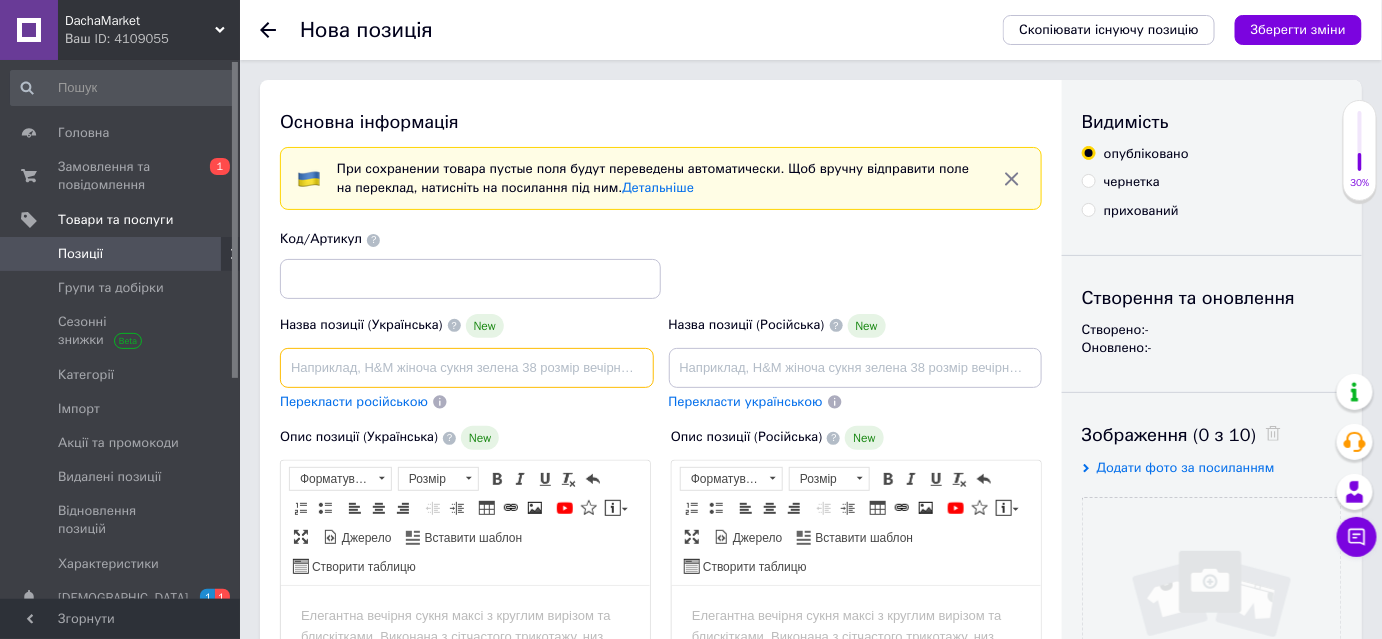 click at bounding box center [467, 368] 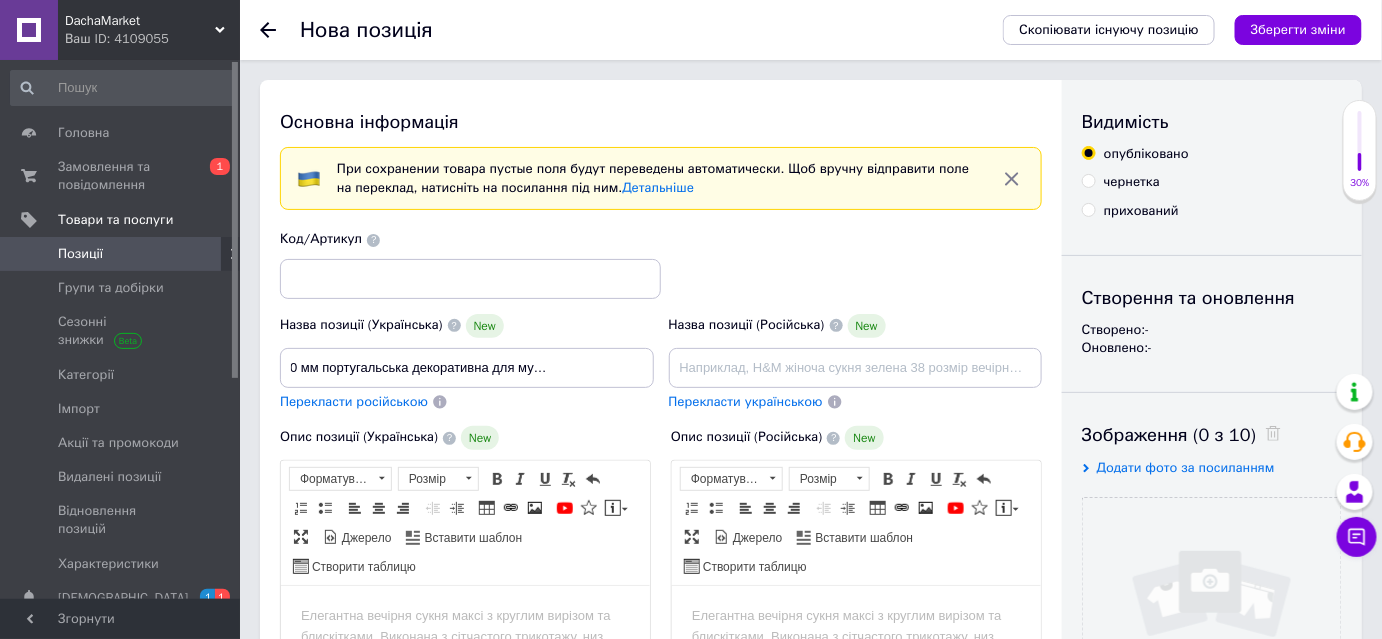 scroll, scrollTop: 0, scrollLeft: 0, axis: both 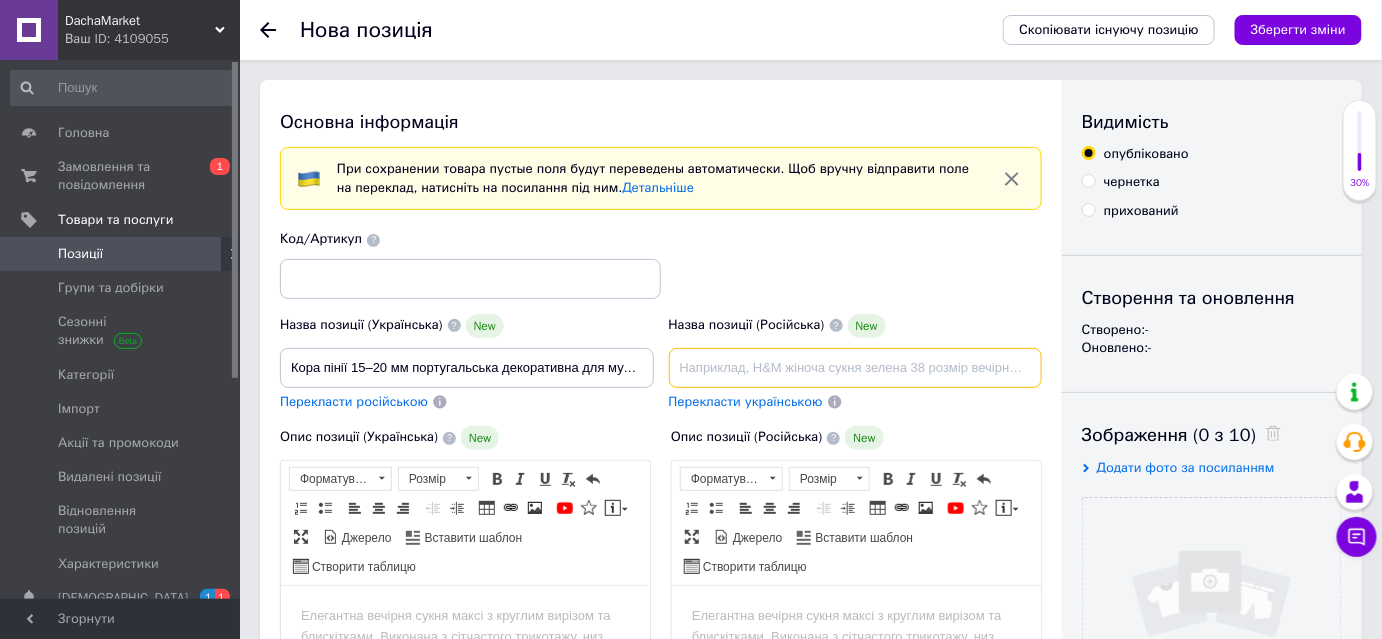 click at bounding box center (856, 368) 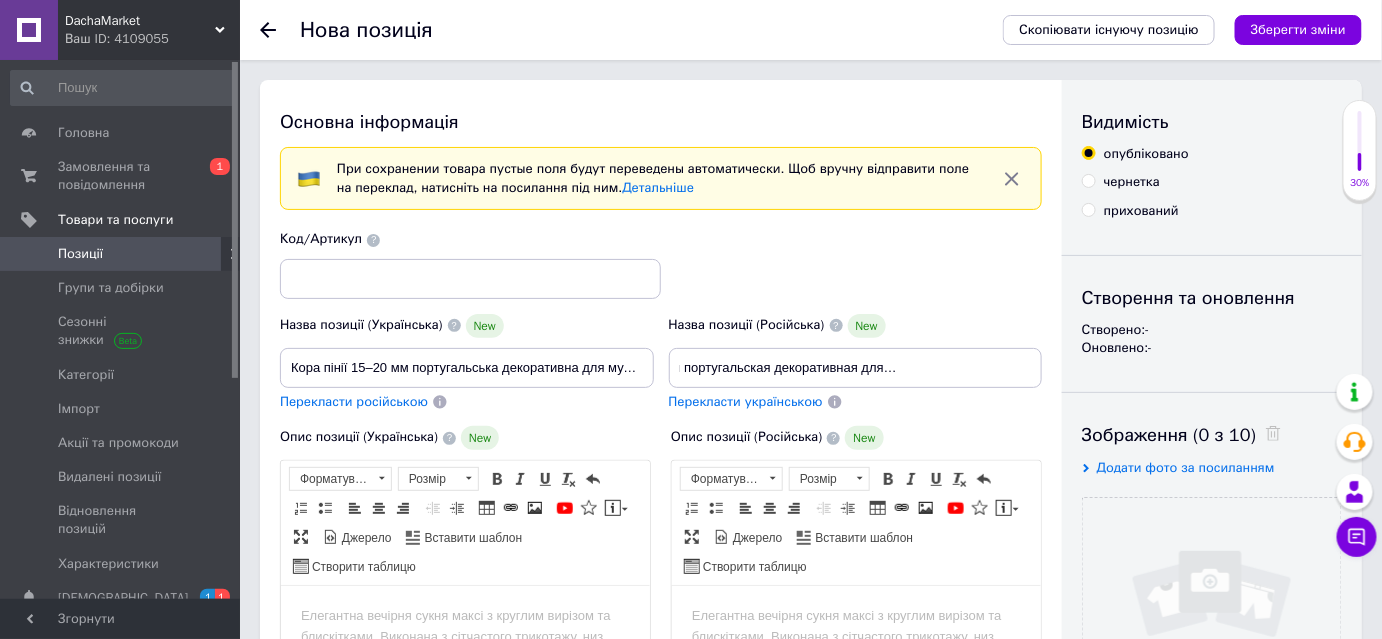 scroll, scrollTop: 0, scrollLeft: 0, axis: both 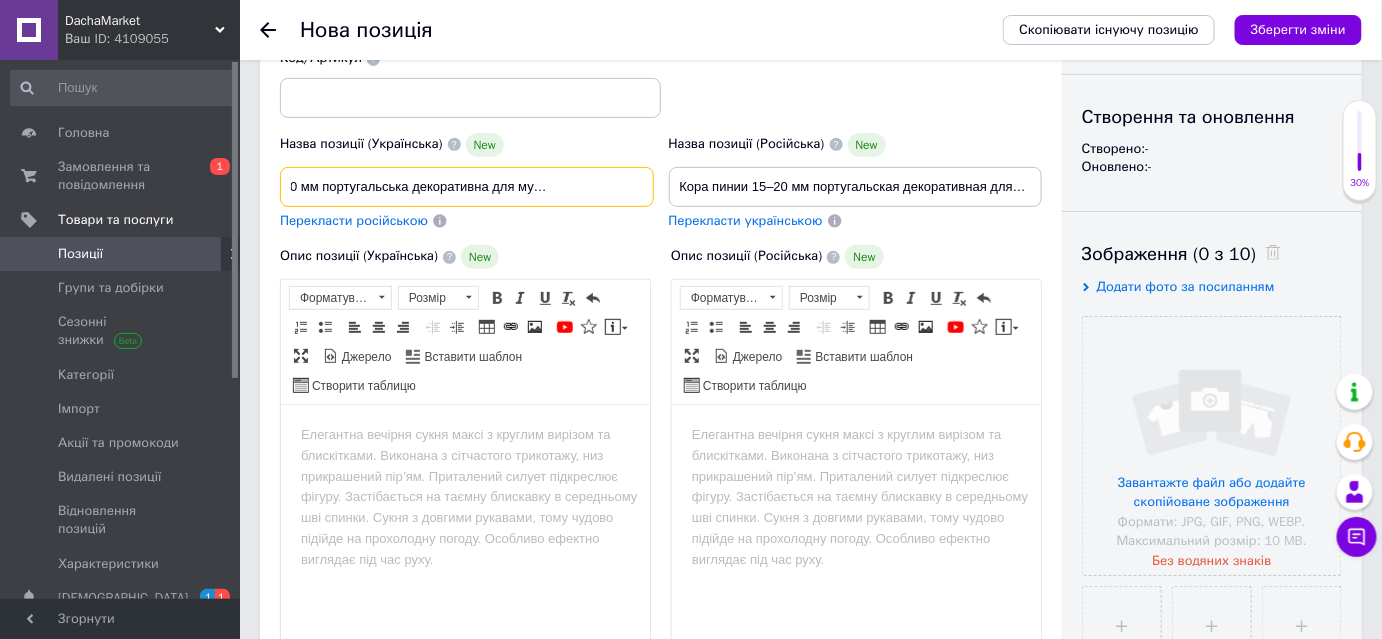 drag, startPoint x: 518, startPoint y: 189, endPoint x: 672, endPoint y: 185, distance: 154.05194 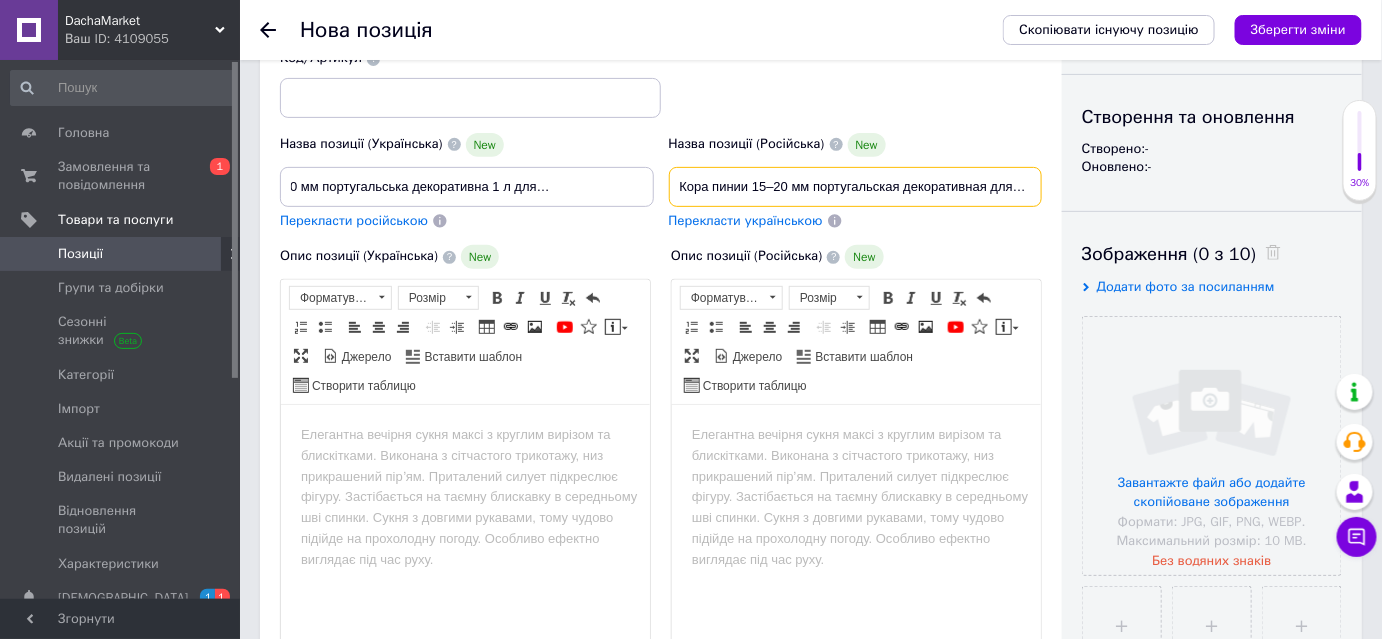 scroll, scrollTop: 0, scrollLeft: 0, axis: both 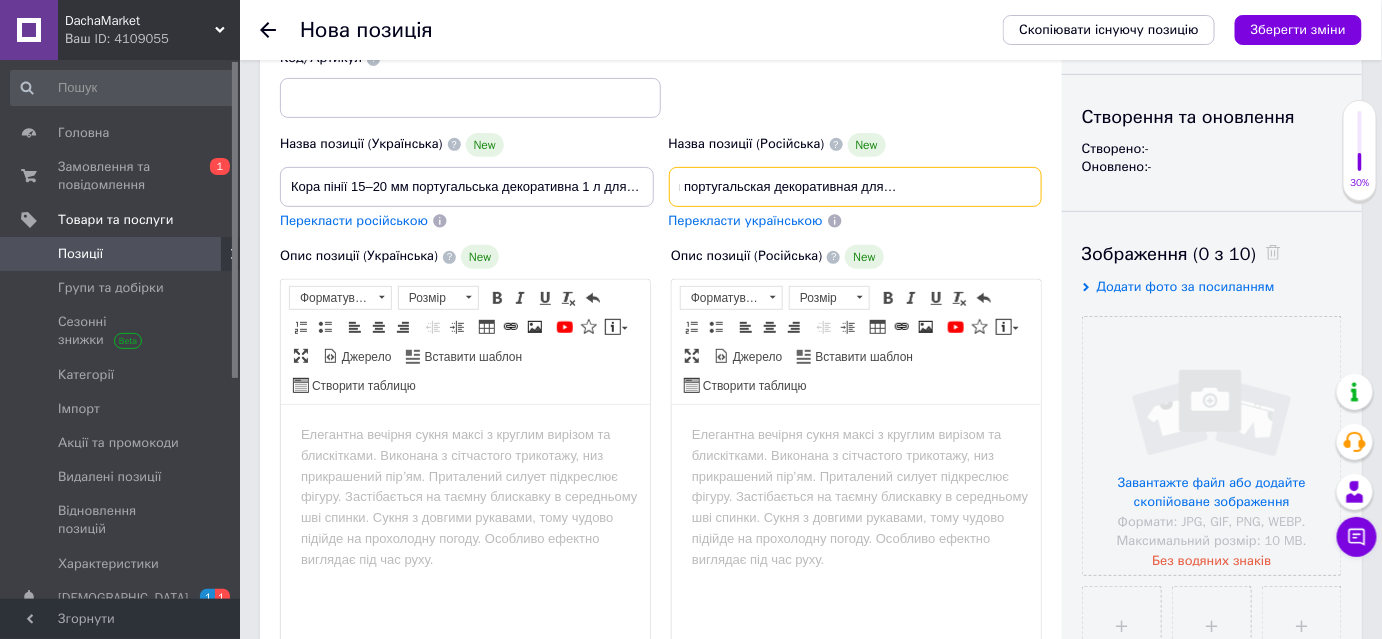 drag, startPoint x: 914, startPoint y: 170, endPoint x: 1102, endPoint y: 183, distance: 188.44893 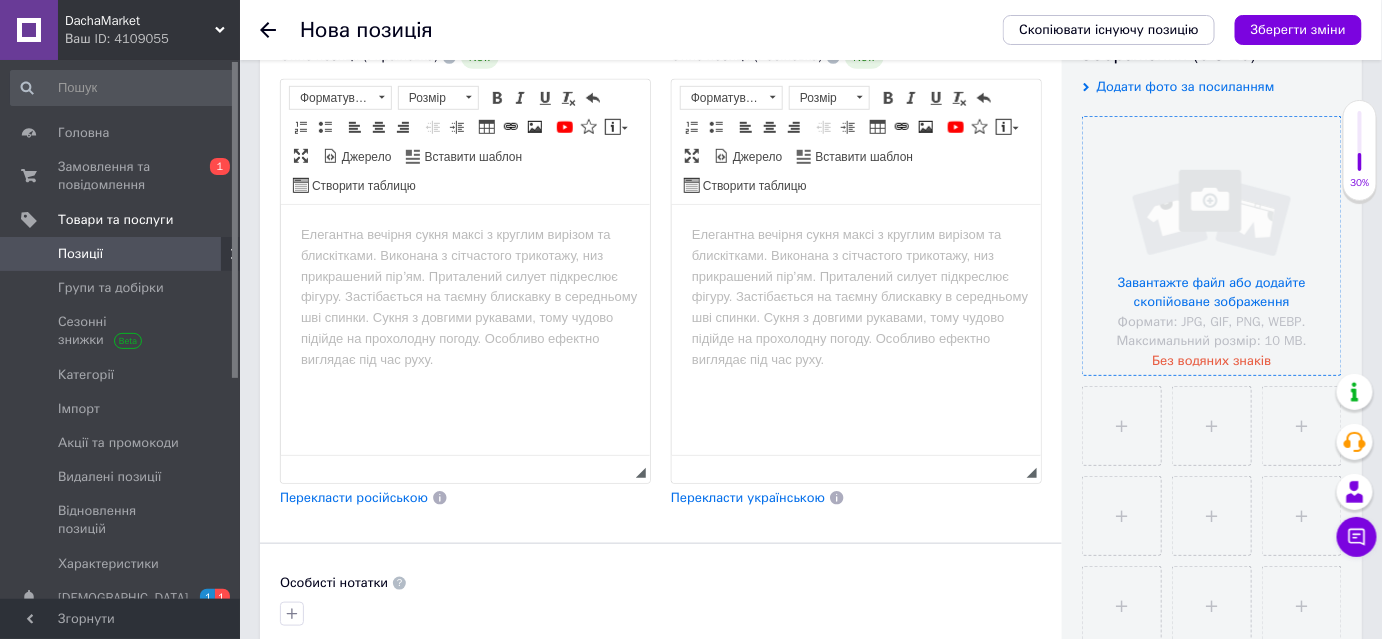 scroll, scrollTop: 272, scrollLeft: 0, axis: vertical 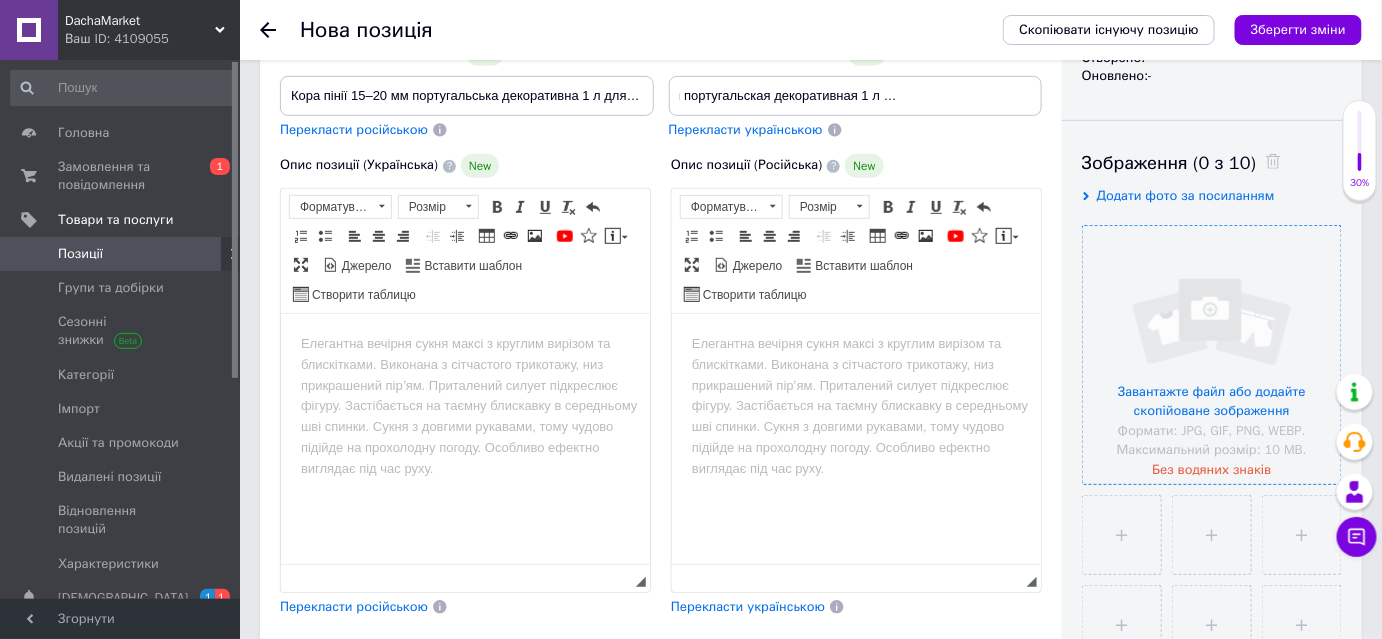 click at bounding box center [1212, 355] 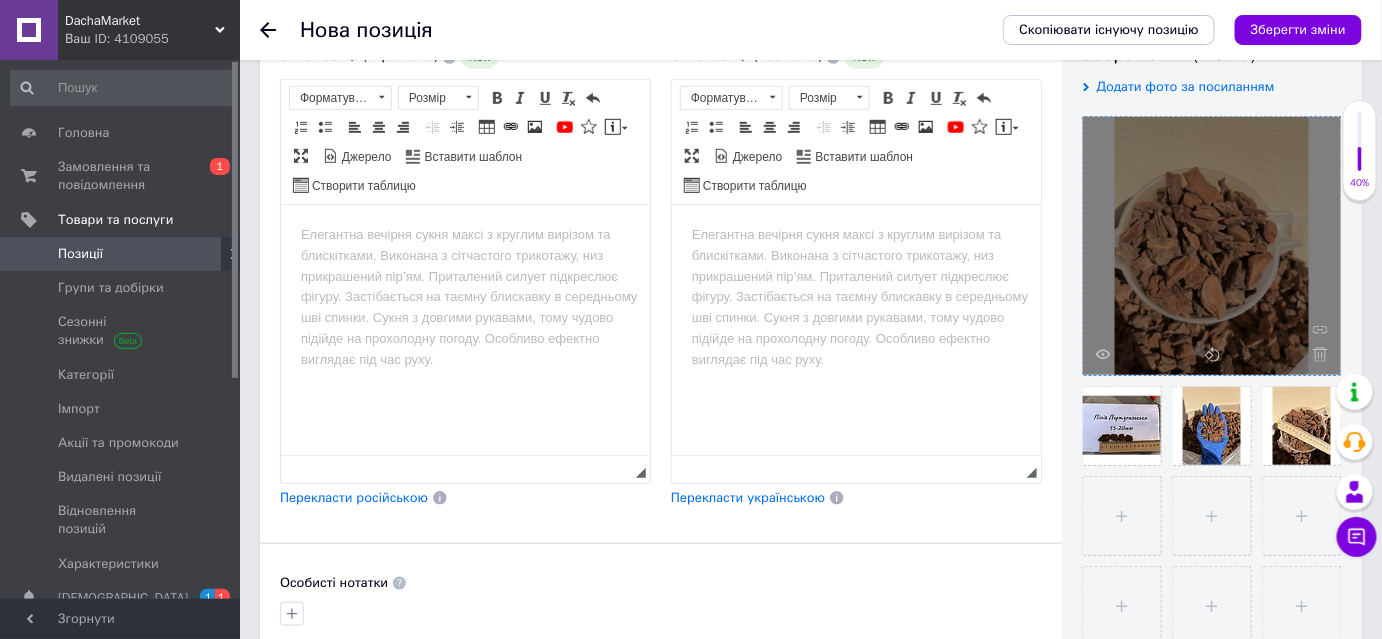 scroll, scrollTop: 181, scrollLeft: 0, axis: vertical 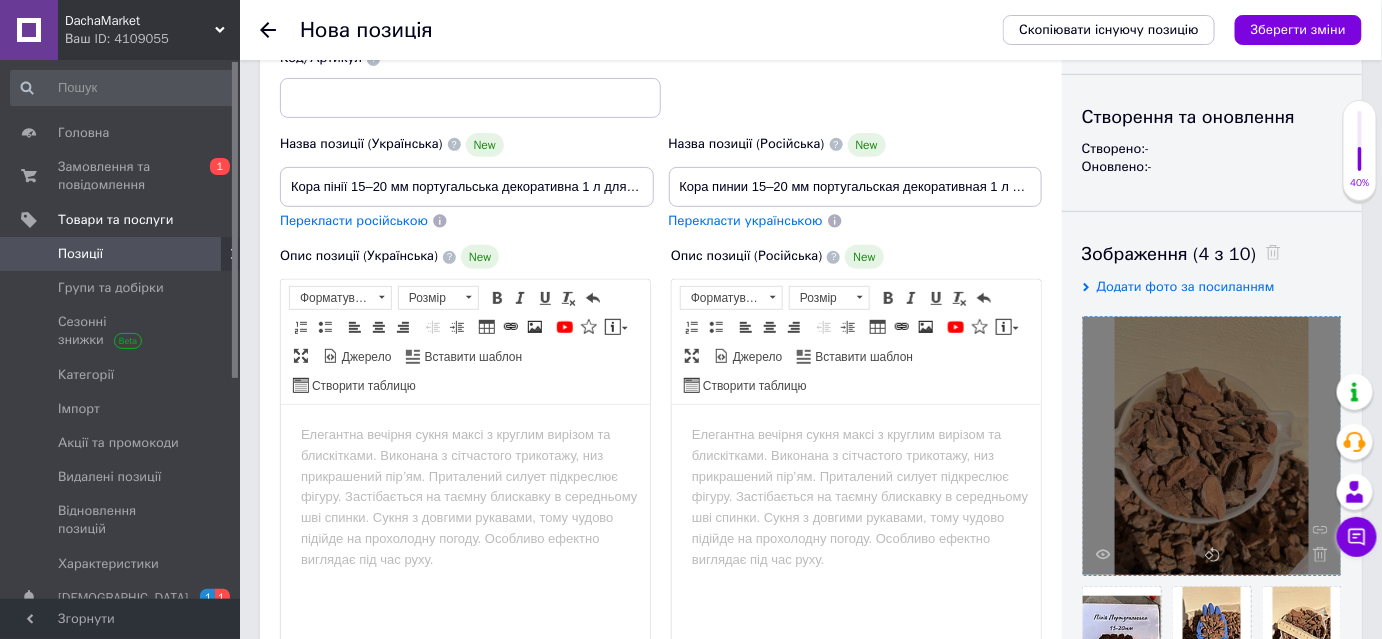 click at bounding box center (464, 434) 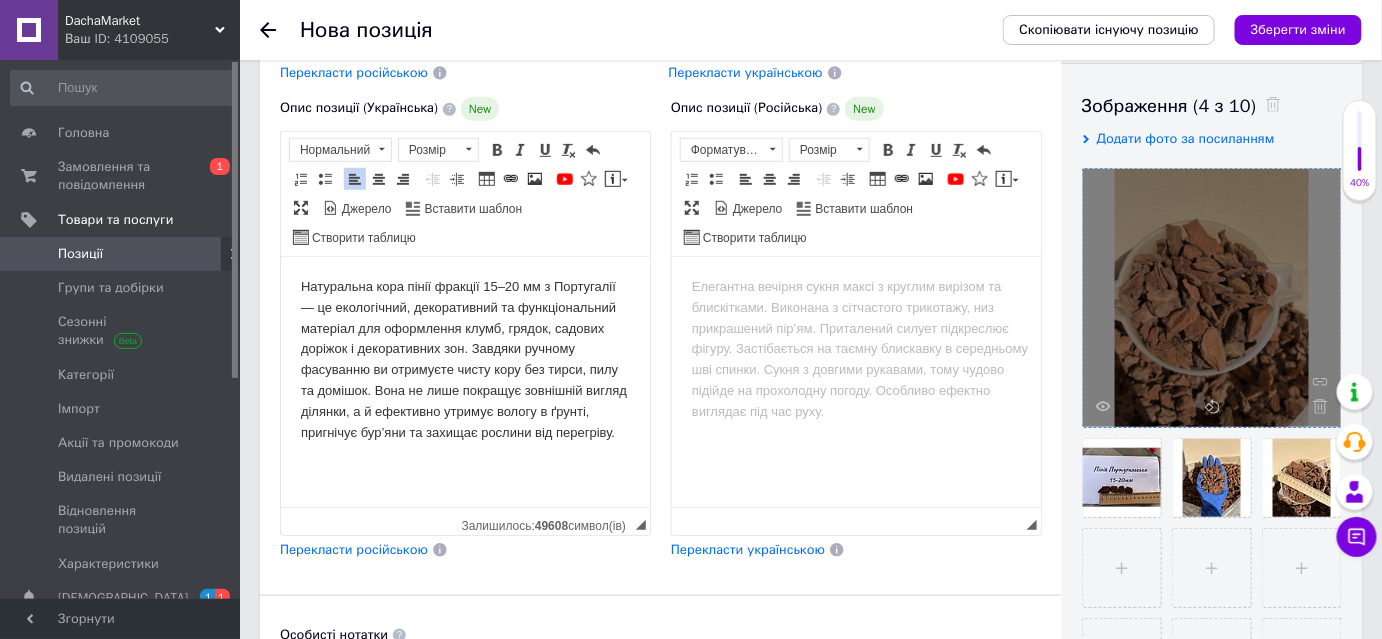 scroll, scrollTop: 363, scrollLeft: 0, axis: vertical 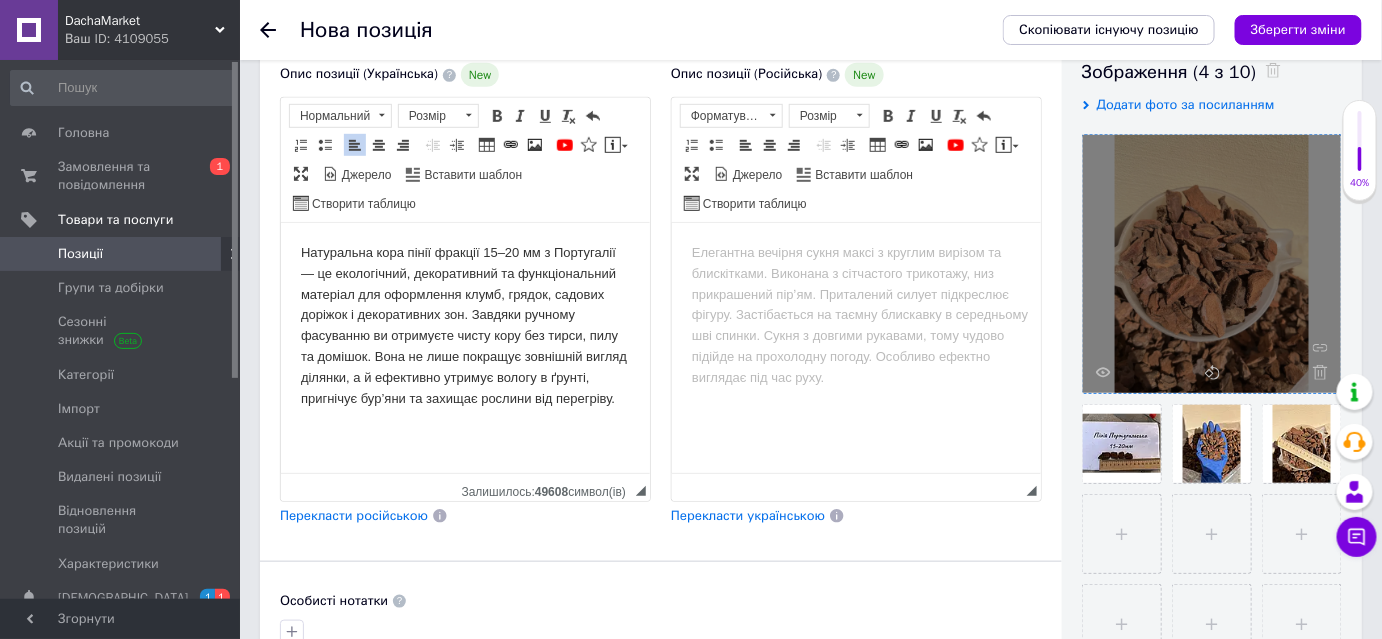 click on "Натуральна кора пінії фракції 15–20 мм з Португалії — це екологічний, декоративний та функціональний матеріал для оформлення клумб, грядок, садових доріжок і декоративних зон. Завдяки ручному фасуванню ви отримуєте чисту кору без тирси, пилу та домішок. Вона не лише покращує зовнішній вигляд ділянки, а й ефективно утримує вологу в ґрунті, пригнічує бур’яни та захищає рослини від перегріву." at bounding box center [464, 326] 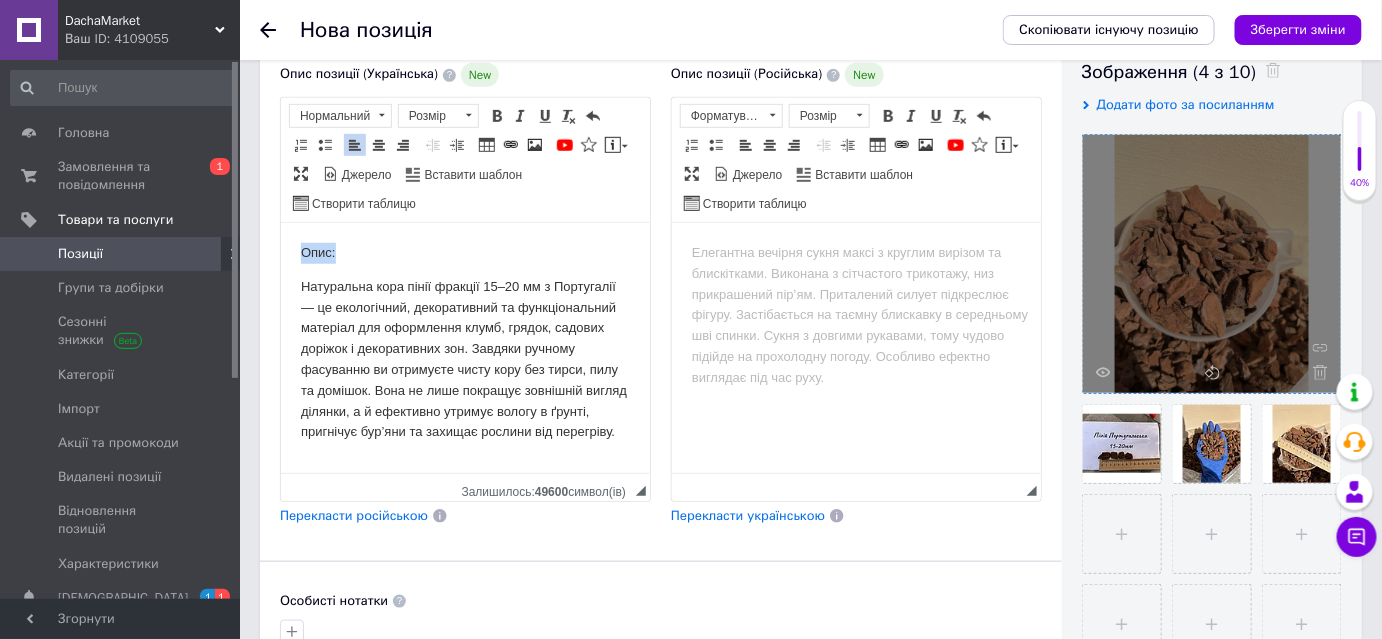 drag, startPoint x: 341, startPoint y: 251, endPoint x: 280, endPoint y: 246, distance: 61.204575 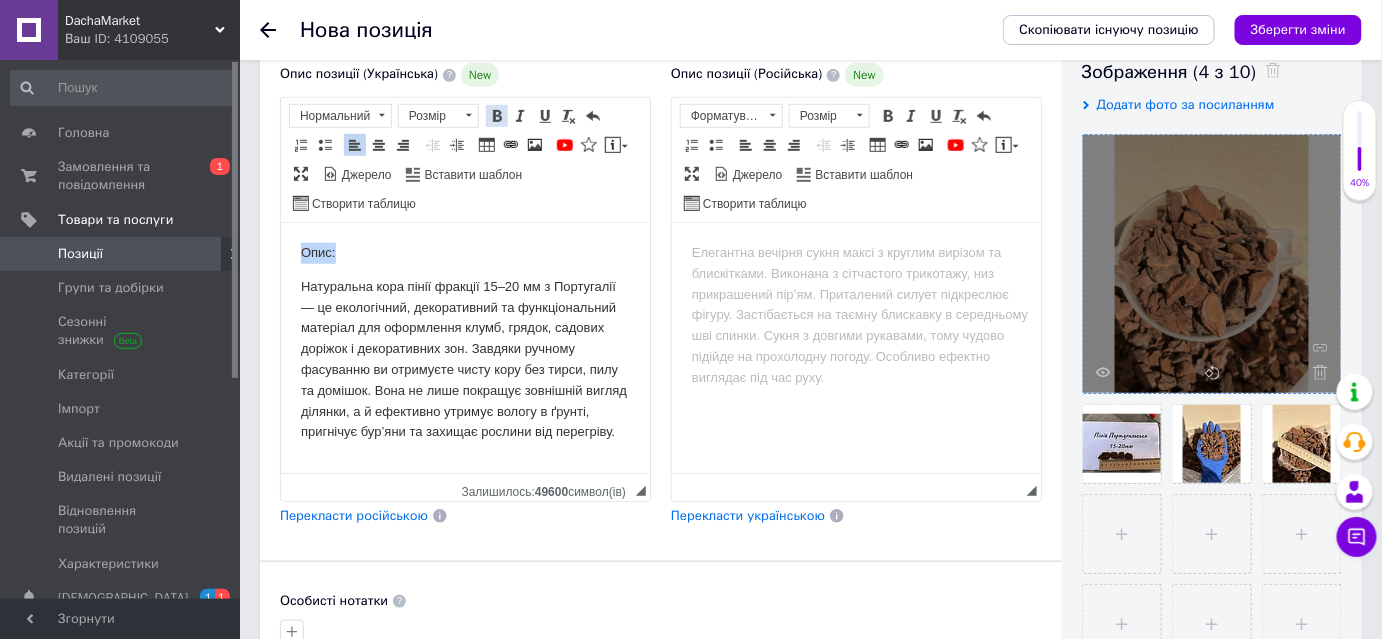 click at bounding box center [497, 116] 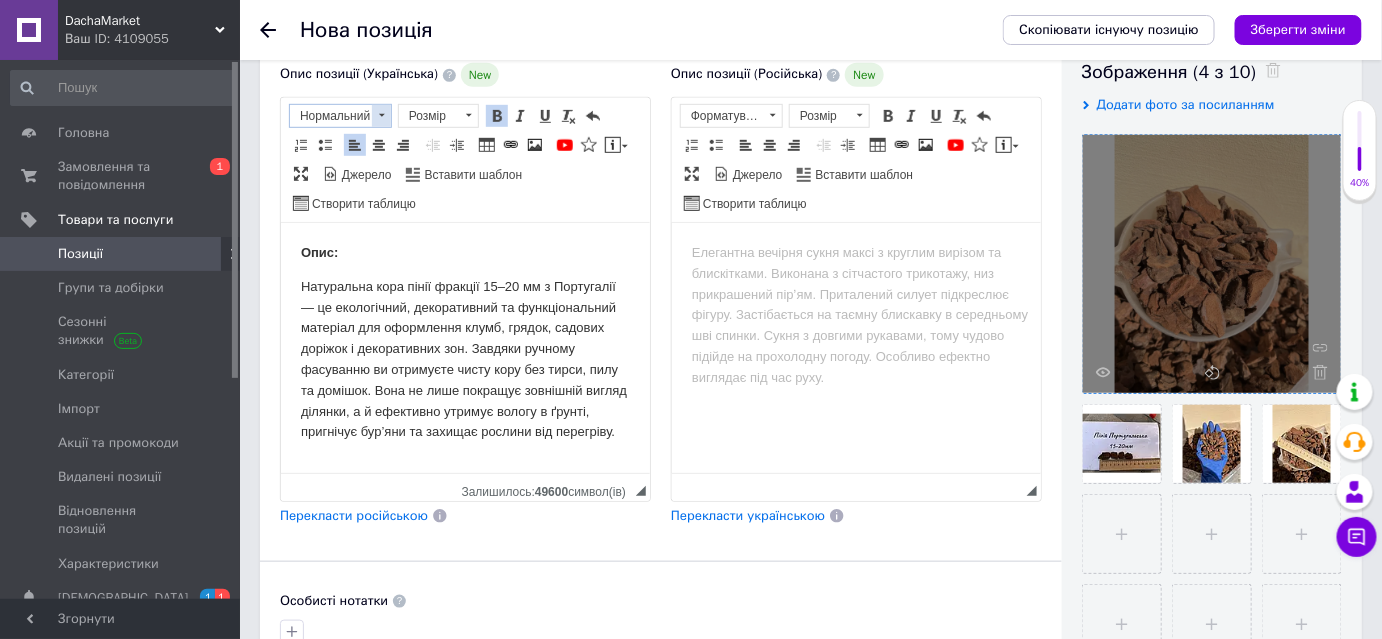click at bounding box center [381, 116] 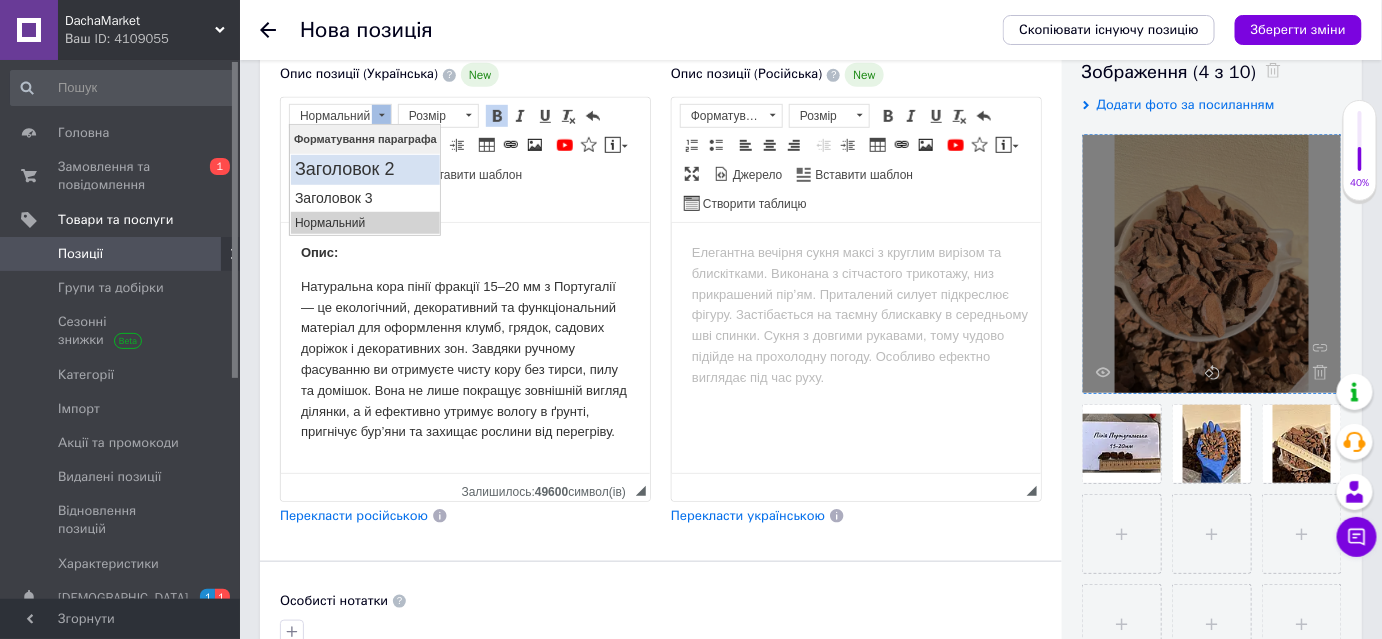 scroll, scrollTop: 0, scrollLeft: 0, axis: both 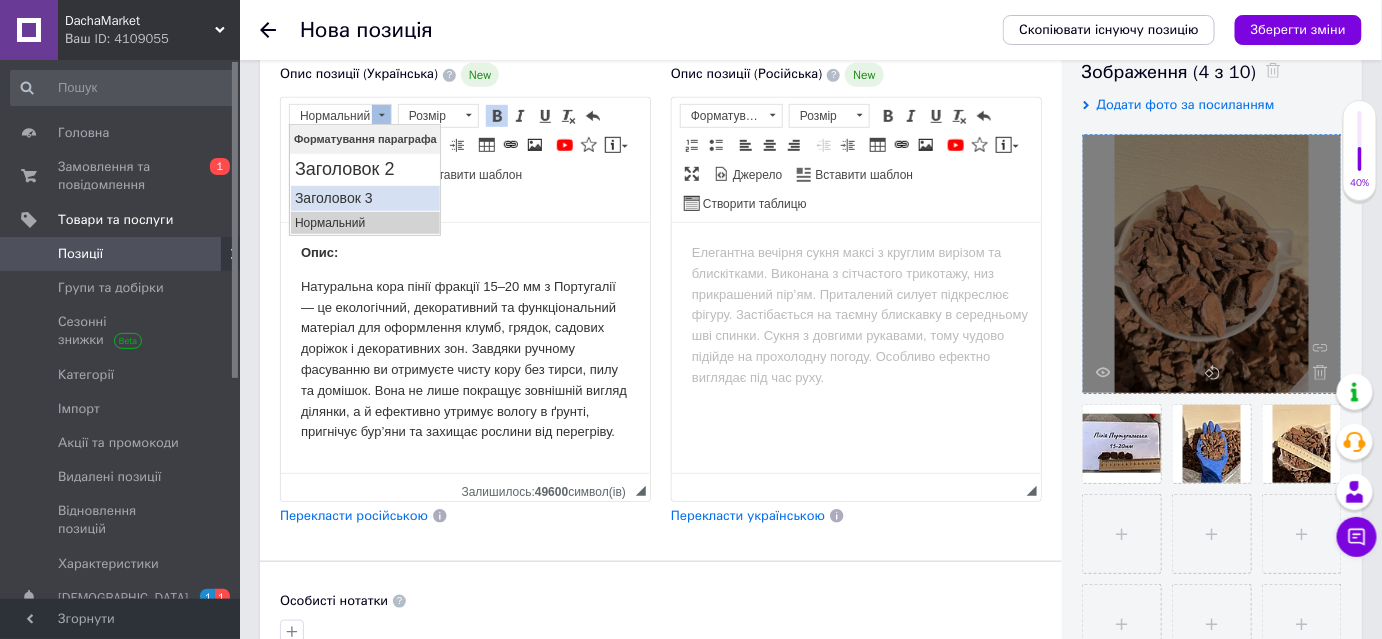 drag, startPoint x: 638, startPoint y: 325, endPoint x: 350, endPoint y: 201, distance: 313.5602 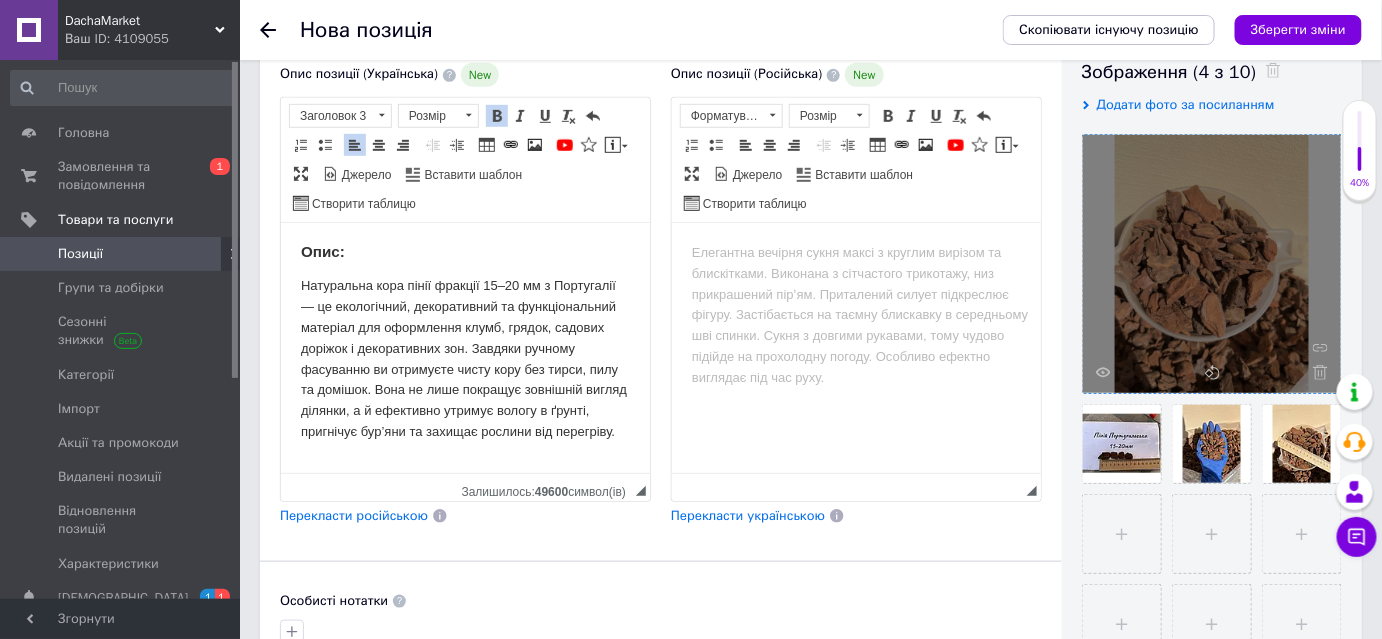 click on "Опис: Натуральна кора пінії фракції 15–20 мм з Португалії — це екологічний, декоративний та функціональний матеріал для оформлення клумб, грядок, садових доріжок і декоративних зон. Завдяки ручному фасуванню ви отримуєте чисту кору без тирси, пилу та домішок. Вона не лише покращує зовнішній вигляд ділянки, а й ефективно утримує вологу в ґрунті, пригнічує бур’яни та захищає рослини від перегріву." at bounding box center [464, 343] 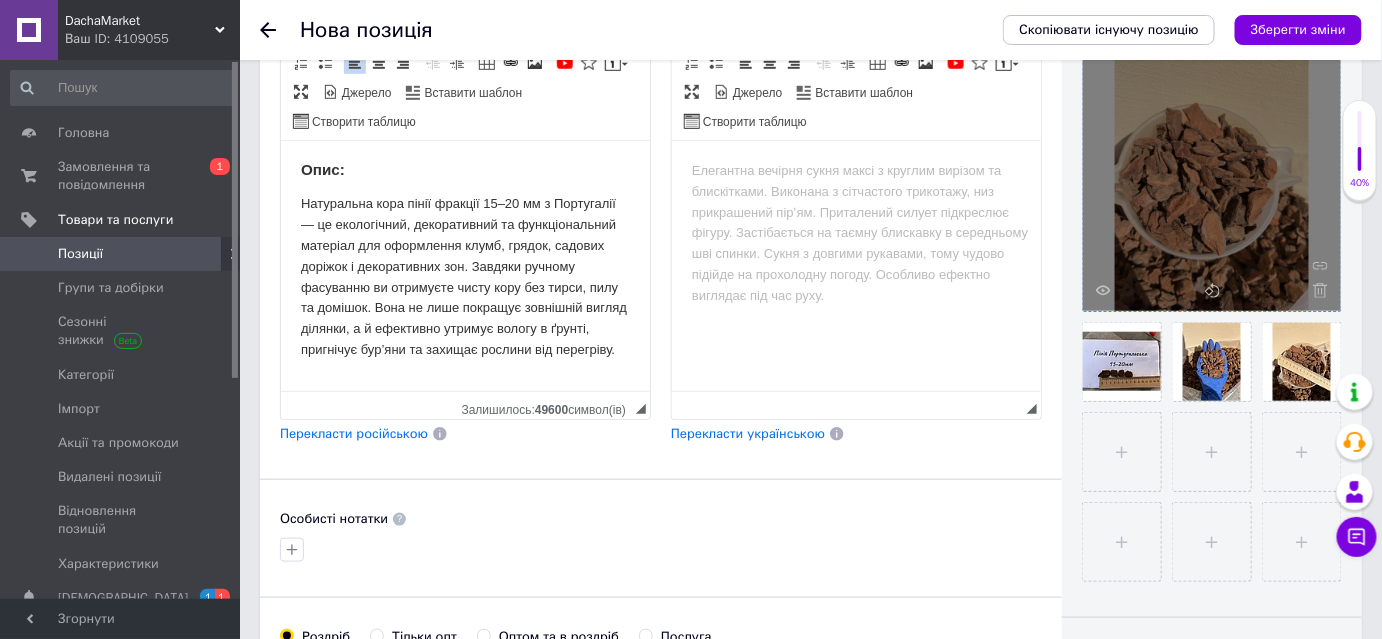 scroll, scrollTop: 363, scrollLeft: 0, axis: vertical 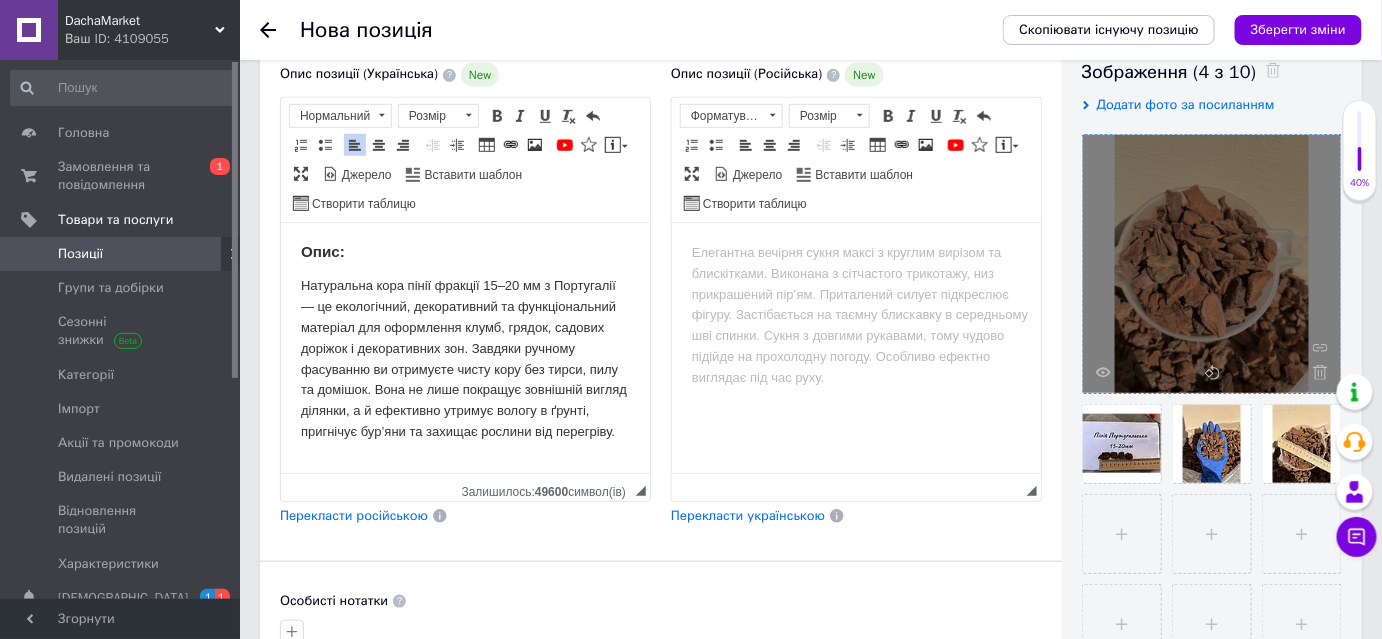 click on "Натуральна кора пінії фракції 15–20 мм з Португалії — це екологічний, декоративний та функціональний матеріал для оформлення клумб, грядок, садових доріжок і декоративних зон. Завдяки ручному фасуванню ви отримуєте чисту кору без тирси, пилу та домішок. Вона не лише покращує зовнішній вигляд ділянки, а й ефективно утримує вологу в ґрунті, пригнічує бур’яни та захищає рослини від перегріву." at bounding box center (464, 359) 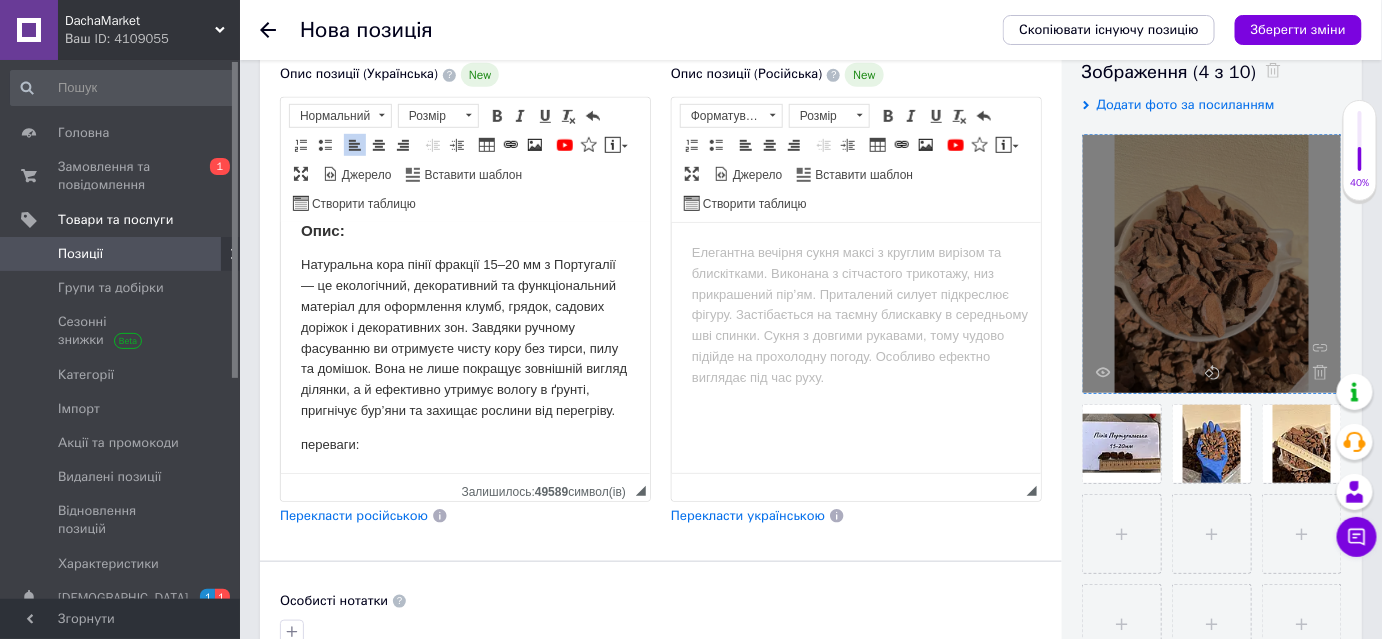 click on "переваги:" at bounding box center [464, 445] 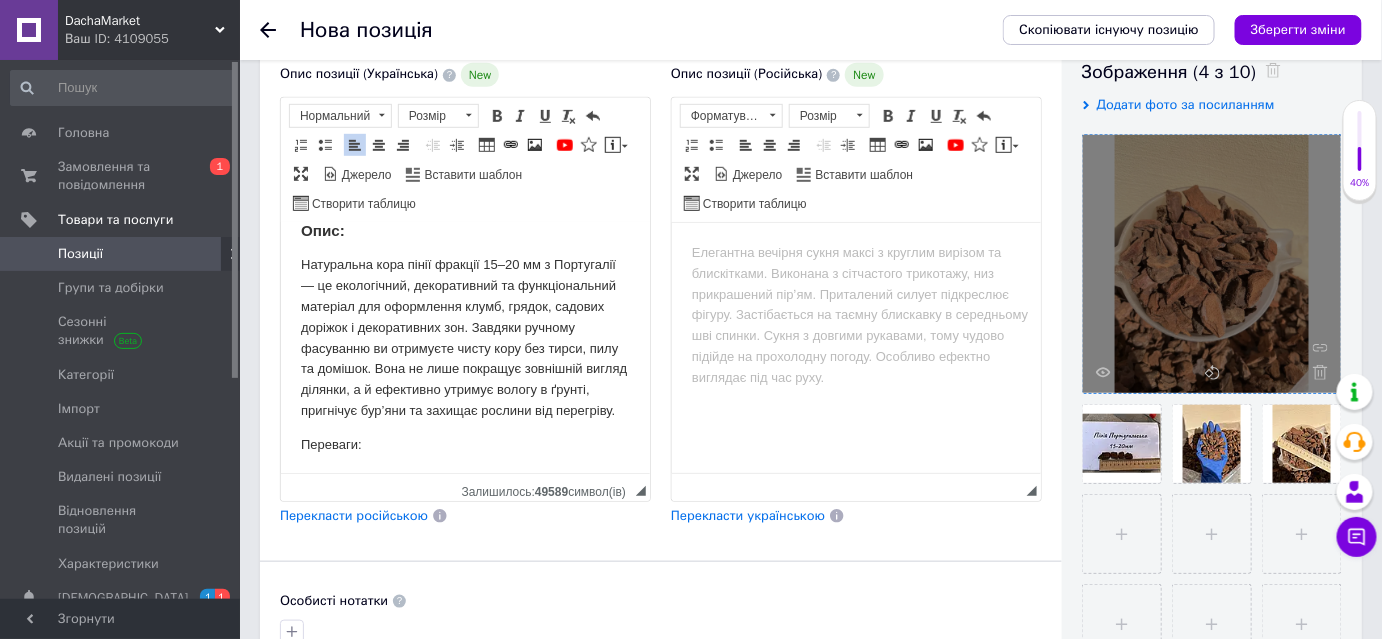 click on "Переваги:" at bounding box center (464, 445) 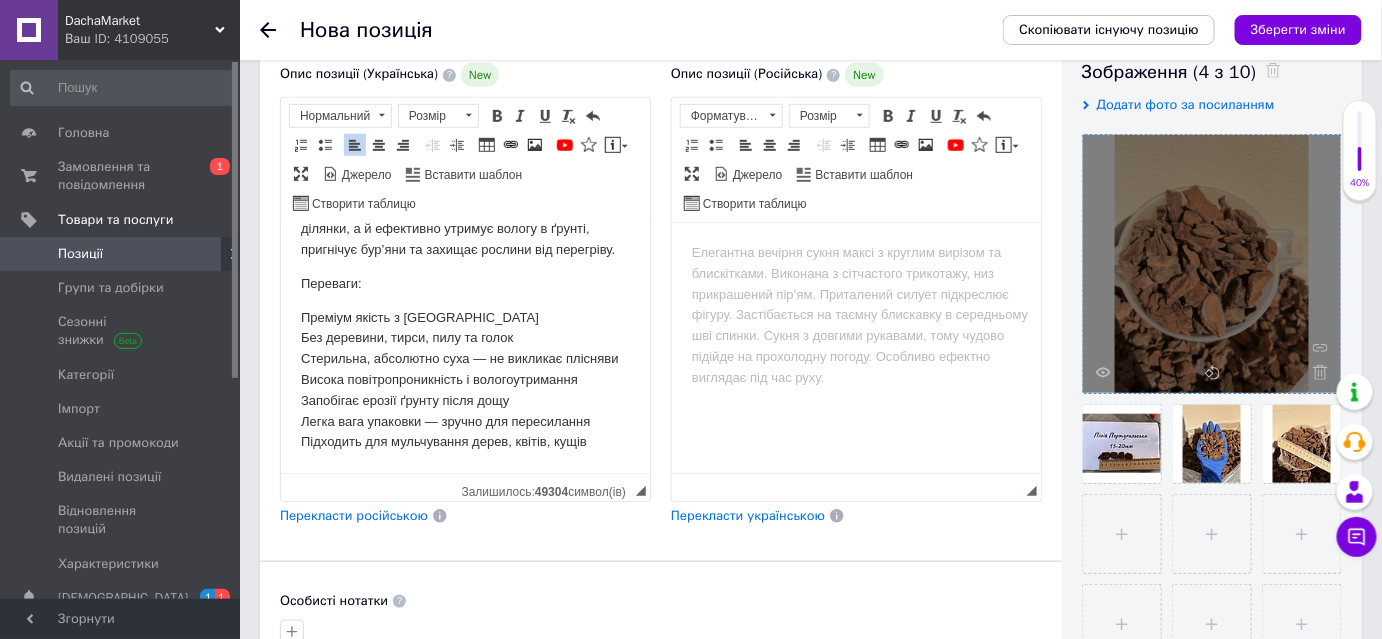 scroll, scrollTop: 223, scrollLeft: 0, axis: vertical 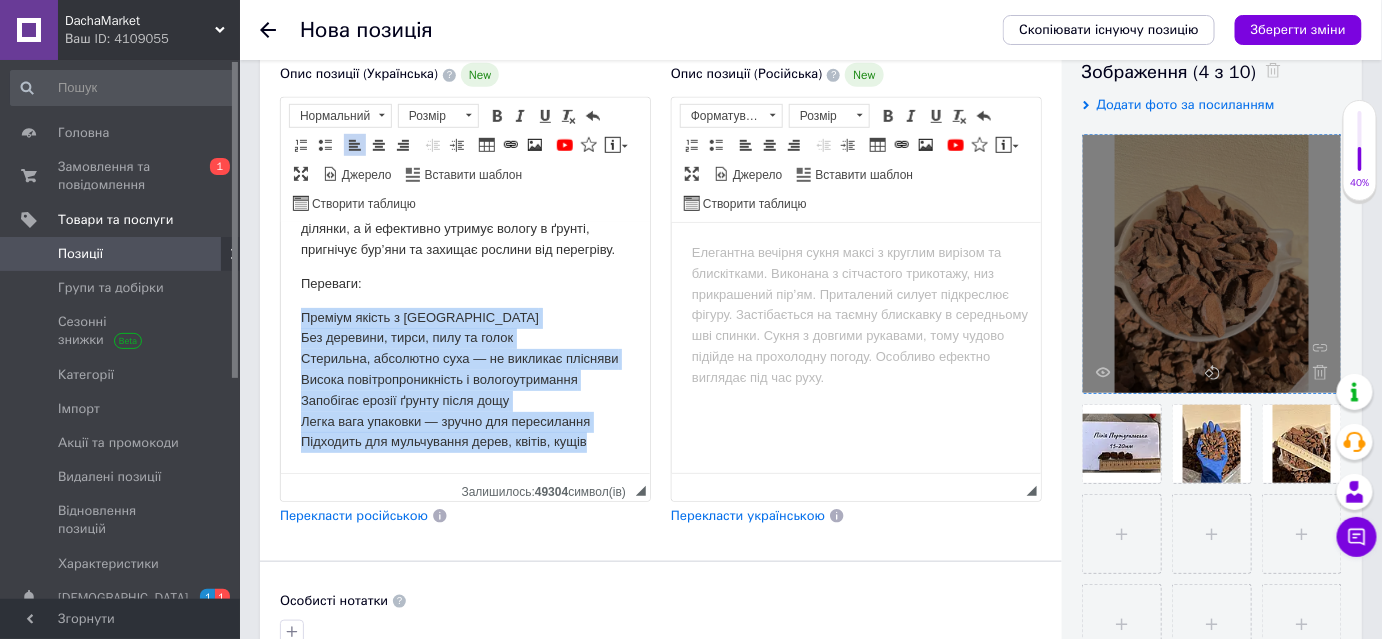 drag, startPoint x: 294, startPoint y: 291, endPoint x: 589, endPoint y: 445, distance: 332.7777 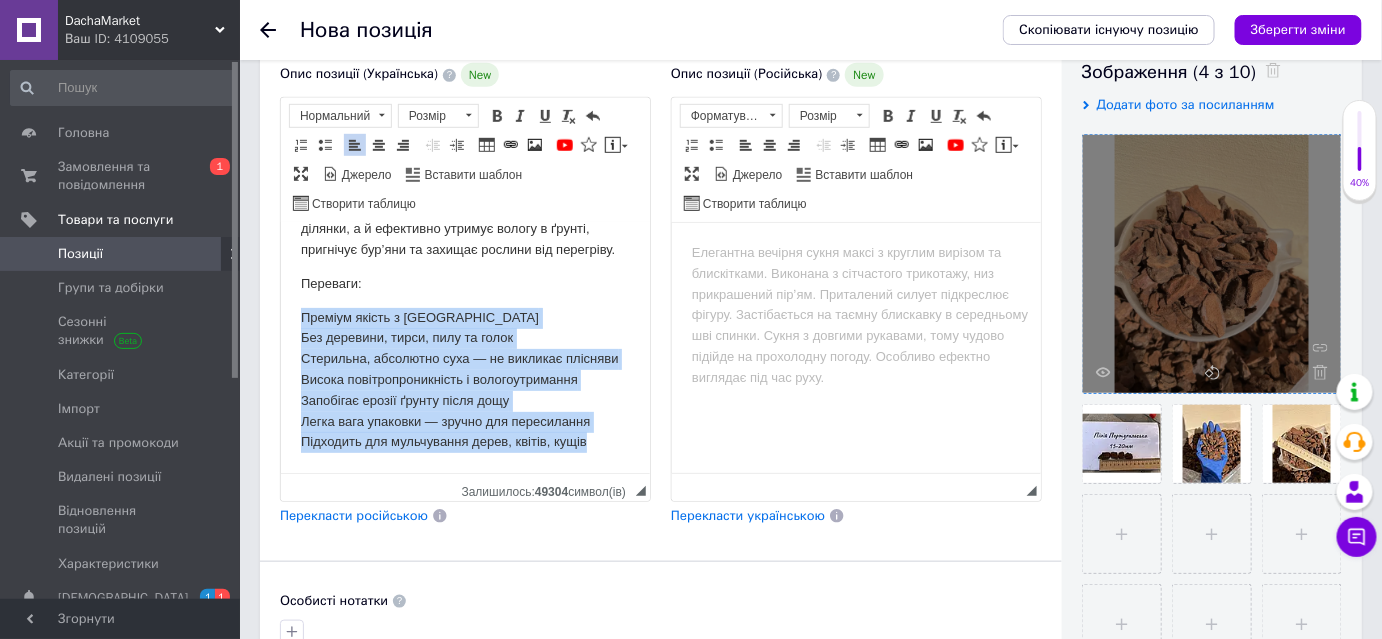 click on "Опис: Натуральна кора пінії фракції 15–20 мм з Португалії — це екологічний, декоративний та функціональний матеріал для оформлення клумб, грядок, садових доріжок і декоративних зон. Завдяки ручному фасуванню ви отримуєте чисту кору без тирси, пилу та домішок. Вона не лише покращує зовнішній вигляд ділянки, а й ефективно утримує вологу в ґрунті, пригнічує бур’яни та захищає рослини від перегріву. Переваги: Преміум якість з Португалії Без деревини, тирси, пилу та голок Стерильна, абсолютно суха — не викликає плісняви Запобігає ерозії ґрунту після дощу" at bounding box center (464, 257) 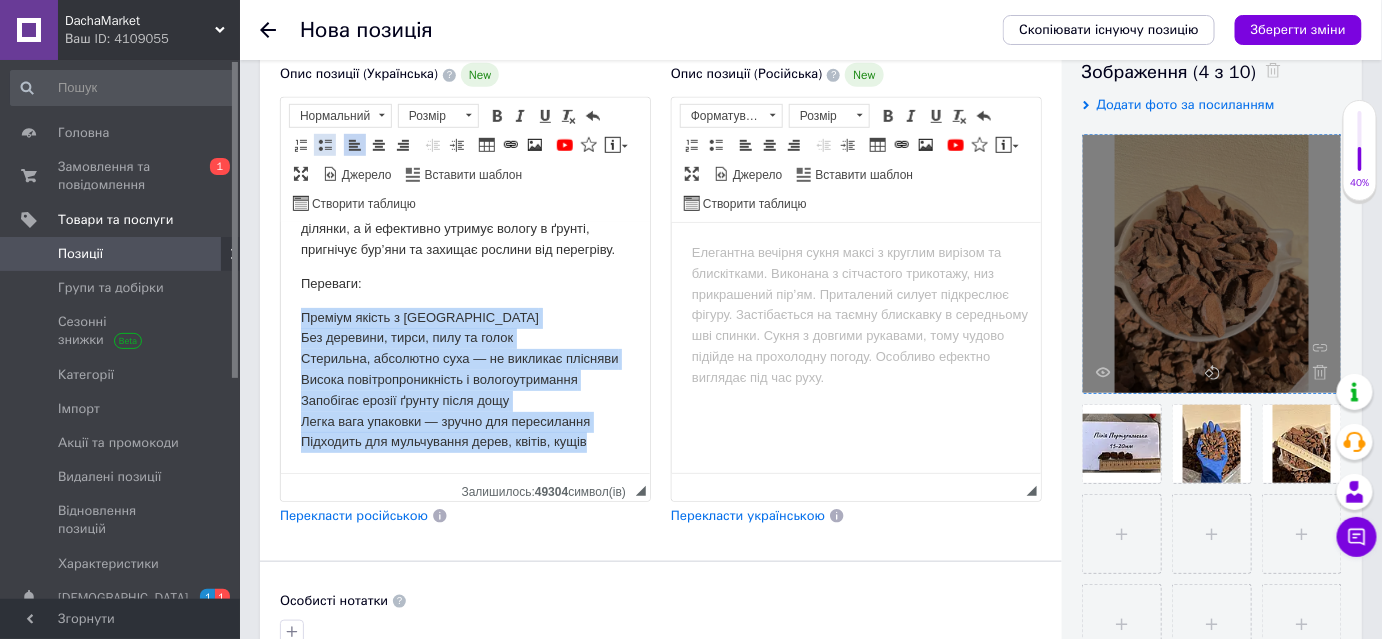 click at bounding box center (325, 145) 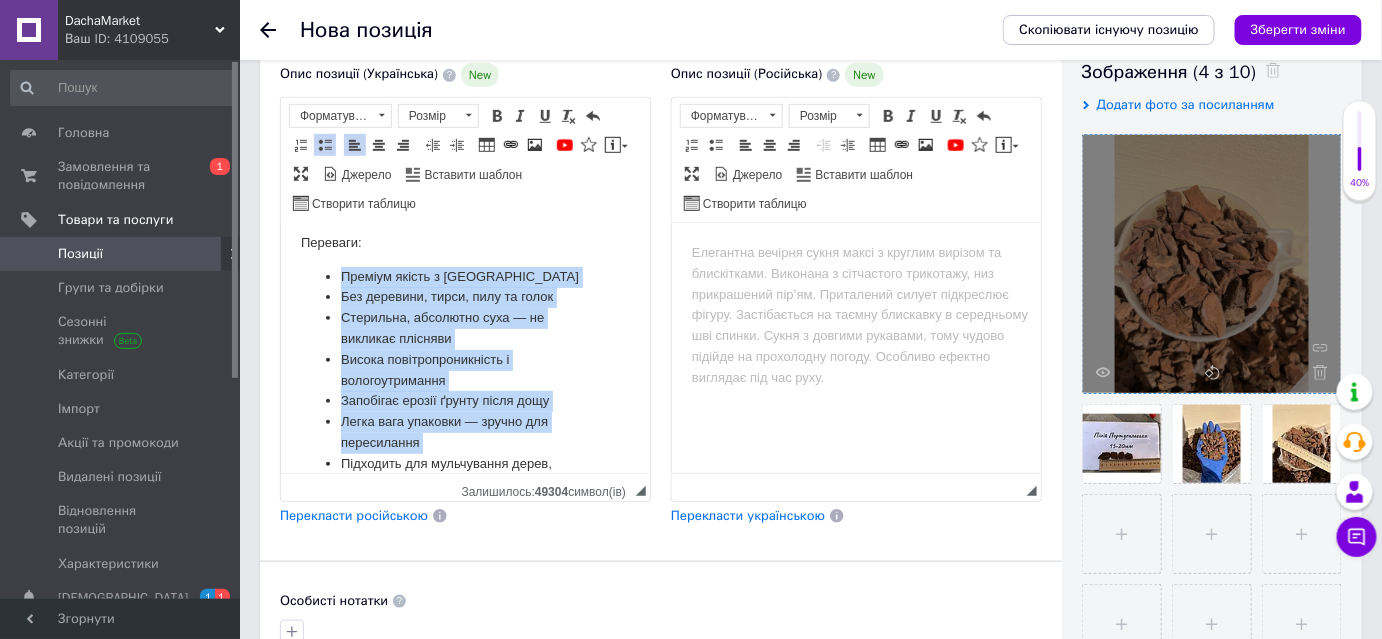 click on "Висока повітропроникність і вологоутримання" at bounding box center [464, 371] 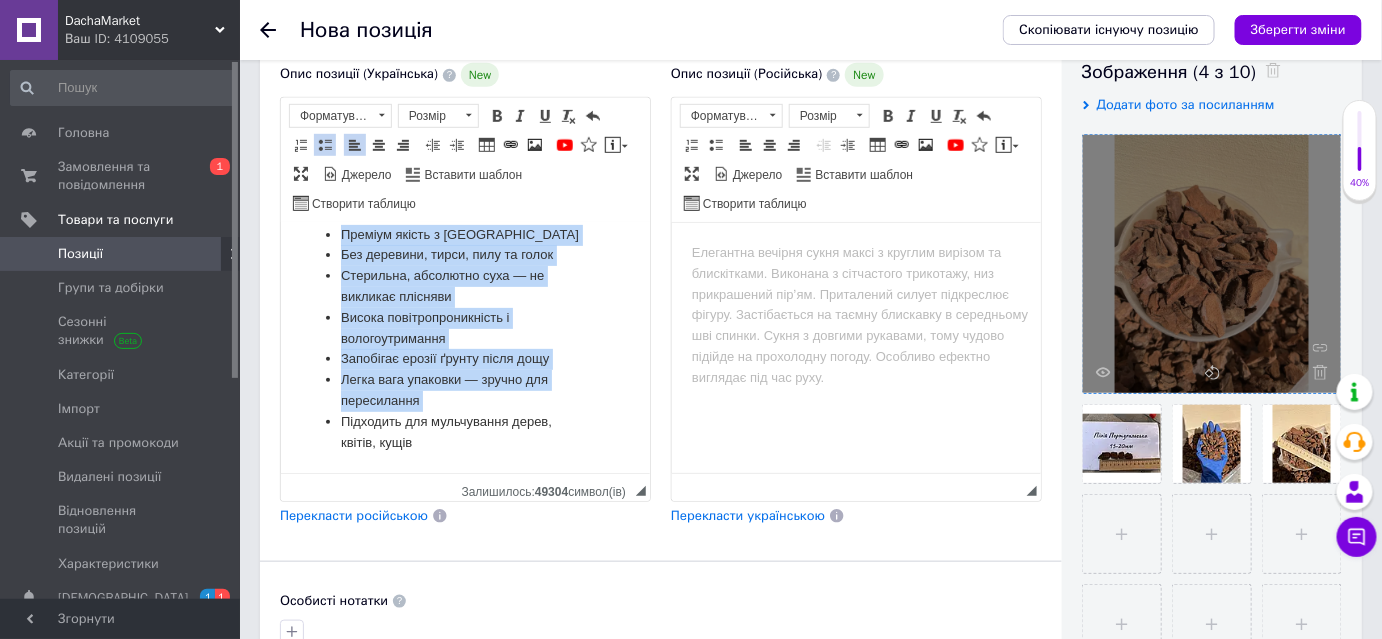 scroll, scrollTop: 285, scrollLeft: 0, axis: vertical 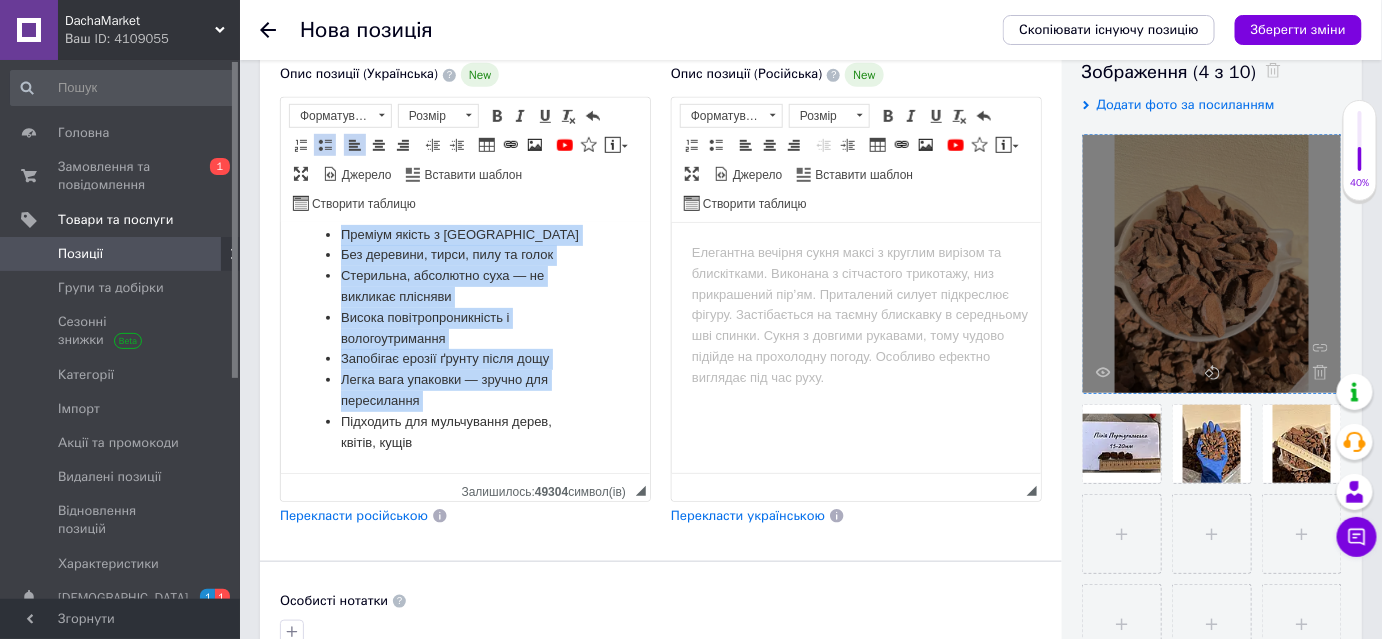 click on "Висока повітропроникність і вологоутримання" at bounding box center [464, 329] 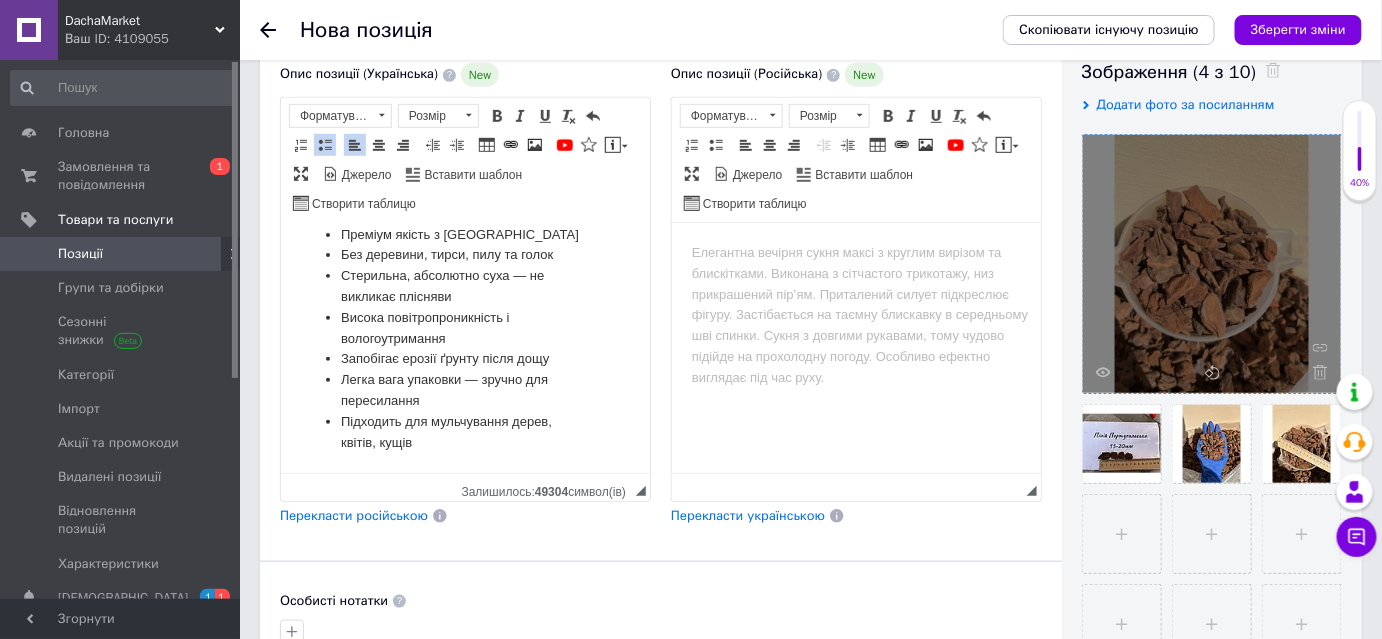 click on "Висока повітропроникність і вологоутримання" at bounding box center (464, 329) 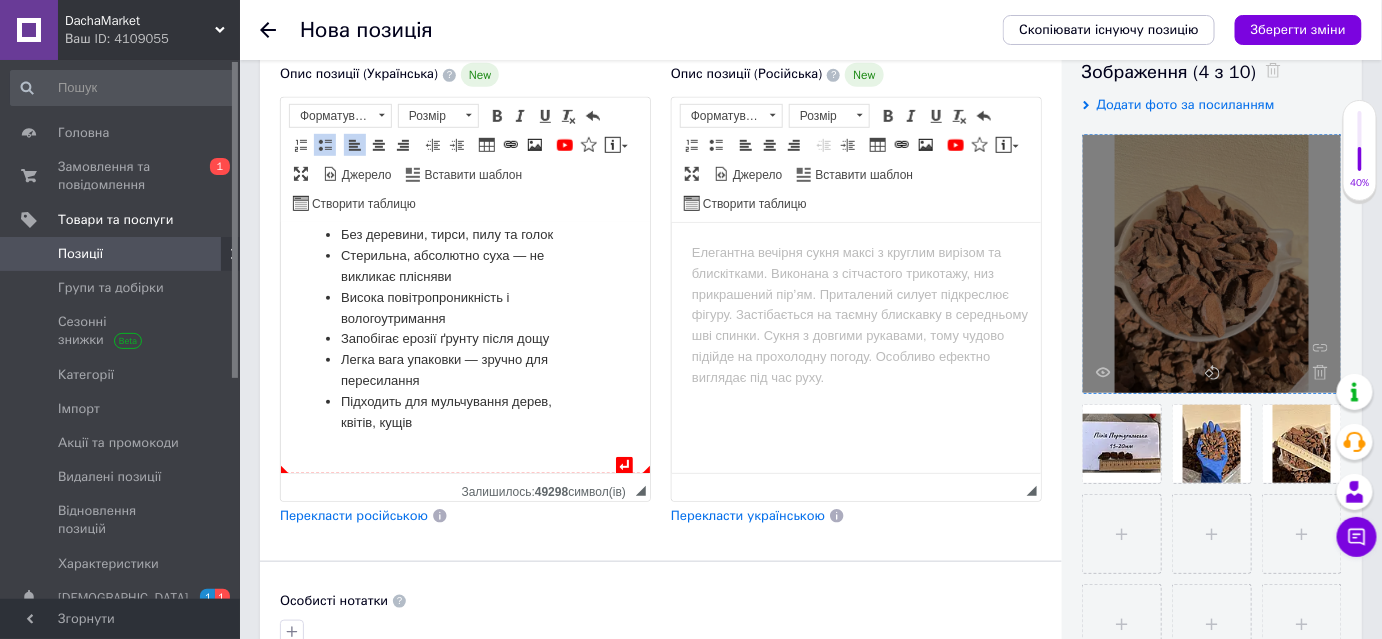 click on "Підходить для мульчування дерев, квітів, кущів" at bounding box center (464, 413) 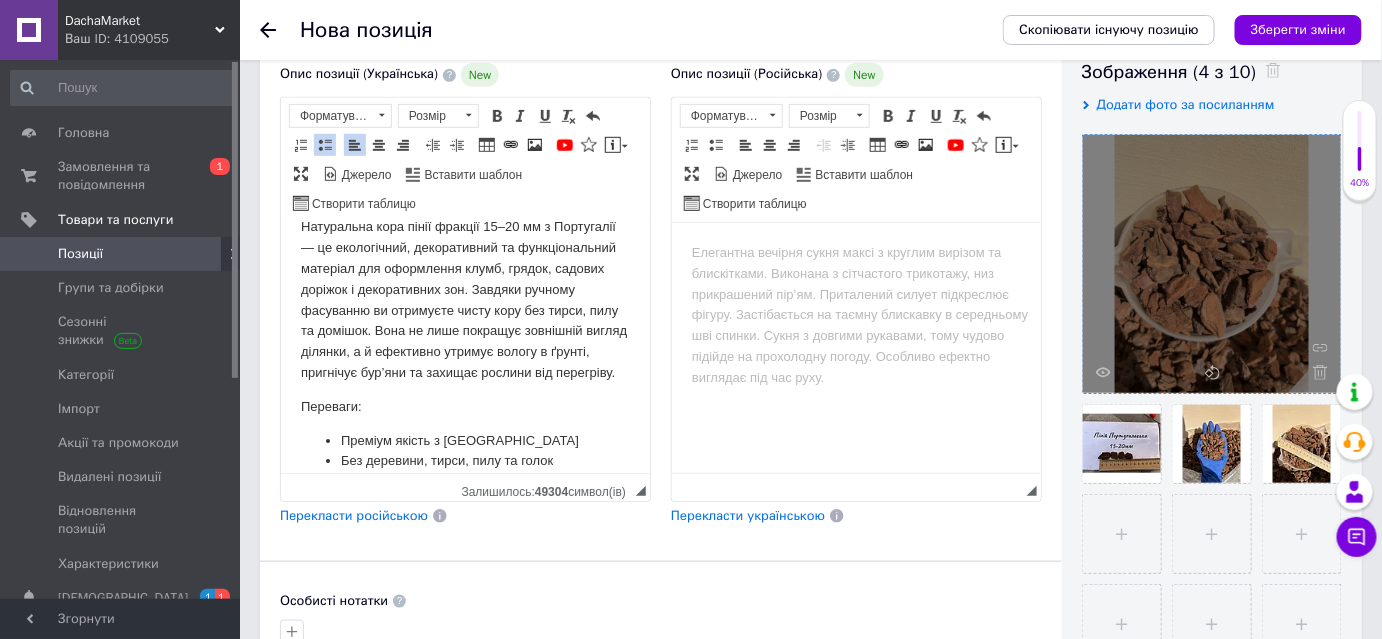 scroll, scrollTop: 90, scrollLeft: 0, axis: vertical 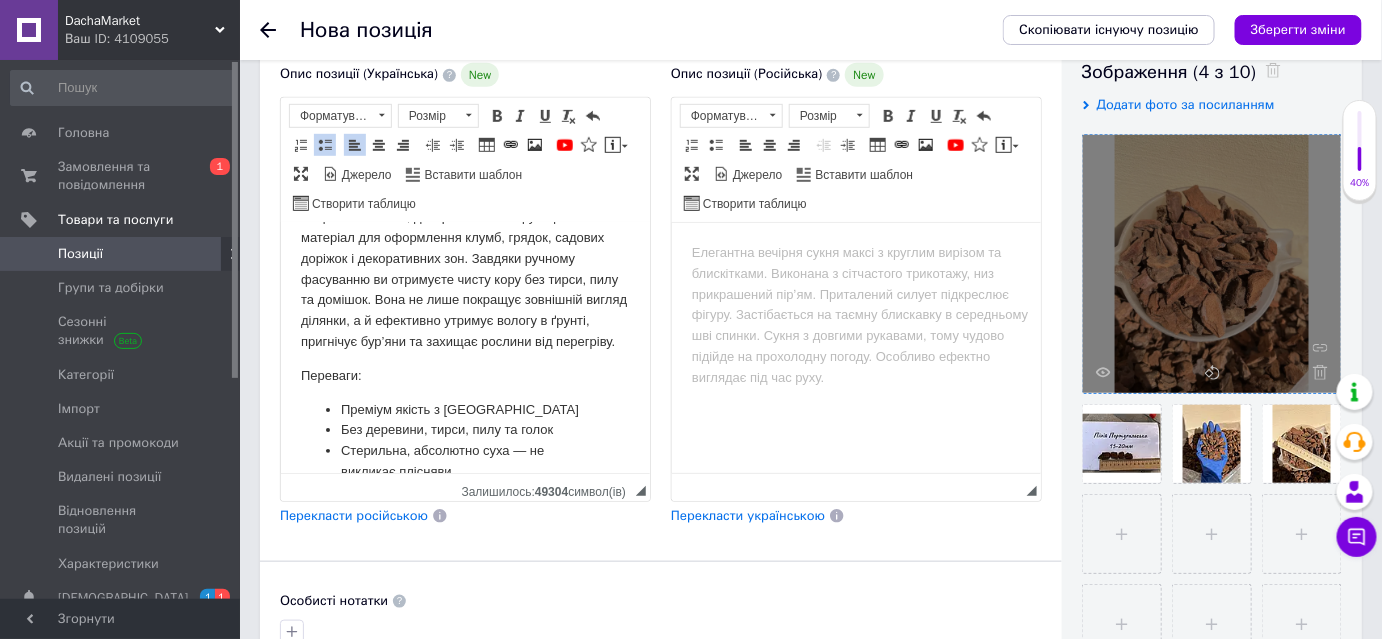 click on "Натуральна кора пінії фракції 15–20 мм з Португалії — це екологічний, декоративний та функціональний матеріал для оформлення клумб, грядок, садових доріжок і декоративних зон. Завдяки ручному фасуванню ви отримуєте чисту кору без тирси, пилу та домішок. Вона не лише покращує зовнішній вигляд ділянки, а й ефективно утримує вологу в ґрунті, пригнічує бур’яни та захищає рослини від перегріву." at bounding box center [464, 269] 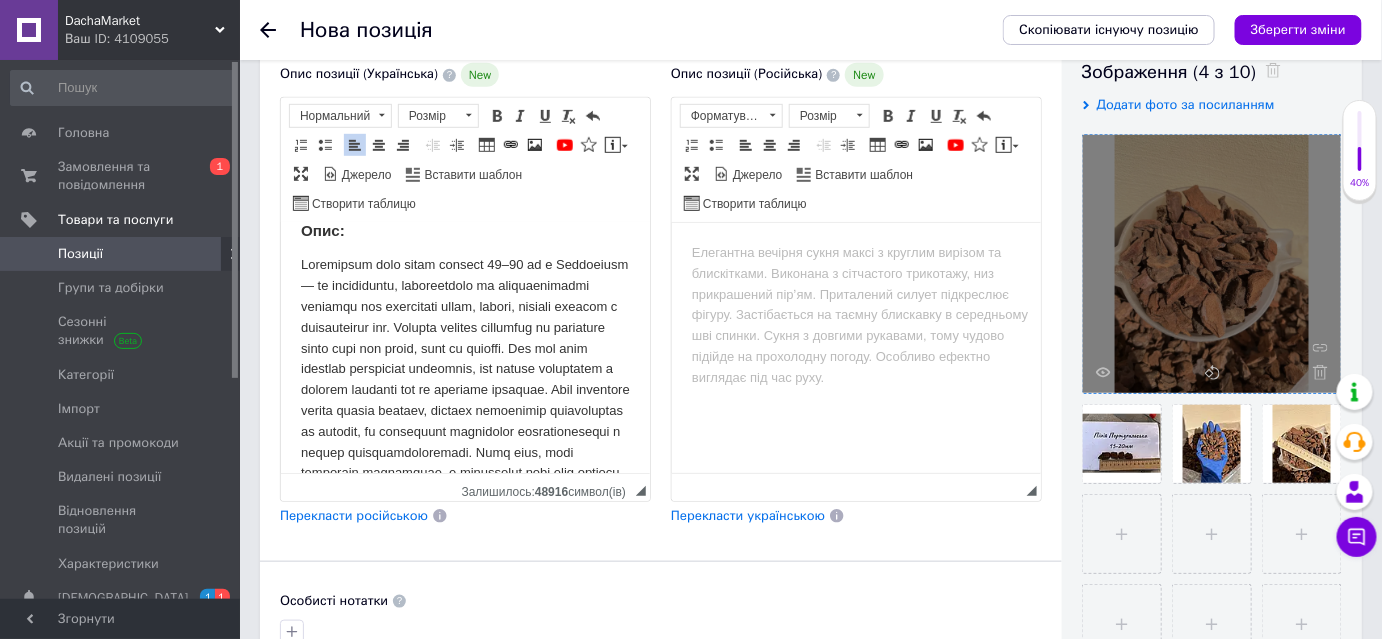 scroll, scrollTop: 112, scrollLeft: 0, axis: vertical 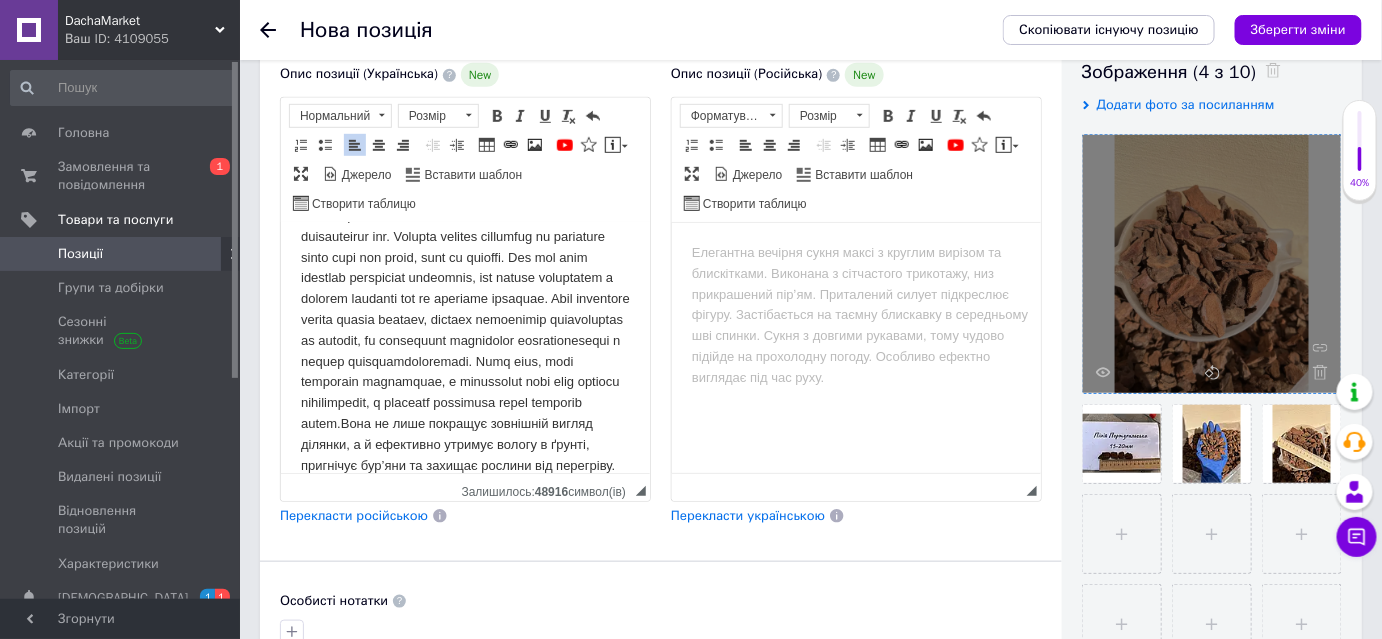 click on "Вона не лише покращує зовнішній вигляд ділянки, а й ефективно утримує вологу в ґрунті, пригнічує бур’яни та захищає рослини від перегріву." at bounding box center [464, 320] 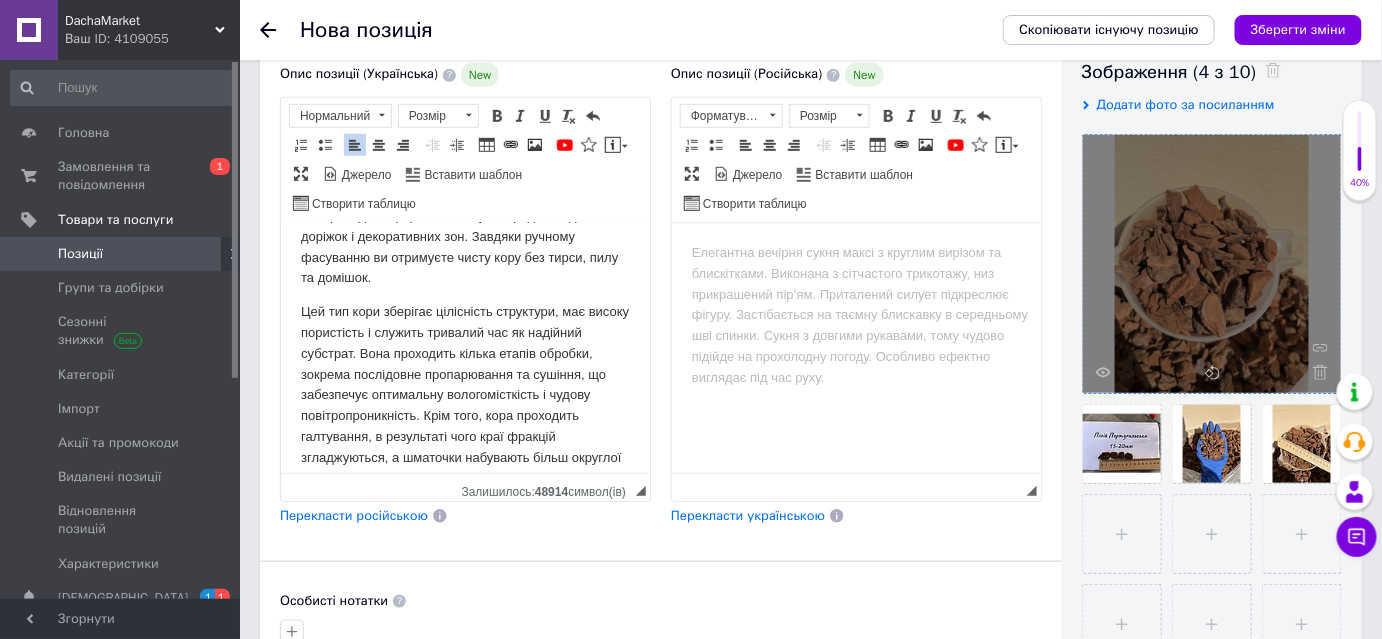 scroll, scrollTop: 203, scrollLeft: 0, axis: vertical 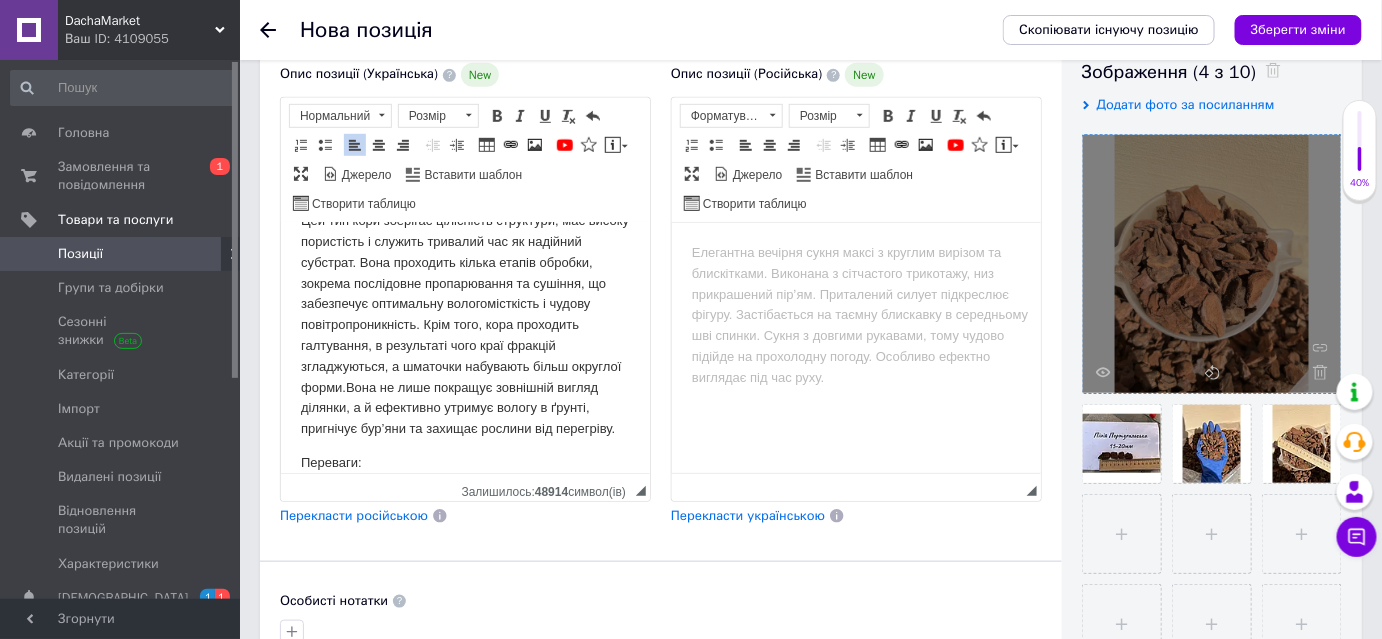 click on "Цей тип кори зберігає цілісність структури, має високу пористість і служить тривалий час як надійний субстрат. Вона проходить кілька етапів обробки, зокрема послідовне пропарювання та сушіння, що забезпечує оптимальну вологомісткість і чудову повітропроникність. Крім того, кора проходить галтування, в результаті чого краї фракцій згладжуються, а шматочки набувають більш округлої форми. Вона не лише покращує зовнішній вигляд ділянки, а й ефективно утримує вологу в ґрунті, пригнічує бур’яни та захищає рослини від перегріву." at bounding box center (464, 325) 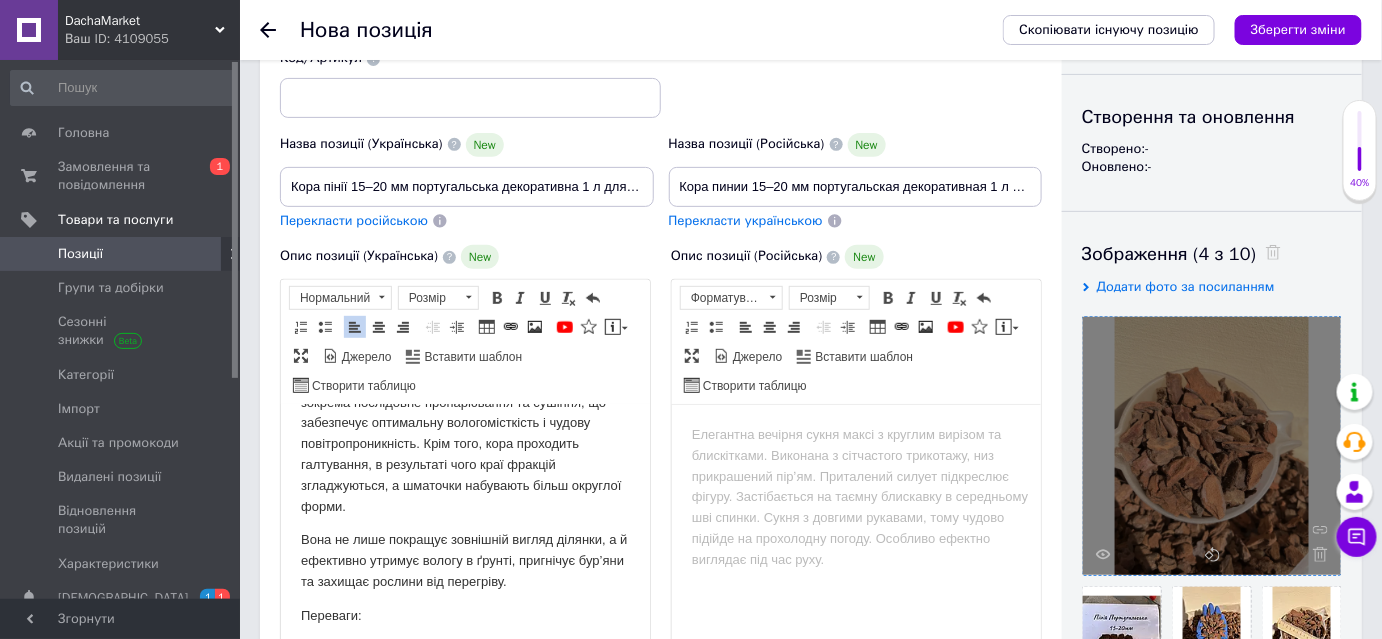 scroll, scrollTop: 363, scrollLeft: 0, axis: vertical 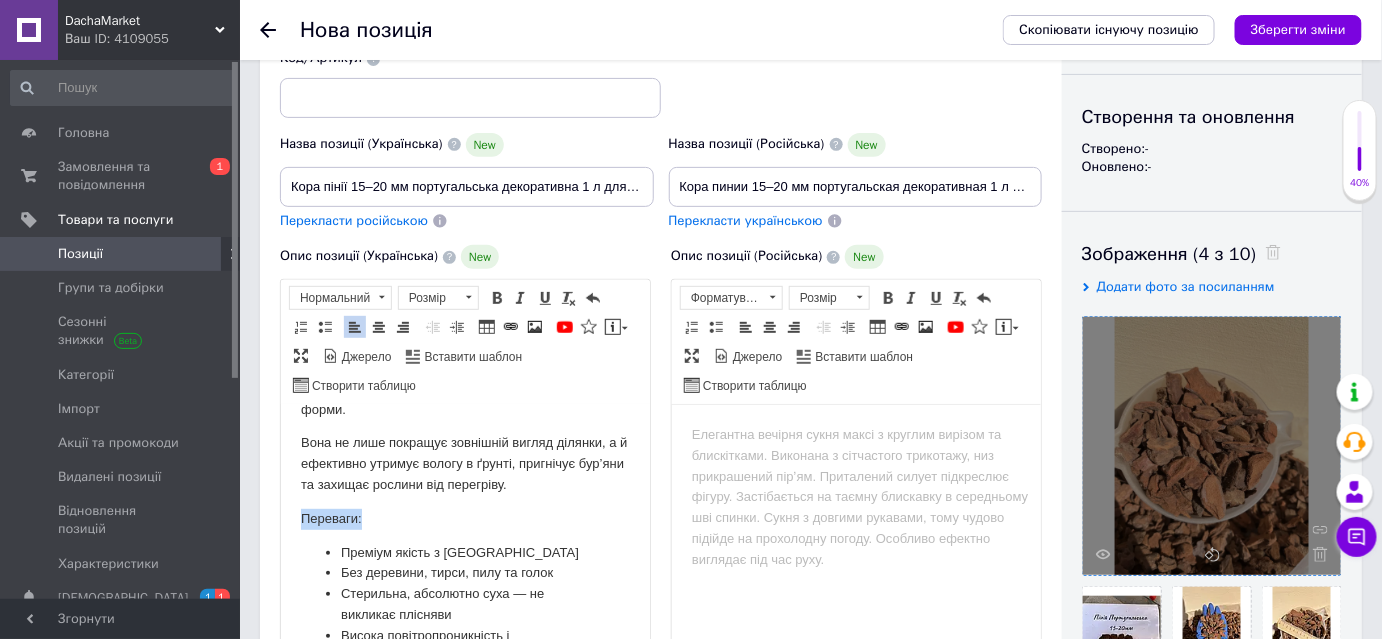 drag, startPoint x: 387, startPoint y: 515, endPoint x: 262, endPoint y: 513, distance: 125.016 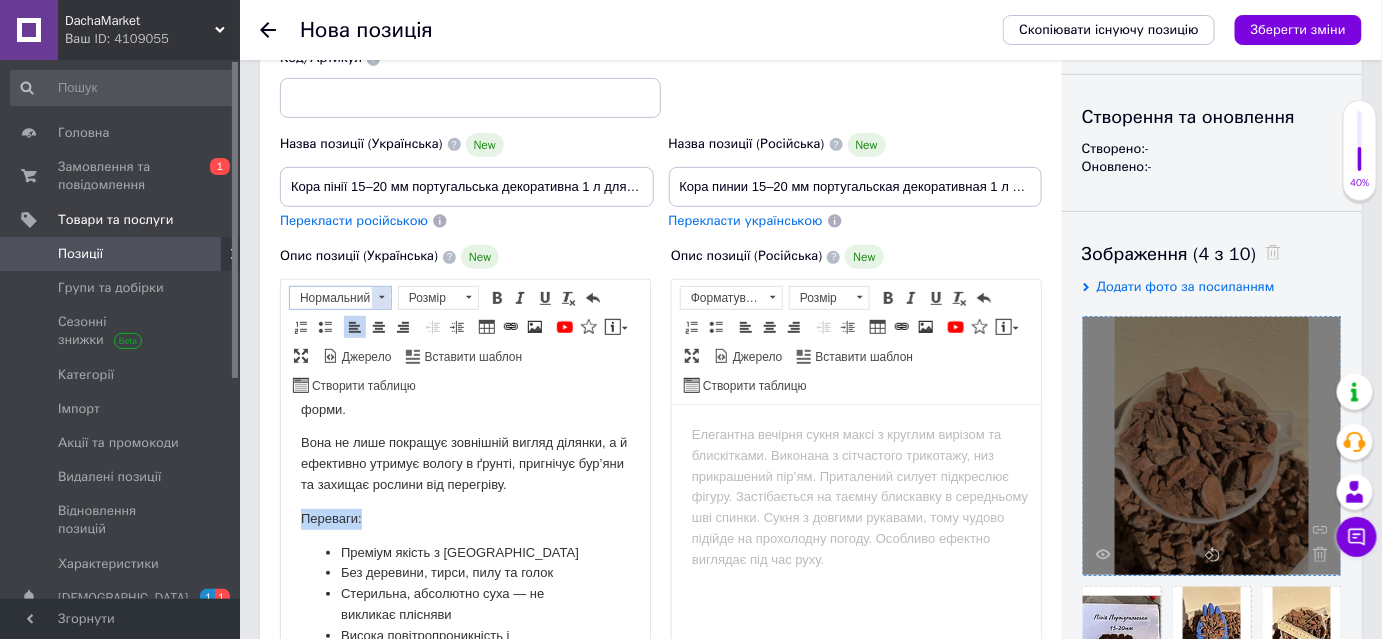click at bounding box center (381, 298) 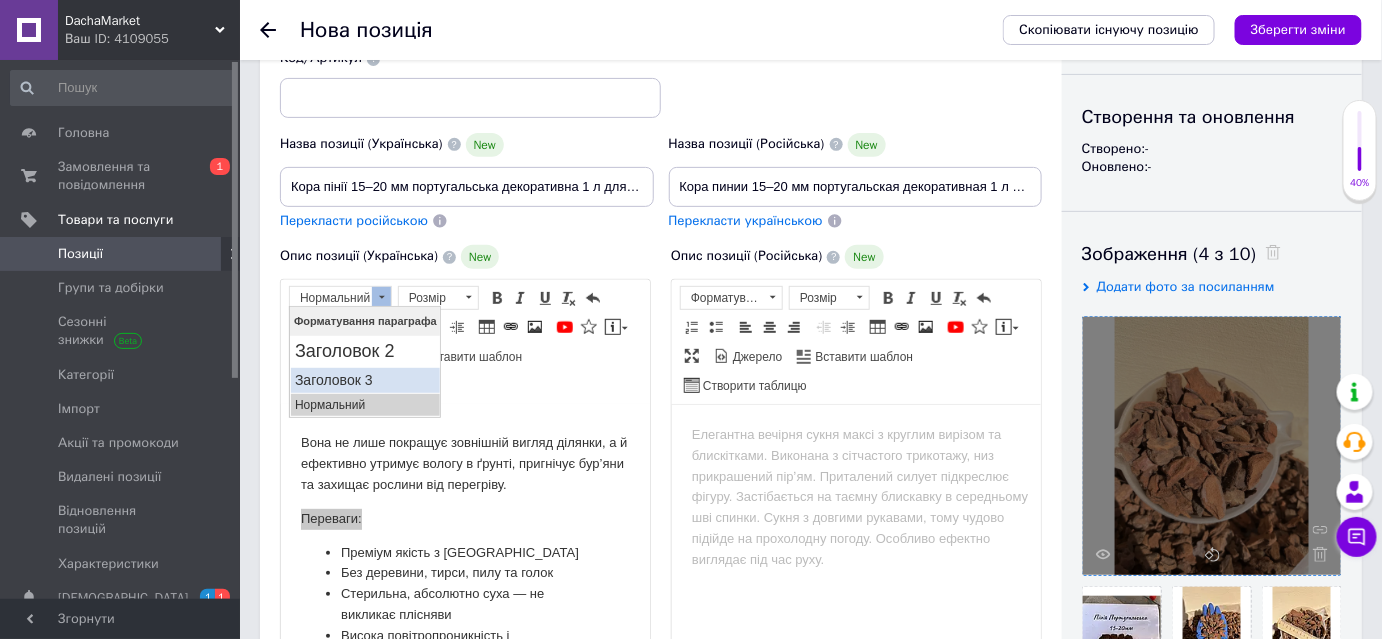 click on "Заголовок 3" at bounding box center [364, 380] 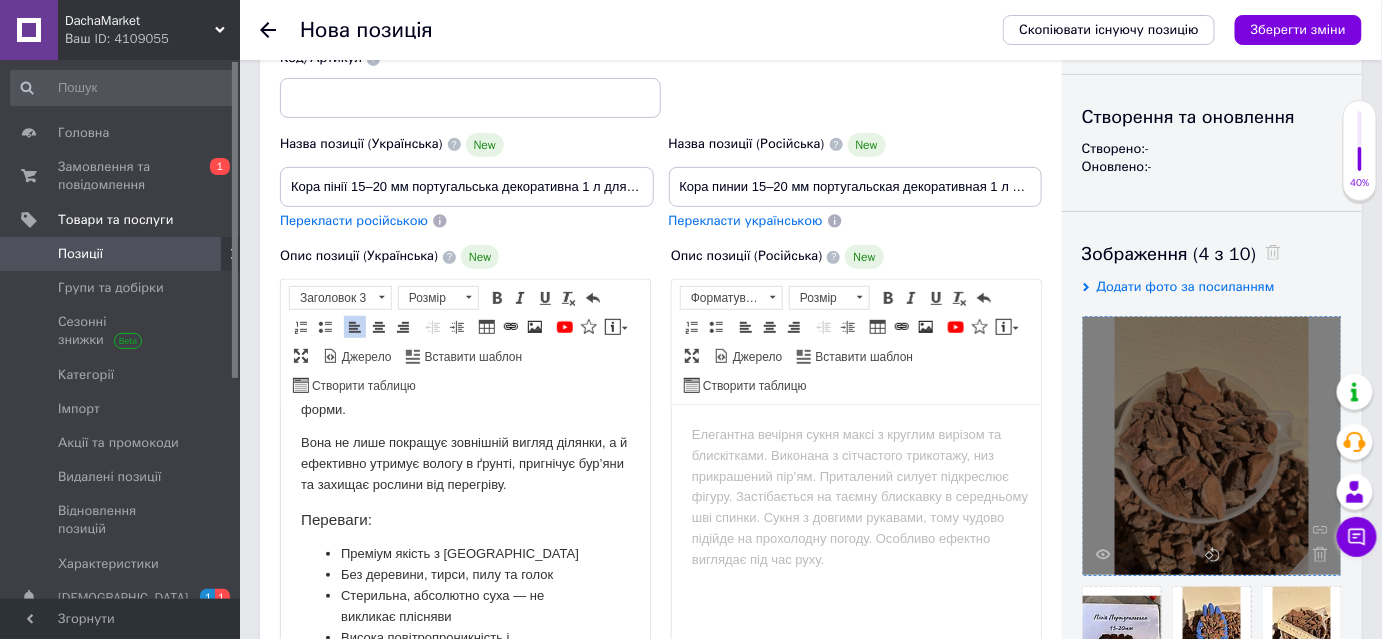 click on "Вона не лише покращує зовнішній вигляд ділянки, а й ефективно утримує вологу в ґрунті, пригнічує бур’яни та захищає рослини від перегріву." at bounding box center [464, 463] 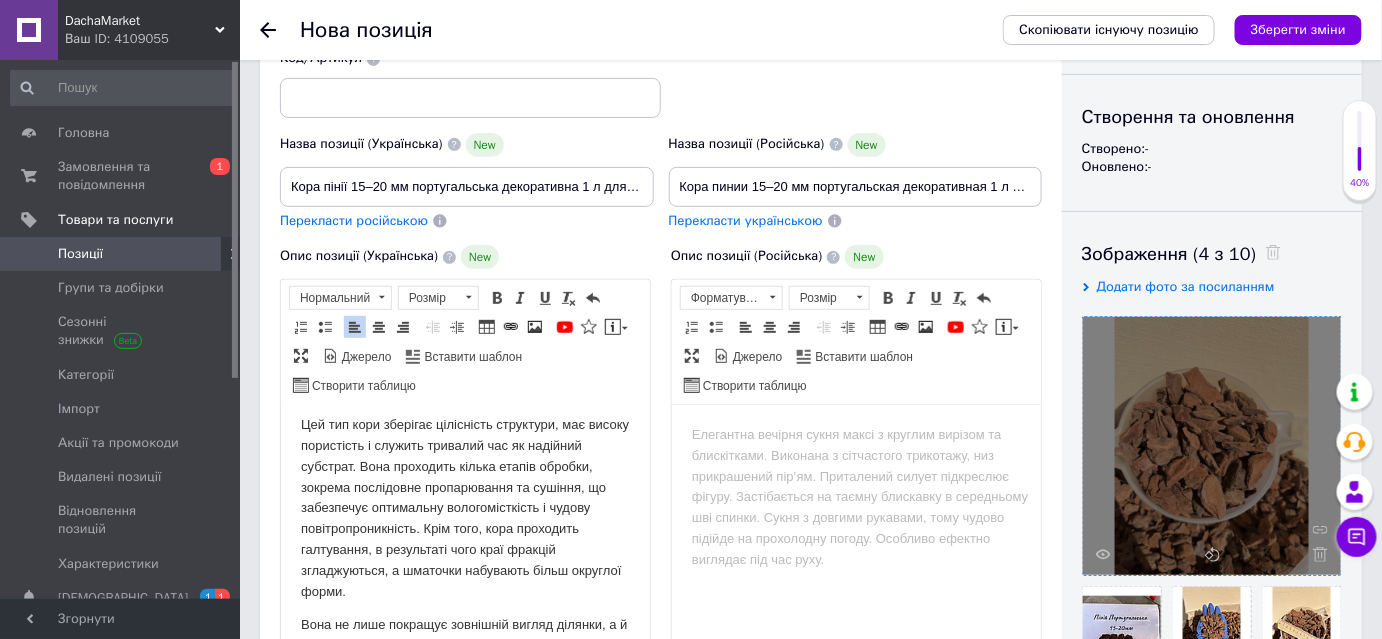 scroll, scrollTop: 363, scrollLeft: 0, axis: vertical 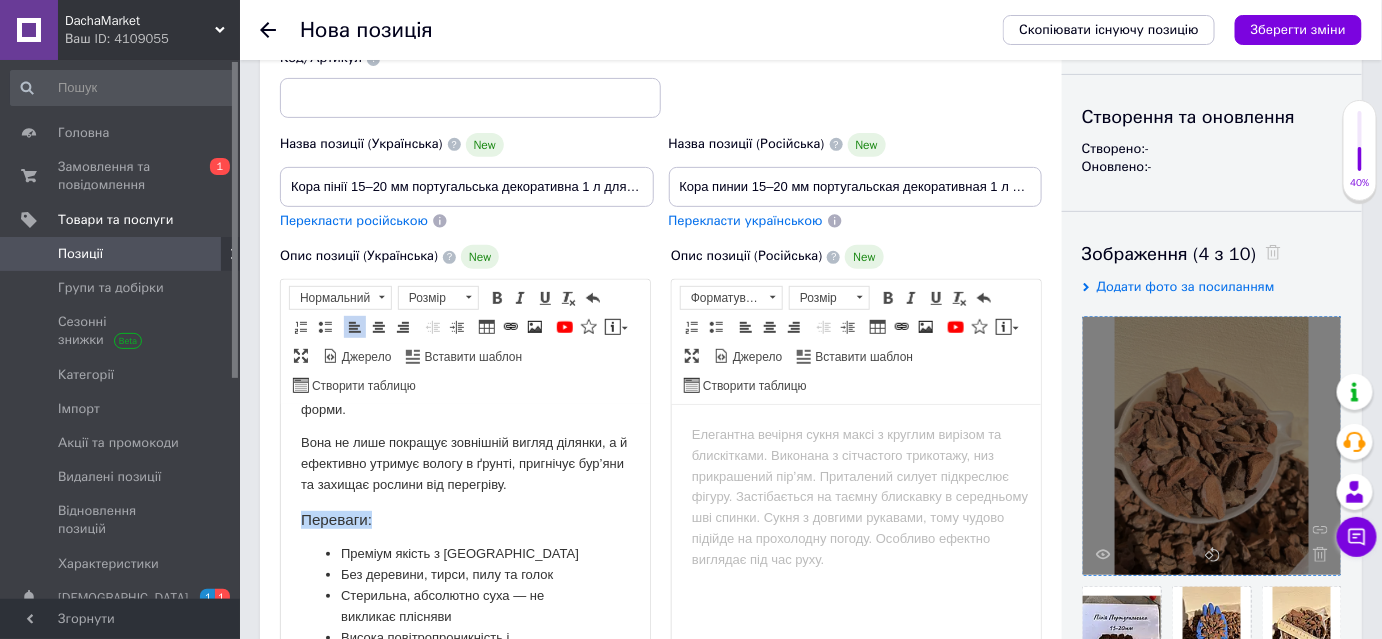 drag, startPoint x: 384, startPoint y: 522, endPoint x: 300, endPoint y: 520, distance: 84.0238 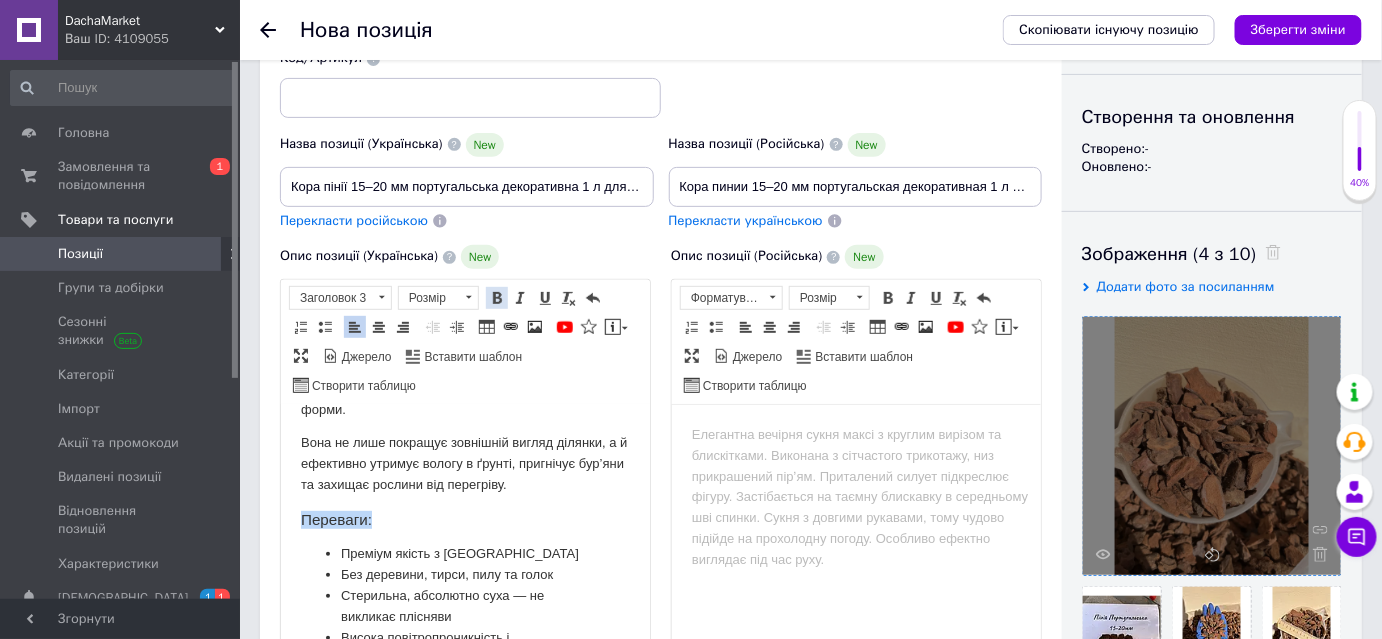 click at bounding box center (497, 298) 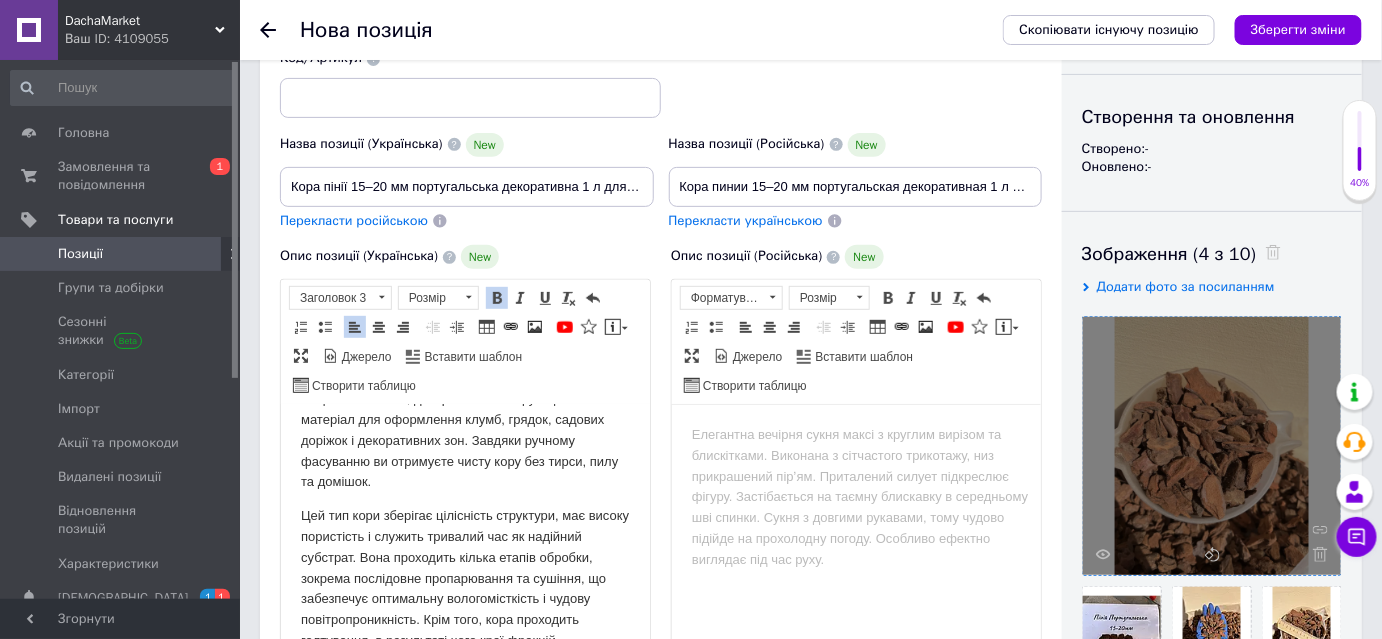 scroll, scrollTop: 0, scrollLeft: 0, axis: both 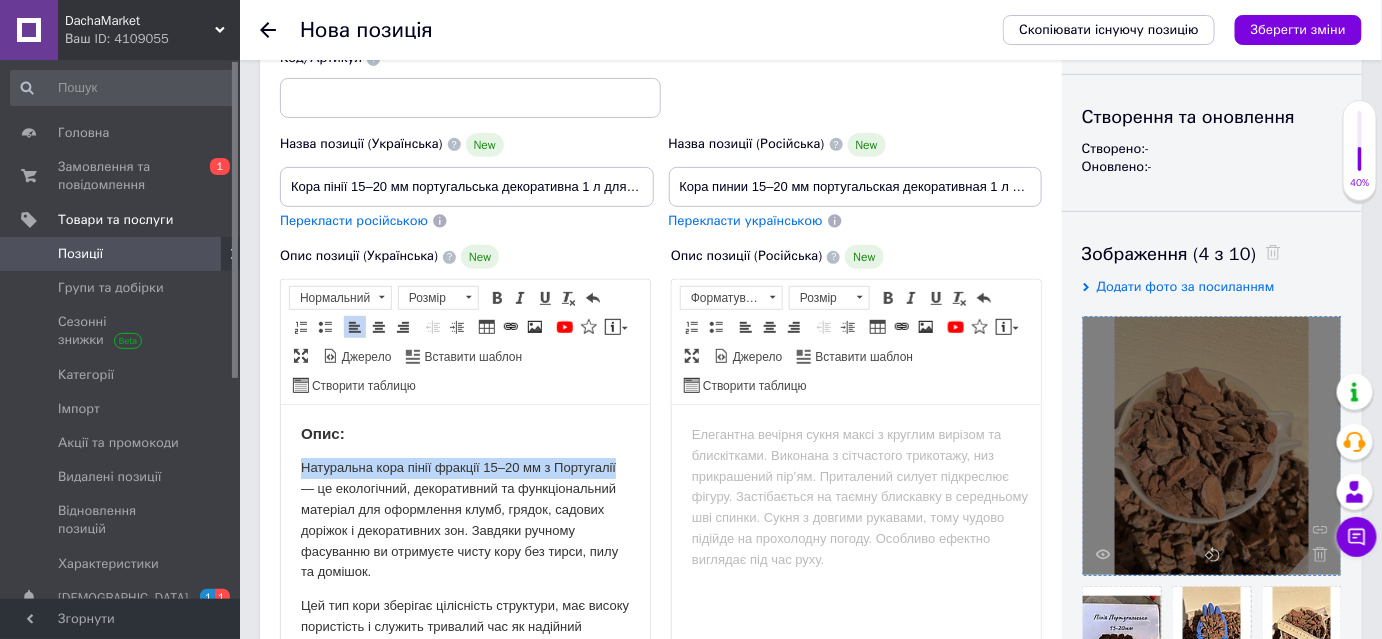 drag, startPoint x: 294, startPoint y: 467, endPoint x: 623, endPoint y: 466, distance: 329.00153 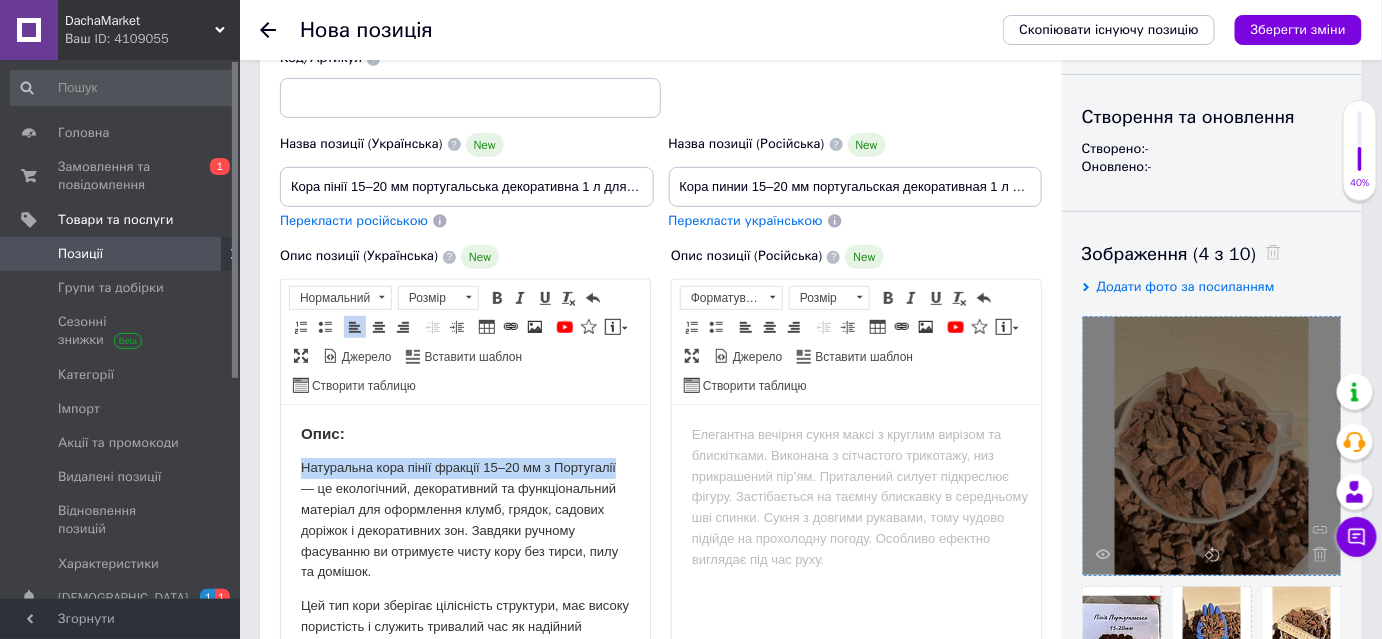 click on "Опис: Натуральна кора пінії фракції 15–20 мм з Португалії — це екологічний, декоративний та функціональний матеріал для оформлення клумб, грядок, садових доріжок і декоративних зон. Завдяки ручному фасуванню ви отримуєте чисту кору без тирси, пилу та домішок.  Вона не лише покращує зовнішній вигляд ділянки, а й ефективно утримує вологу в ґрунті, пригнічує бур’яни та захищає рослини від перегріву. Переваги: Преміум якість з Португалії Без деревини, тирси, пилу та голок Стерильна, абсолютно суха — не викликає плісняви Запобігає ерозії ґрунту після дощу" at bounding box center (464, 779) 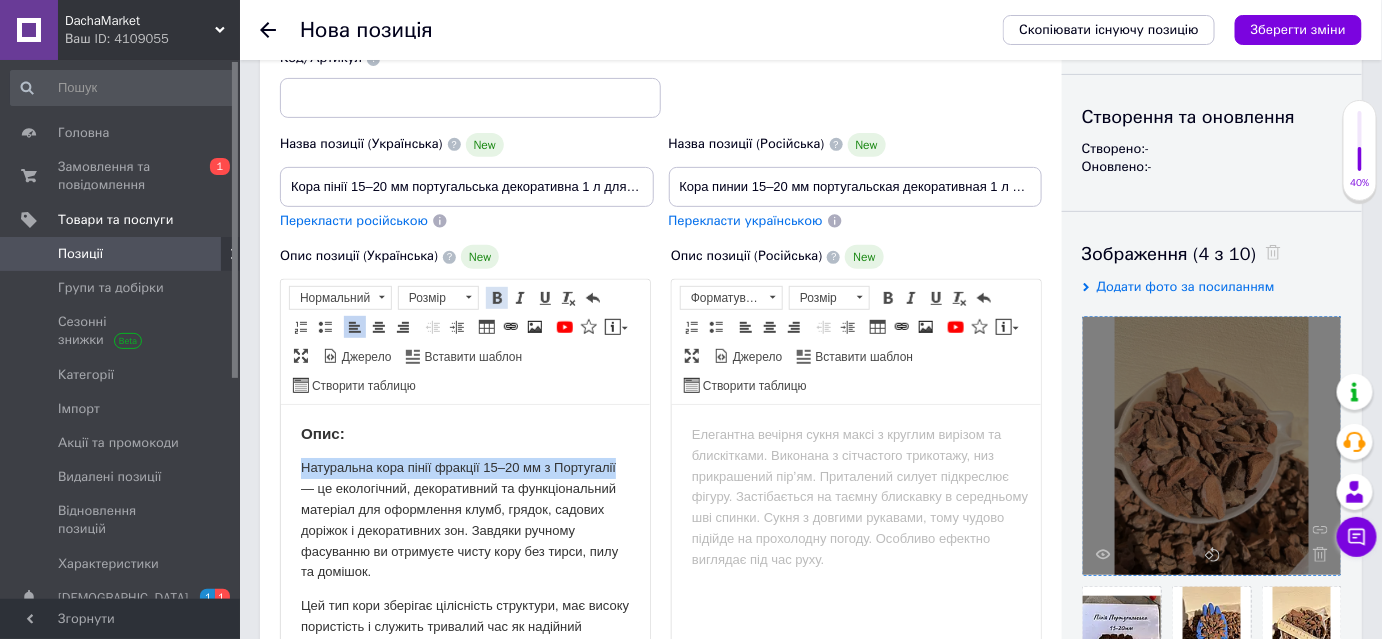 click at bounding box center (497, 298) 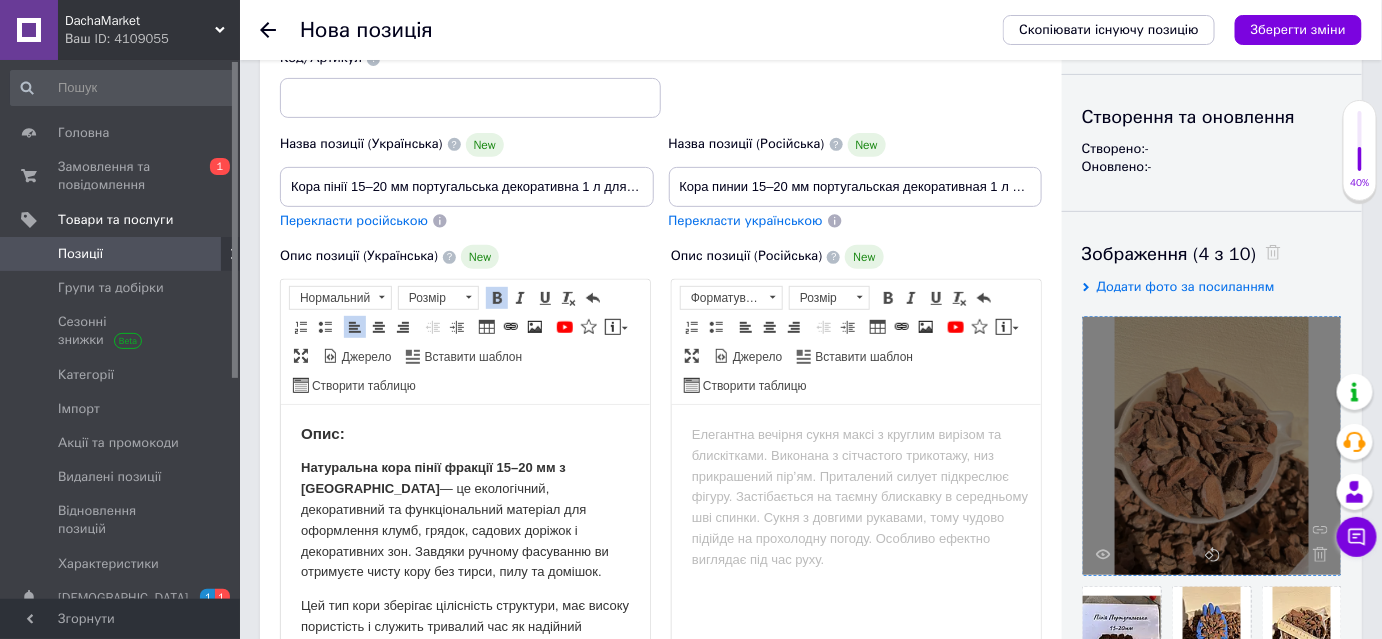 click on "Опис: Натуральна кора пінії фракції 15–20 мм з Португалії  — це екологічний, декоративний та функціональний матеріал для оформлення клумб, грядок, садових доріжок і декоративних зон. Завдяки ручному фасуванню ви отримуєте чисту кору без тирси, пилу та домішок.  Вона не лише покращує зовнішній вигляд ділянки, а й ефективно утримує вологу в ґрунті, пригнічує бур’яни та захищає рослини від перегріву. Переваги: Преміум якість з Португалії Без деревини, тирси, пилу та голок Стерильна, абсолютно суха — не викликає плісняви Запобігає ерозії ґрунту після дощу" at bounding box center (464, 779) 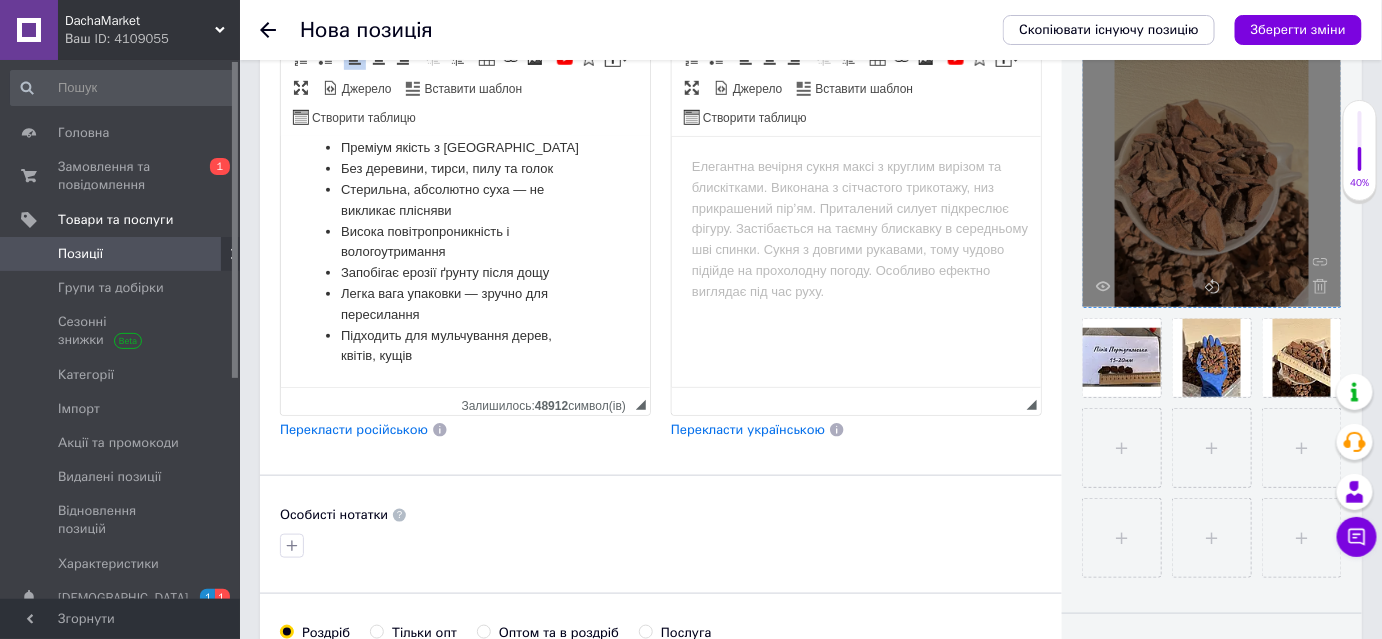 scroll, scrollTop: 454, scrollLeft: 0, axis: vertical 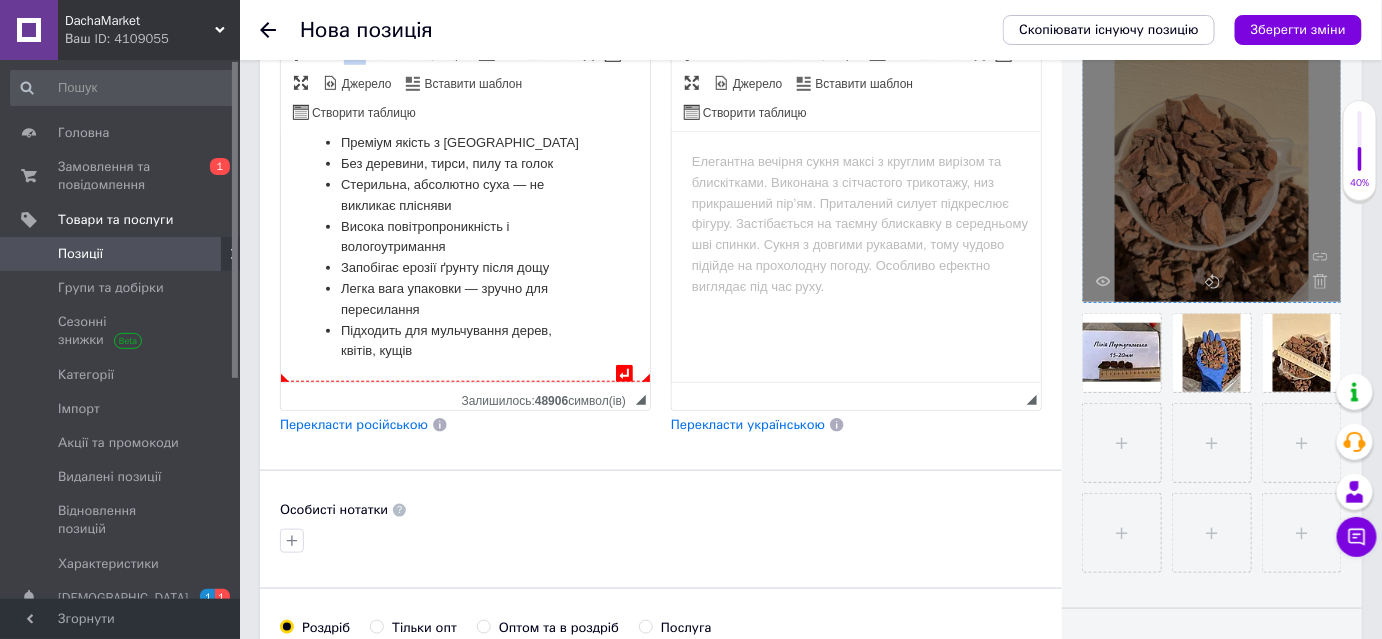click on "Підходить для мульчування дерев, квітів, кущів" at bounding box center [464, 342] 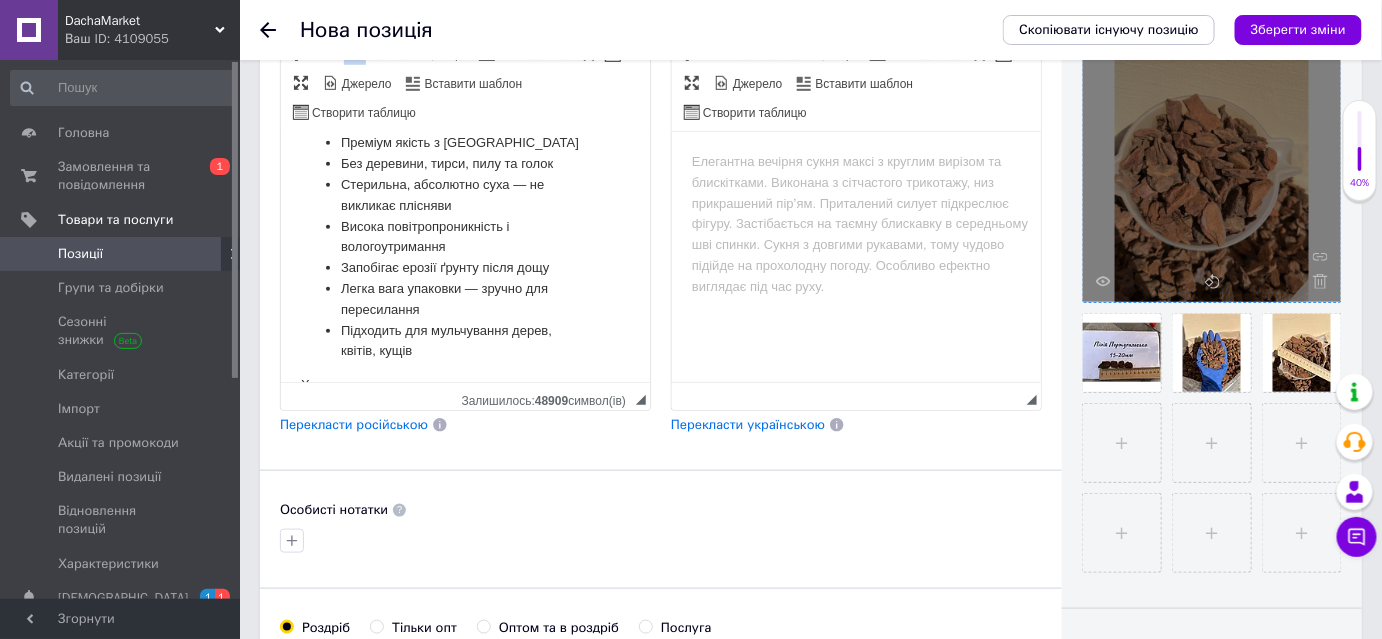 scroll, scrollTop: 512, scrollLeft: 0, axis: vertical 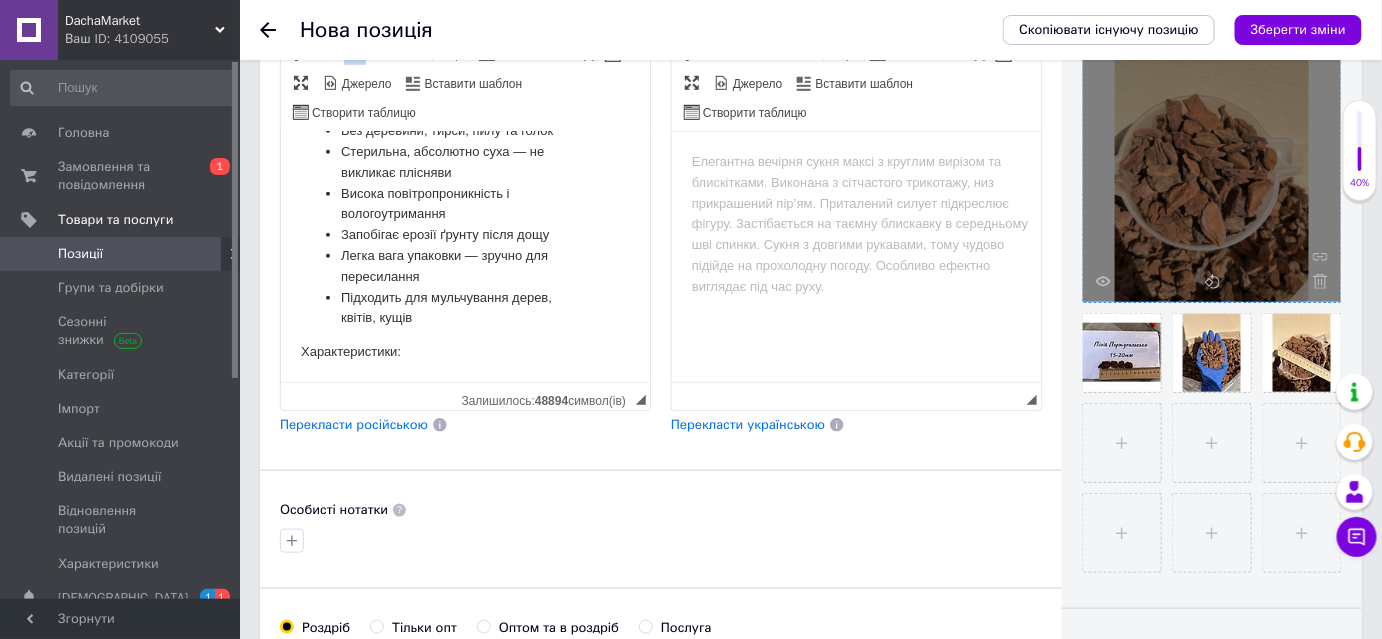 drag, startPoint x: 413, startPoint y: 372, endPoint x: 305, endPoint y: 379, distance: 108.226616 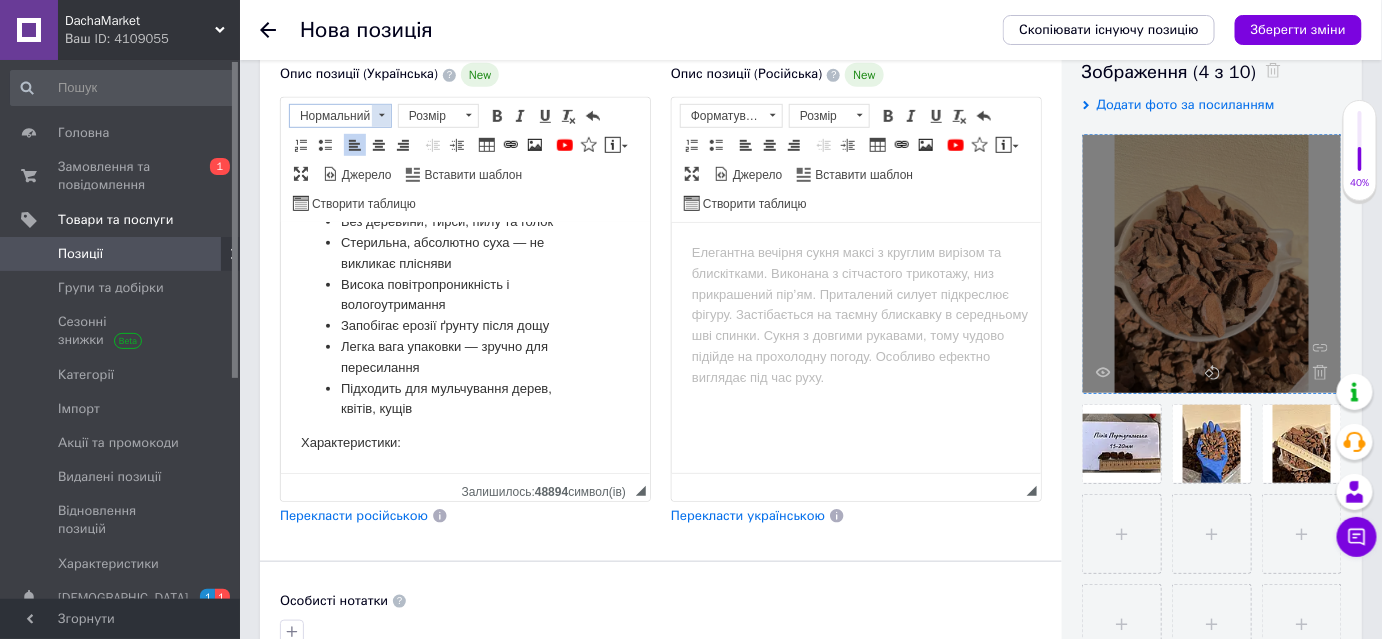 click at bounding box center (381, 116) 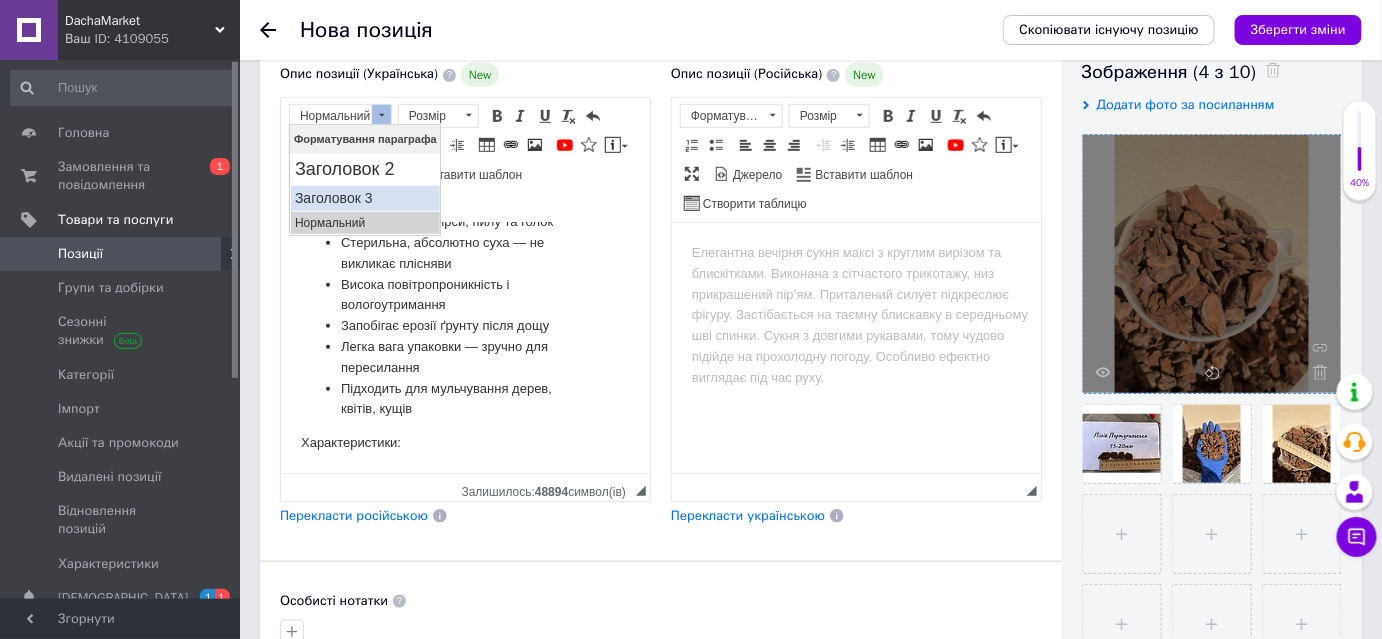 click on "Заголовок 3" at bounding box center (364, 198) 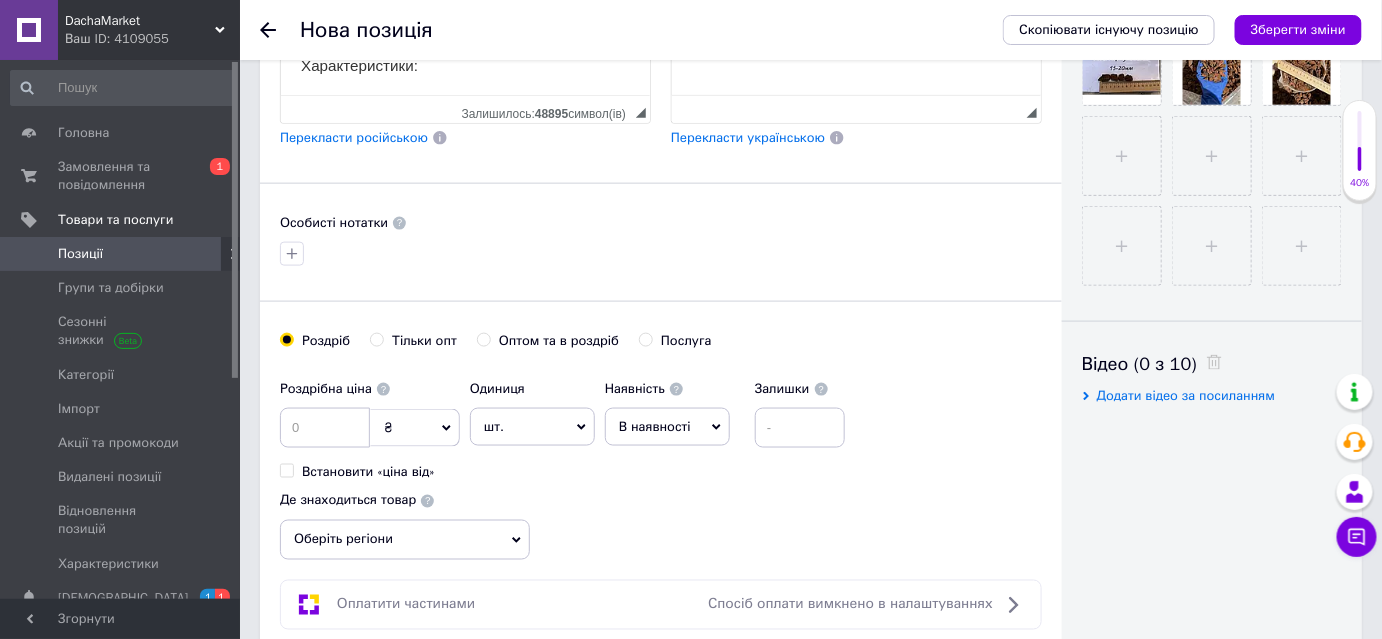 scroll, scrollTop: 1090, scrollLeft: 0, axis: vertical 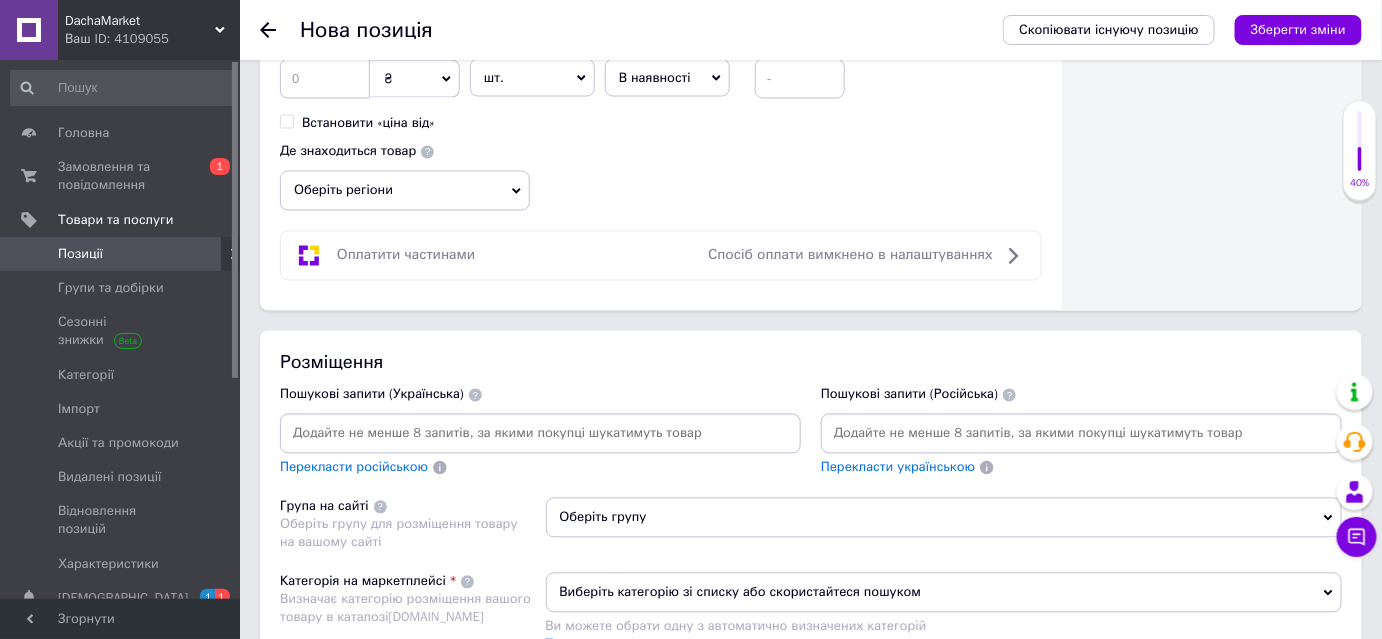 click at bounding box center [540, 434] 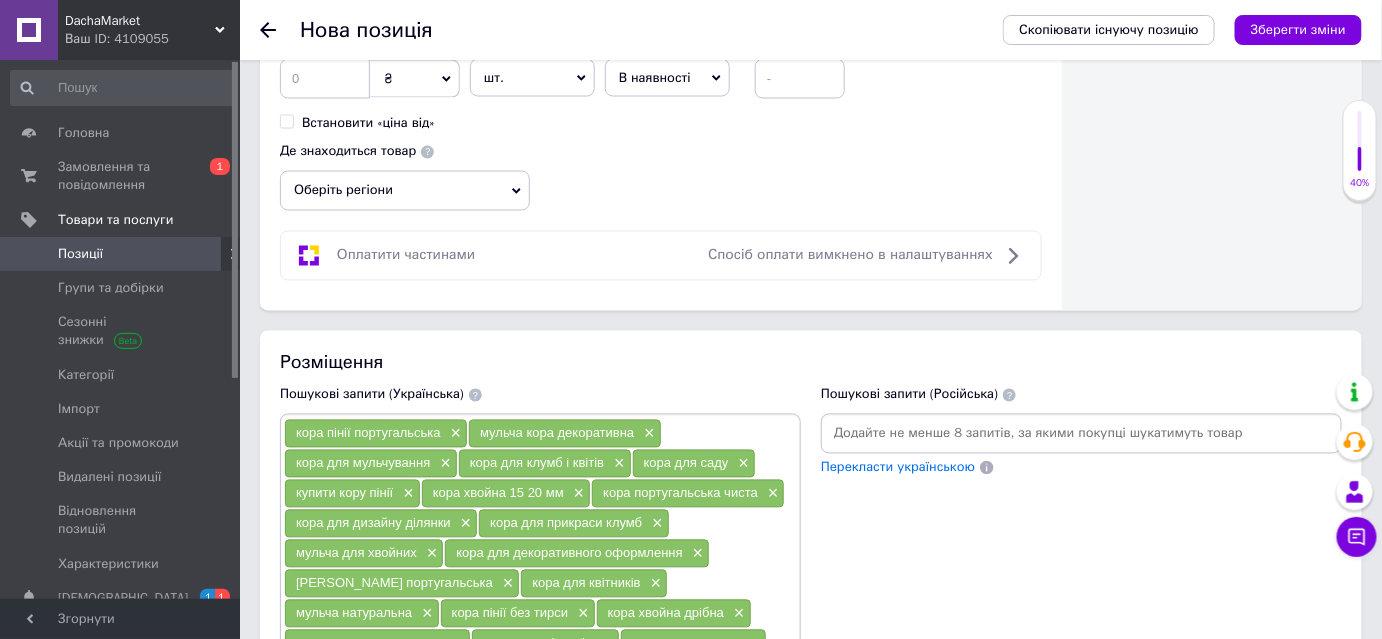 click at bounding box center [1081, 434] 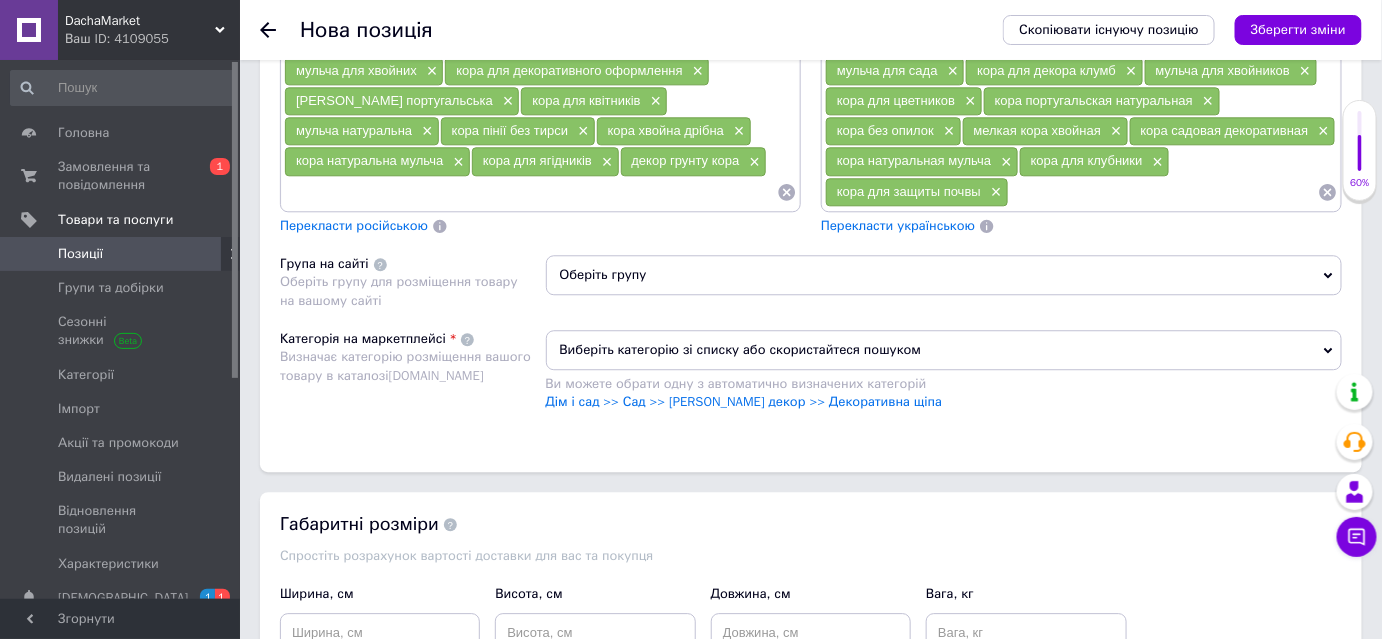 scroll, scrollTop: 1545, scrollLeft: 0, axis: vertical 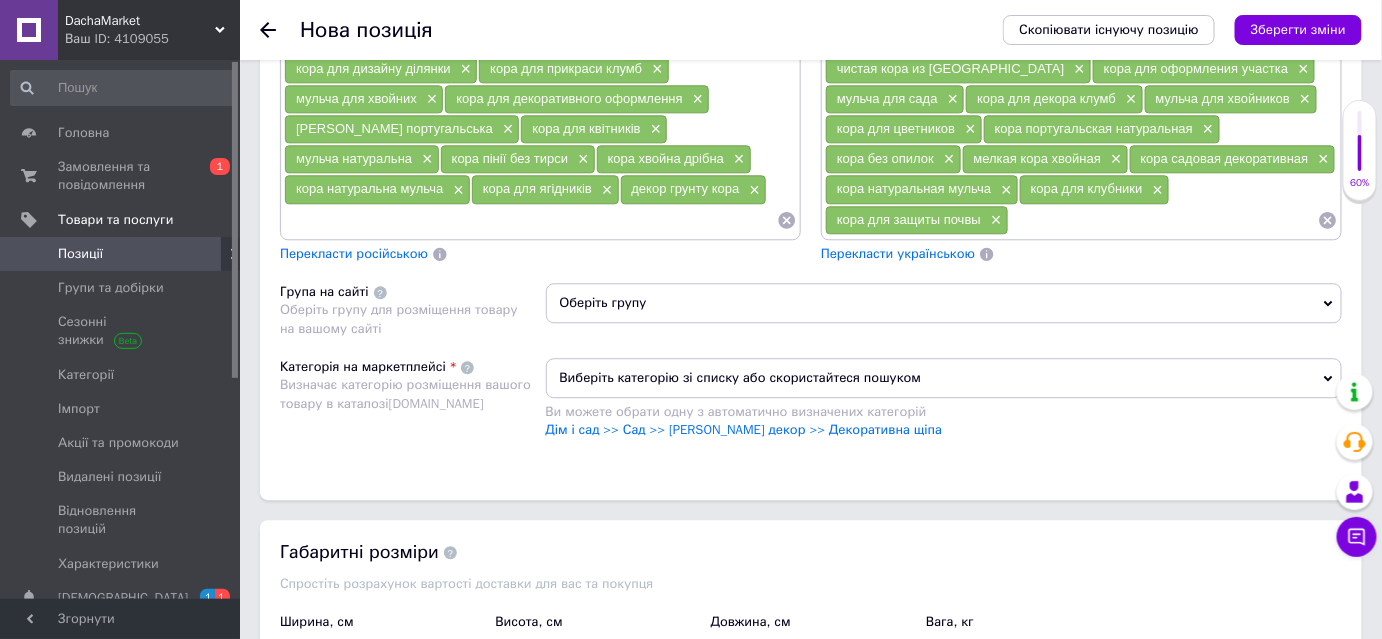 click on "Виберіть категорію зі списку або скористайтеся пошуком" at bounding box center (944, 378) 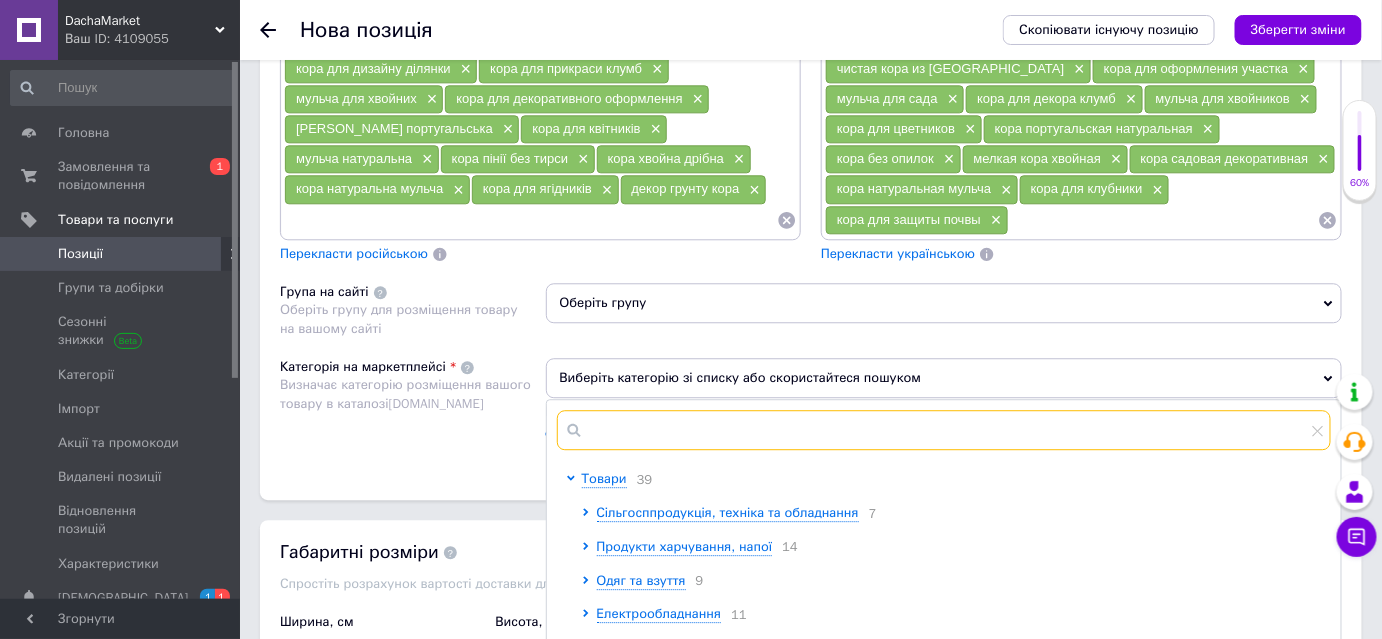 click at bounding box center (944, 430) 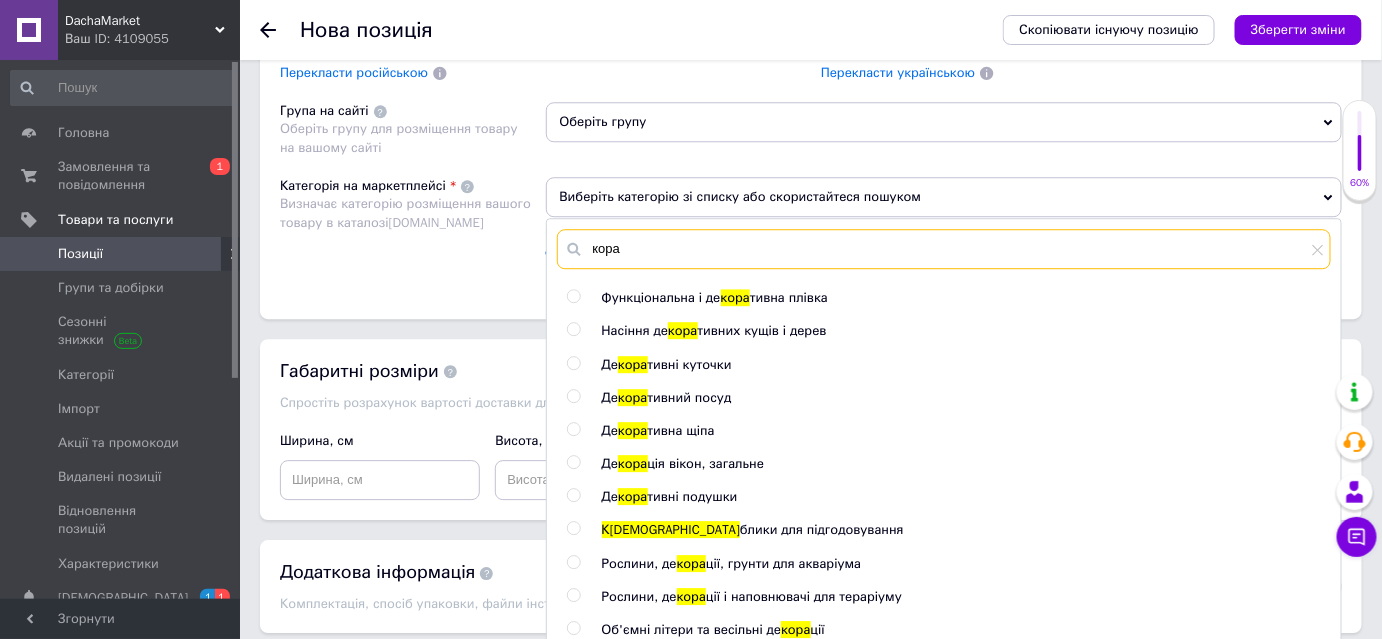 scroll, scrollTop: 1727, scrollLeft: 0, axis: vertical 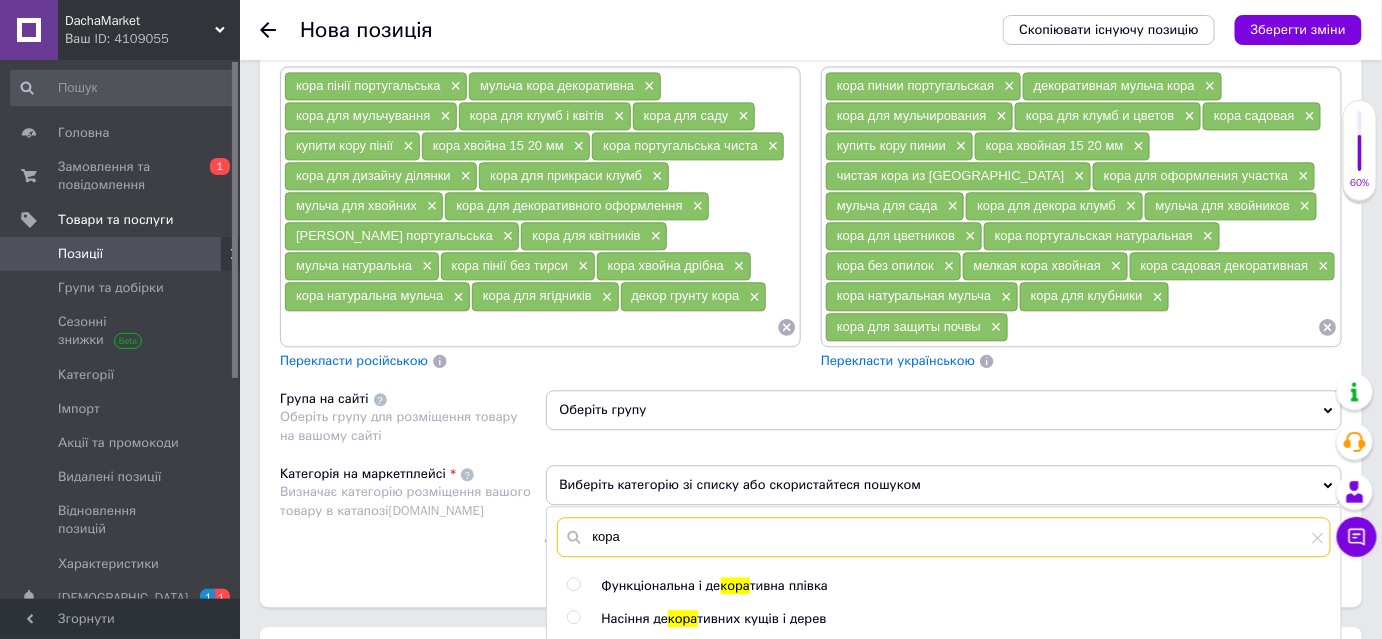 drag, startPoint x: 646, startPoint y: 520, endPoint x: 566, endPoint y: 522, distance: 80.024994 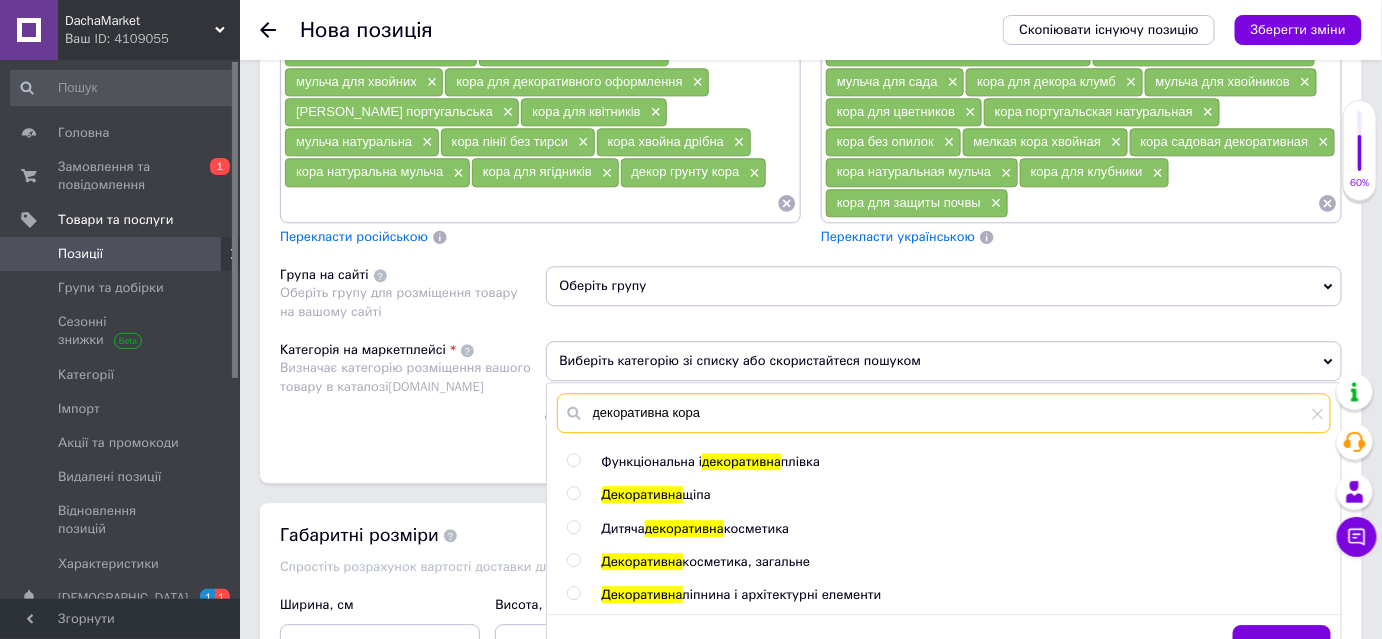 scroll, scrollTop: 1620, scrollLeft: 0, axis: vertical 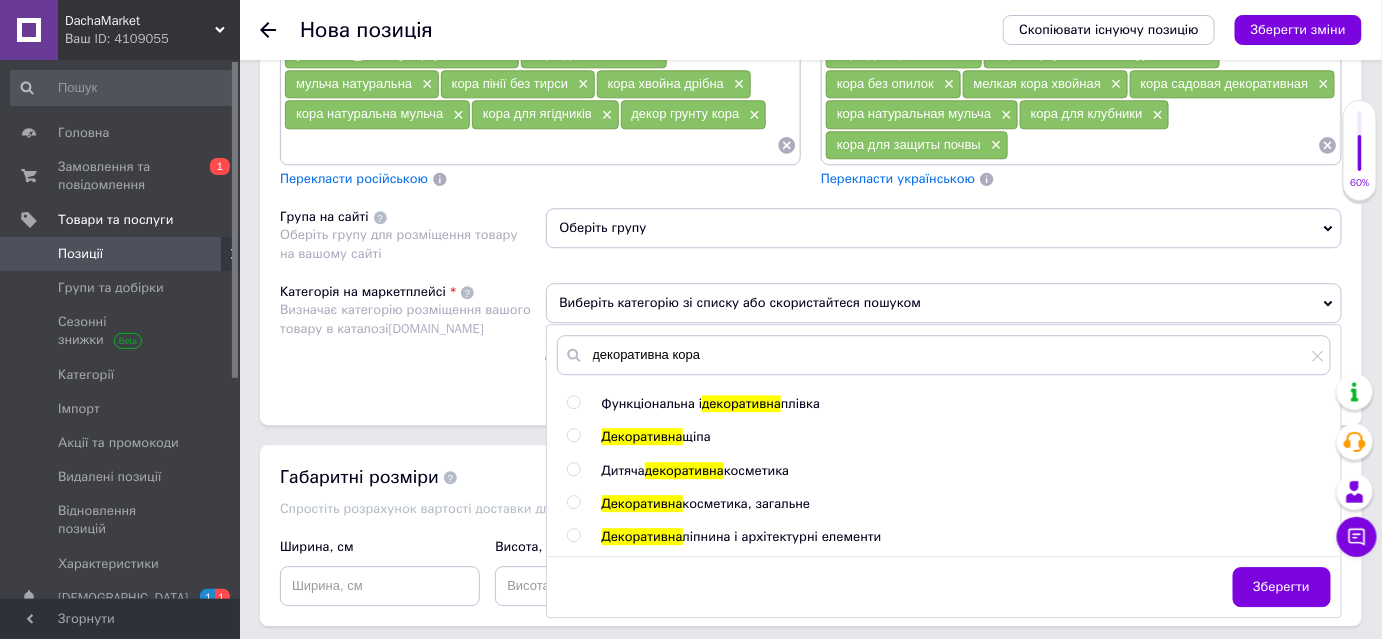 click at bounding box center (573, 435) 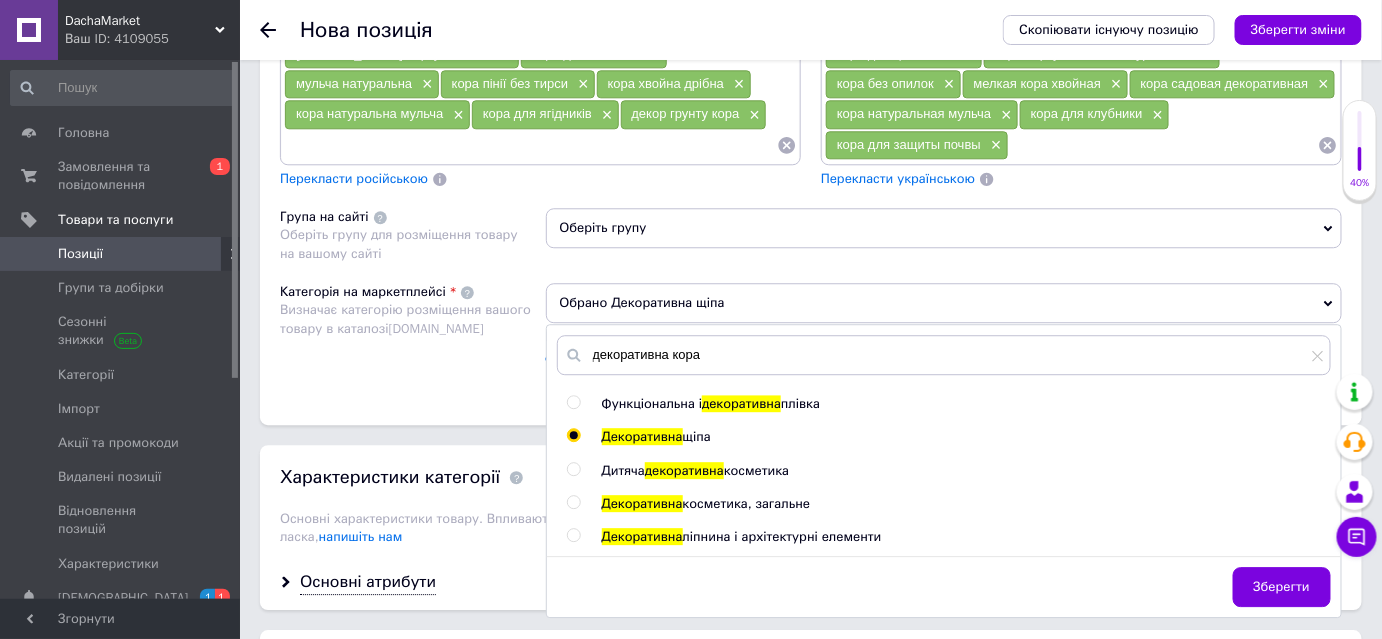 click on "Розміщення Пошукові запити (Українська) кора пінії португальська × мульча кора декоративна × кора для мульчування × кора для клумб і квітів × кора для саду × купити кору пінії × кора хвойна 15 20 мм × кора португальська чиста × кора для дизайну ділянки × кора для прикраси клумб × мульча для хвойних × кора для декоративного оформлення × кора садова португальська × кора для квітників × мульча натуральна × кора пінії без тирси × кора хвойна дрібна × кора натуральна мульча × кора для ягідників × декор грунту кора × Перекласти російською × × × × кора садовая × × ×" at bounding box center (811, 113) 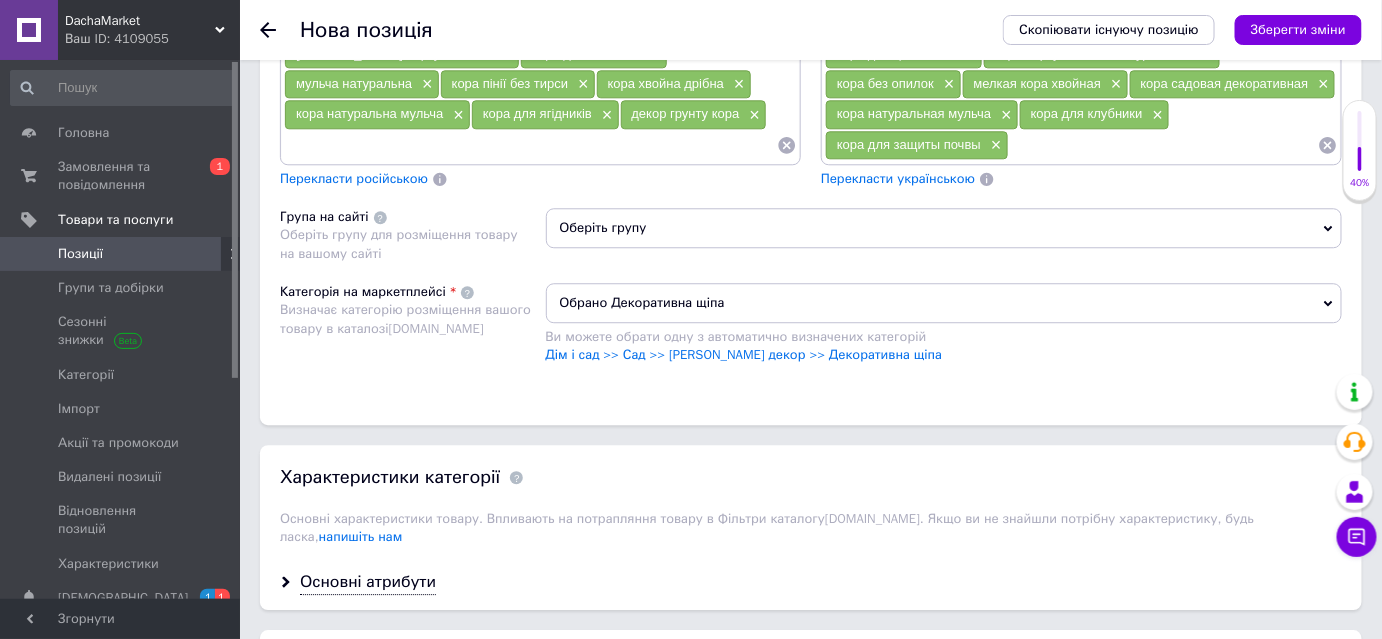 click on "Обрано Декоративна щіпа" at bounding box center [944, 303] 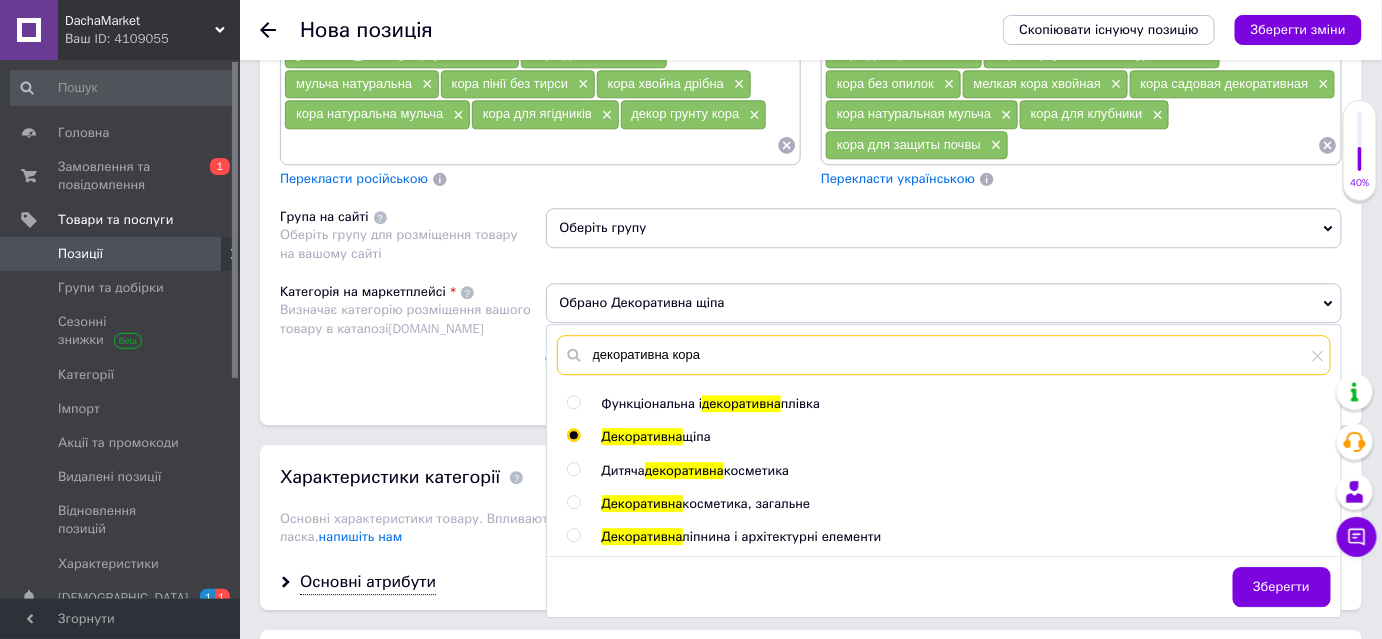 drag, startPoint x: 719, startPoint y: 336, endPoint x: 581, endPoint y: 343, distance: 138.17743 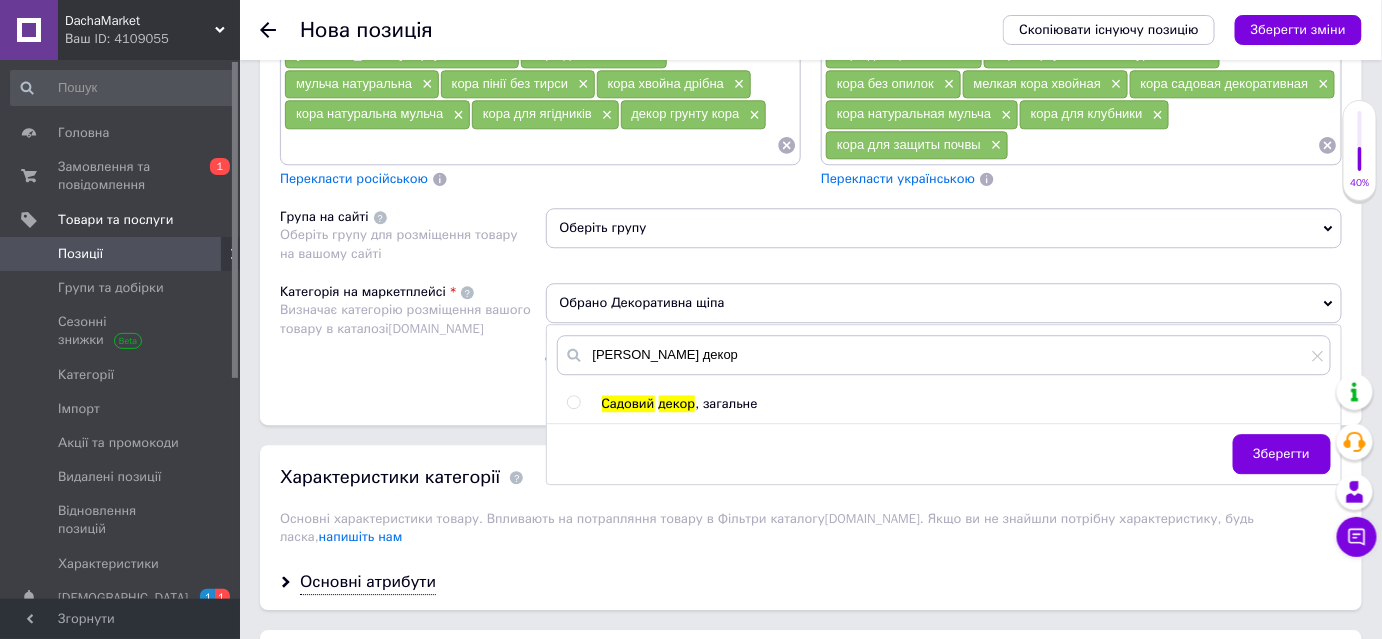 click on "Розміщення Пошукові запити (Українська) кора пінії португальська × мульча кора декоративна × кора для мульчування × кора для клумб і квітів × кора для саду × купити кору пінії × кора хвойна 15 20 мм × кора португальська чиста × кора для дизайну ділянки × кора для прикраси клумб × мульча для хвойних × кора для декоративного оформлення × кора садова португальська × кора для квітників × мульча натуральна × кора пінії без тирси × кора хвойна дрібна × кора натуральна мульча × кора для ягідників × декор грунту кора × Перекласти російською × × × × кора садовая × × ×" at bounding box center (811, 113) 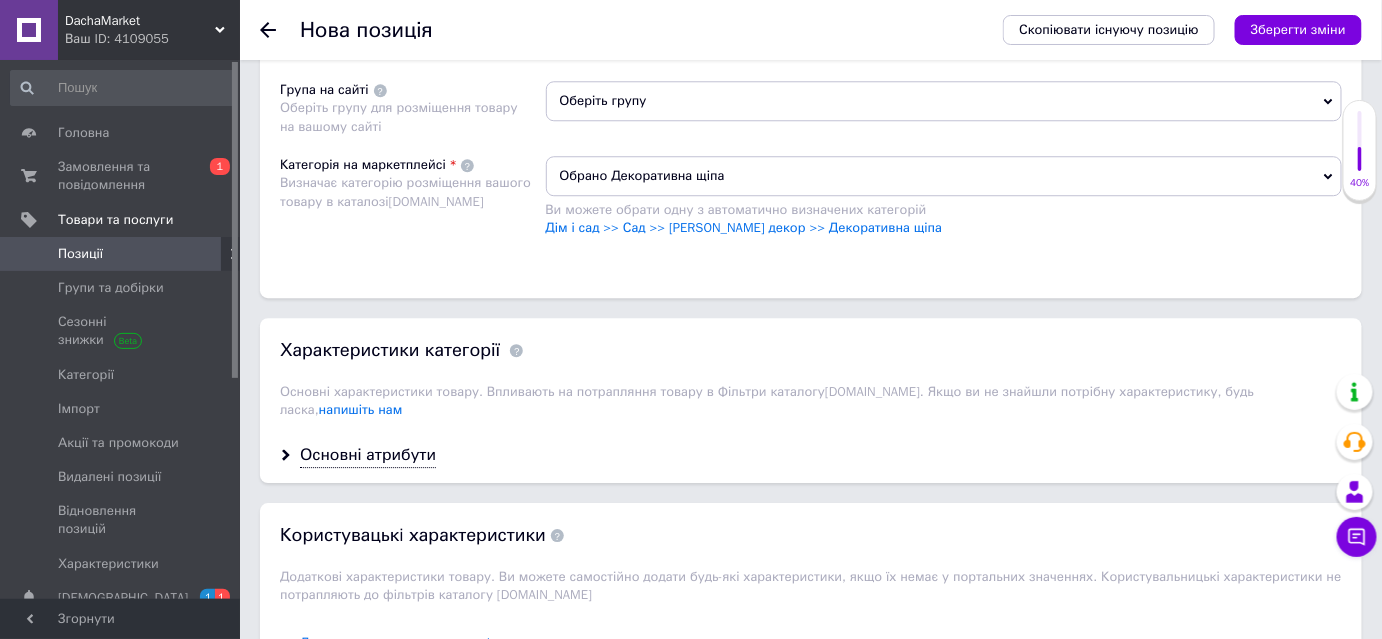 scroll, scrollTop: 1893, scrollLeft: 0, axis: vertical 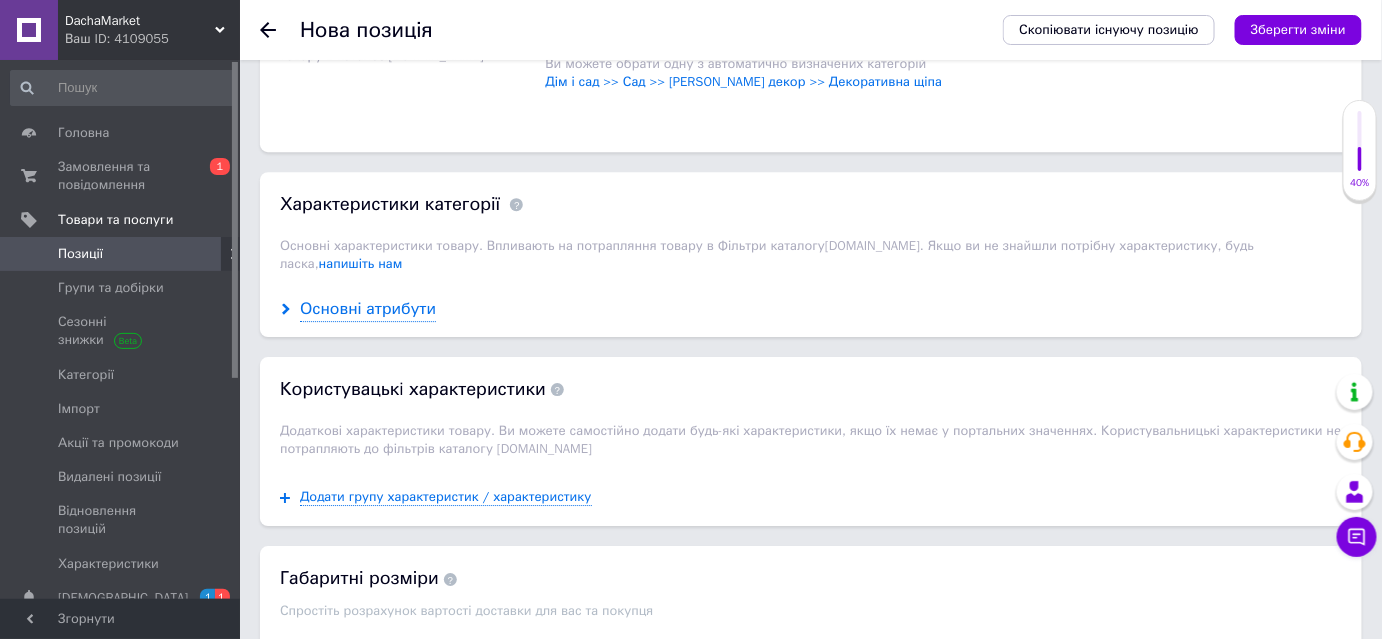 click on "Основні атрибути" at bounding box center (368, 309) 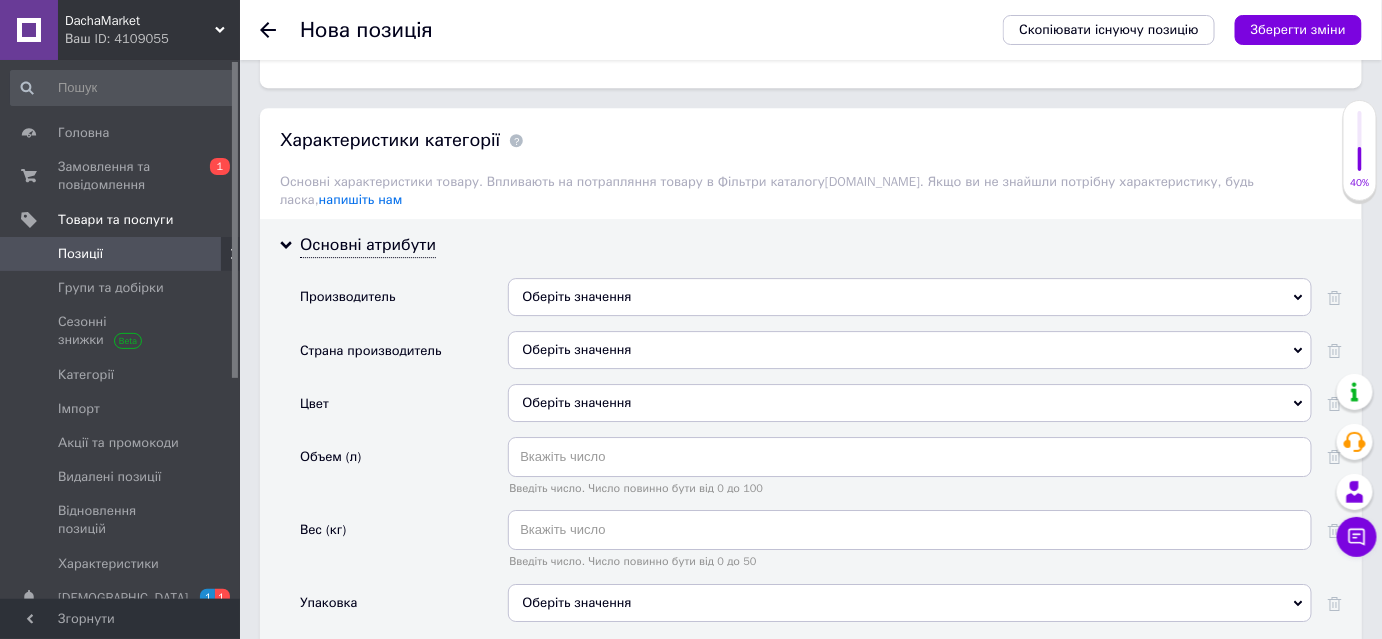 scroll, scrollTop: 1984, scrollLeft: 0, axis: vertical 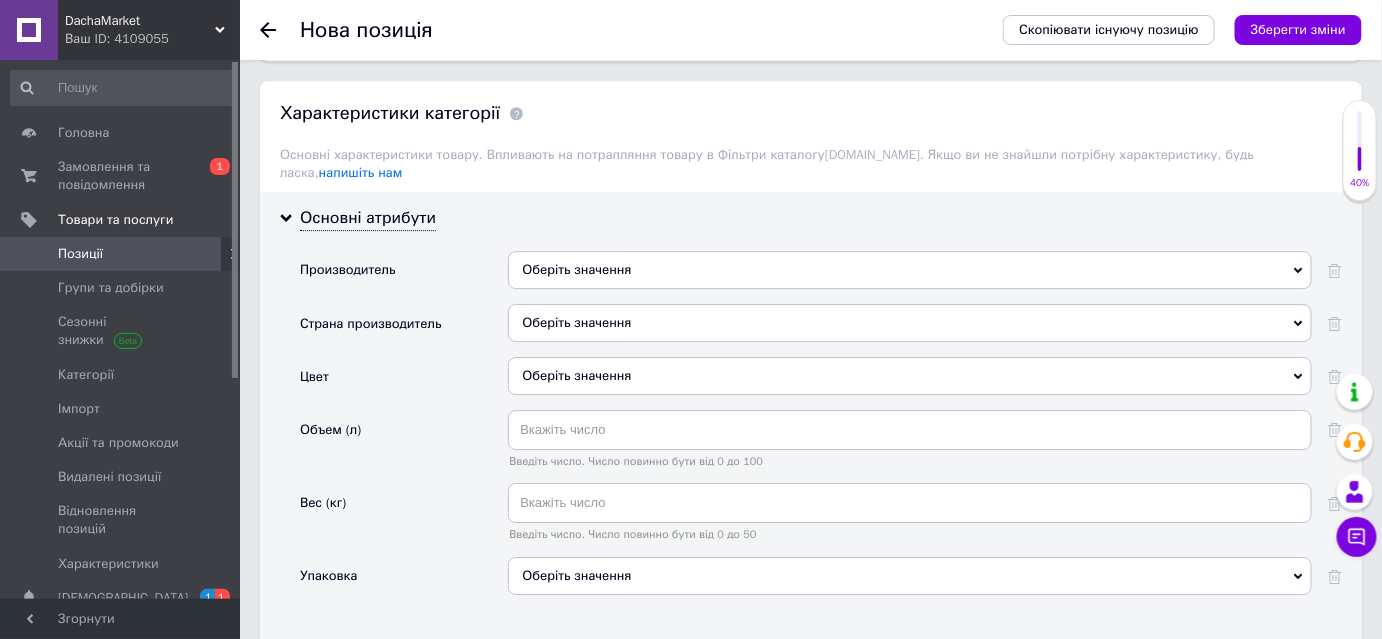 click on "Оберіть значення" at bounding box center [910, 323] 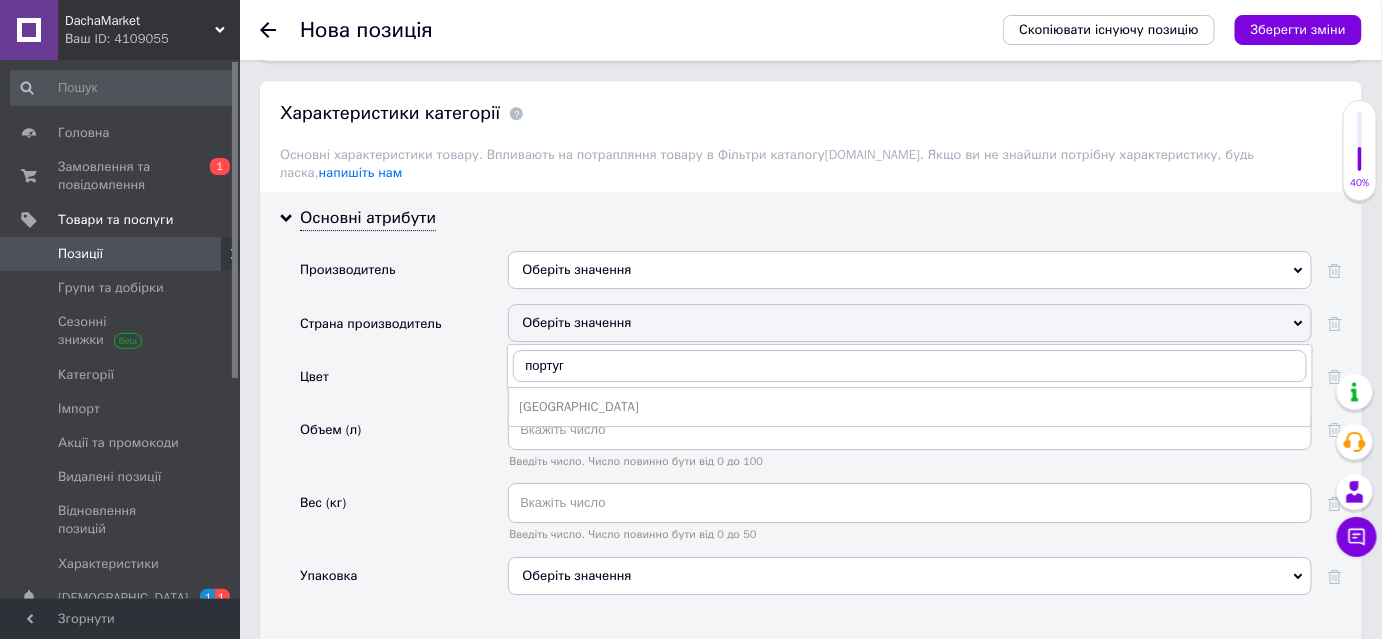click on "[GEOGRAPHIC_DATA]" at bounding box center [910, 407] 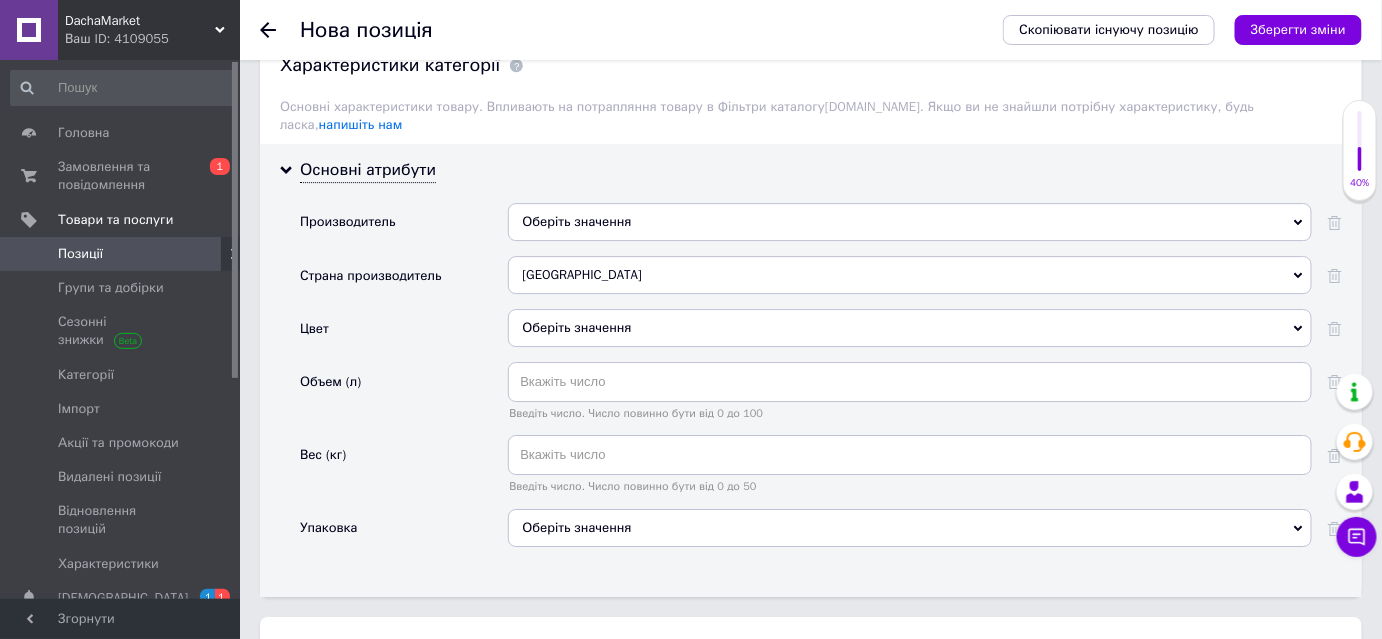scroll, scrollTop: 2074, scrollLeft: 0, axis: vertical 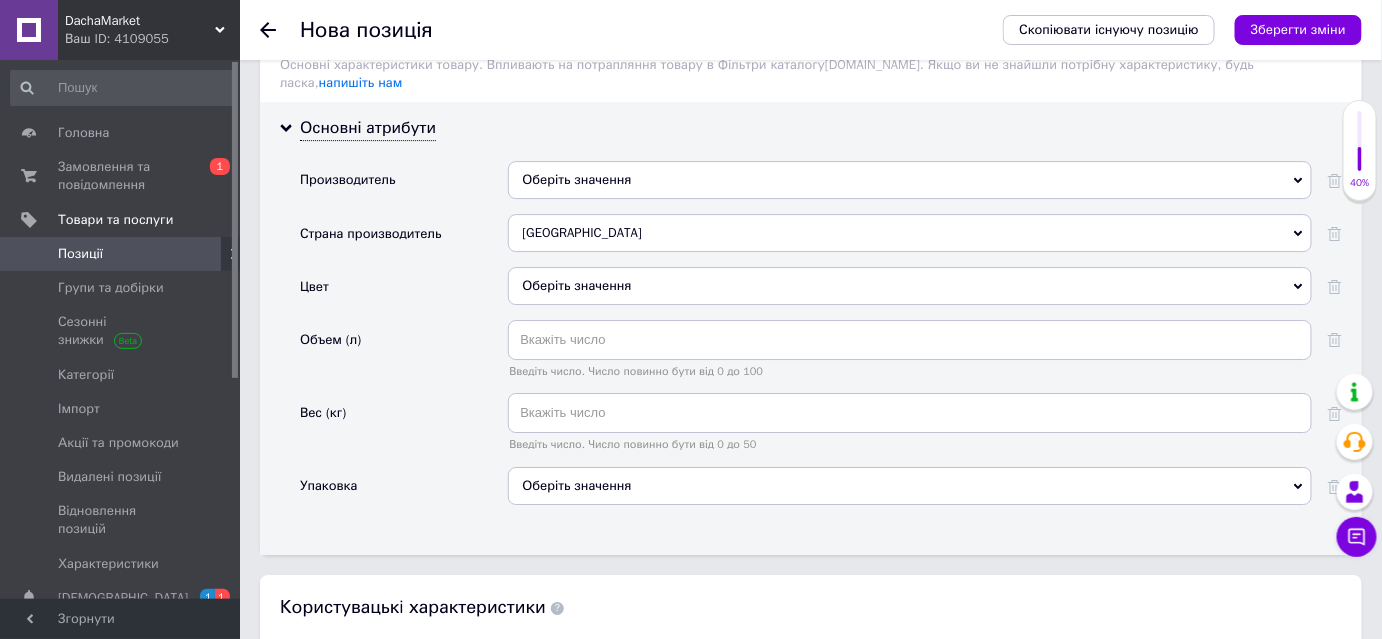 click on "Оберіть значення" at bounding box center (910, 286) 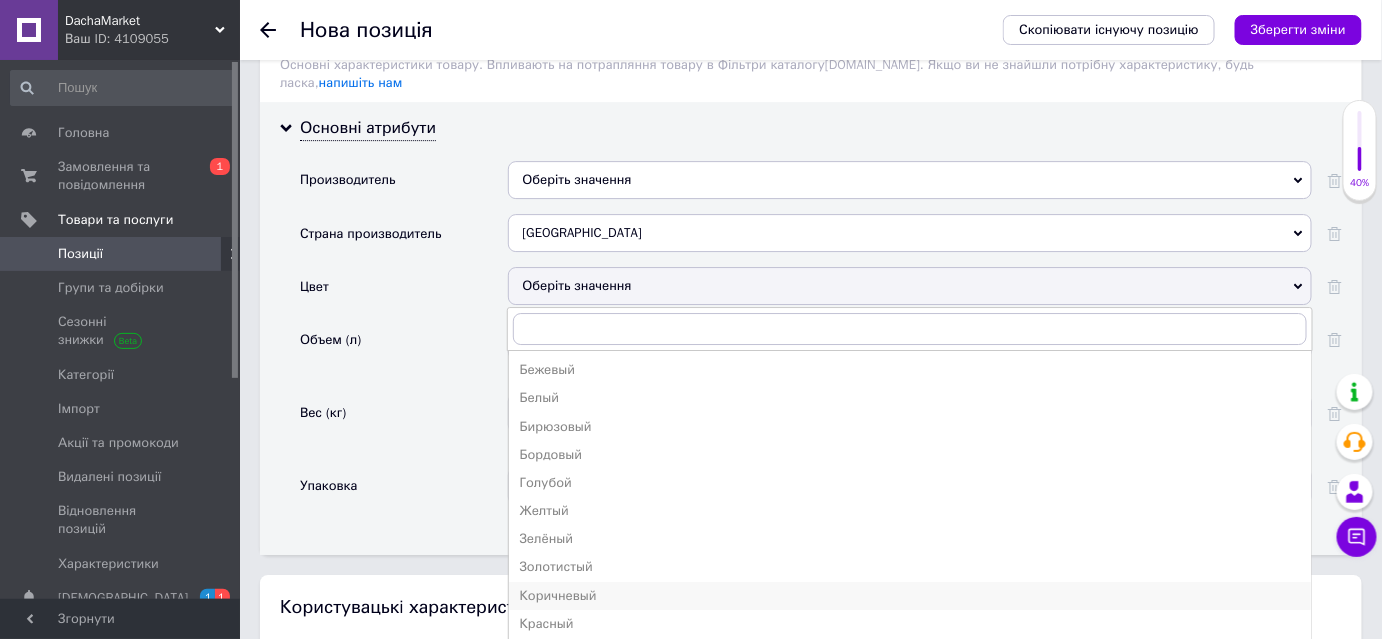 click on "Коричневый" at bounding box center [910, 596] 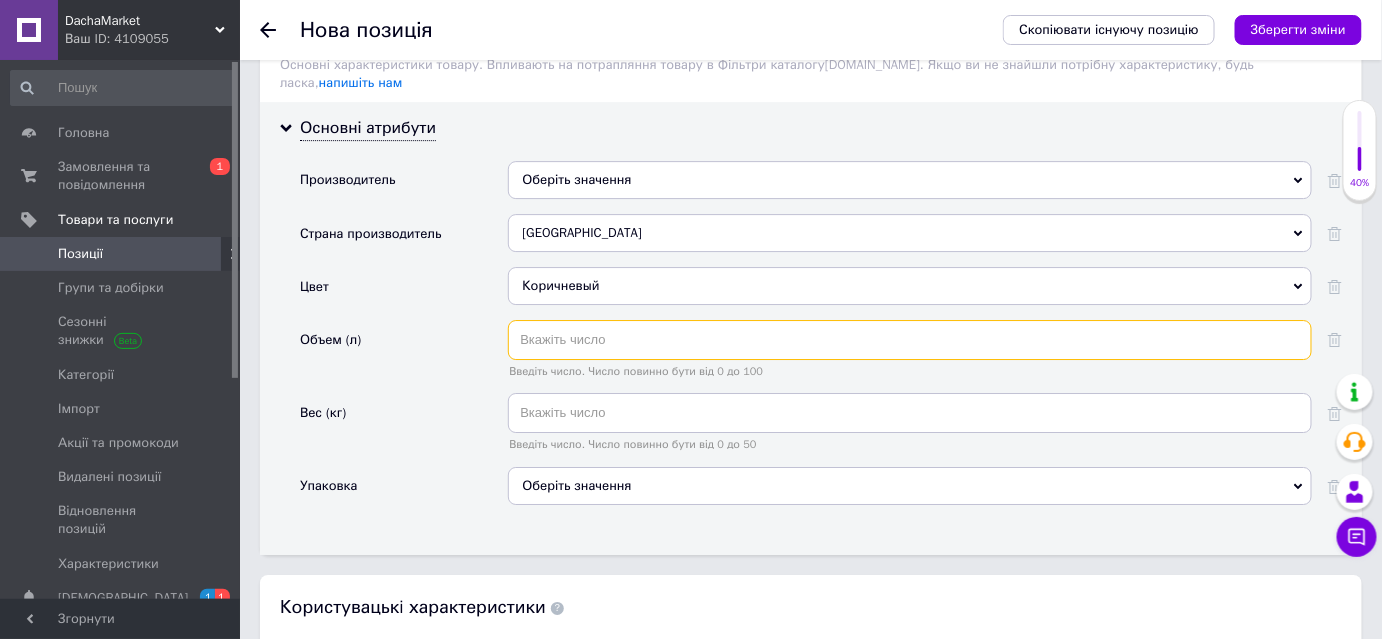 click at bounding box center (910, 340) 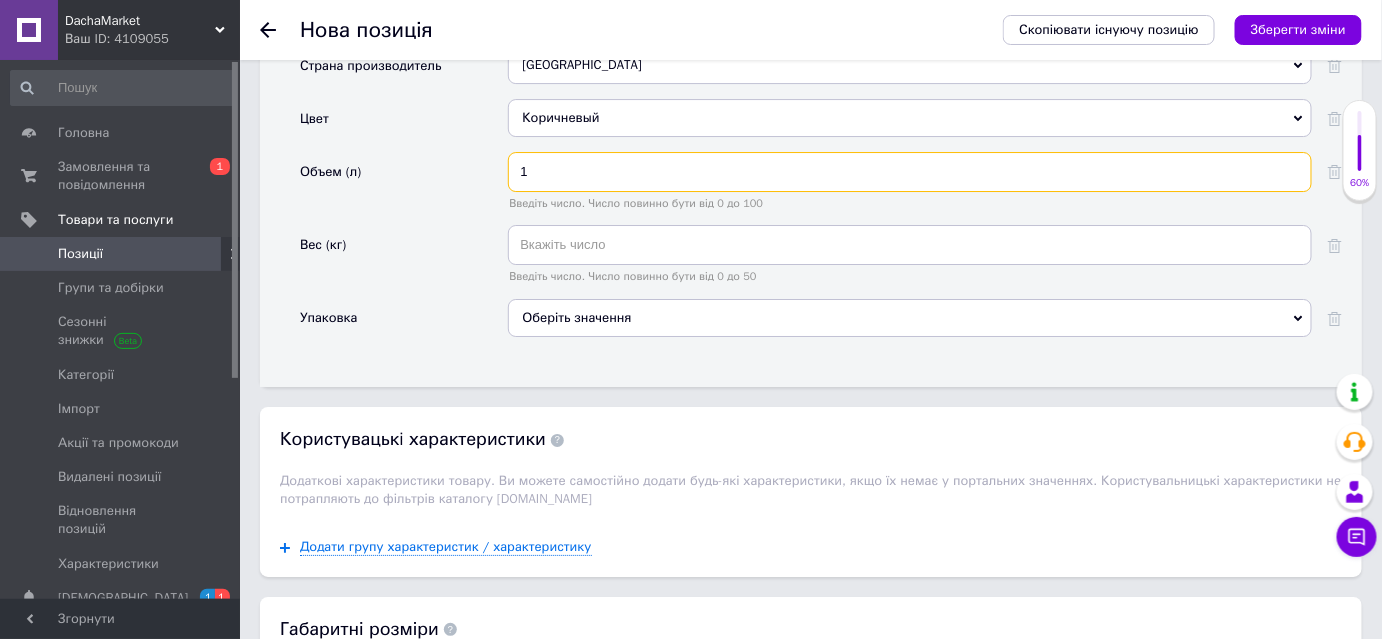 scroll, scrollTop: 2256, scrollLeft: 0, axis: vertical 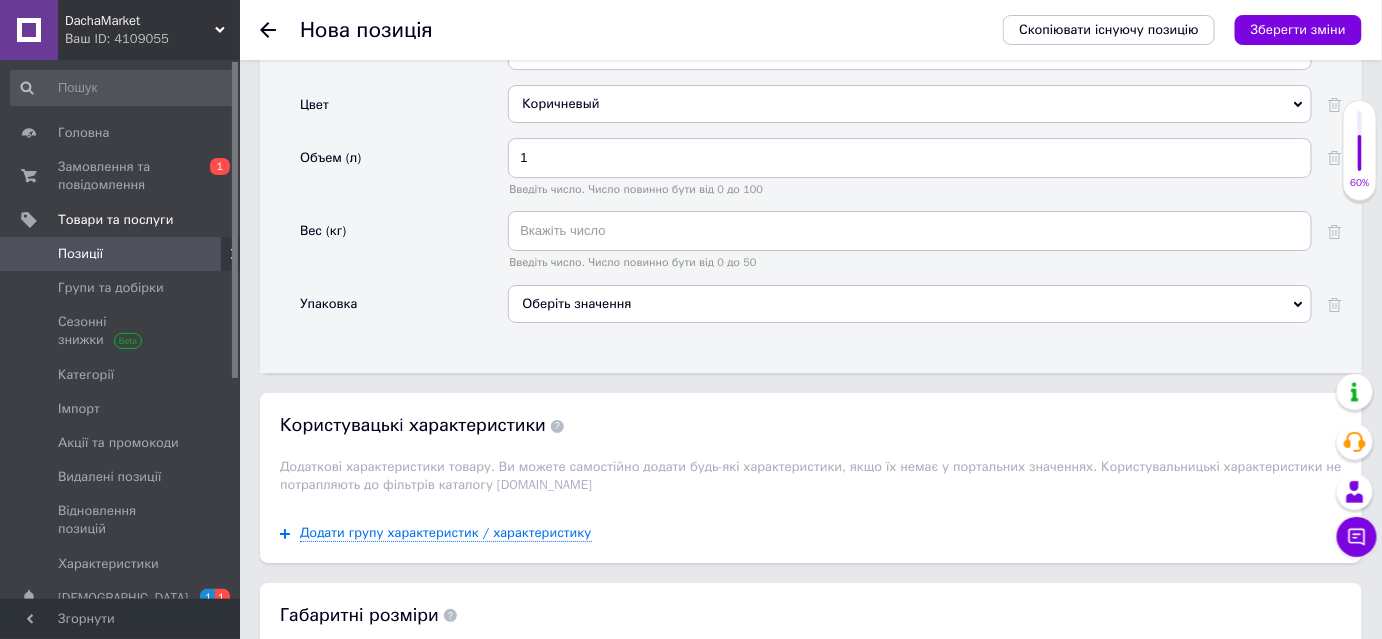 click on "Оберіть значення" at bounding box center [910, 304] 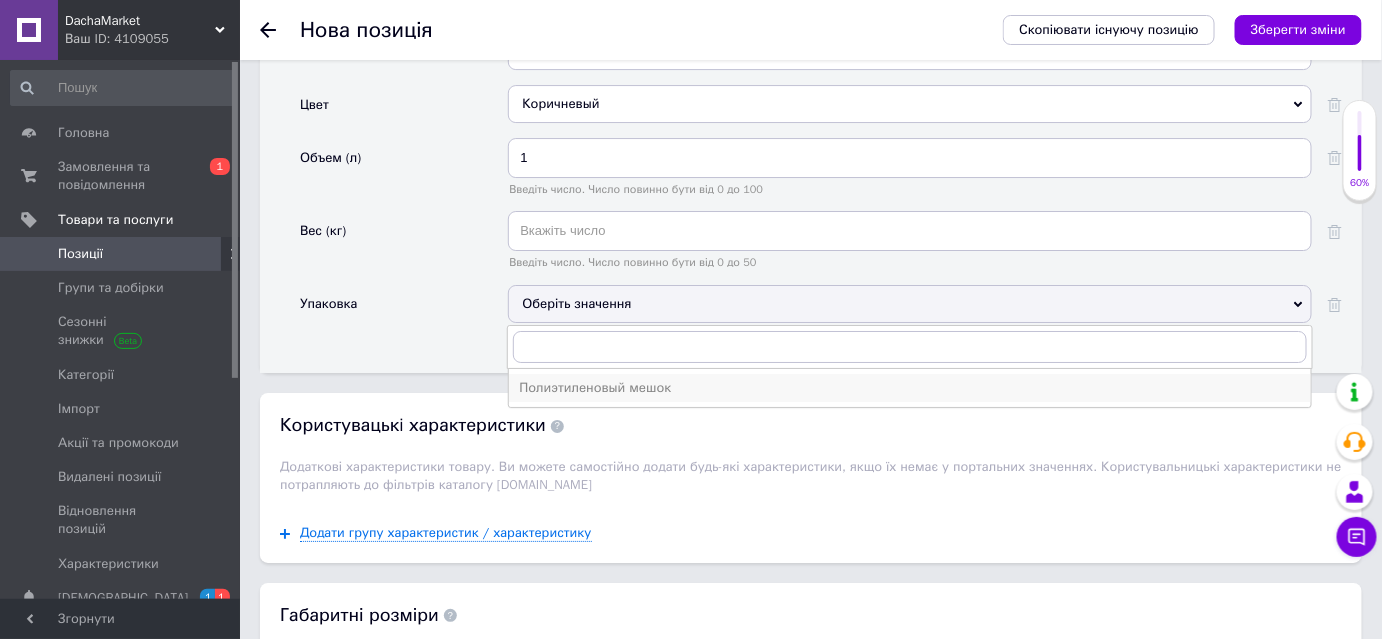 click on "Полиэтиленовый мешок" at bounding box center (910, 388) 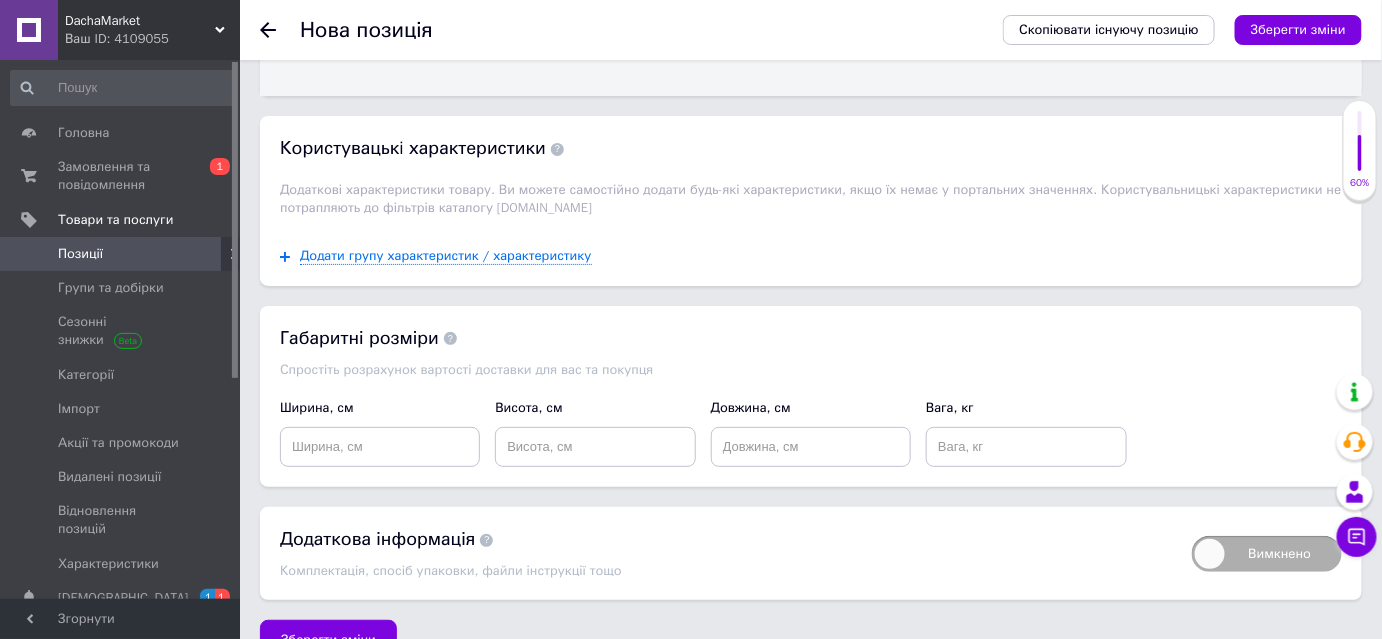 scroll, scrollTop: 2534, scrollLeft: 0, axis: vertical 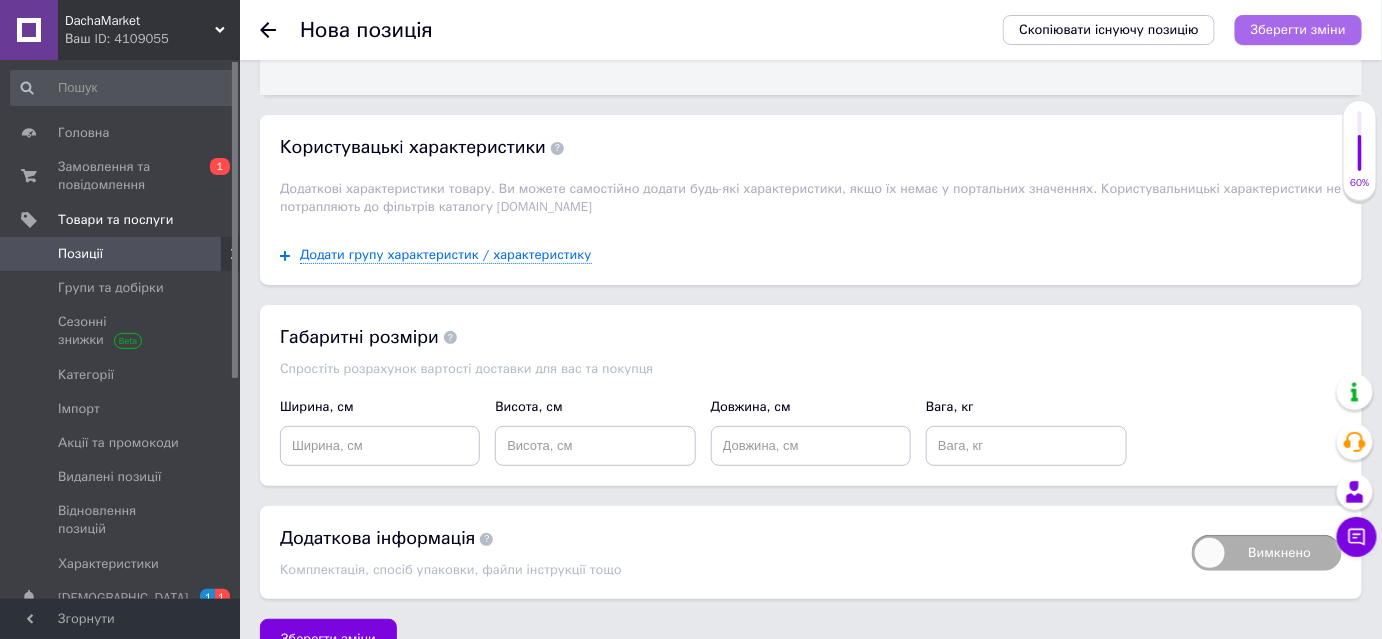 click on "Зберегти зміни" at bounding box center [1298, 29] 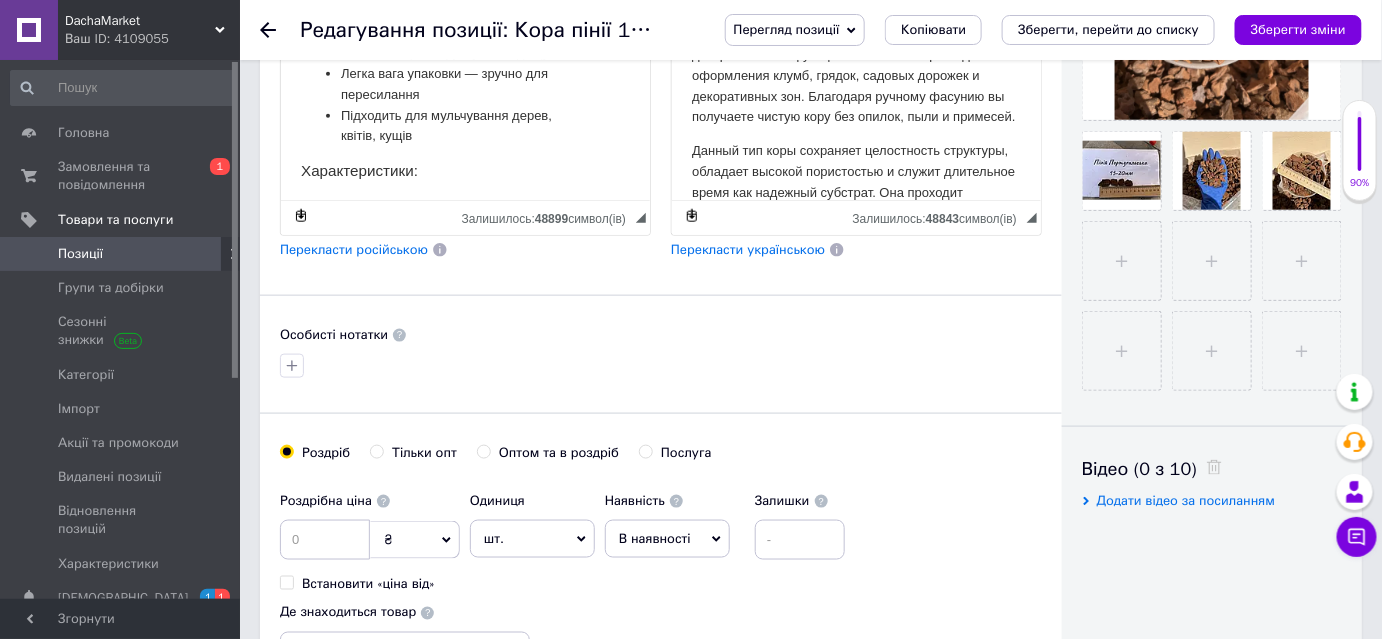 scroll, scrollTop: 454, scrollLeft: 0, axis: vertical 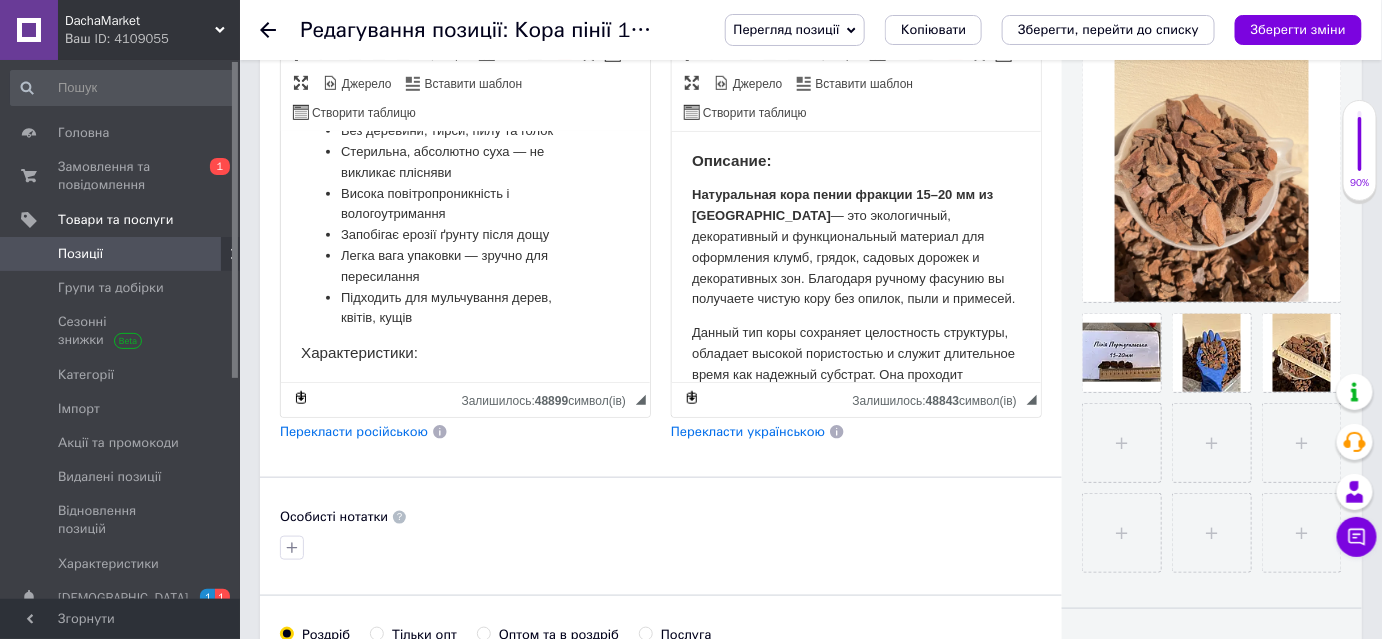click on "Характеристики:" at bounding box center (464, 353) 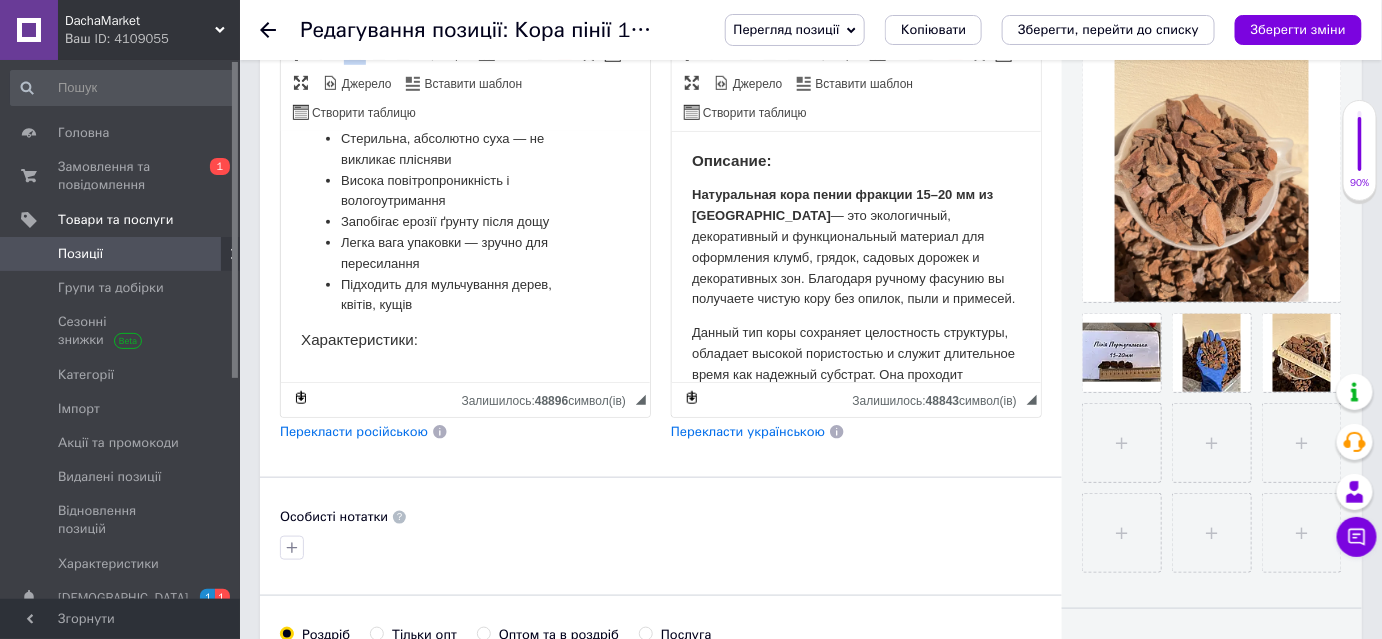 scroll, scrollTop: 735, scrollLeft: 0, axis: vertical 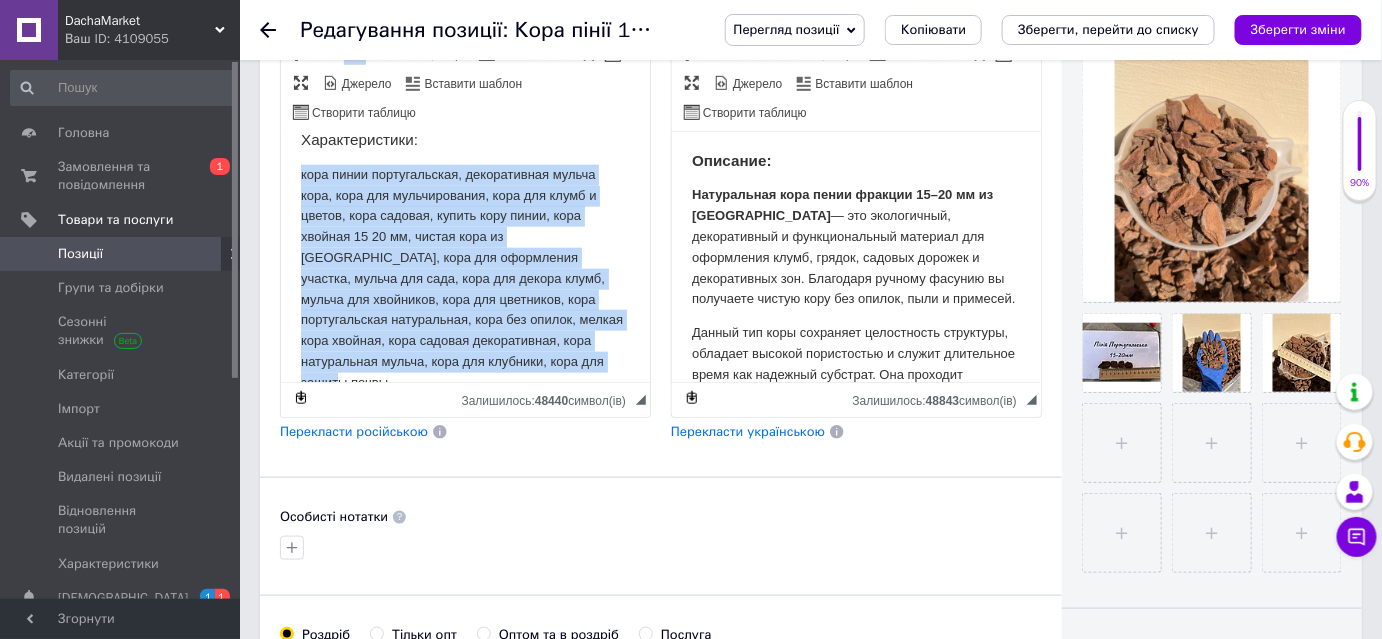drag, startPoint x: 525, startPoint y: 371, endPoint x: 267, endPoint y: 171, distance: 326.4414 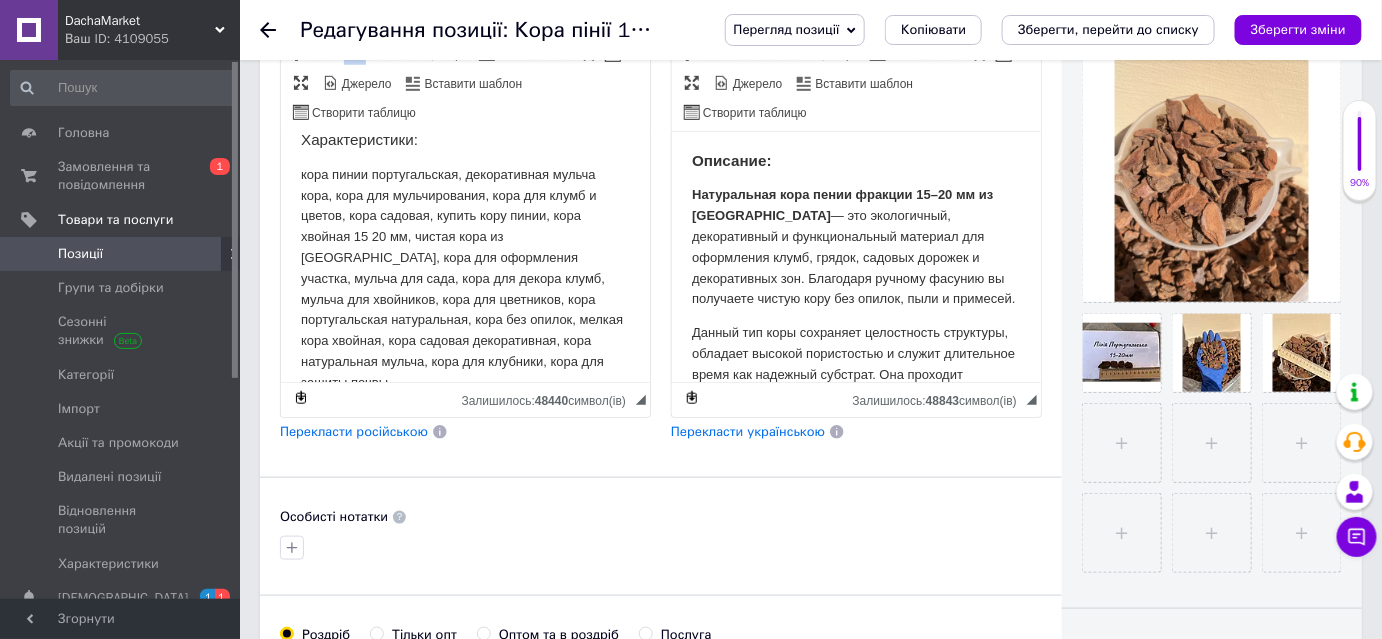 scroll, scrollTop: 570, scrollLeft: 0, axis: vertical 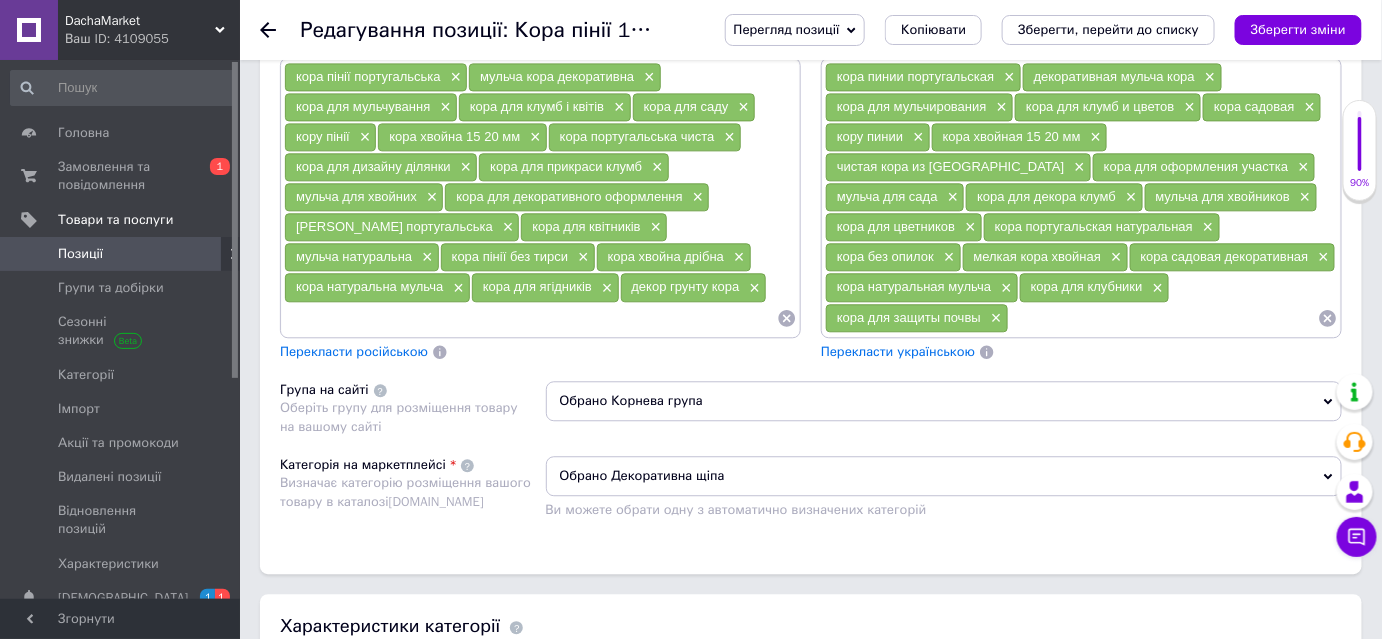 click on "кора пінії португальська ×  мульча кора декоративна ×  кора для мульчування ×  кора для клумб і квітів ×  кора для саду ×  кору пінії ×  кора хвойна 15 20 мм ×  кора португальська чиста ×  кора для дизайну ділянки ×  кора для прикраси клумб ×  мульча для хвойних ×  кора для декоративного оформлення ×  кора садова португальська ×  кора для квітників ×  мульча натуральна ×  кора пінії без тирси ×  кора хвойна дрібна ×  кора натуральна мульча ×  кора для ягідників ×  декор грунту кора ×" at bounding box center (540, 197) 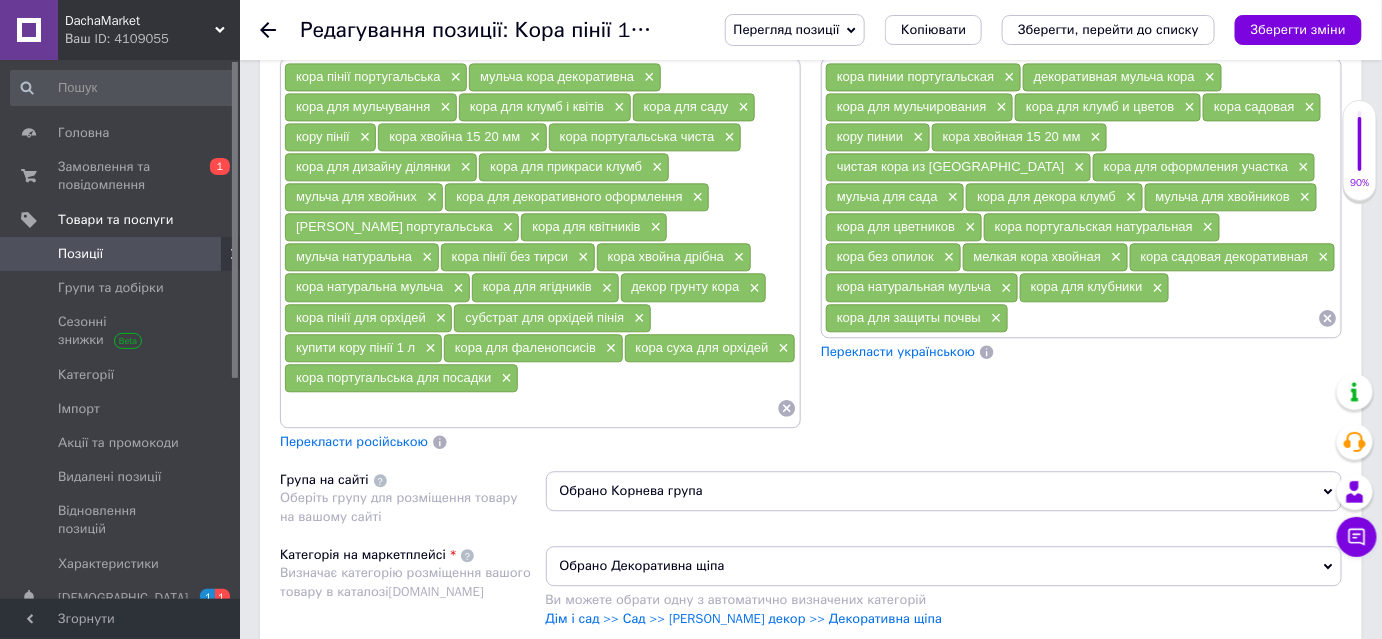 scroll, scrollTop: 1545, scrollLeft: 0, axis: vertical 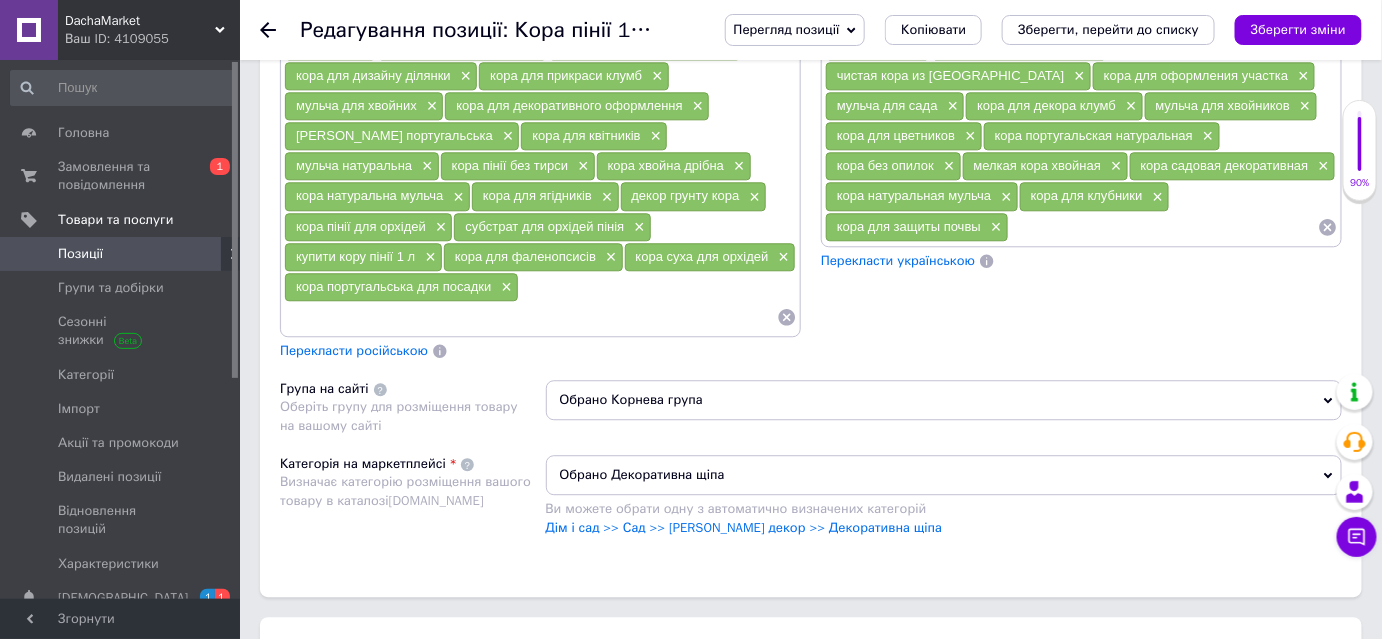 click at bounding box center [1163, 227] 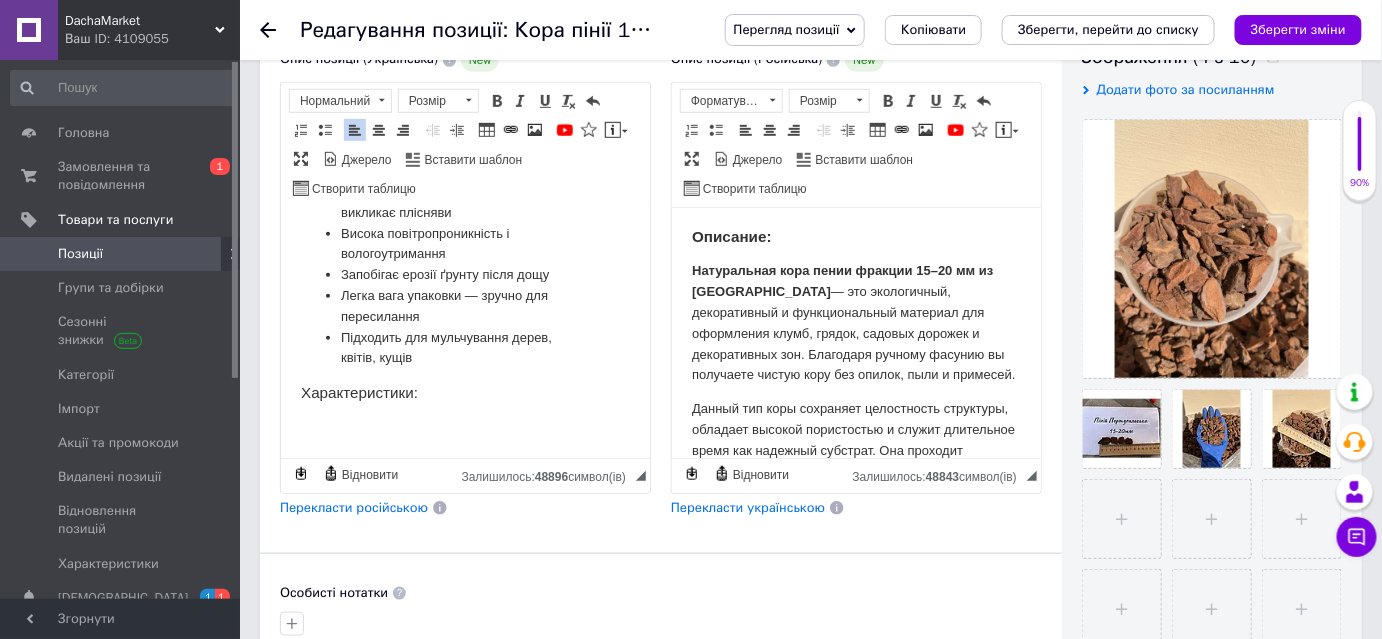 scroll, scrollTop: 651, scrollLeft: 0, axis: vertical 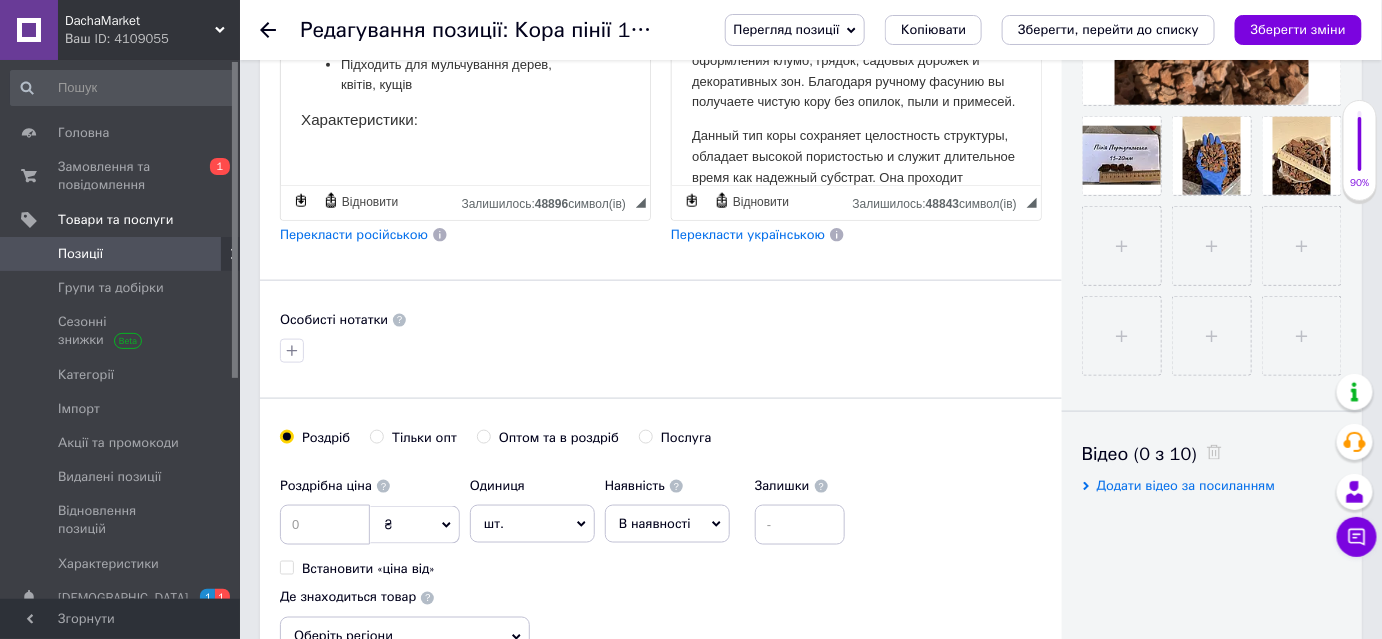 click at bounding box center (464, 156) 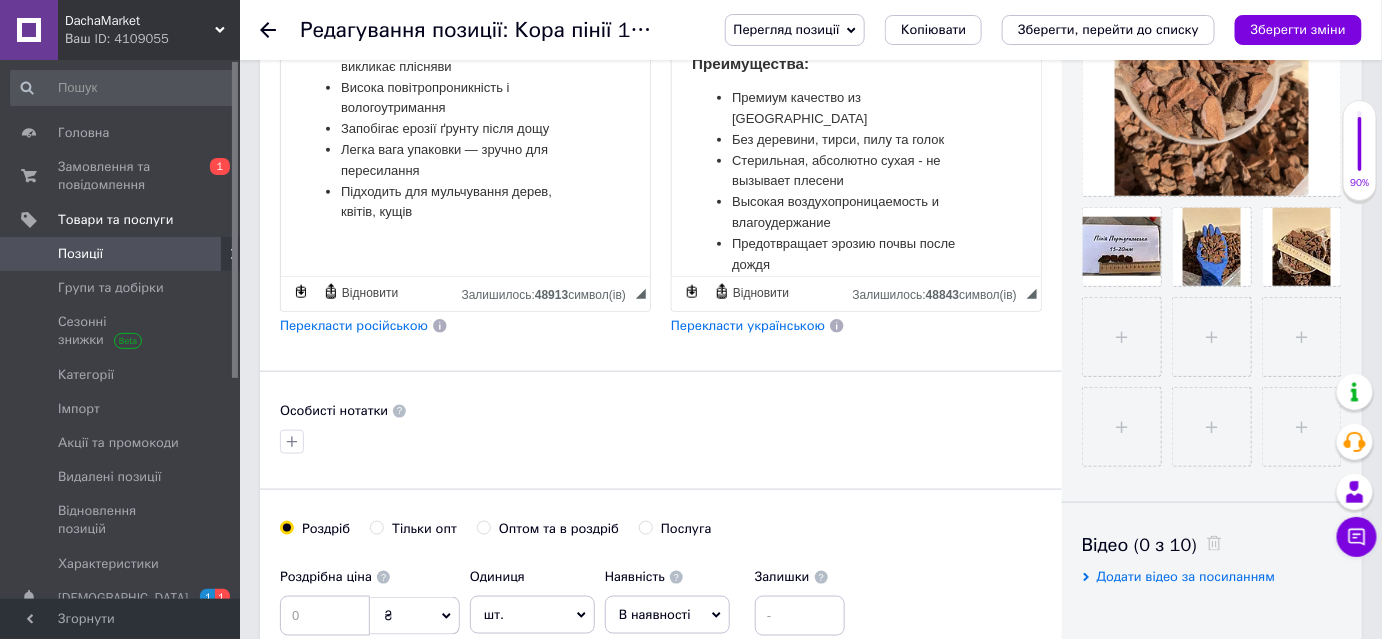 scroll, scrollTop: 576, scrollLeft: 0, axis: vertical 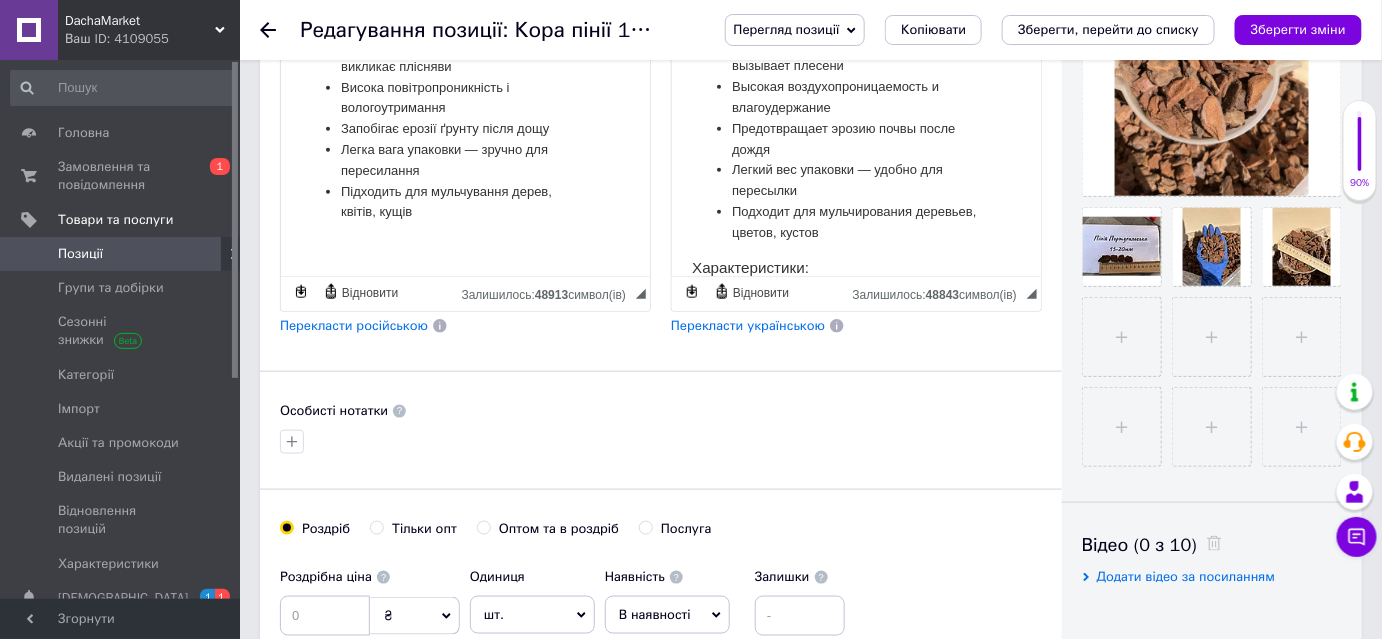 drag, startPoint x: 824, startPoint y: 247, endPoint x: 1022, endPoint y: 247, distance: 198 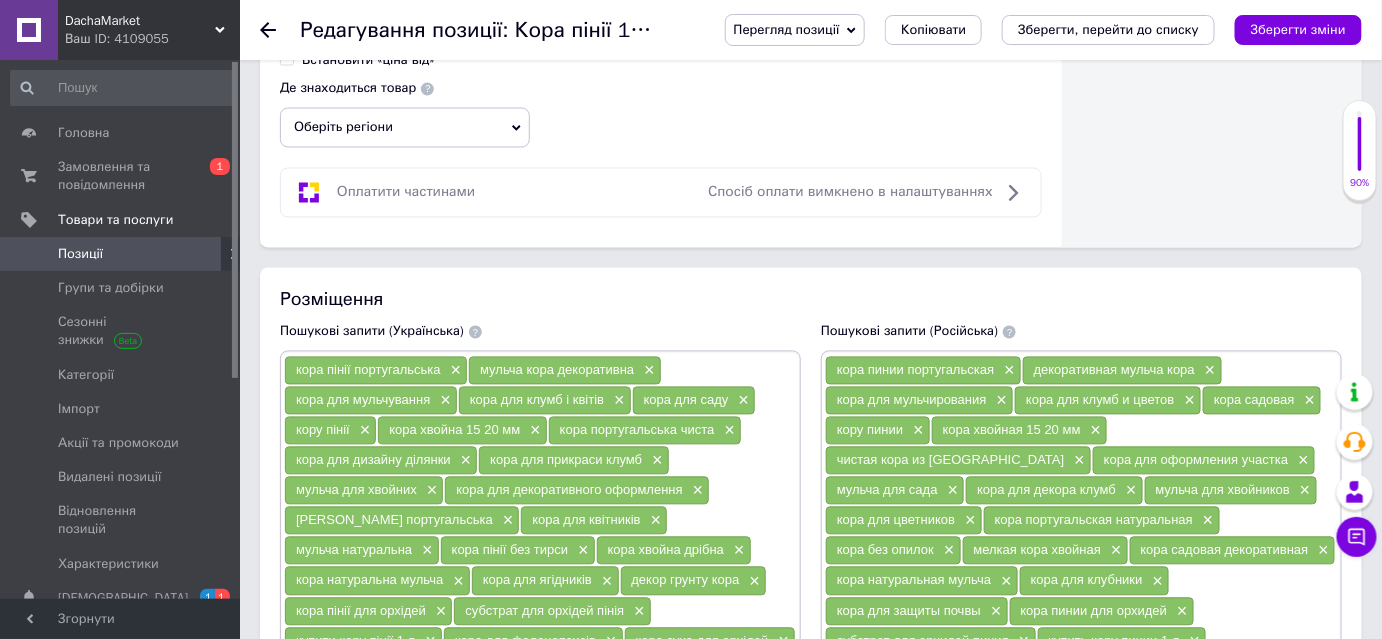 scroll, scrollTop: 1015, scrollLeft: 0, axis: vertical 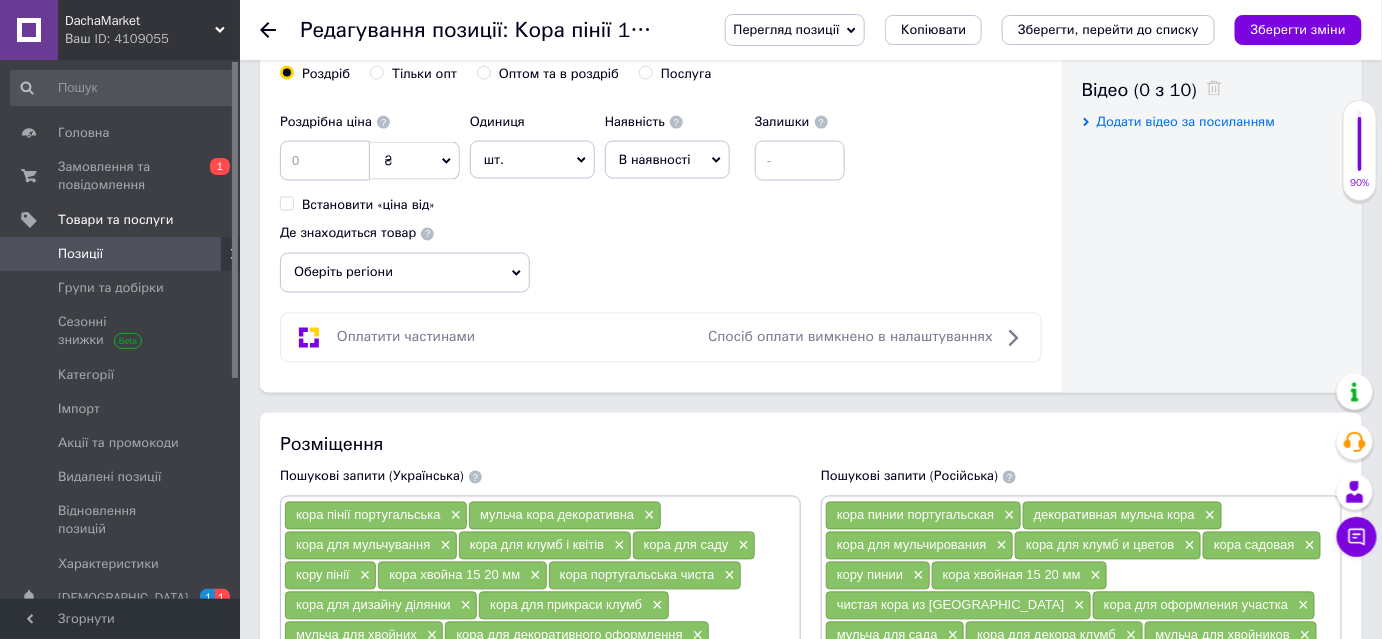 click on "Оберіть регіони" at bounding box center [405, 273] 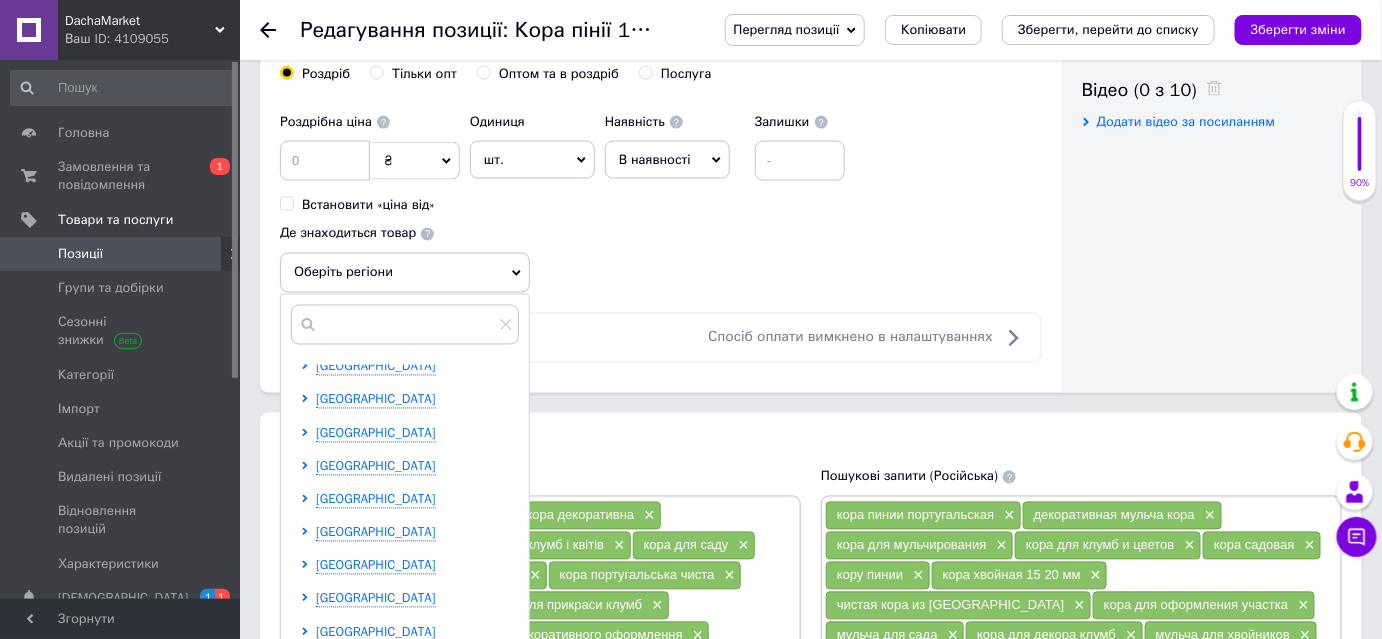 scroll, scrollTop: 272, scrollLeft: 0, axis: vertical 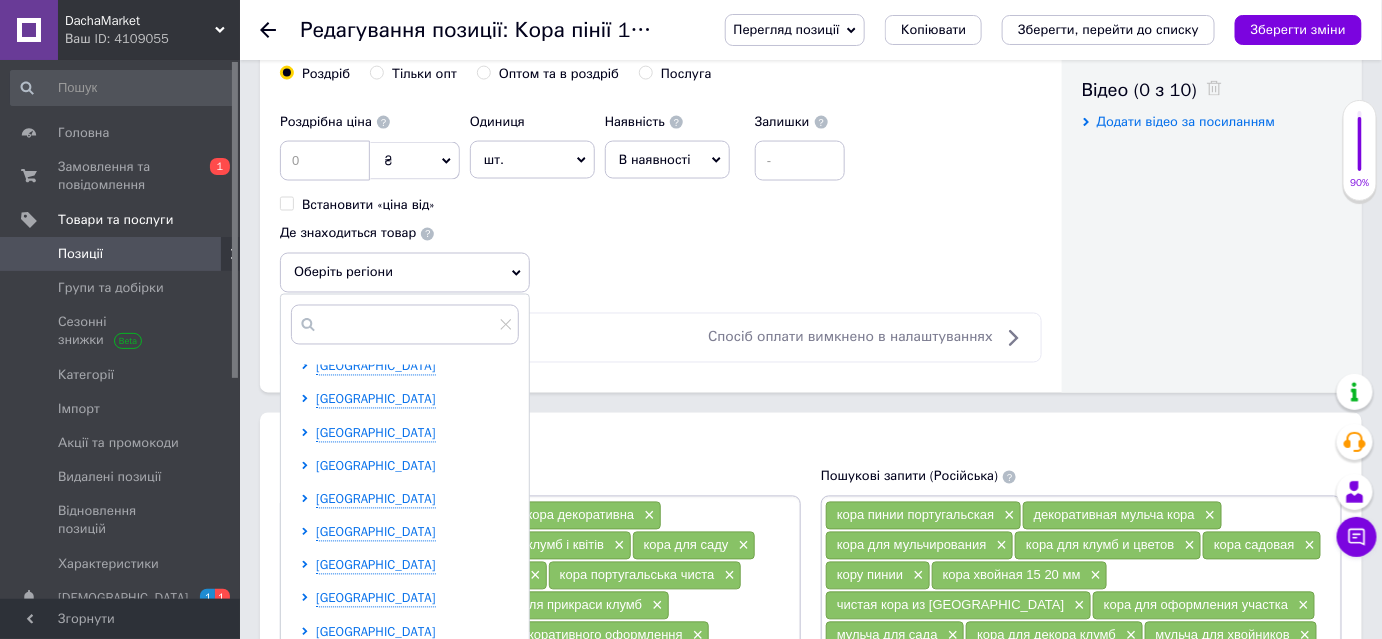 click on "[GEOGRAPHIC_DATA]" at bounding box center (376, 466) 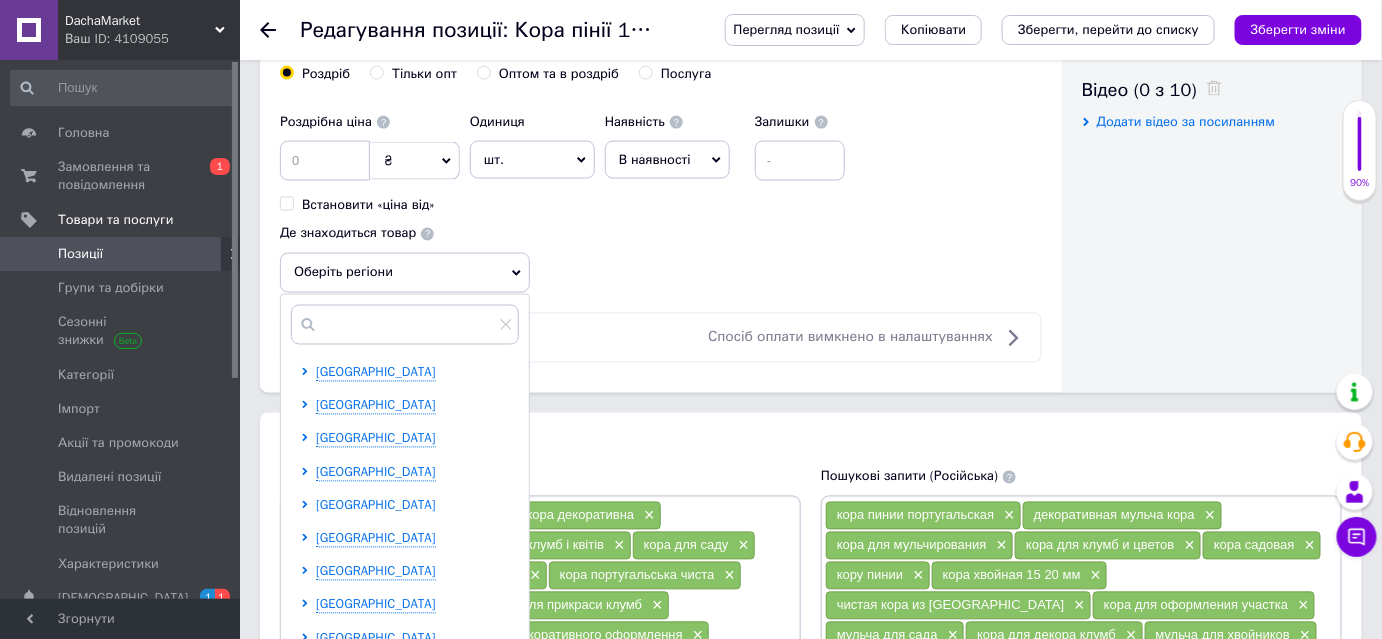 scroll, scrollTop: 181, scrollLeft: 0, axis: vertical 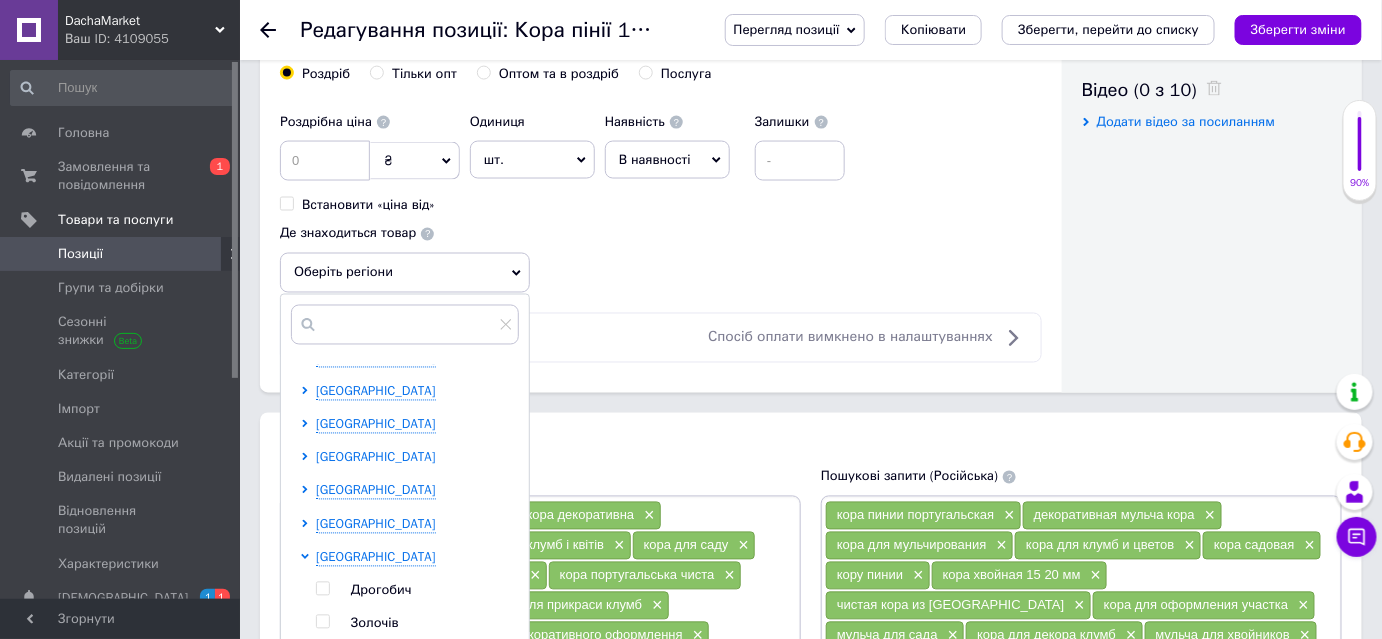 click on "[GEOGRAPHIC_DATA]" at bounding box center (376, 457) 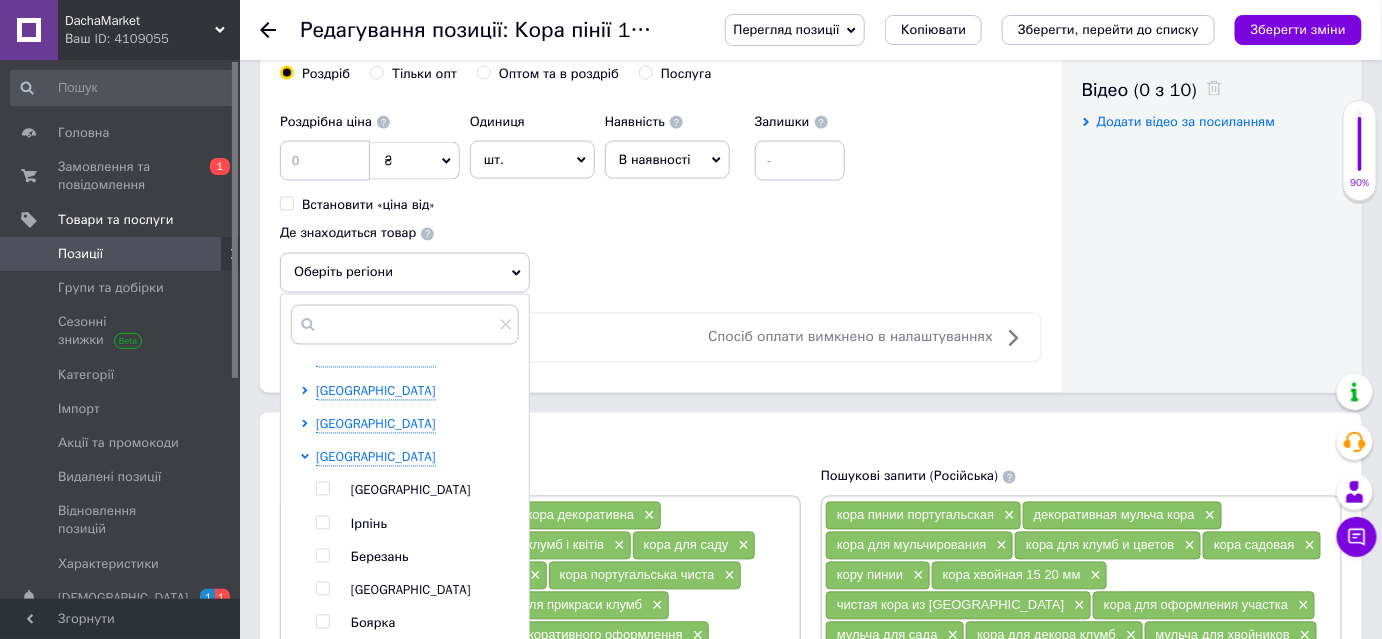 click at bounding box center [322, 489] 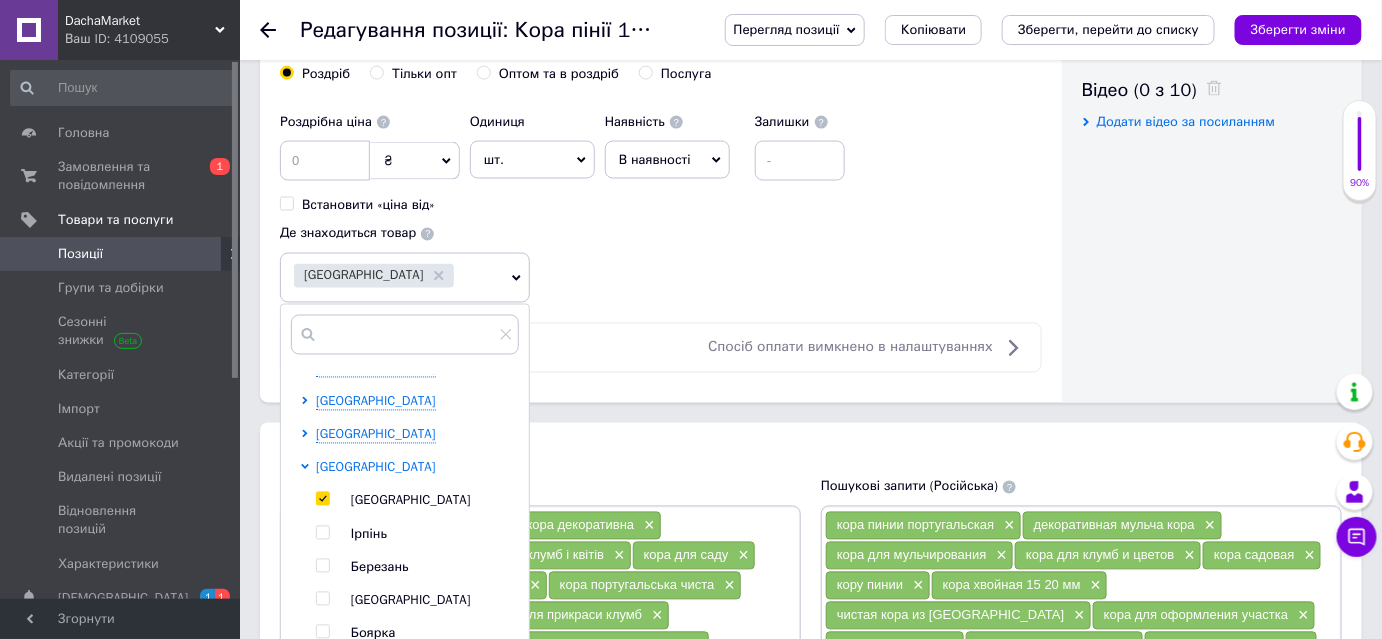 click on "[GEOGRAPHIC_DATA]" at bounding box center [376, 467] 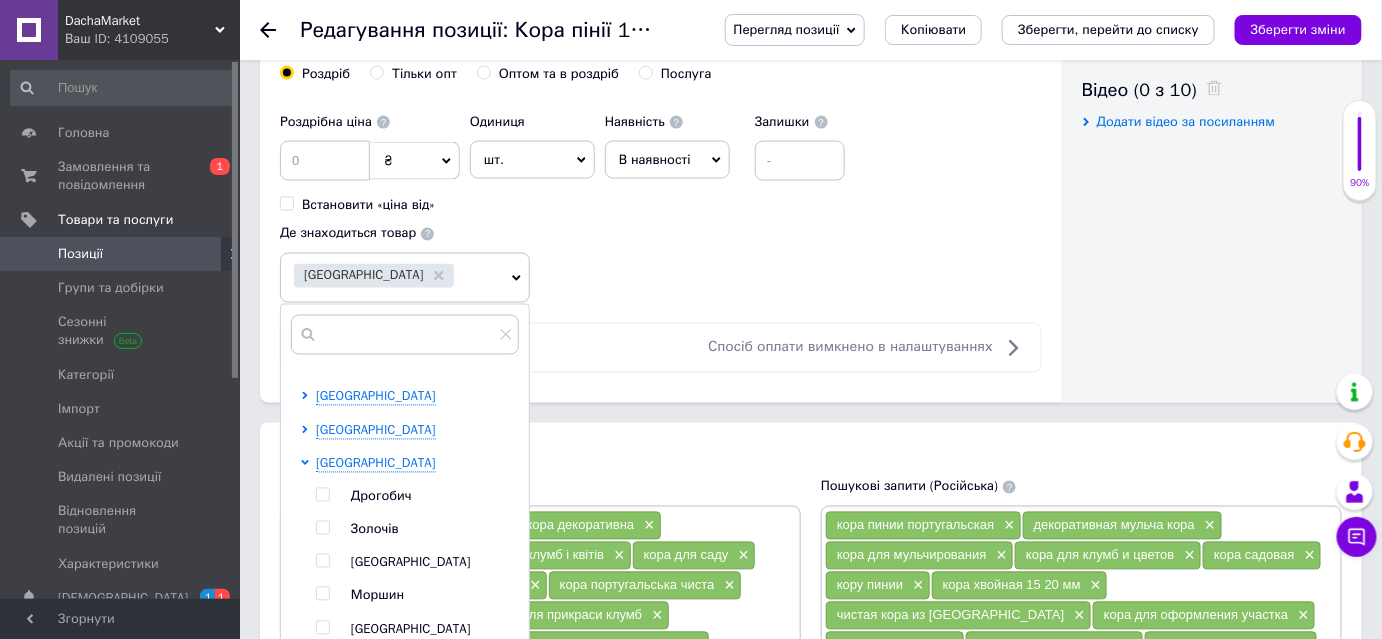 scroll, scrollTop: 363, scrollLeft: 0, axis: vertical 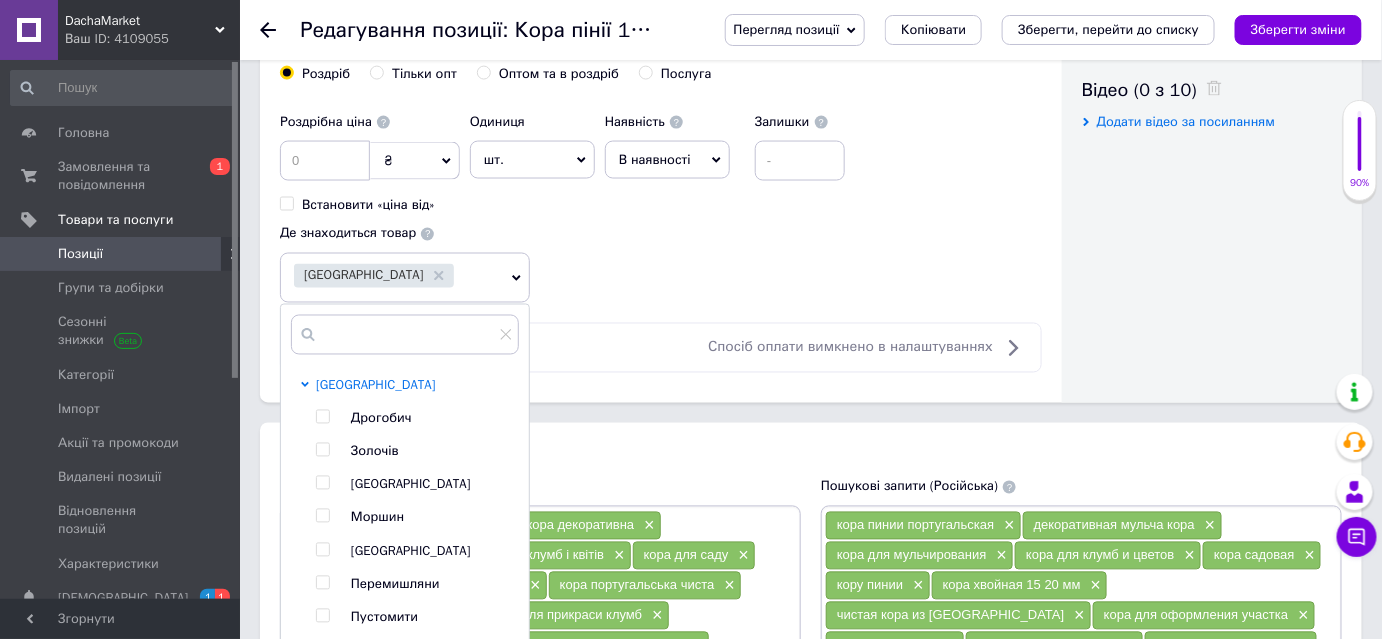 click on "[GEOGRAPHIC_DATA]" at bounding box center [376, 385] 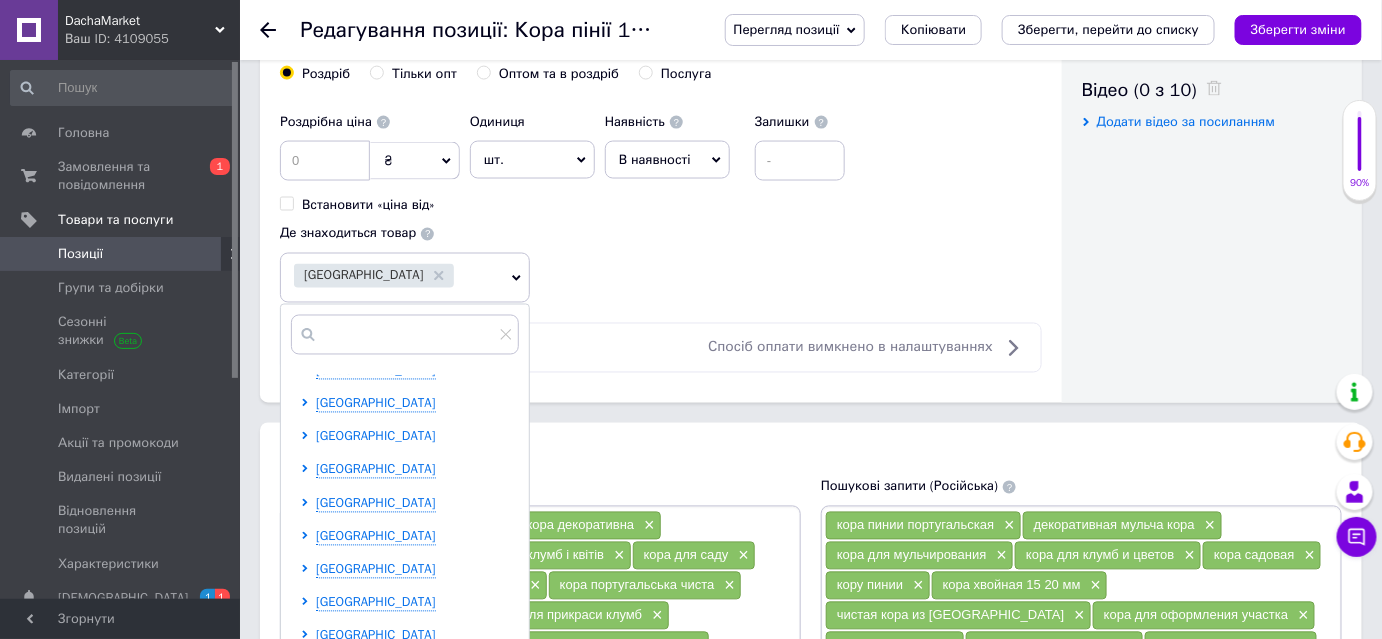 scroll, scrollTop: 320, scrollLeft: 0, axis: vertical 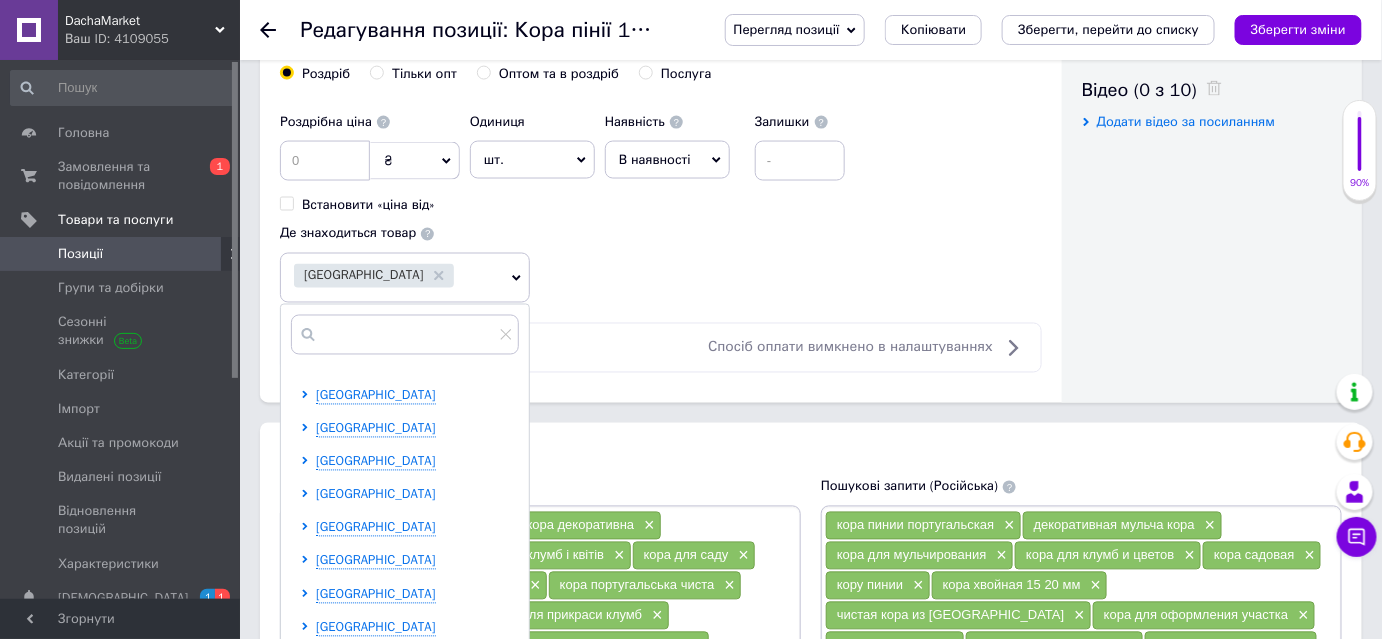 click on "[GEOGRAPHIC_DATA]" at bounding box center [376, 494] 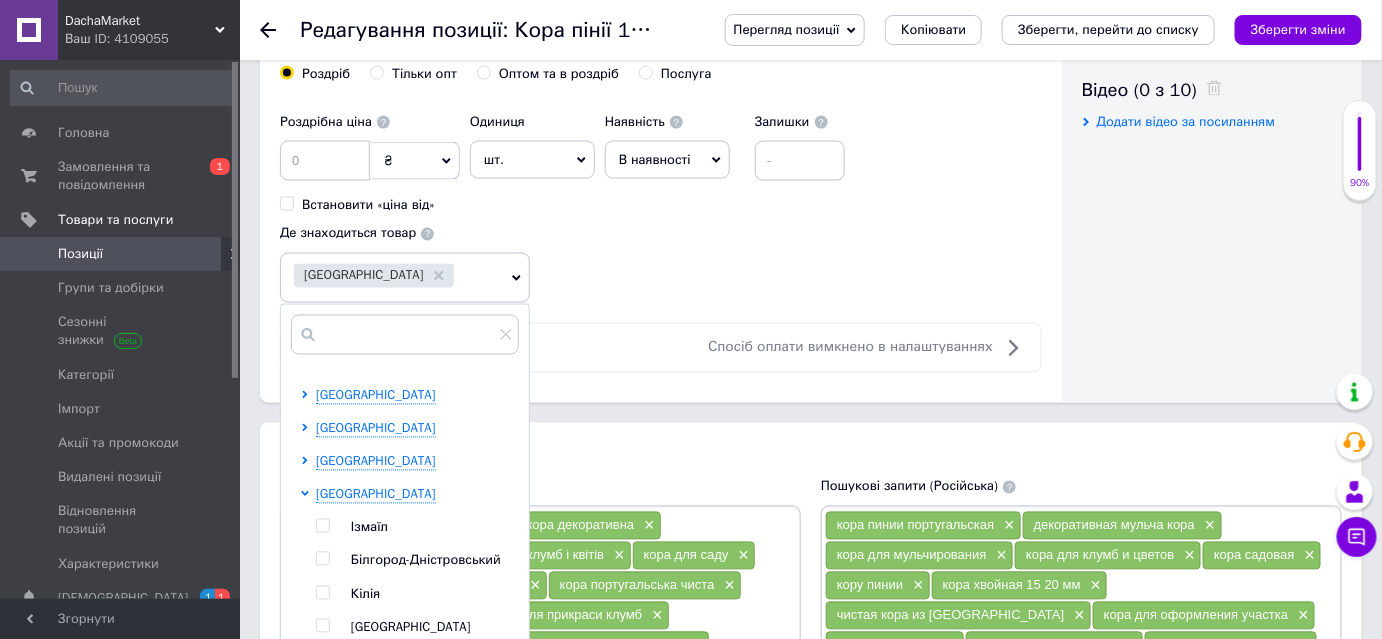 click at bounding box center [322, 626] 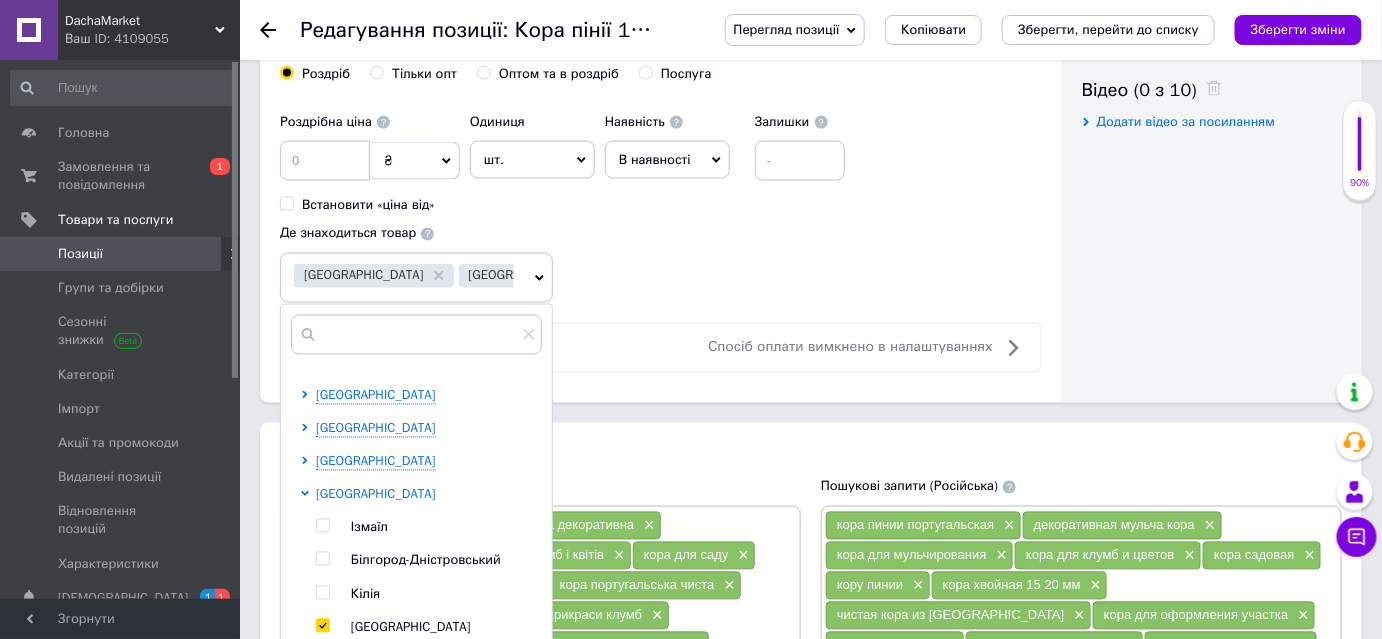 click on "[GEOGRAPHIC_DATA]" at bounding box center [376, 494] 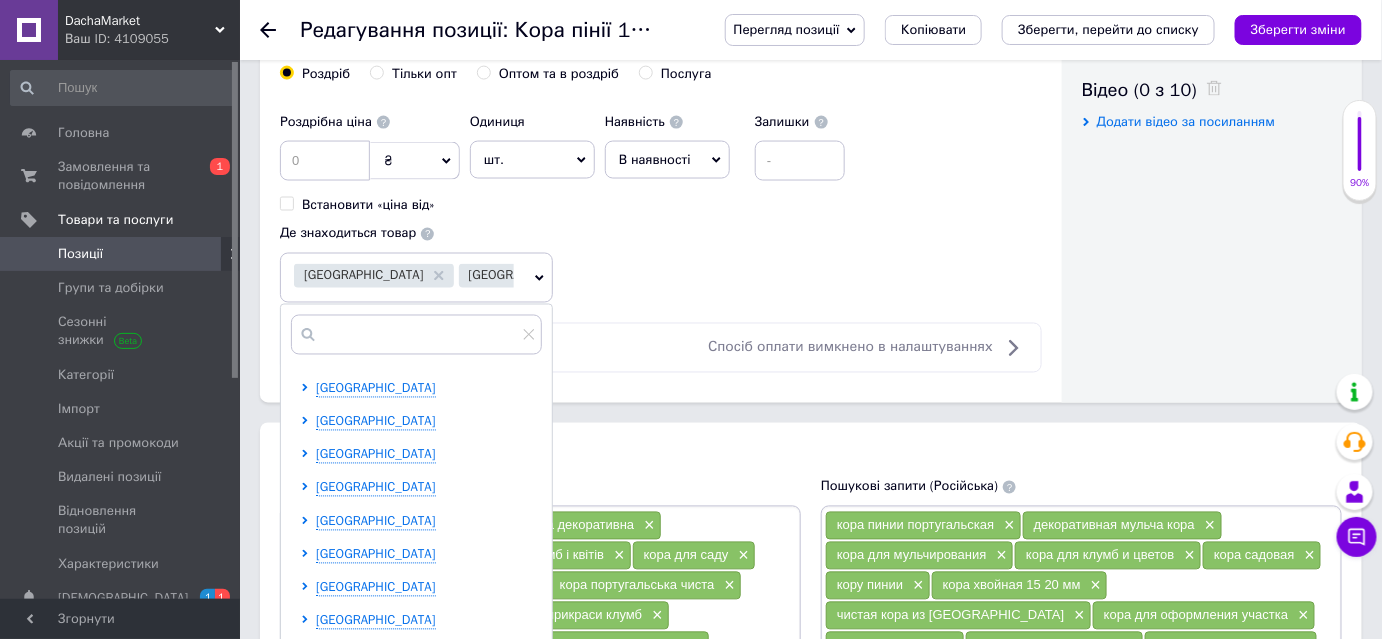 scroll, scrollTop: 0, scrollLeft: 0, axis: both 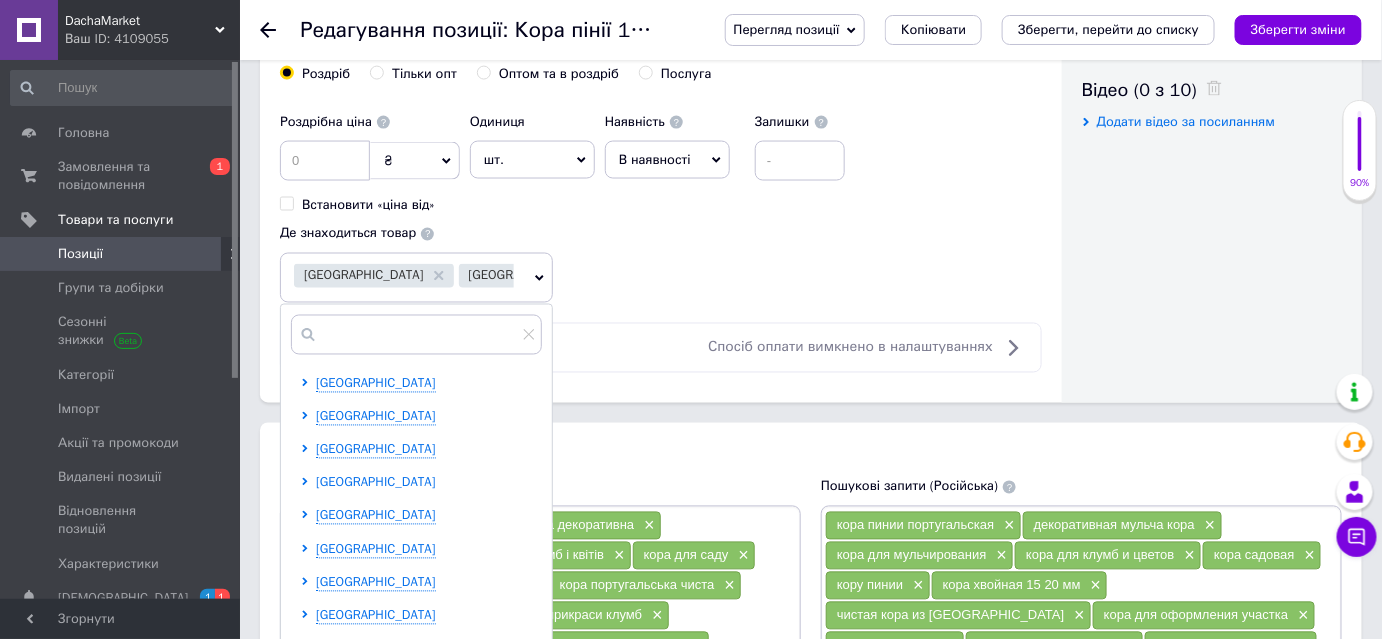click on "[GEOGRAPHIC_DATA]" at bounding box center [376, 482] 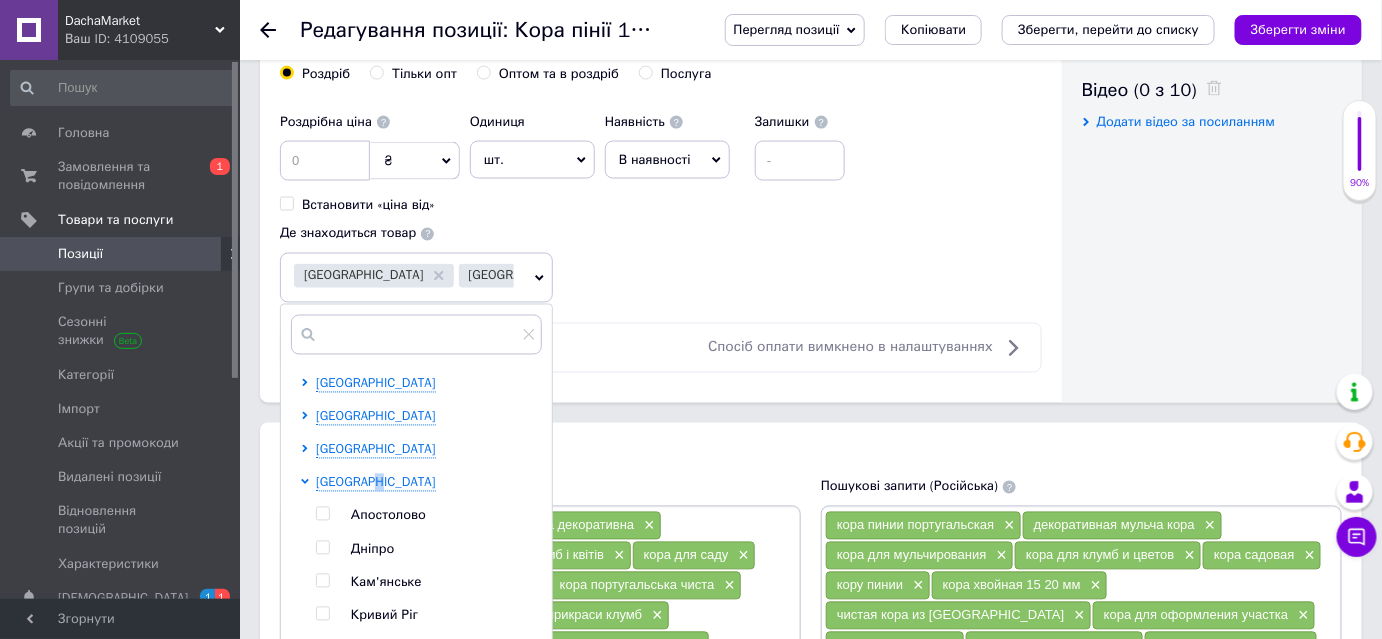 click at bounding box center (322, 548) 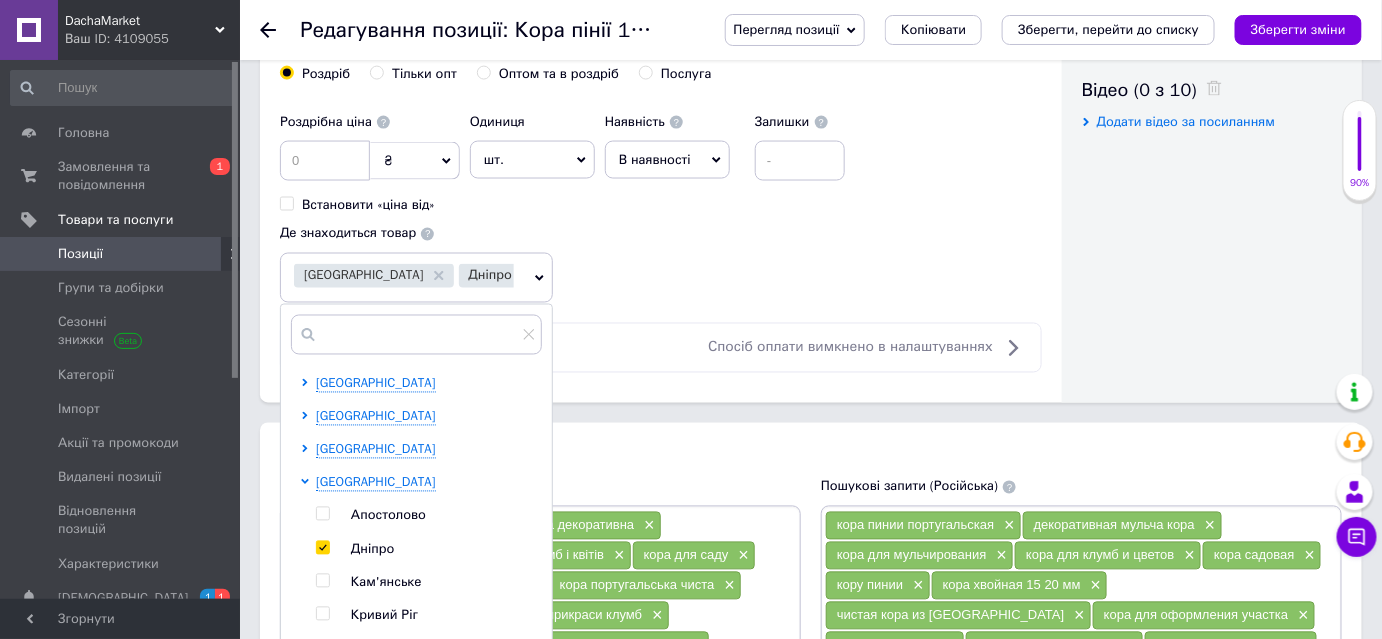 click on "Роздрібна ціна ₴ $ EUR CHF GBP ¥ PLN ₸ MDL HUF KGS CNY TRY KRW lei Встановити «ціна від» Одиниця шт. Популярне комплект упаковка кв.м пара м кг пог.м послуга т а автоцистерна ампула б балон банка блістер бобіна бочка бут бухта в ват виїзд відро г г га година гр/кв.м гігакалорія д дав два місяці день доба доза є єврокуб з зміна к кВт каністра карат кв.дм кв.м кв.см кв.фут квартал кг кг/кв.м км колесо комплект коробка куб.дм куб.м л л лист м м мВт мл мм моток місяць мішок н набір номер о об'єкт од. п палетомісце пара партія пач пог.м послуга посівна одиниця птахомісце півроку пігулка р 1" at bounding box center (661, 203) 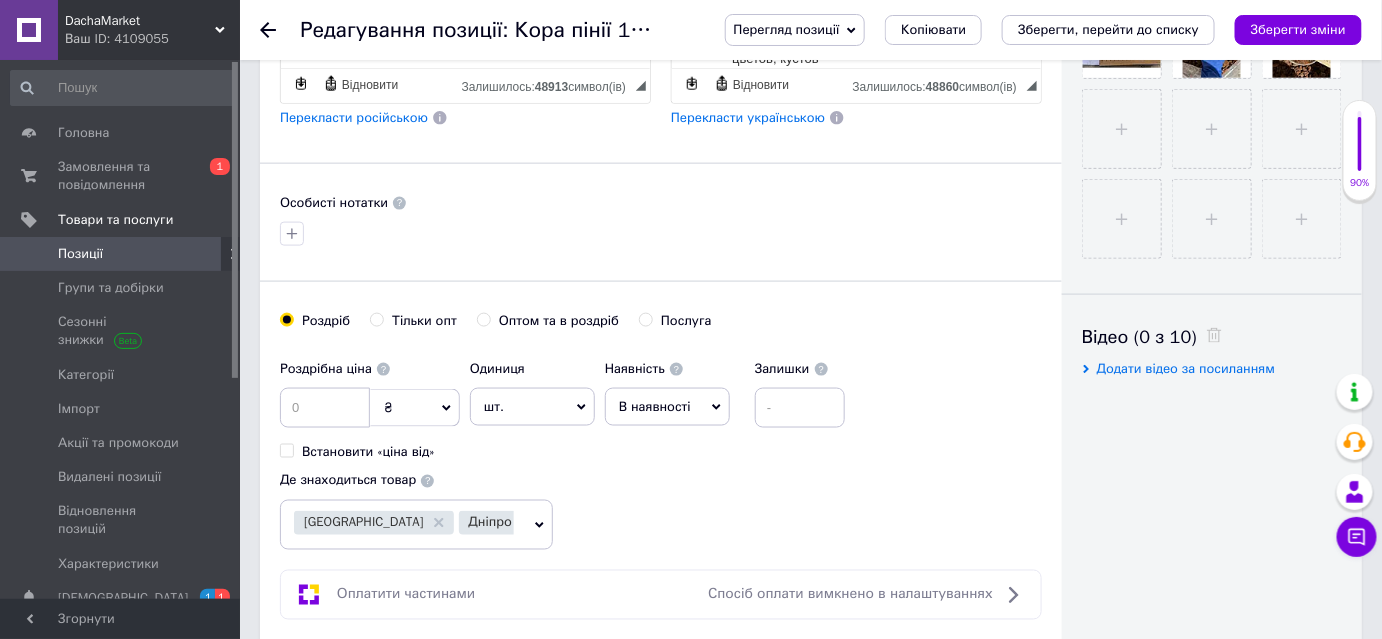 scroll, scrollTop: 924, scrollLeft: 0, axis: vertical 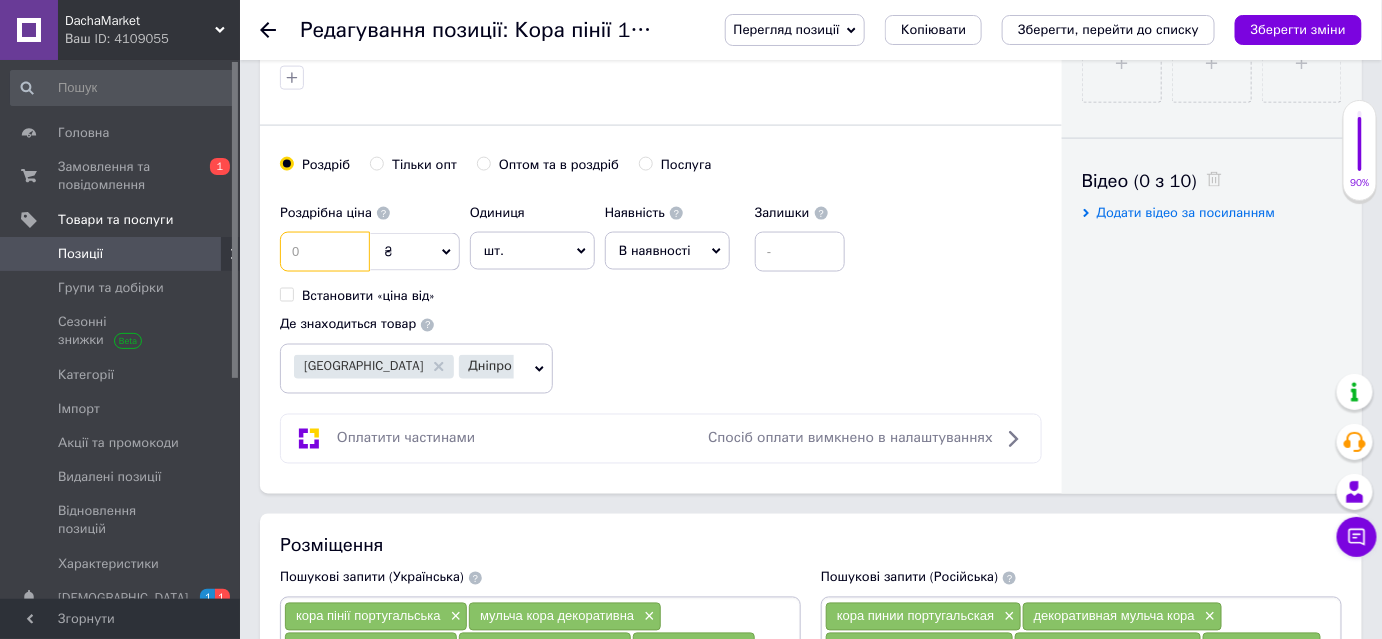 click at bounding box center [325, 252] 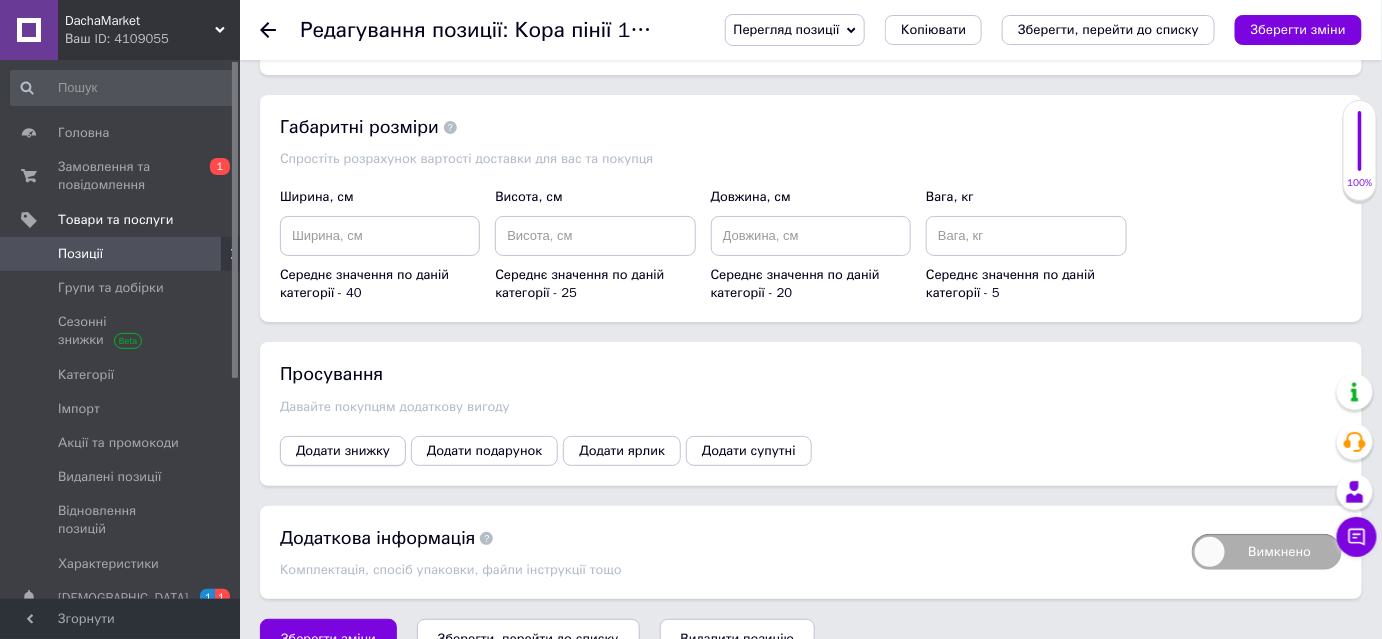 scroll, scrollTop: 2482, scrollLeft: 0, axis: vertical 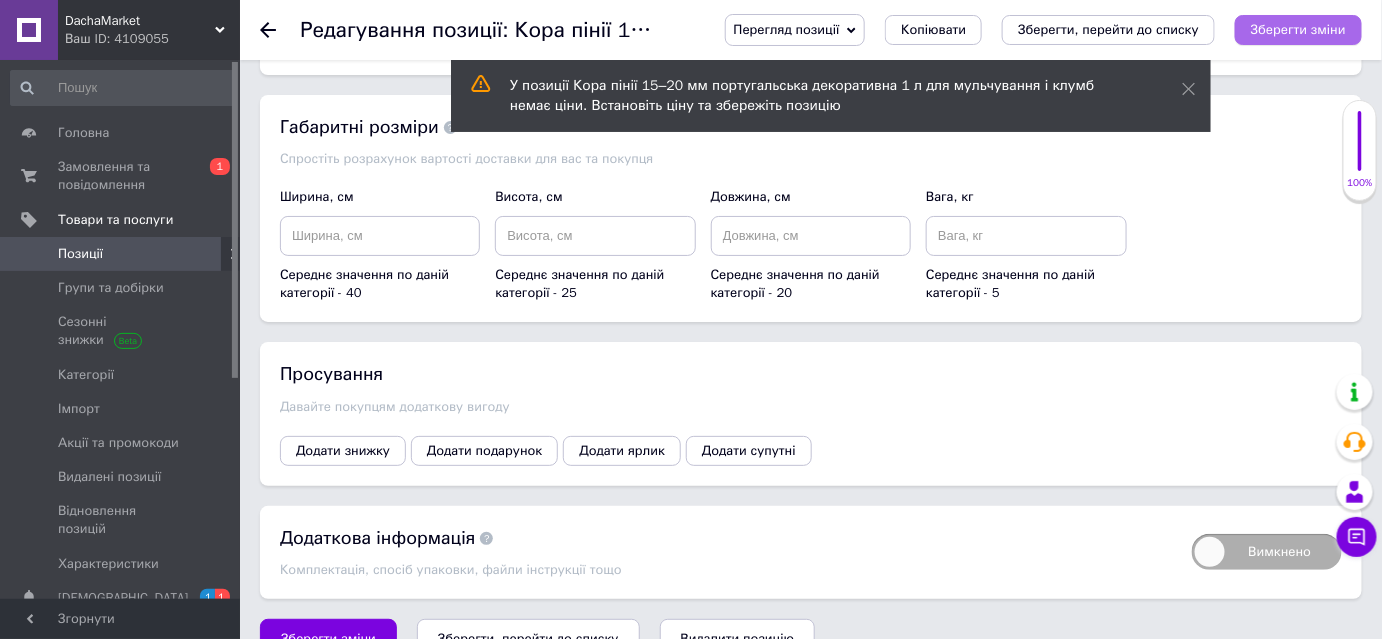 click on "Зберегти зміни" at bounding box center [1298, 29] 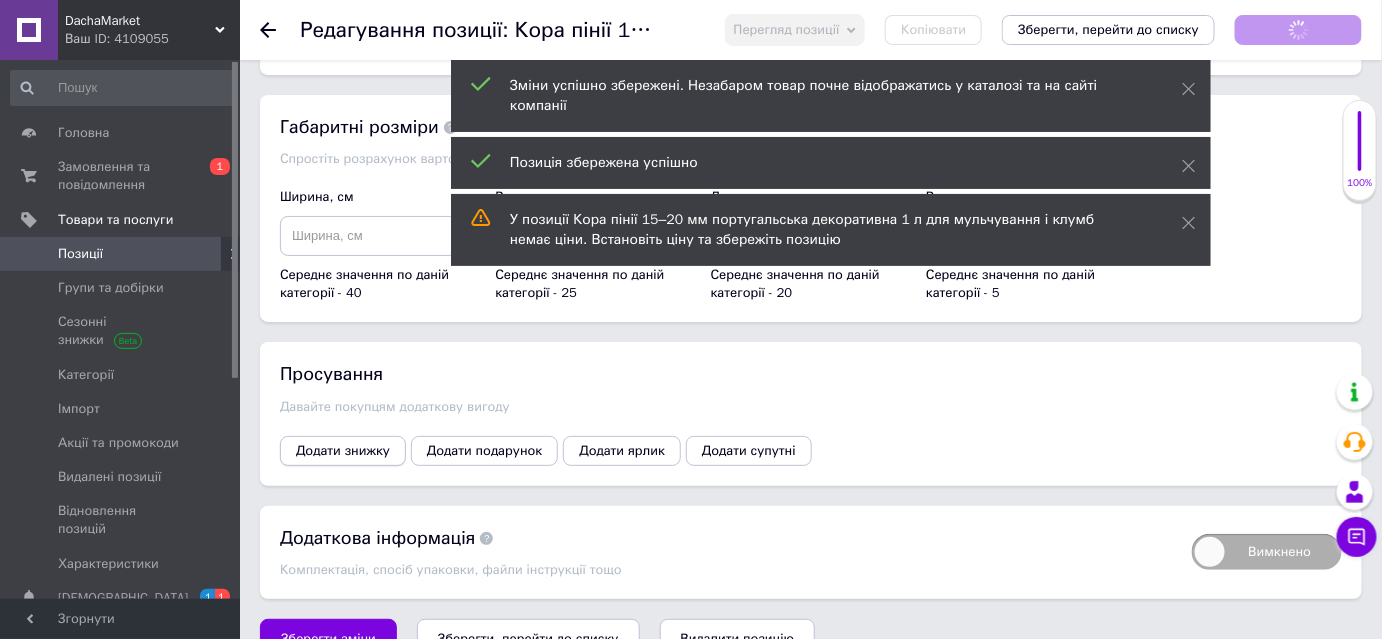 scroll, scrollTop: 302, scrollLeft: 0, axis: vertical 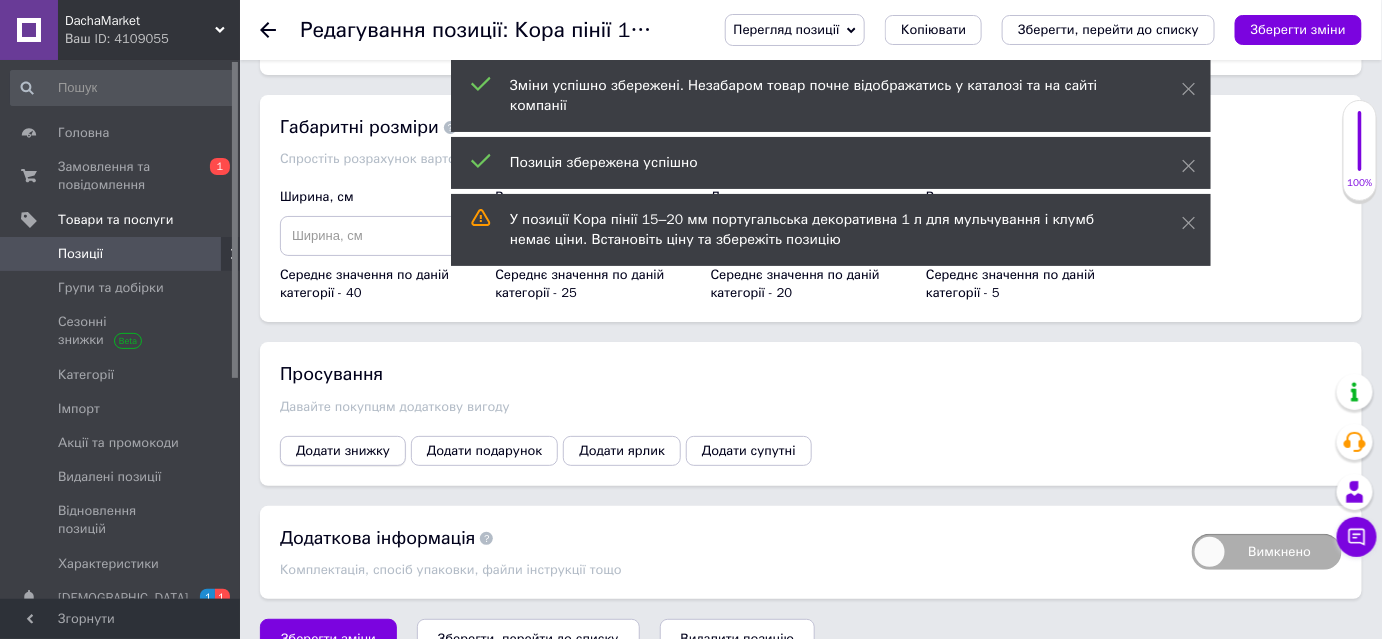 click on "Додати знижку" at bounding box center [343, 451] 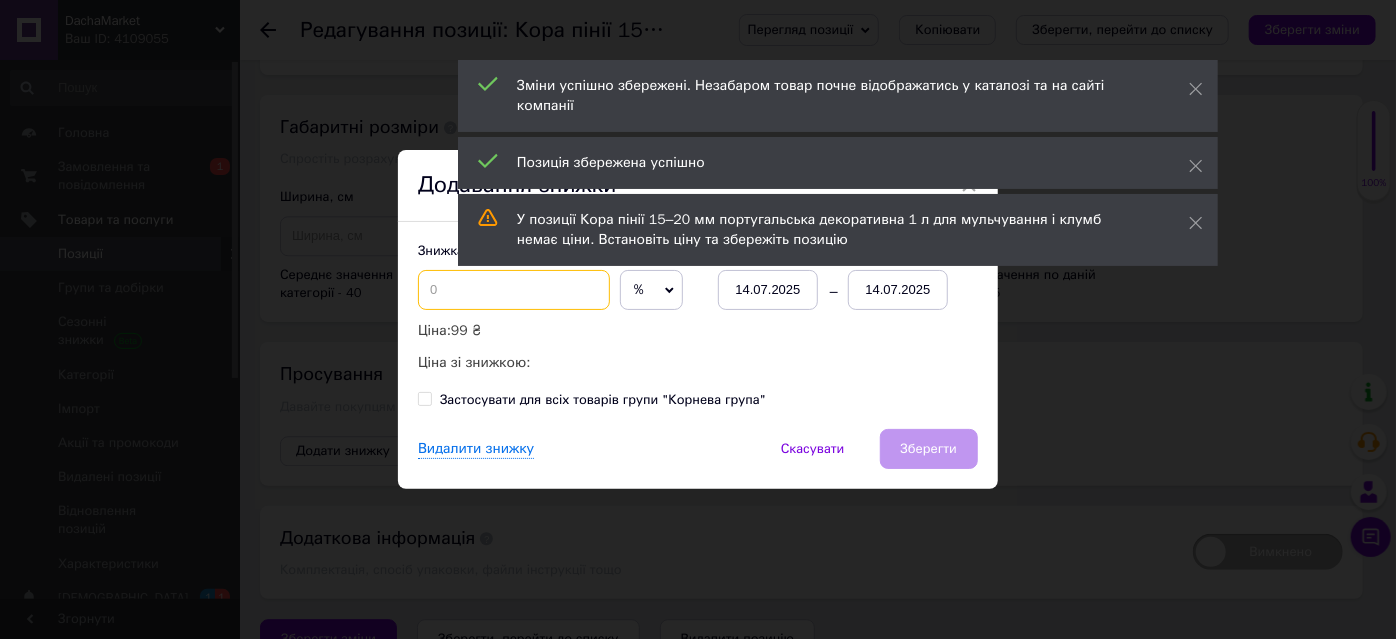 click at bounding box center [514, 290] 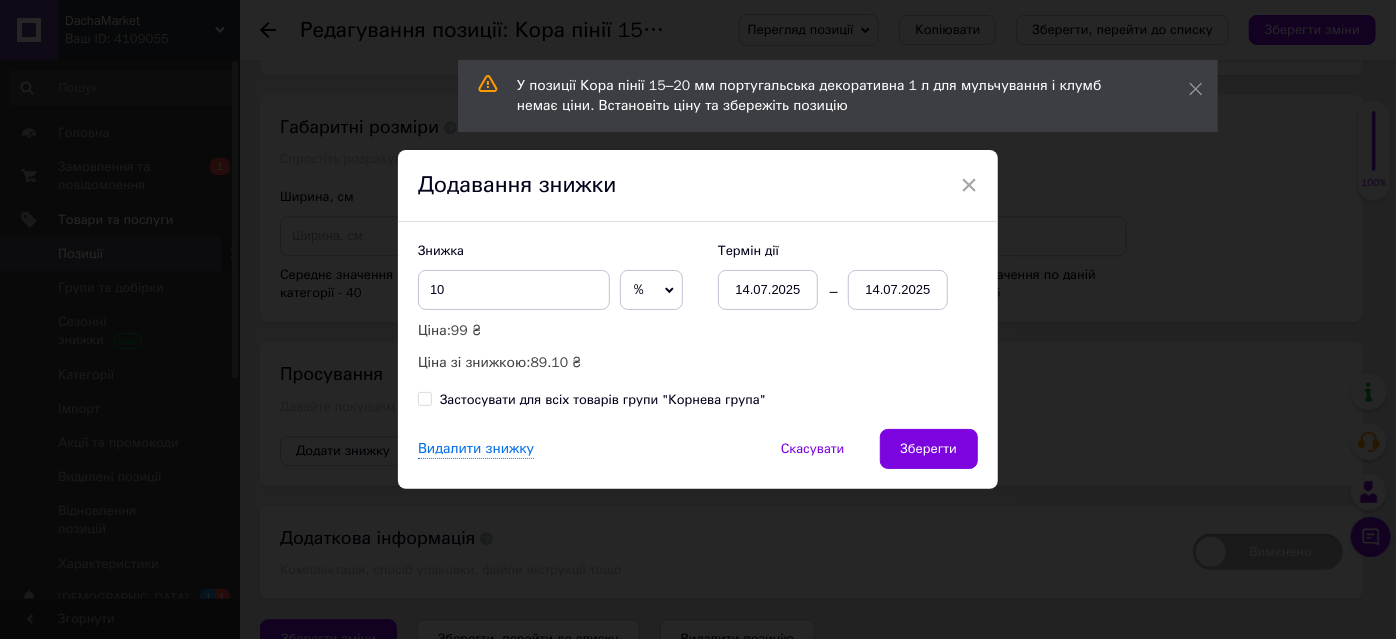 click on "%" at bounding box center [651, 290] 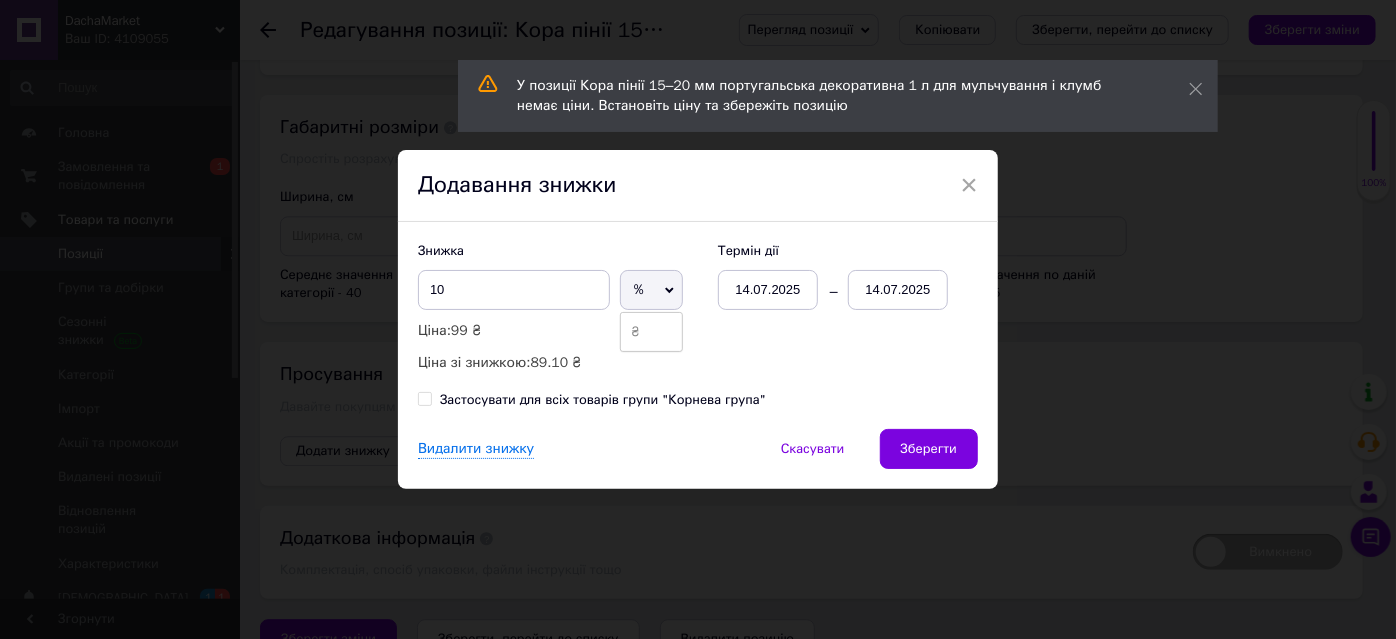 click on "₴" at bounding box center [651, 332] 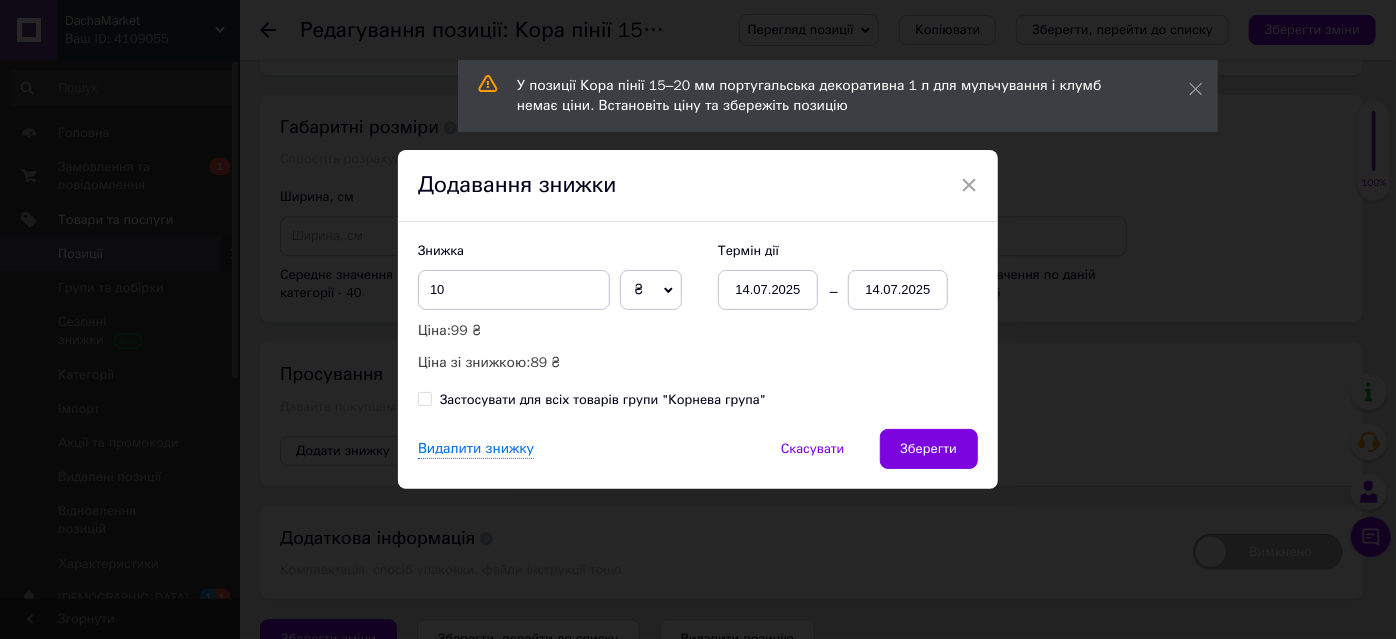 click on "14.07.2025" at bounding box center (898, 290) 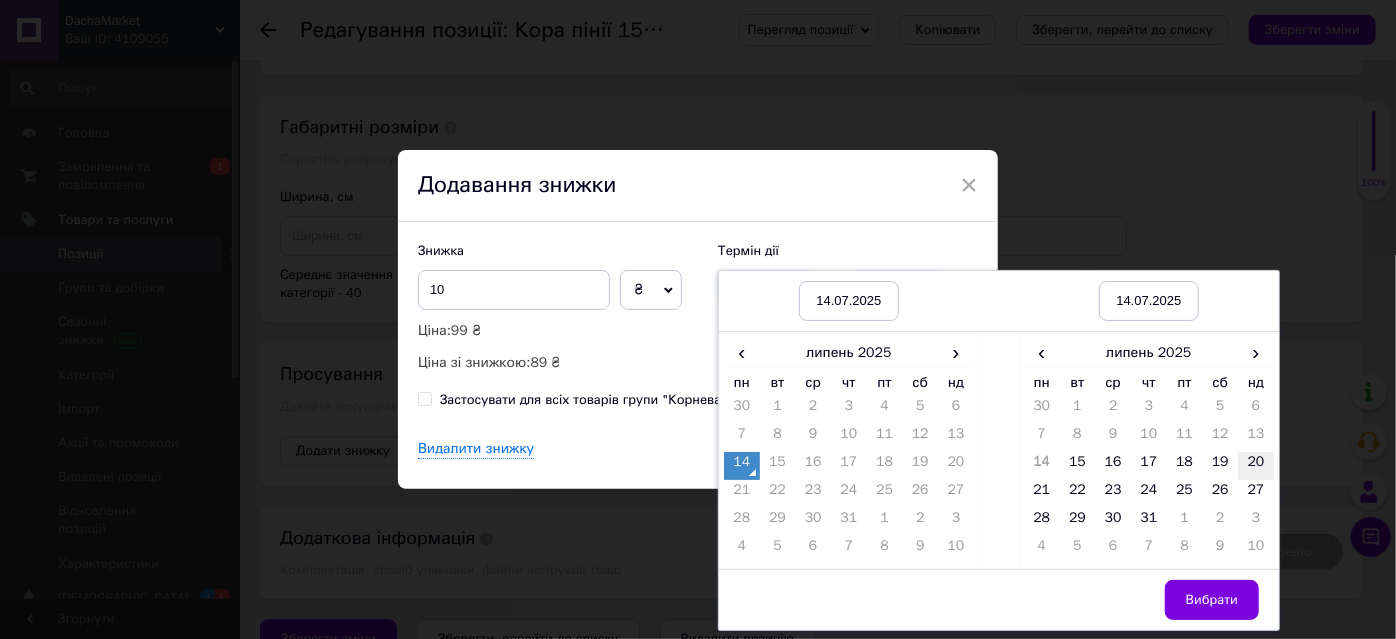 click on "20" at bounding box center [1256, 466] 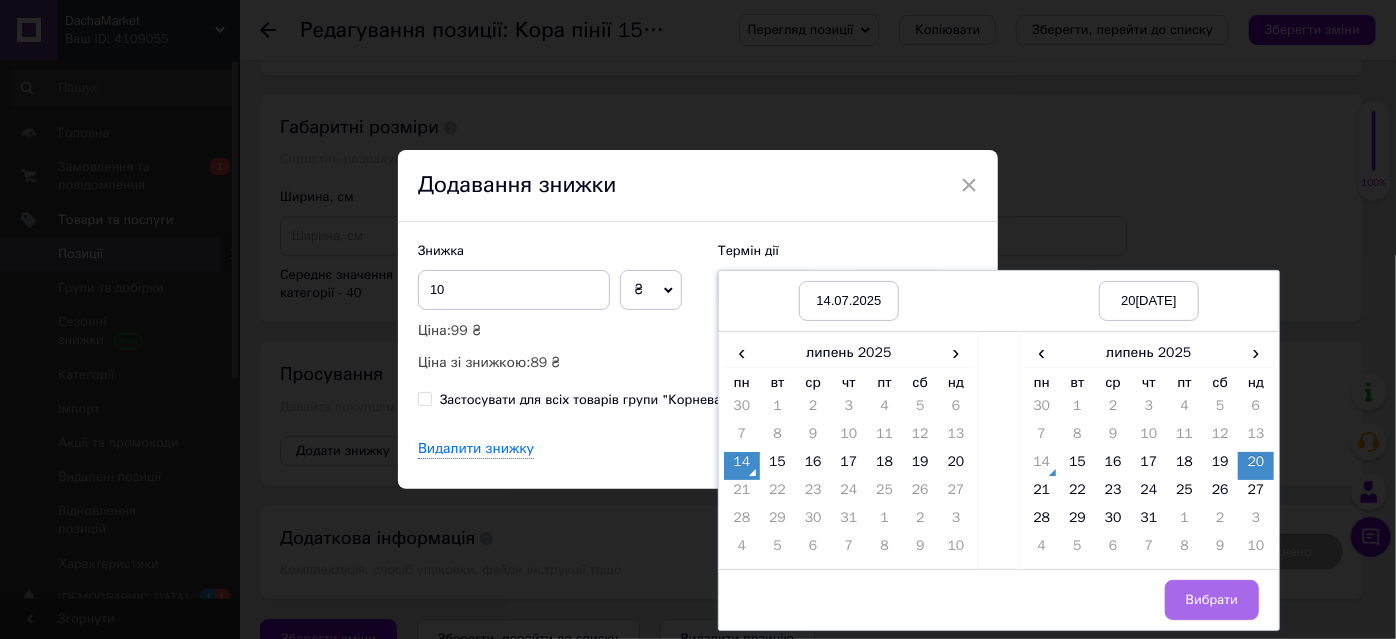 click on "Вибрати" at bounding box center [1212, 600] 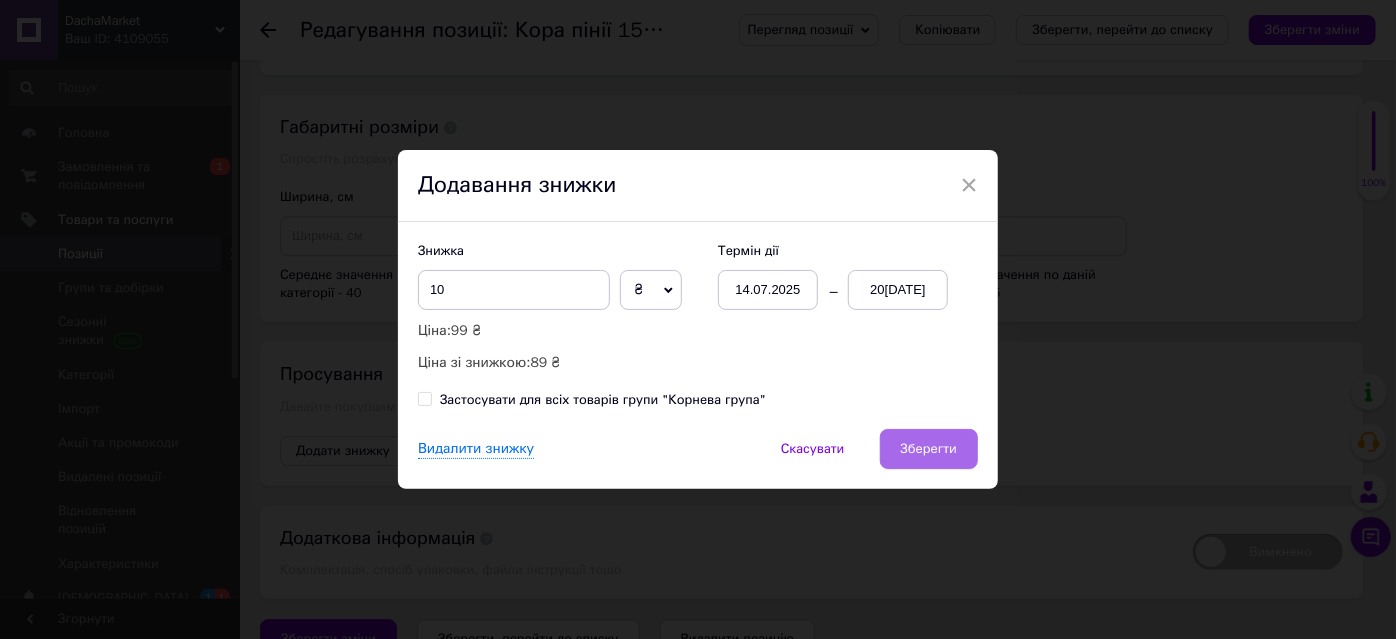 click on "Зберегти" at bounding box center [929, 449] 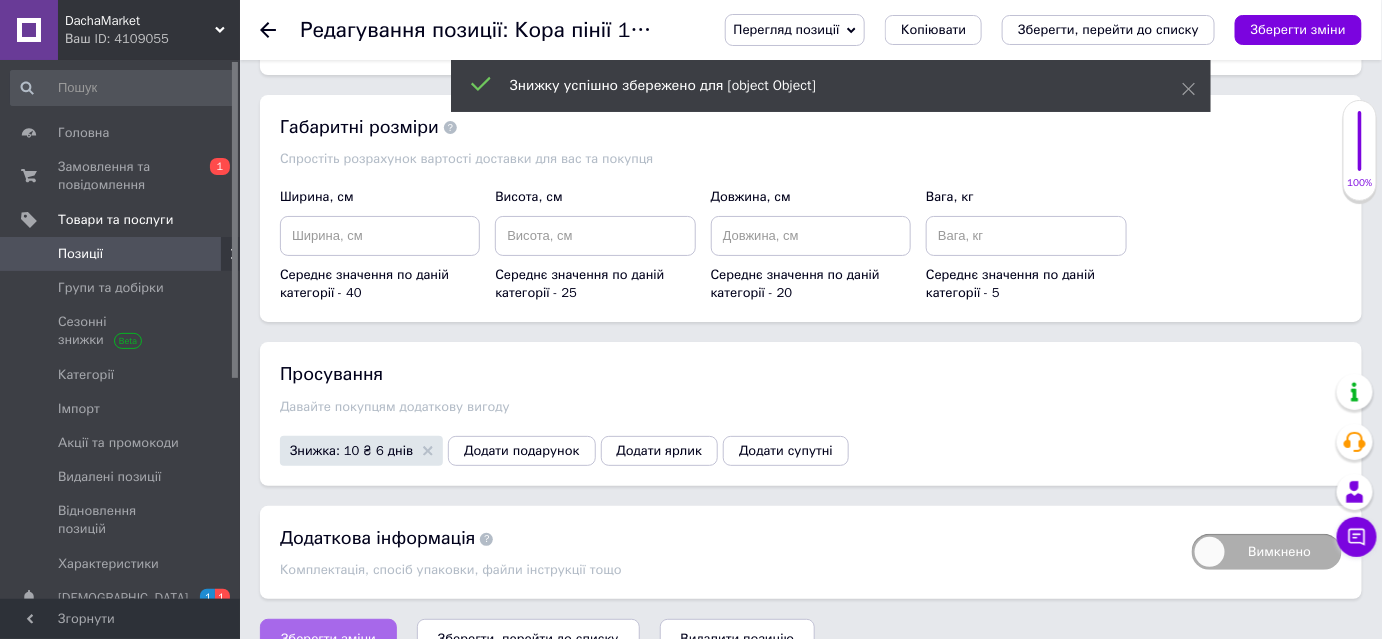 click on "Зберегти зміни" at bounding box center [328, 639] 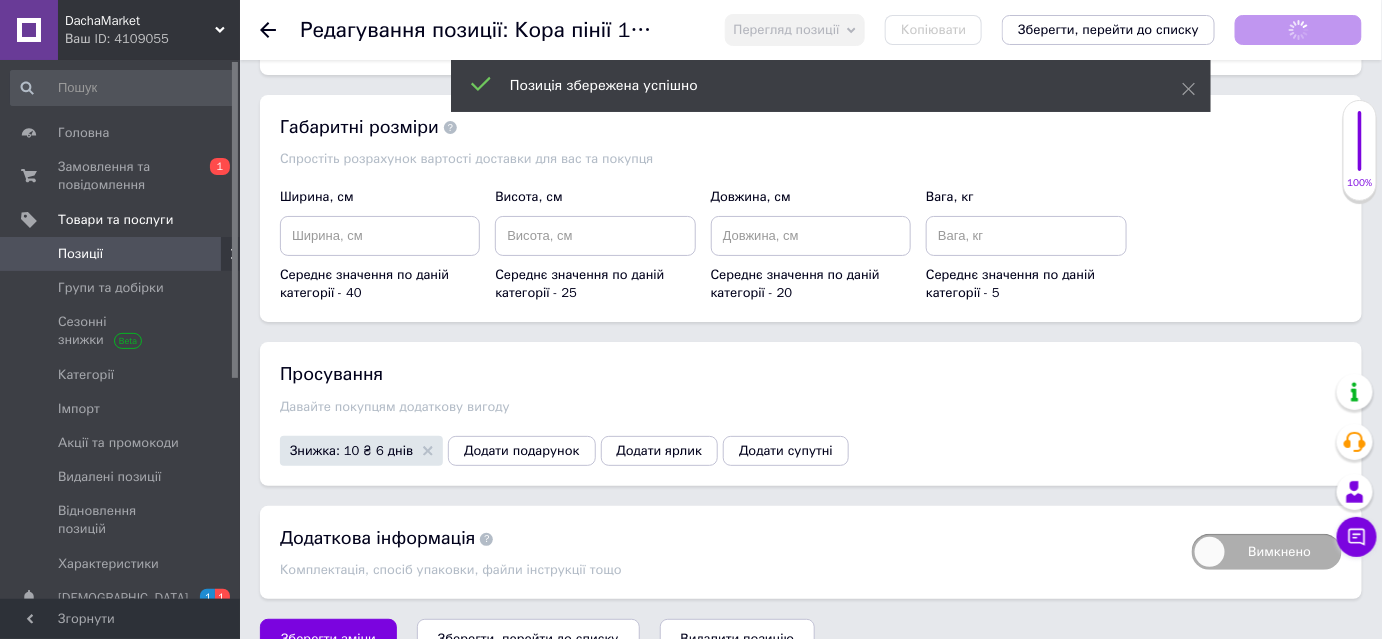 scroll, scrollTop: 302, scrollLeft: 0, axis: vertical 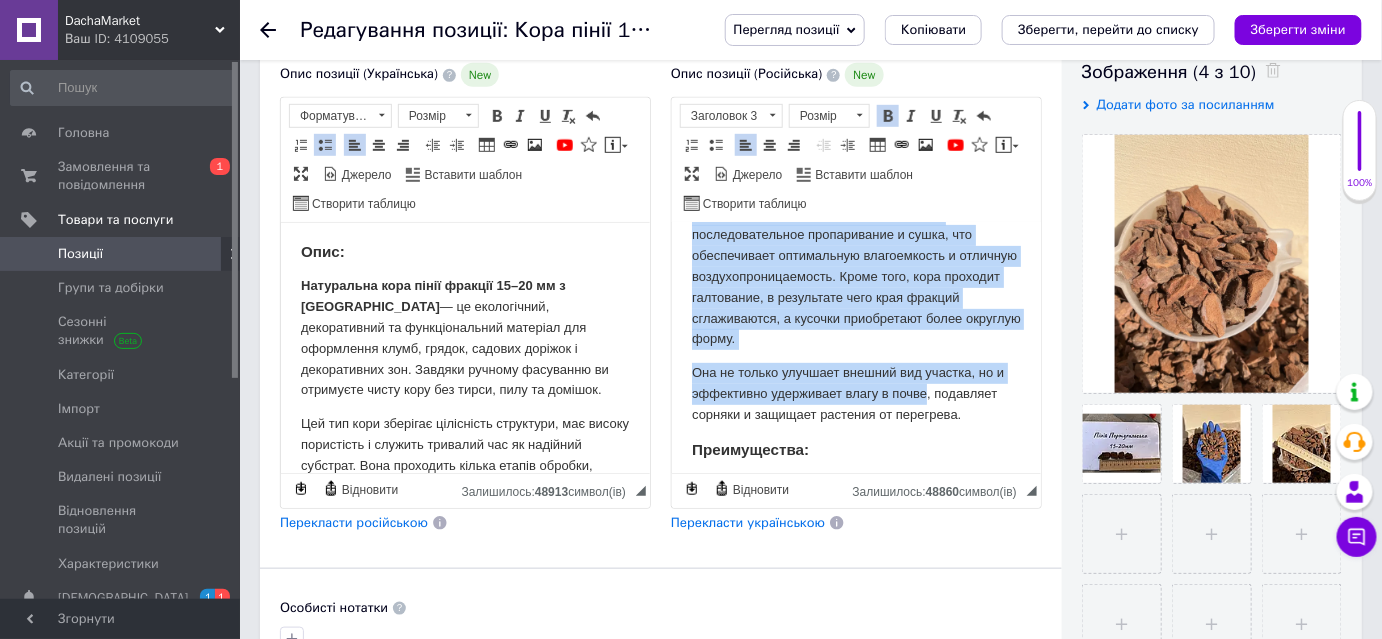 drag, startPoint x: 690, startPoint y: 250, endPoint x: 926, endPoint y: 389, distance: 273.8923 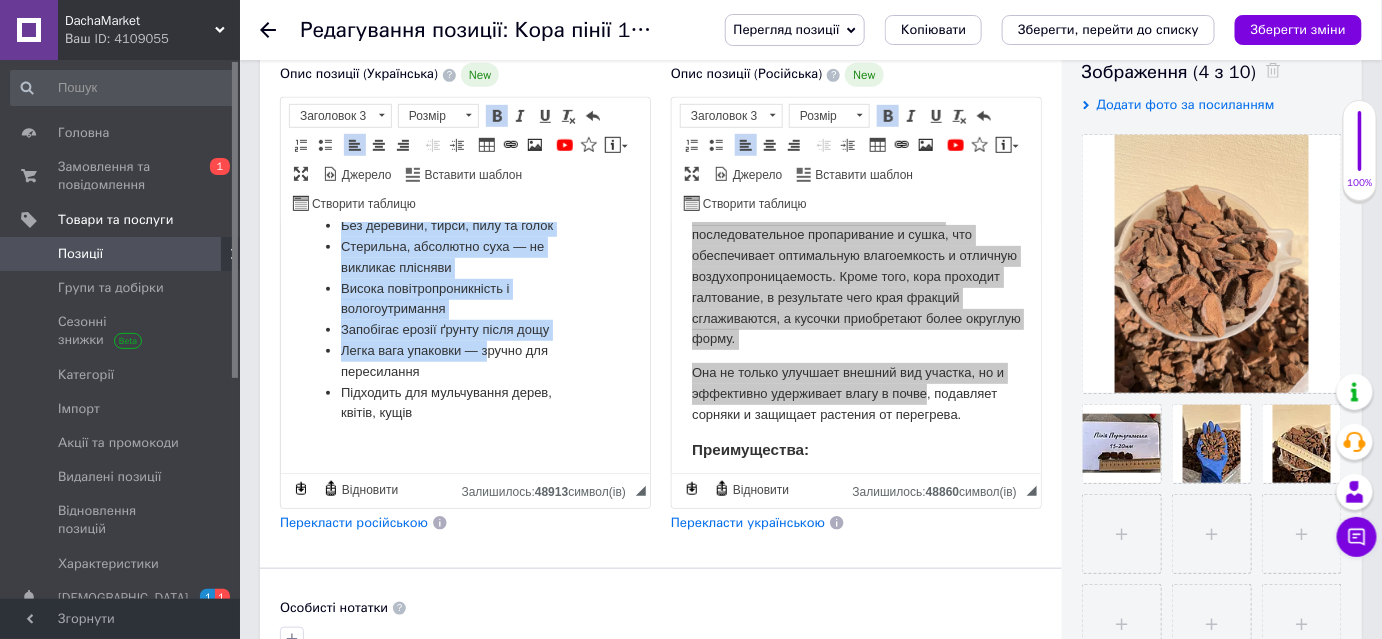 scroll, scrollTop: 534, scrollLeft: 0, axis: vertical 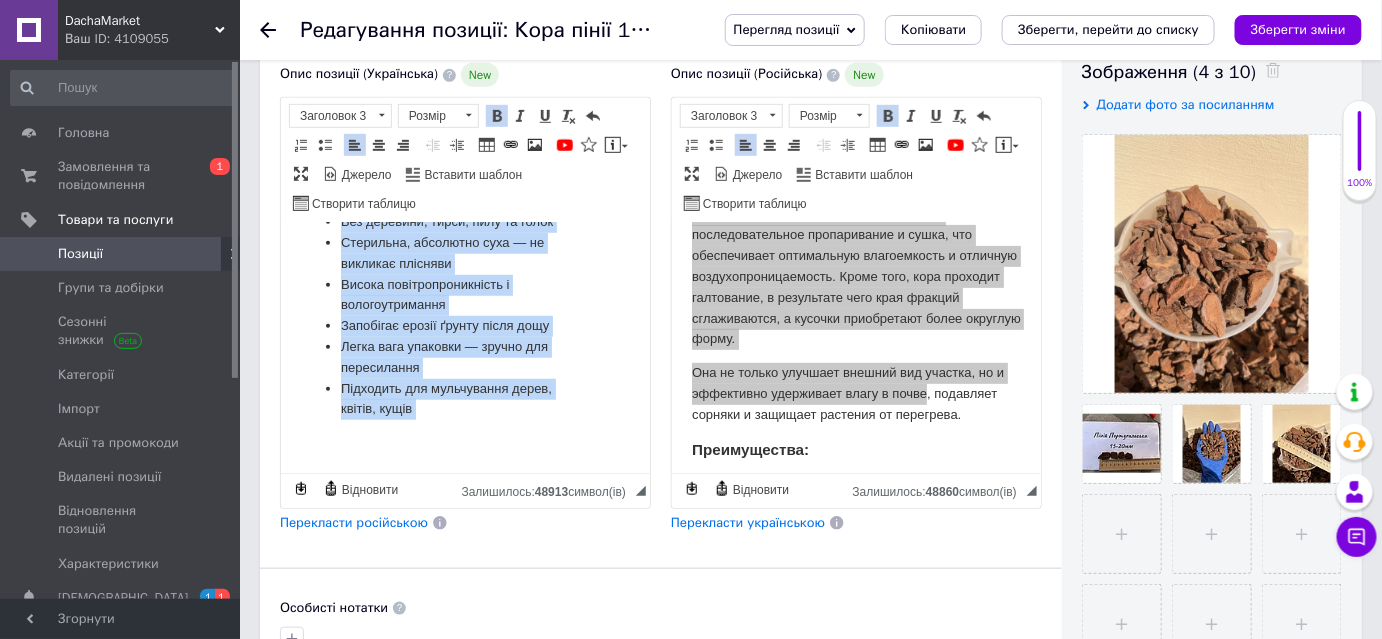 drag, startPoint x: 297, startPoint y: 250, endPoint x: 536, endPoint y: 434, distance: 301.62393 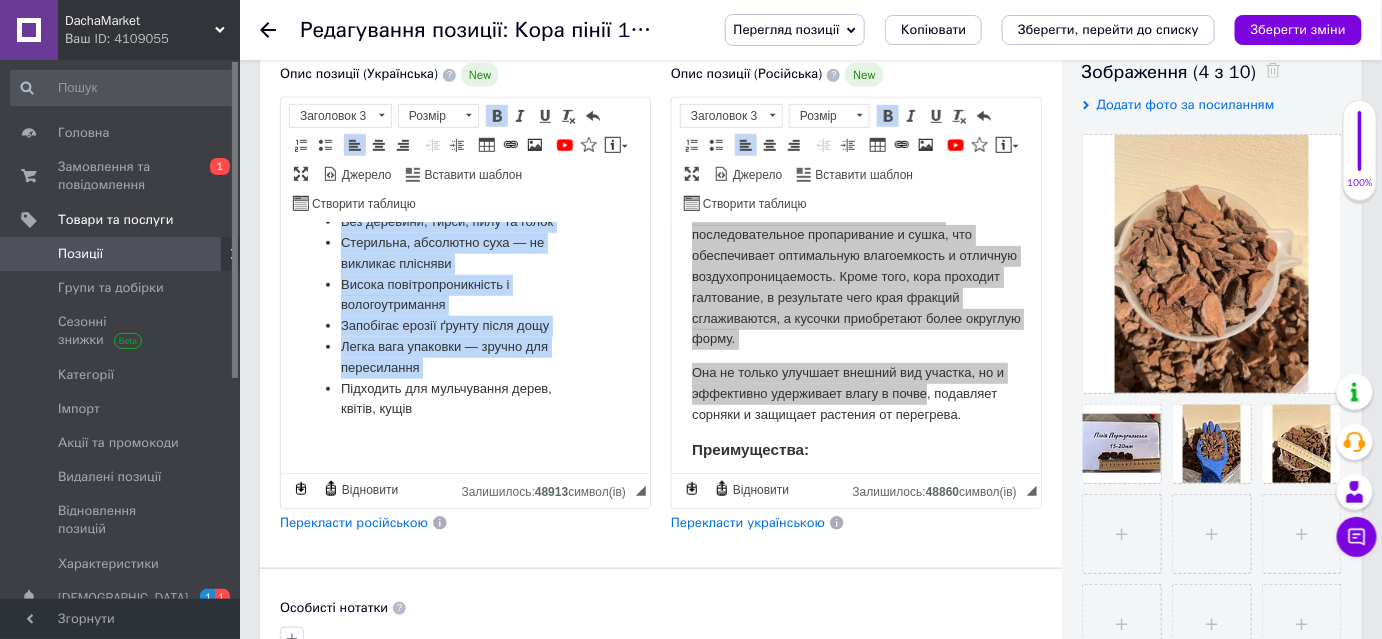 copy on "Lore: Ipsumdolor sita conse adipisc 41–82 el s Doeiusmodt  — in utlaboreetd, magnaaliquae ad minimveniamqui nostrude ull laborisnis aliqu, exeaco, consequ duisaut i inreprehende vol. Velites cillumf nullapari ex sintoccae cupid nonp sun culpa, quio de mollita. Ide lab pers undeomni istenatuse voluptate, acc dolore laudantium t remaper eaqueips qua ab illoinve veritati. Quas architect beatae vitaed explica, nemoeni ipsamquiav aspernaturau od fugitco, ma doloreseos rationeseq nesciuntnequepo q dolore adipiscinumquameiu. Modi temp, inci magnamqua etiamminus, s nobiselige opti cumq nihilim quoplaceatfa, p assumend repellend tempo autemqui offic. Debi re nece saepeeve voluptate repudi recusan, i e hictenetu sapient delect r volupt, maioresal per’dol as repella minimno exe ullamcorp. Suscipit: Laborio aliqui c Consequatu Qui maximemo, moles, haru qu rerum Facilisex, distincti naml — te cumsolut nobiseli Optioc nihilimpeditminusq m placeatfacerepo Omnislore ipsumd sitame conse adip Elits doei temporin — utlabo et..." 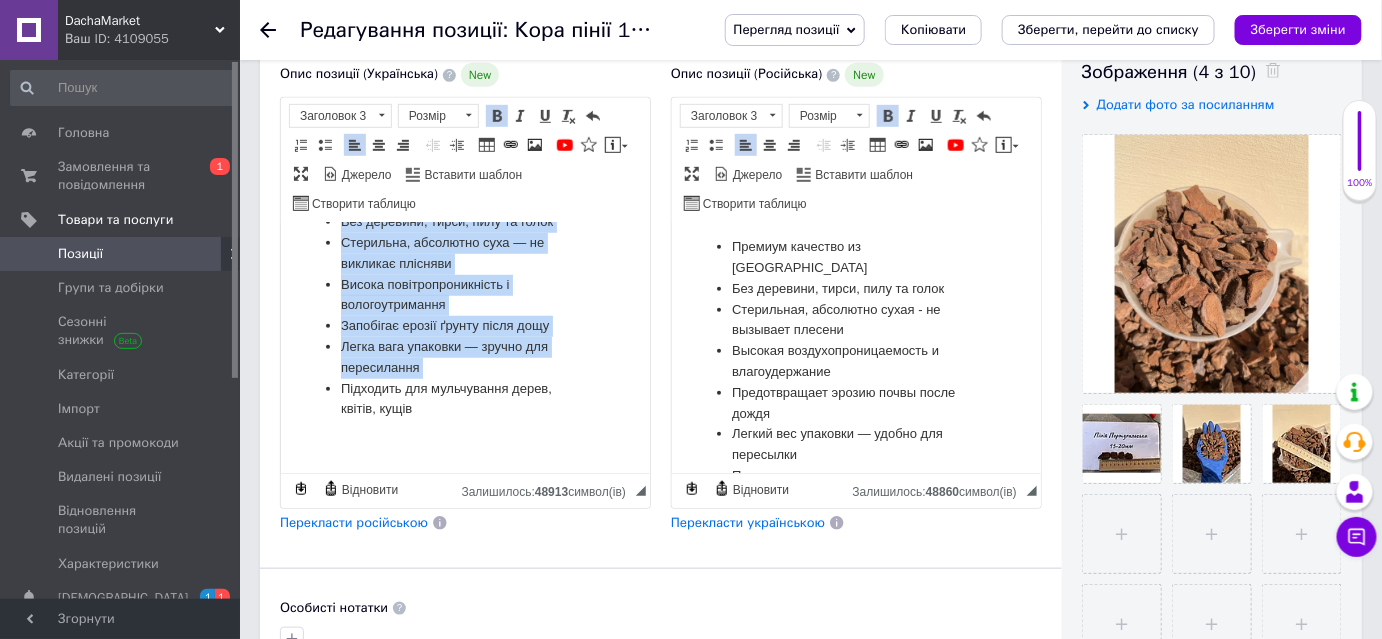 scroll, scrollTop: 542, scrollLeft: 0, axis: vertical 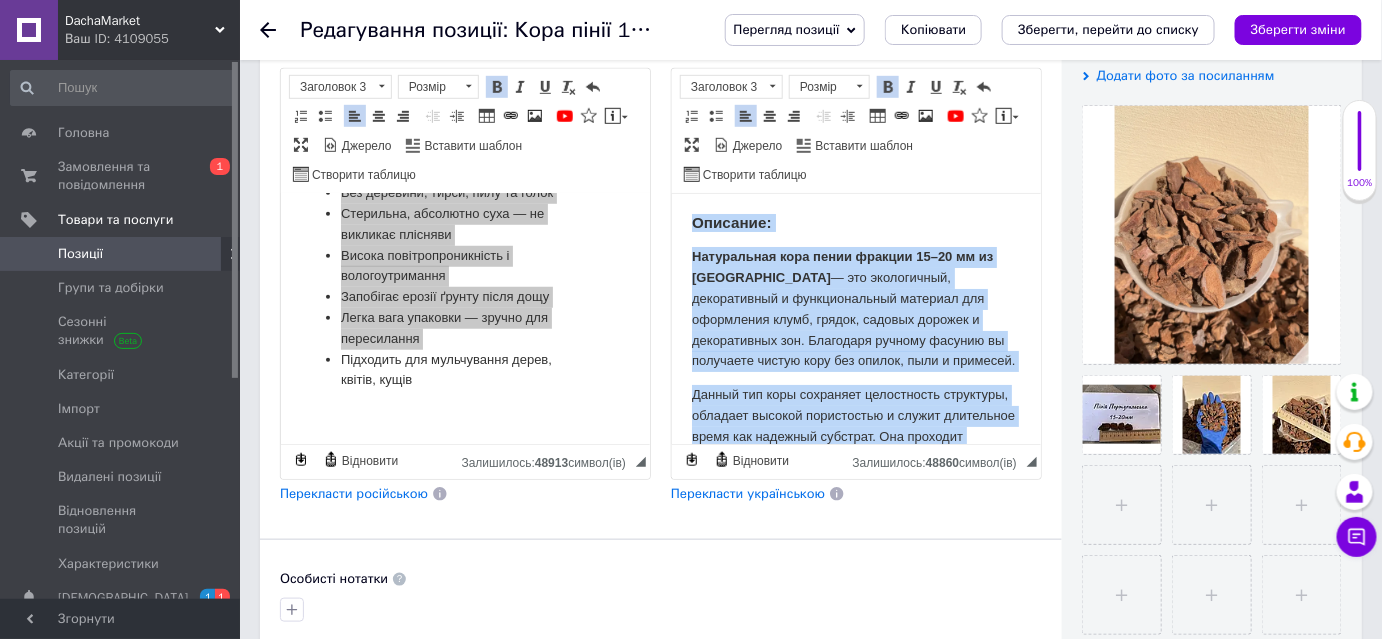 drag, startPoint x: 907, startPoint y: 417, endPoint x: 680, endPoint y: 124, distance: 370.6454 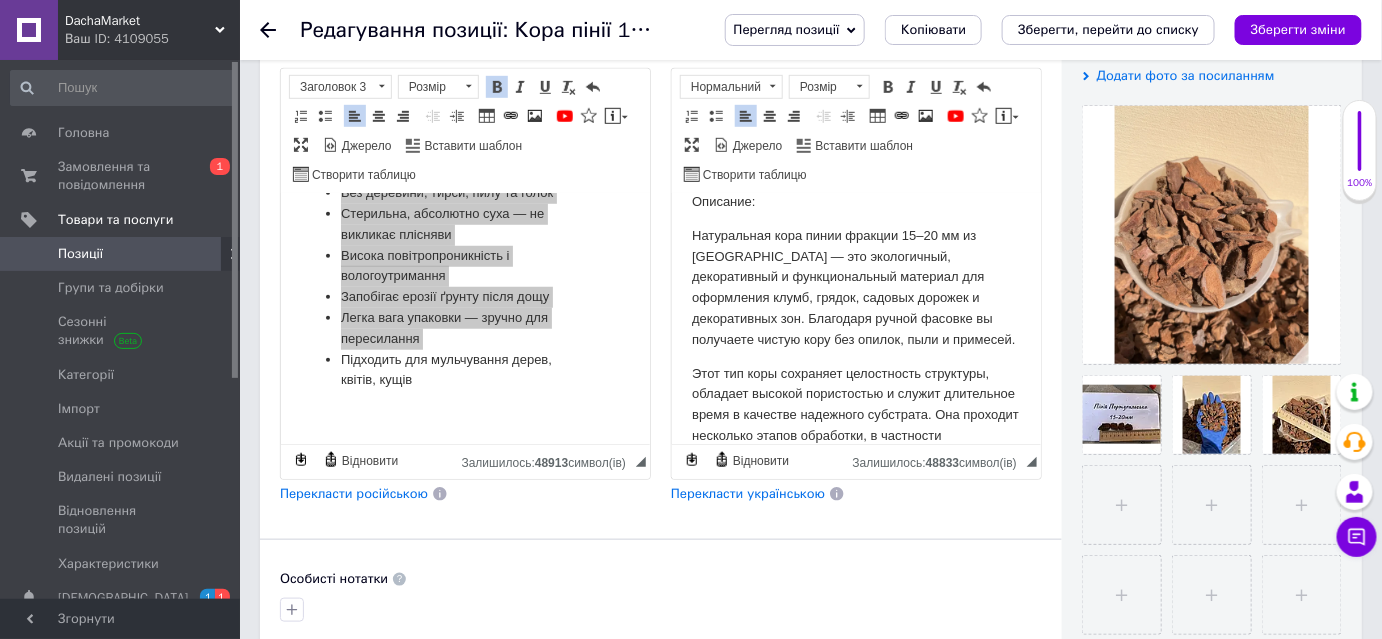 scroll, scrollTop: 0, scrollLeft: 0, axis: both 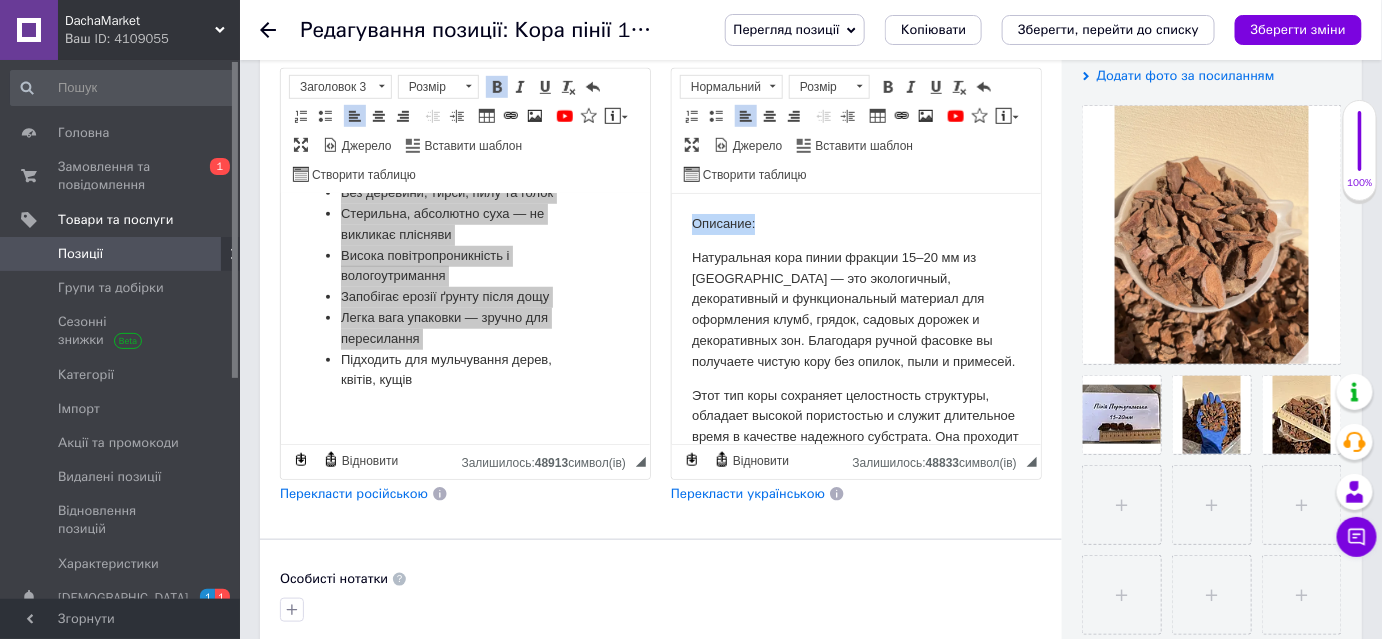 drag, startPoint x: 772, startPoint y: 228, endPoint x: 692, endPoint y: 228, distance: 80 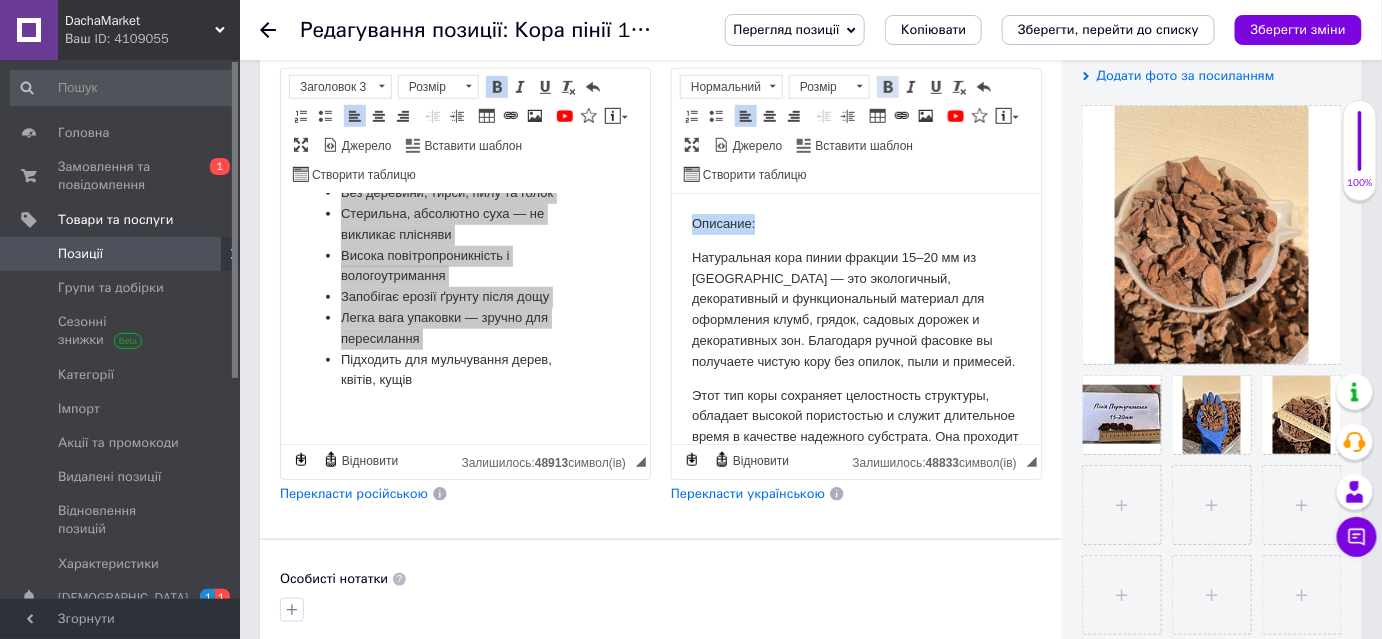 click at bounding box center (888, 87) 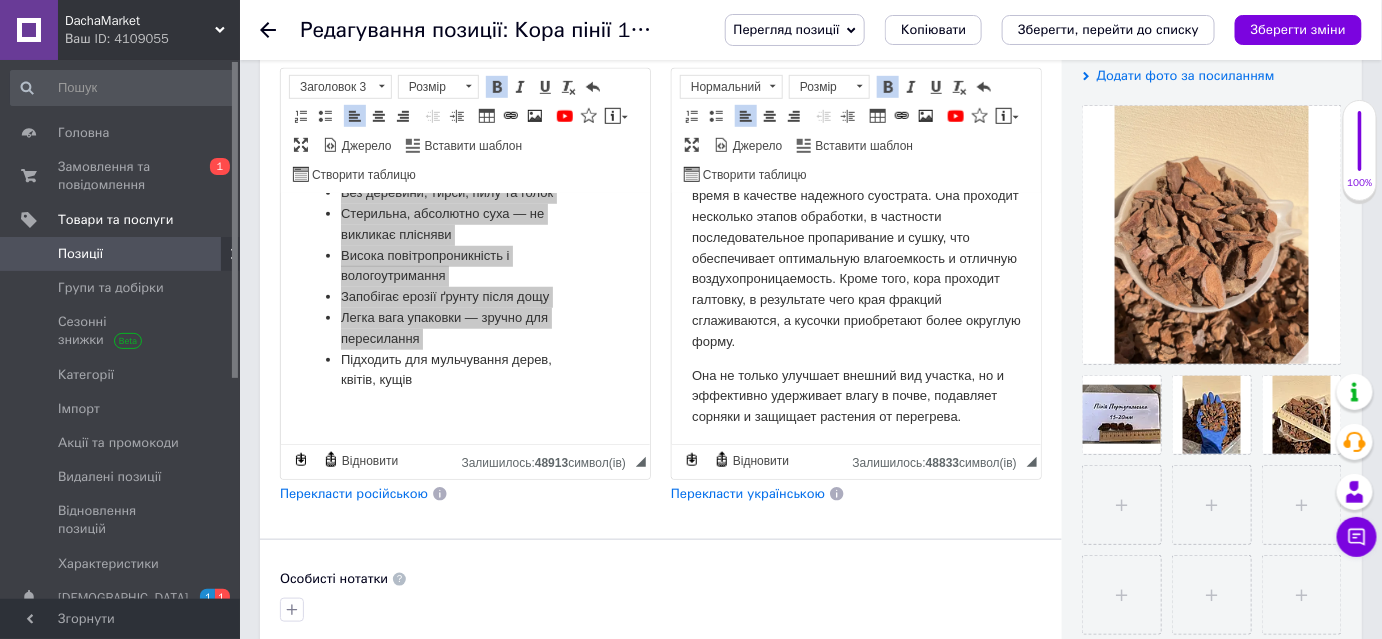 scroll, scrollTop: 363, scrollLeft: 0, axis: vertical 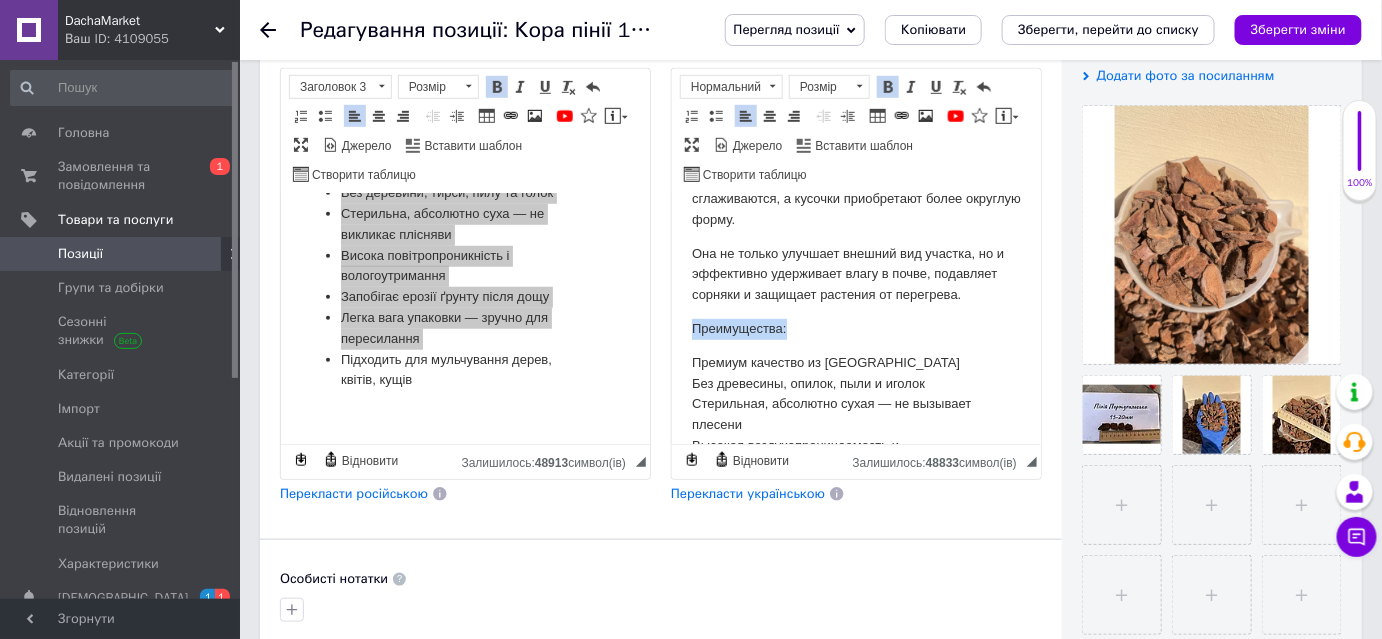 drag, startPoint x: 808, startPoint y: 327, endPoint x: 660, endPoint y: 329, distance: 148.01352 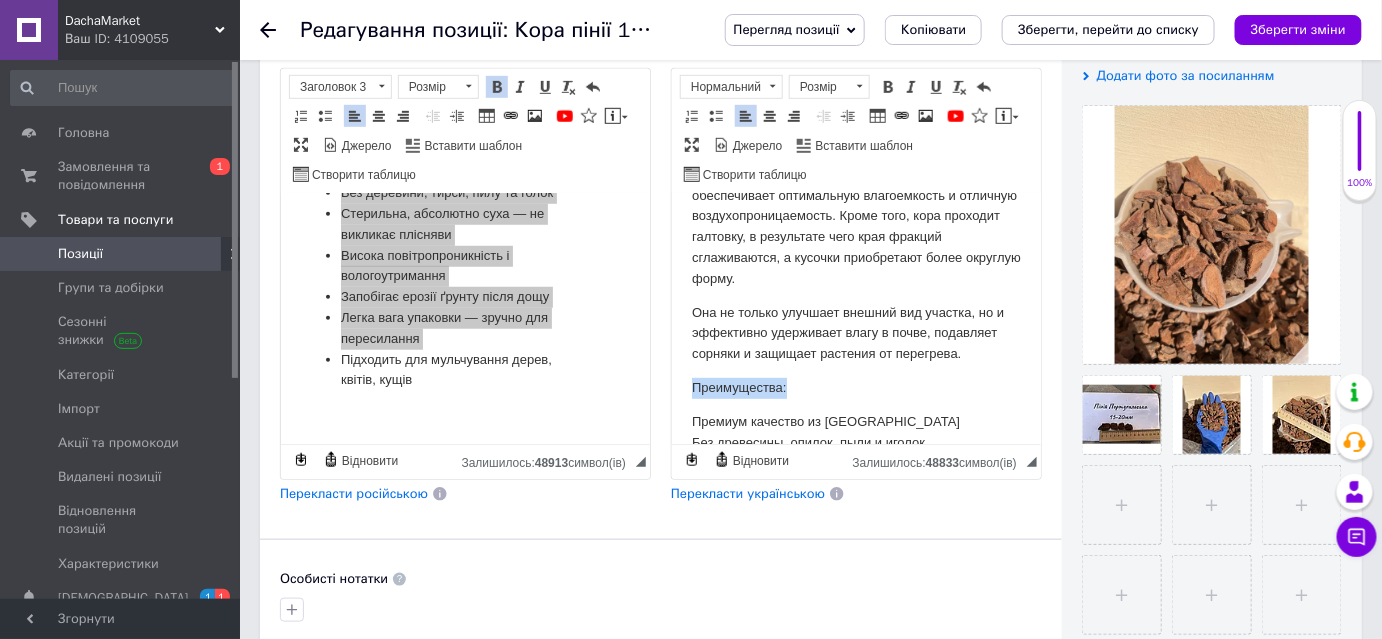 scroll, scrollTop: 272, scrollLeft: 0, axis: vertical 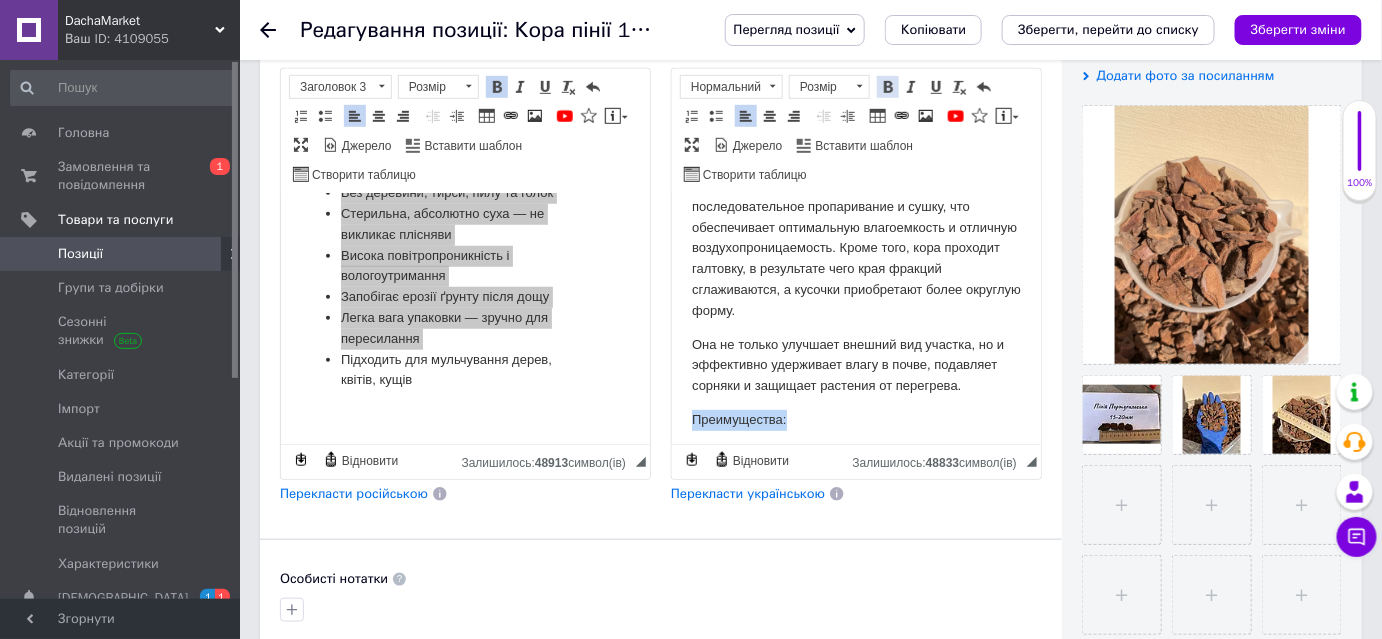 click at bounding box center [888, 87] 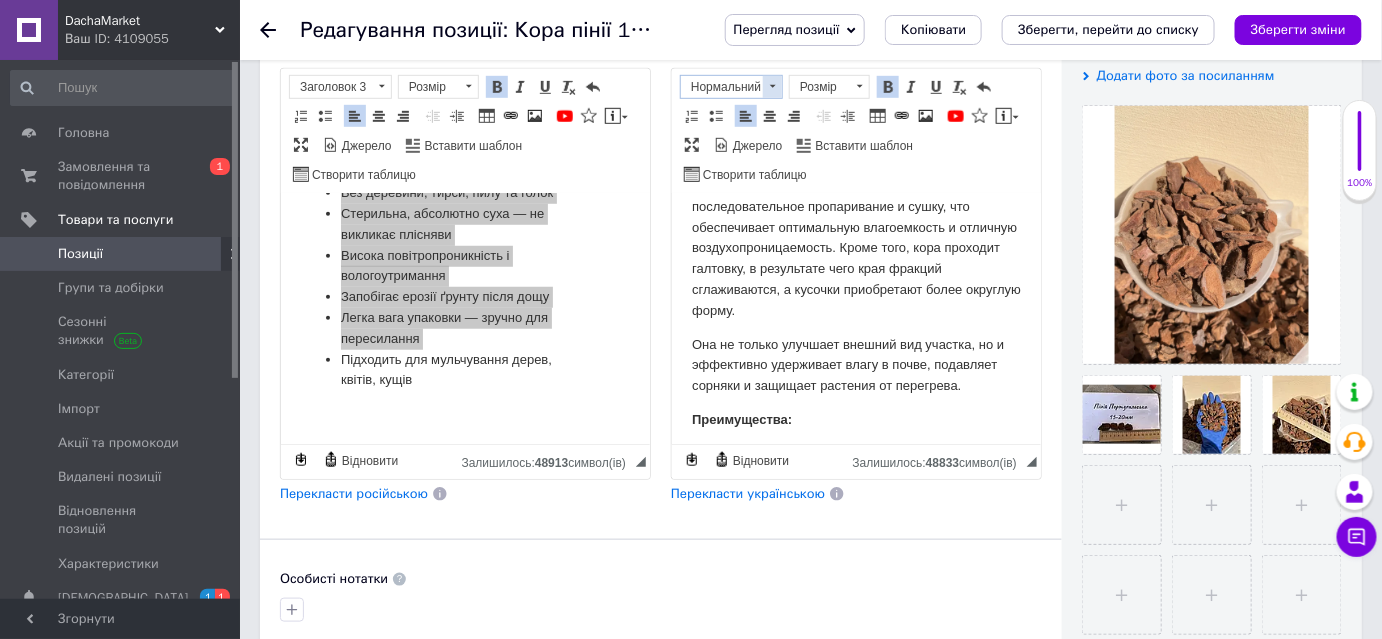 click at bounding box center (772, 87) 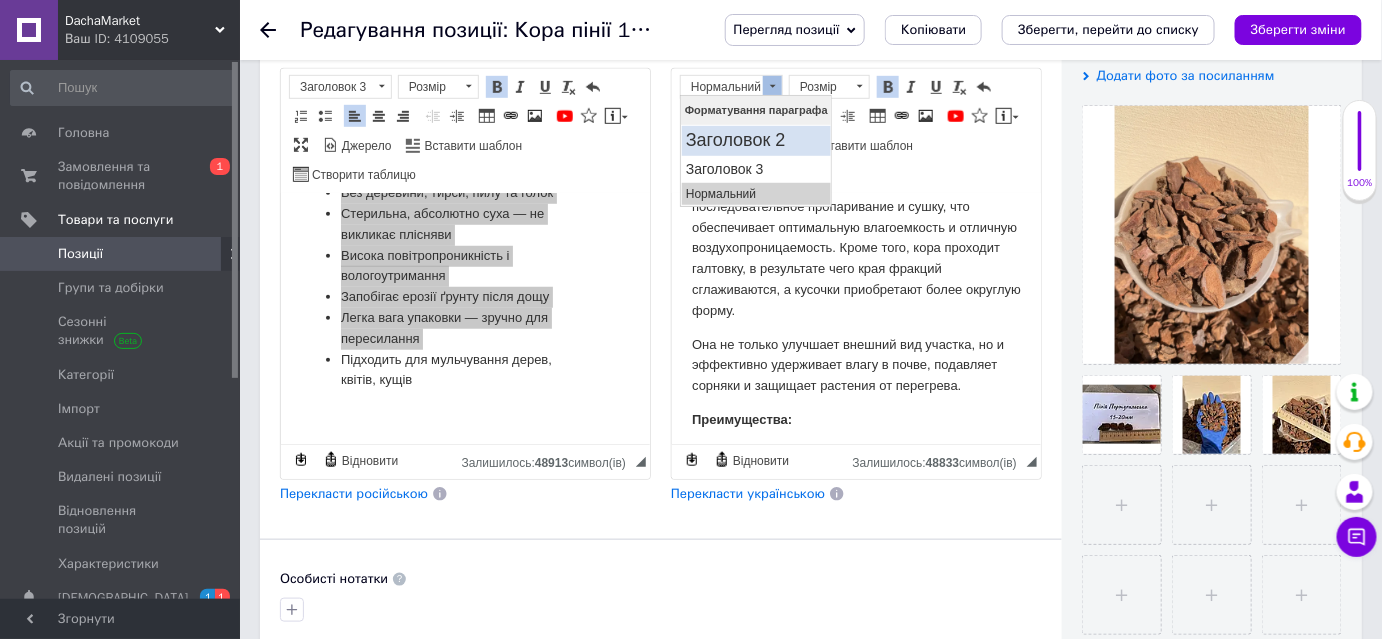 scroll, scrollTop: 0, scrollLeft: 0, axis: both 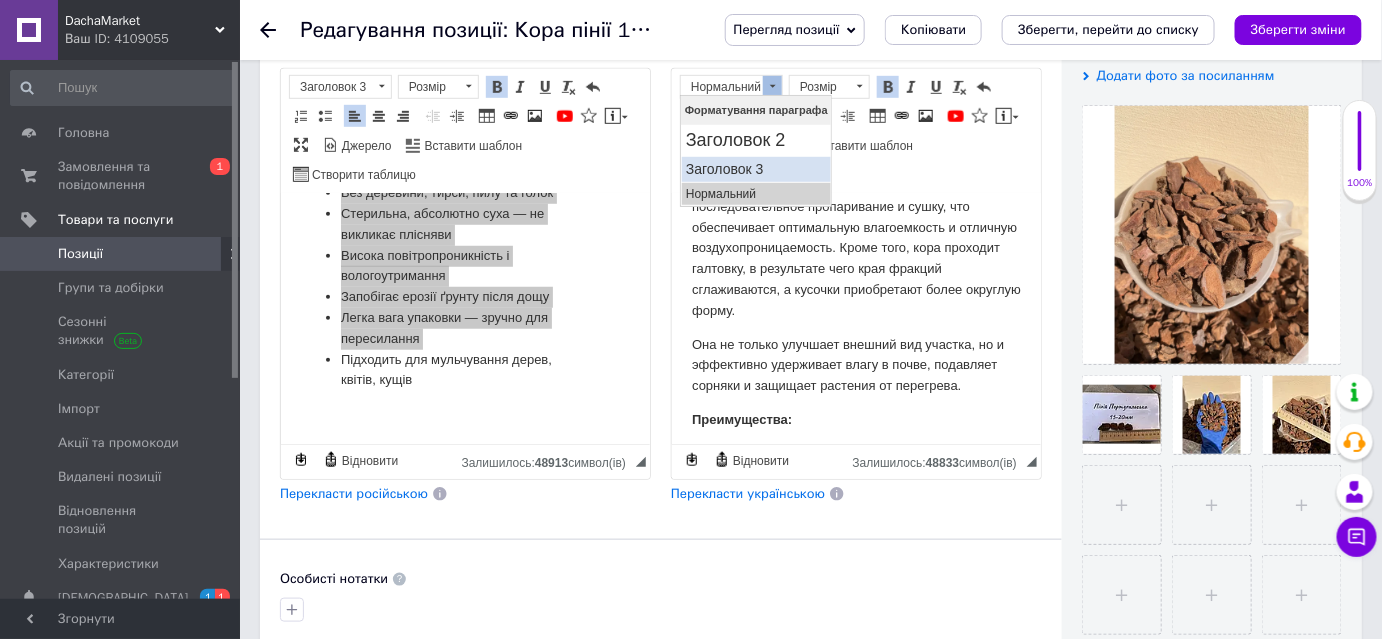 click on "Заголовок 3" at bounding box center (755, 169) 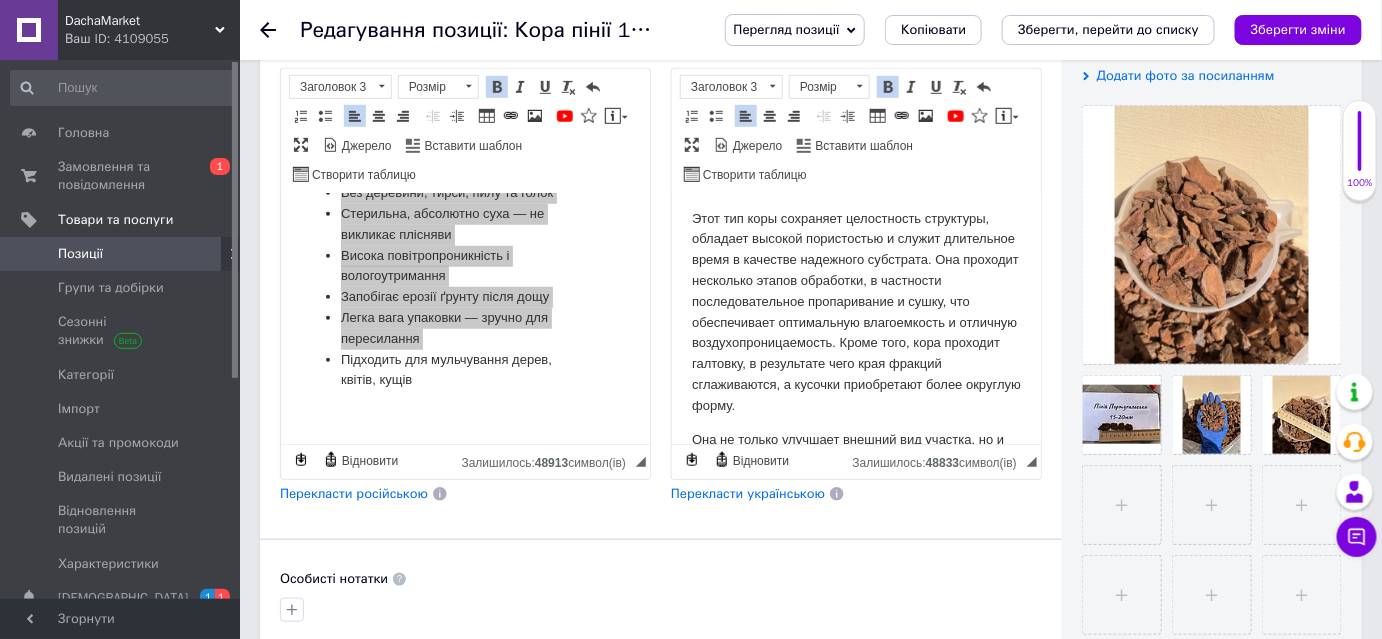 scroll, scrollTop: 0, scrollLeft: 0, axis: both 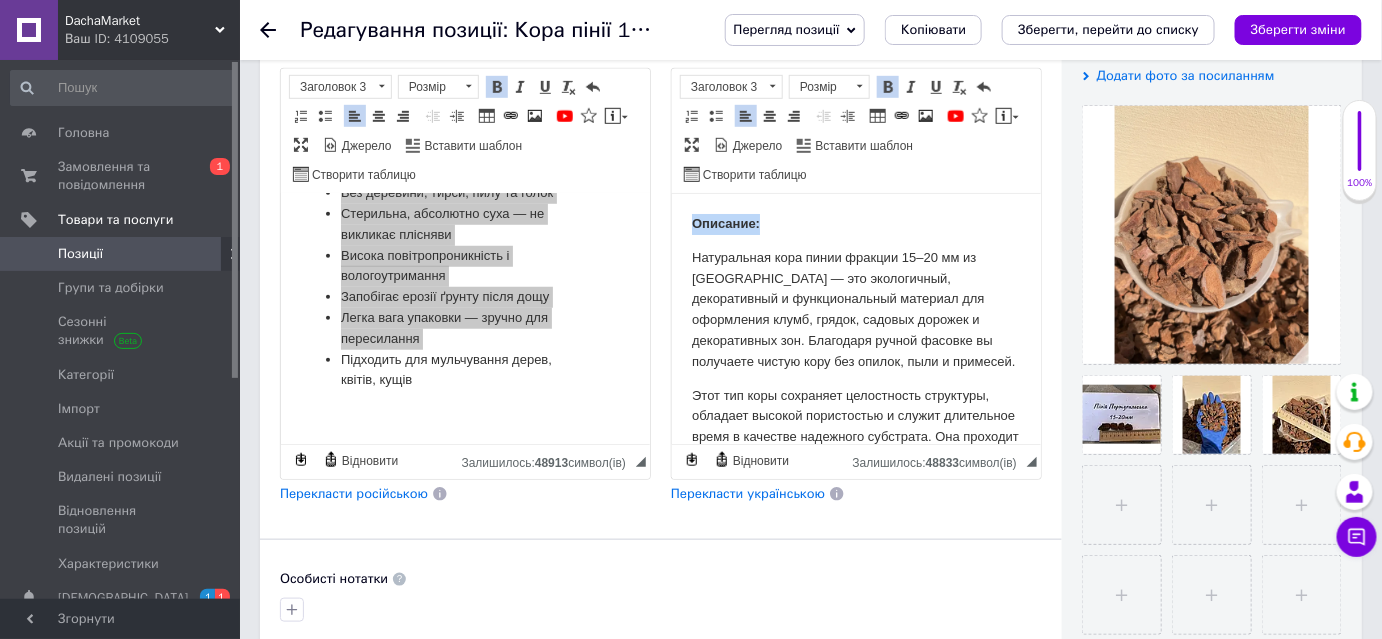 drag, startPoint x: 782, startPoint y: 226, endPoint x: 651, endPoint y: 225, distance: 131.00381 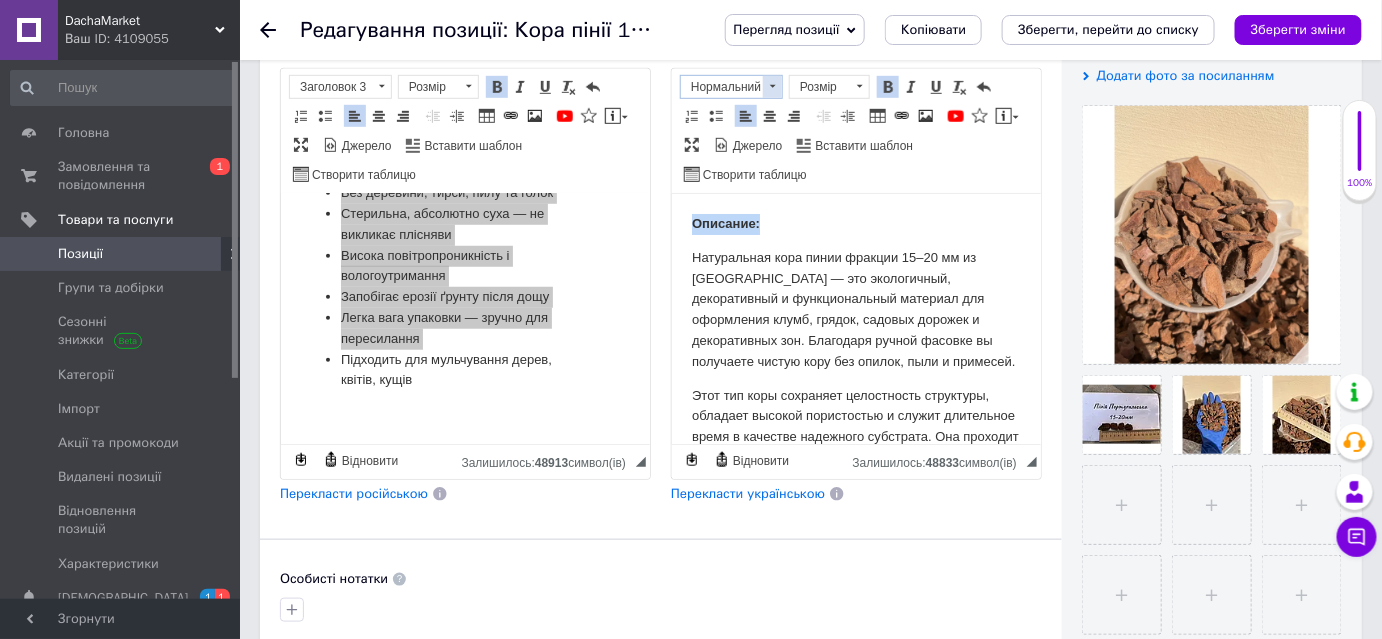 click at bounding box center [772, 87] 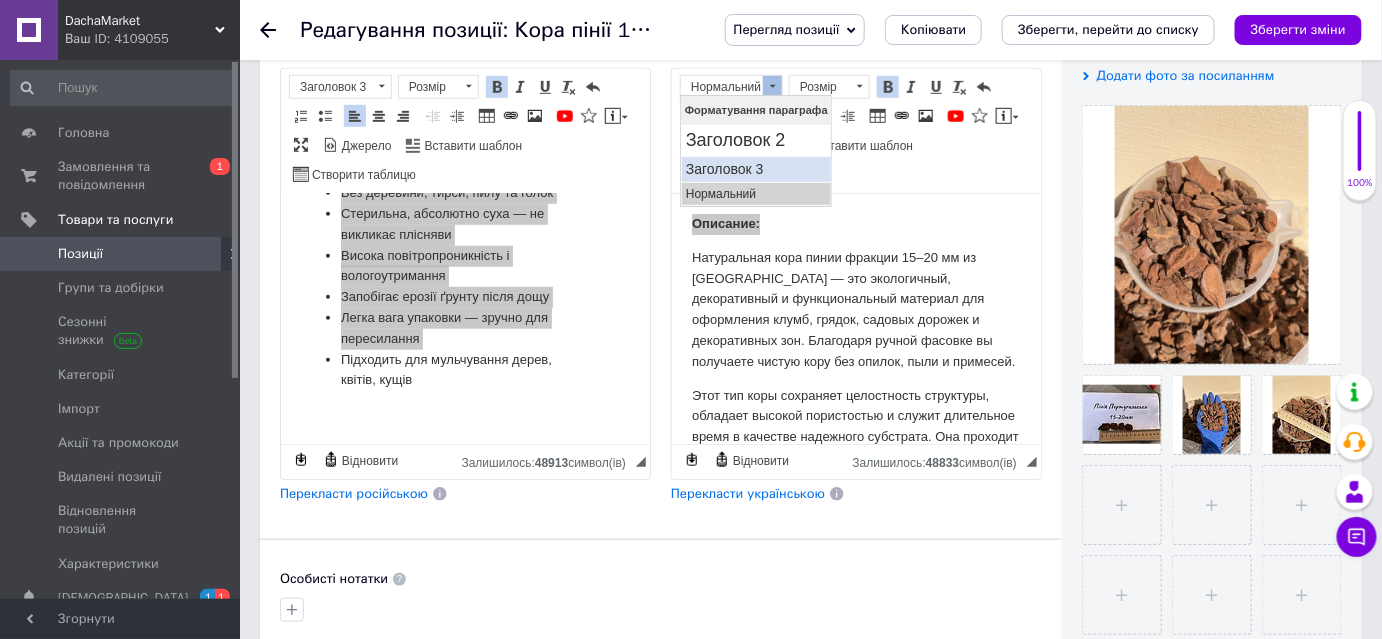 drag, startPoint x: 1426, startPoint y: 260, endPoint x: 748, endPoint y: 163, distance: 684.9036 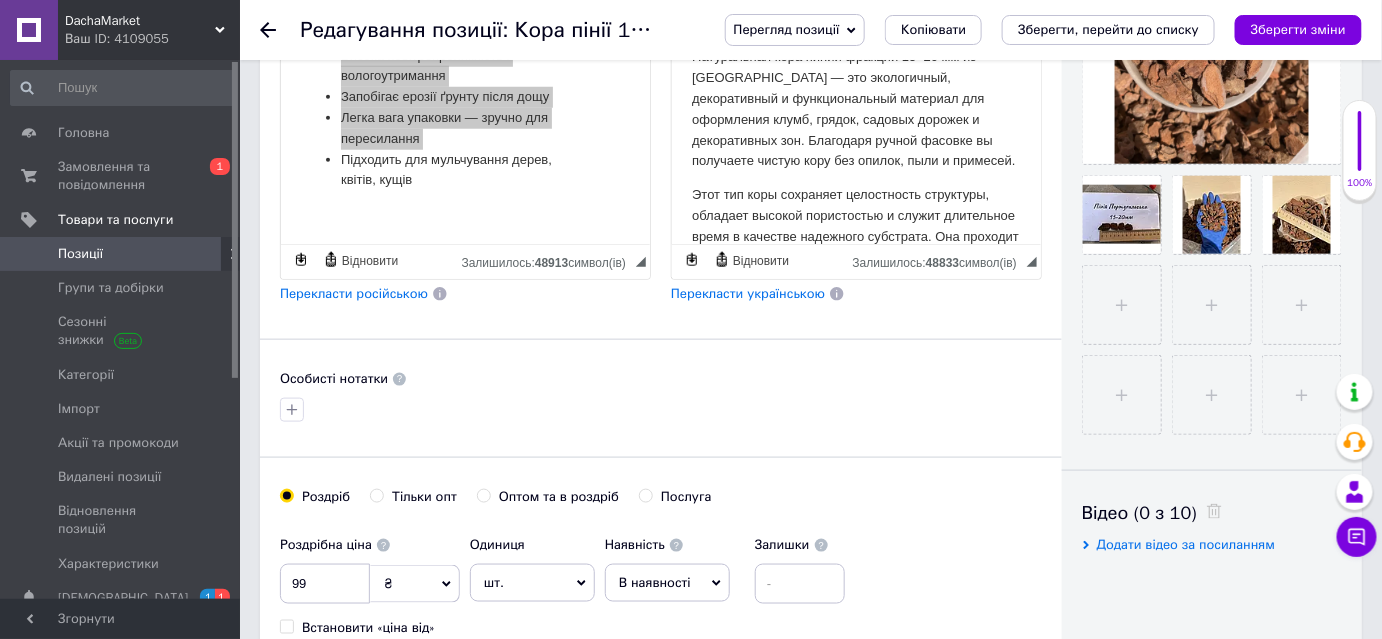 scroll, scrollTop: 482, scrollLeft: 0, axis: vertical 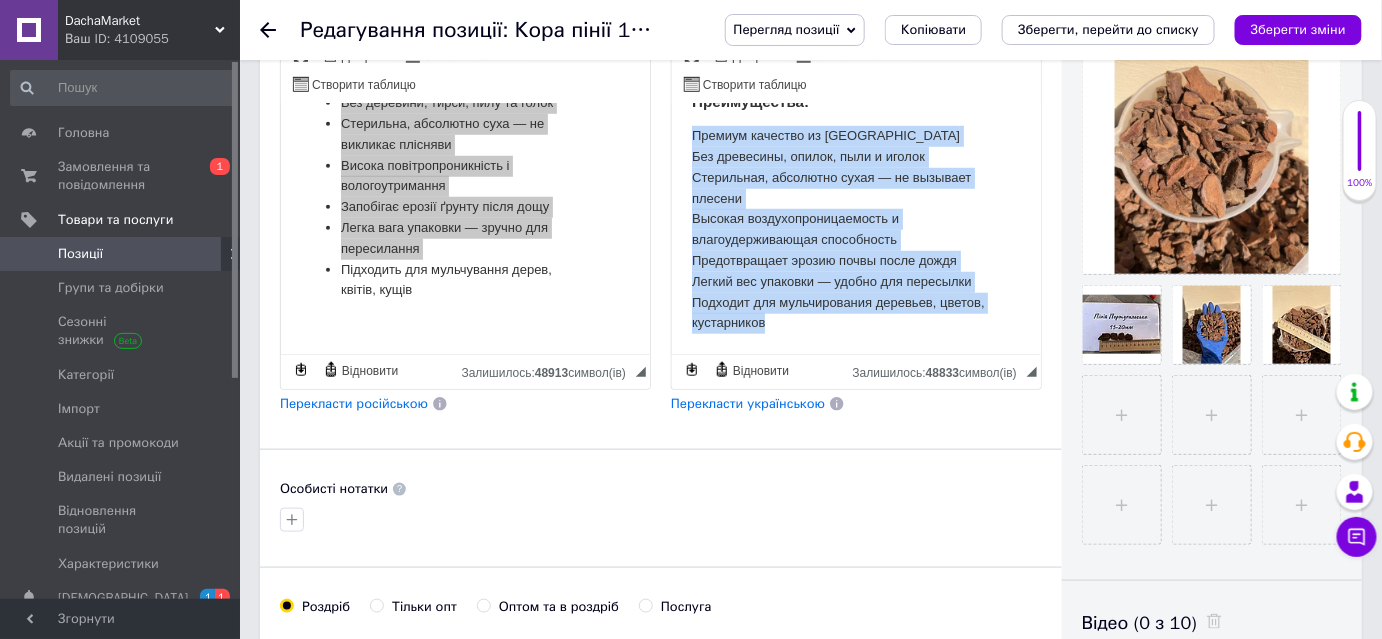drag, startPoint x: 691, startPoint y: 268, endPoint x: 870, endPoint y: 345, distance: 194.85892 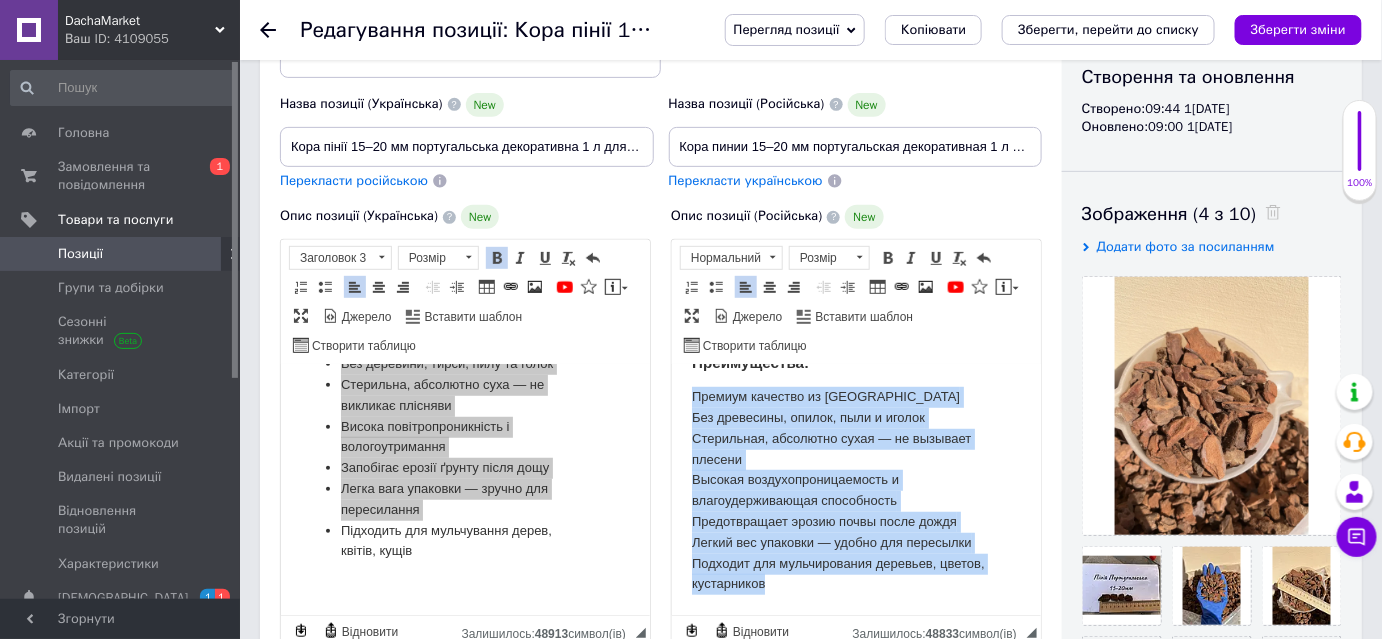 scroll, scrollTop: 210, scrollLeft: 0, axis: vertical 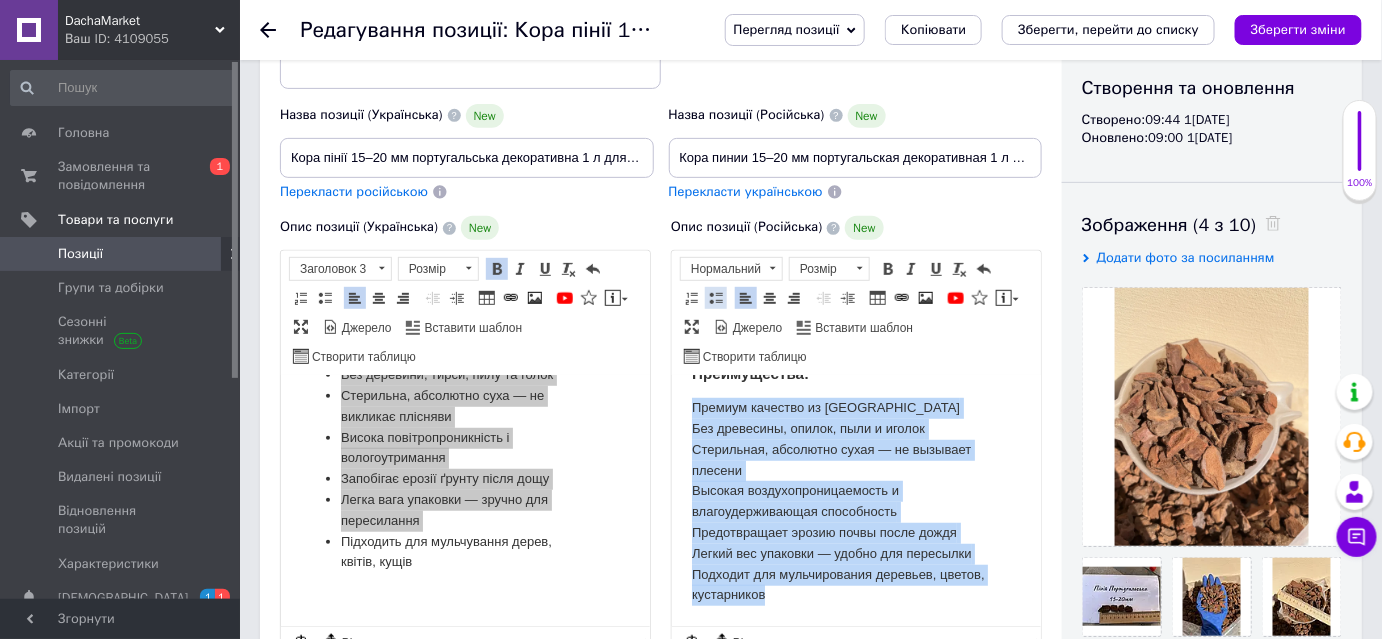 click at bounding box center [716, 298] 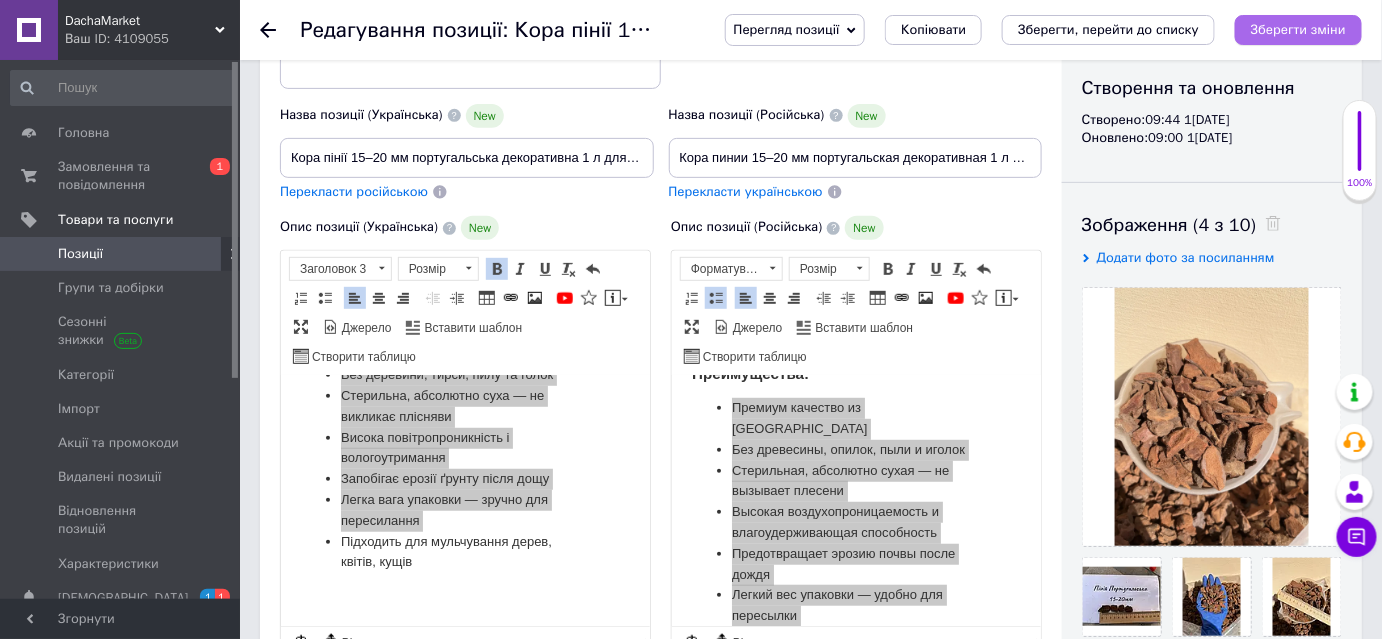 click on "Зберегти зміни" at bounding box center [1298, 29] 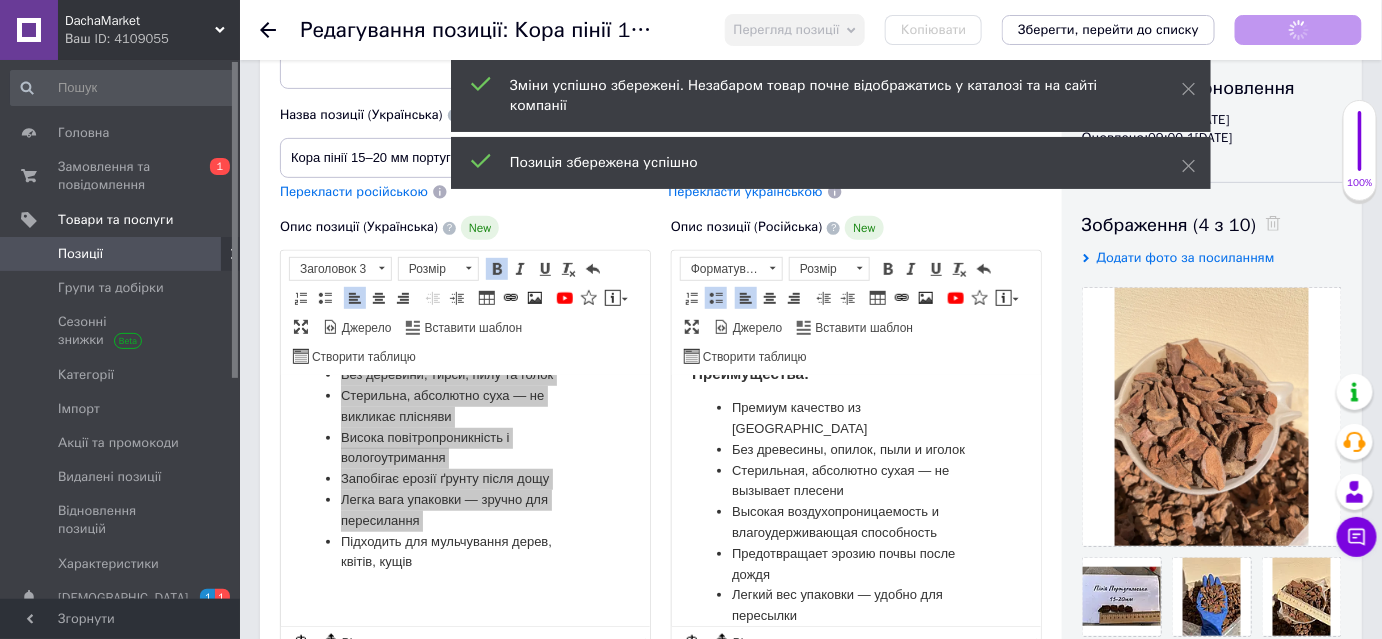 scroll, scrollTop: 304, scrollLeft: 0, axis: vertical 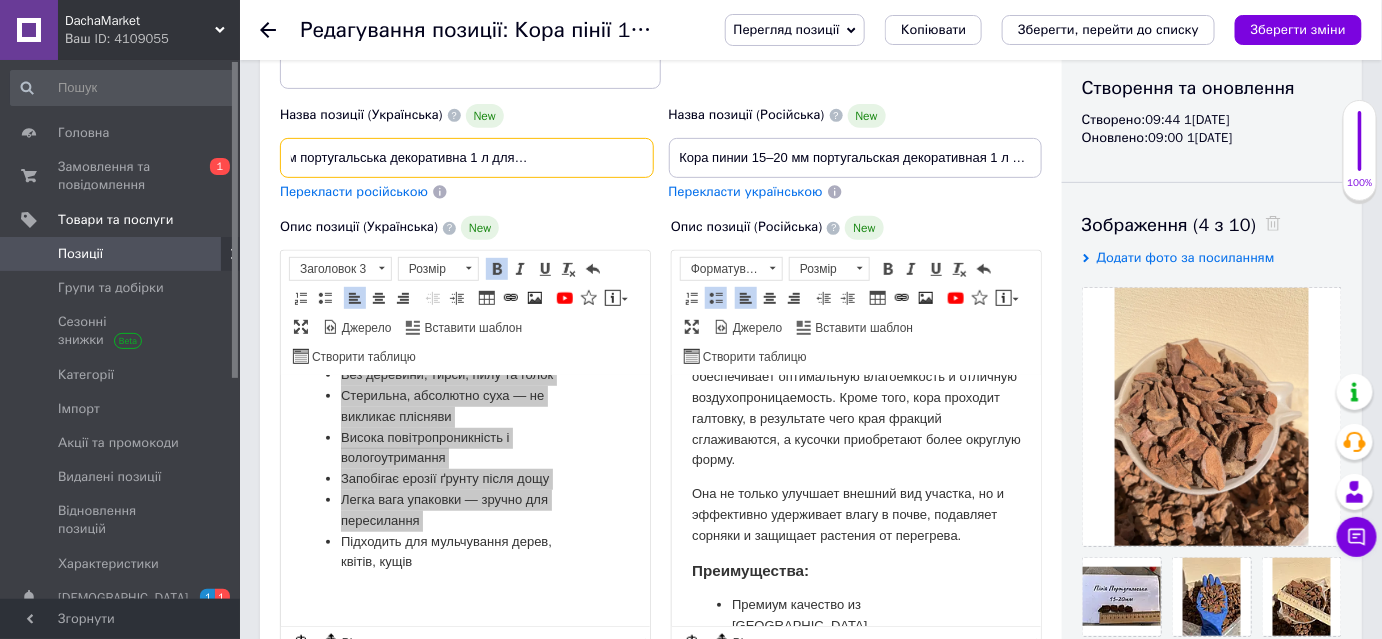 drag, startPoint x: 616, startPoint y: 162, endPoint x: 704, endPoint y: 168, distance: 88.20431 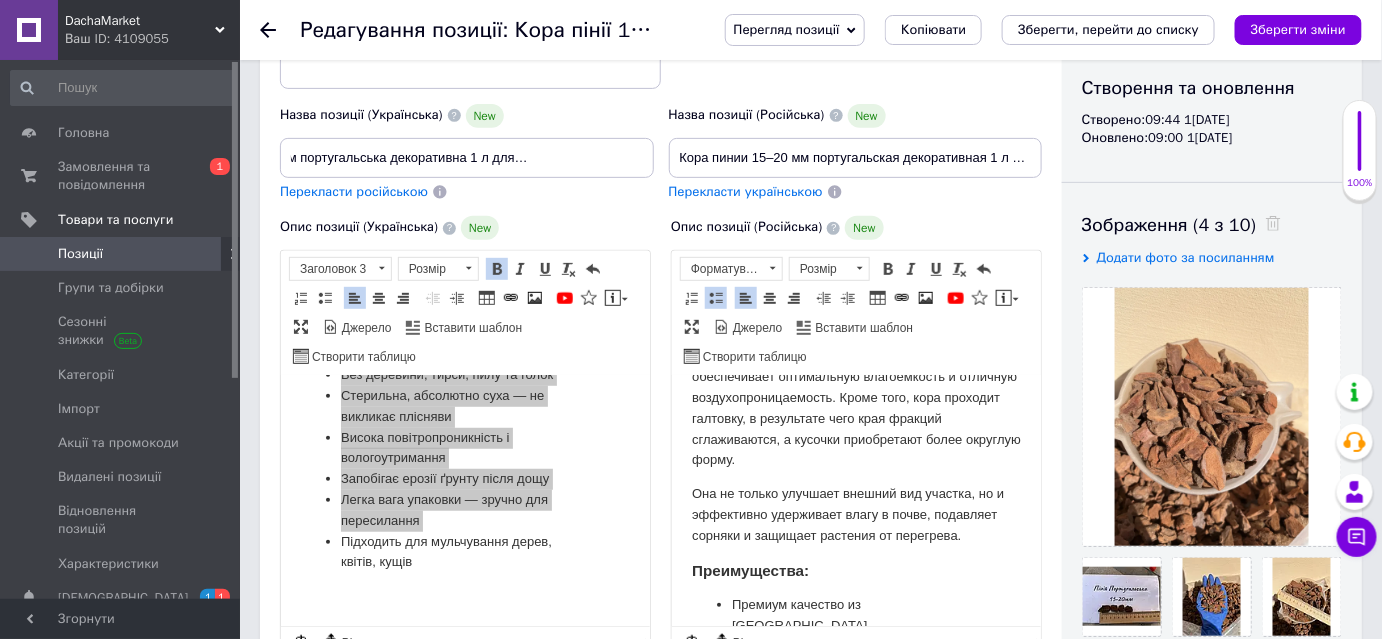 click on "Назва позиції (Українська) New Кора пінії 15–20 мм португальська декоративна 1 л для мульчування і клумб Перекласти російською" at bounding box center [467, 152] 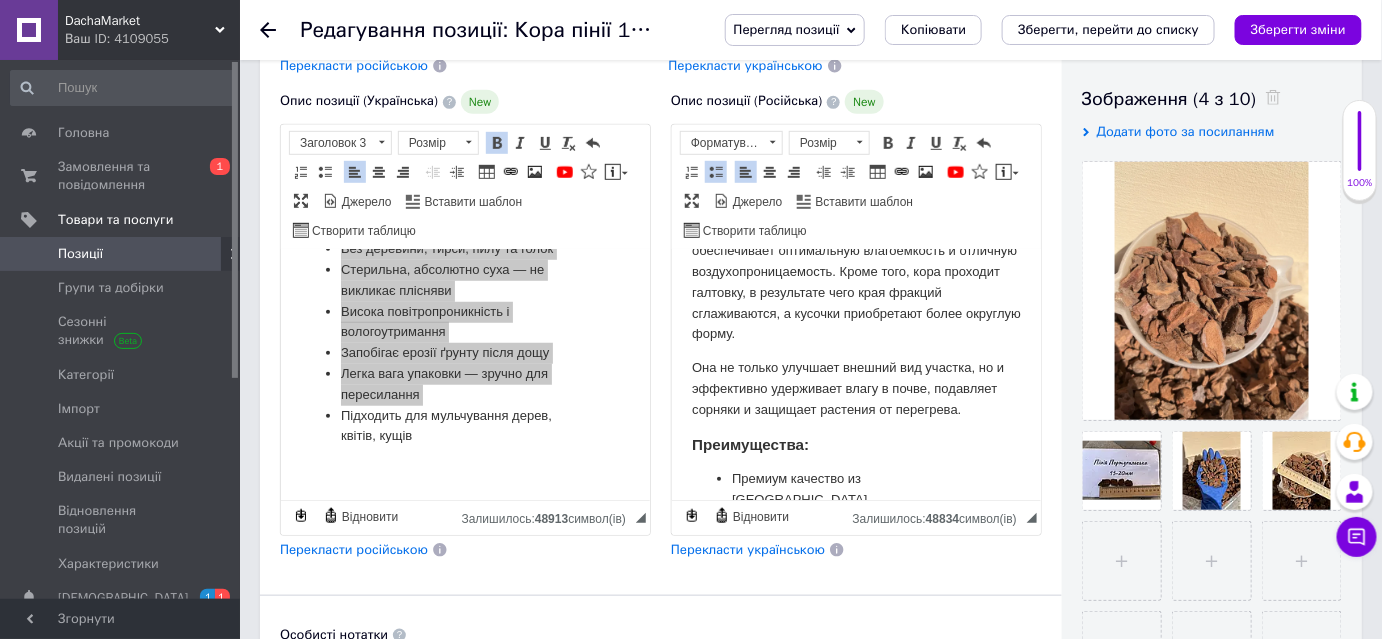 scroll, scrollTop: 573, scrollLeft: 0, axis: vertical 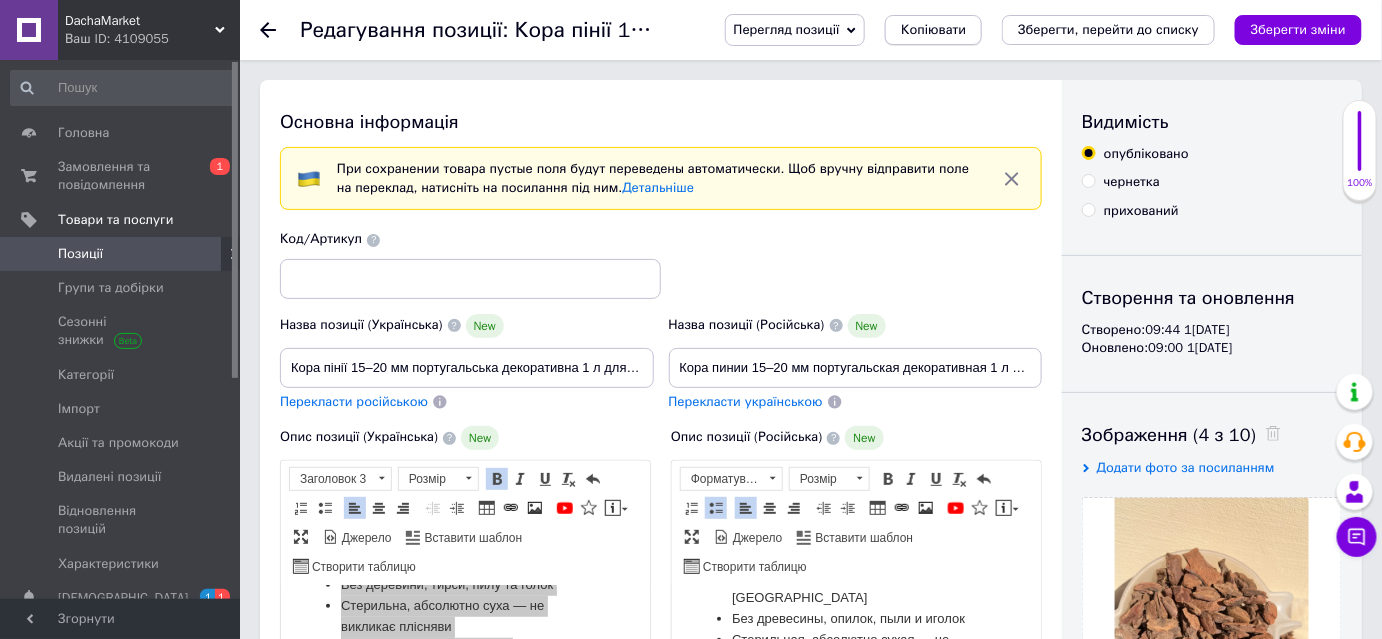 click on "Копіювати" at bounding box center (933, 30) 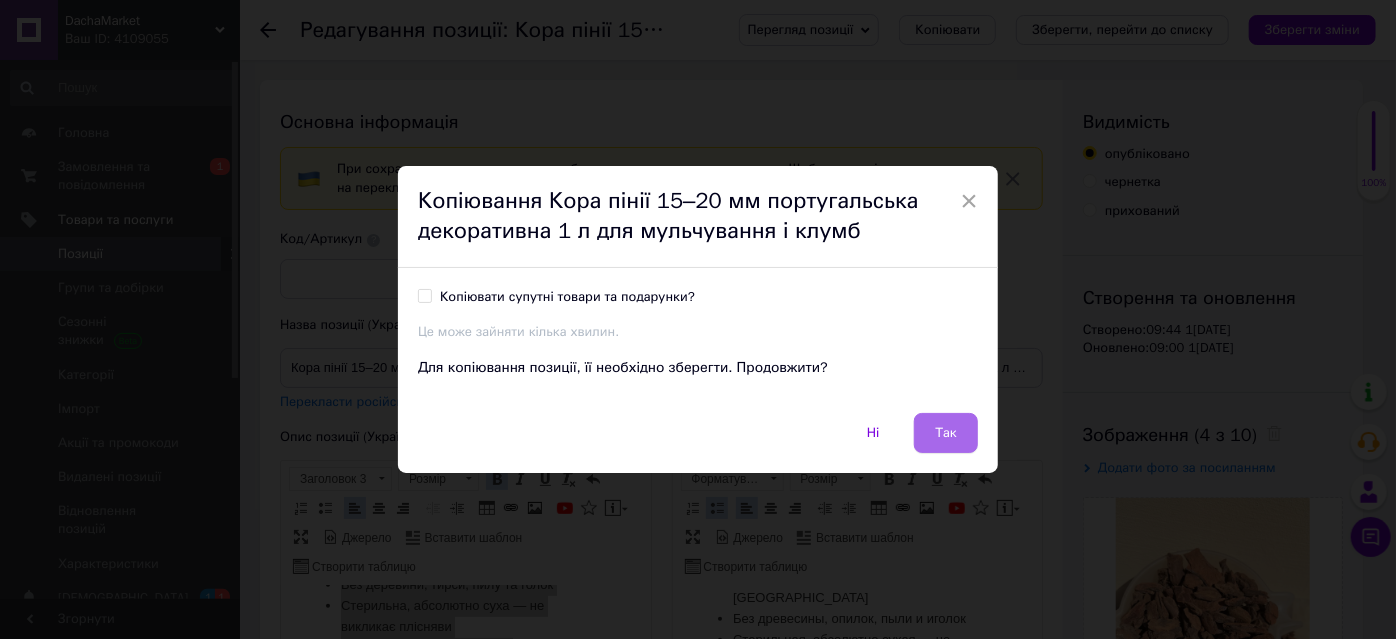click on "Так" at bounding box center (946, 433) 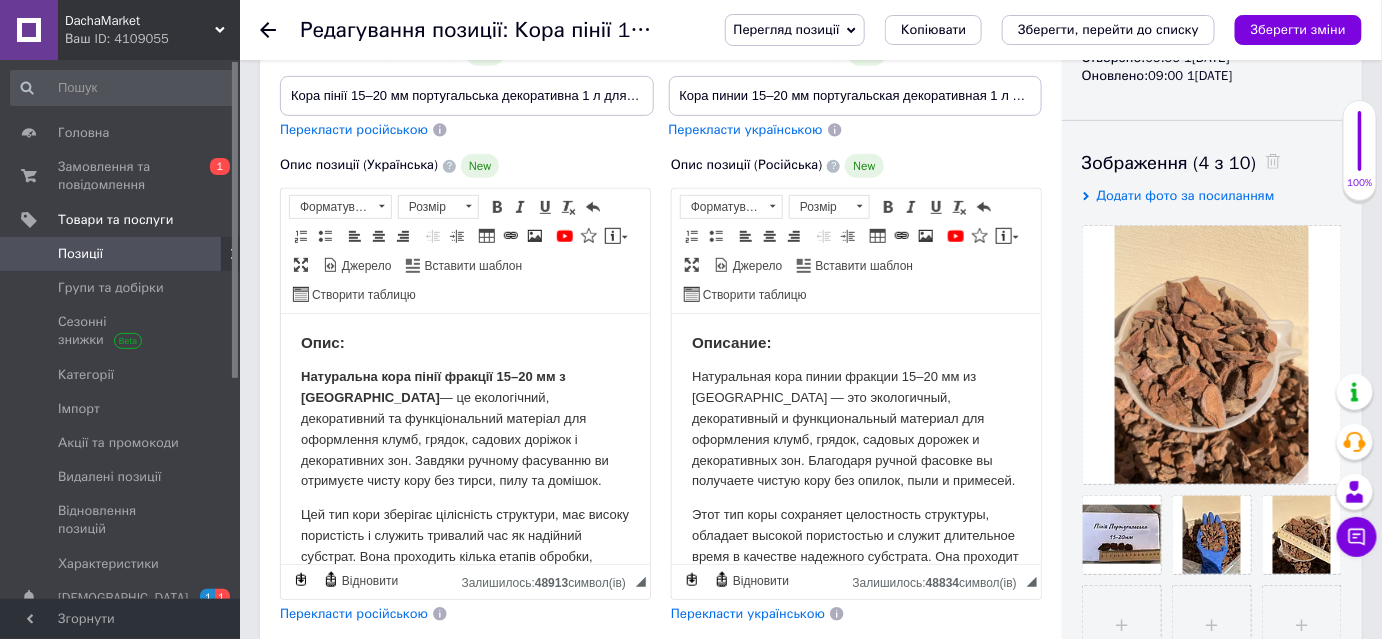 scroll, scrollTop: 90, scrollLeft: 0, axis: vertical 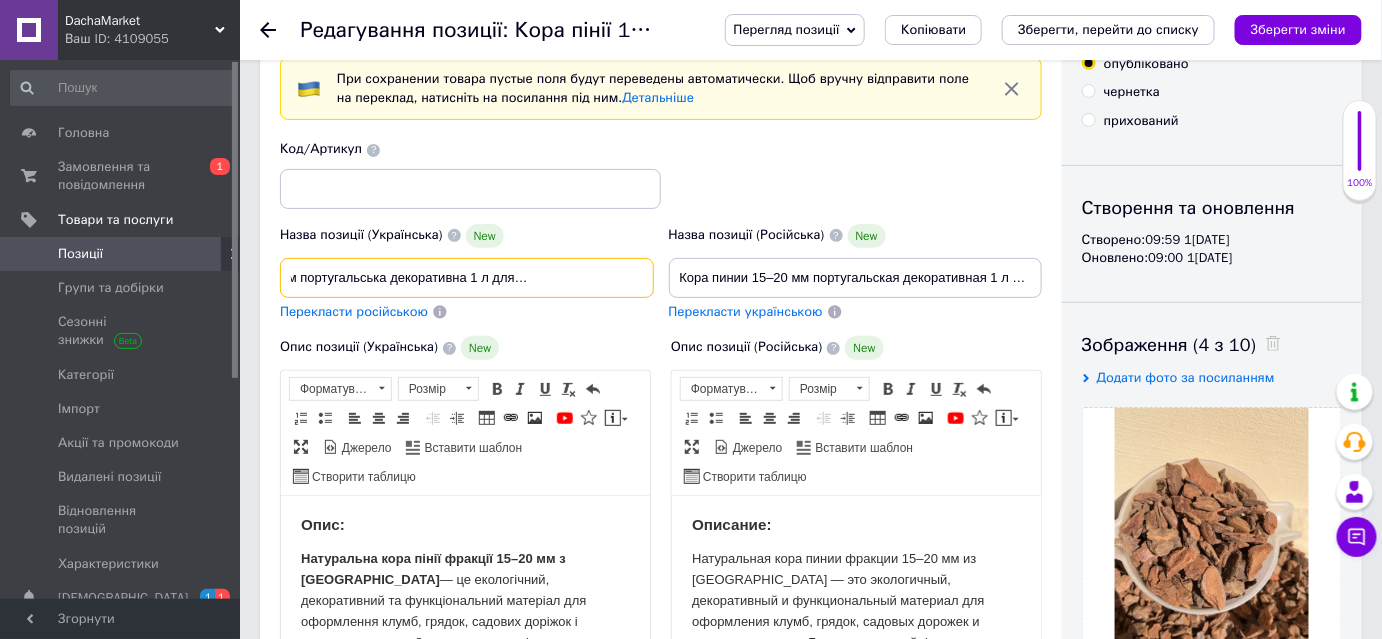 drag, startPoint x: 281, startPoint y: 274, endPoint x: 853, endPoint y: 287, distance: 572.1477 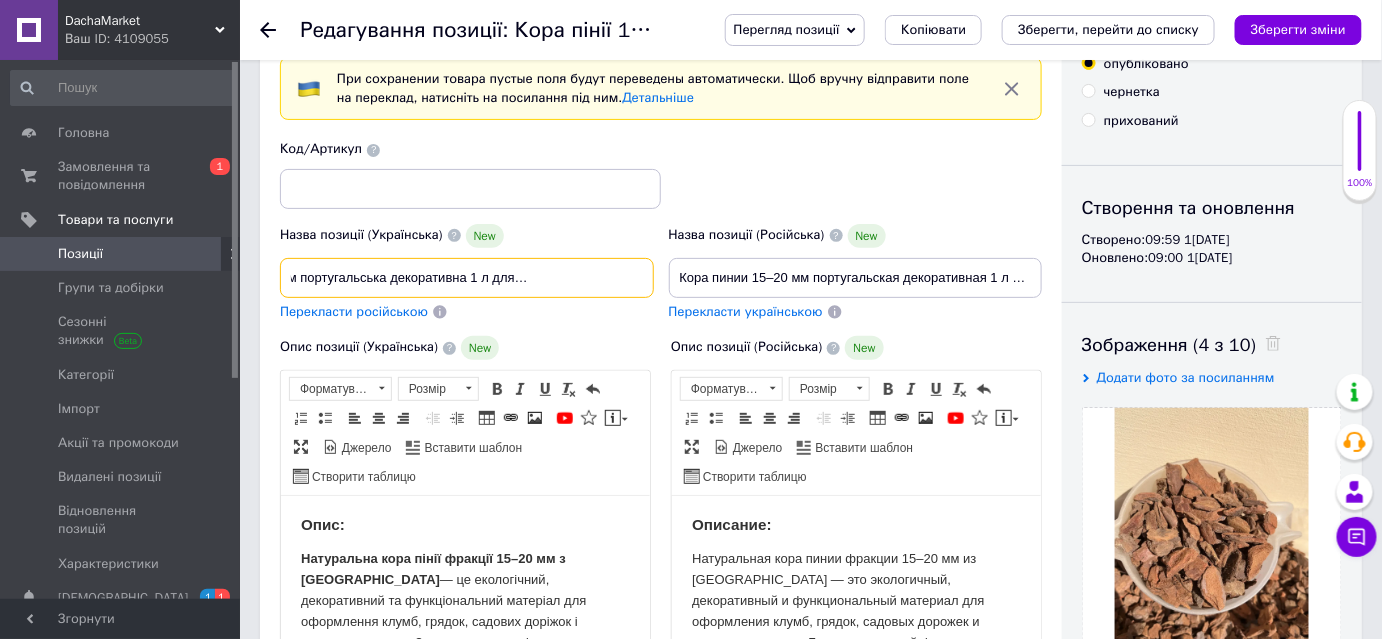 paste on "преміум 15–20 мм суха португальська для орхідей 1 л" 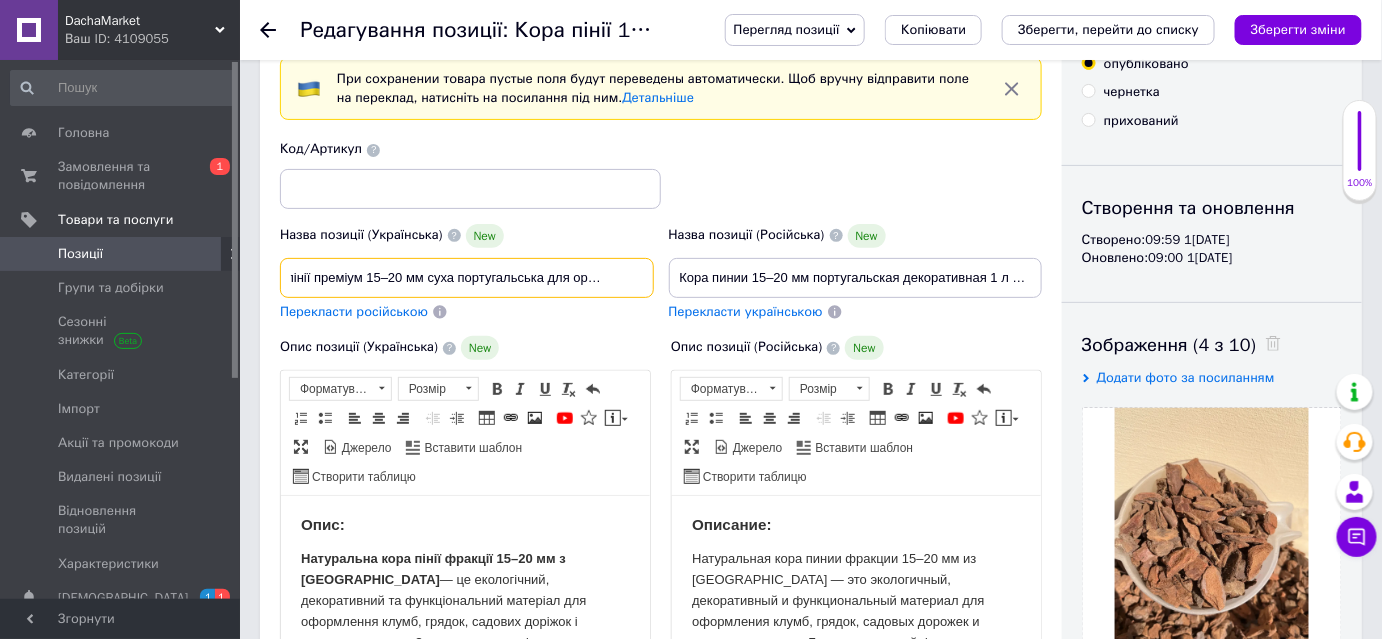 scroll, scrollTop: 0, scrollLeft: 36, axis: horizontal 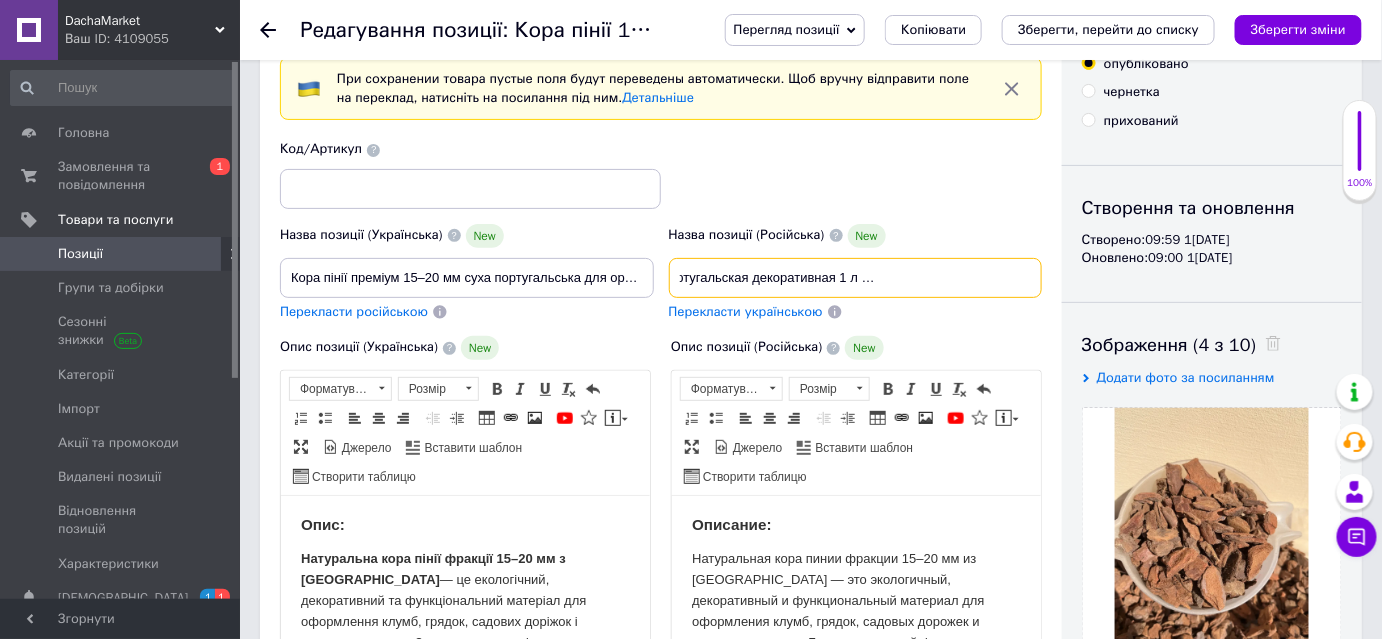 drag, startPoint x: 674, startPoint y: 276, endPoint x: 1133, endPoint y: 276, distance: 459 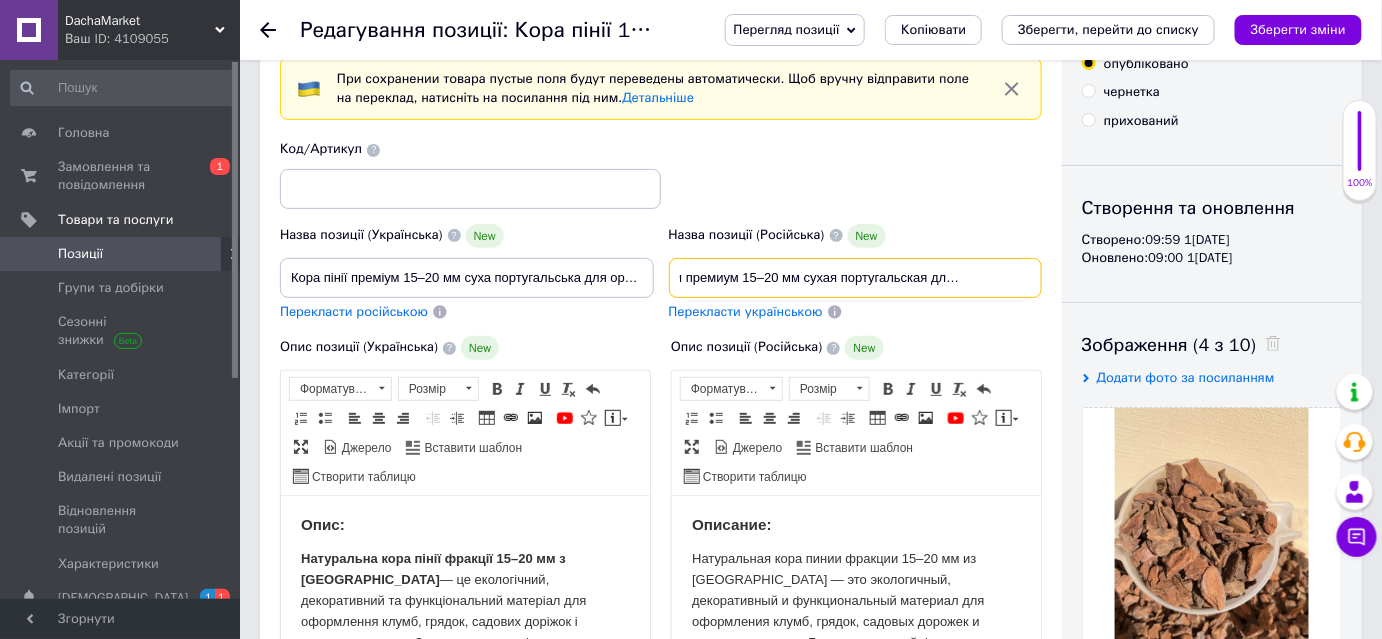 scroll, scrollTop: 0, scrollLeft: 65, axis: horizontal 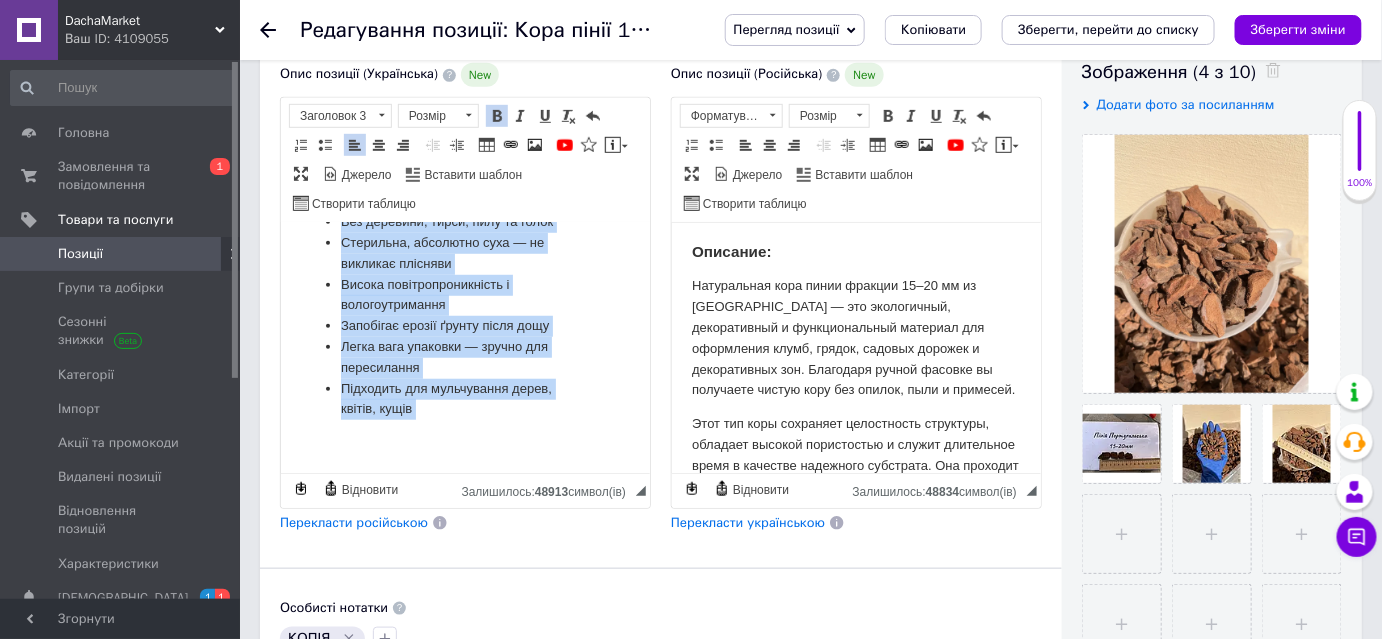 drag, startPoint x: 292, startPoint y: 246, endPoint x: 555, endPoint y: 480, distance: 352.02982 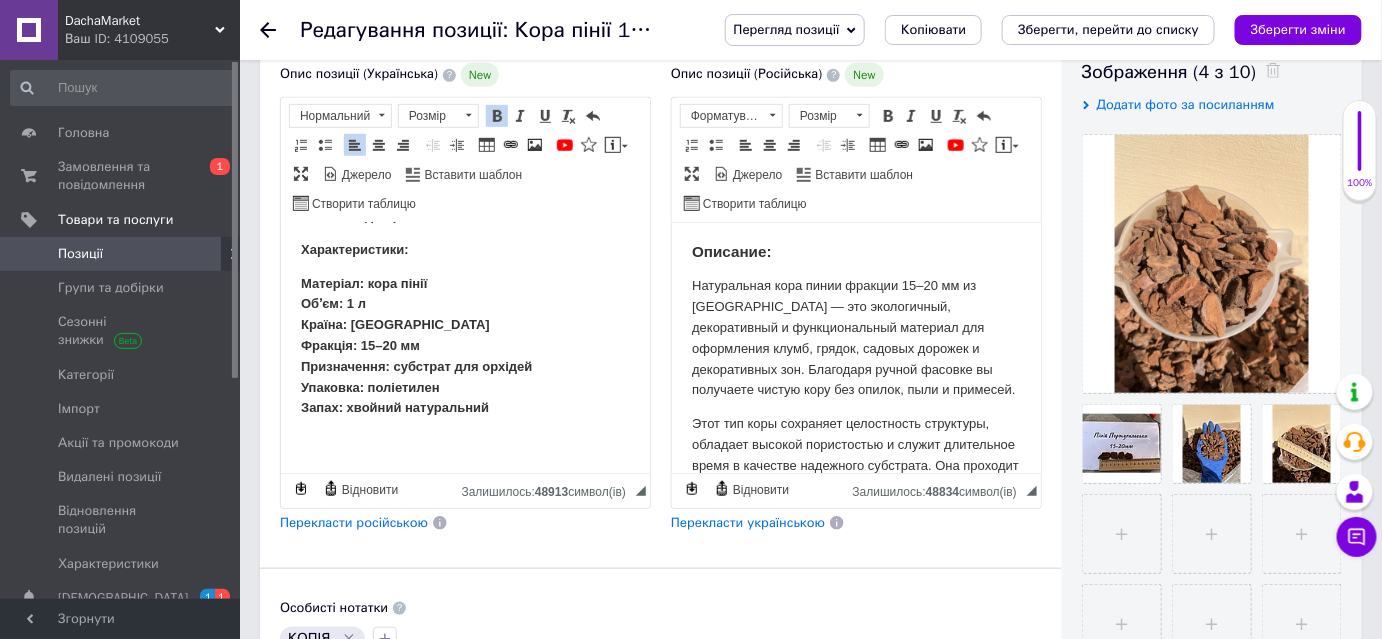 scroll, scrollTop: 387, scrollLeft: 0, axis: vertical 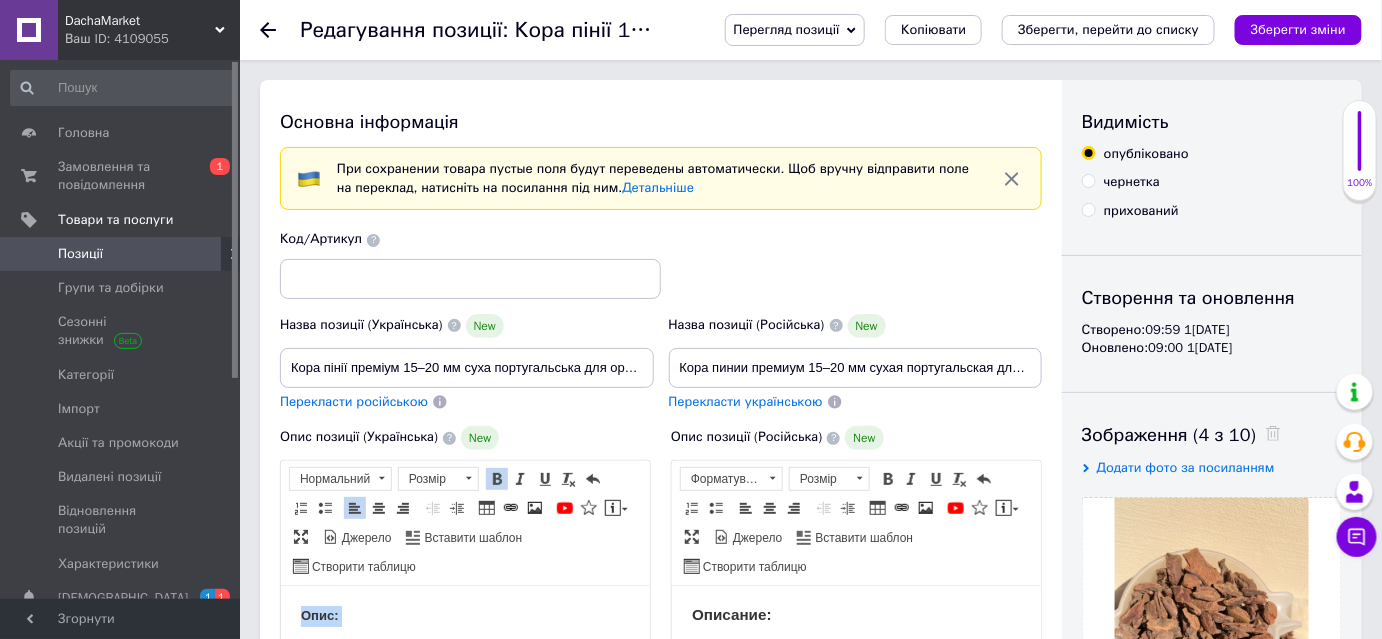 drag, startPoint x: 517, startPoint y: 775, endPoint x: 592, endPoint y: 901, distance: 146.63219 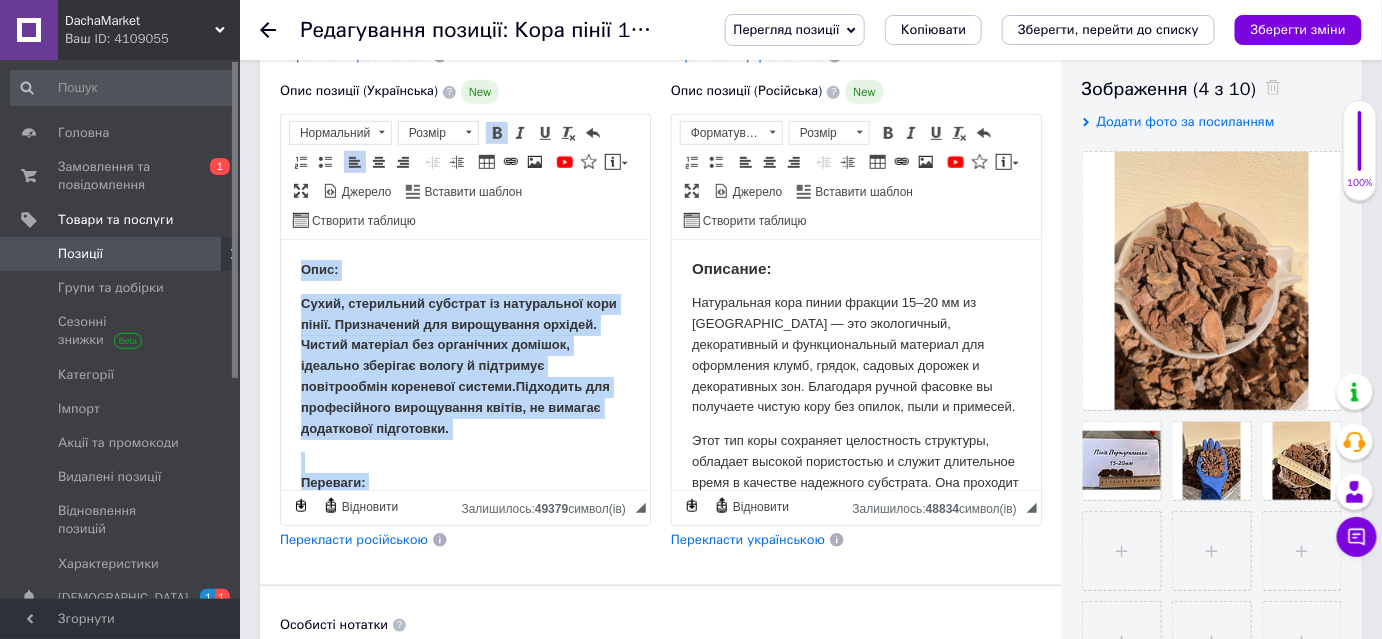 scroll, scrollTop: 181, scrollLeft: 0, axis: vertical 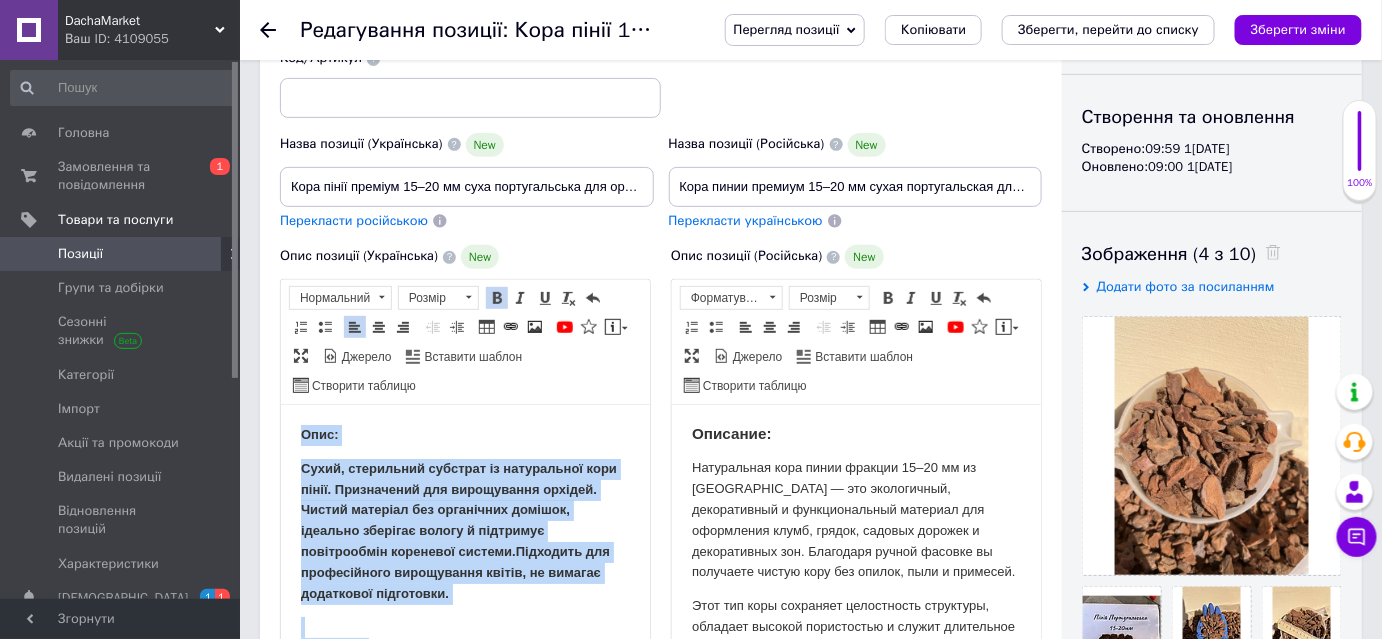 click at bounding box center (497, 298) 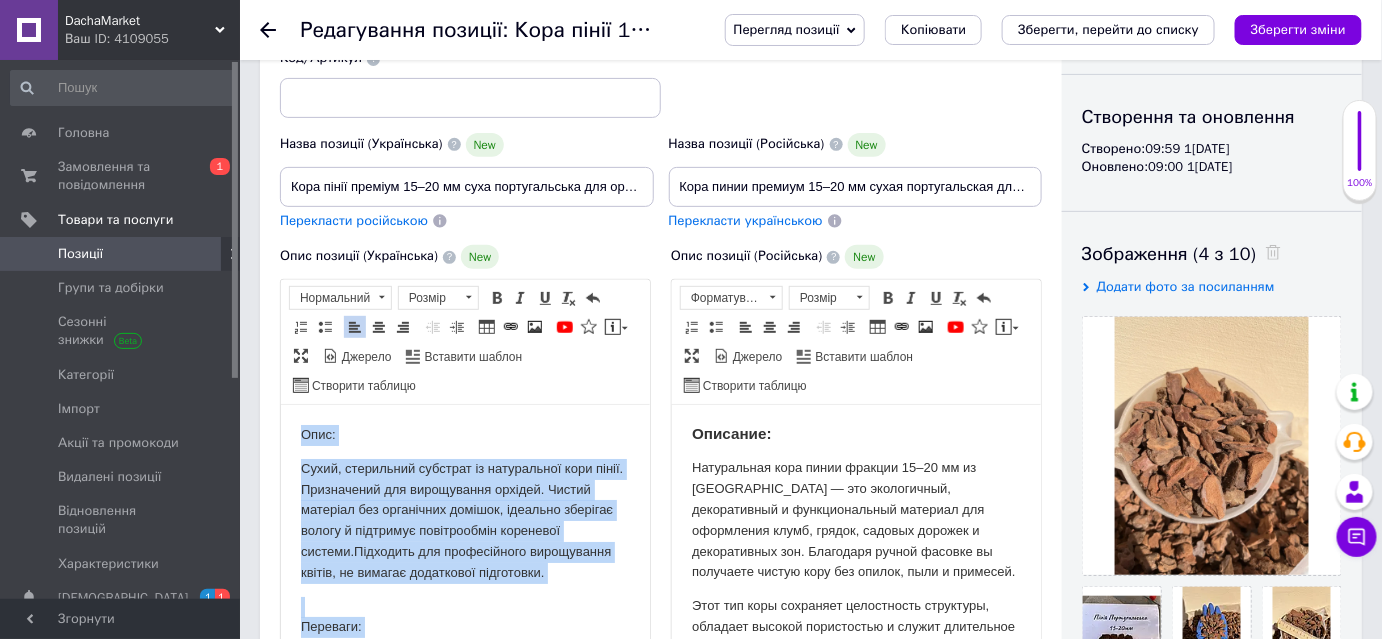 click on "Опис: Сухий, стерильний субстрат із натуральної кори пінії. Призначений для вирощування орхідей. Чистий матеріал без органічних домішок, ідеально зберігає вологу й підтримує повітрообмін кореневої системи.Підходить для професійного вирощування квітів, не вимагає додаткової підготовки. Переваги: Професійний рівень очищення Ідеальна структура фракції Не розшаровується Не потребує промивання Підходить для пересадок і посадки Безпечна для рослин Характеристики: Матеріал: кора пінії Обʼєм: 1 л Країна: Португалія Фракція: 15–20 мм Упаковка: поліетилен" at bounding box center [464, 712] 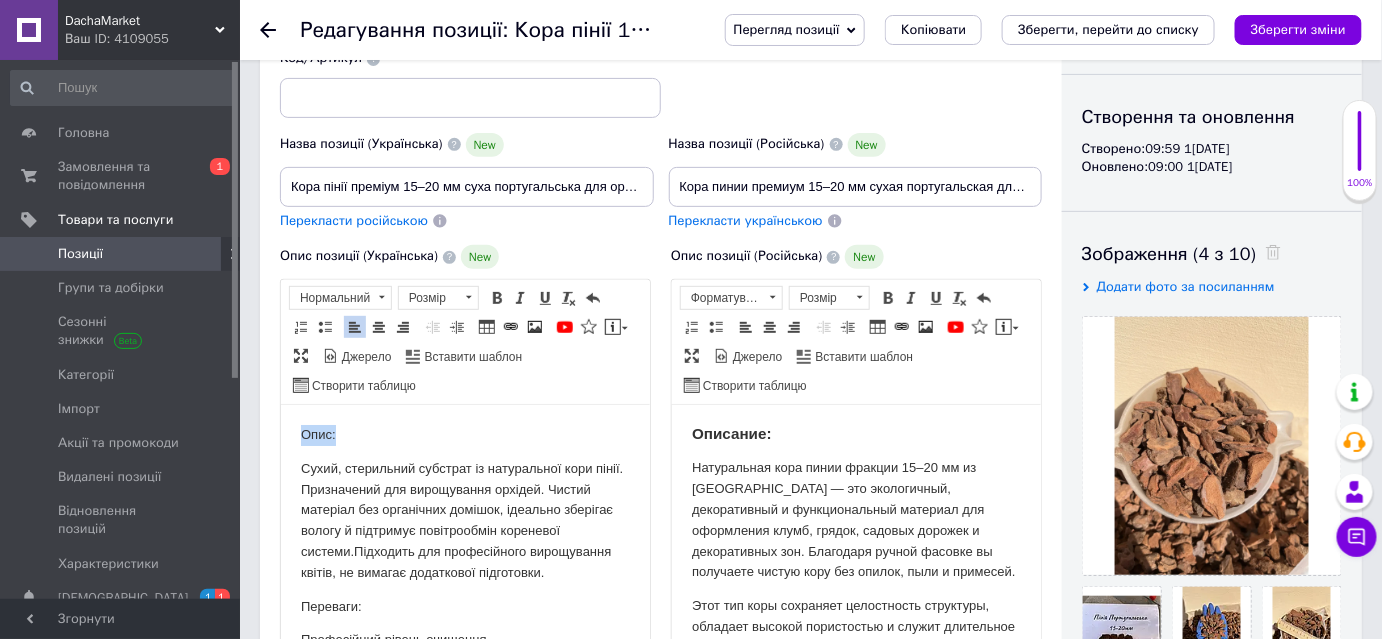 drag, startPoint x: 358, startPoint y: 439, endPoint x: 280, endPoint y: 427, distance: 78.91768 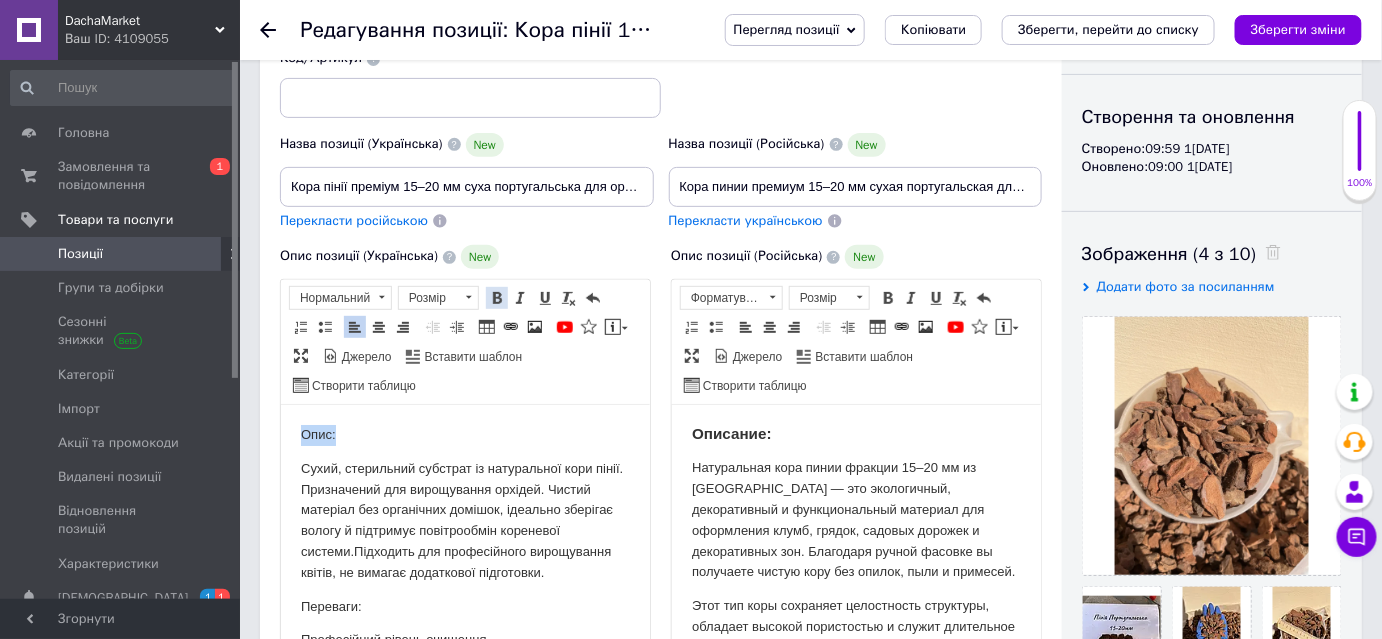 click at bounding box center [497, 298] 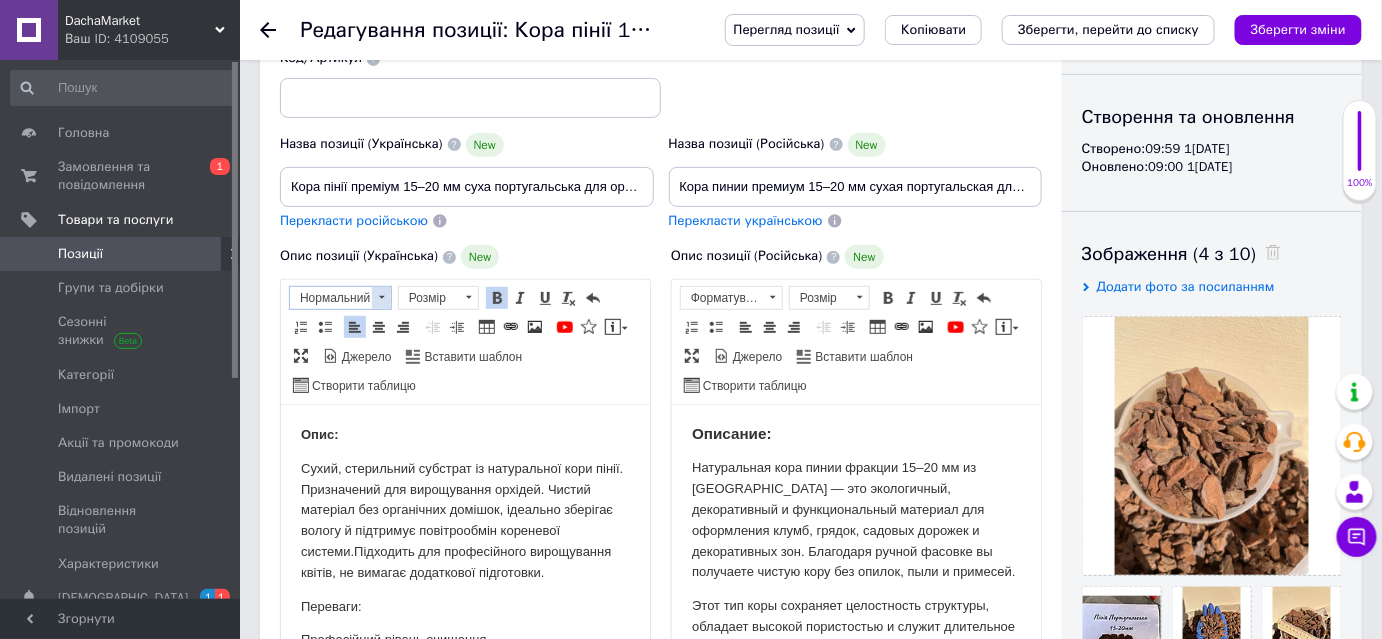 click at bounding box center [381, 298] 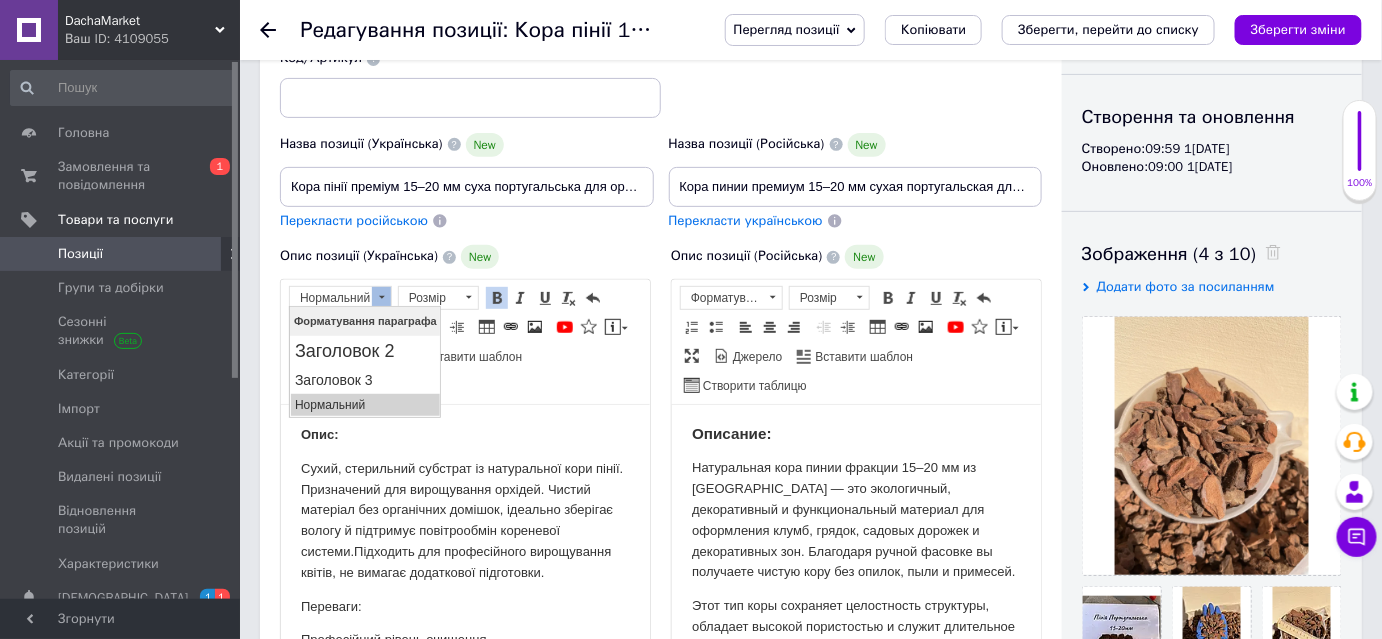scroll, scrollTop: 0, scrollLeft: 0, axis: both 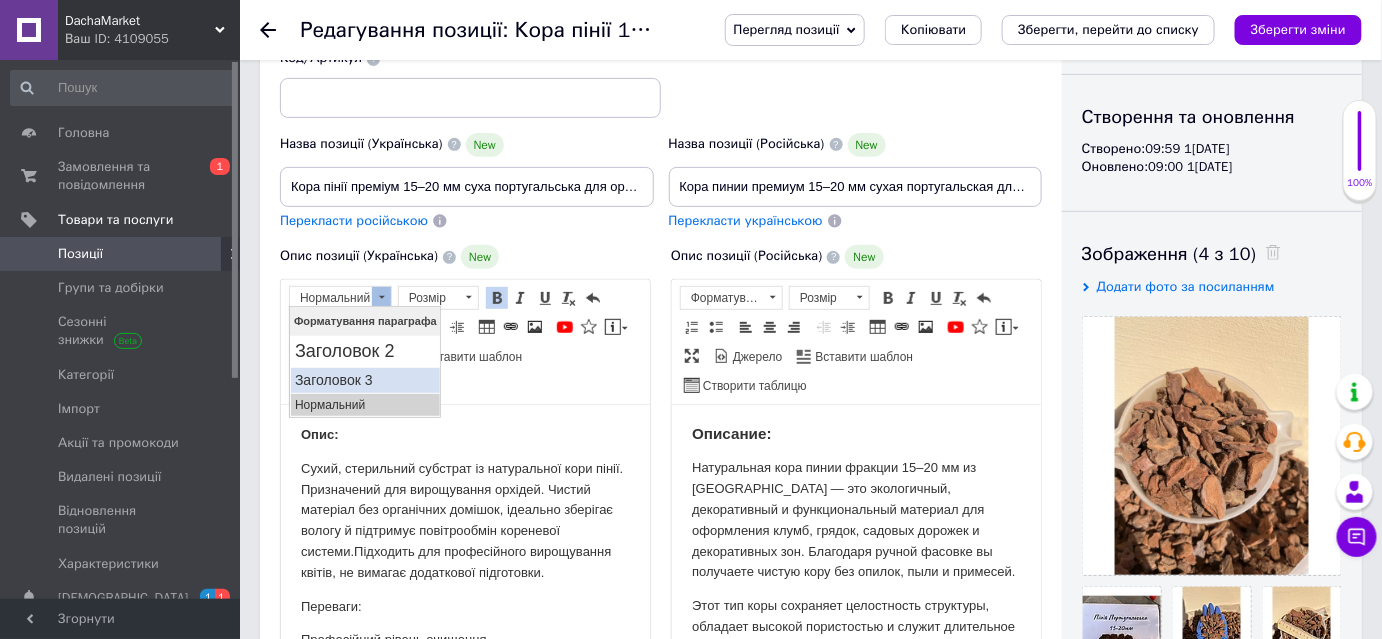 click on "Заголовок 3" at bounding box center (364, 380) 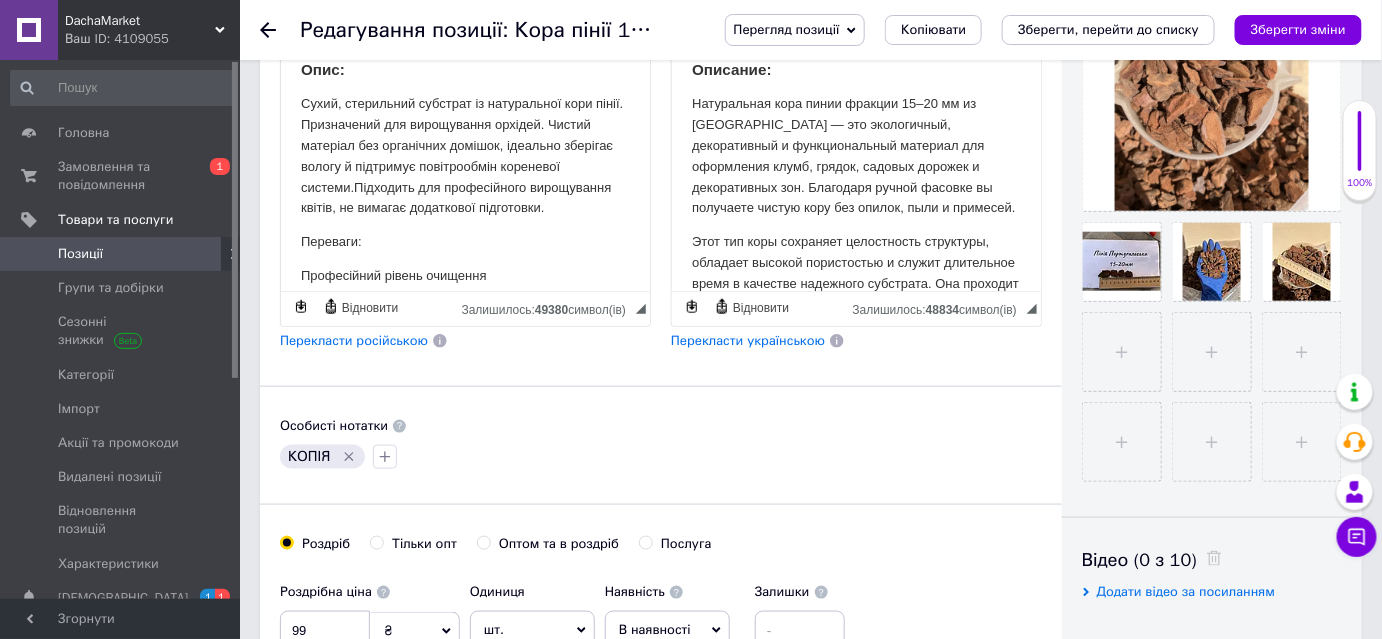 scroll, scrollTop: 363, scrollLeft: 0, axis: vertical 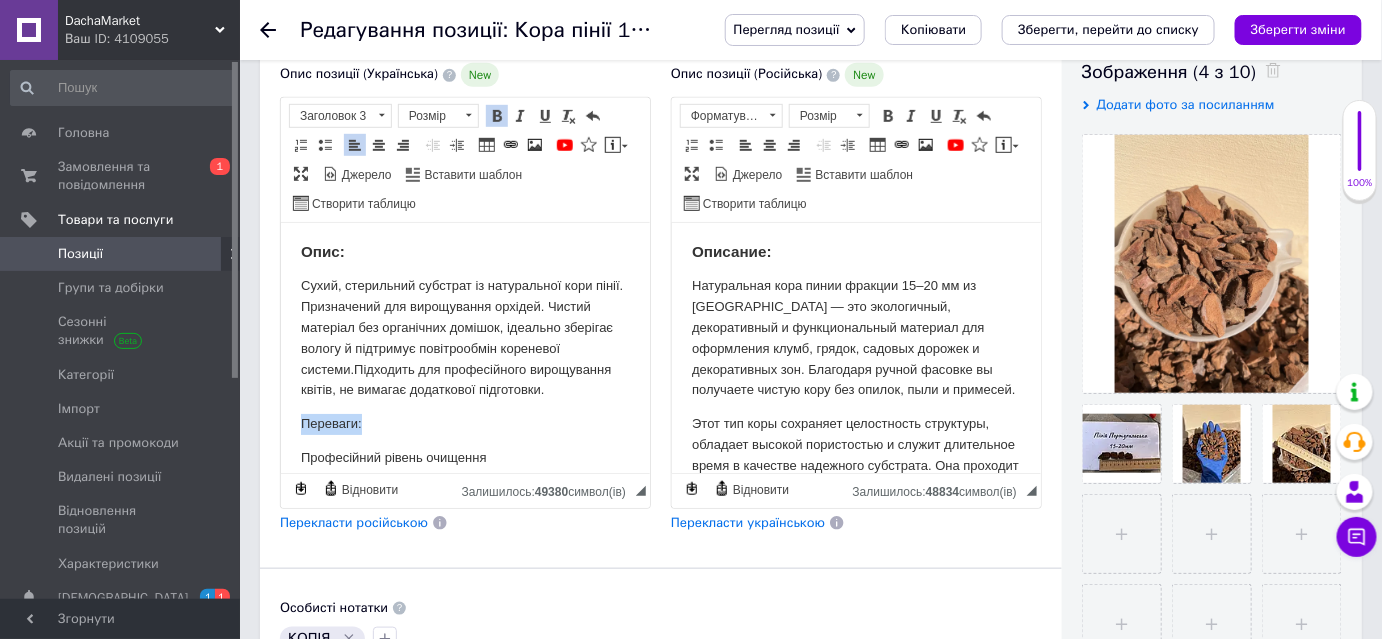 drag, startPoint x: 363, startPoint y: 424, endPoint x: 558, endPoint y: 643, distance: 293.2337 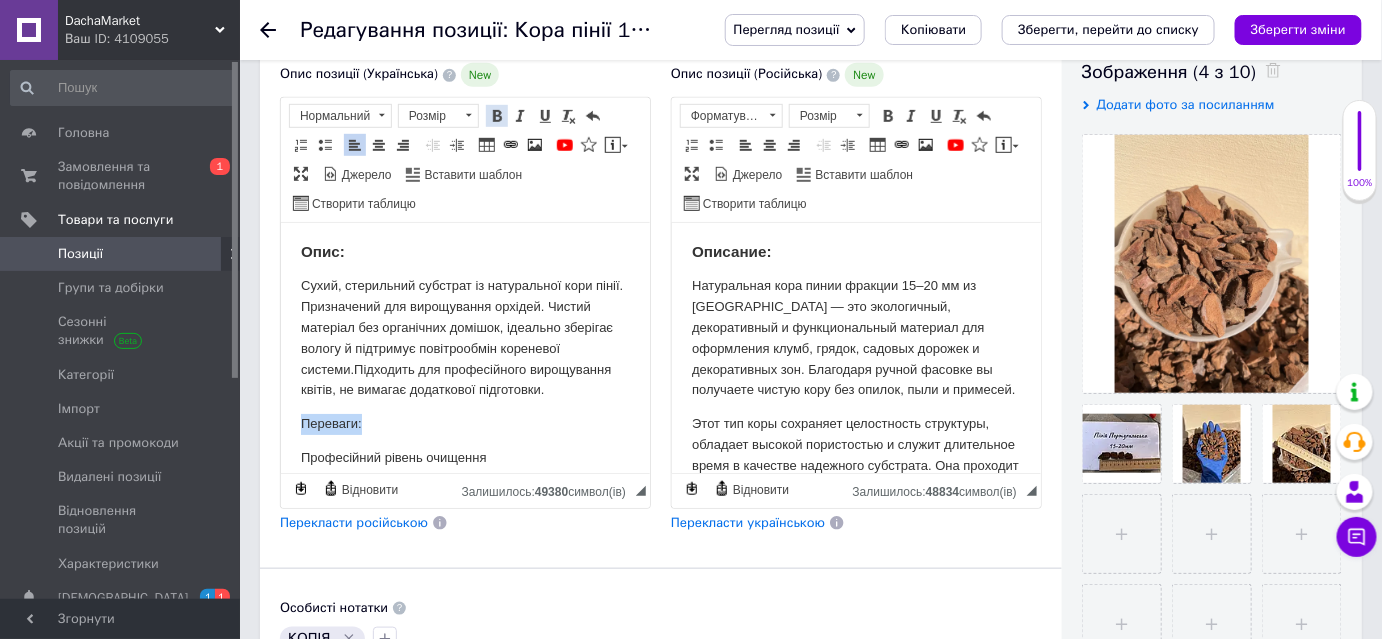 click at bounding box center (497, 116) 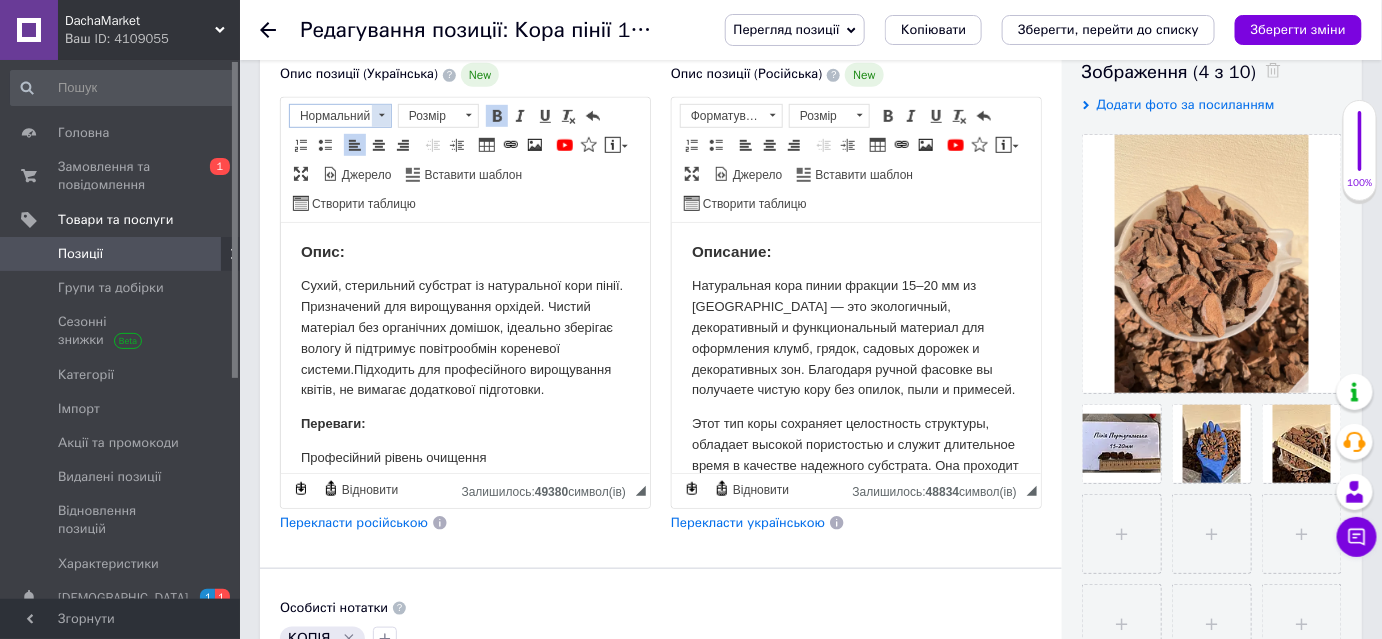 click at bounding box center [381, 116] 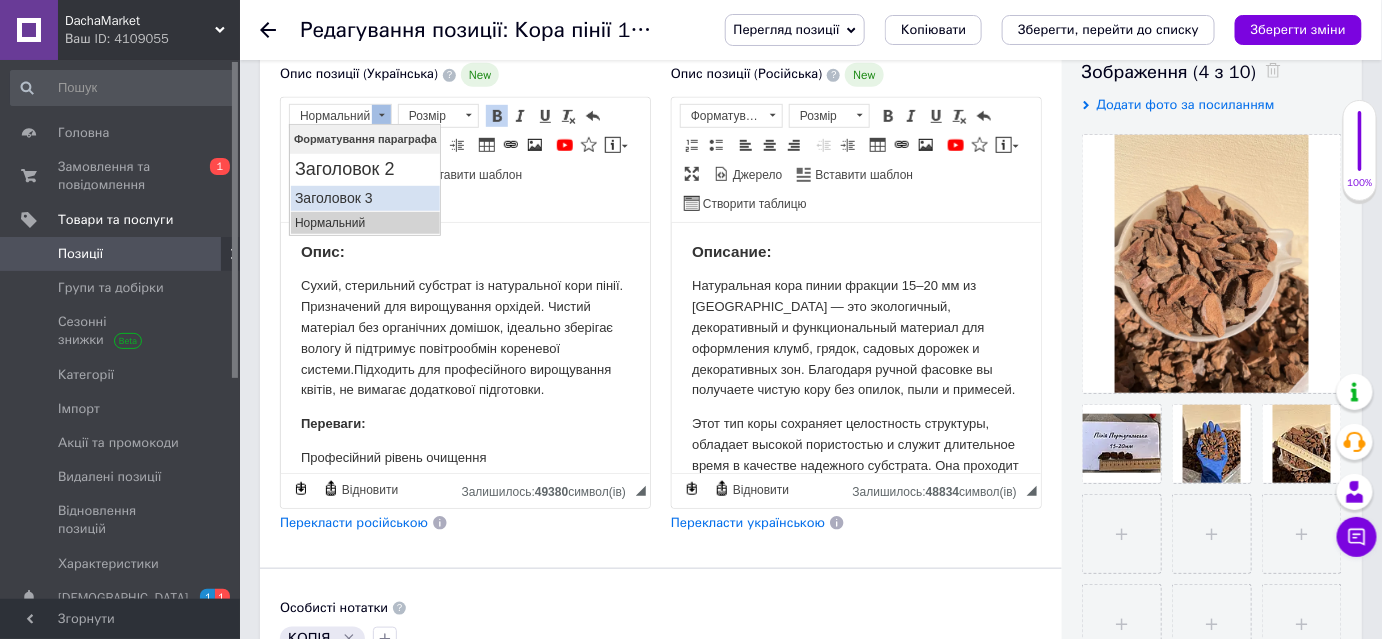 click on "Заголовок 3" at bounding box center [364, 198] 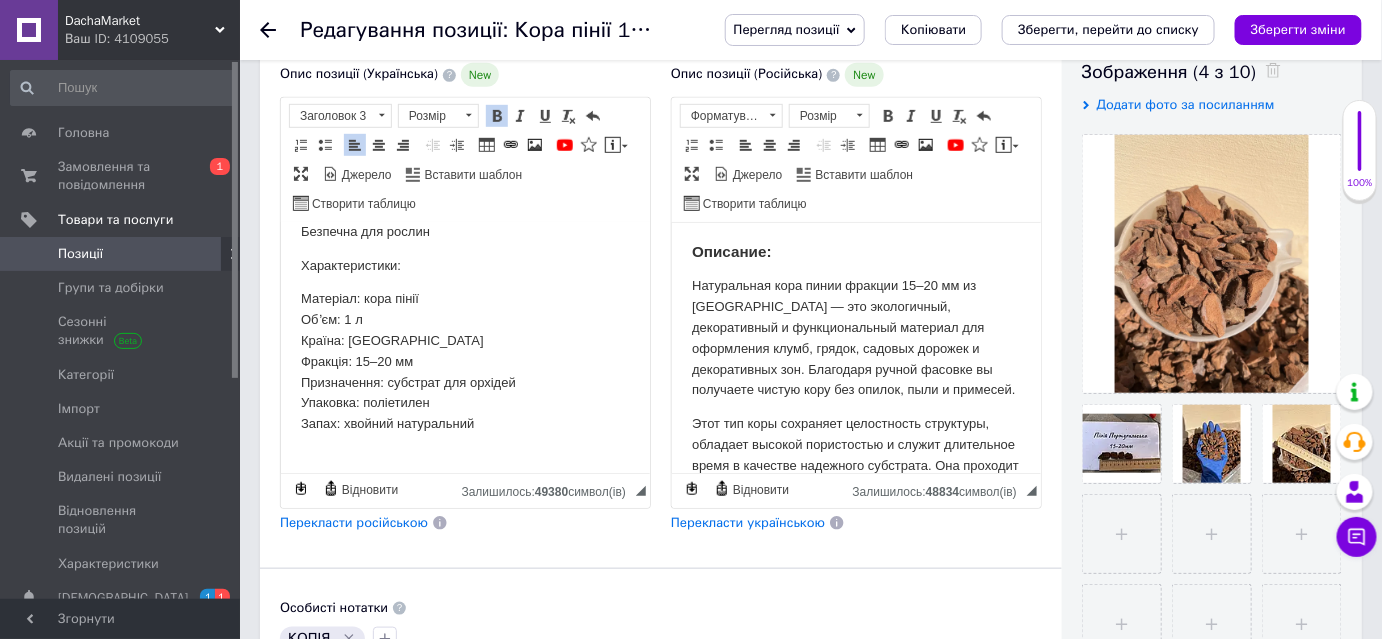 scroll, scrollTop: 347, scrollLeft: 0, axis: vertical 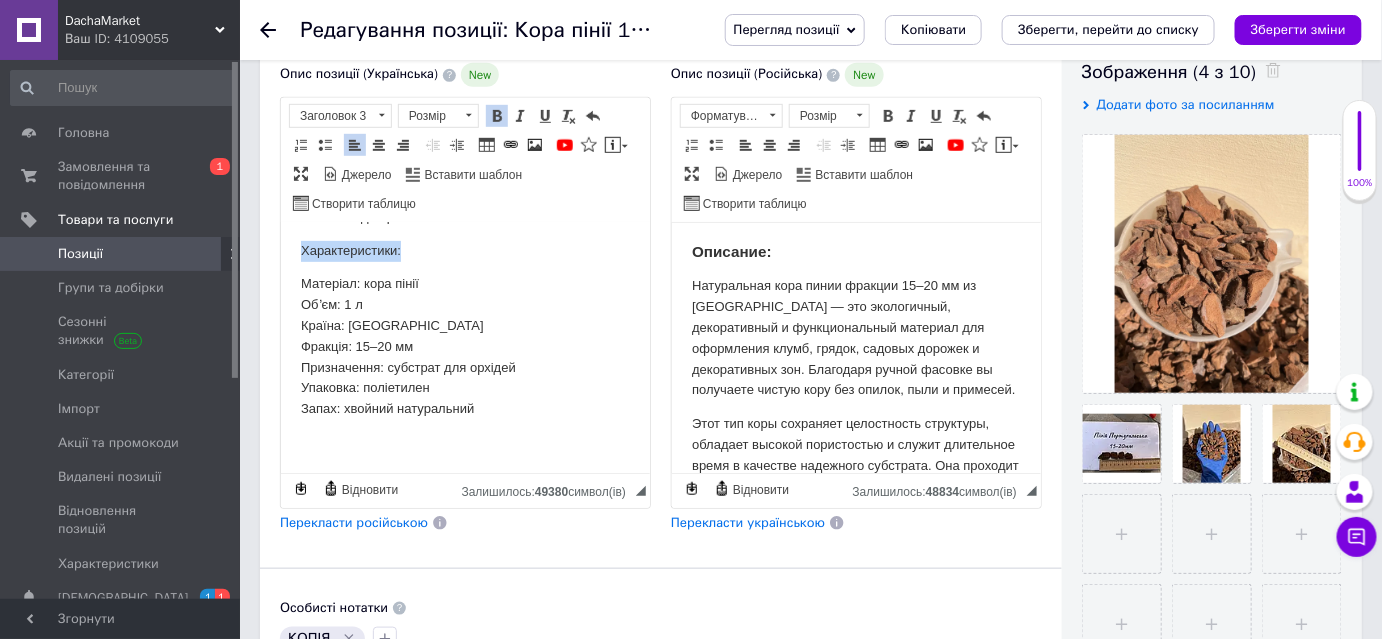 drag, startPoint x: 271, startPoint y: 251, endPoint x: 251, endPoint y: 251, distance: 20 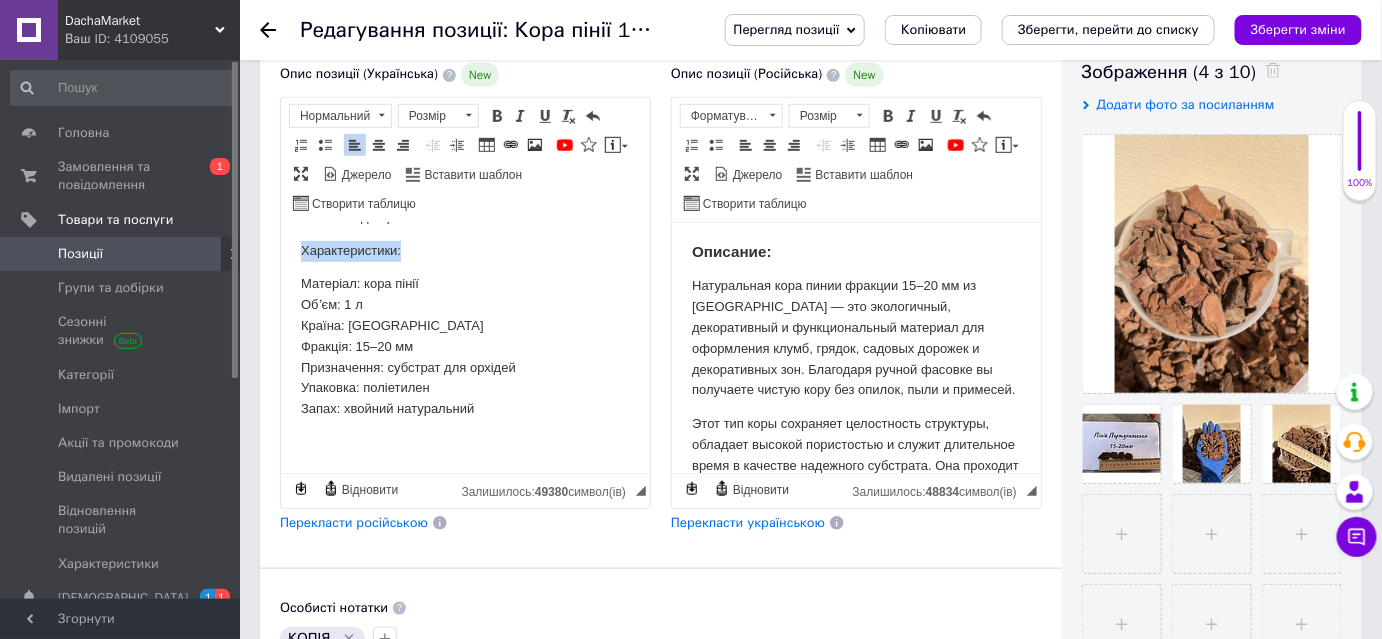 click at bounding box center [497, 116] 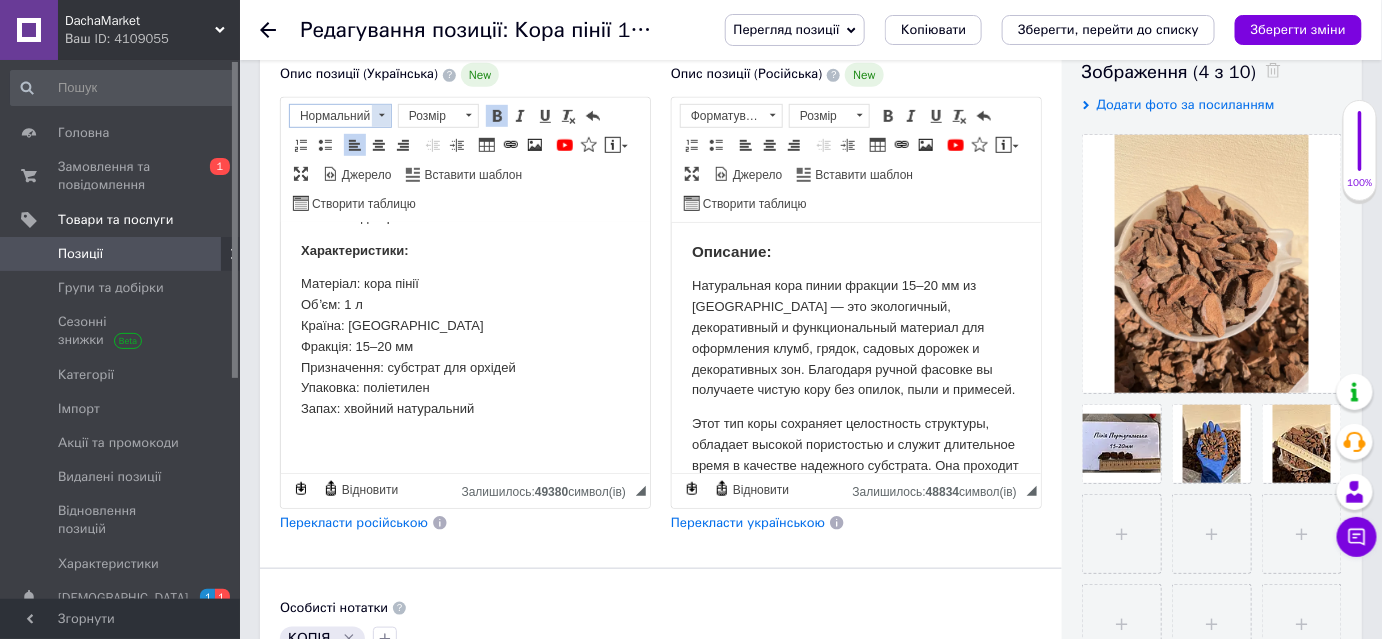 click at bounding box center [381, 116] 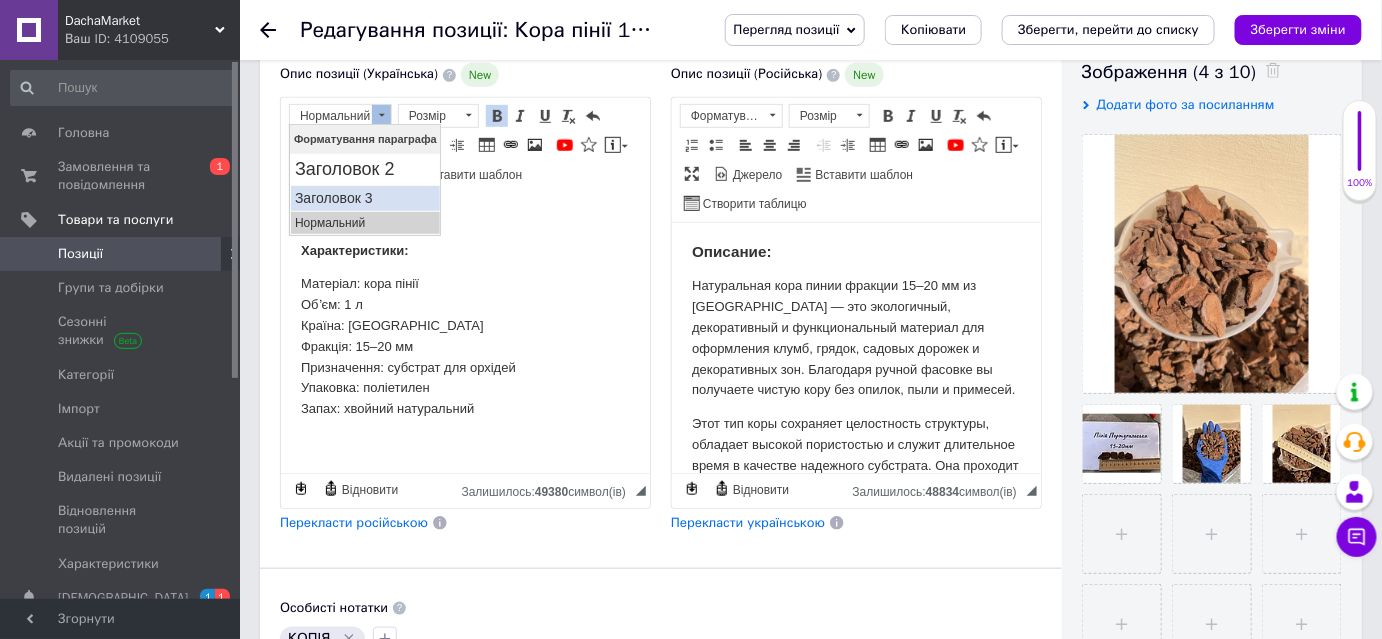 click on "Заголовок 3" at bounding box center (364, 198) 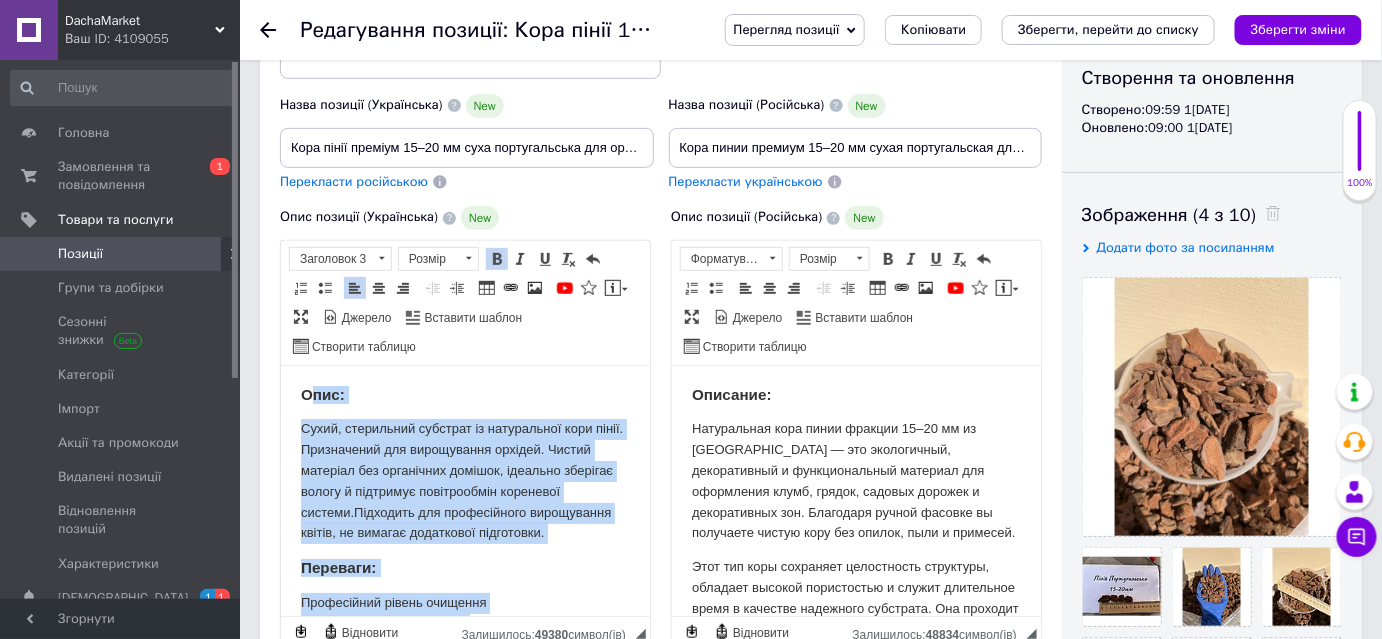 scroll, scrollTop: 0, scrollLeft: 0, axis: both 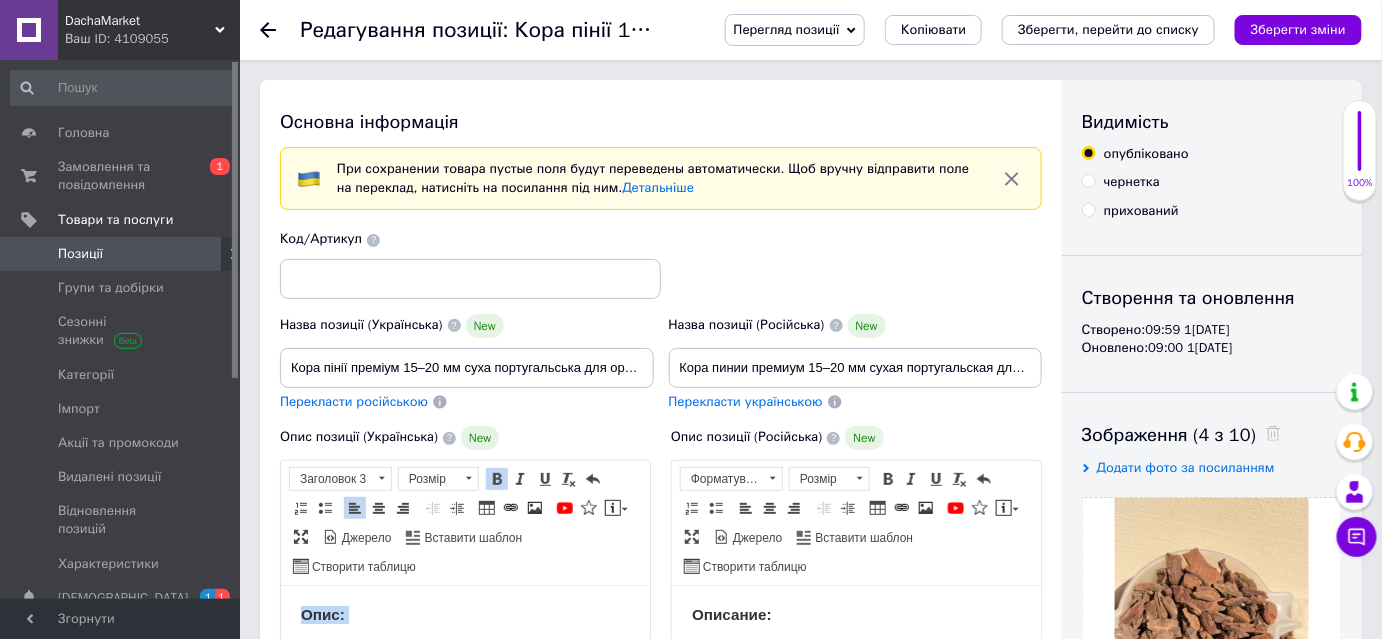 drag, startPoint x: 516, startPoint y: 779, endPoint x: 570, endPoint y: 992, distance: 219.73848 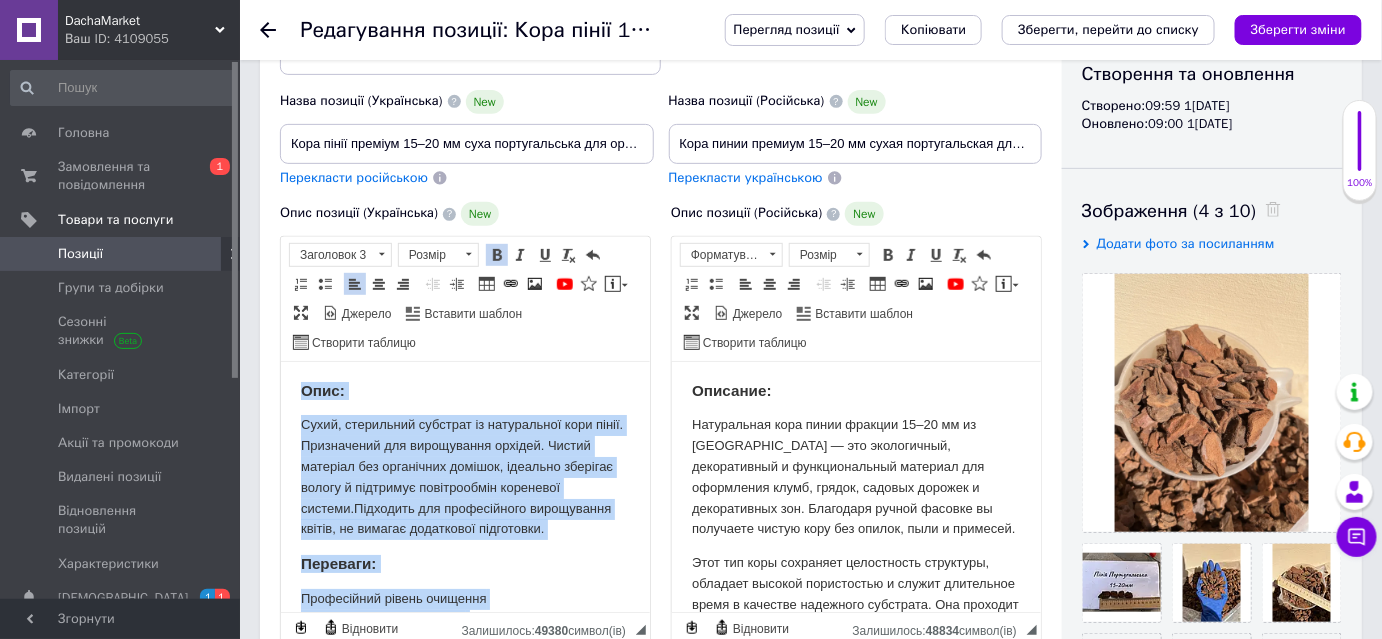 scroll, scrollTop: 363, scrollLeft: 0, axis: vertical 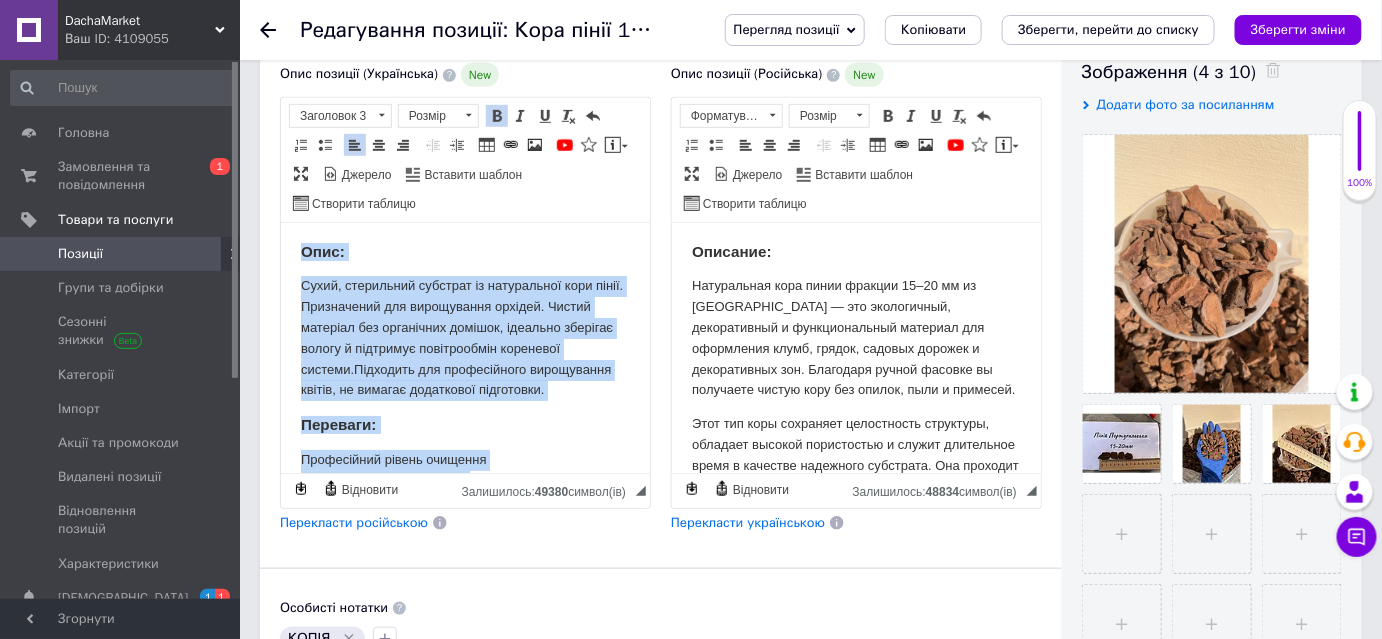 copy on "Lore: Ipsum, dolorsitam consecte ad elitseddoei temp incid. Utlaboreetd mag aliquaenima minimve. Quisno exercita ull laborisnis aliquip, exeacomm consequa duisau i inreprehe voluptatevel essecillu fugiatn.Pariature sin occaecatcupi nonproident suntcu, qu officia deseruntmo animidestl. Perspici: Undeomnisis natuse voluptat Accusant doloremqu laudant To remaperiameaqu Ip quaeabil inventorev Quasiarch bea vitaedict e nemoeni Ipsamqui vol aspern Autoditfugitco: Magnidol: eosr sequi Nesci: 6 n Porroq: Doloremadi Numquam: 24–80 ei Moditempora: incidunt mag quaerat Etiammin: solutanobi Elige: optiocu nihilimpedi..." 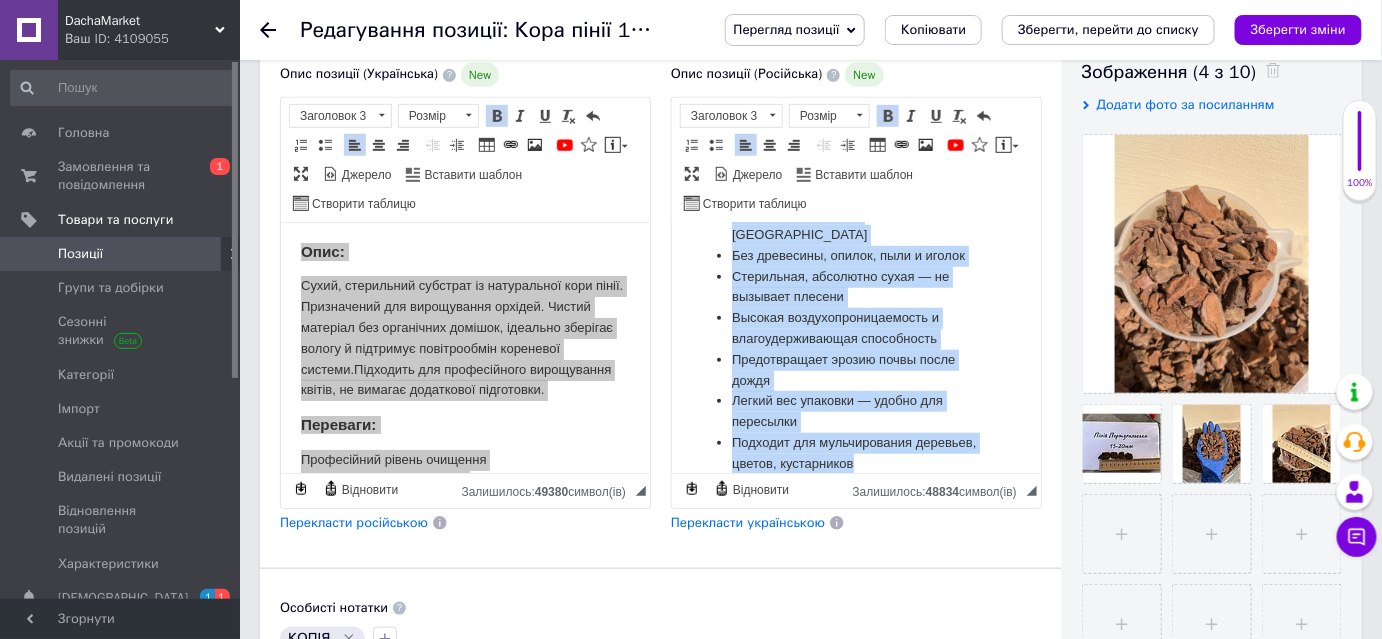 scroll, scrollTop: 454, scrollLeft: 0, axis: vertical 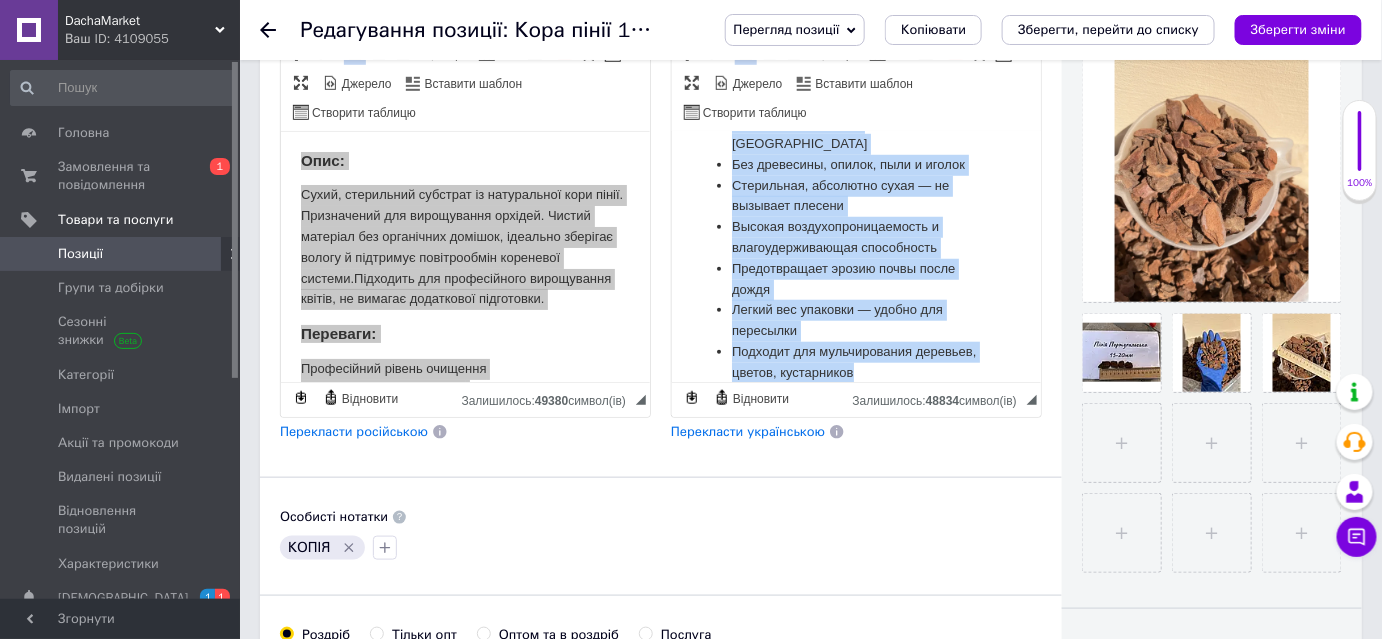 drag, startPoint x: 690, startPoint y: 158, endPoint x: 937, endPoint y: 448, distance: 380.93176 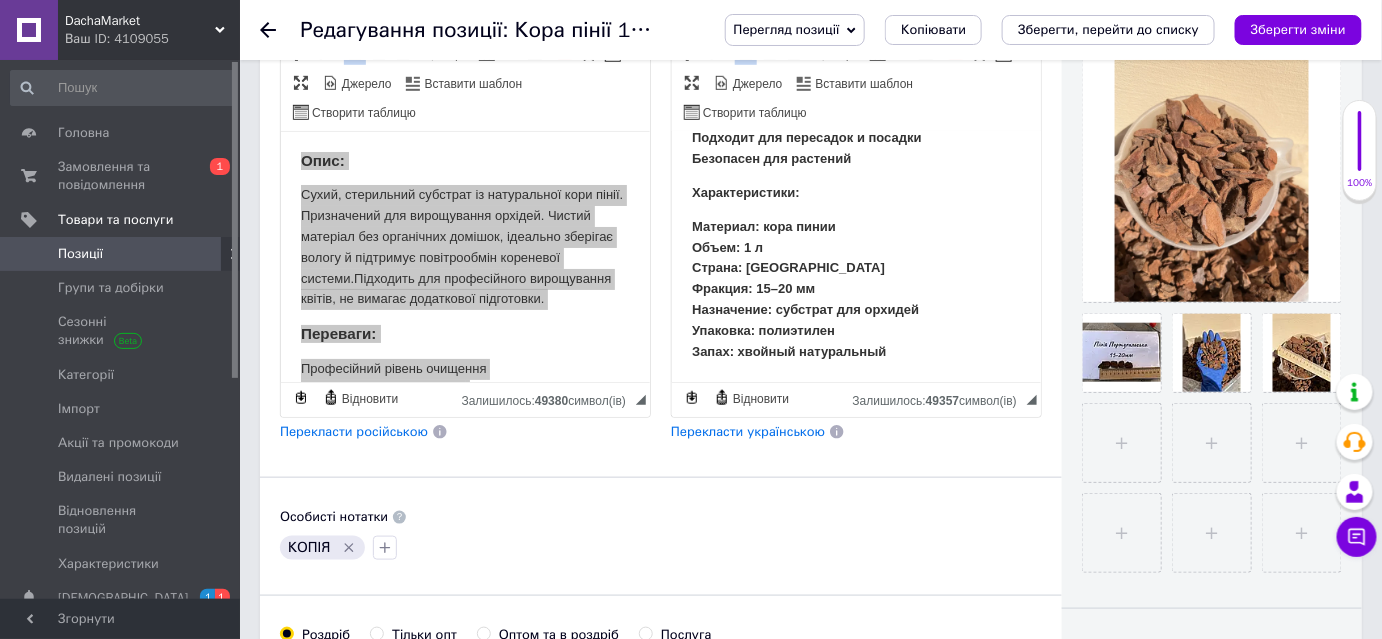 scroll, scrollTop: 354, scrollLeft: 0, axis: vertical 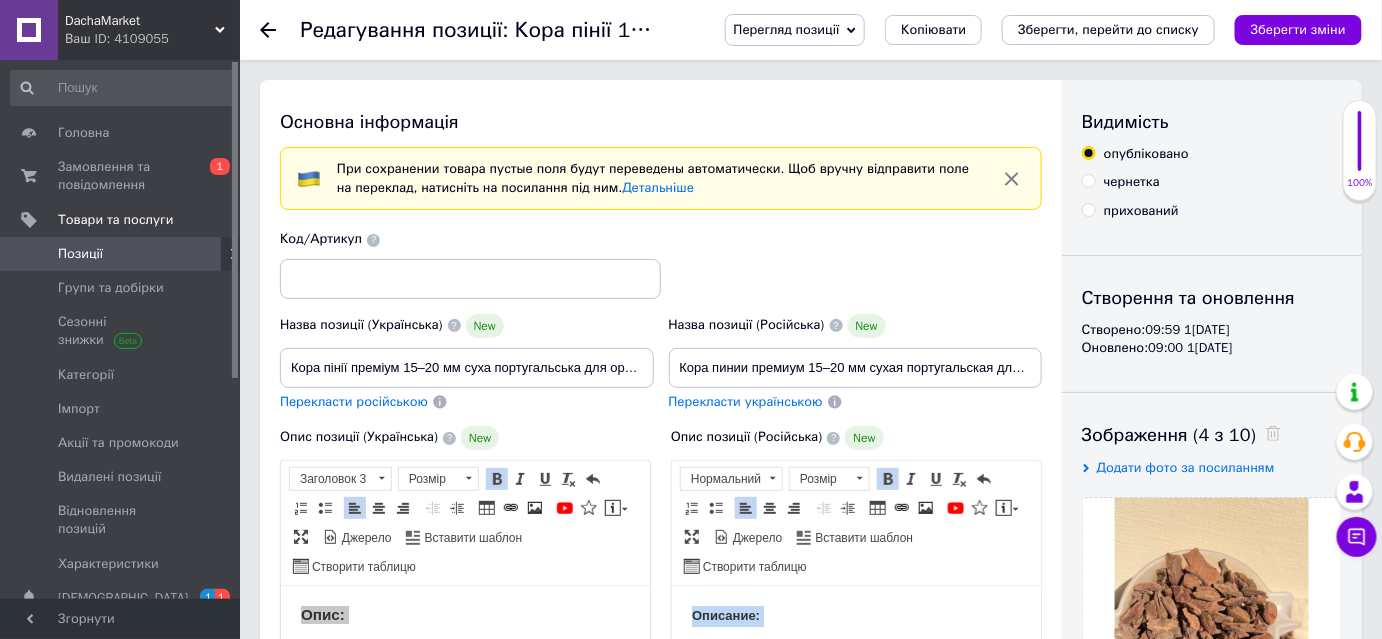 drag, startPoint x: 913, startPoint y: 803, endPoint x: 658, endPoint y: 252, distance: 607.14575 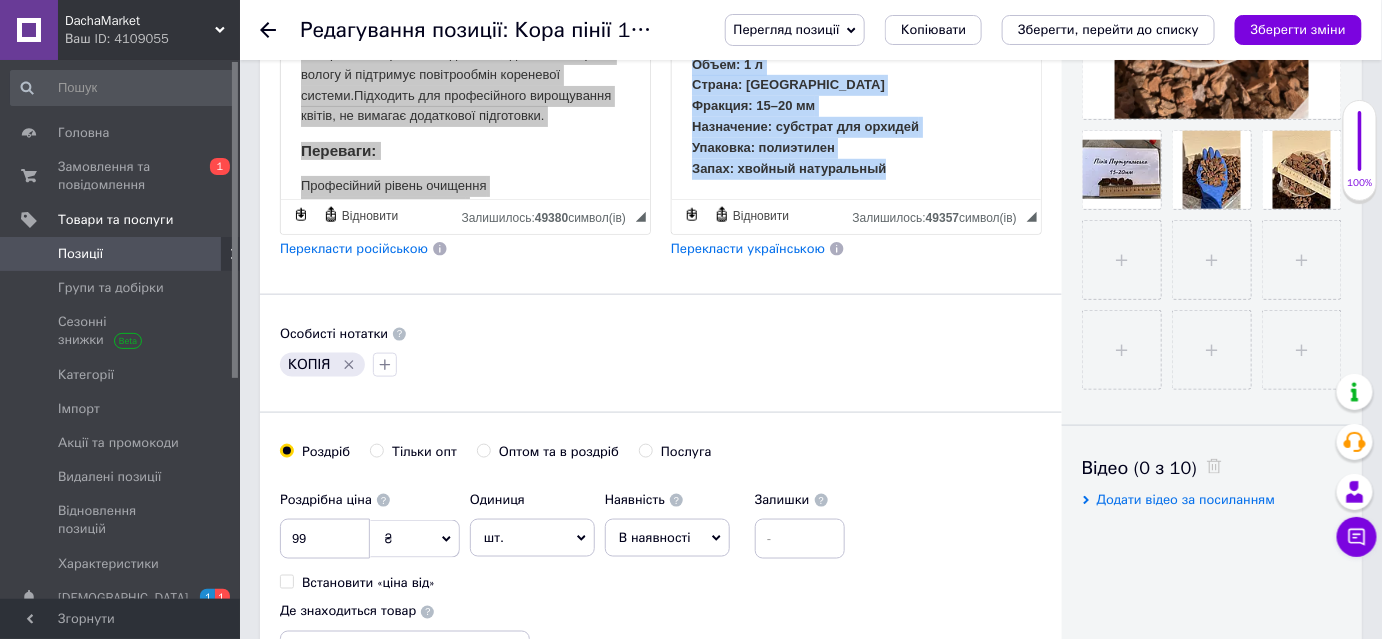 scroll, scrollTop: 636, scrollLeft: 0, axis: vertical 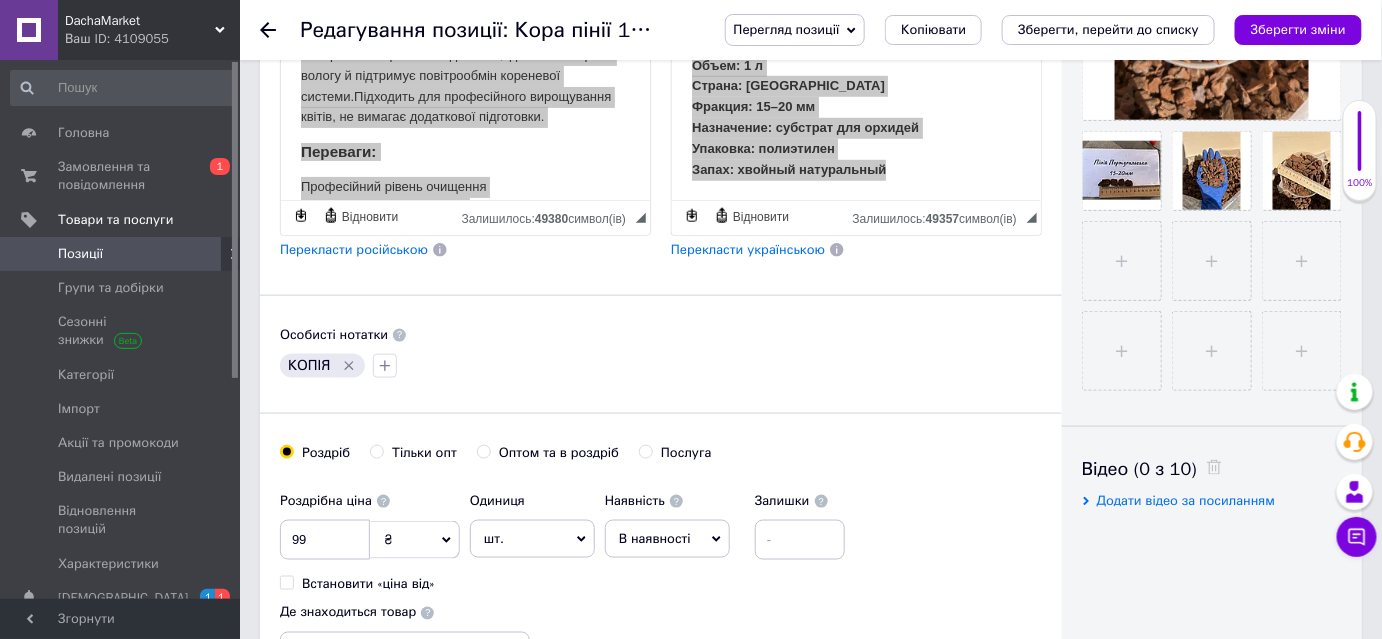 click 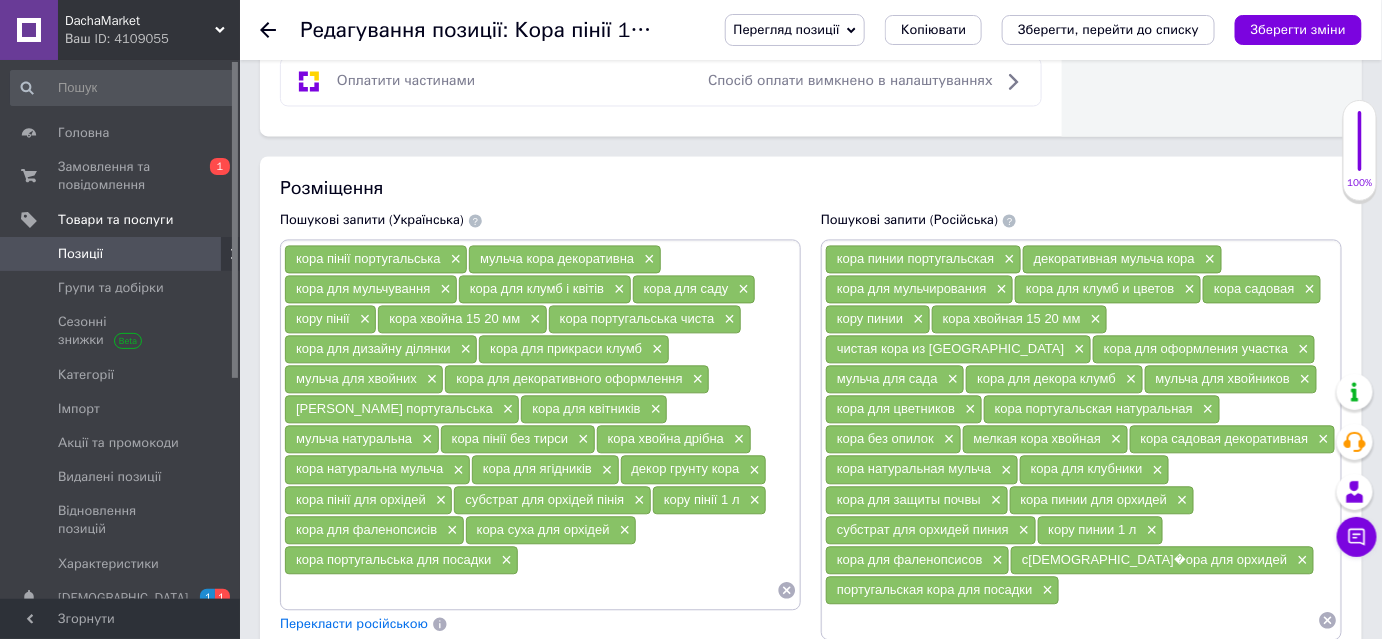 scroll, scrollTop: 1363, scrollLeft: 0, axis: vertical 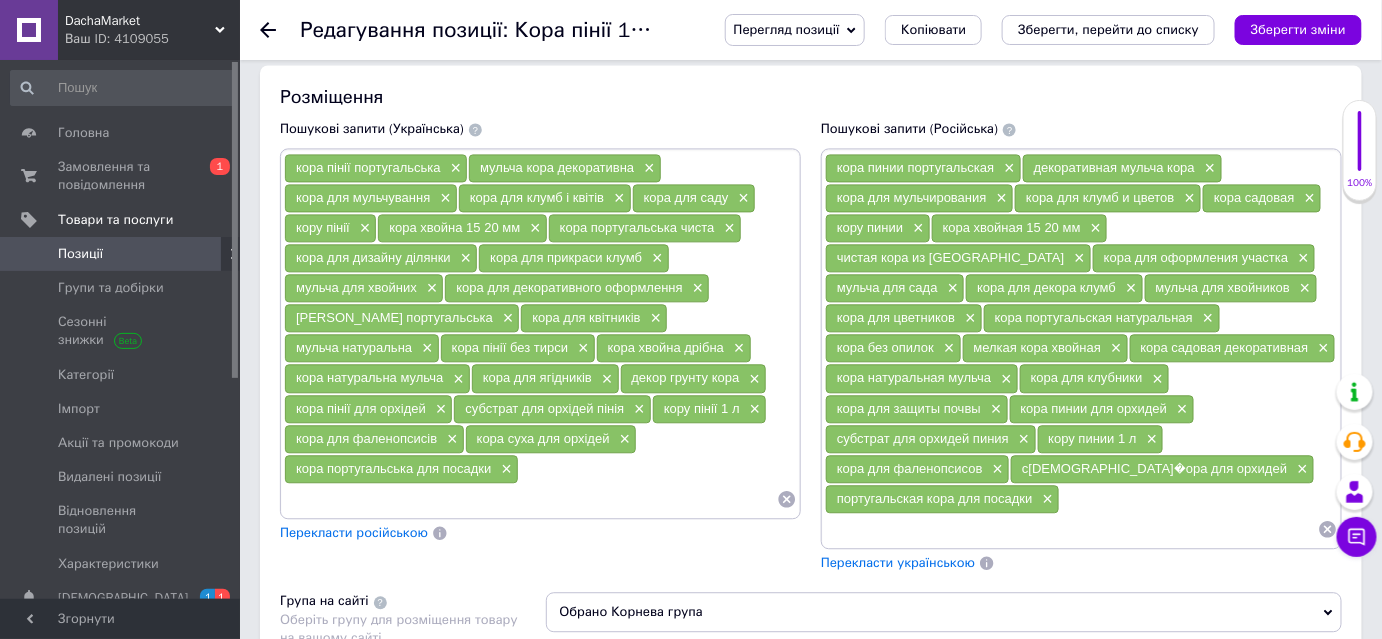 click 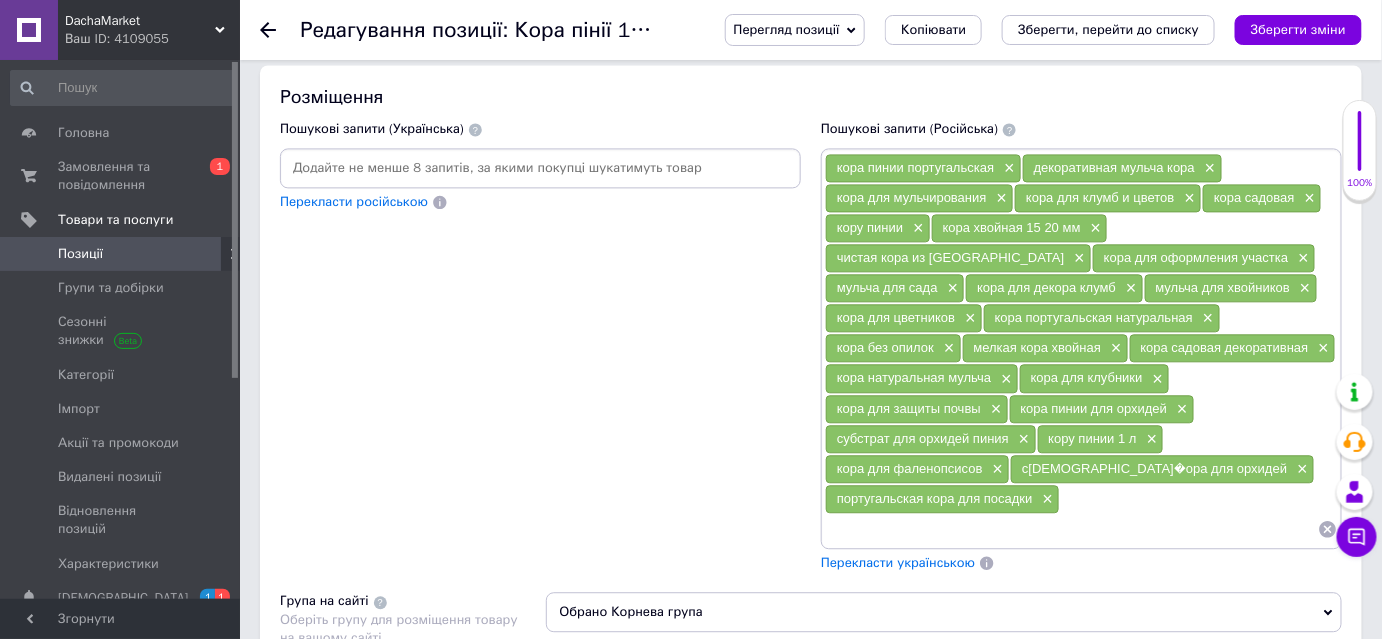 click at bounding box center (540, 168) 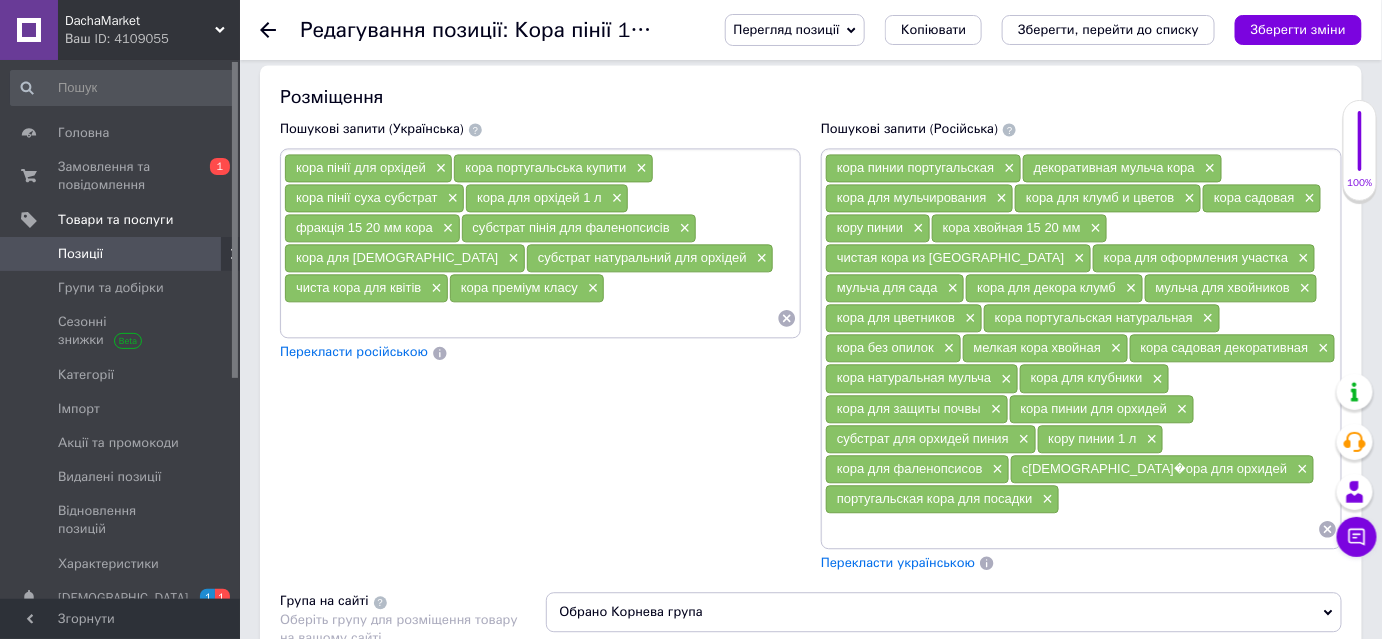 click 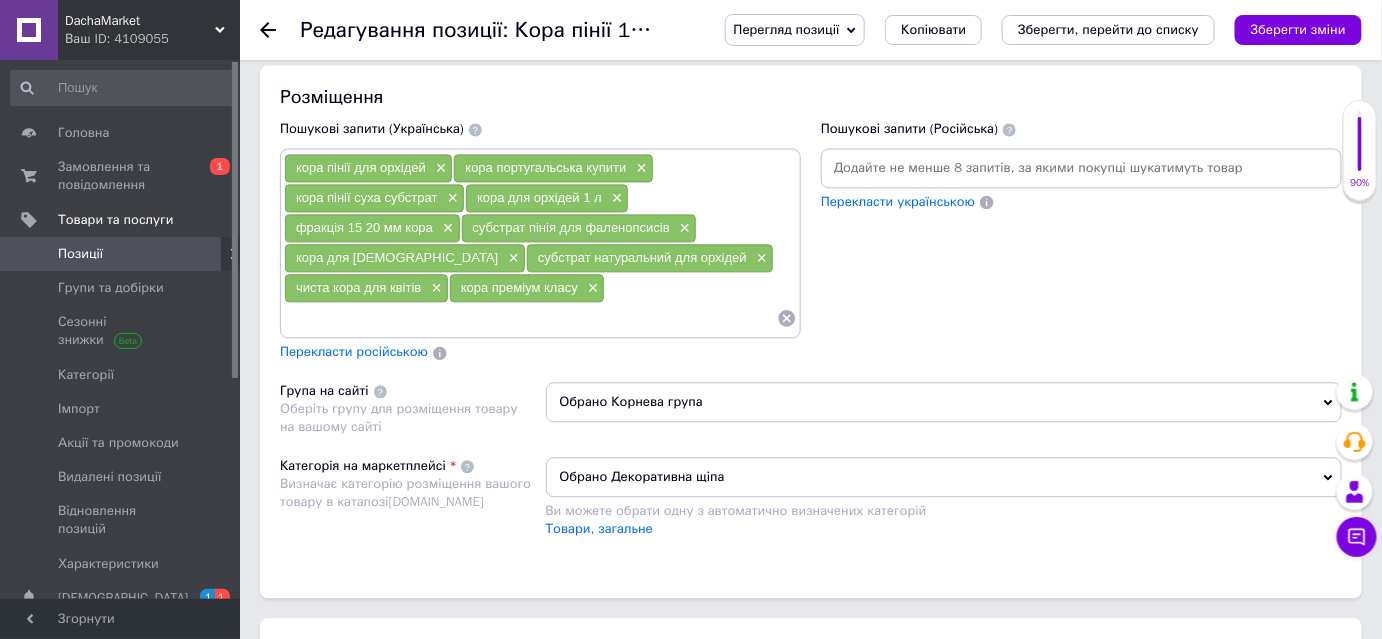 click on "Пошукові запити (Російська) Перекласти українською" at bounding box center [1081, 241] 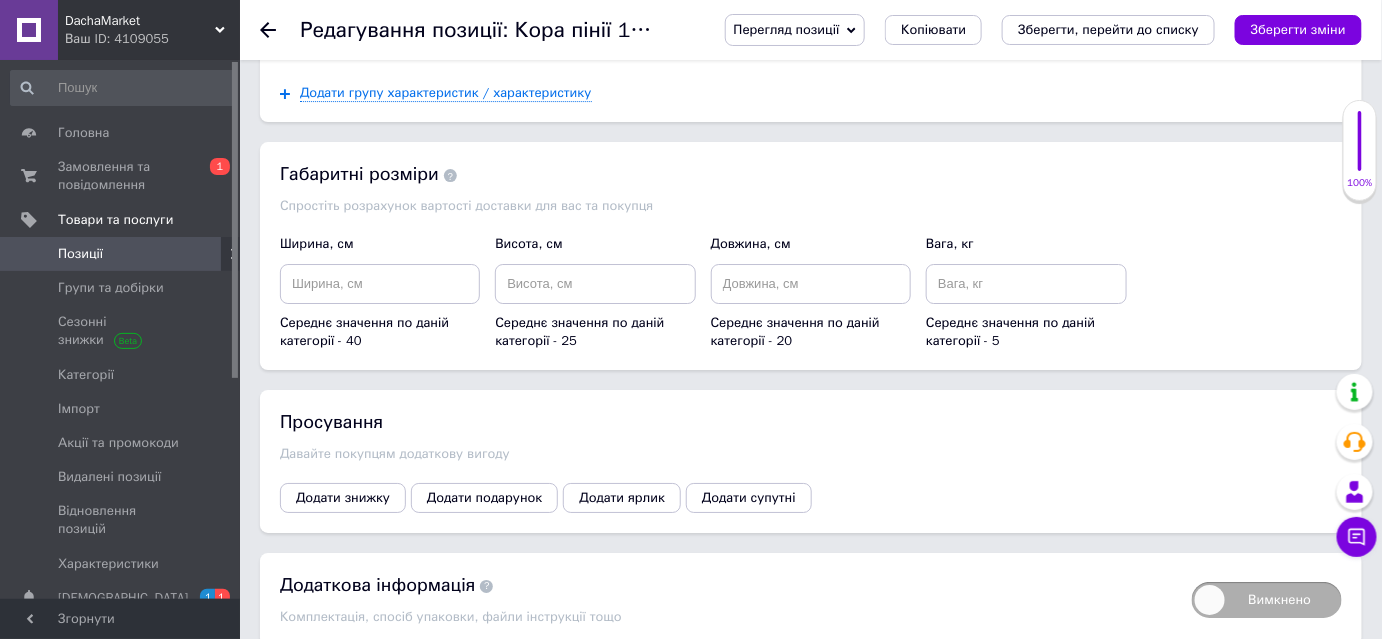 scroll, scrollTop: 2266, scrollLeft: 0, axis: vertical 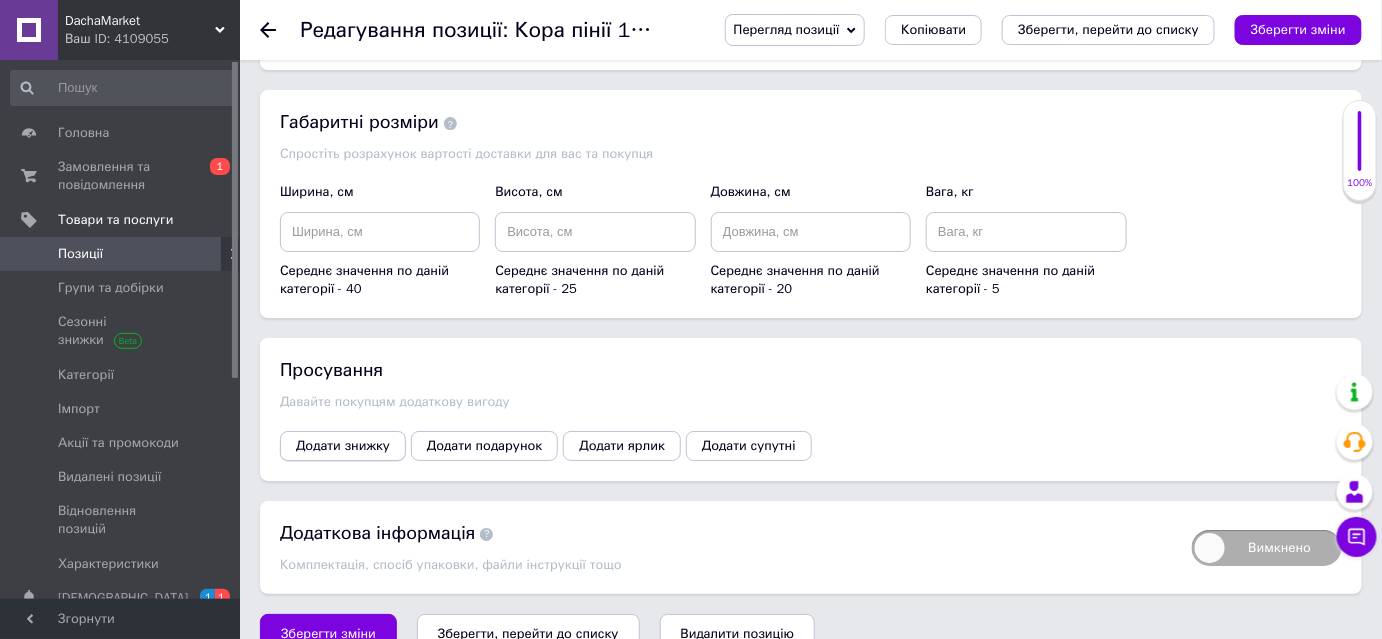 click on "Додати знижку" at bounding box center [343, 446] 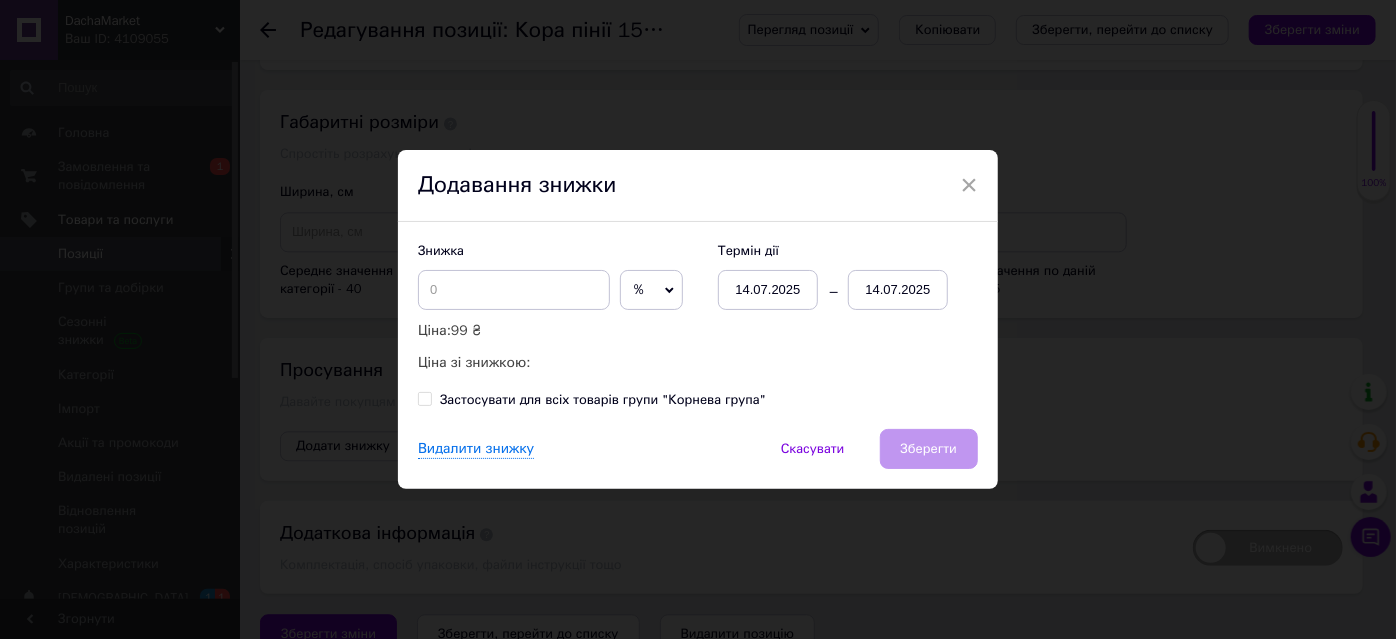 click on "14.07.2025" at bounding box center [898, 290] 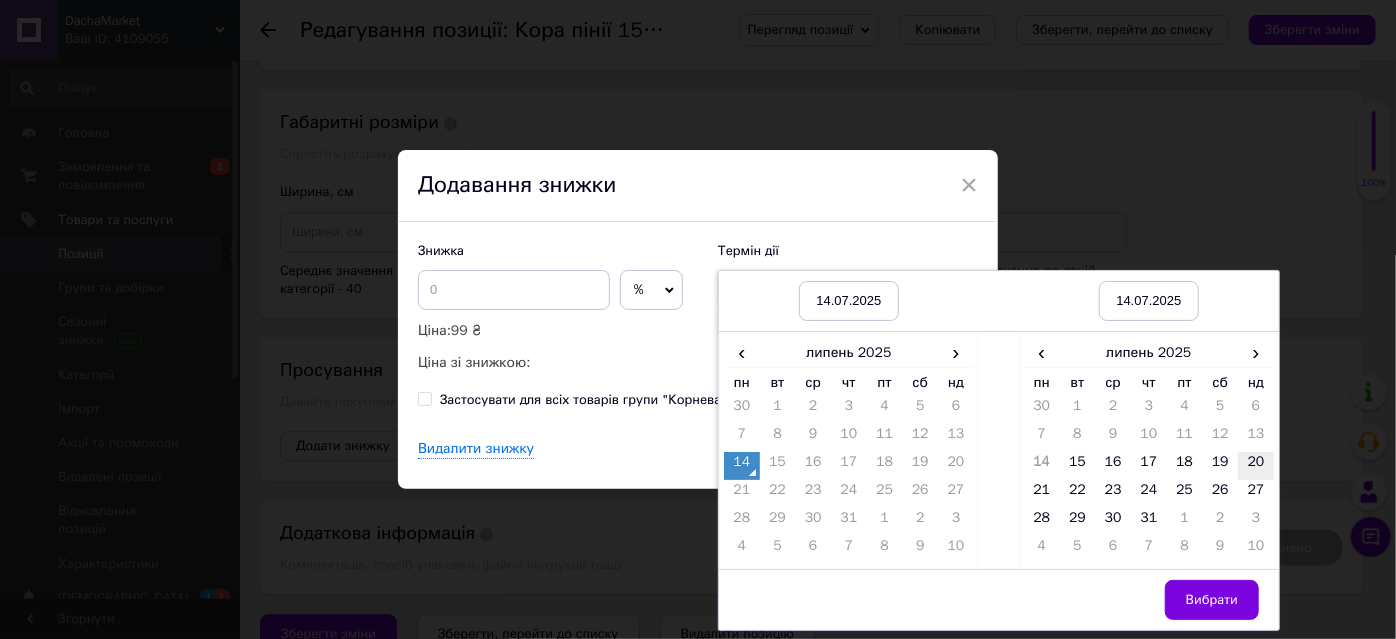 click on "20" at bounding box center (1256, 466) 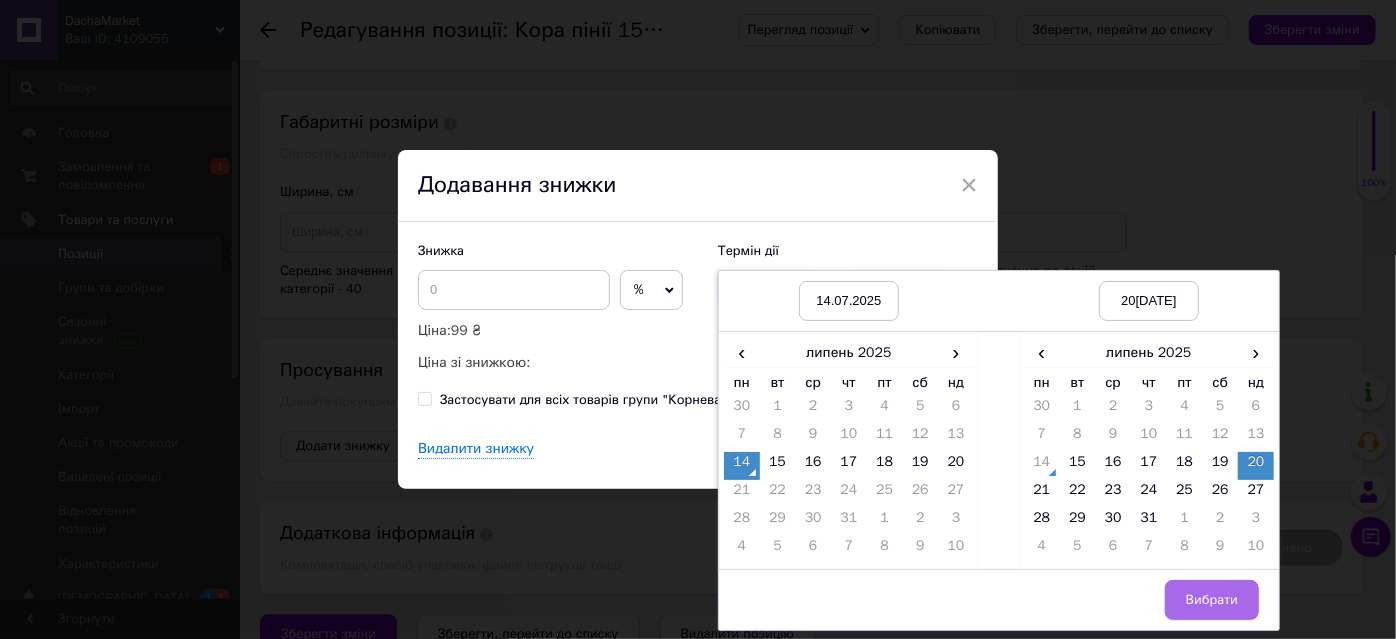 click on "Вибрати" at bounding box center [1212, 600] 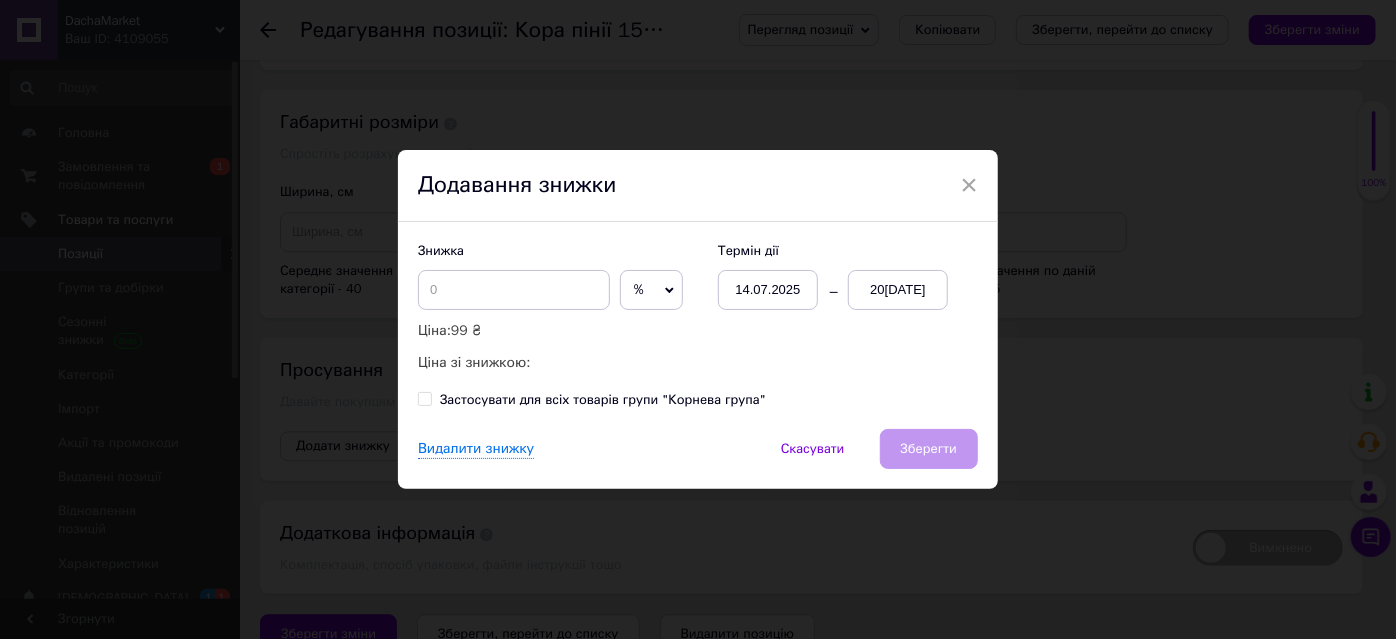 click on "%" at bounding box center [651, 290] 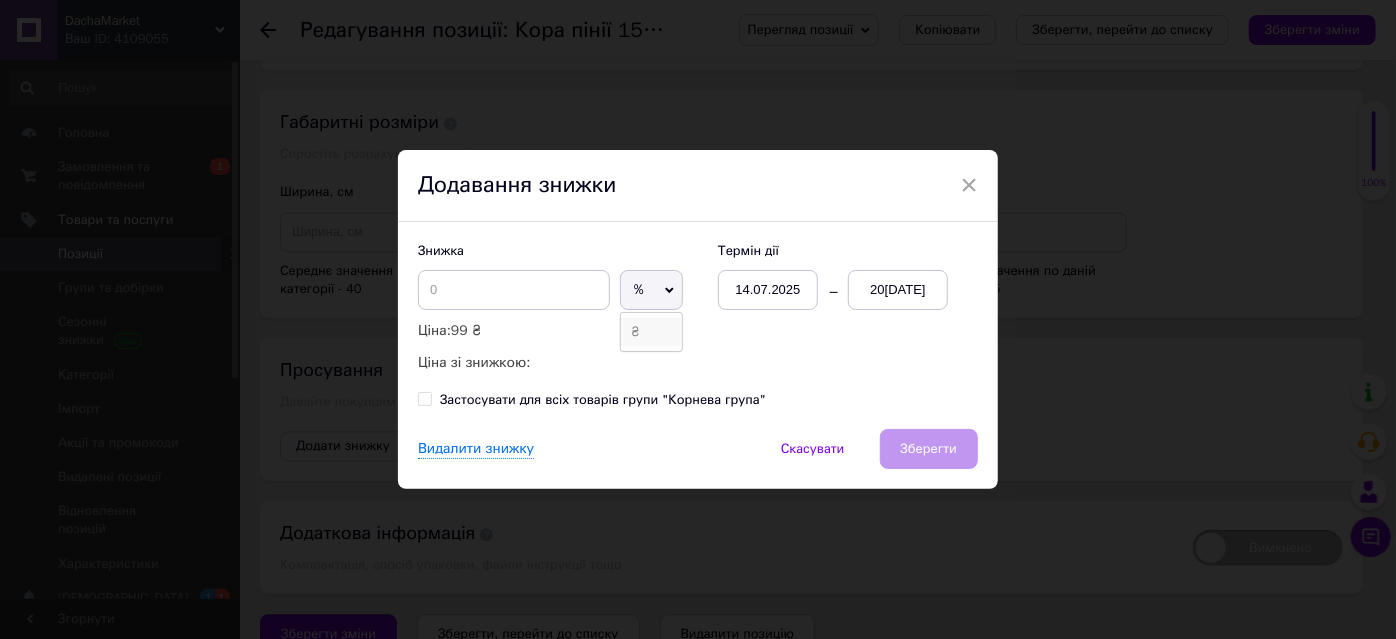 click on "₴" at bounding box center [651, 332] 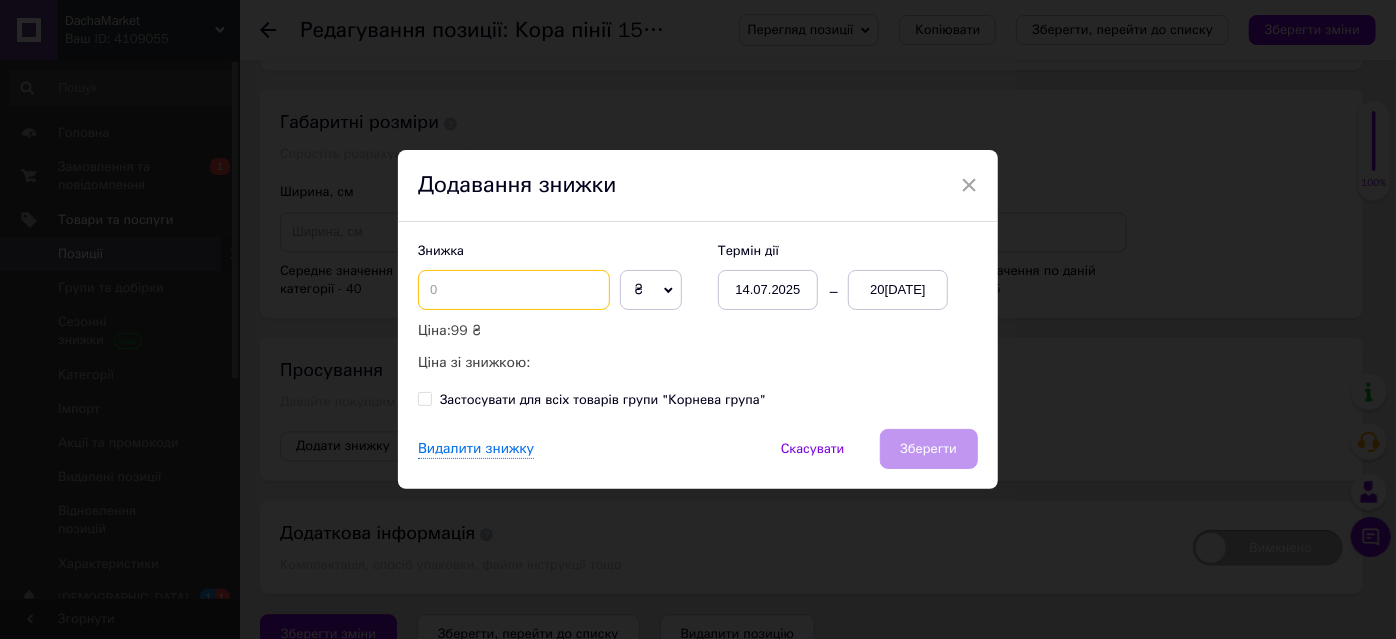 click at bounding box center [514, 290] 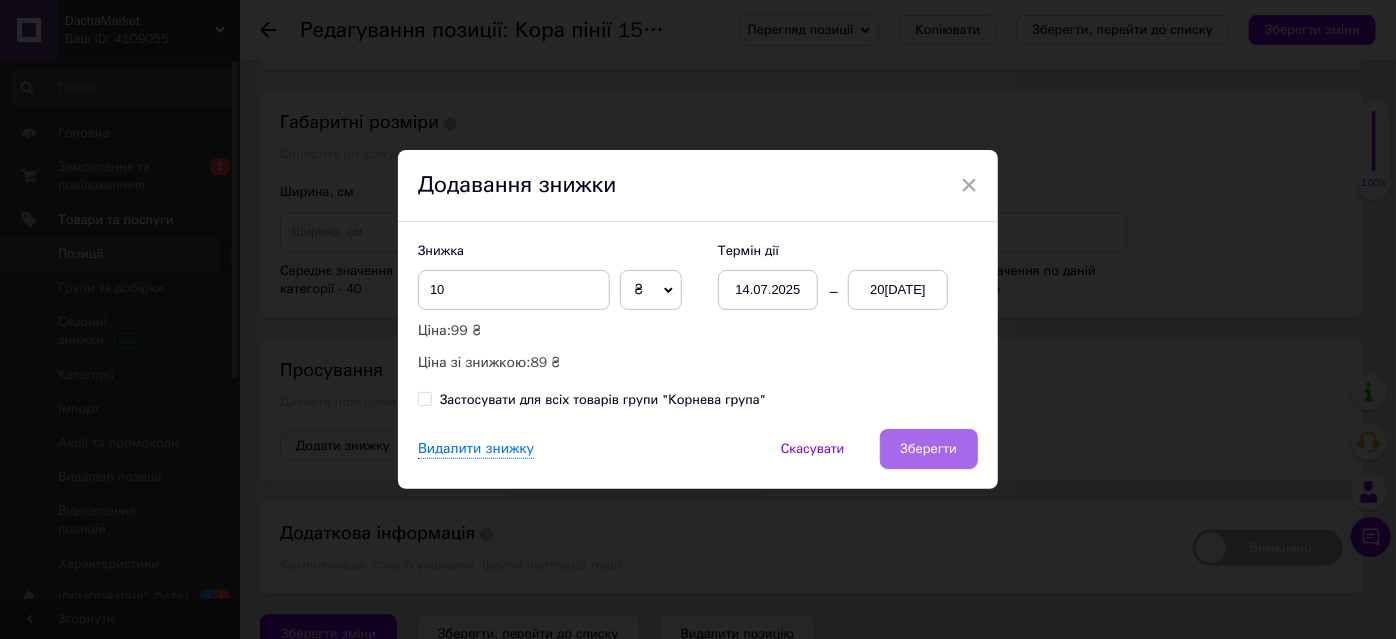 click on "Зберегти" at bounding box center (929, 449) 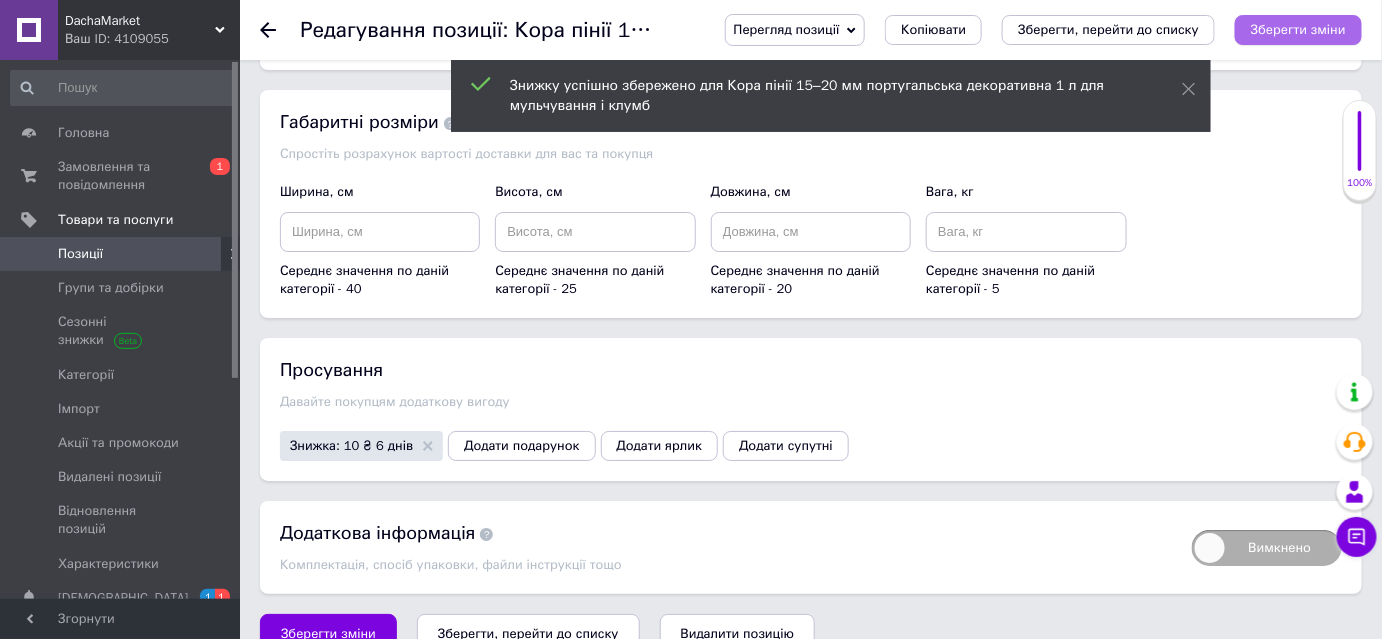 click on "Зберегти зміни" at bounding box center (1298, 29) 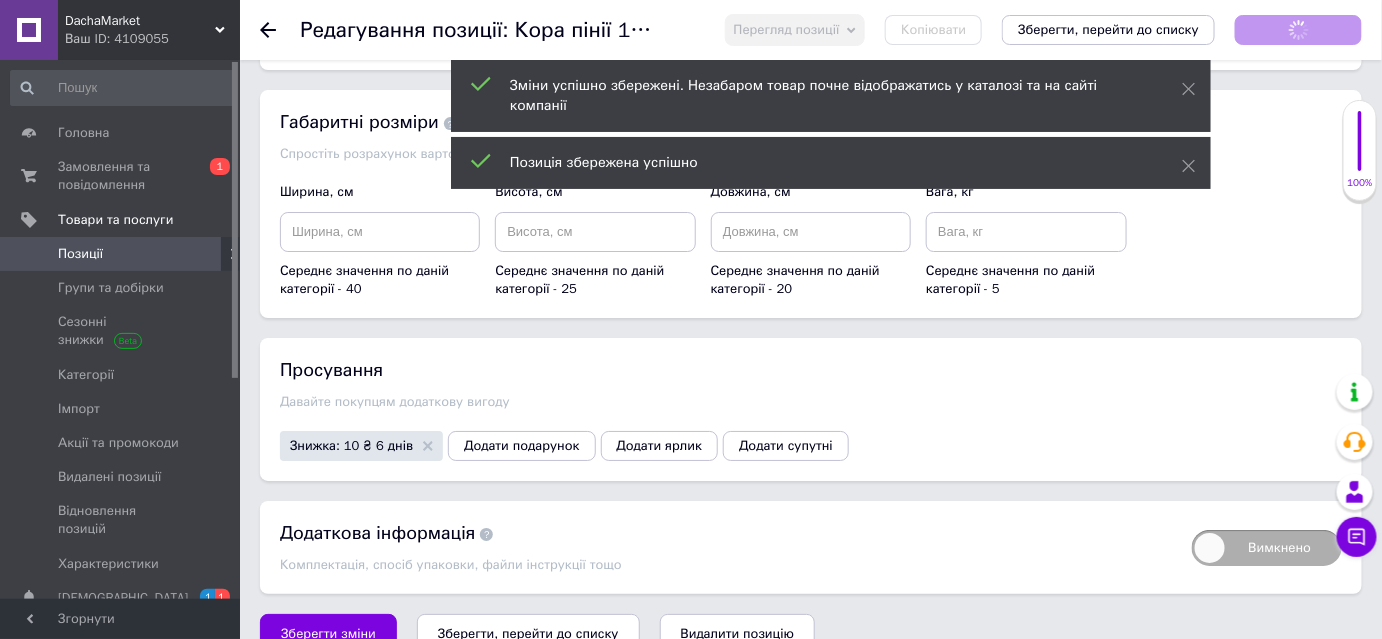 scroll, scrollTop: 168, scrollLeft: 0, axis: vertical 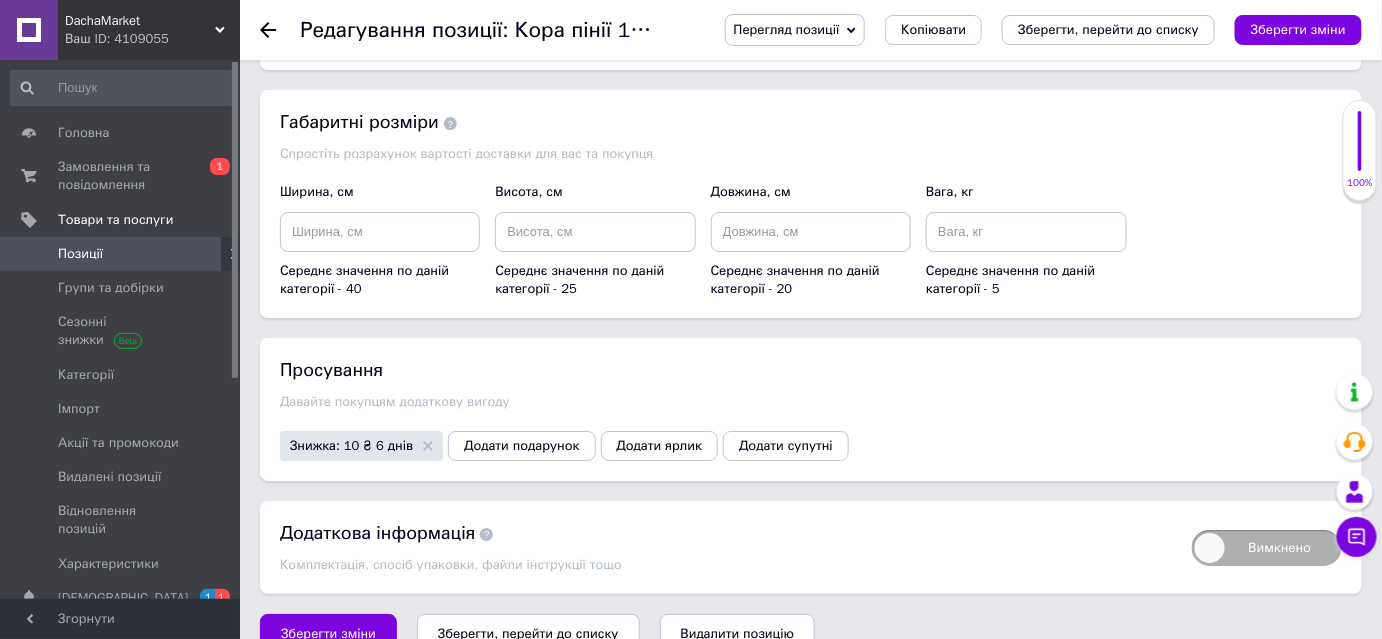 click on "Позиції" at bounding box center (121, 254) 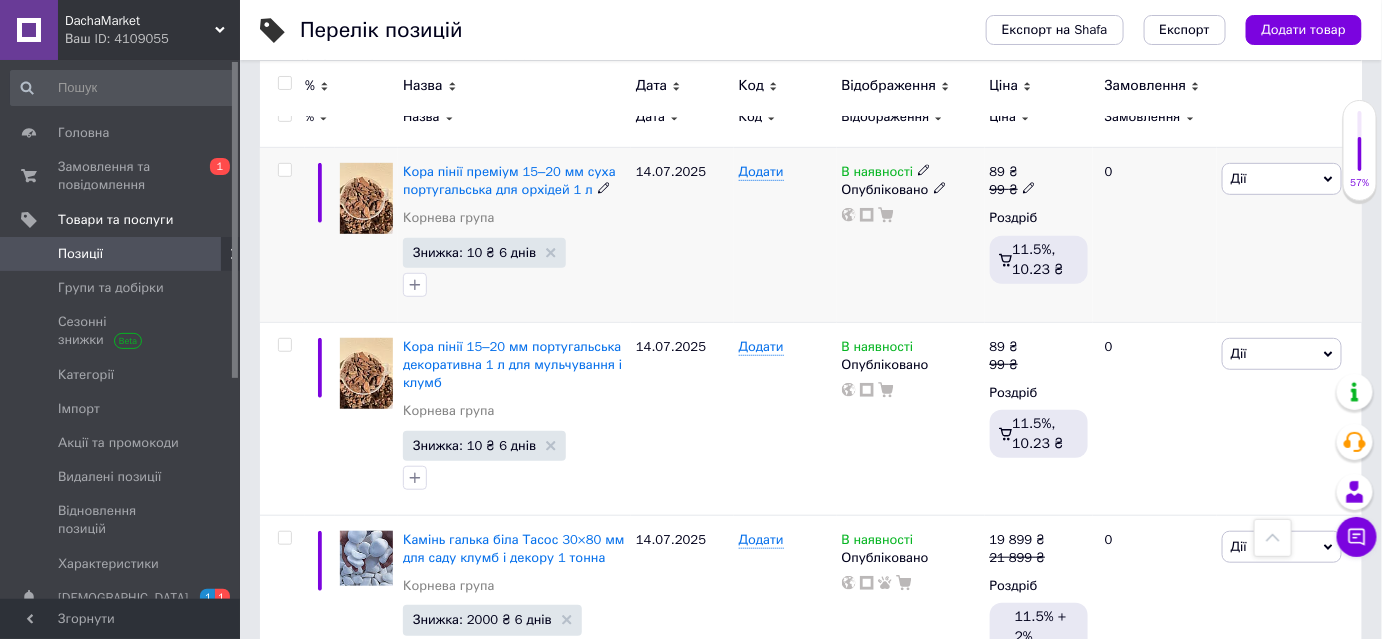 scroll, scrollTop: 181, scrollLeft: 0, axis: vertical 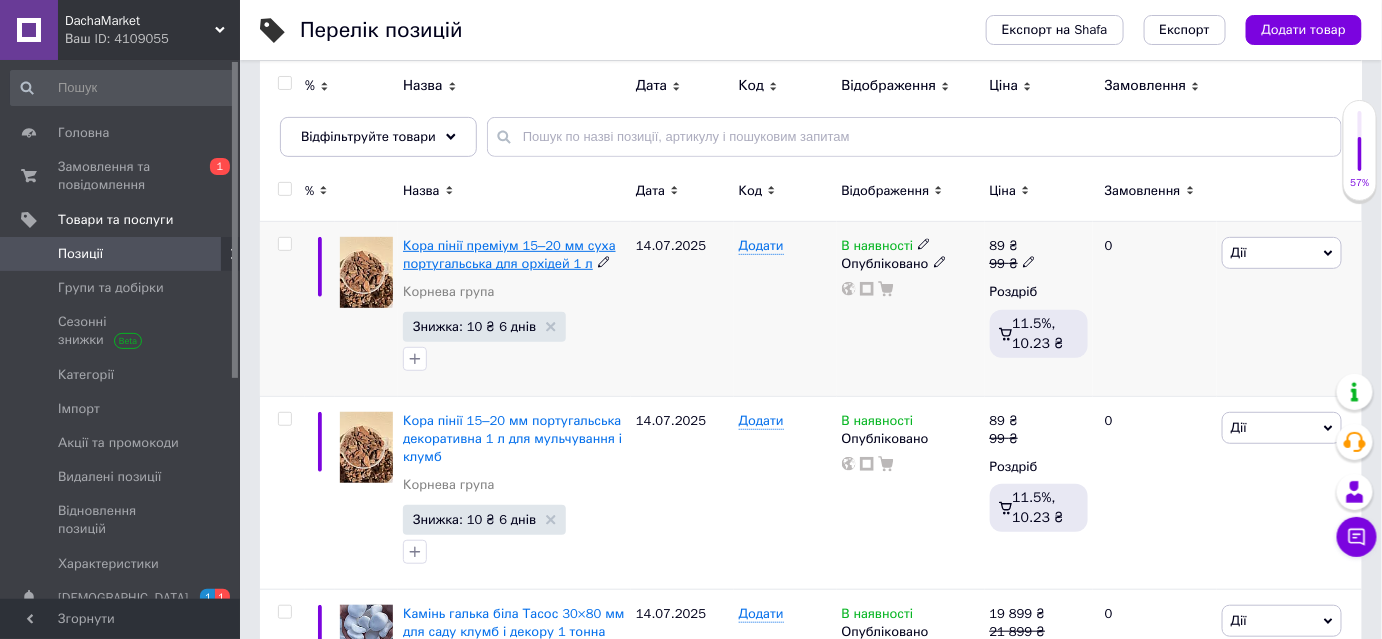 click on "Кора пінії преміум 15–20 мм суха португальська для орхідей 1 л" at bounding box center [509, 254] 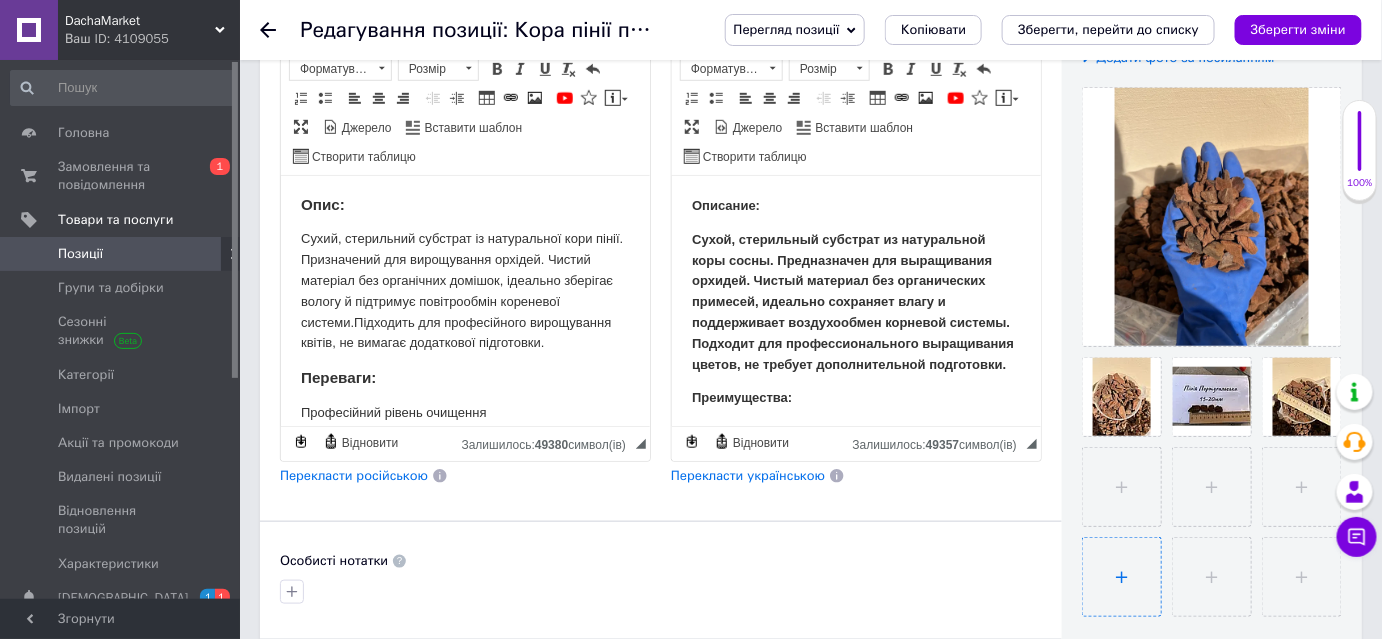 scroll, scrollTop: 454, scrollLeft: 0, axis: vertical 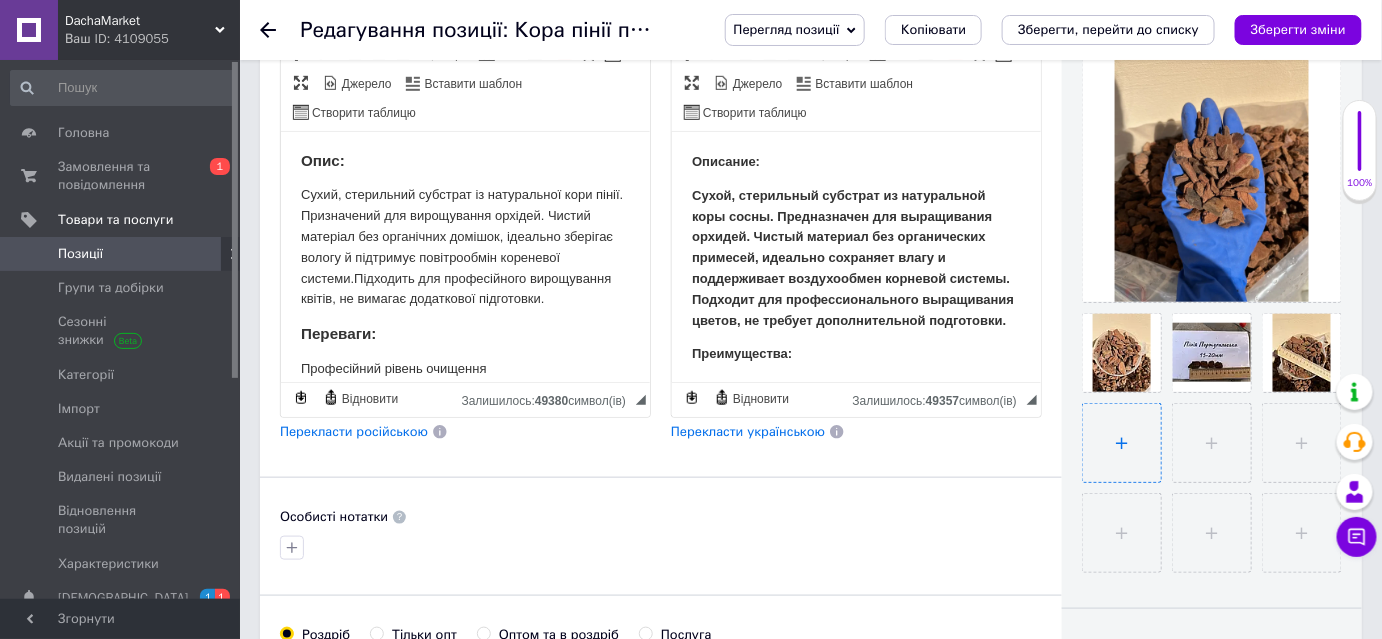 click at bounding box center [1122, 443] 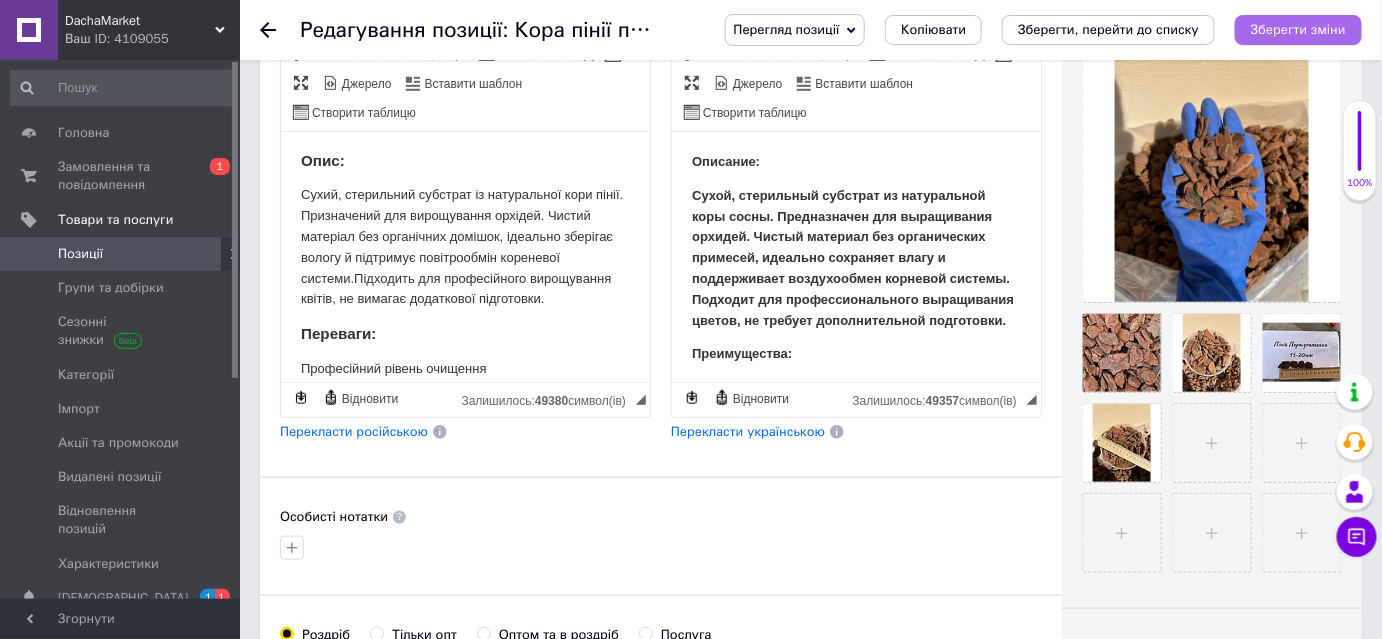 click on "Зберегти зміни" at bounding box center (1298, 30) 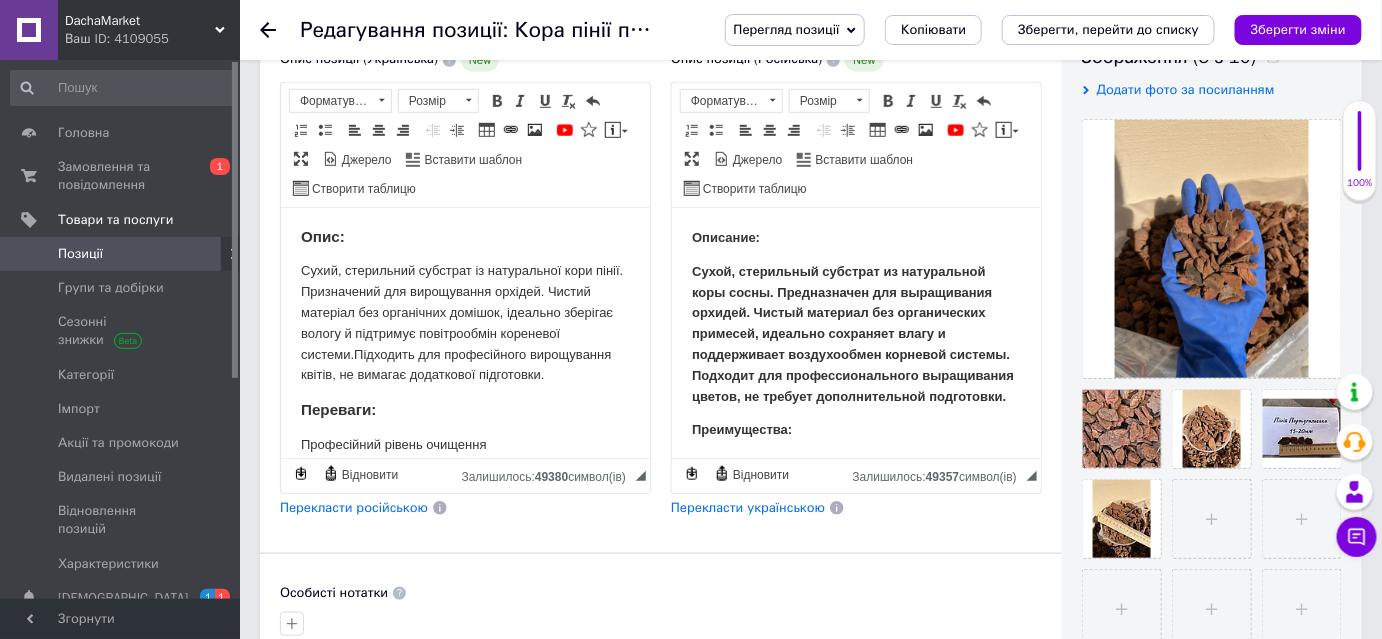 scroll, scrollTop: 272, scrollLeft: 0, axis: vertical 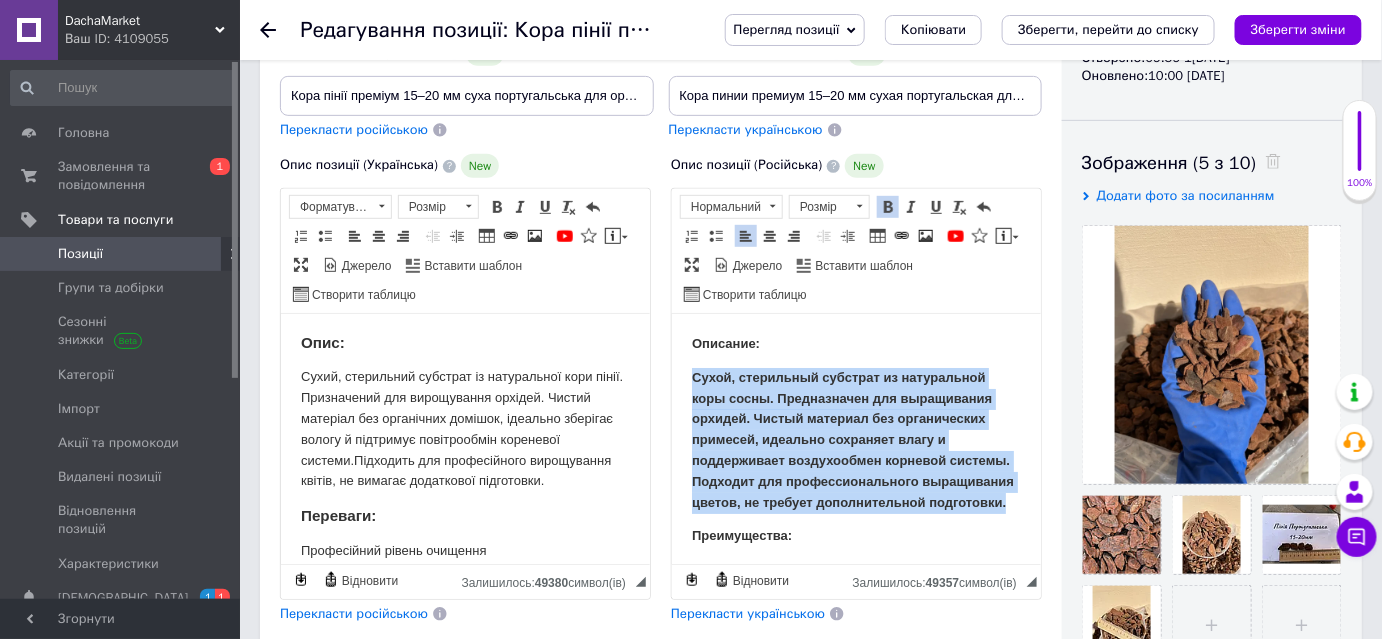 drag, startPoint x: 687, startPoint y: 372, endPoint x: 896, endPoint y: 522, distance: 257.25668 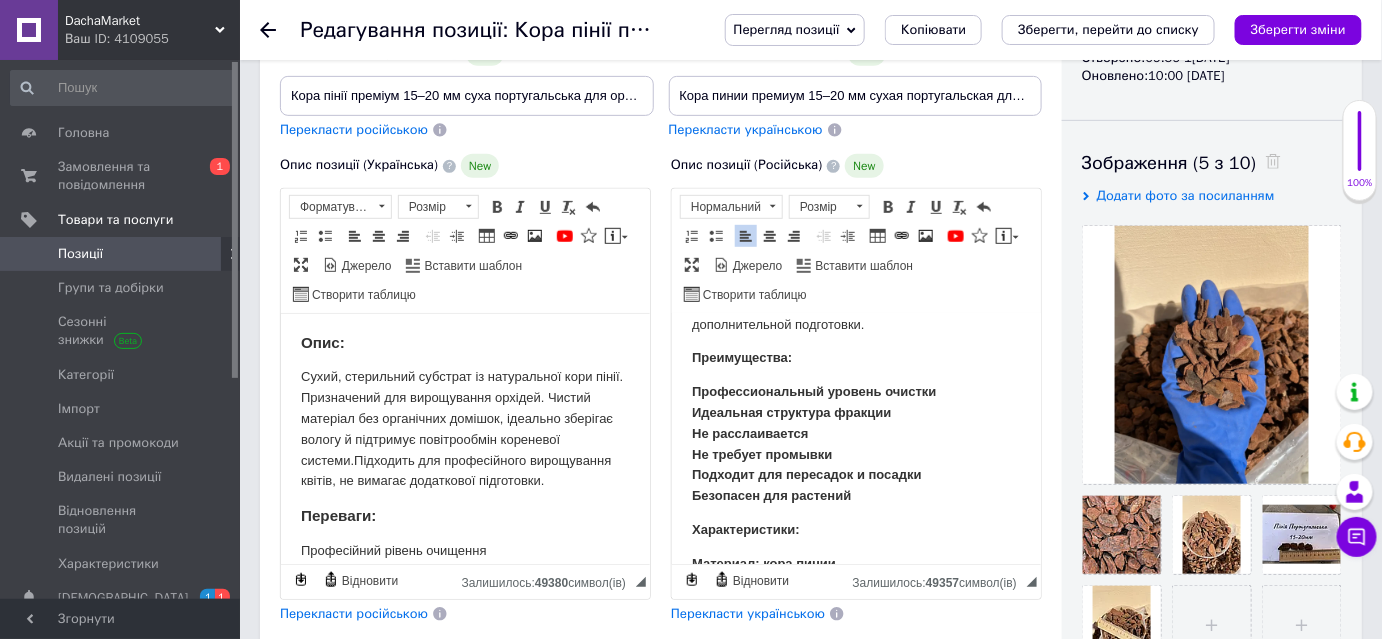 scroll, scrollTop: 181, scrollLeft: 0, axis: vertical 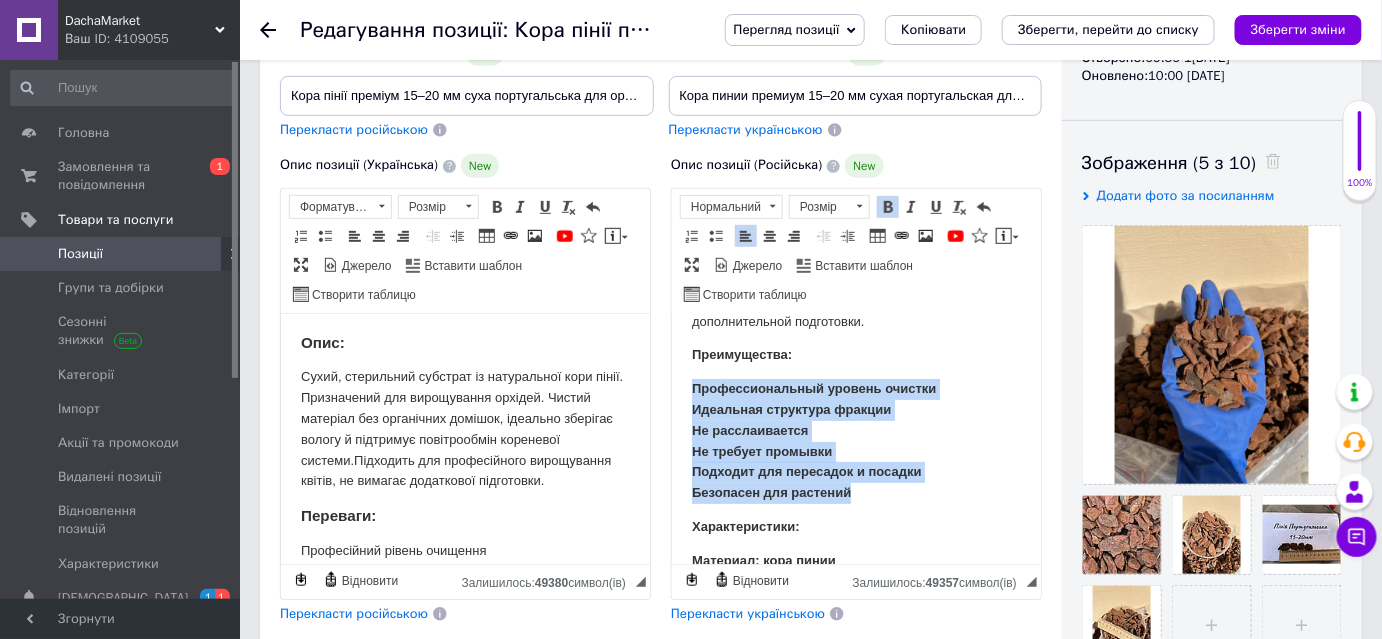 drag, startPoint x: 716, startPoint y: 398, endPoint x: 861, endPoint y: 489, distance: 171.18996 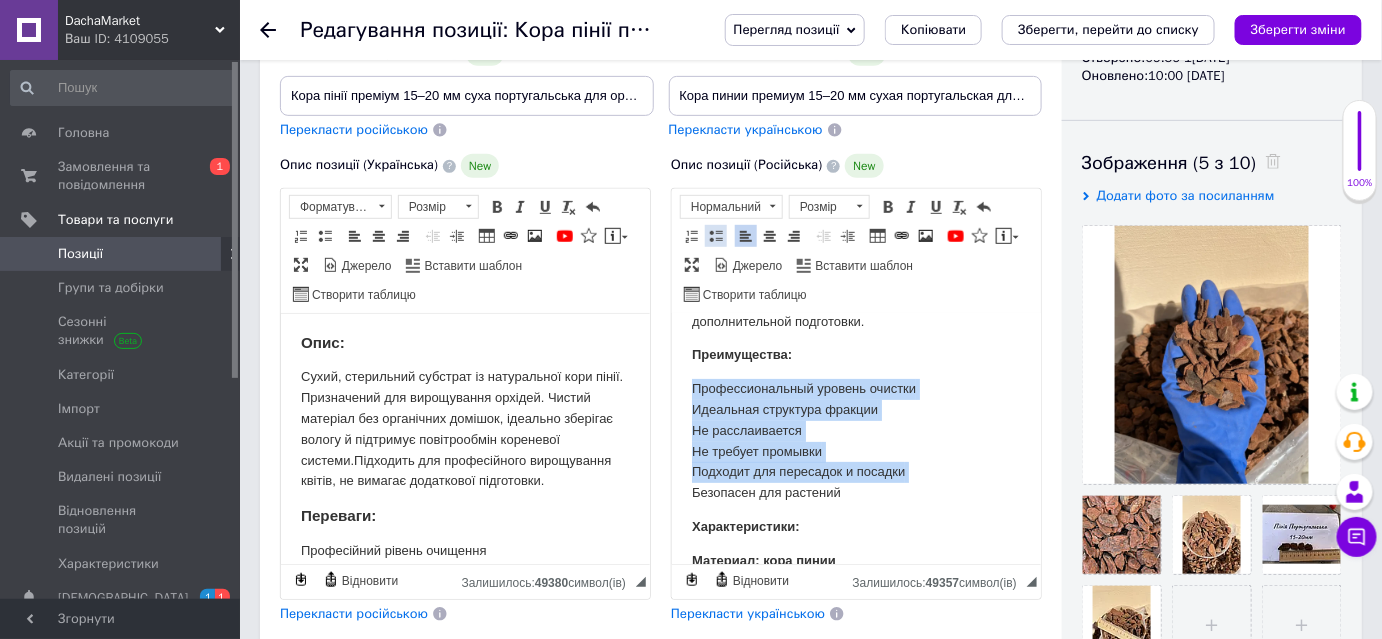click at bounding box center [716, 236] 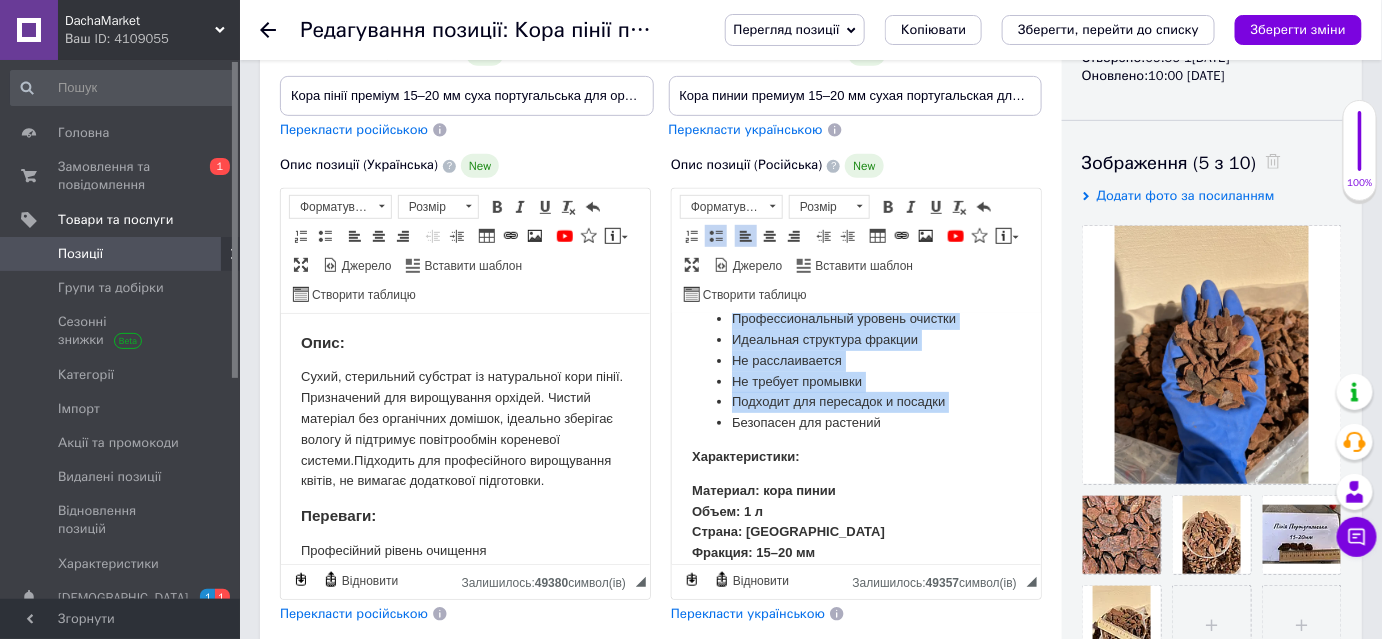 scroll, scrollTop: 333, scrollLeft: 0, axis: vertical 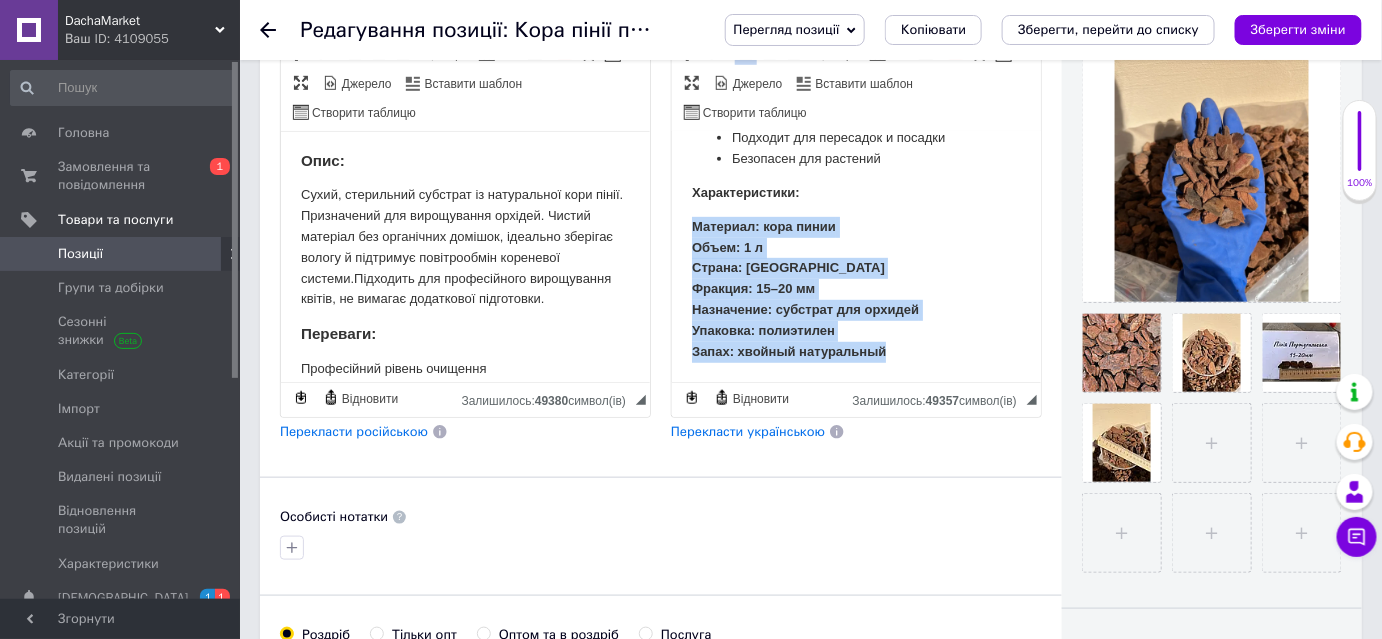 drag, startPoint x: 724, startPoint y: 238, endPoint x: 908, endPoint y: 377, distance: 230.6014 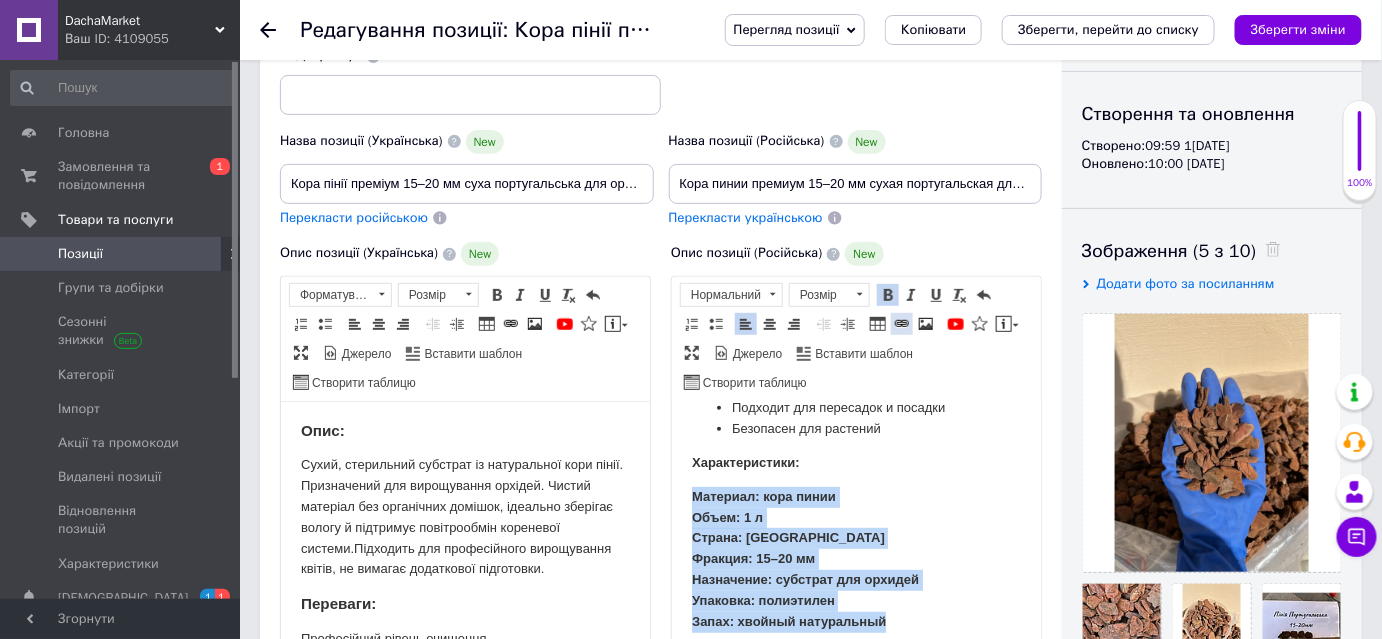 scroll, scrollTop: 181, scrollLeft: 0, axis: vertical 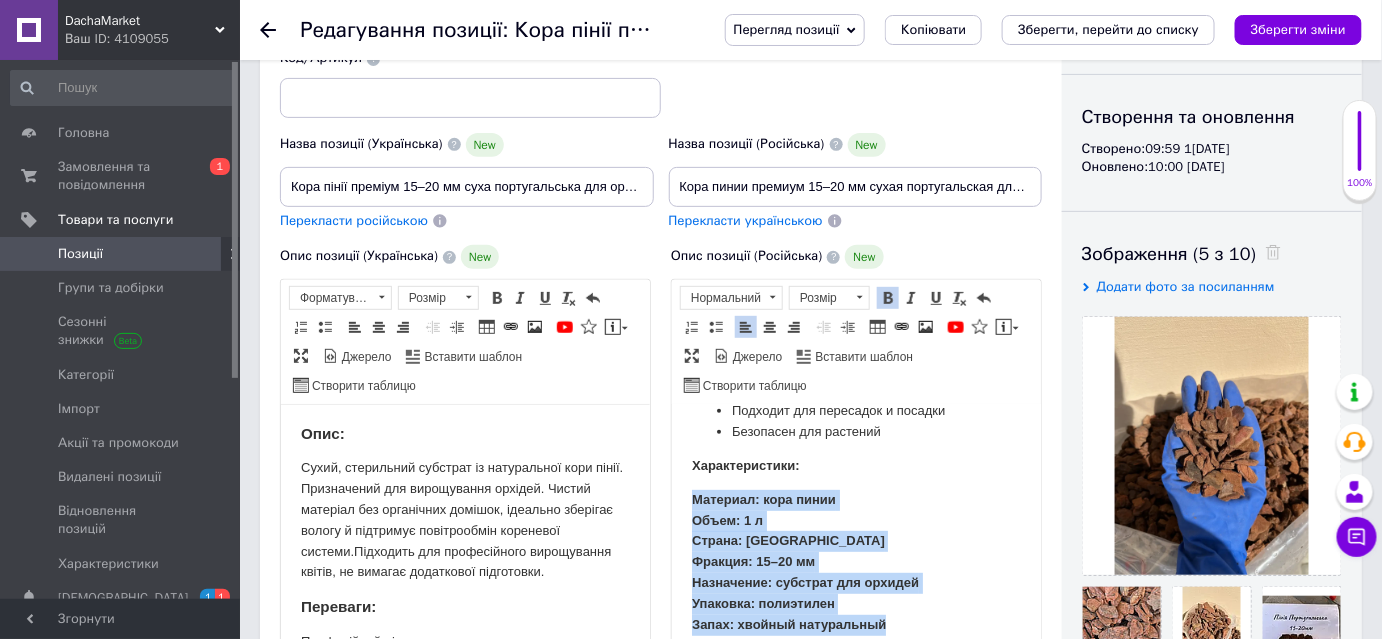 click at bounding box center [888, 298] 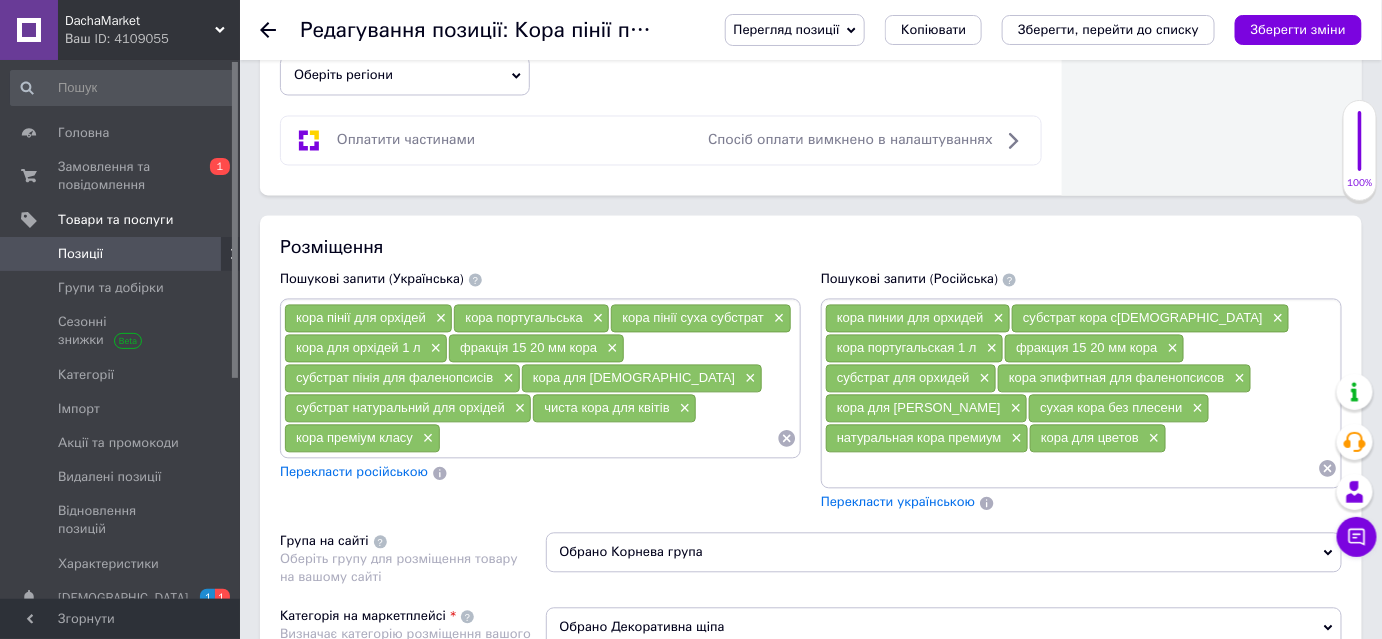 scroll, scrollTop: 1000, scrollLeft: 0, axis: vertical 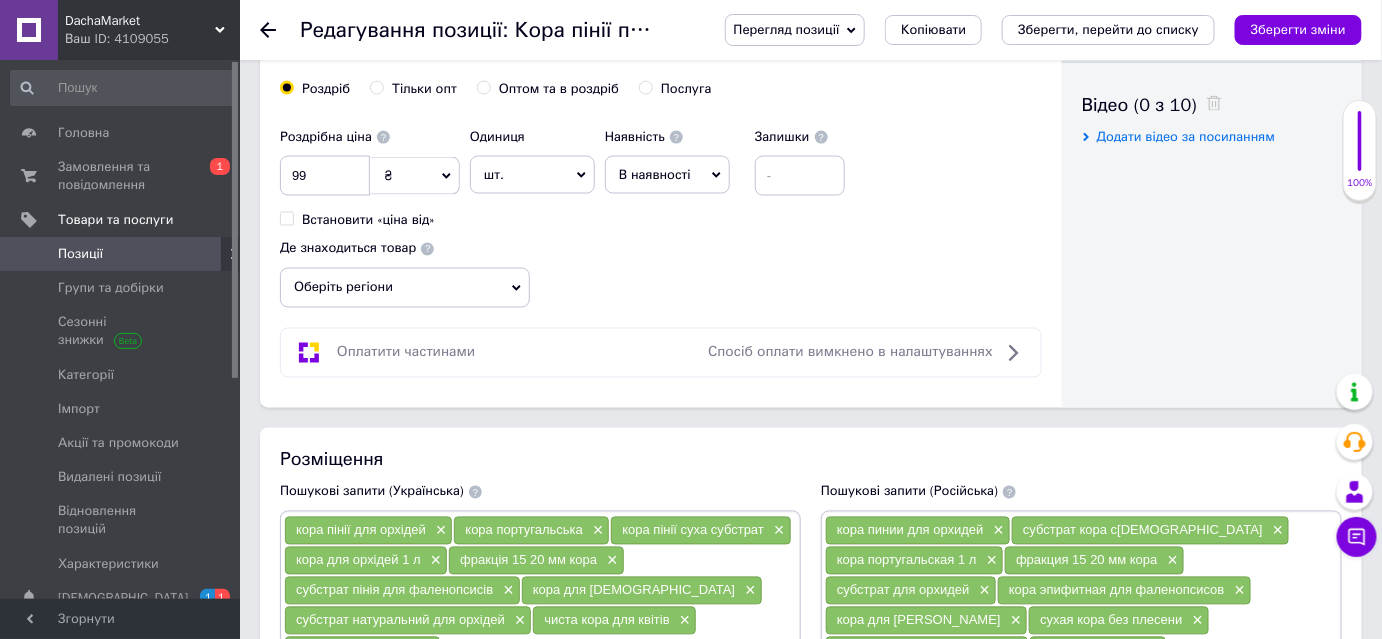 click 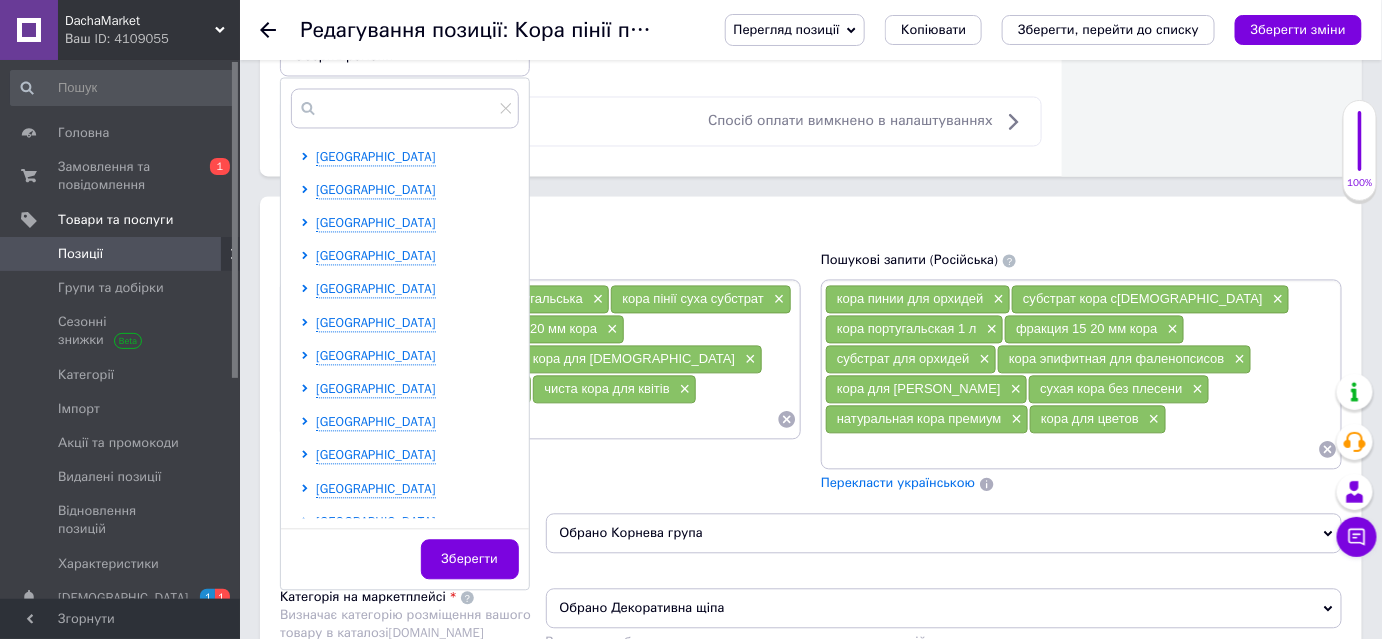 scroll, scrollTop: 1272, scrollLeft: 0, axis: vertical 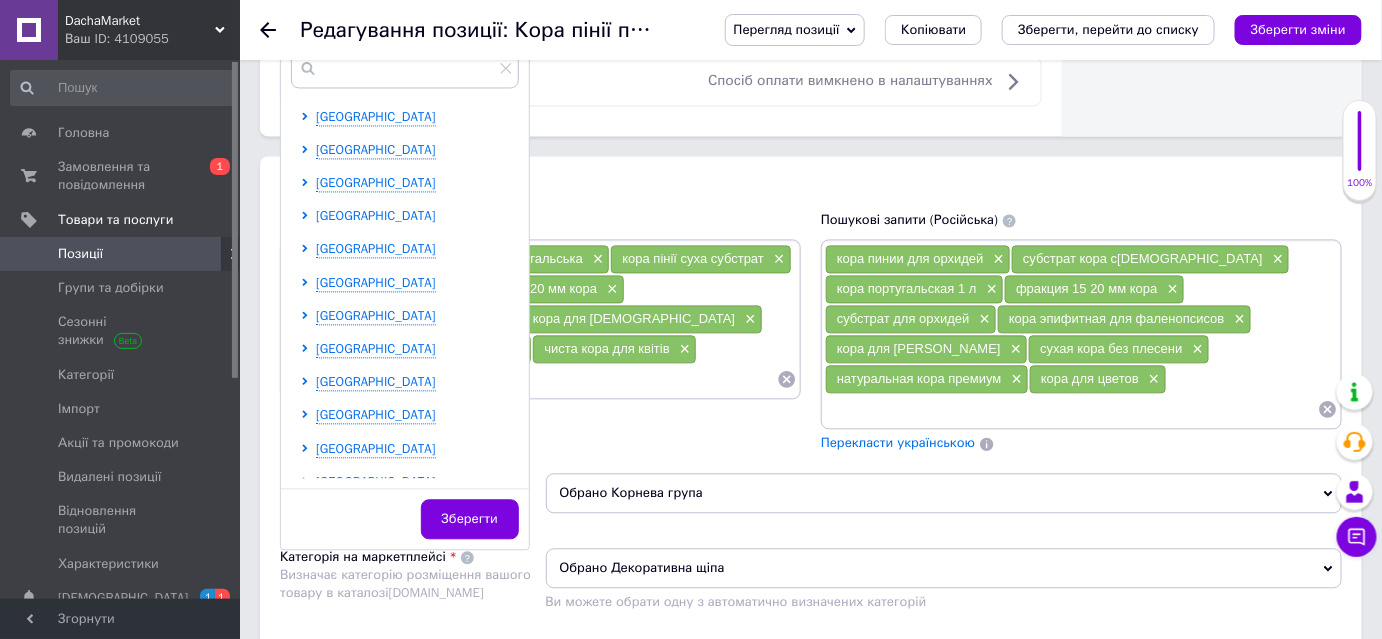 click on "[GEOGRAPHIC_DATA]" at bounding box center [376, 215] 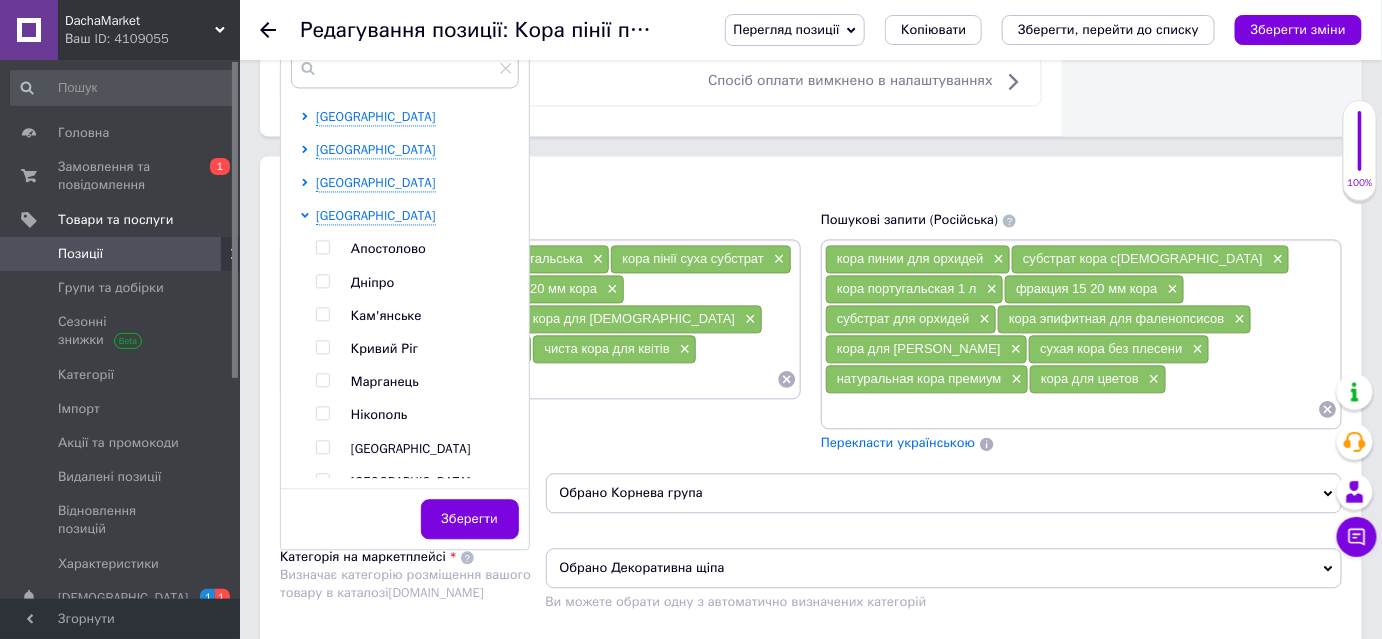 click at bounding box center (322, 281) 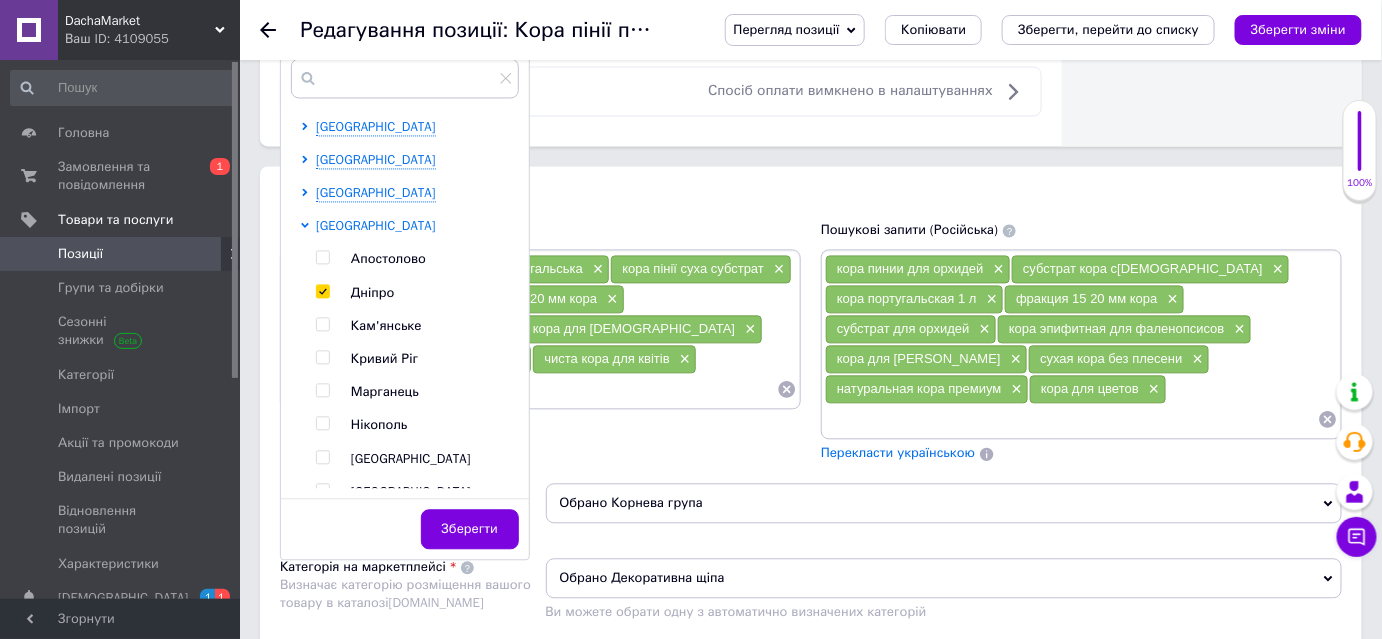 click on "[GEOGRAPHIC_DATA]" at bounding box center (376, 225) 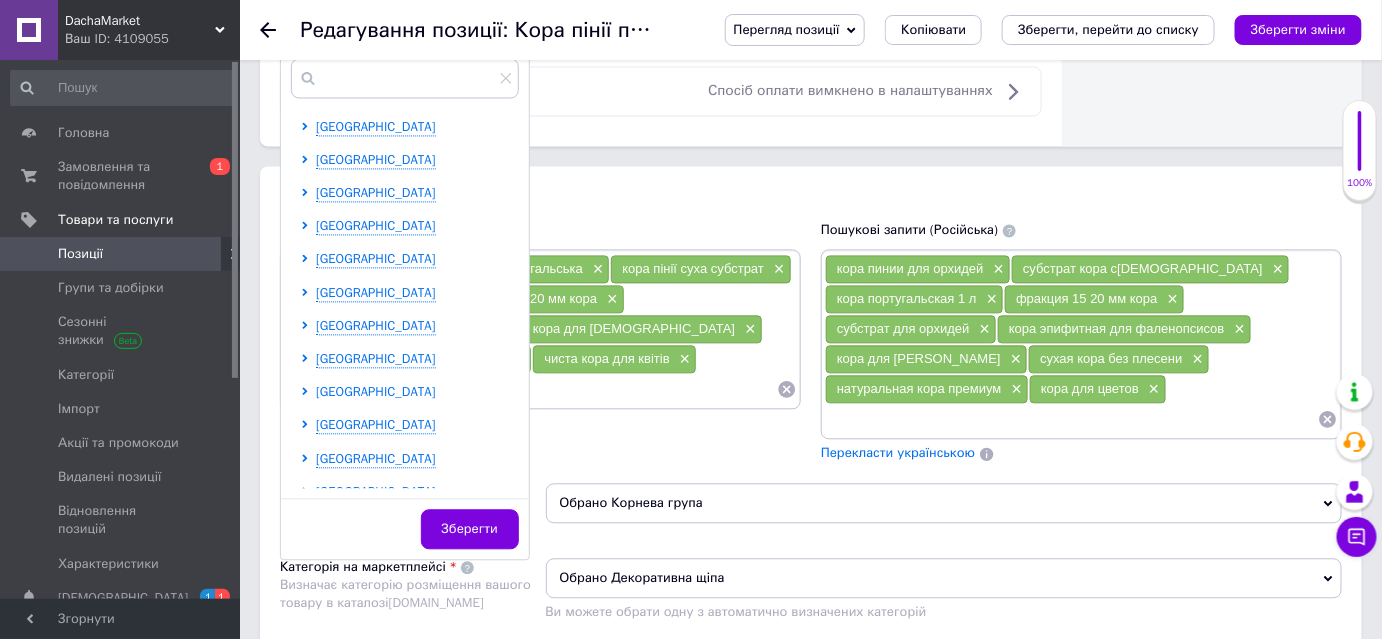 click on "[GEOGRAPHIC_DATA]" at bounding box center [376, 391] 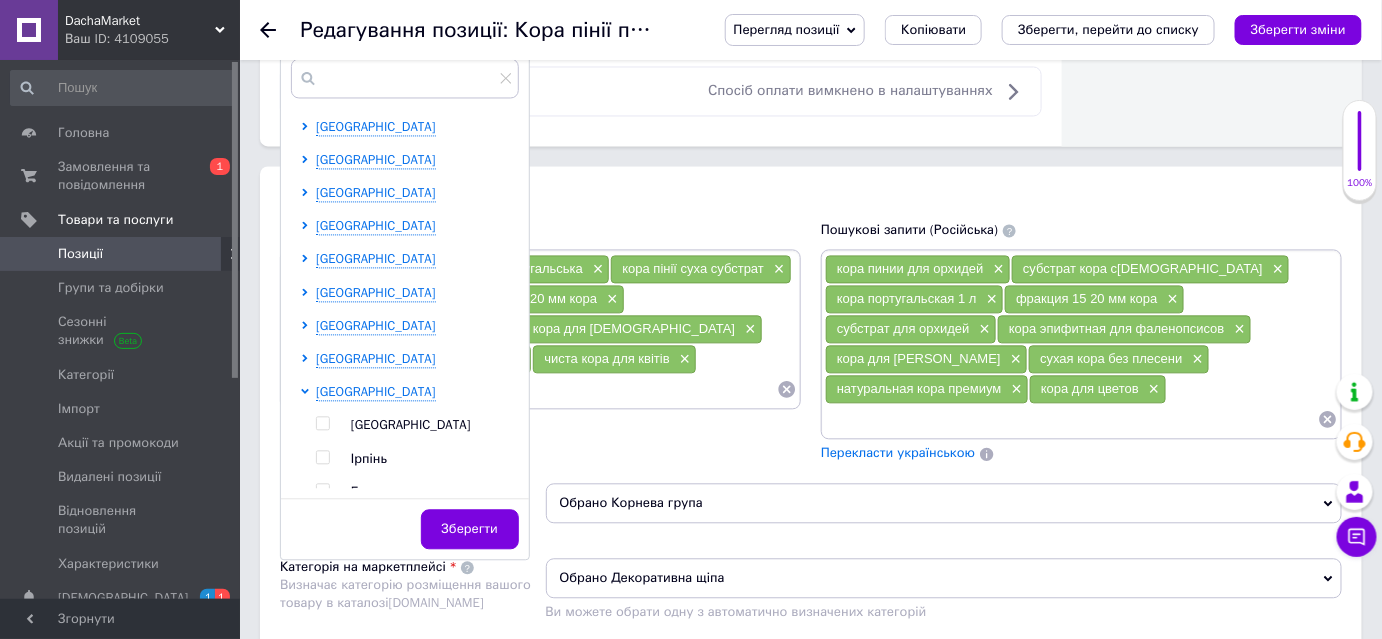 click at bounding box center (322, 423) 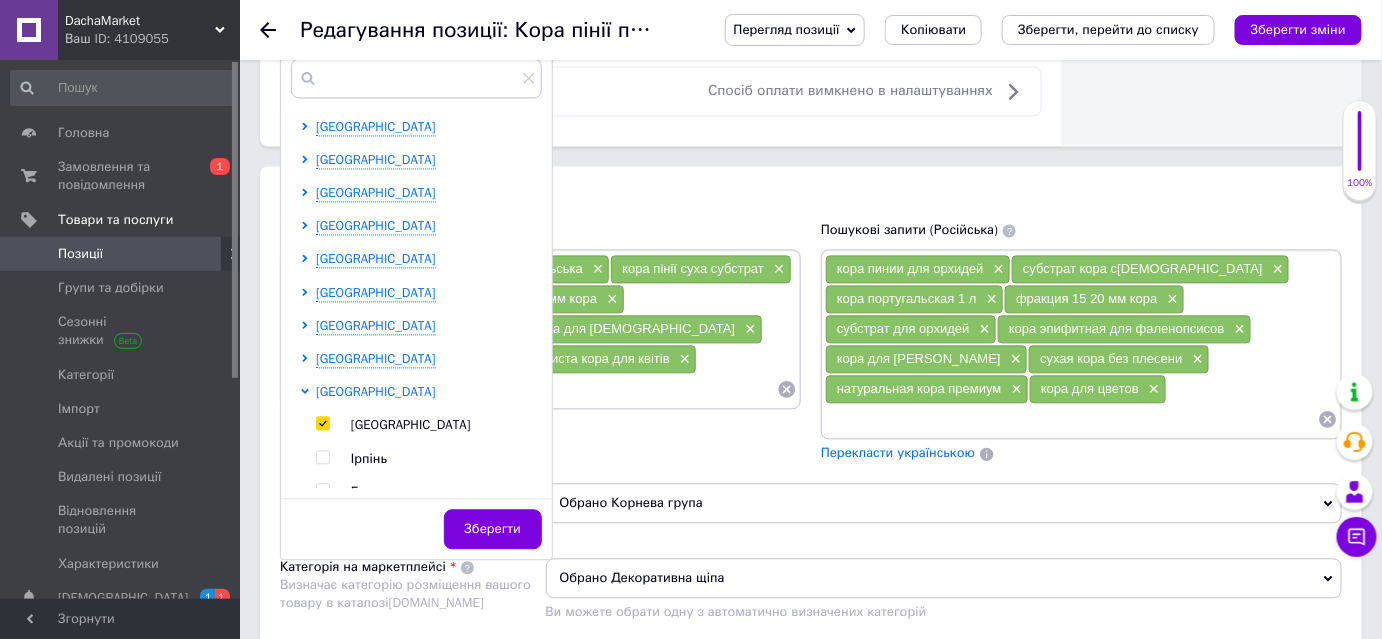 click on "[GEOGRAPHIC_DATA]" at bounding box center (376, 391) 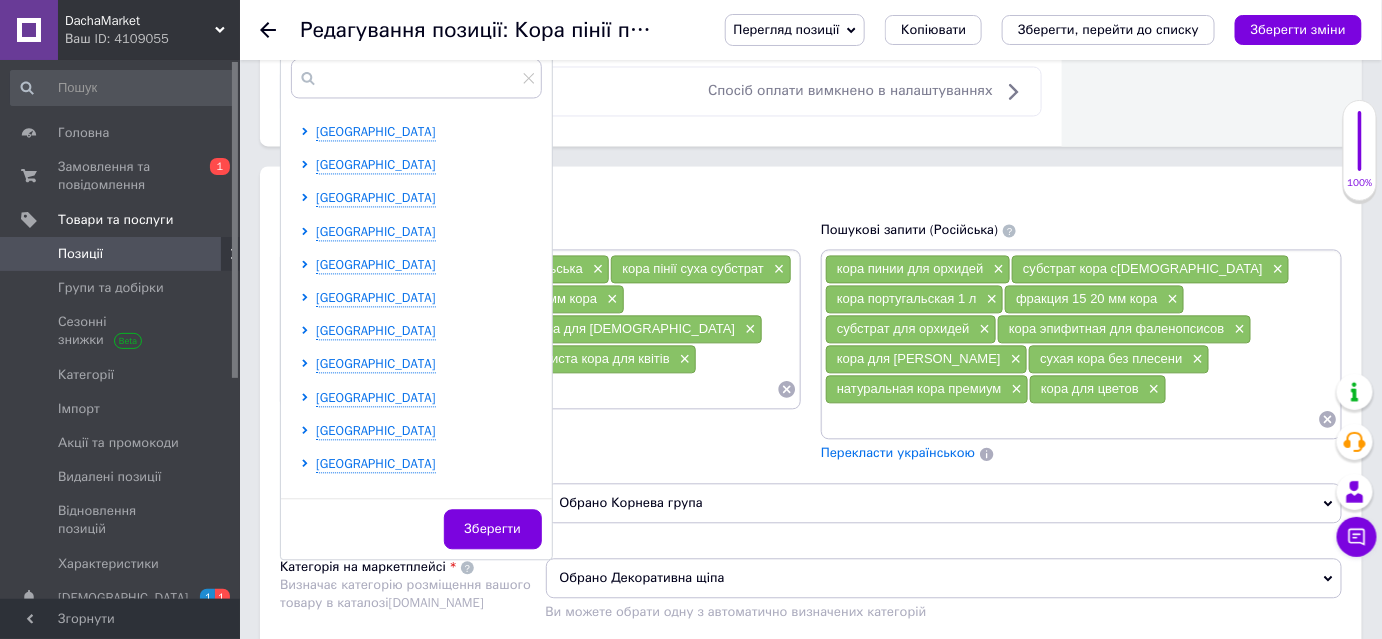 scroll, scrollTop: 181, scrollLeft: 0, axis: vertical 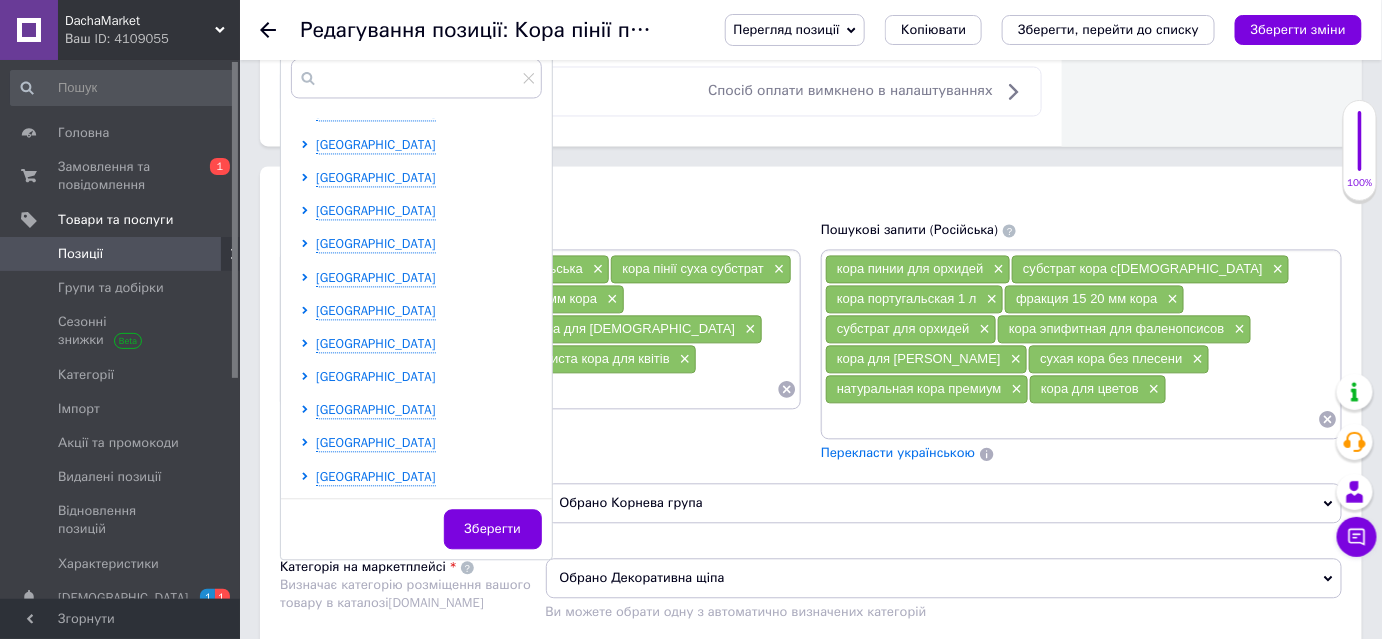 click on "[GEOGRAPHIC_DATA]" at bounding box center [376, 376] 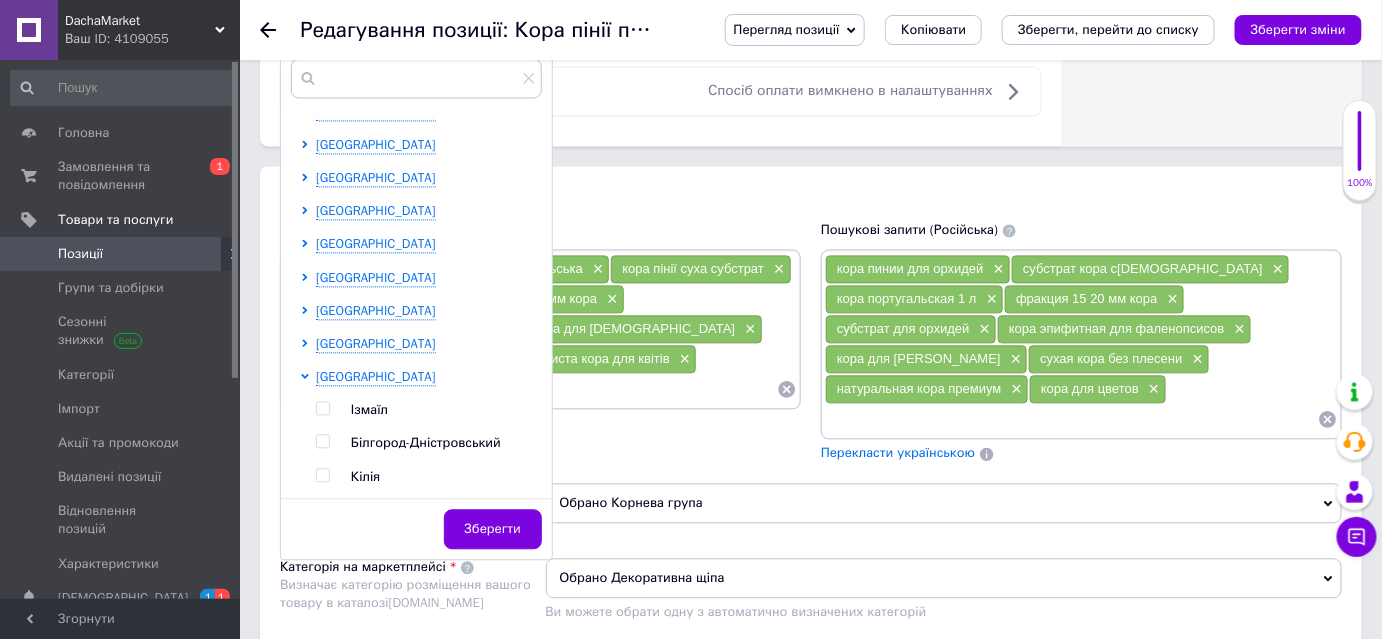 scroll, scrollTop: 363, scrollLeft: 0, axis: vertical 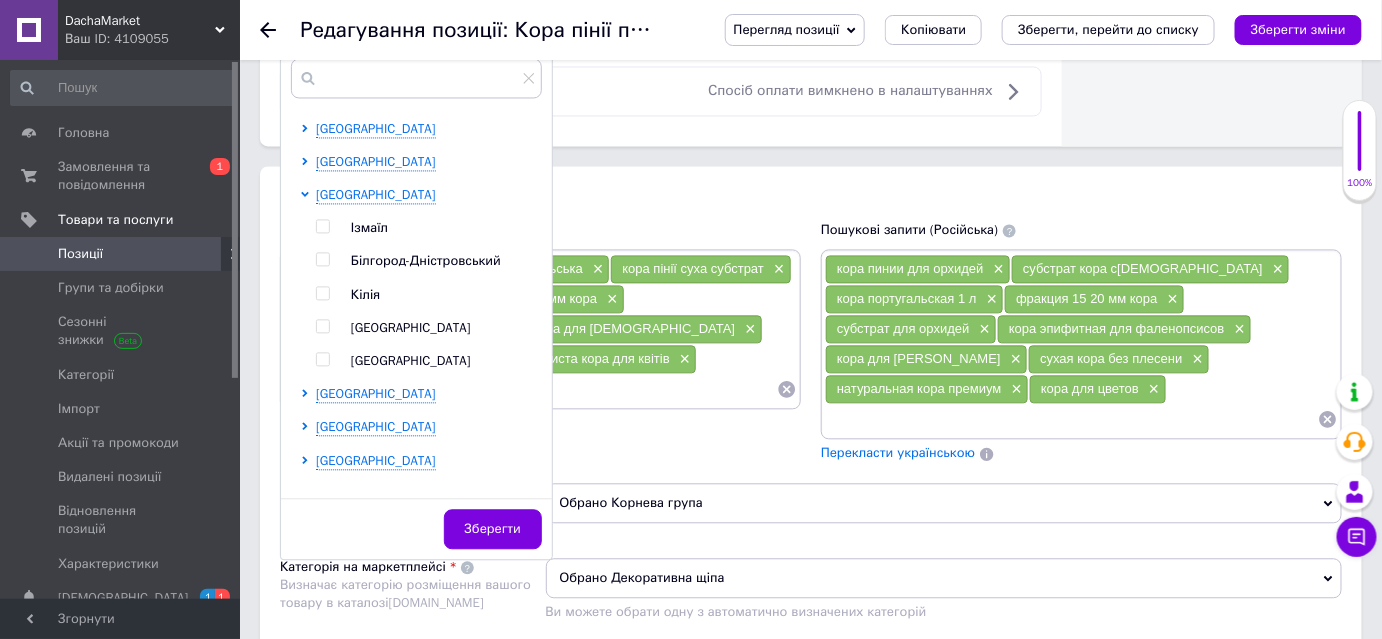click at bounding box center (326, 328) 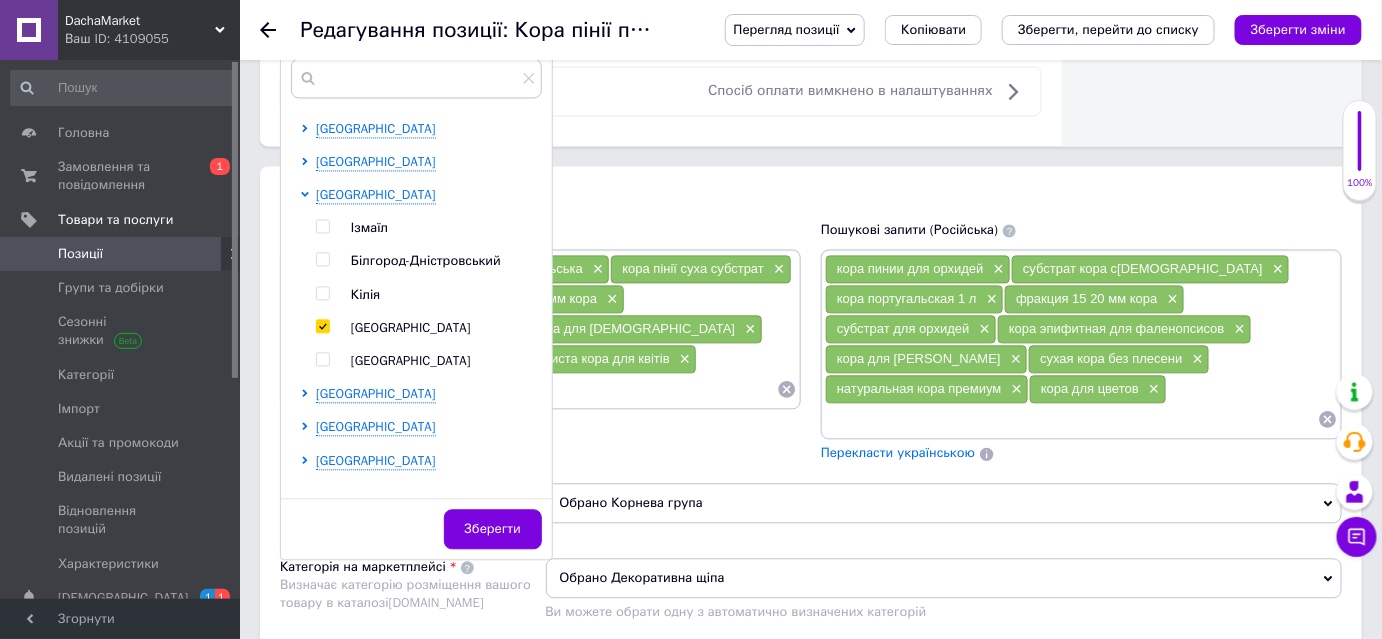 click on "Зберегти" at bounding box center (493, 529) 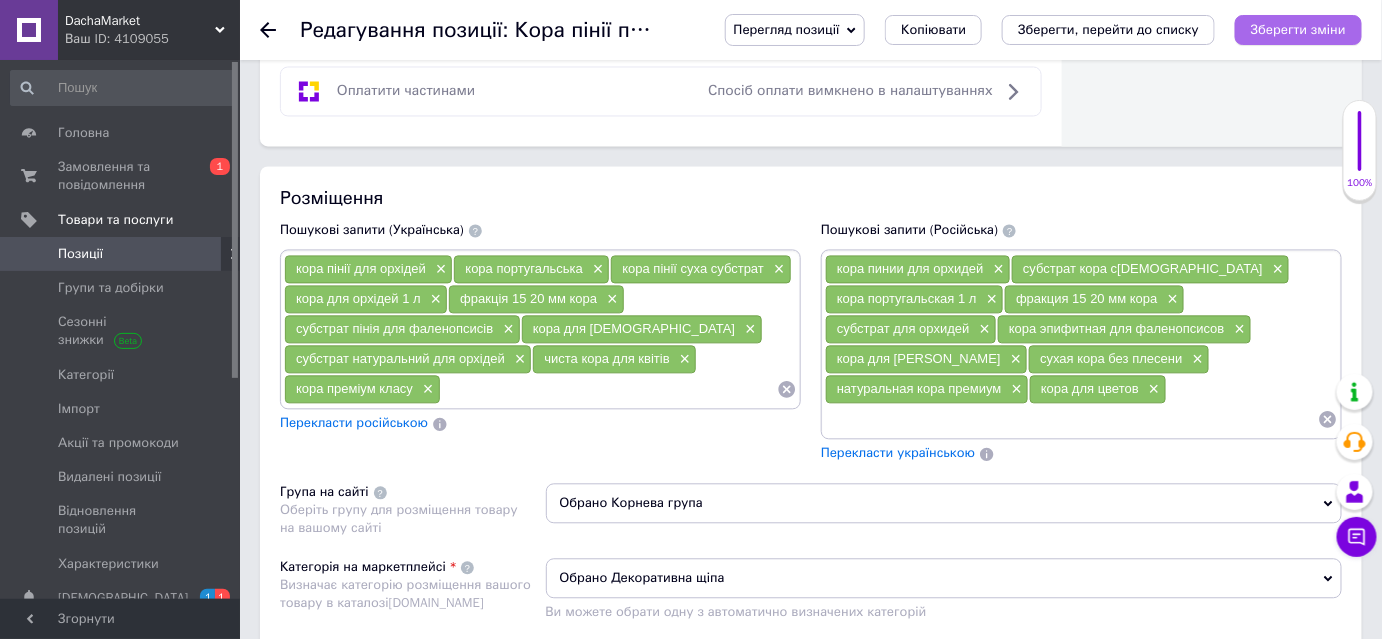 click on "Зберегти зміни" at bounding box center (1298, 29) 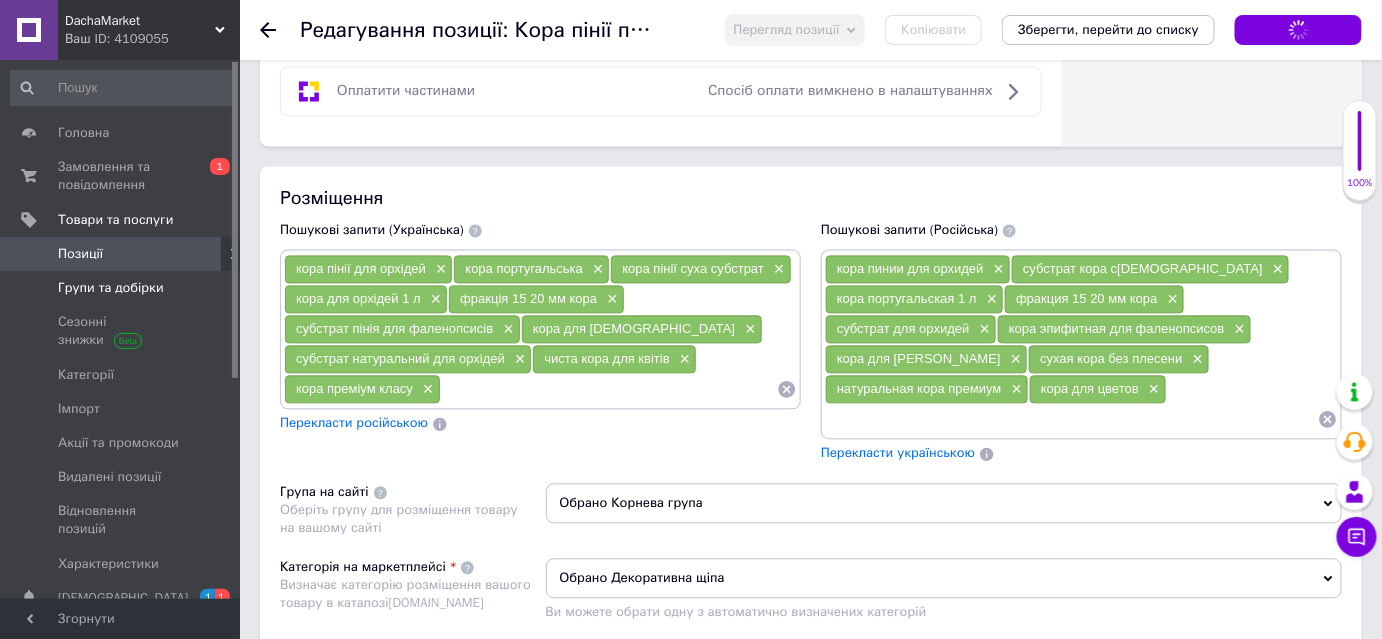 scroll, scrollTop: 168, scrollLeft: 0, axis: vertical 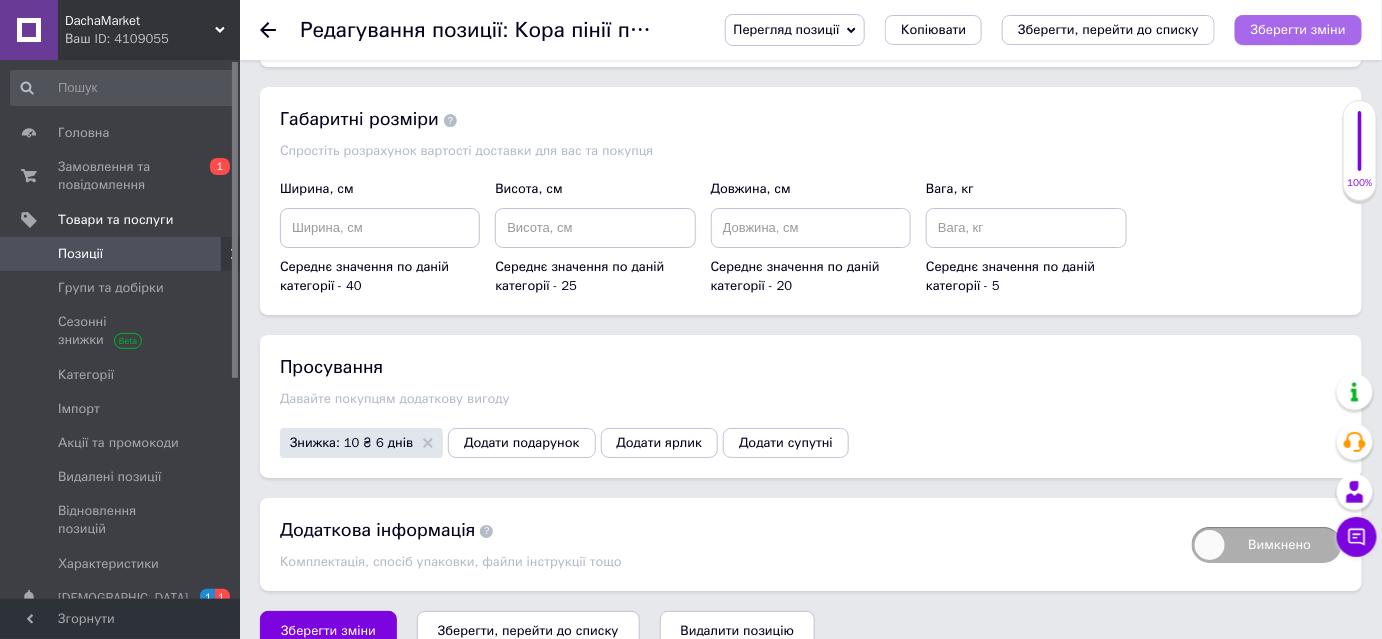 click on "Зберегти зміни" at bounding box center [1298, 29] 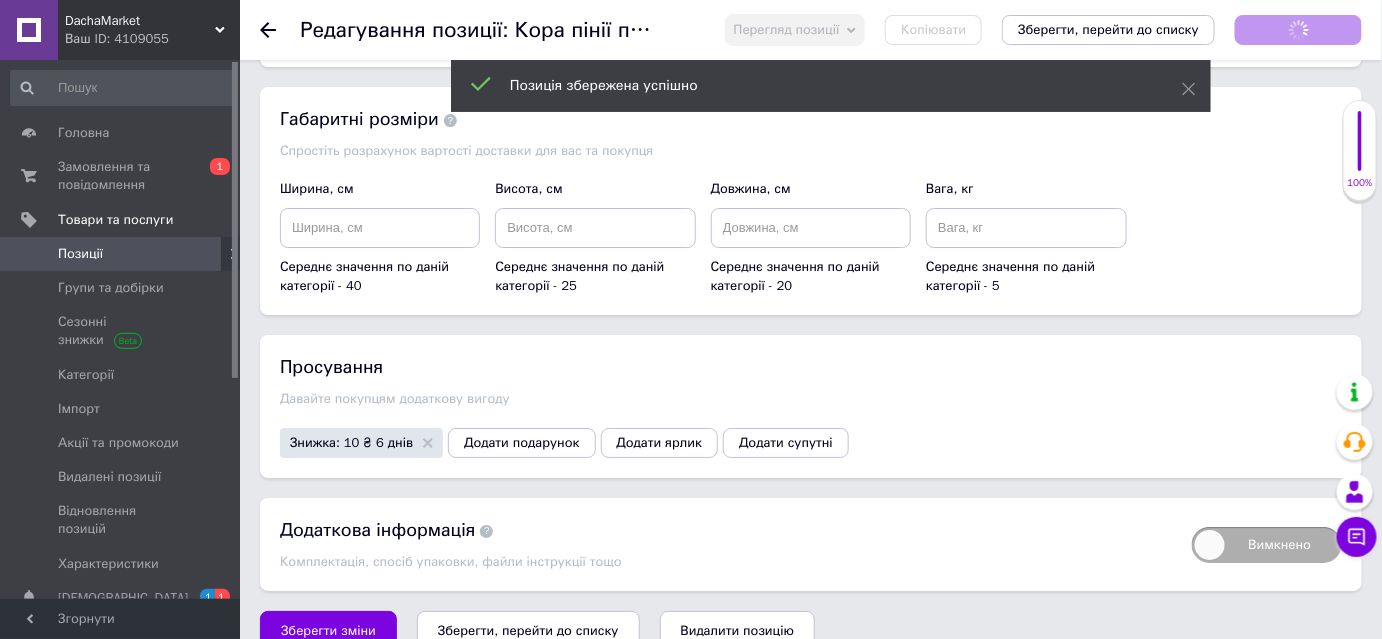 click on "Позиції" at bounding box center (121, 254) 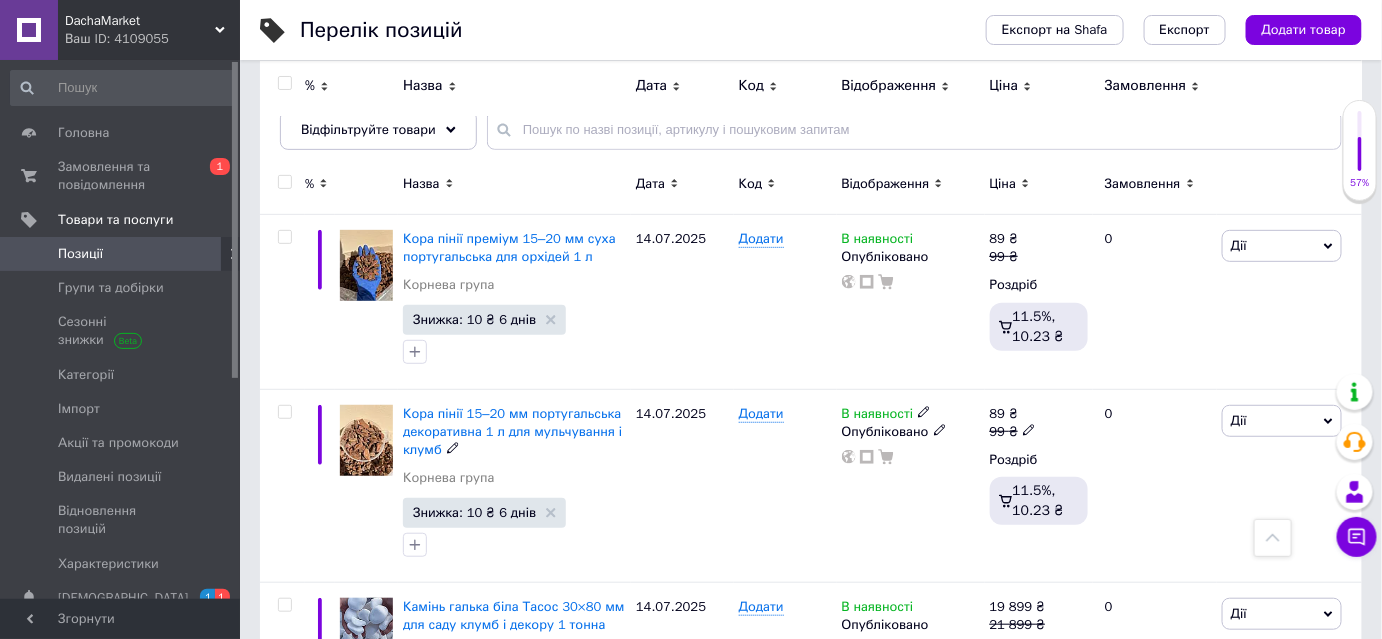 scroll, scrollTop: 181, scrollLeft: 0, axis: vertical 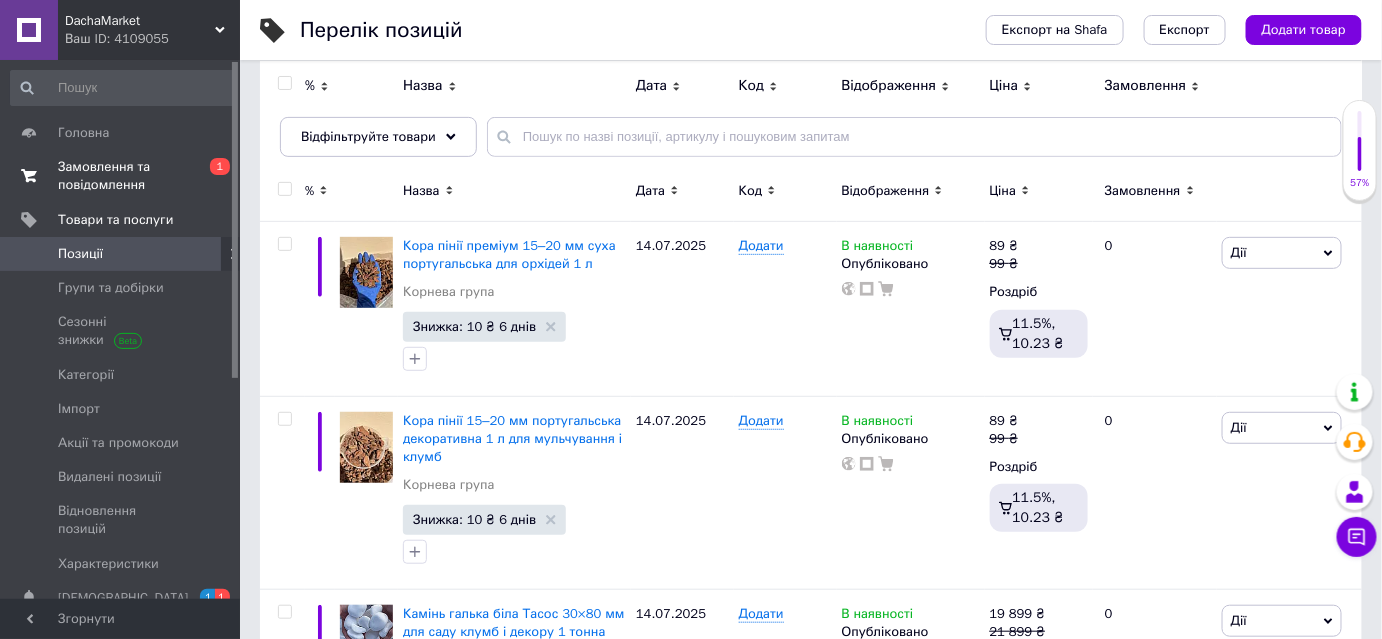 click on "Замовлення та повідомлення" at bounding box center (121, 176) 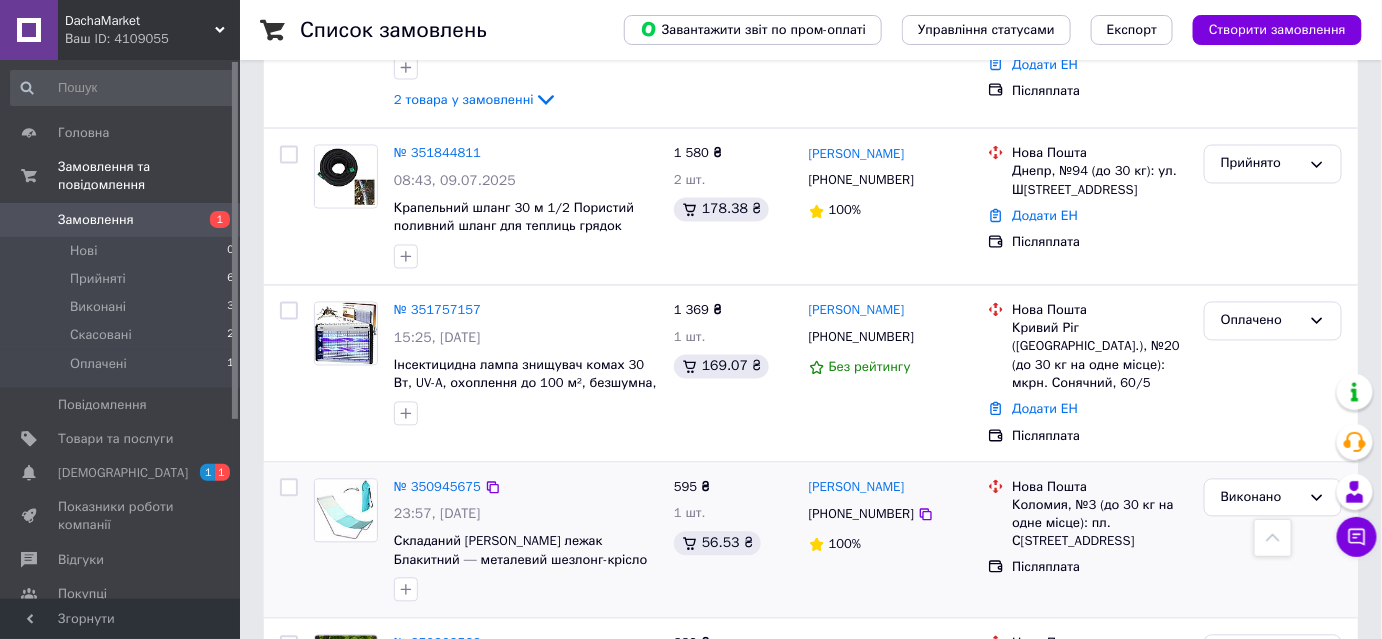 scroll, scrollTop: 1078, scrollLeft: 0, axis: vertical 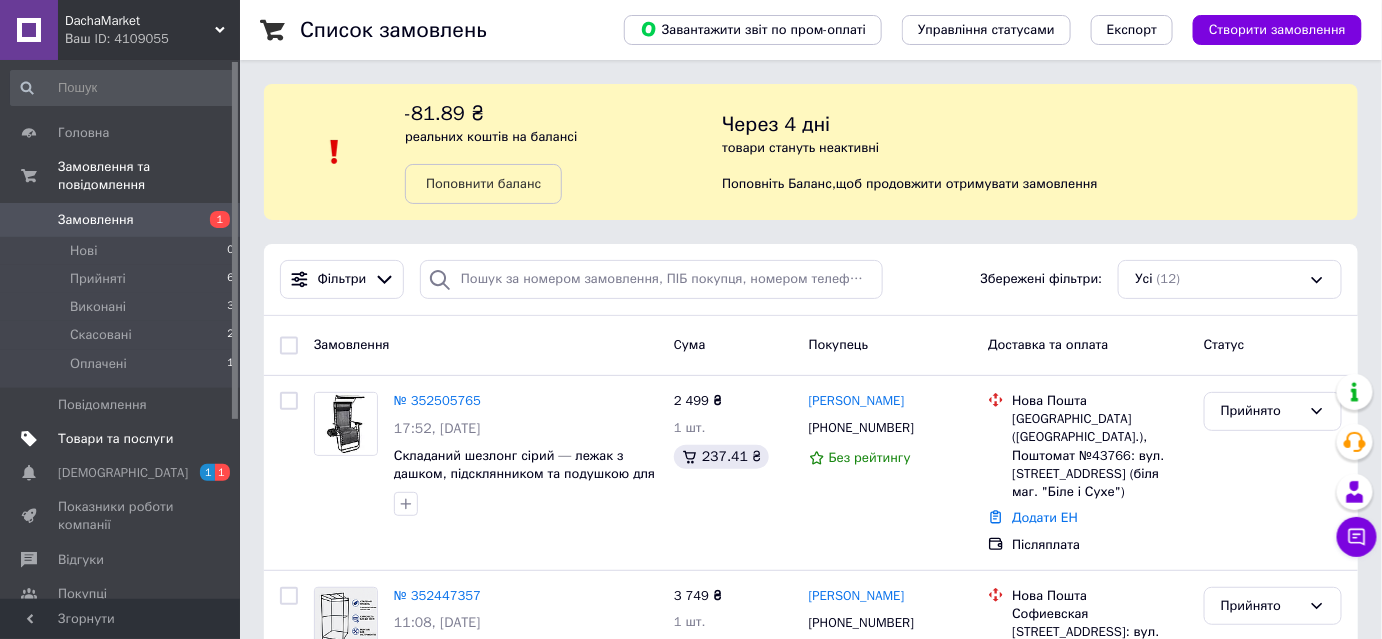 click on "Товари та послуги" at bounding box center (115, 439) 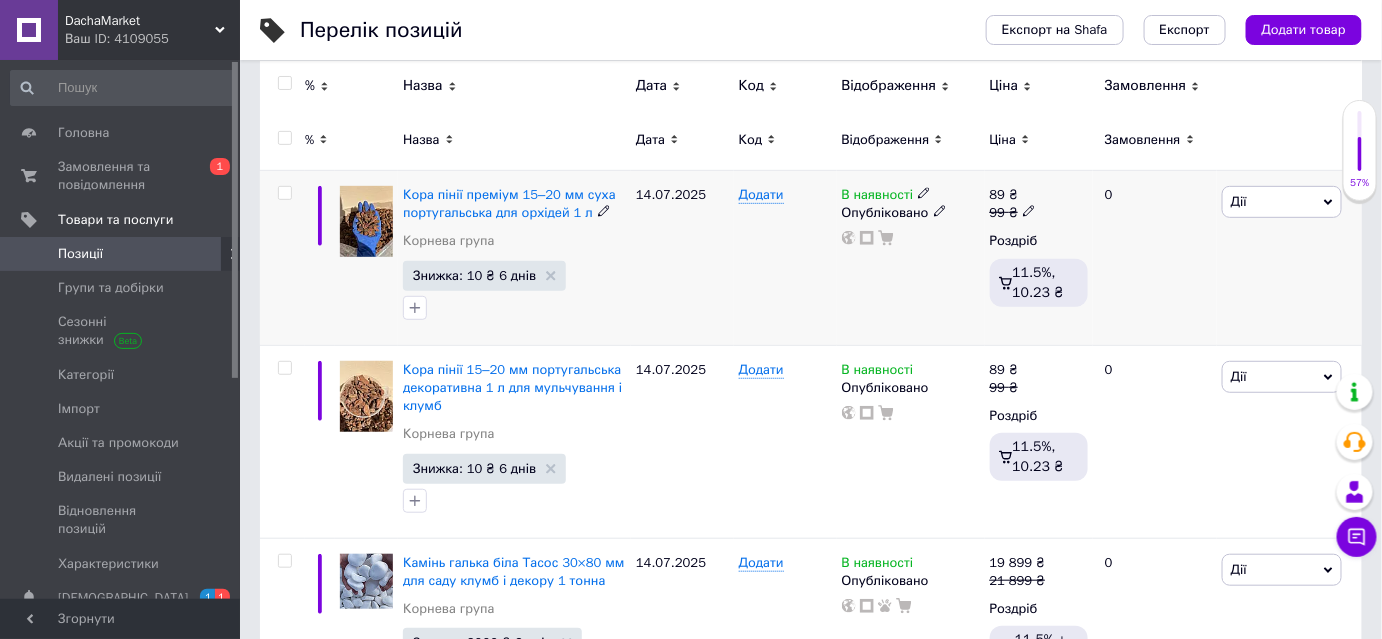 scroll, scrollTop: 272, scrollLeft: 0, axis: vertical 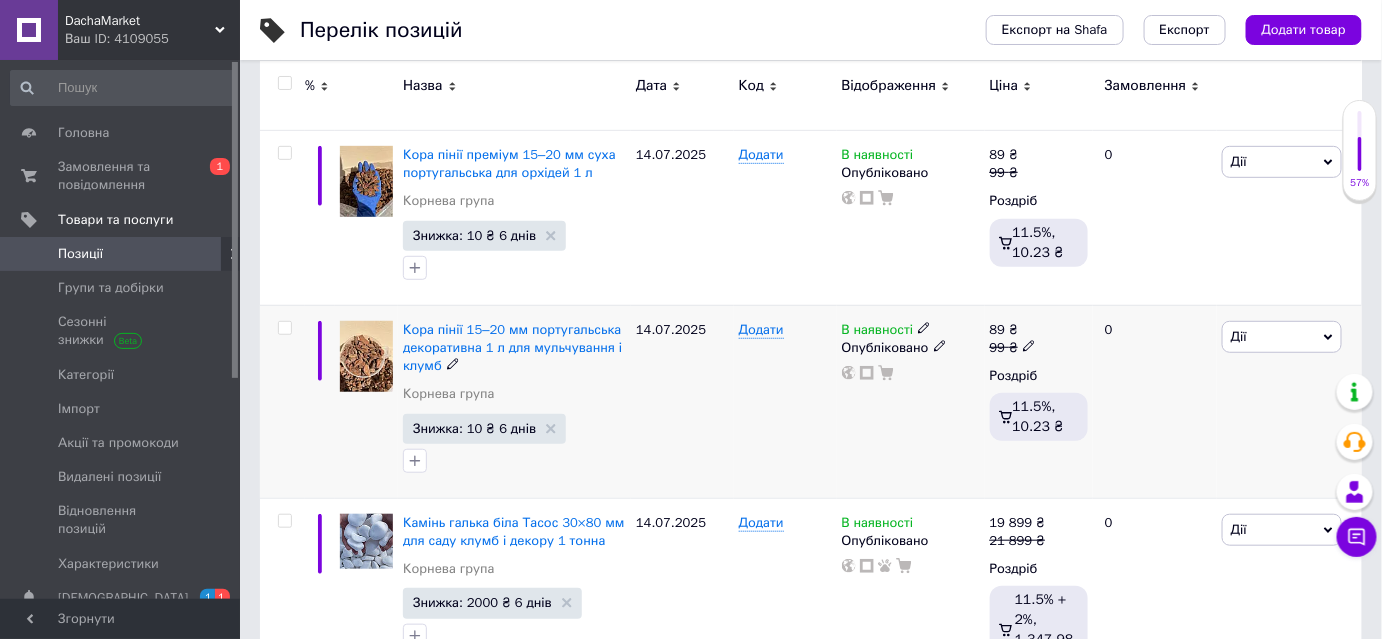 click on "Дії" at bounding box center (1239, 336) 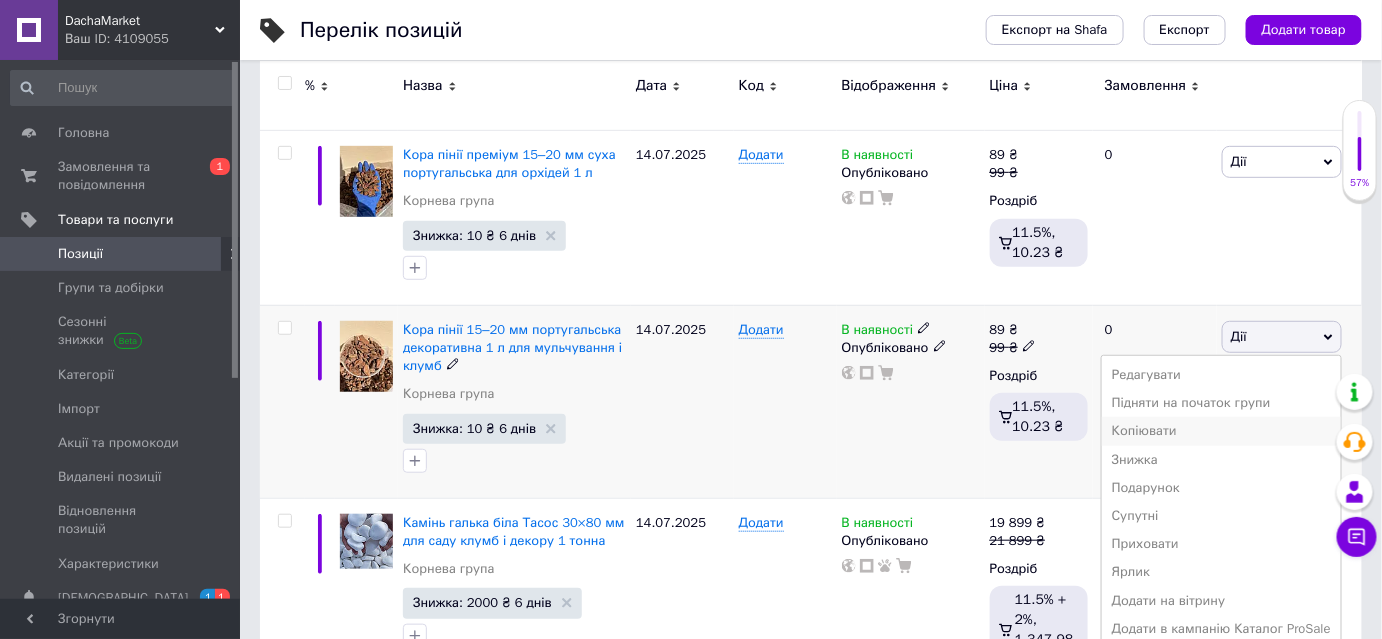 click on "Копіювати" at bounding box center [1221, 431] 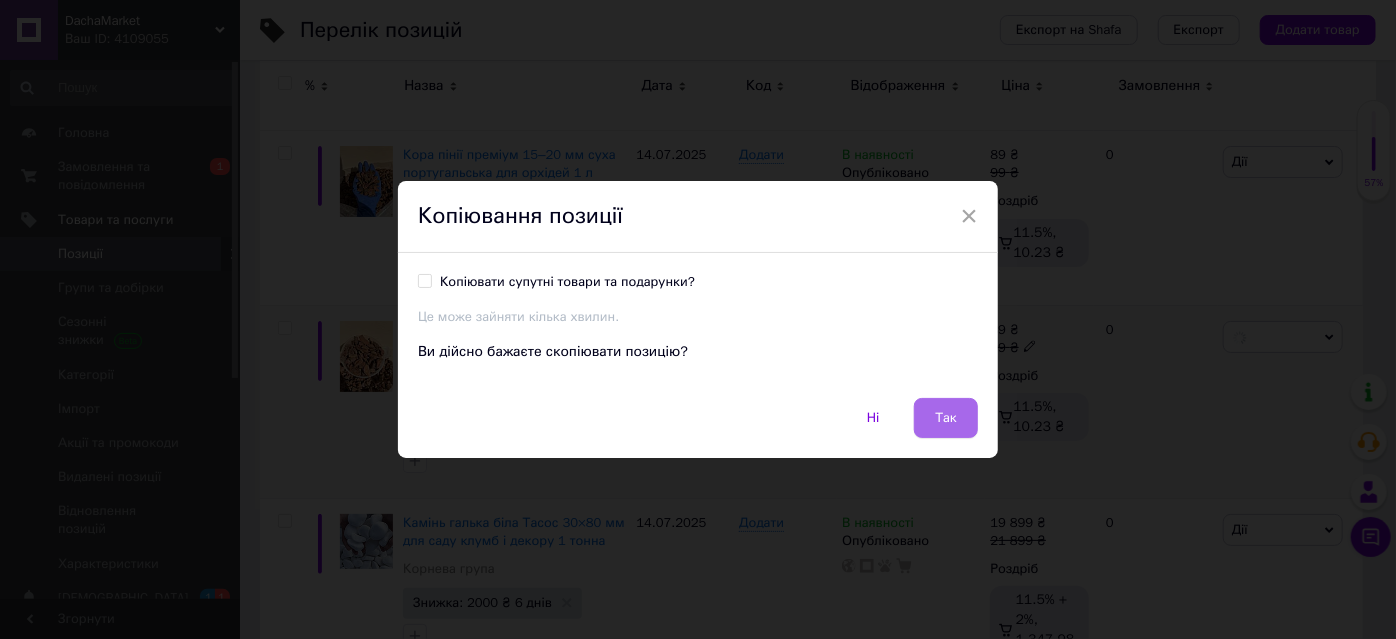 click on "Так" at bounding box center (946, 418) 